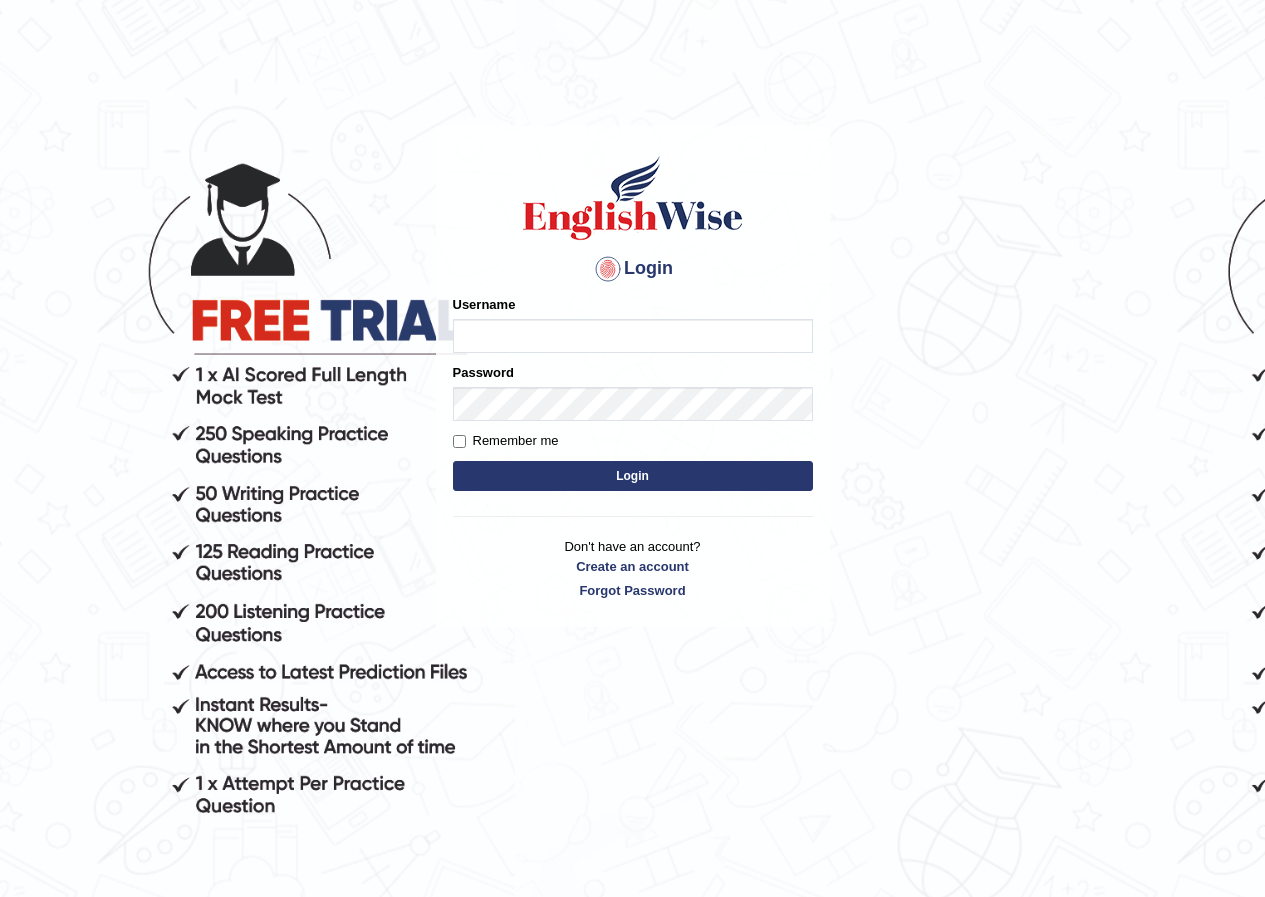 scroll, scrollTop: 0, scrollLeft: 0, axis: both 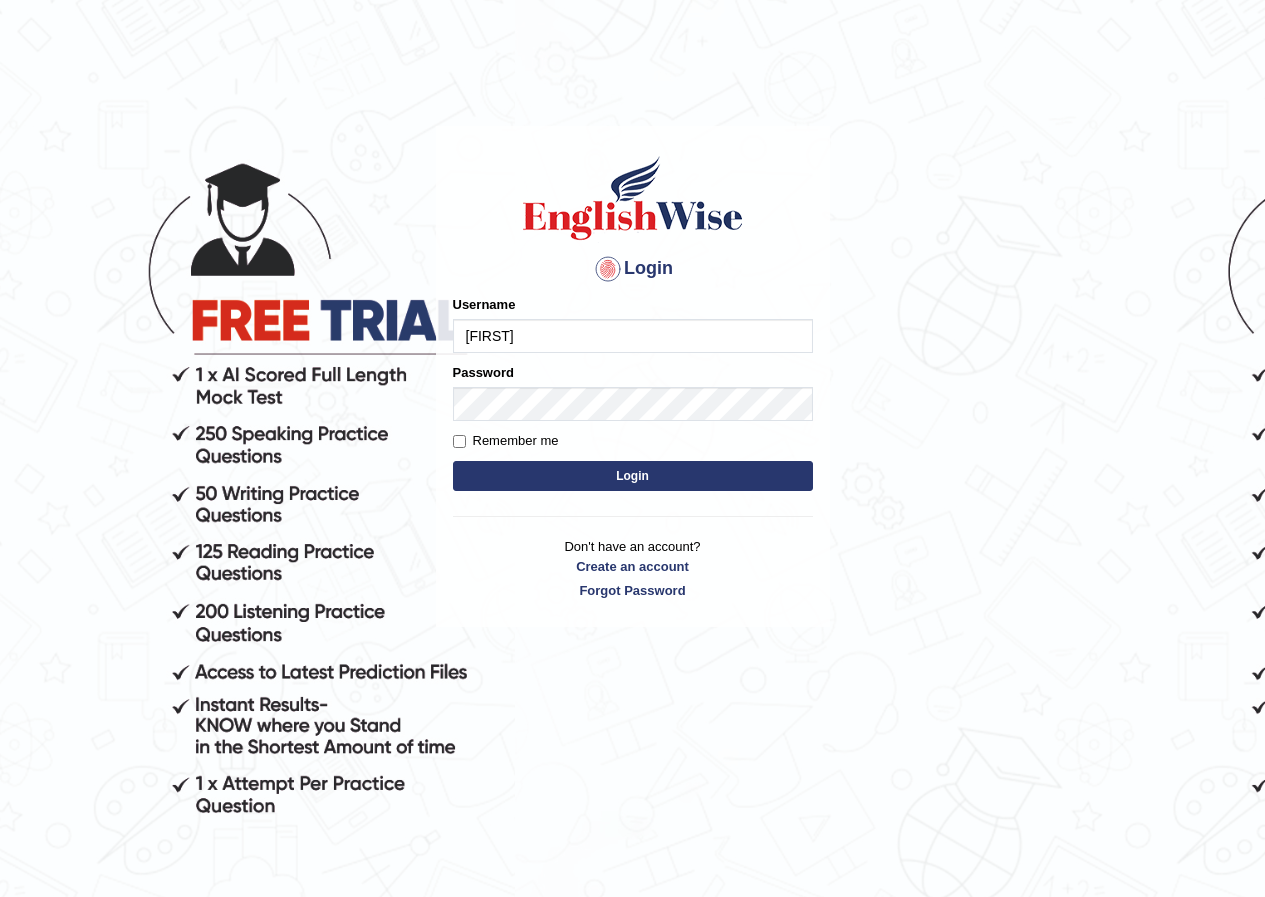 type on "[USERNAME]" 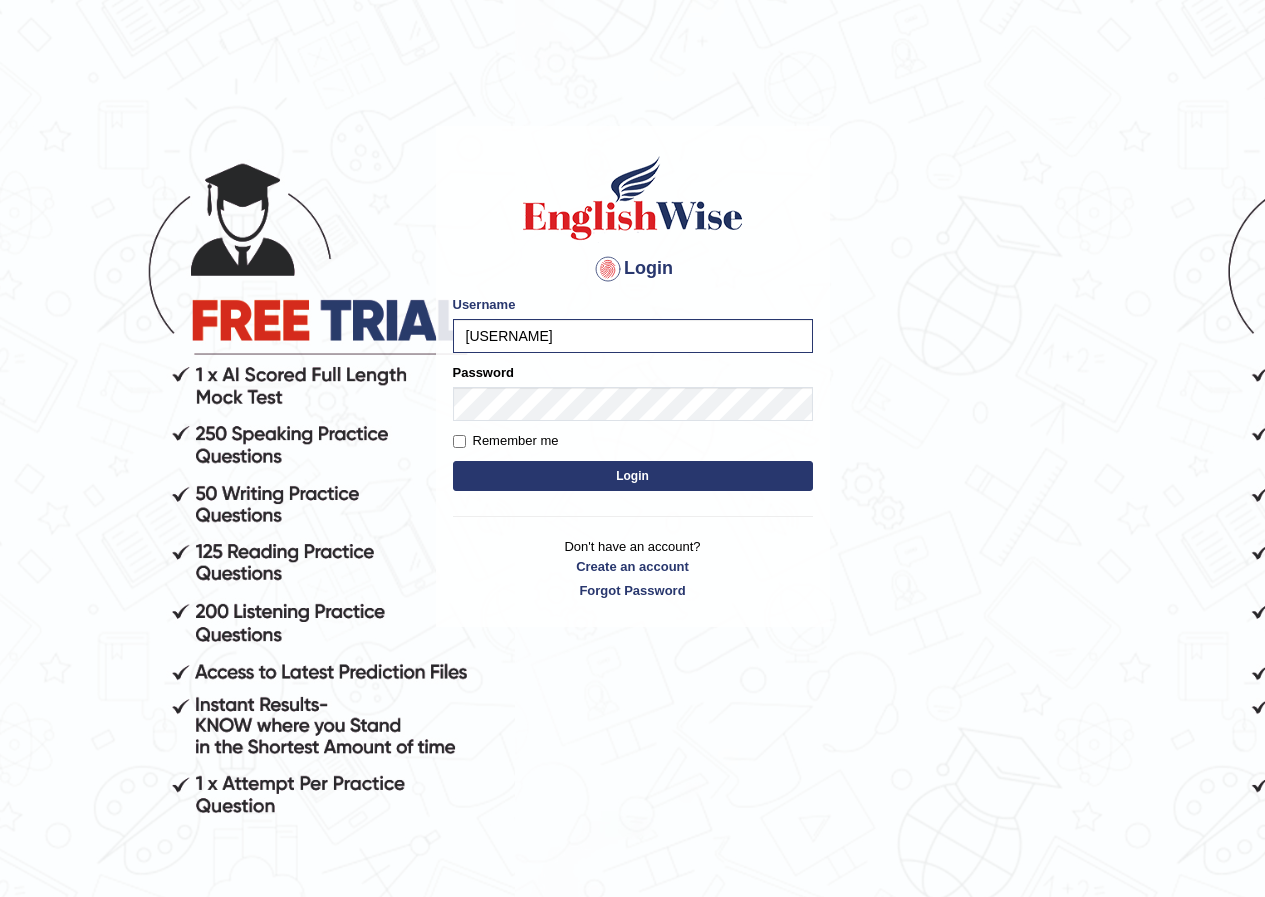 click on "Login" at bounding box center (633, 476) 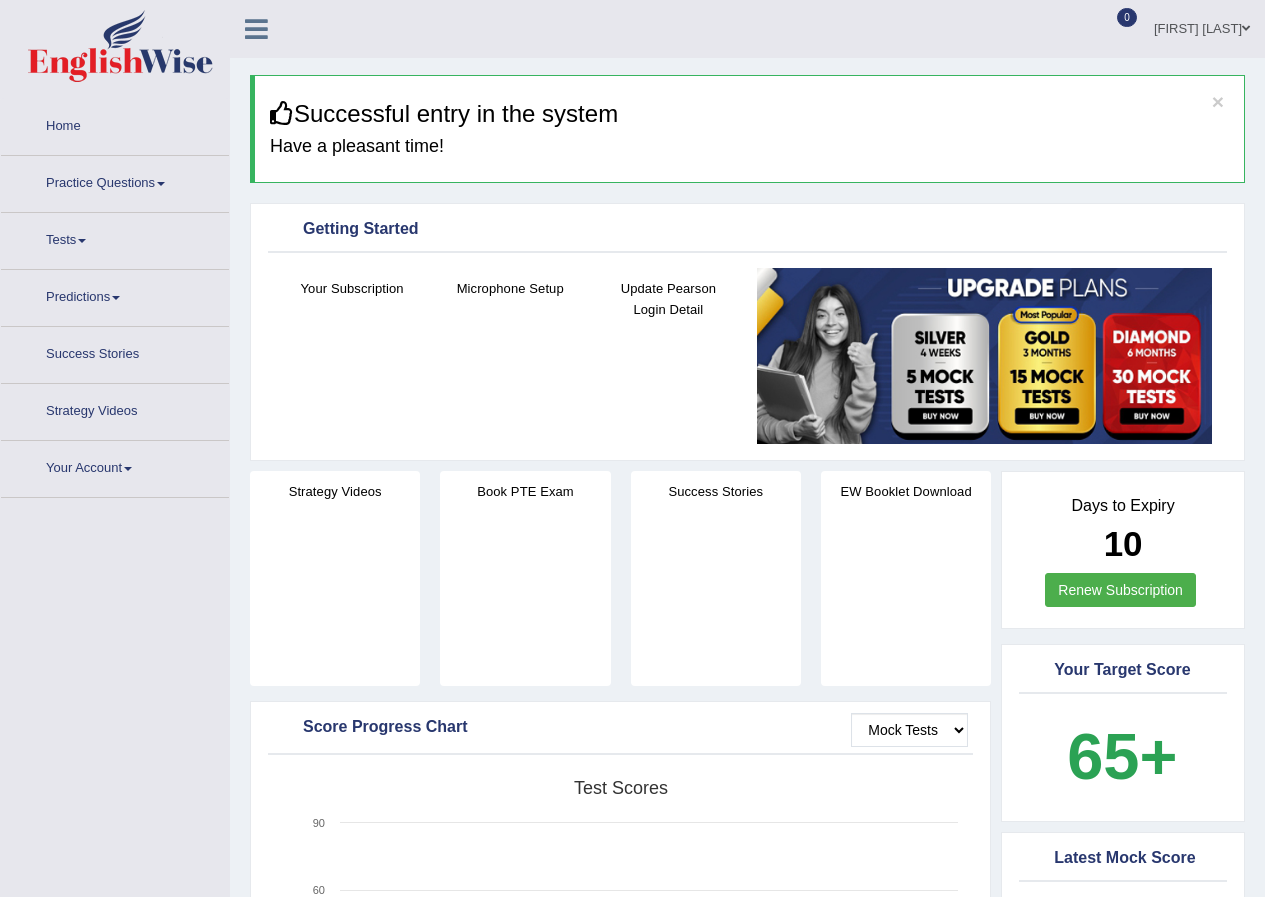 scroll, scrollTop: 385, scrollLeft: 0, axis: vertical 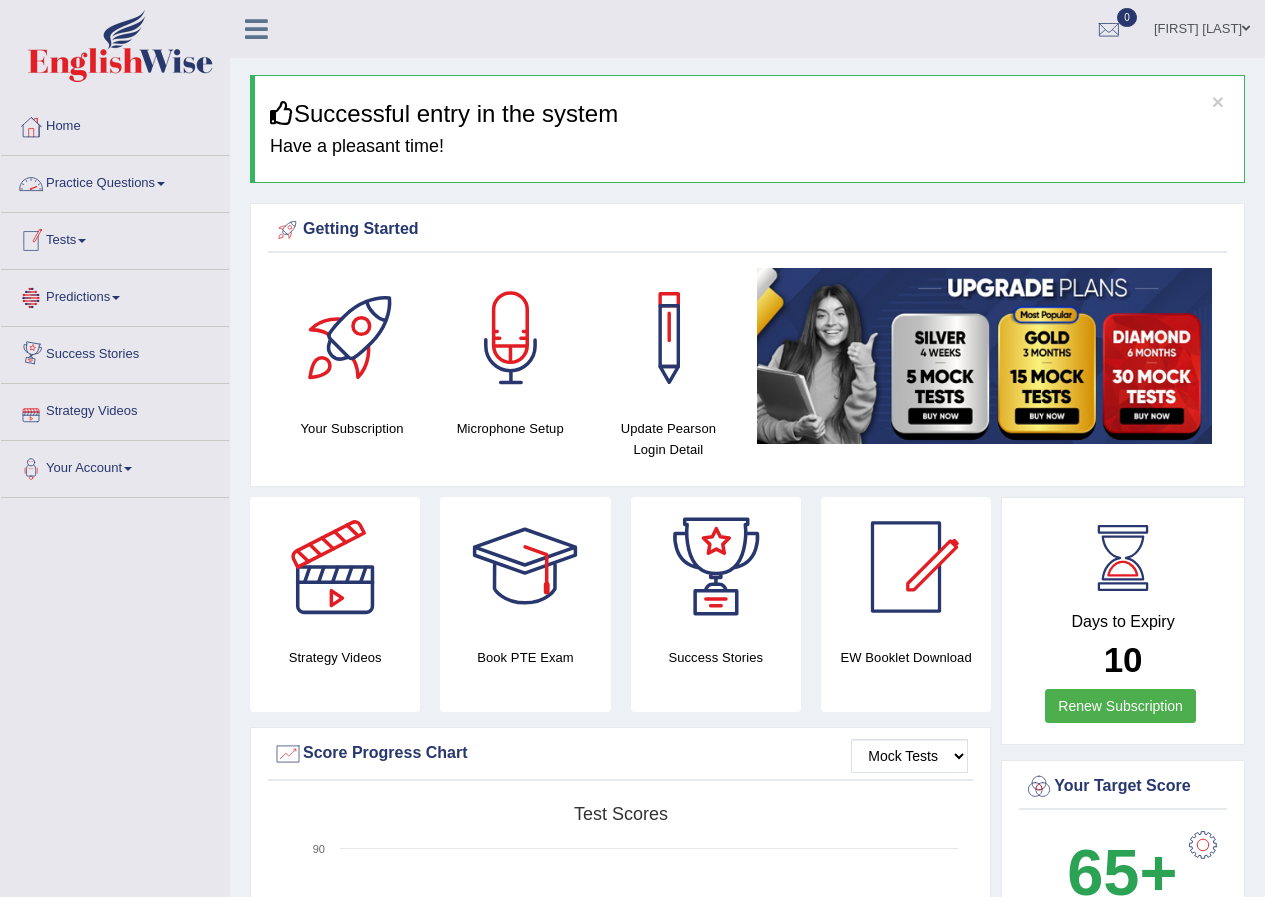 click on "Practice Questions" at bounding box center [115, 181] 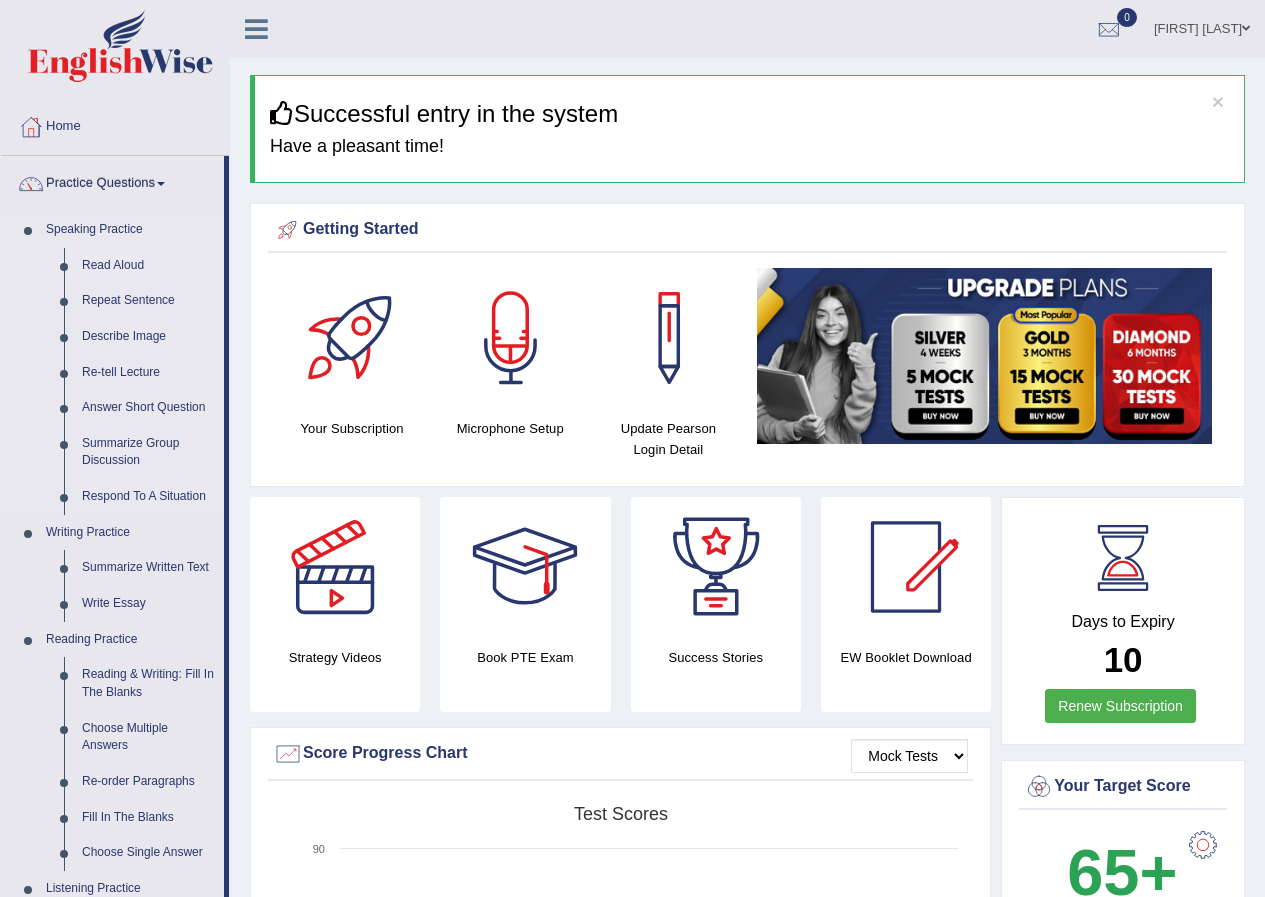 click on "Read Aloud" at bounding box center (130, 266) 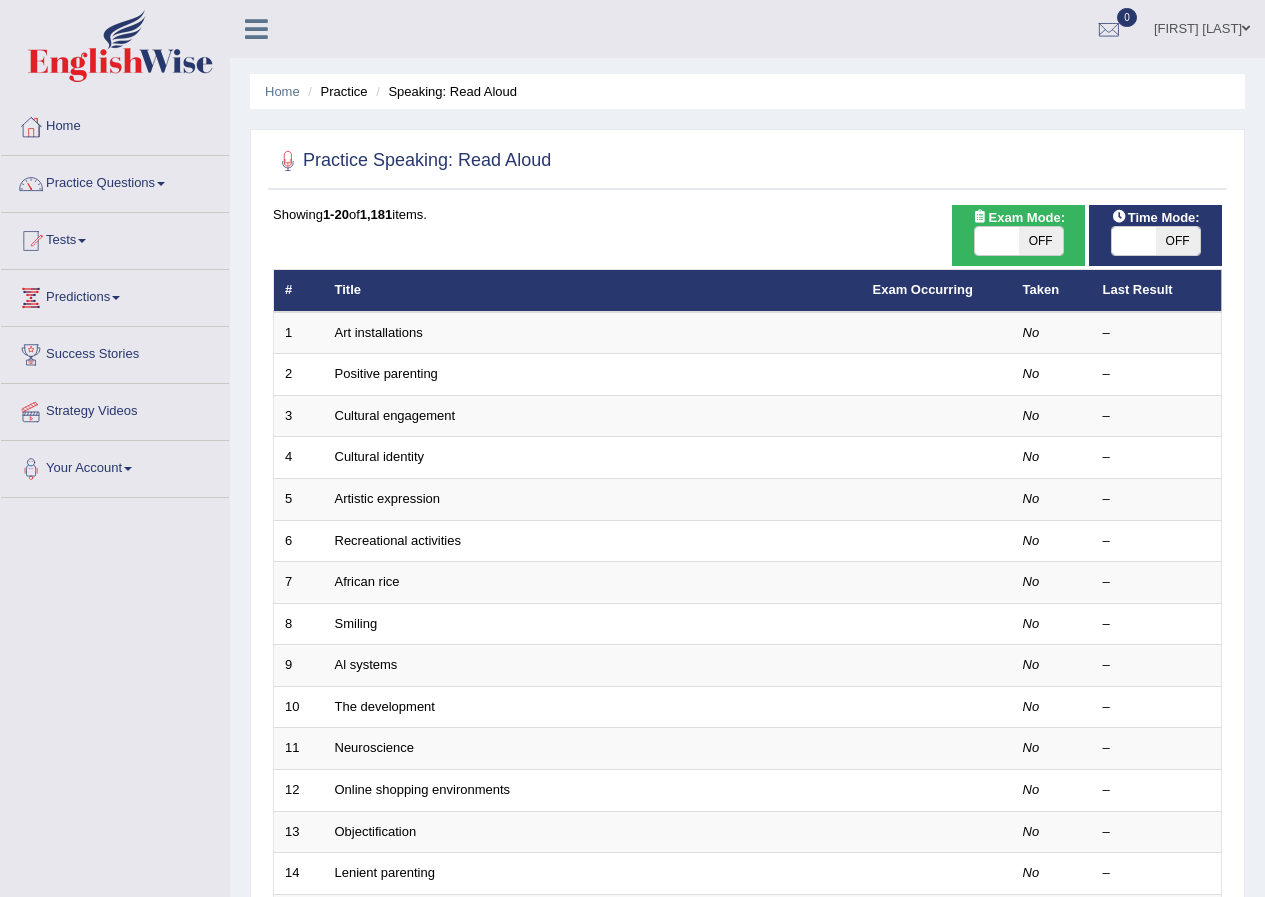 scroll, scrollTop: 0, scrollLeft: 0, axis: both 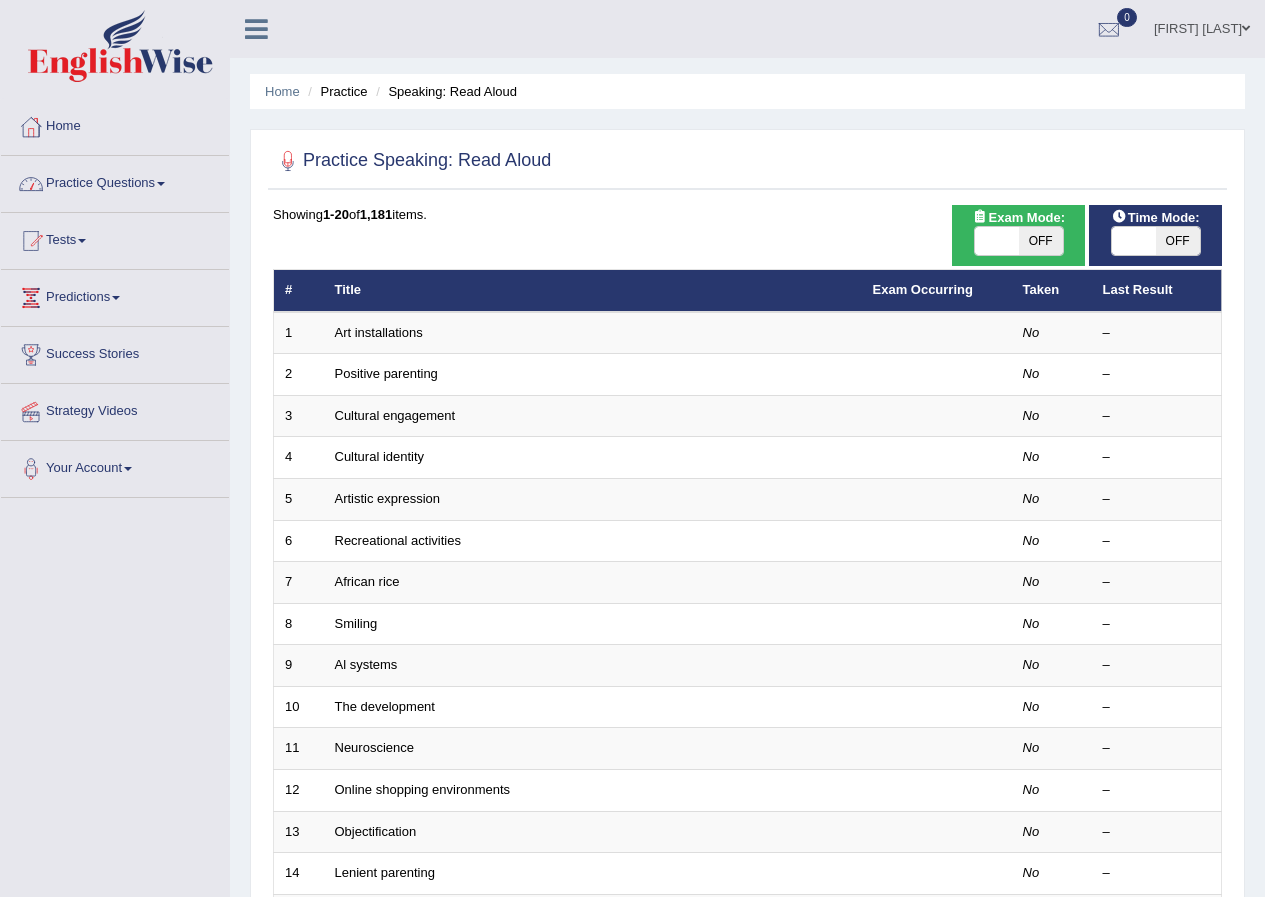 click on "Practice Questions" at bounding box center (115, 181) 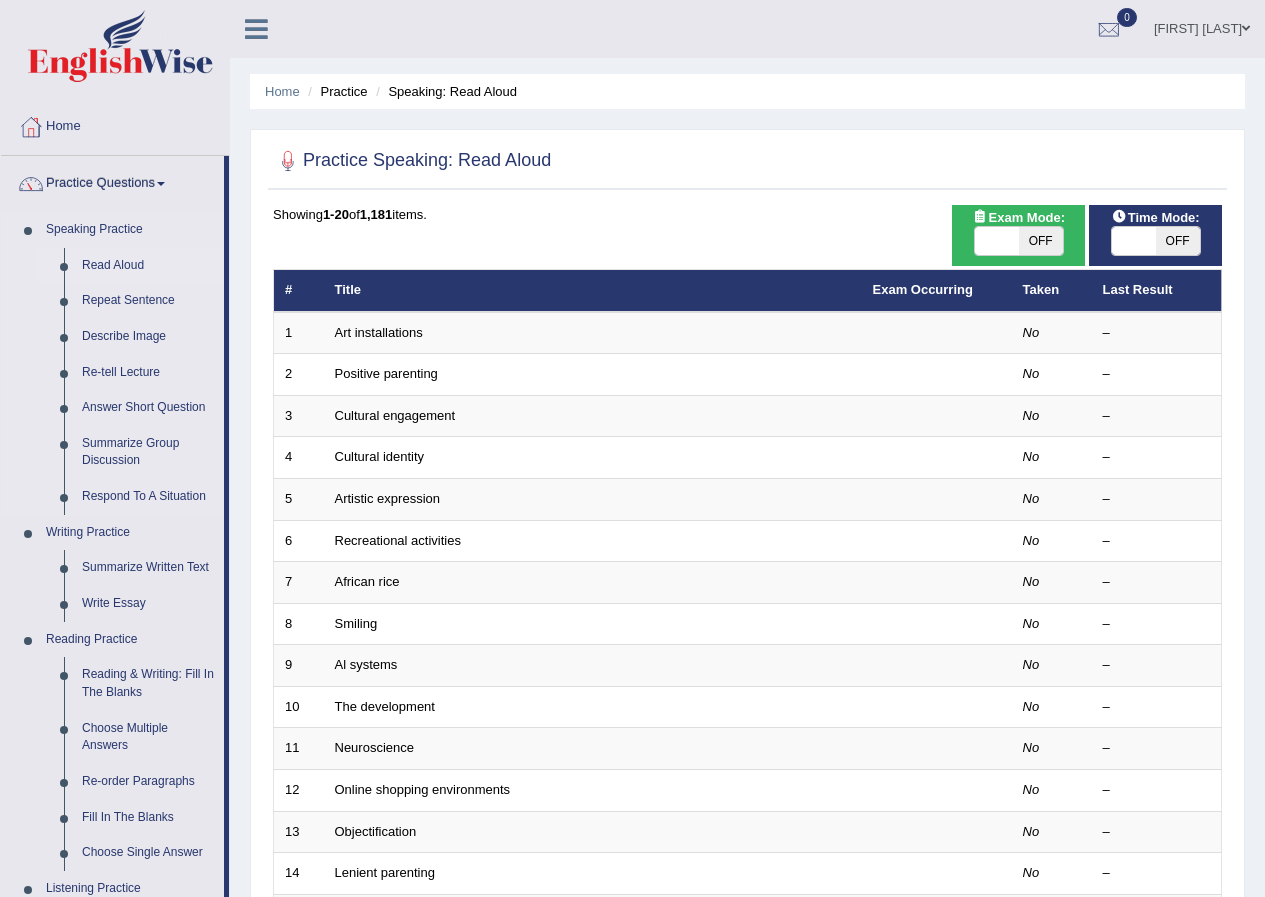 click on "Read Aloud" at bounding box center [148, 266] 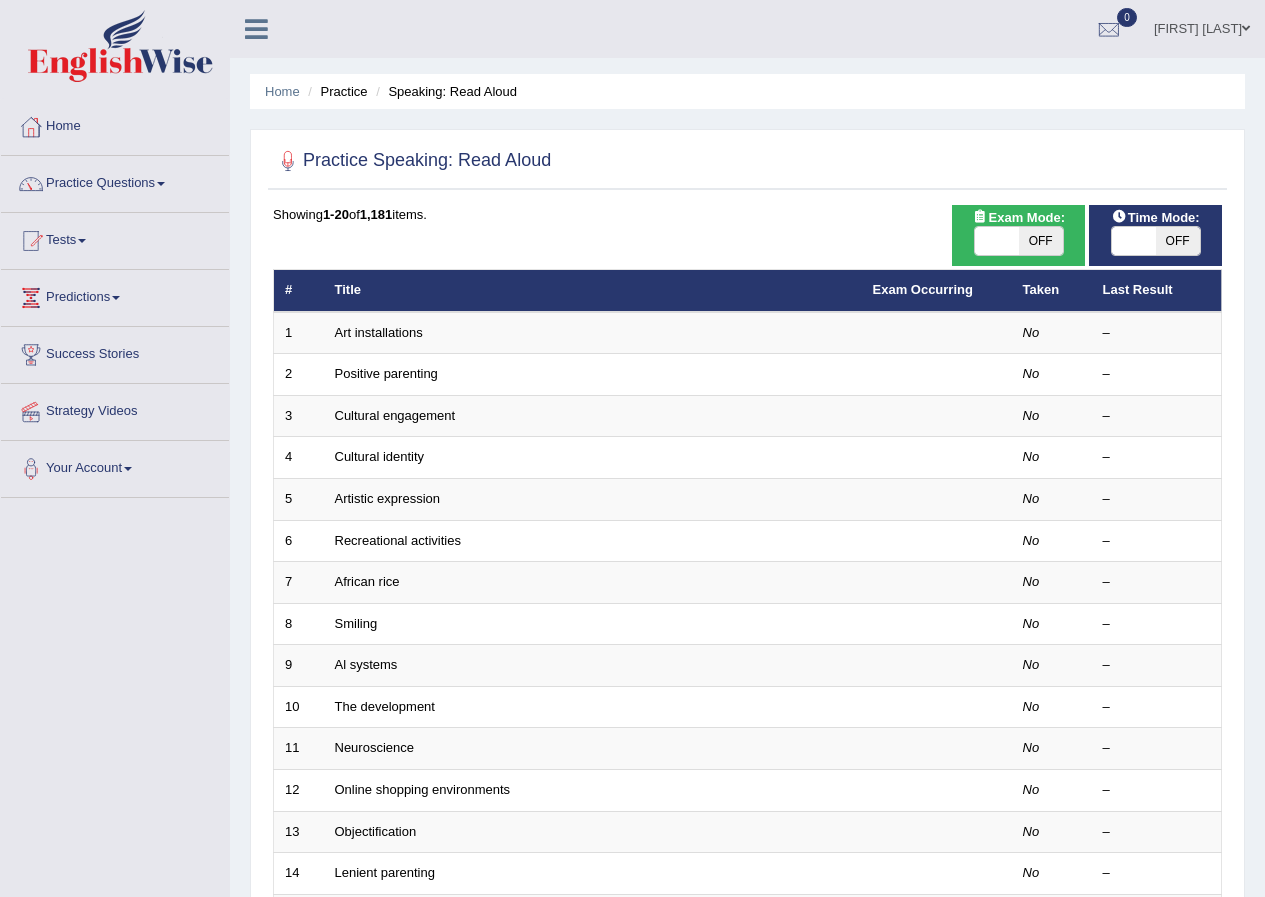 scroll, scrollTop: 0, scrollLeft: 0, axis: both 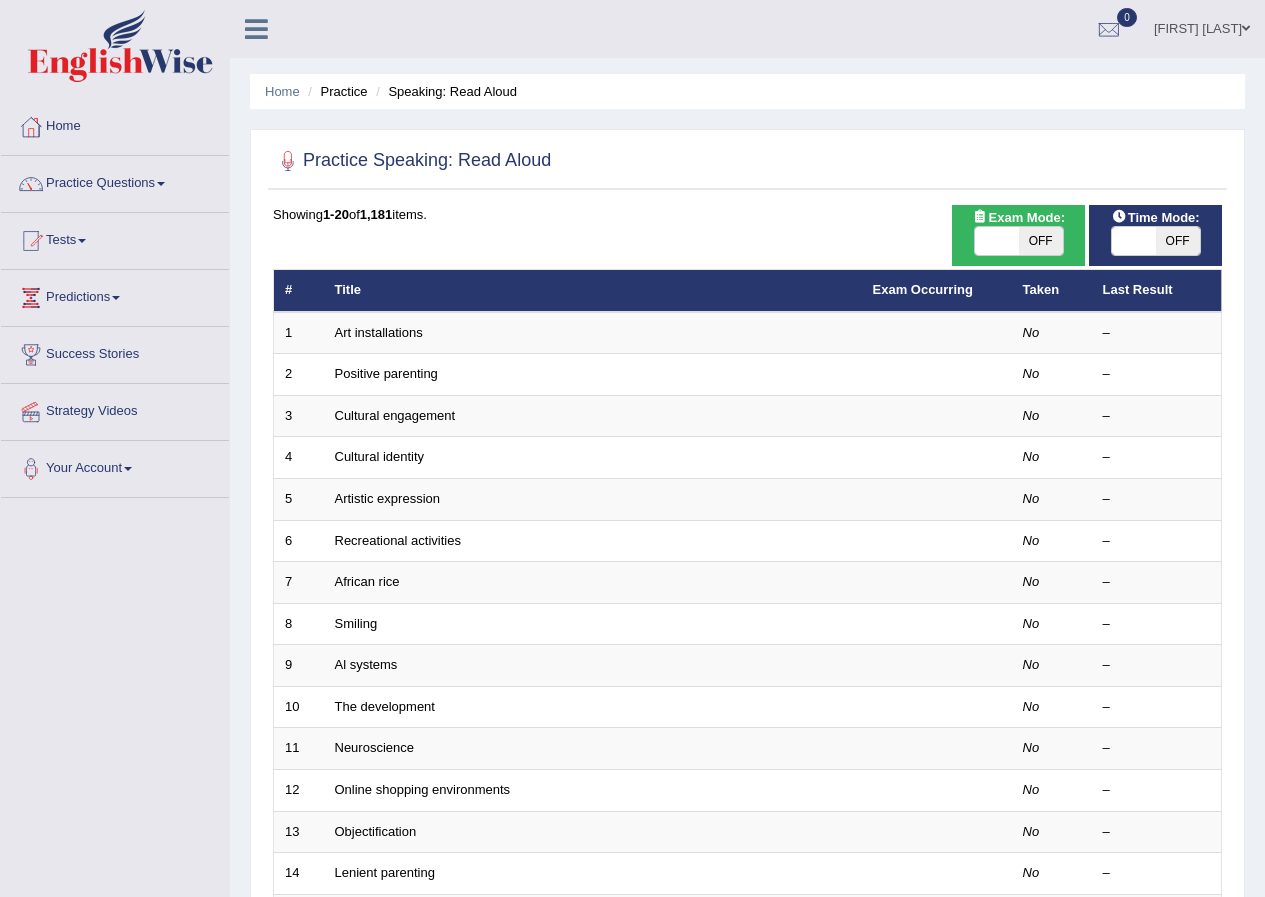 click on "OFF" at bounding box center [1178, 241] 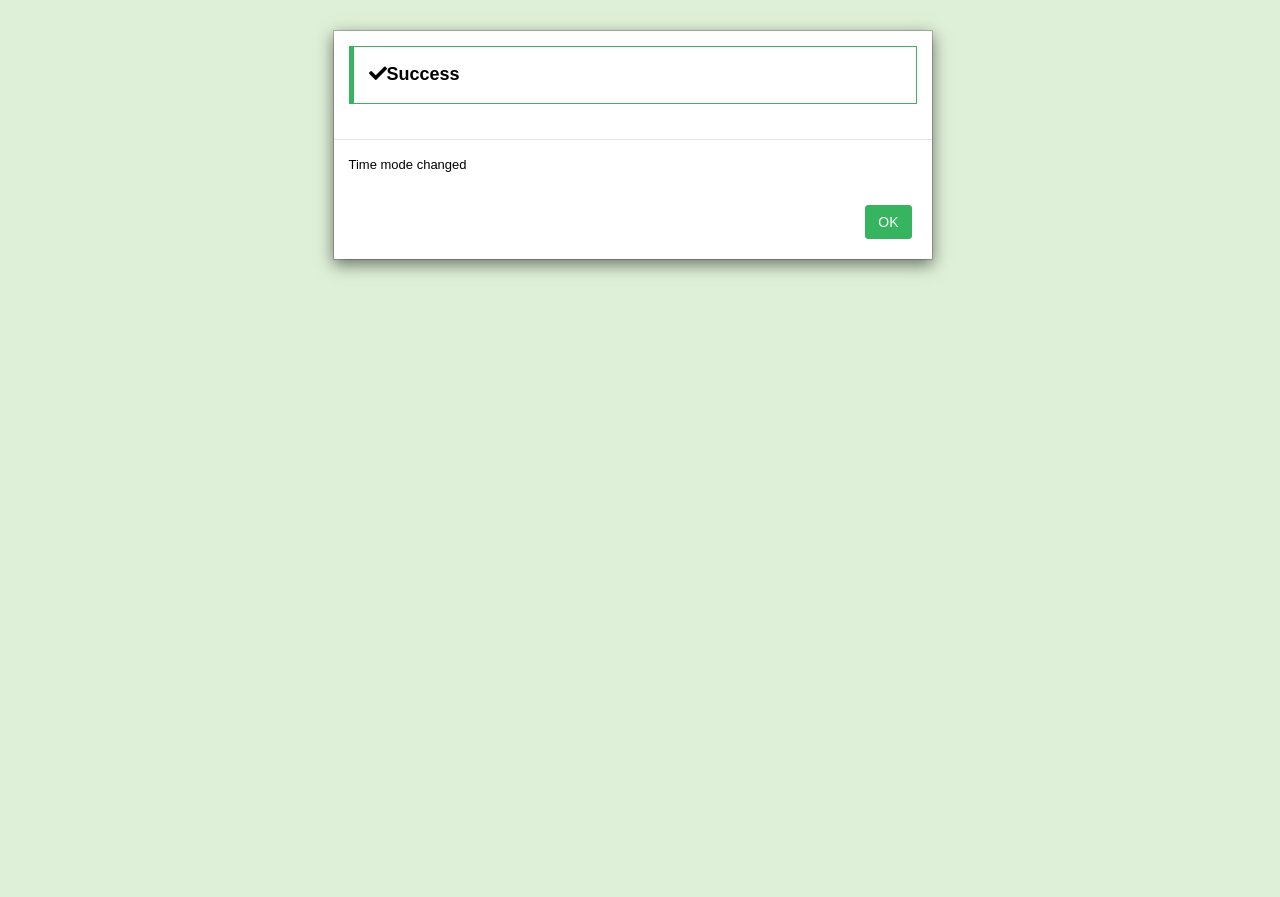drag, startPoint x: 900, startPoint y: 237, endPoint x: 890, endPoint y: 226, distance: 14.866069 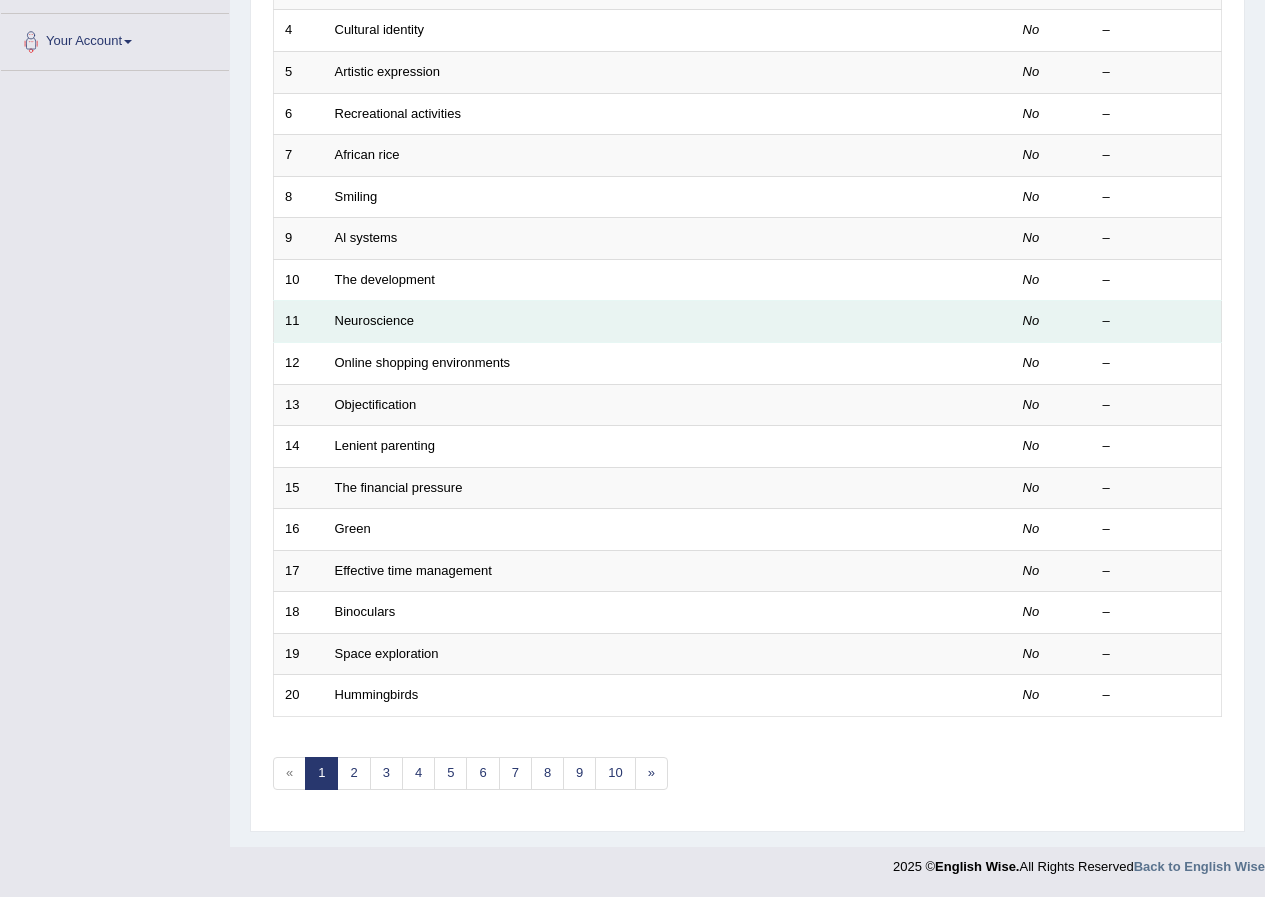 scroll, scrollTop: 427, scrollLeft: 0, axis: vertical 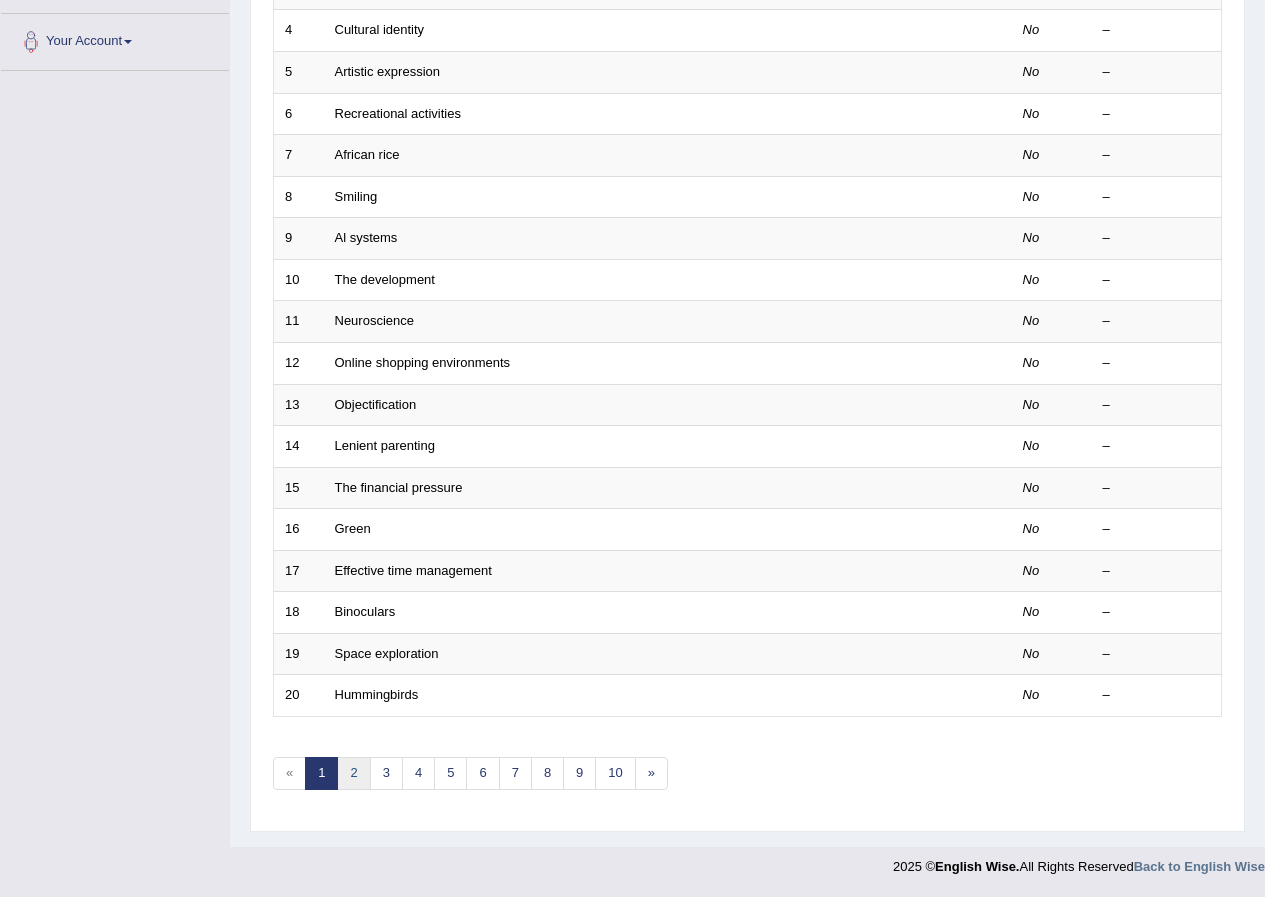 click on "2" at bounding box center [353, 773] 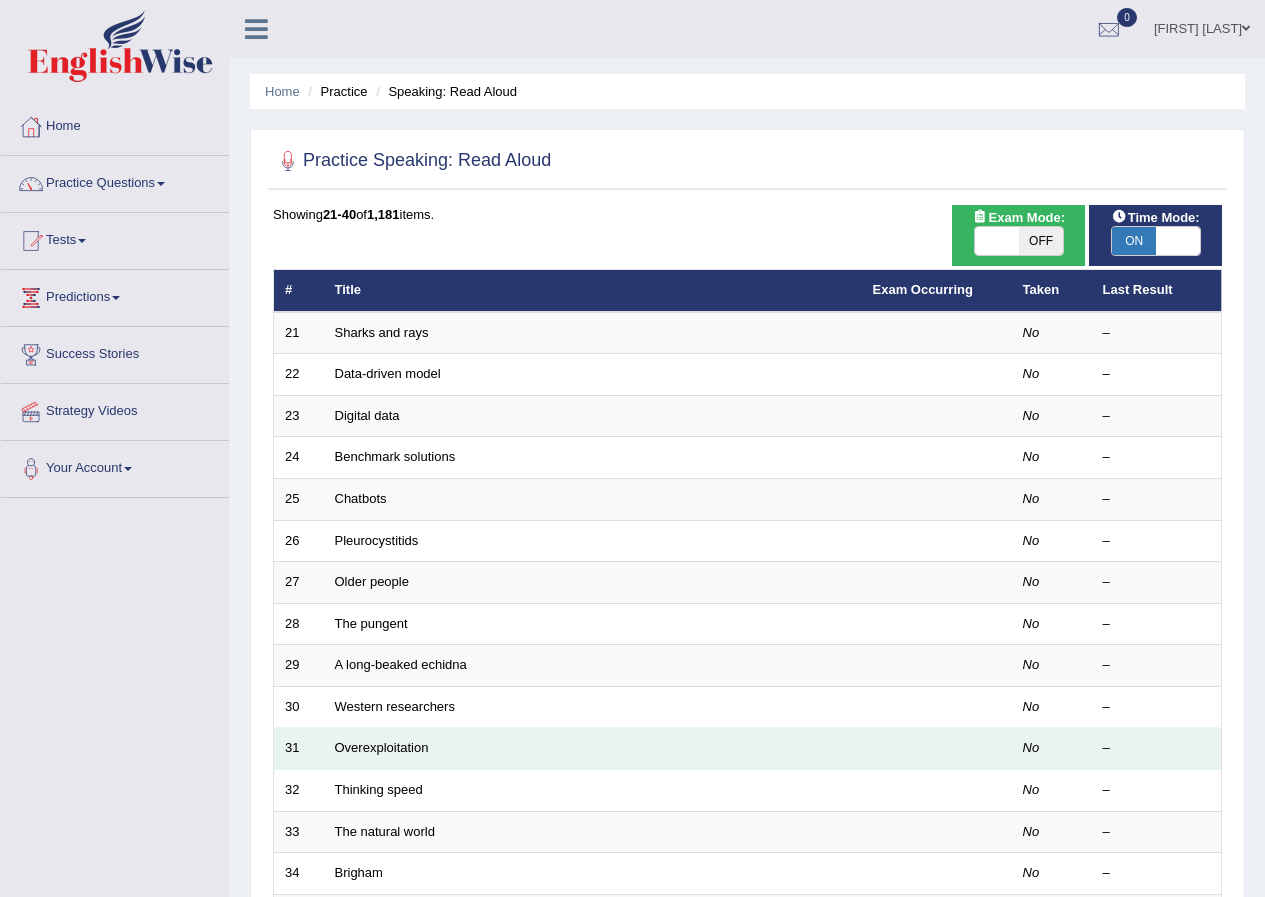 scroll, scrollTop: 0, scrollLeft: 0, axis: both 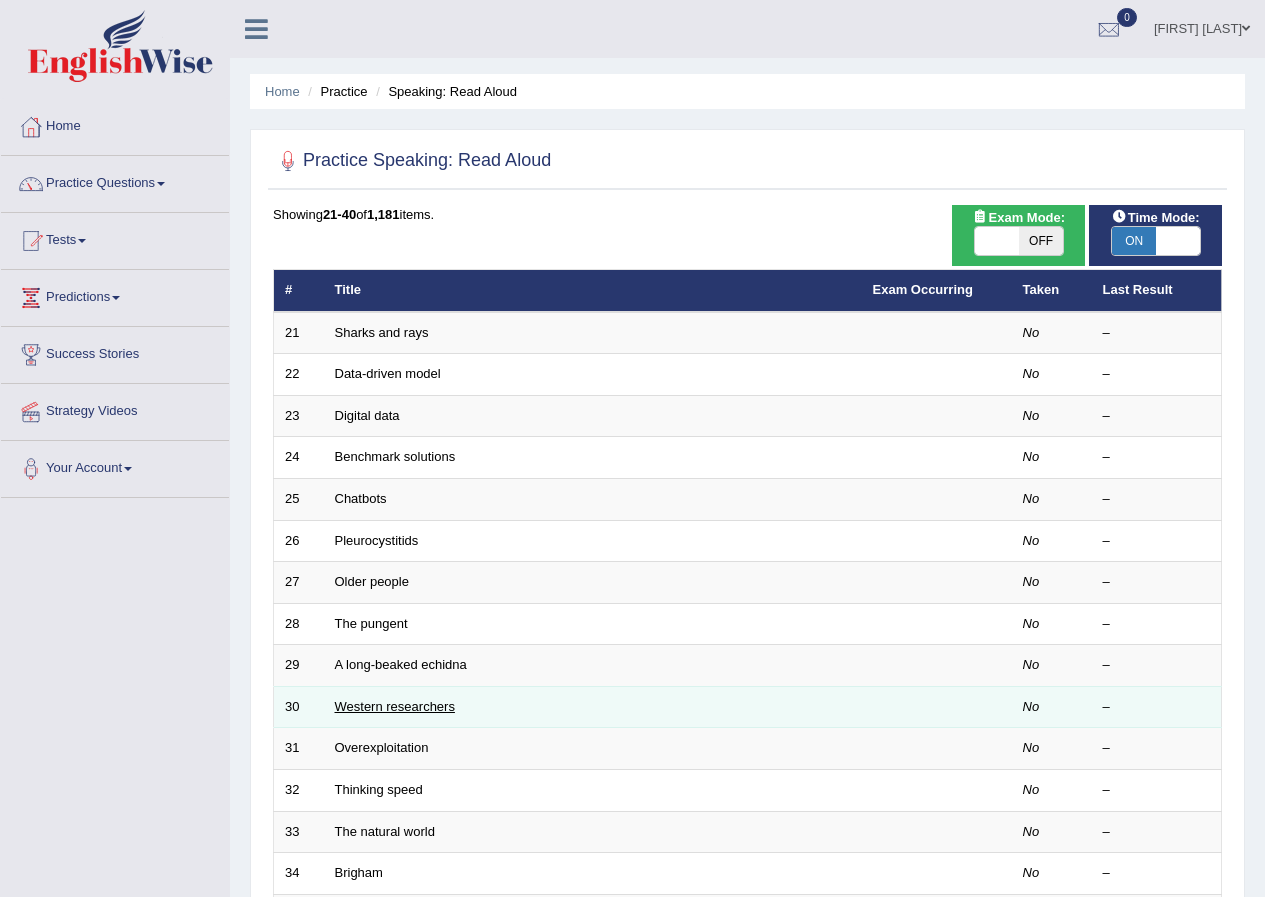 click on "Western researchers" at bounding box center (395, 706) 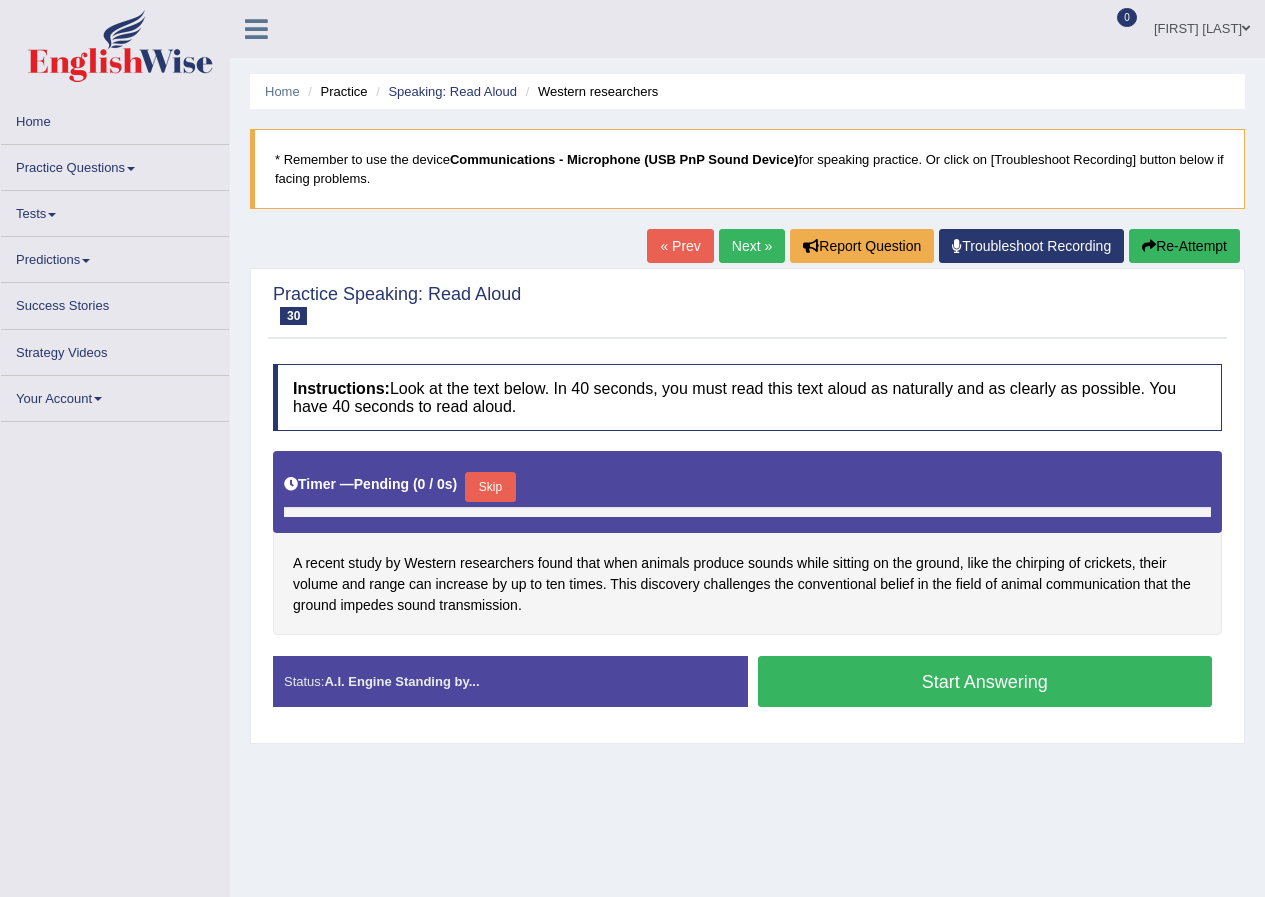 scroll, scrollTop: 0, scrollLeft: 0, axis: both 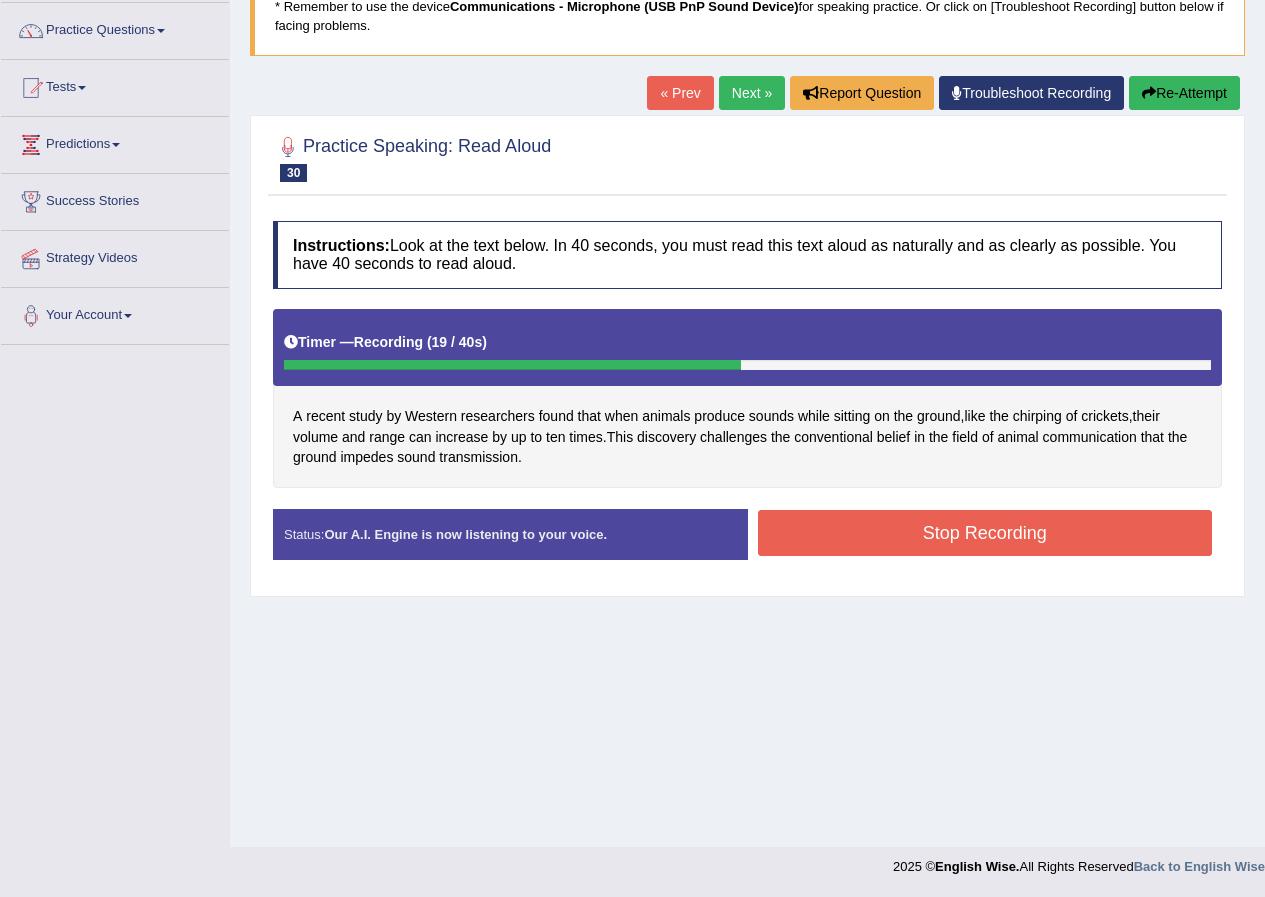 click on "Stop Recording" at bounding box center (985, 533) 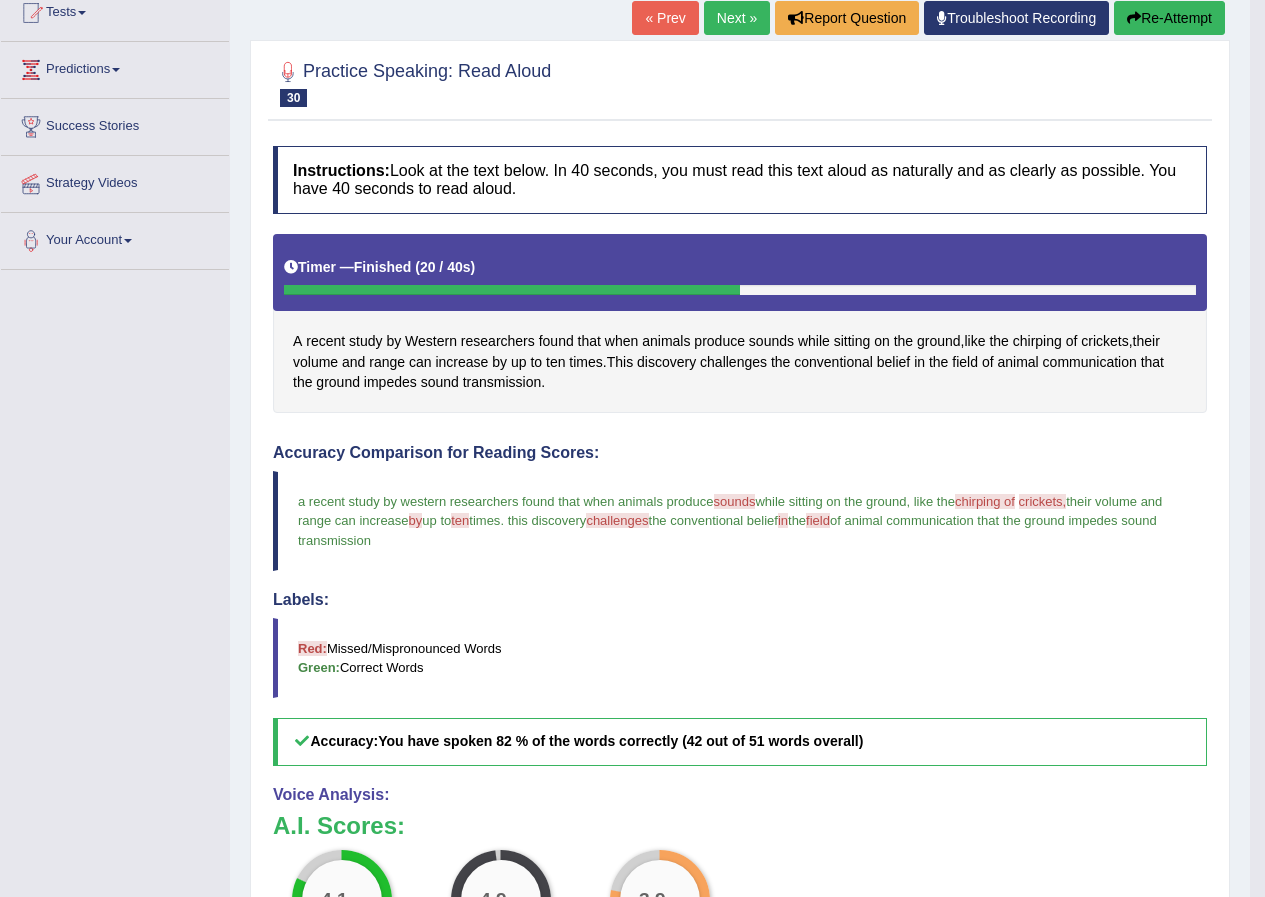scroll, scrollTop: 146, scrollLeft: 0, axis: vertical 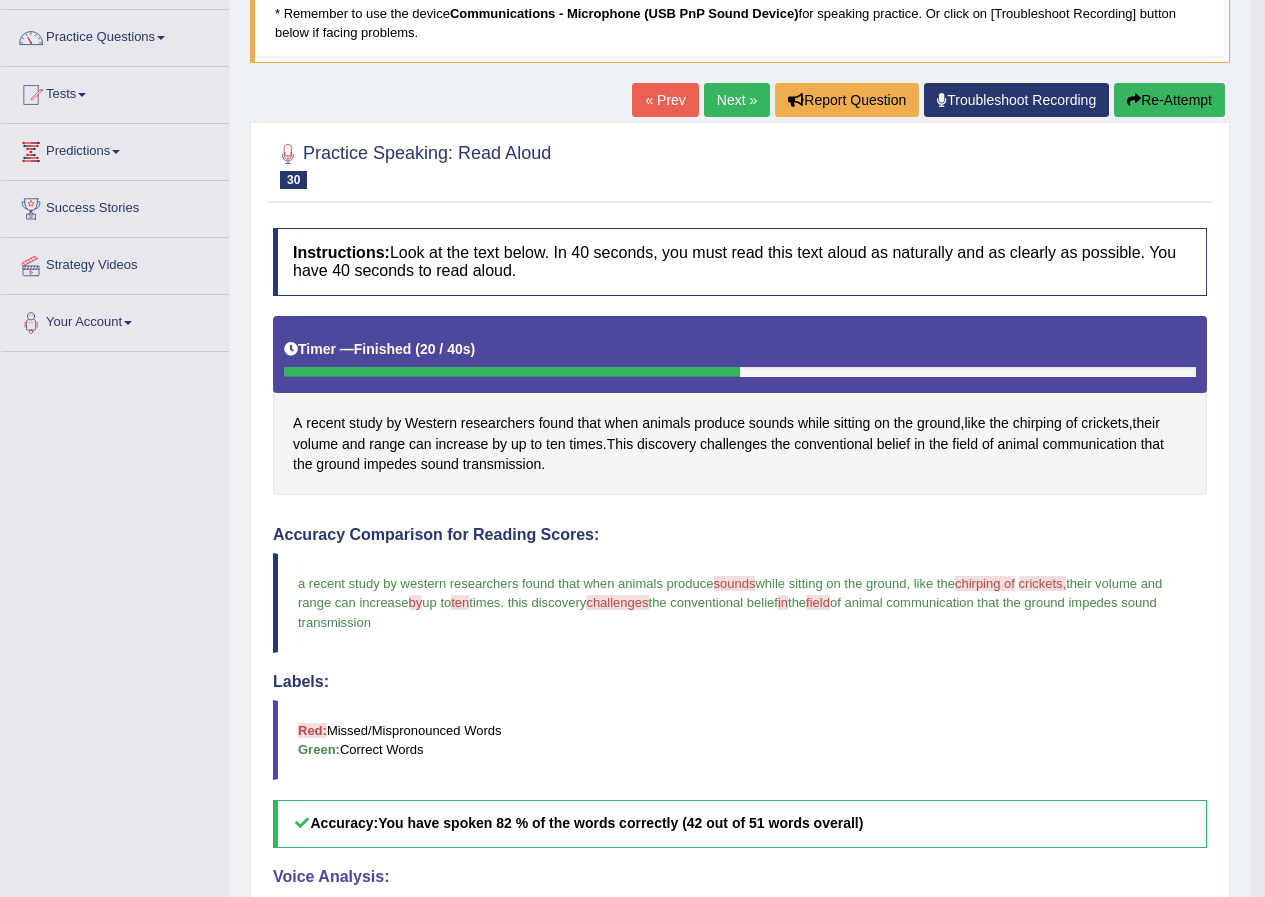 click on "Next »" at bounding box center [737, 100] 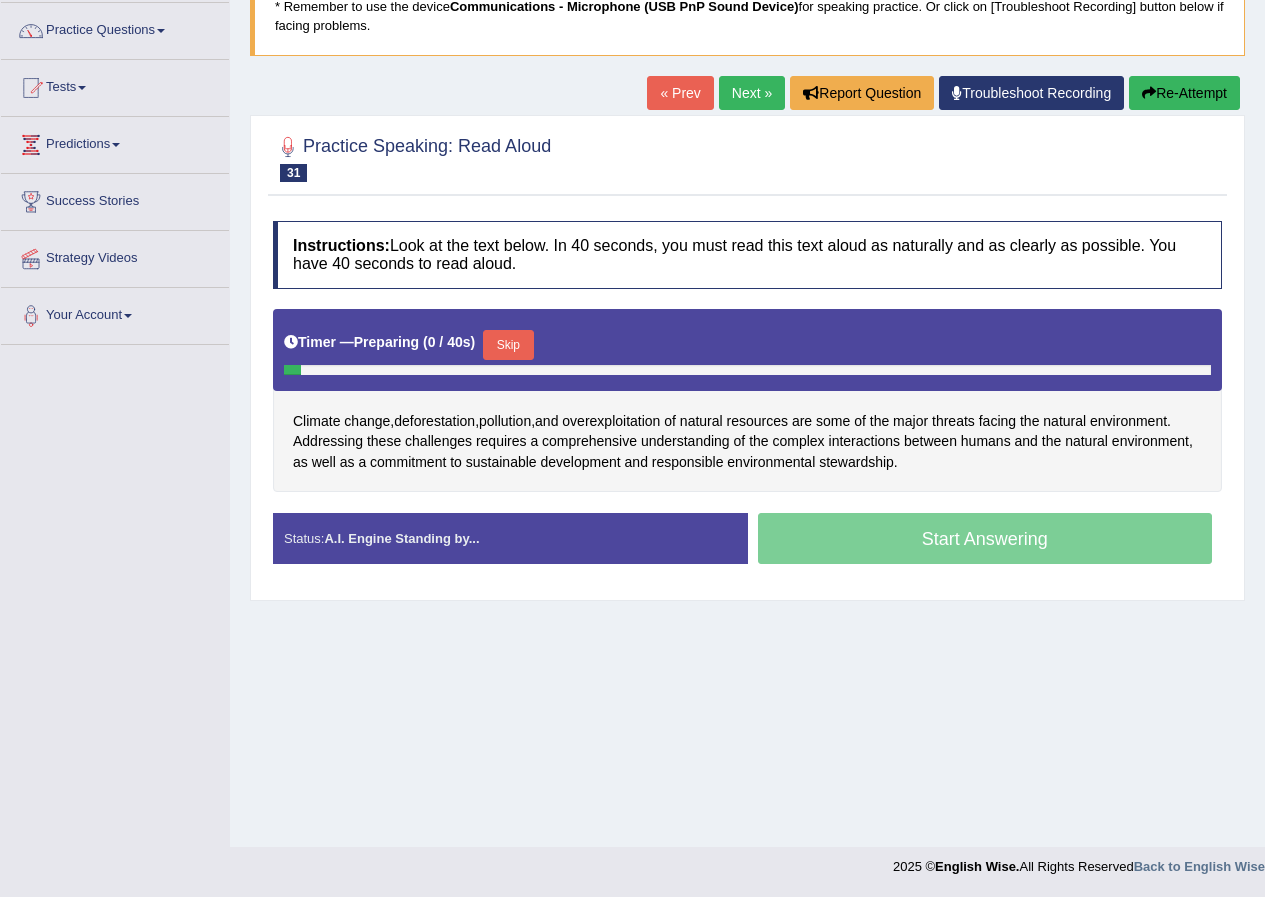 scroll, scrollTop: 153, scrollLeft: 0, axis: vertical 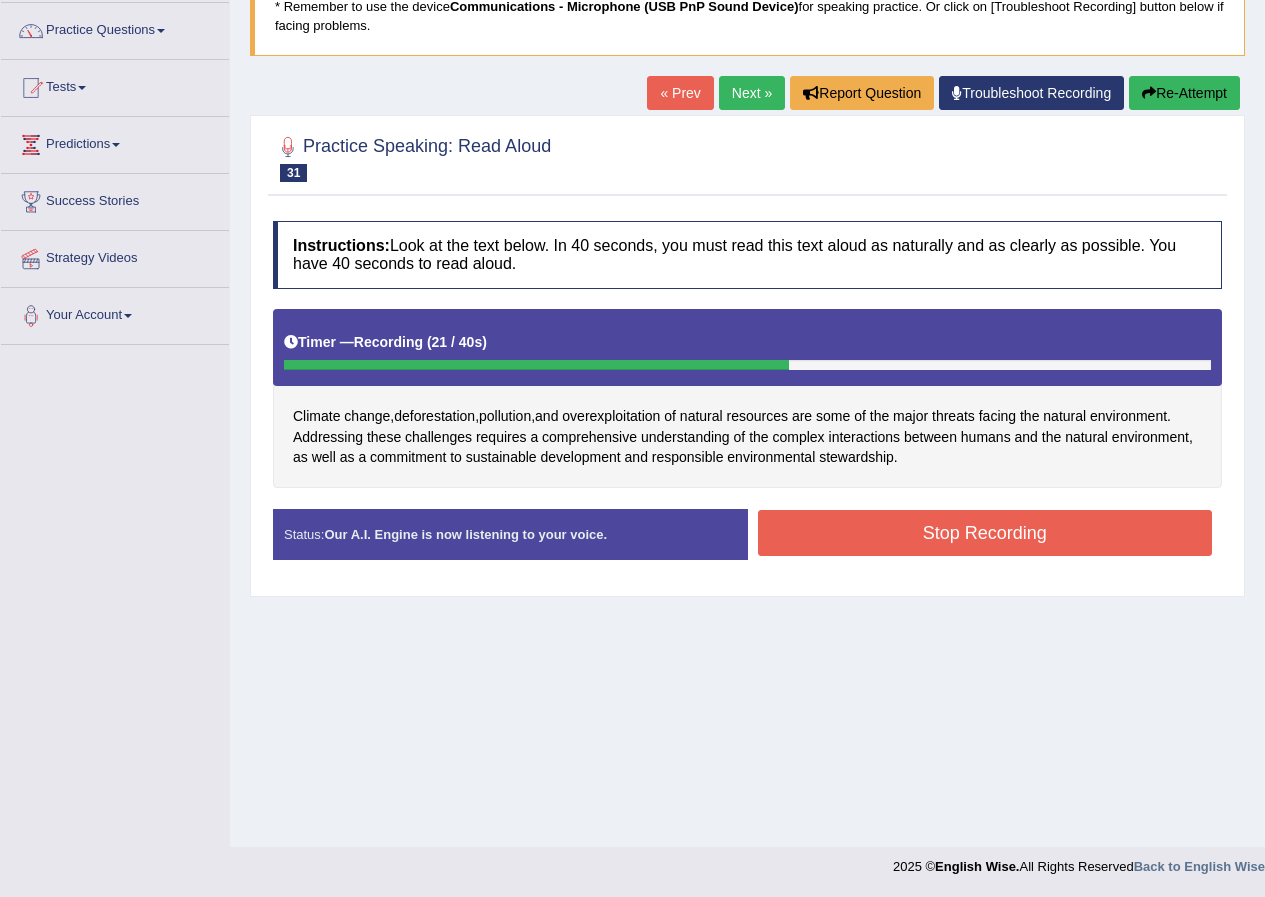 click on "Stop Recording" at bounding box center (985, 533) 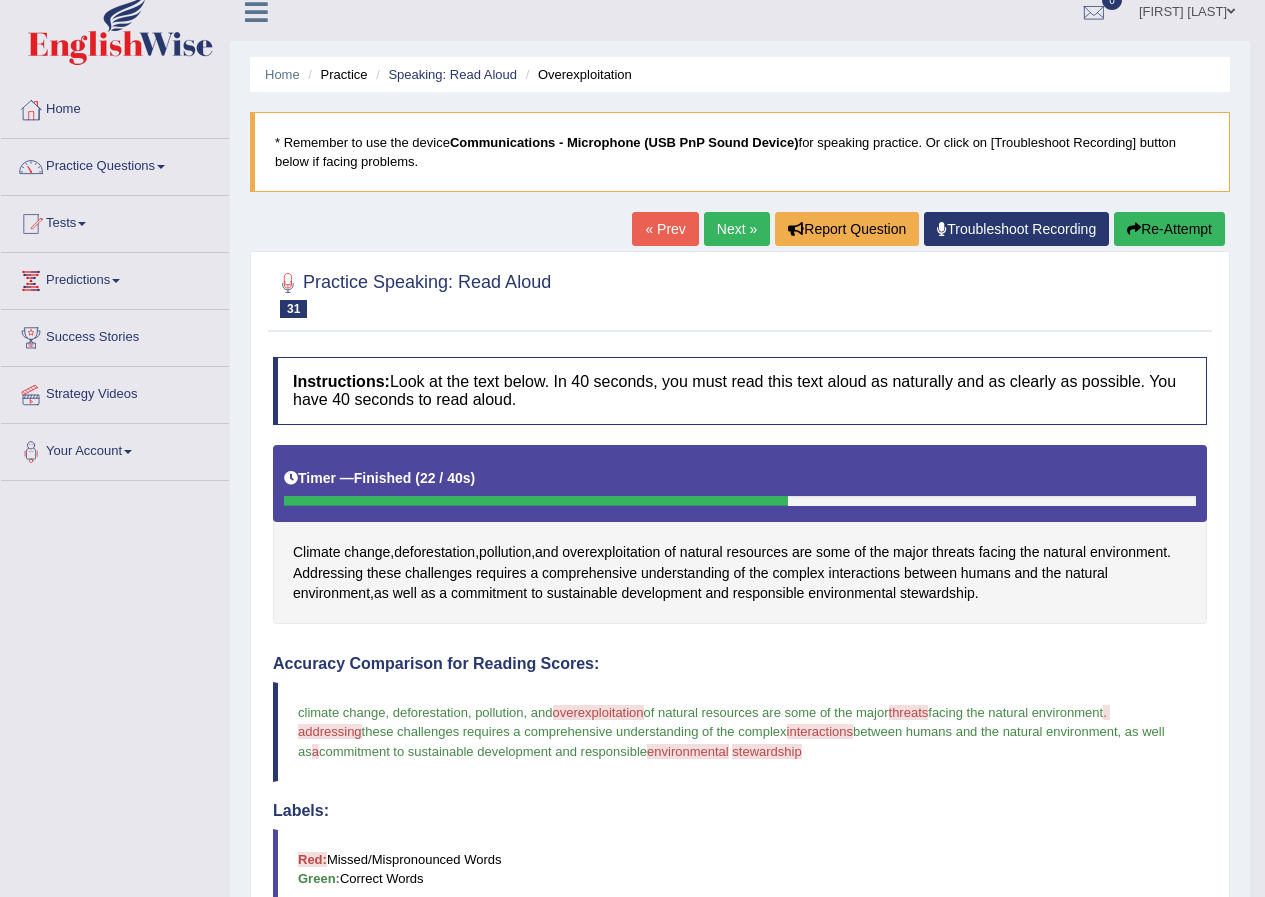 scroll, scrollTop: 0, scrollLeft: 0, axis: both 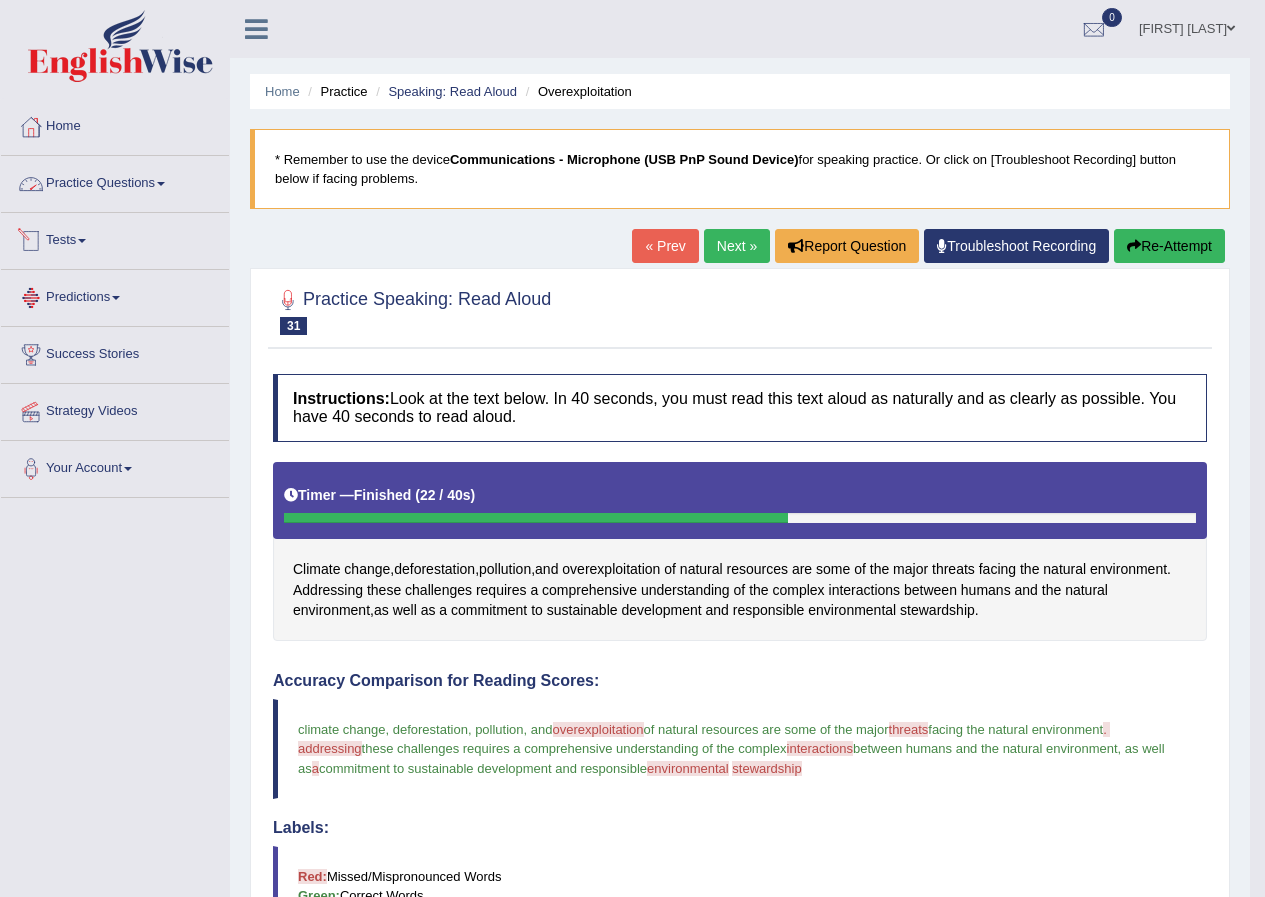 click on "Practice Questions" at bounding box center [115, 181] 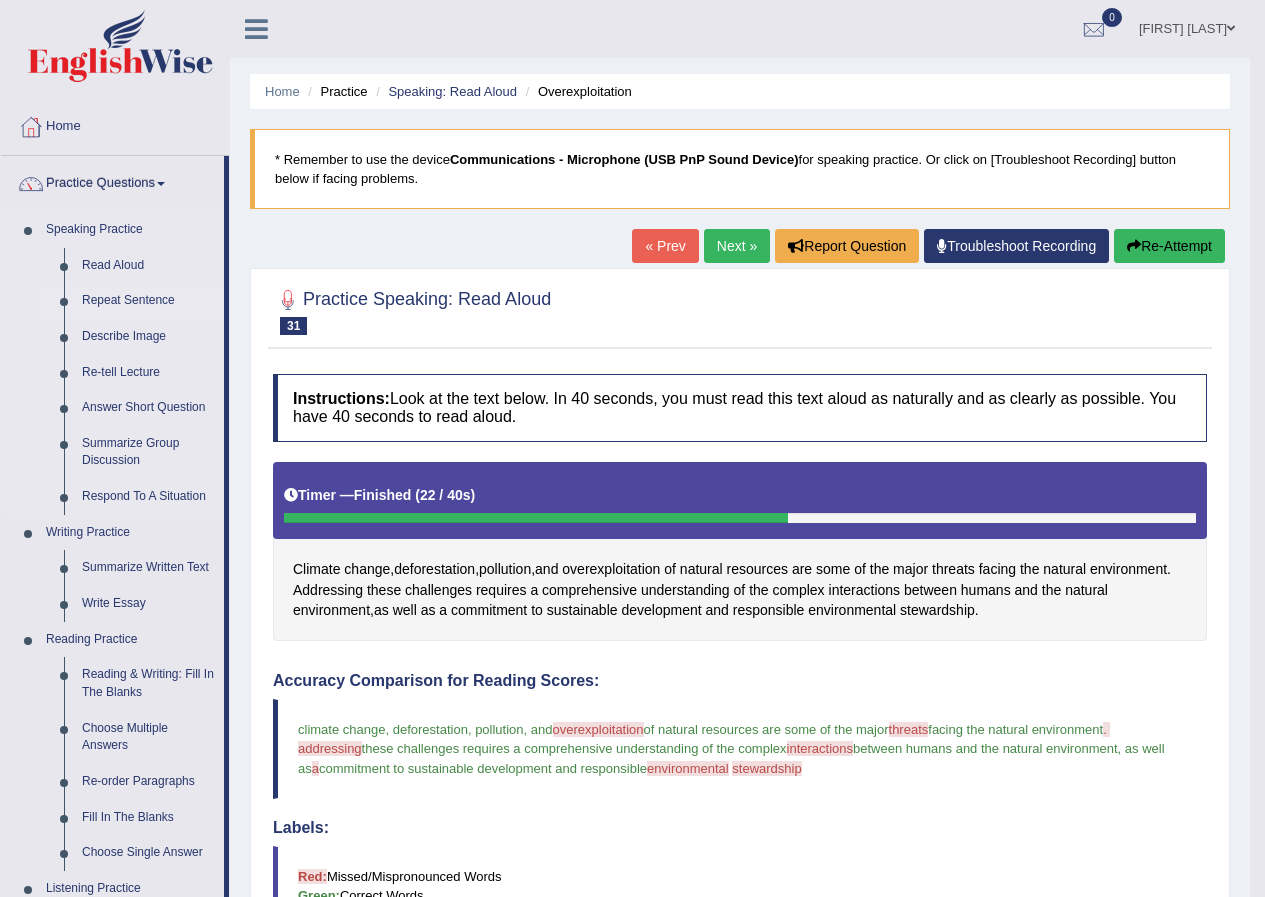 click on "Repeat Sentence" at bounding box center (148, 301) 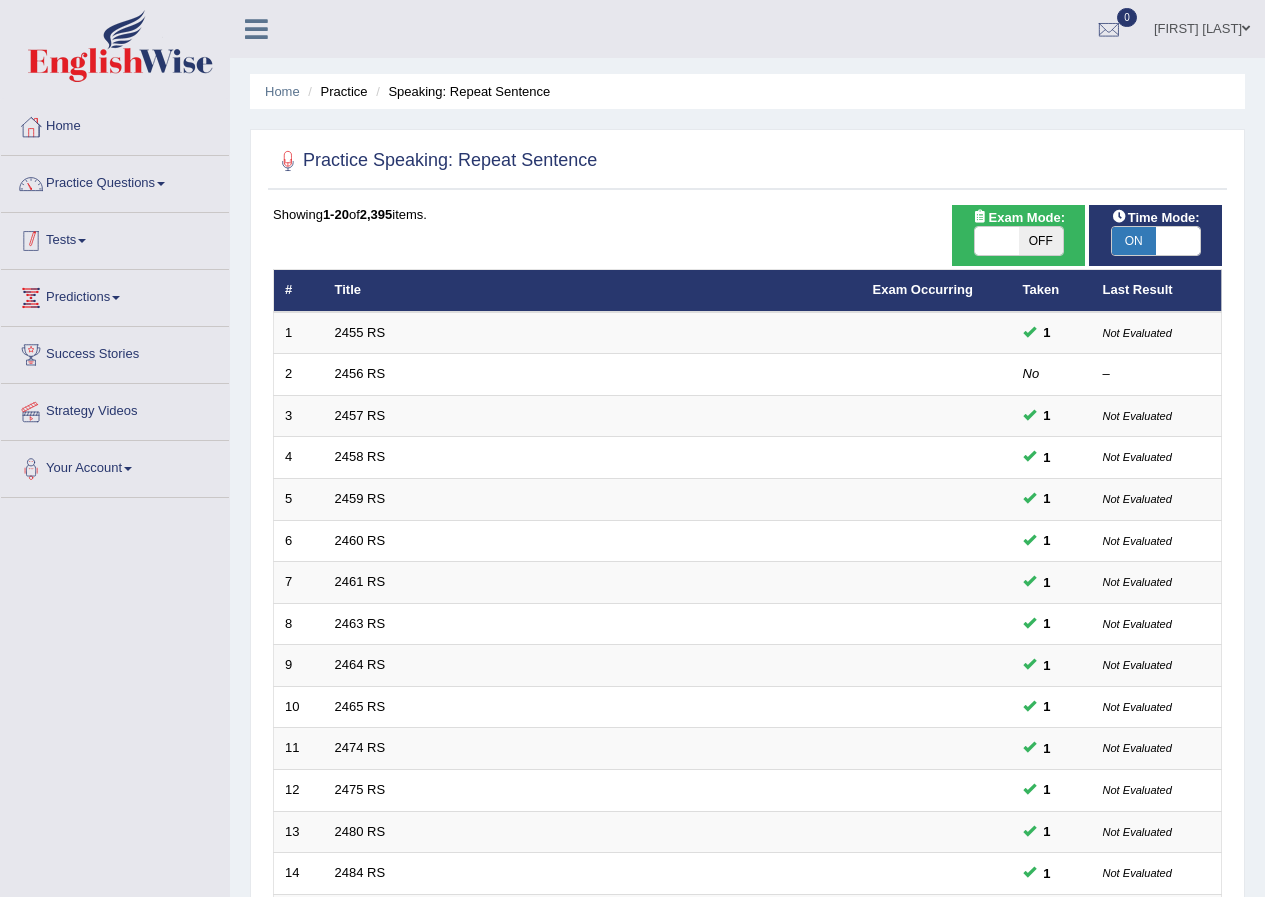 scroll, scrollTop: 0, scrollLeft: 0, axis: both 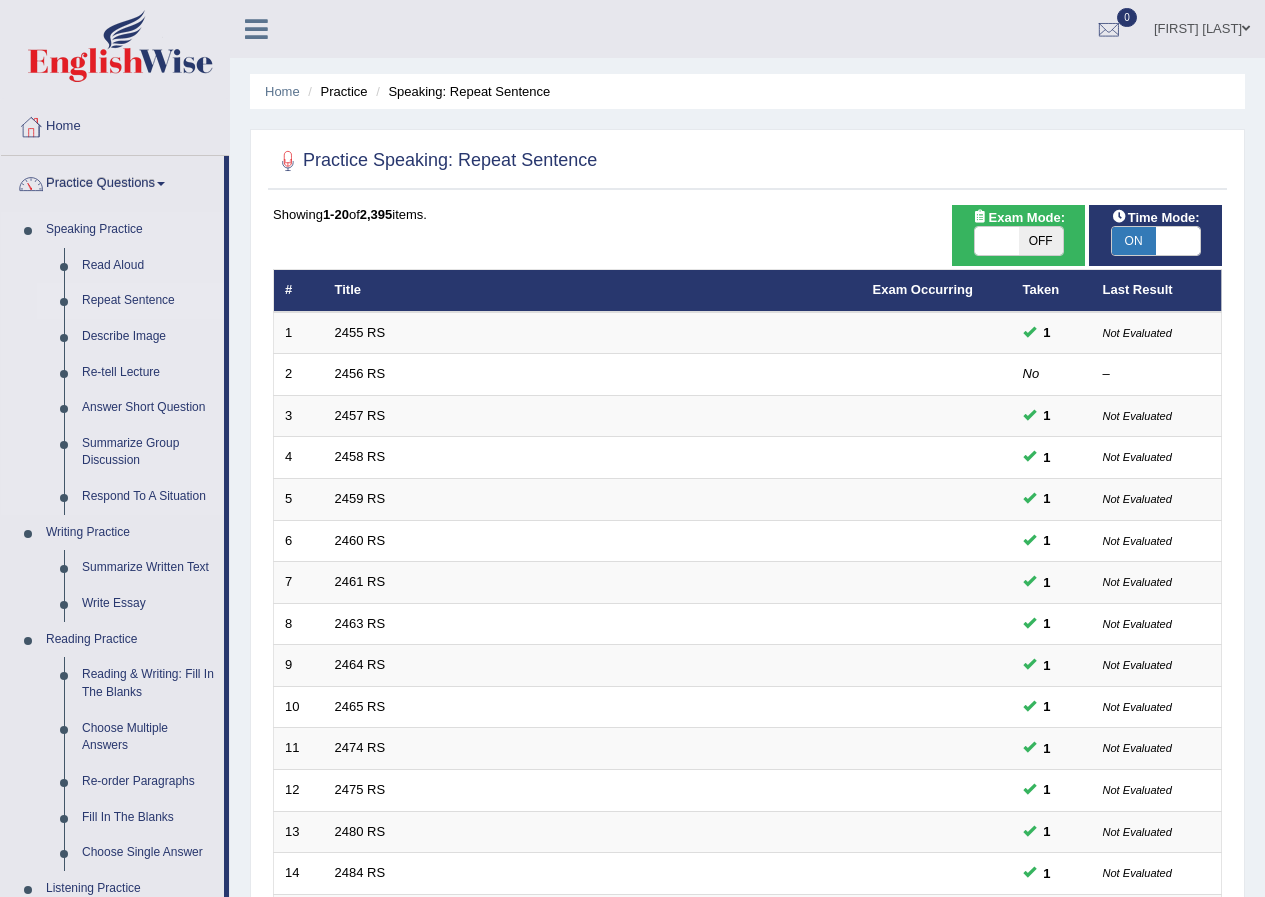 click on "Repeat Sentence" at bounding box center (148, 301) 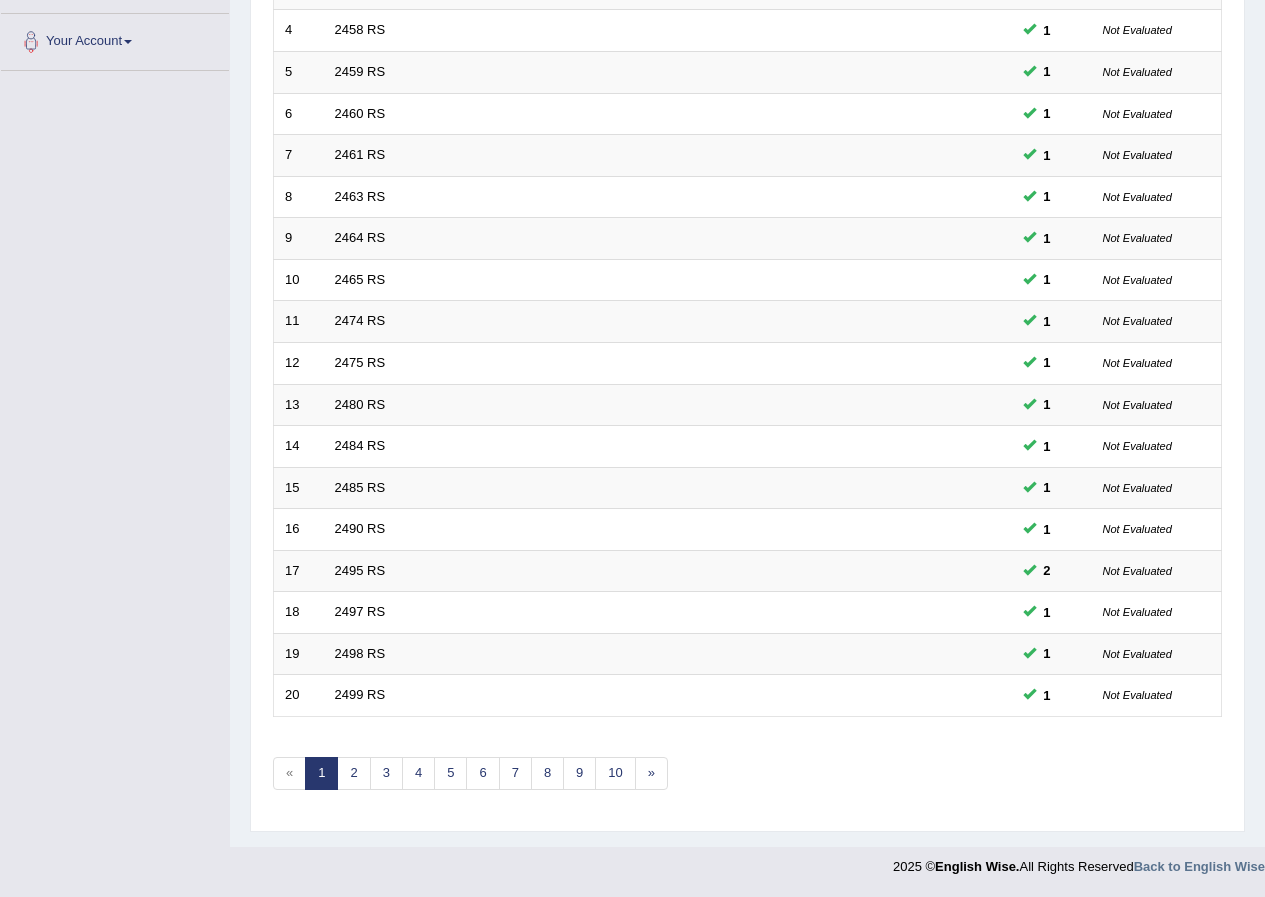 scroll, scrollTop: 427, scrollLeft: 0, axis: vertical 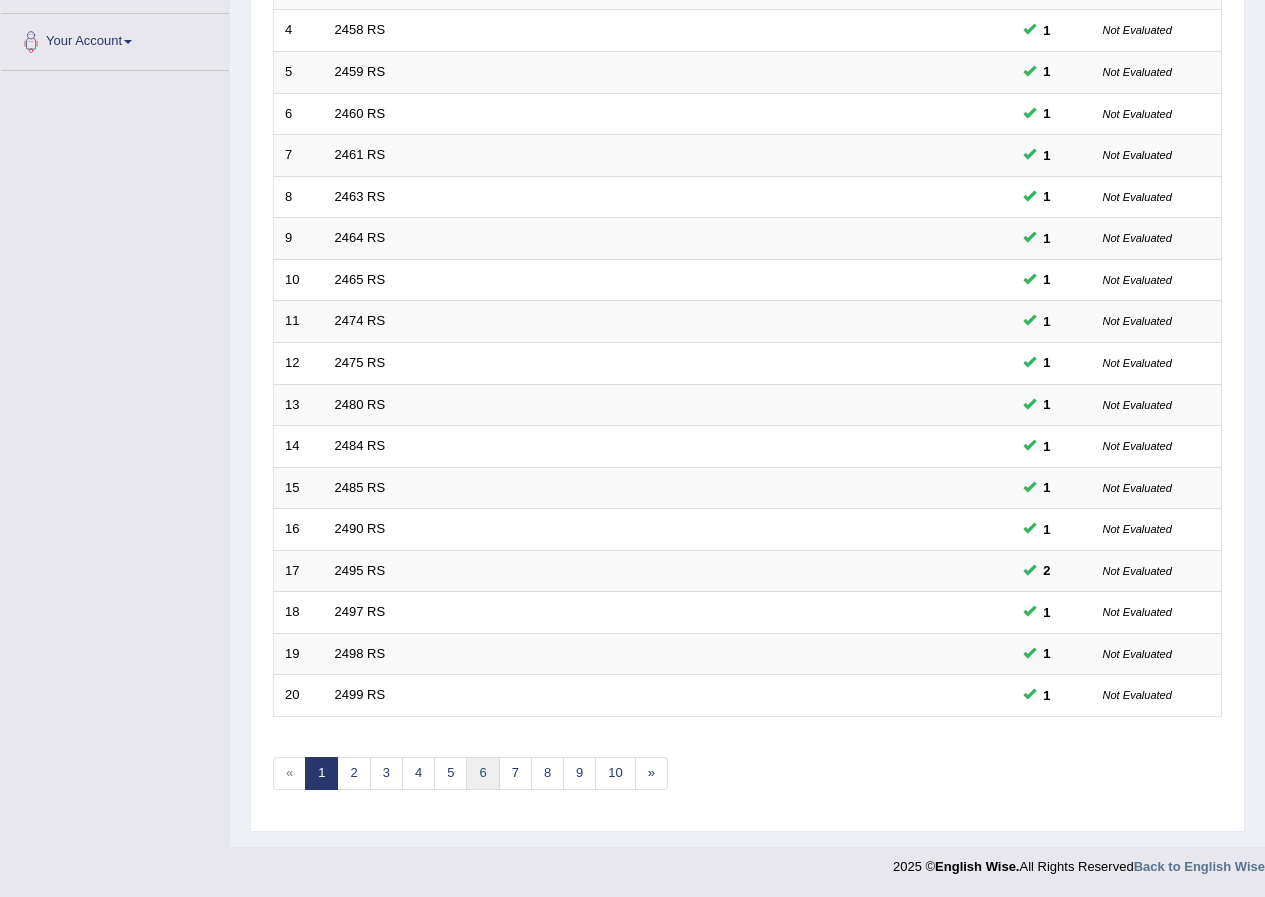 click on "6" at bounding box center (482, 773) 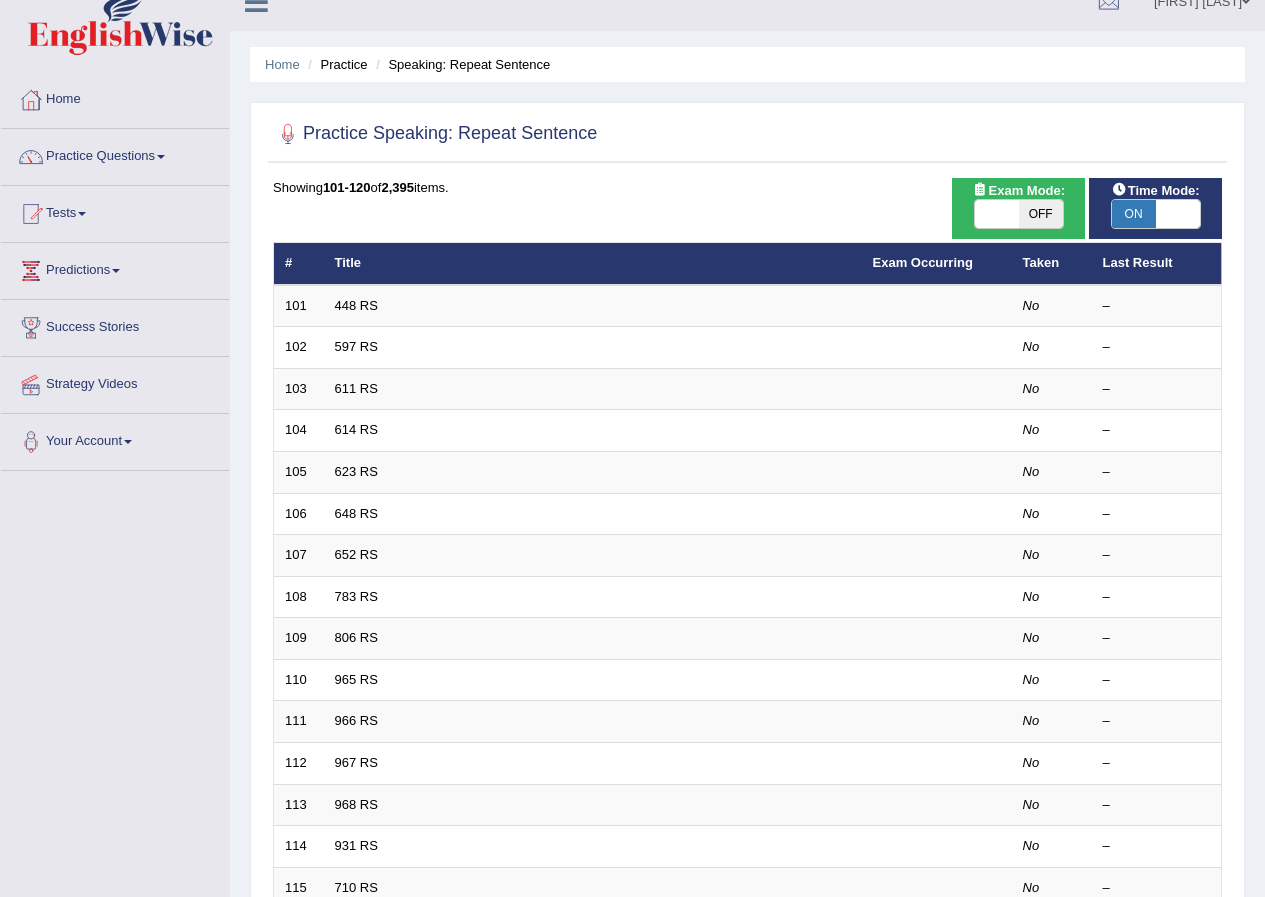 scroll, scrollTop: 0, scrollLeft: 0, axis: both 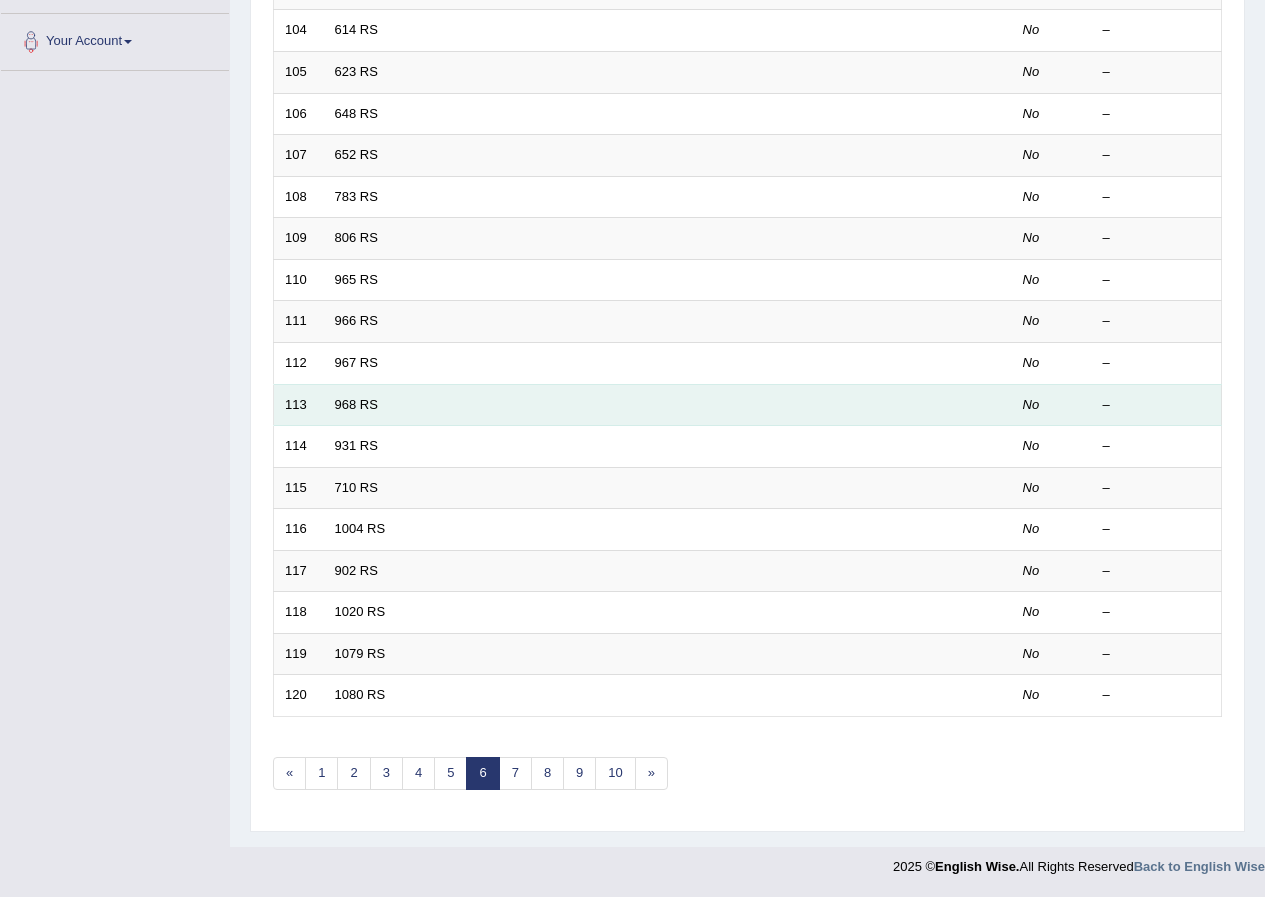 click on "968 RS" at bounding box center [593, 405] 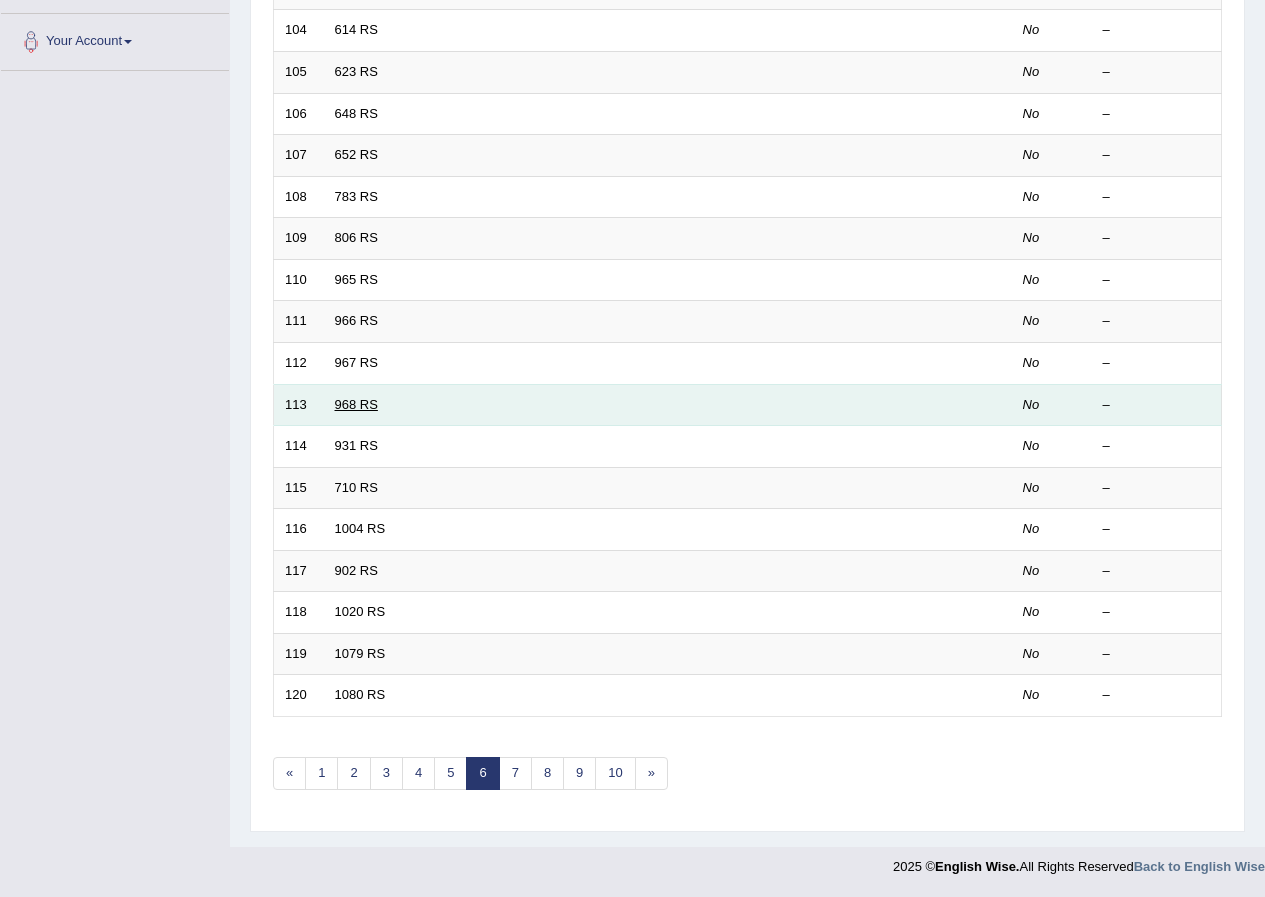 click on "968 RS" at bounding box center [356, 404] 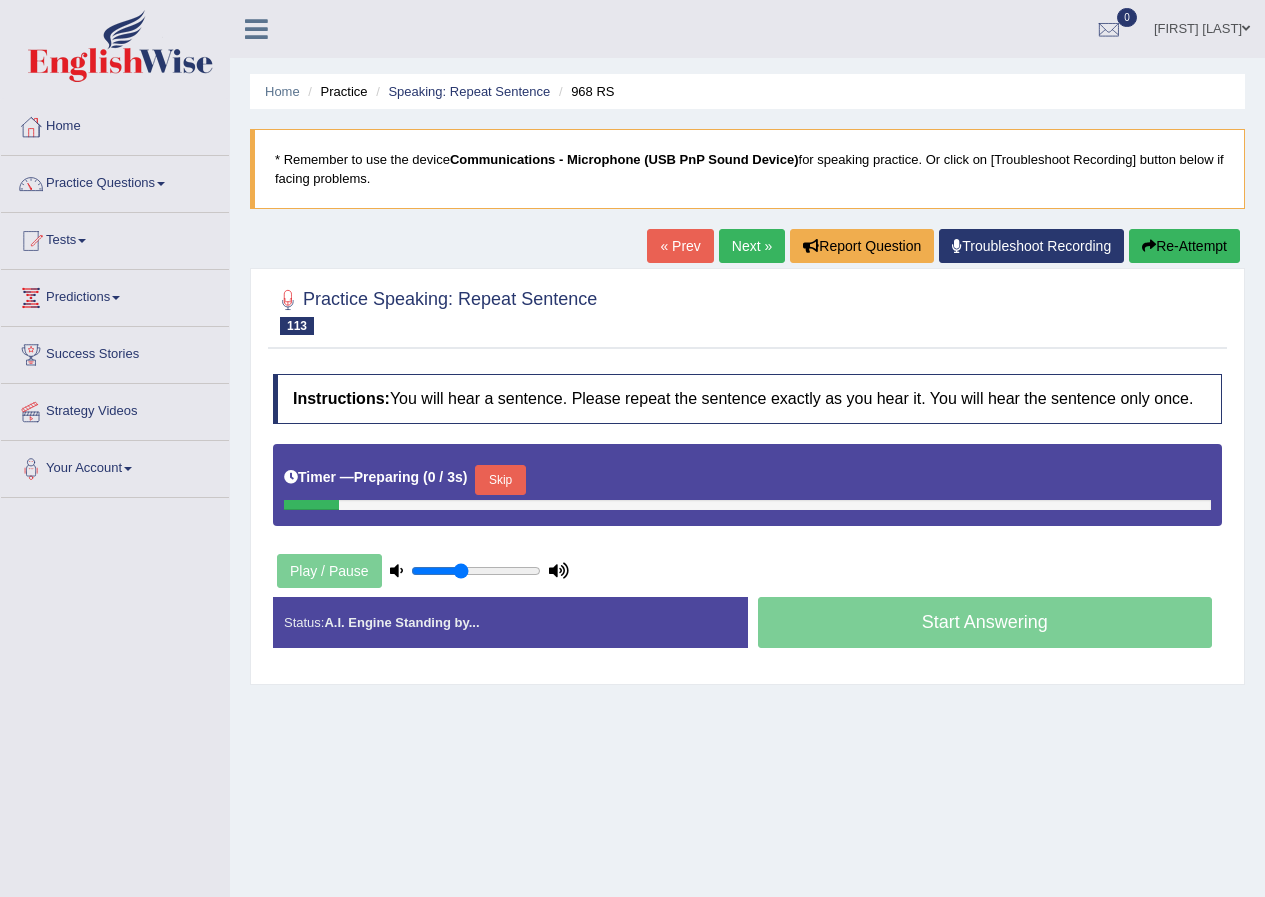 scroll, scrollTop: 0, scrollLeft: 0, axis: both 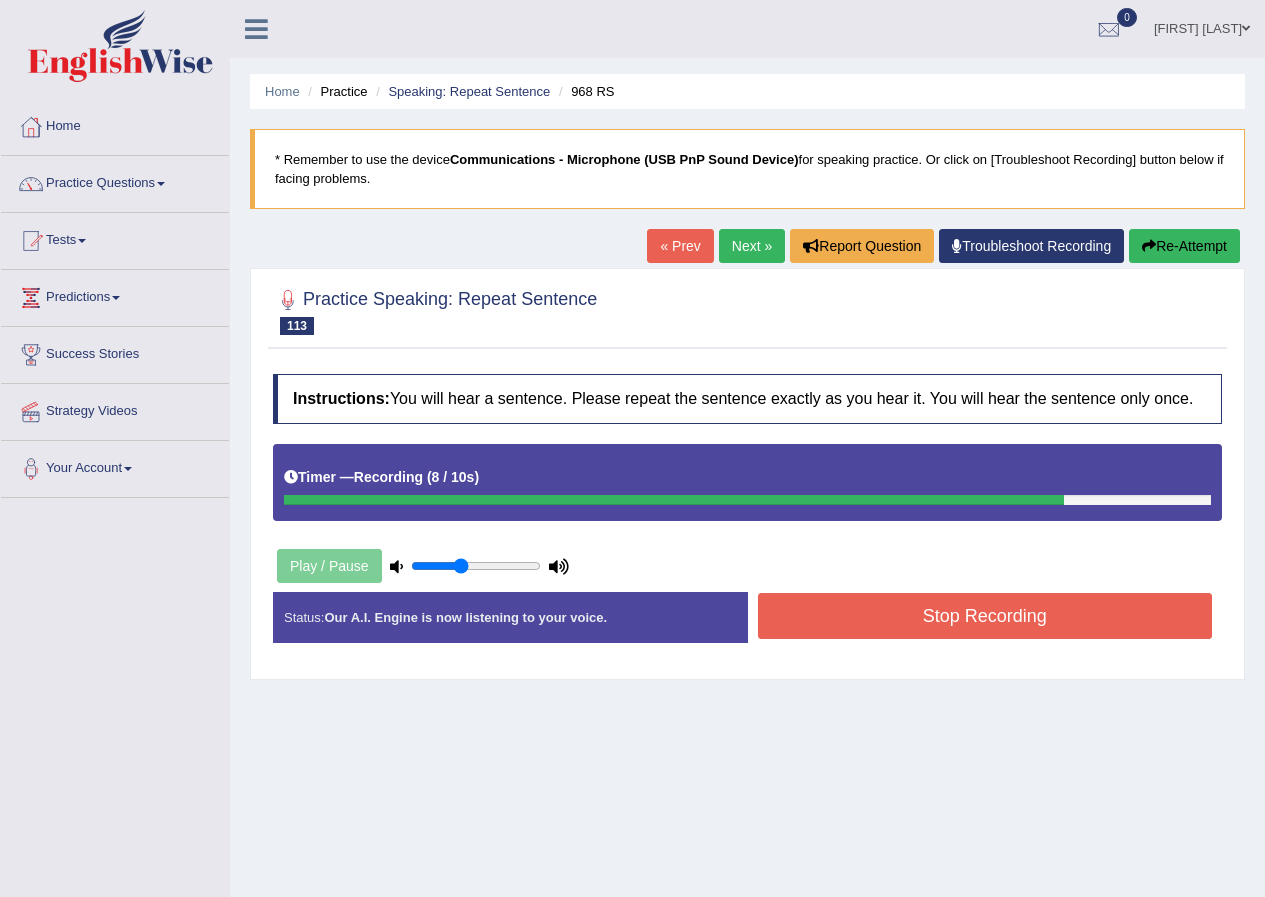 click on "Stop Recording" at bounding box center (985, 616) 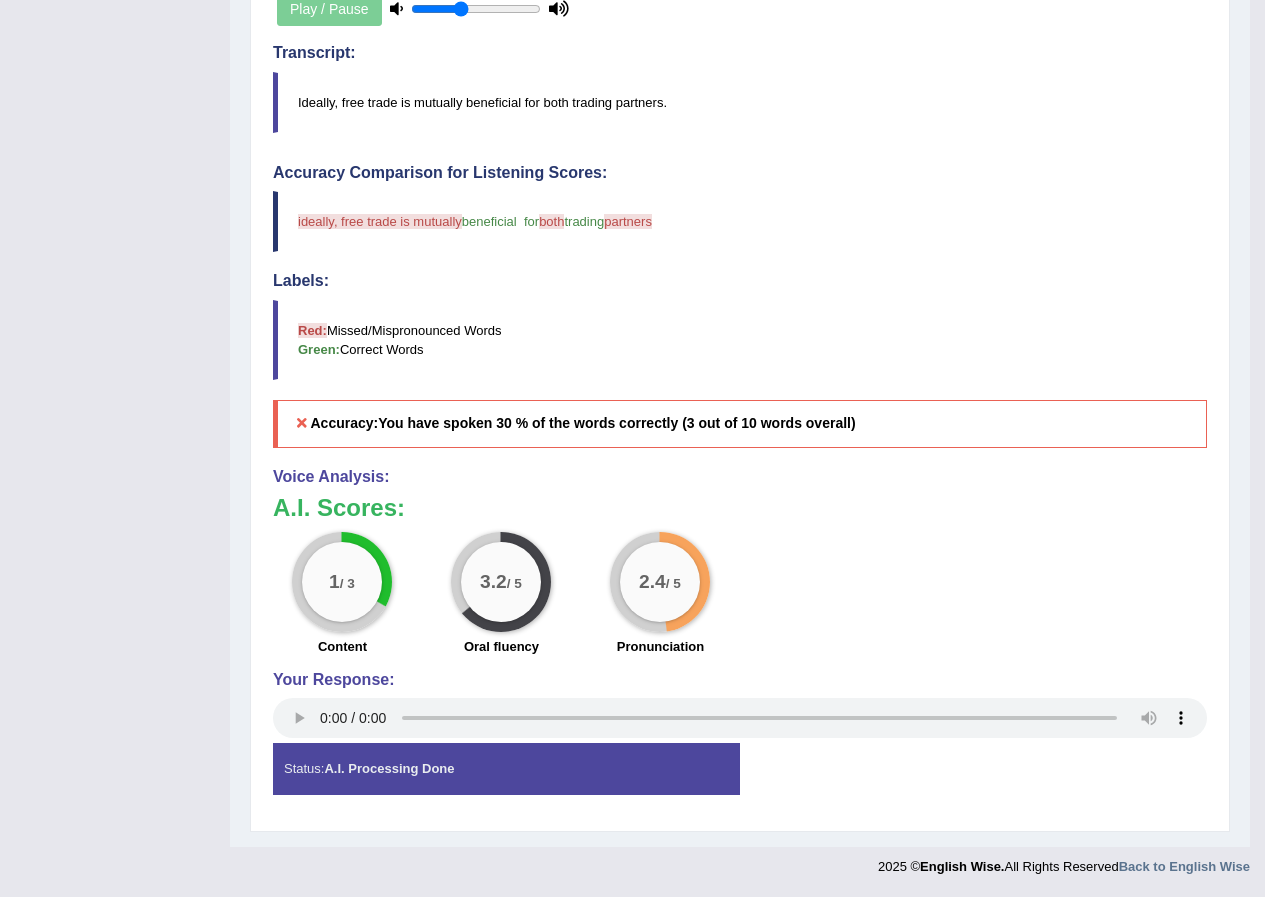 scroll, scrollTop: 75, scrollLeft: 0, axis: vertical 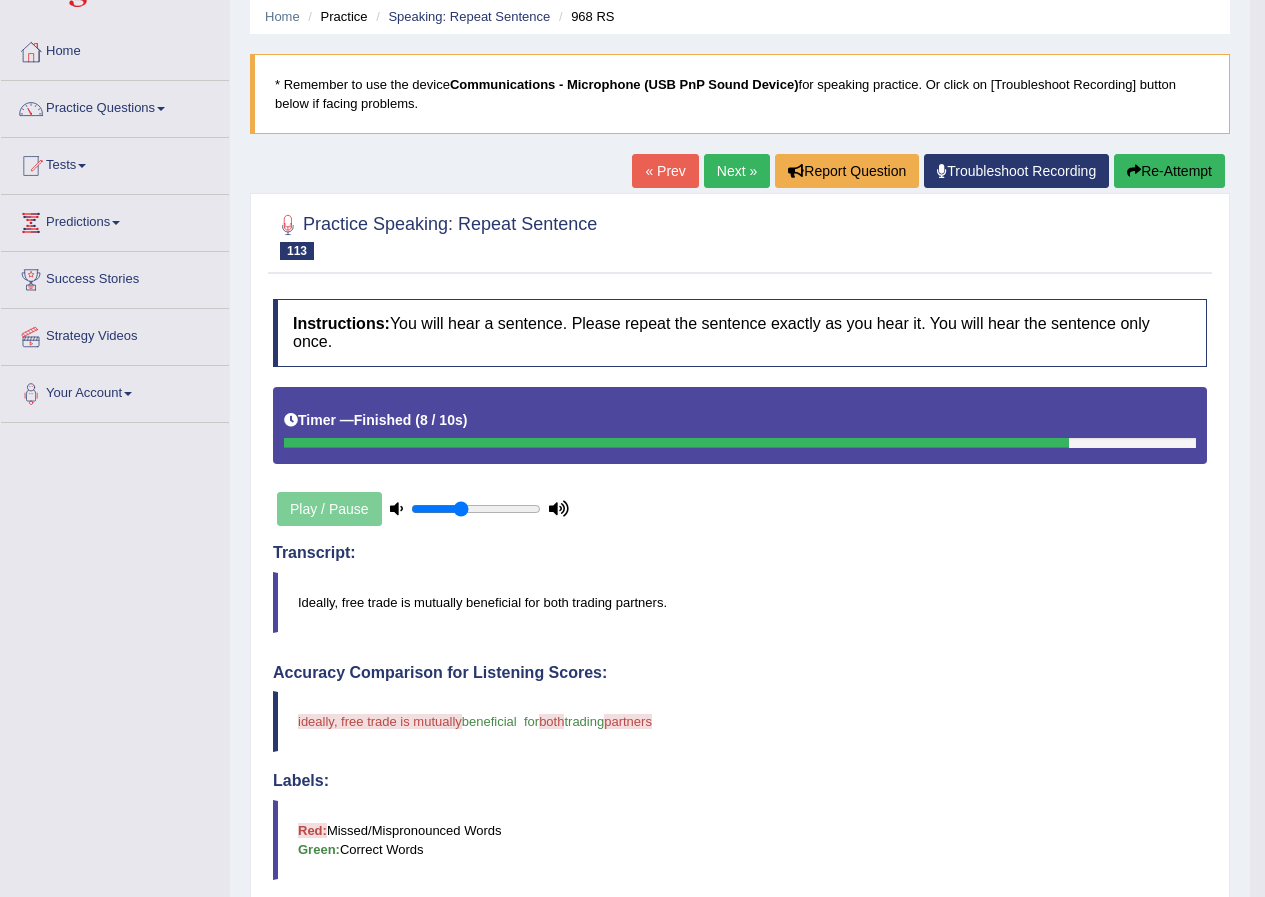 click on "Next »" at bounding box center [737, 171] 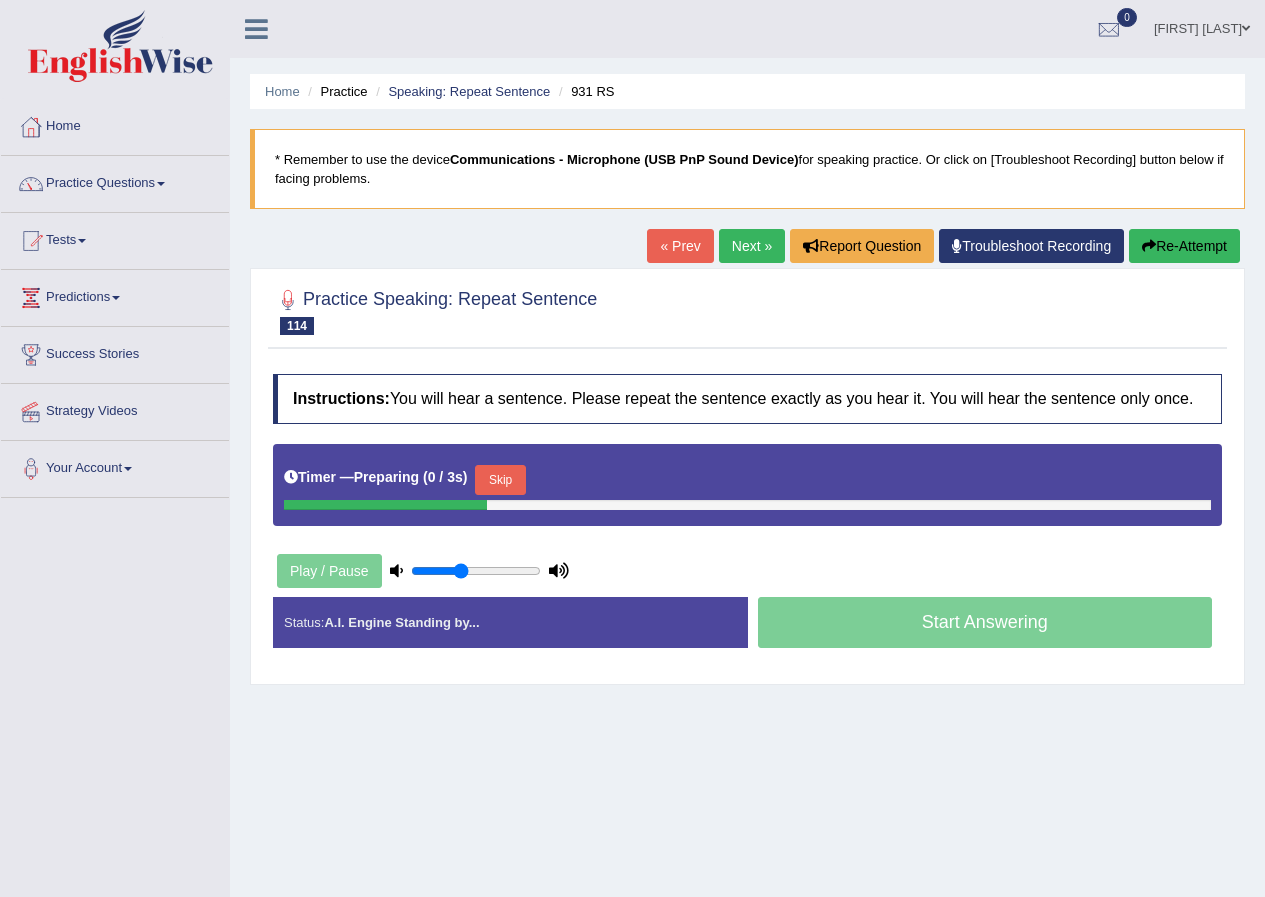 scroll, scrollTop: 103, scrollLeft: 0, axis: vertical 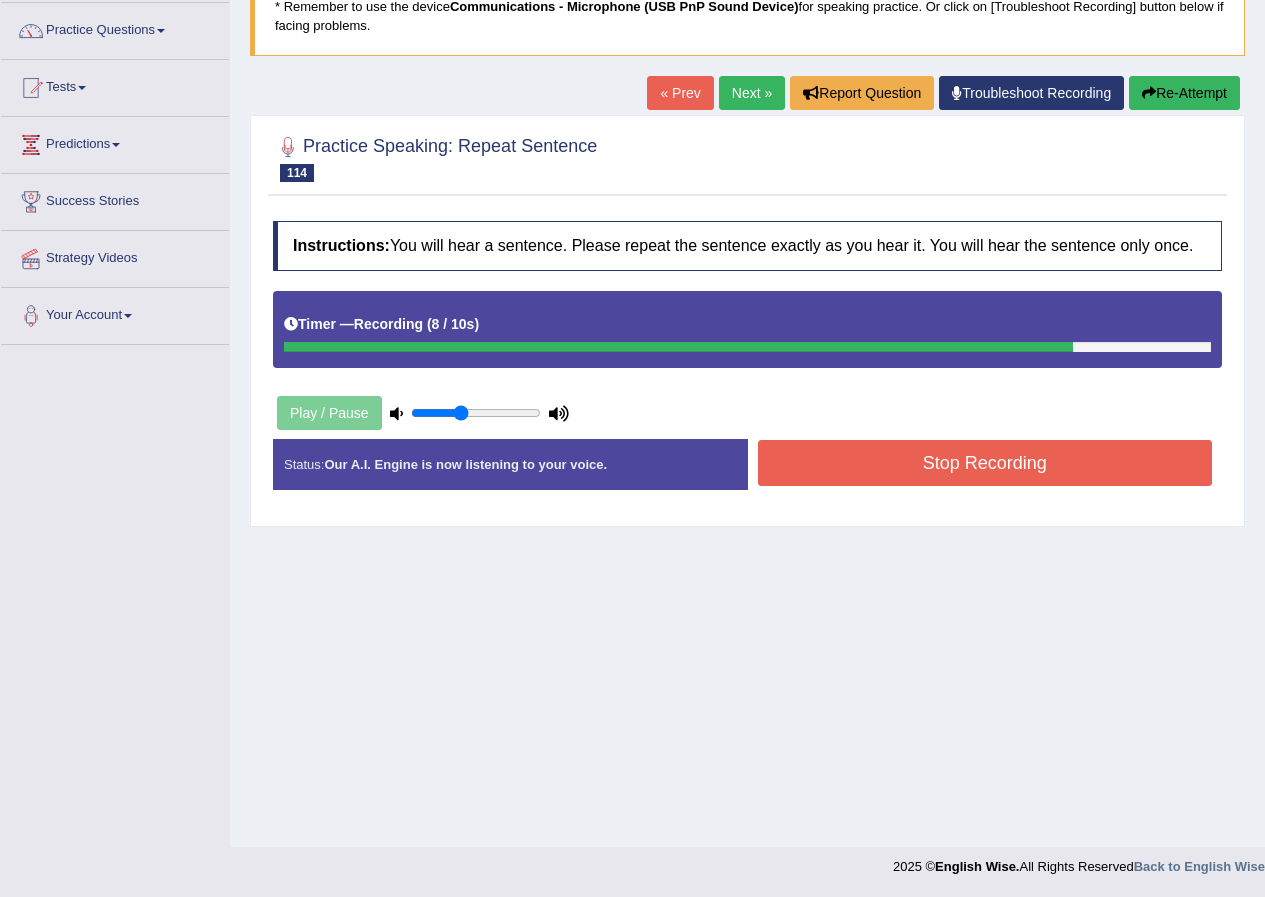 click on "Stop Recording" at bounding box center (985, 463) 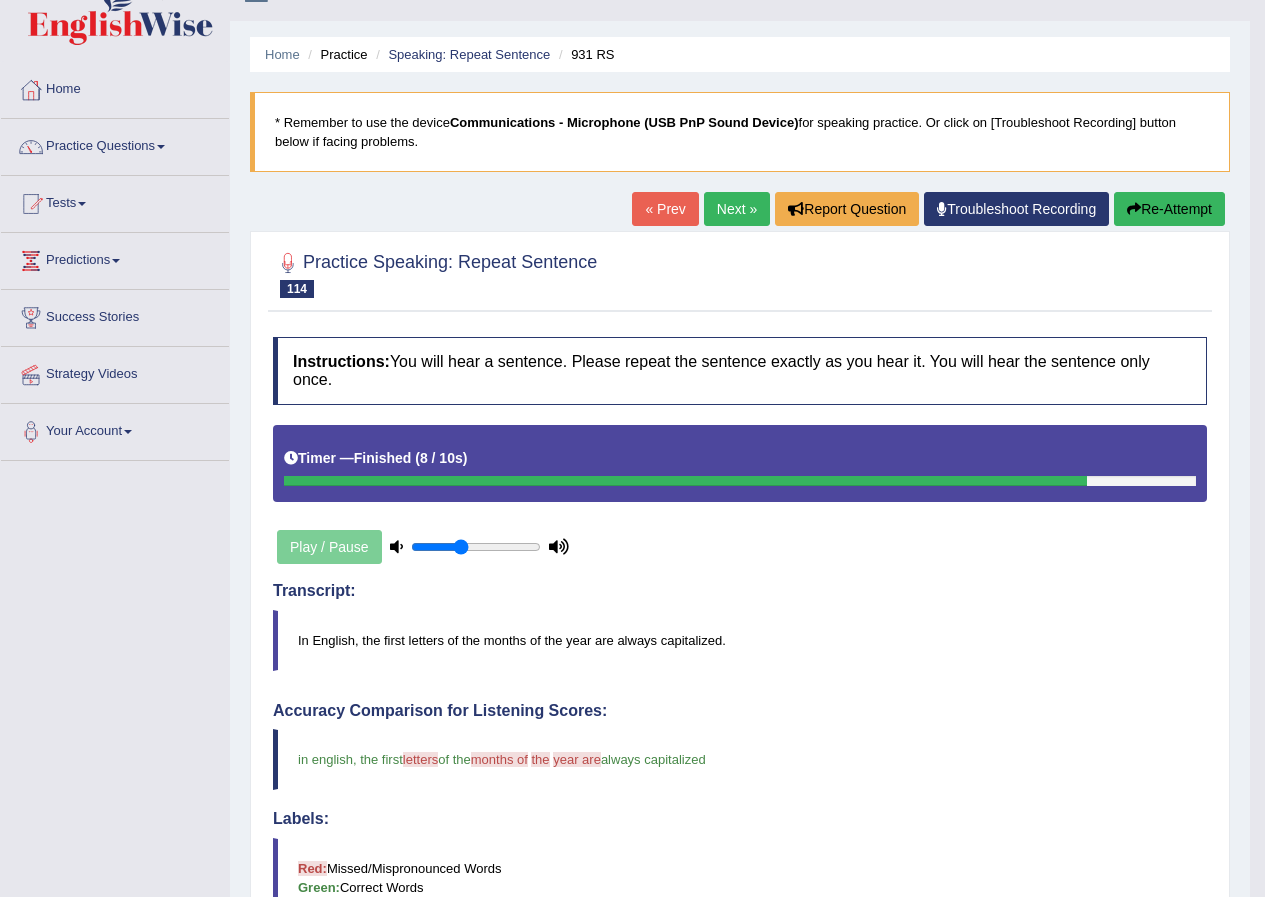 scroll, scrollTop: 0, scrollLeft: 0, axis: both 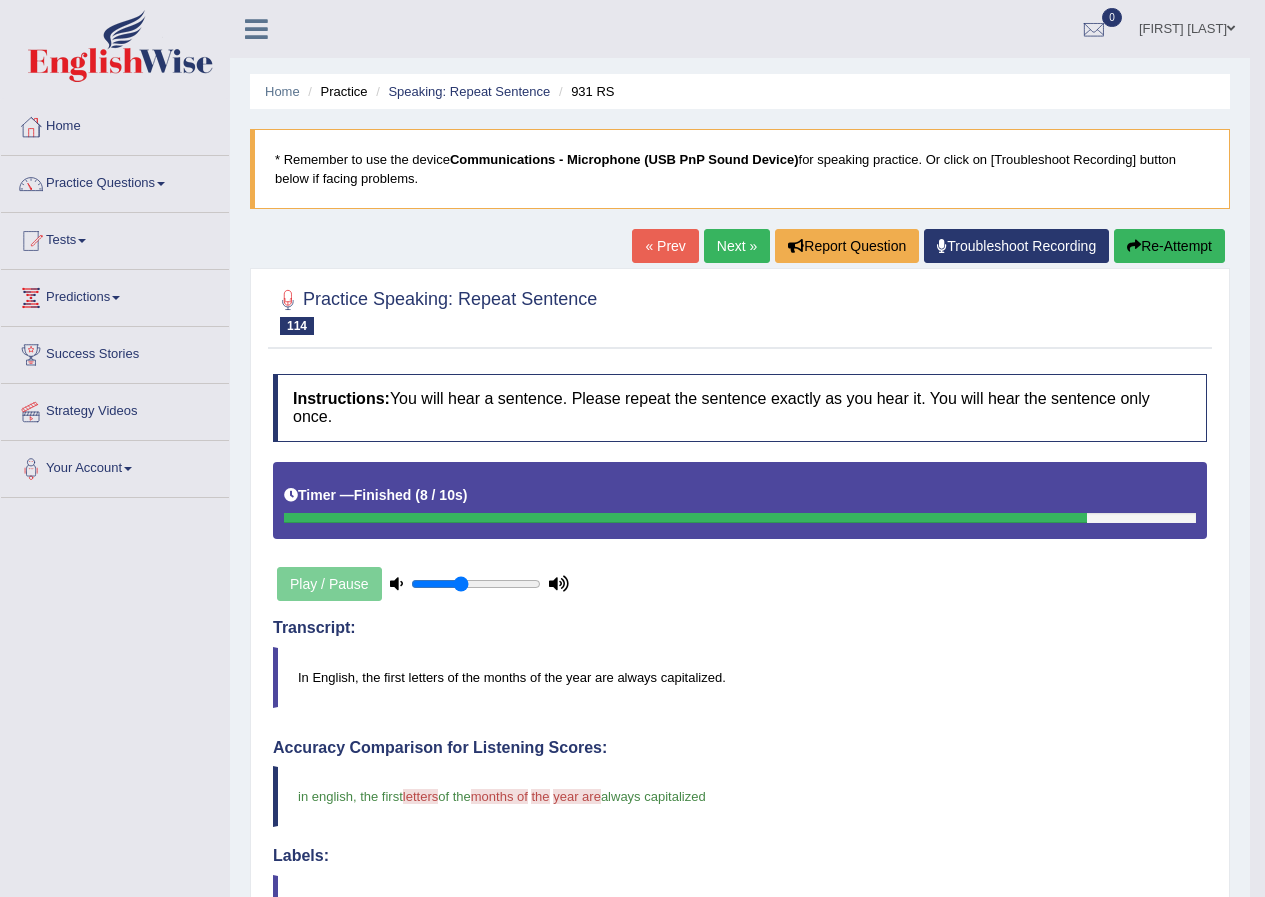 click on "Next »" at bounding box center [737, 246] 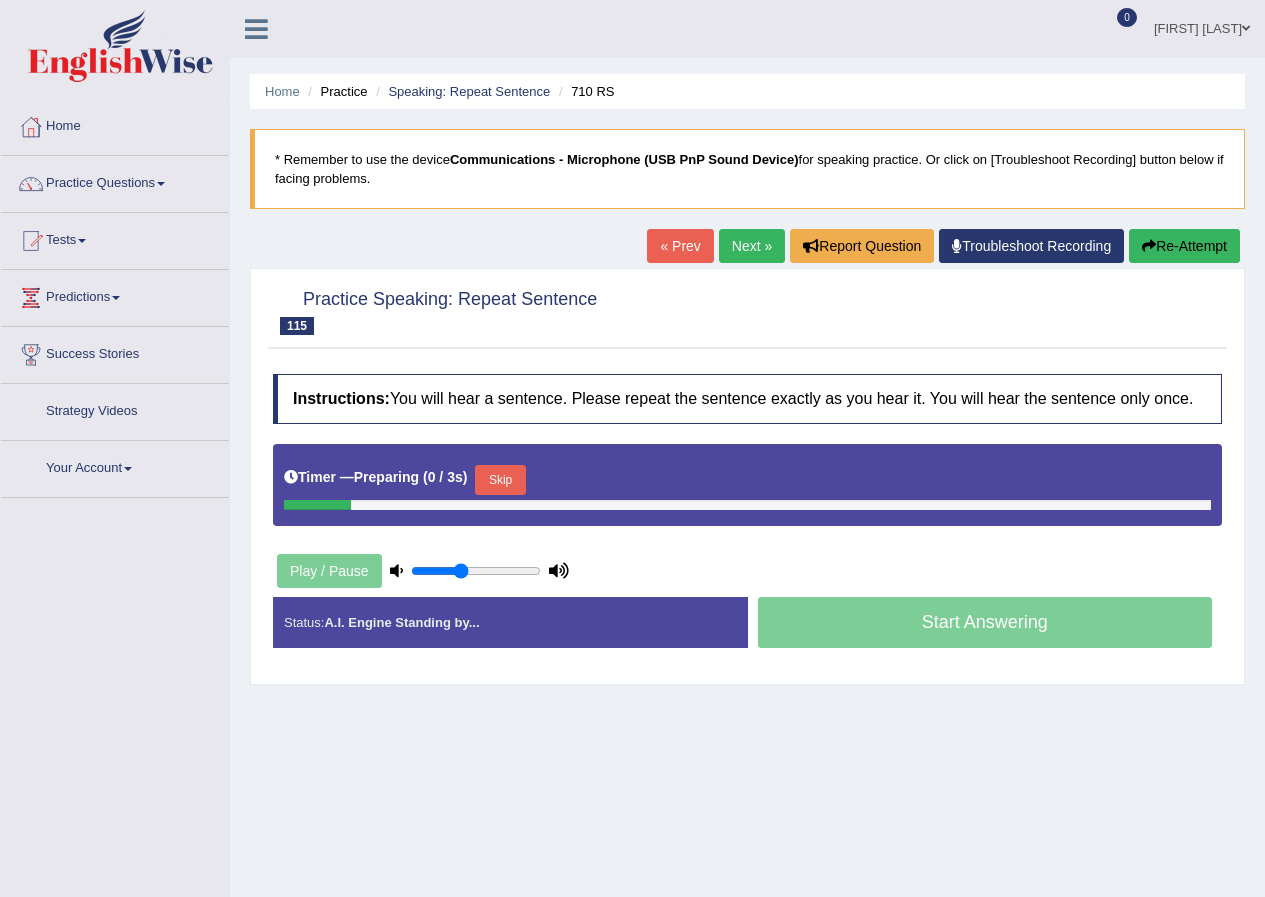 scroll, scrollTop: 0, scrollLeft: 0, axis: both 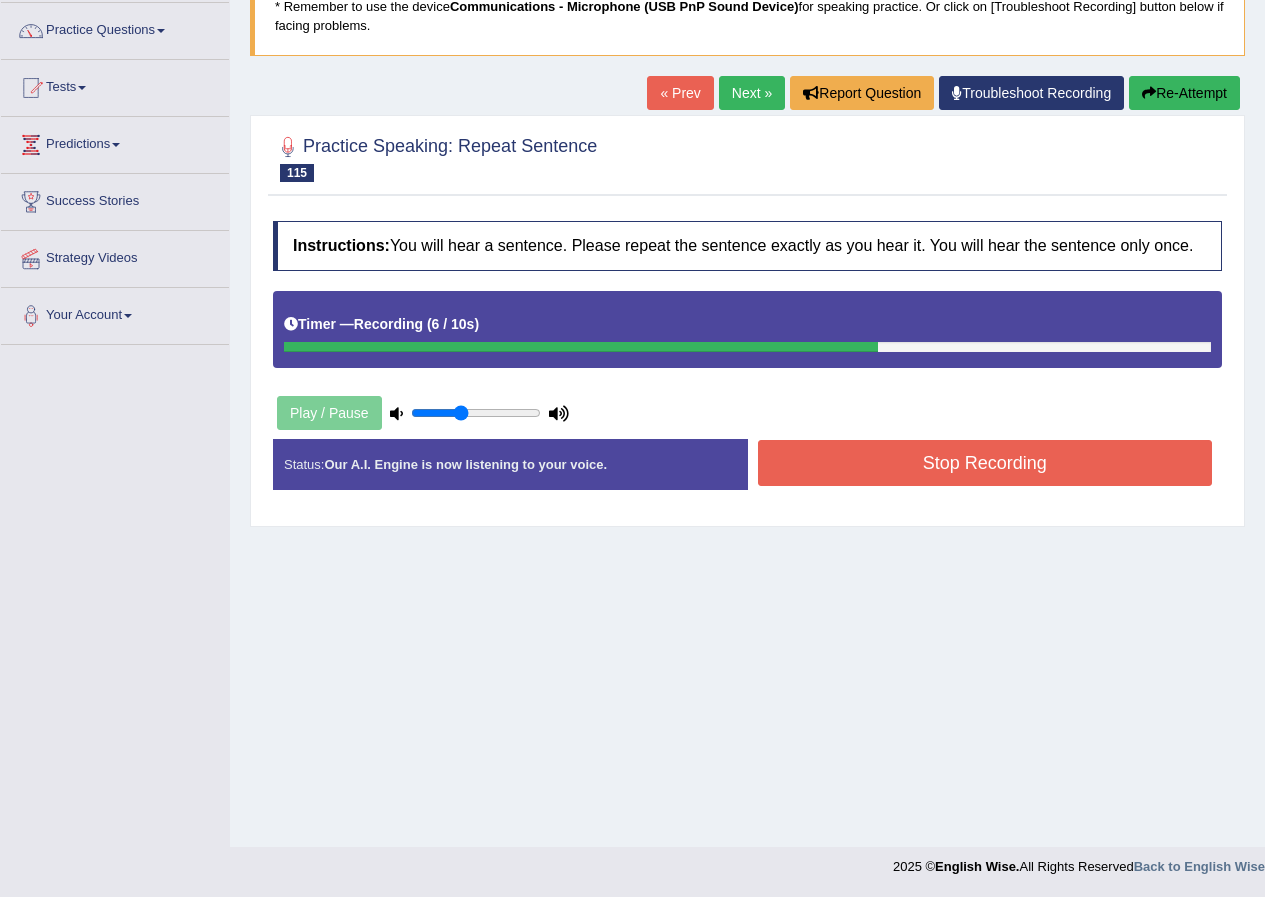 click on "Stop Recording" at bounding box center [985, 463] 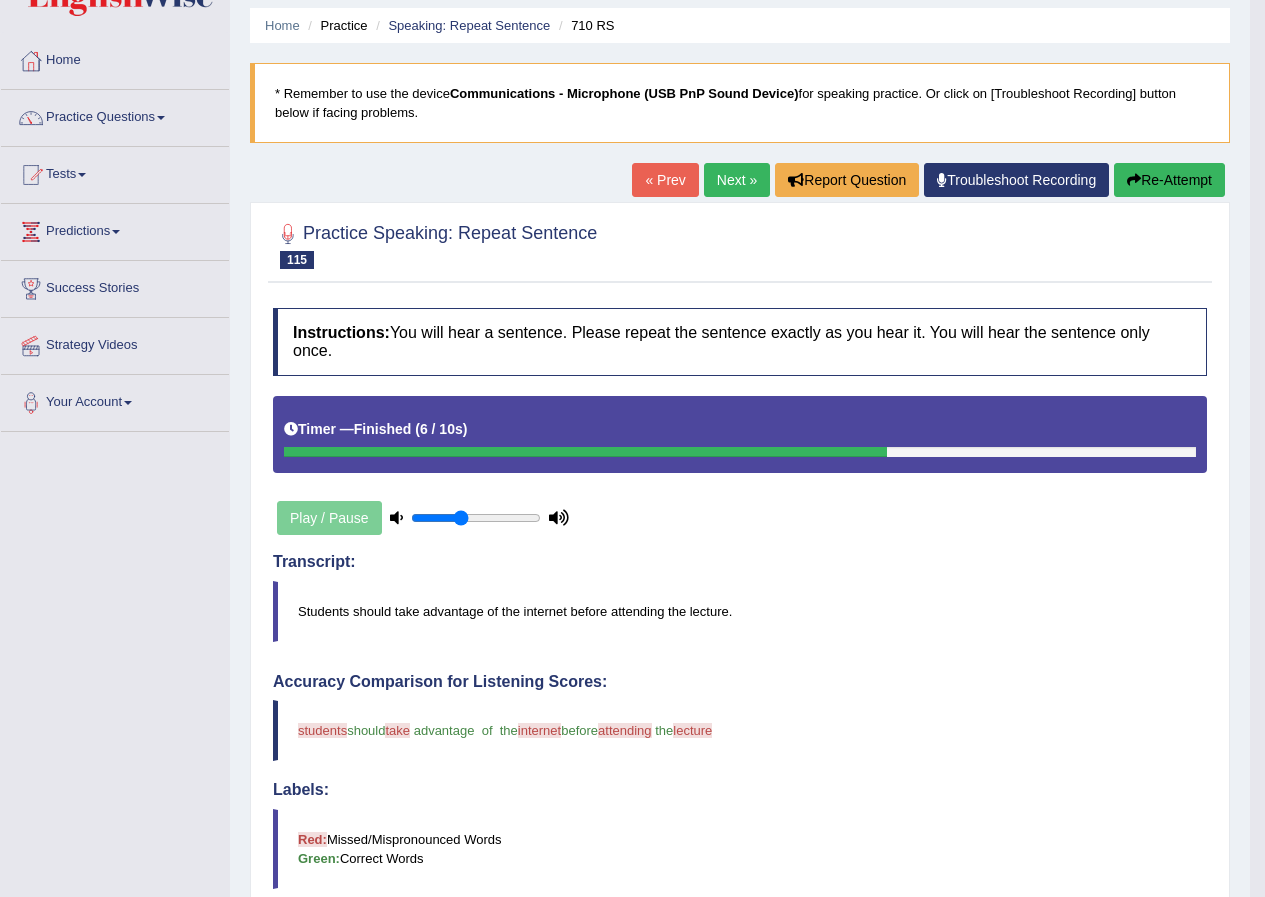 scroll, scrollTop: 0, scrollLeft: 0, axis: both 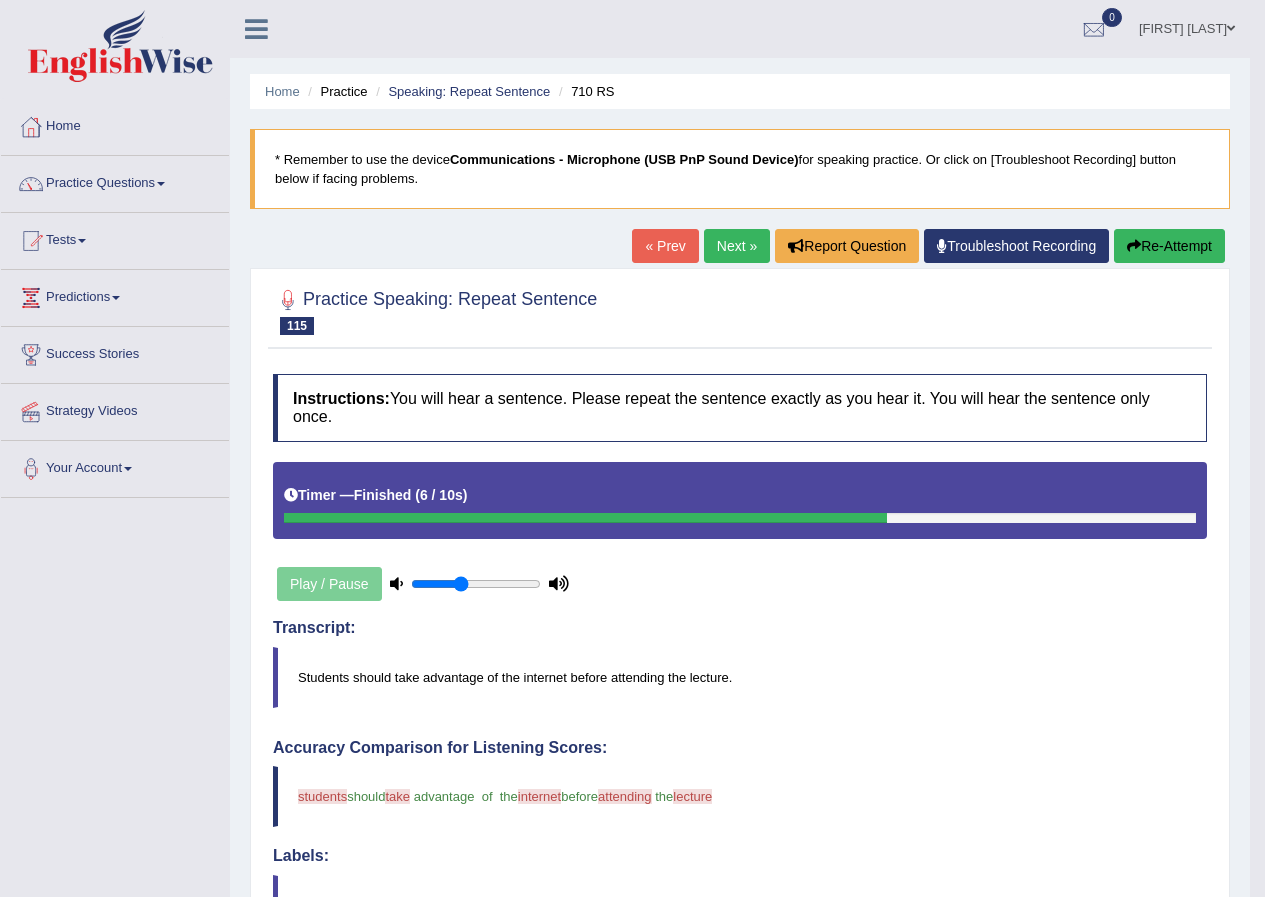 click on "Next »" at bounding box center (737, 246) 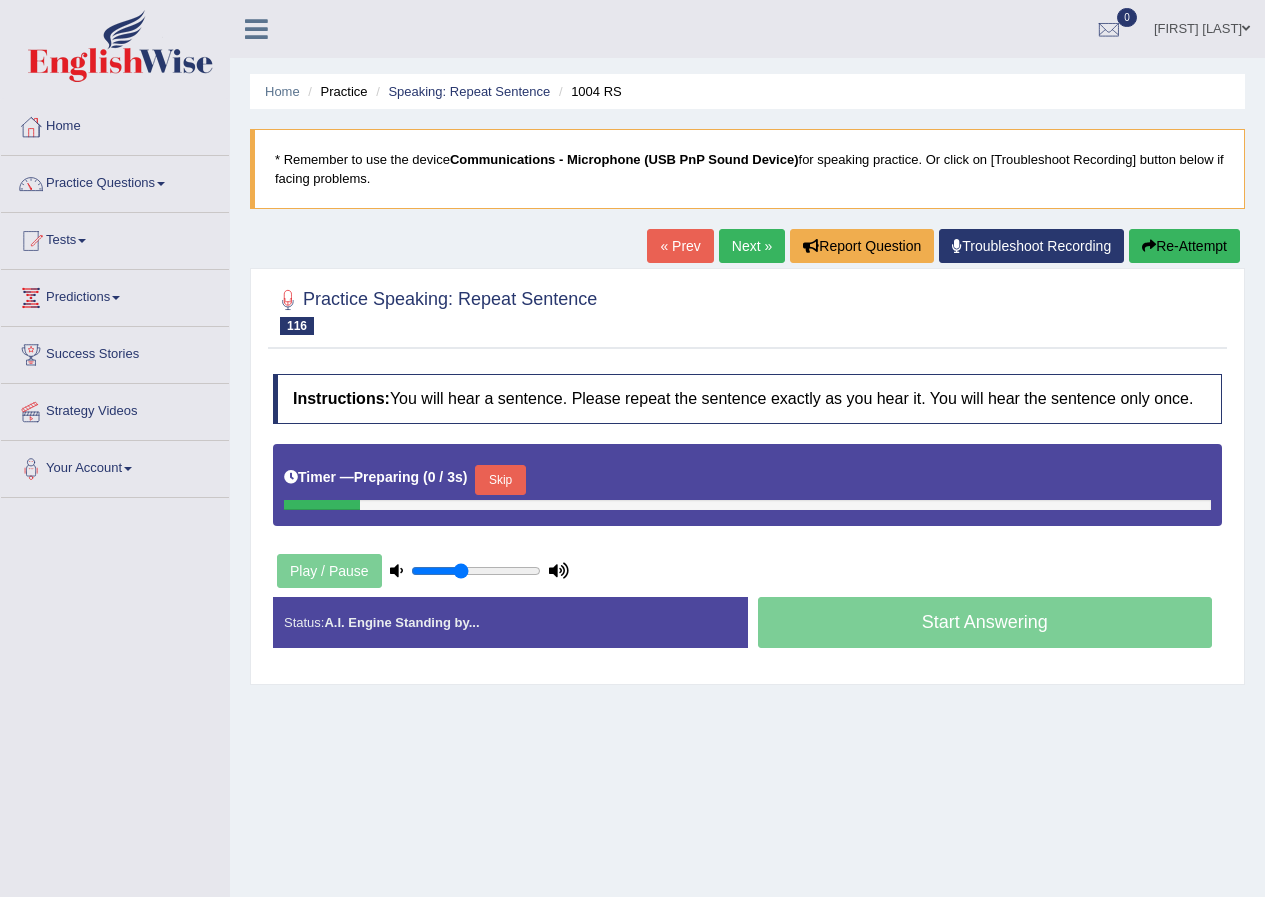 scroll, scrollTop: 0, scrollLeft: 0, axis: both 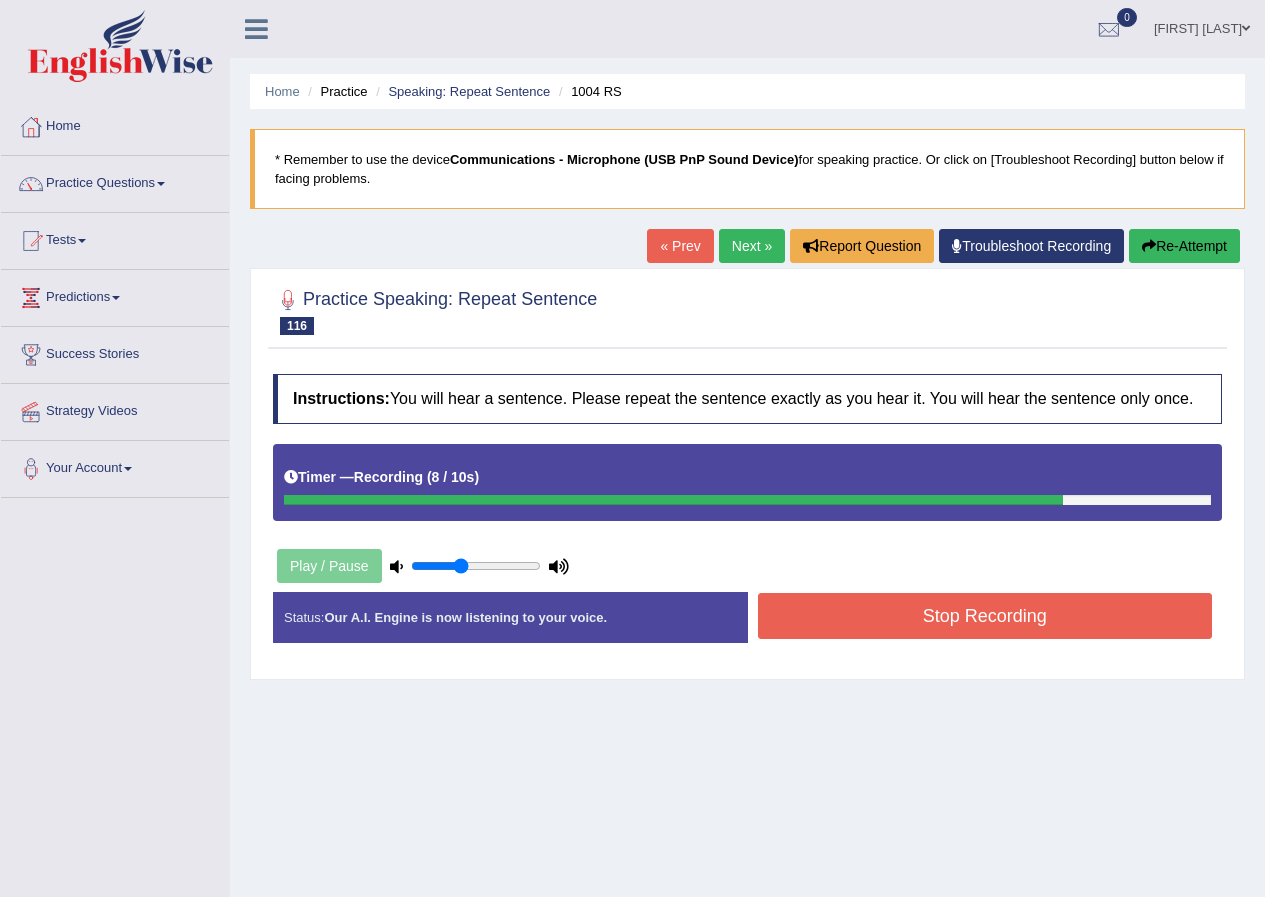 click on "Stop Recording" at bounding box center (985, 616) 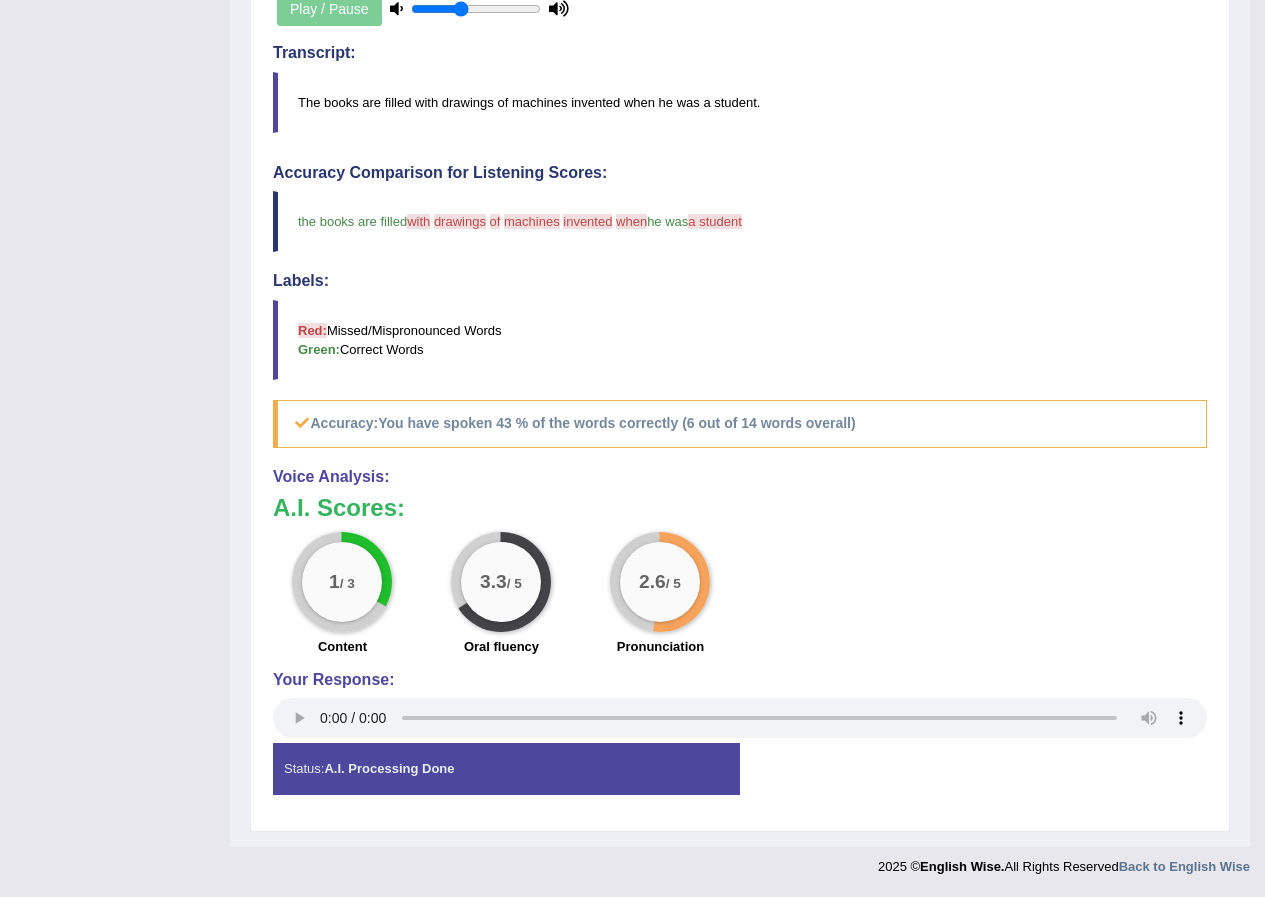 scroll, scrollTop: 0, scrollLeft: 0, axis: both 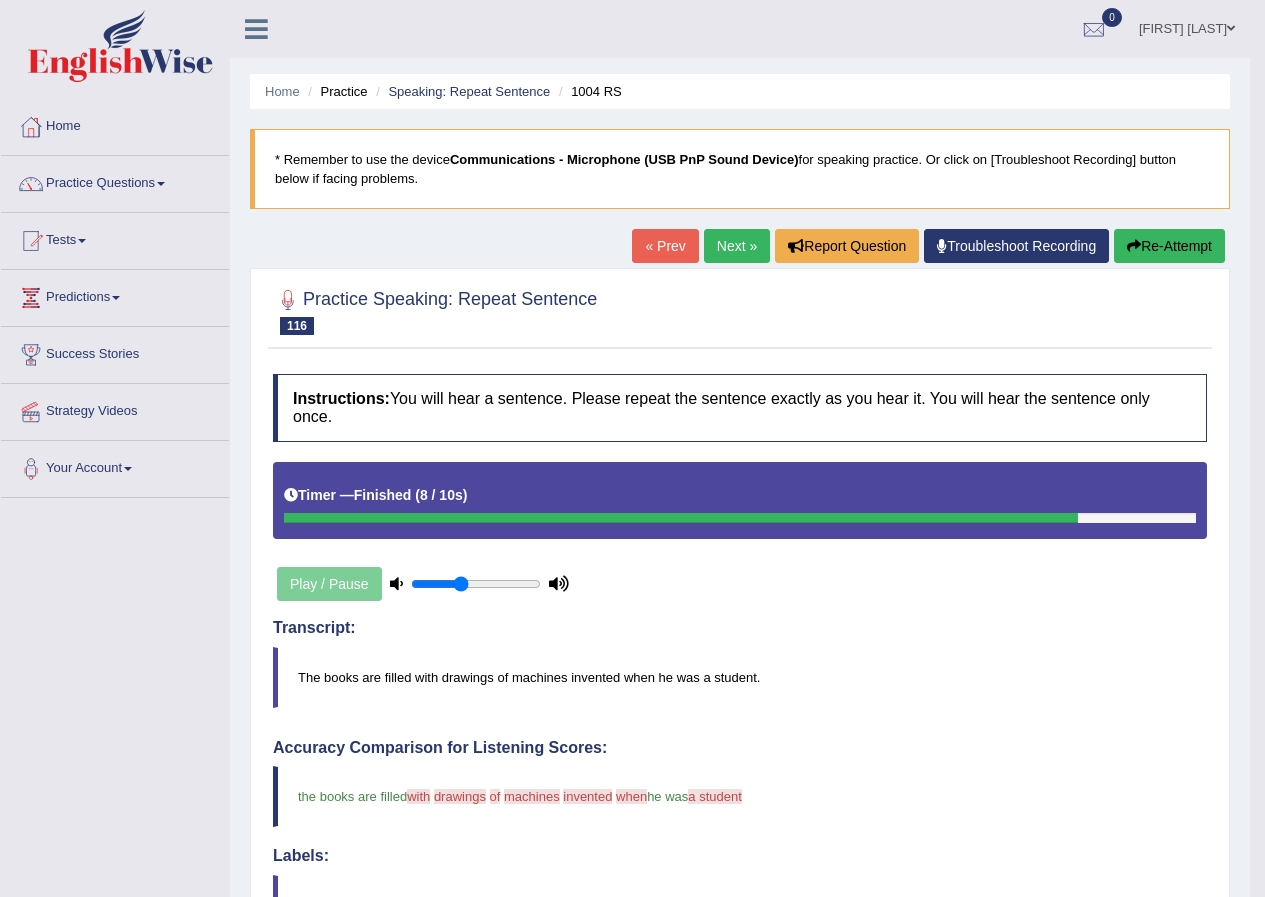 click on "Next »" at bounding box center [737, 246] 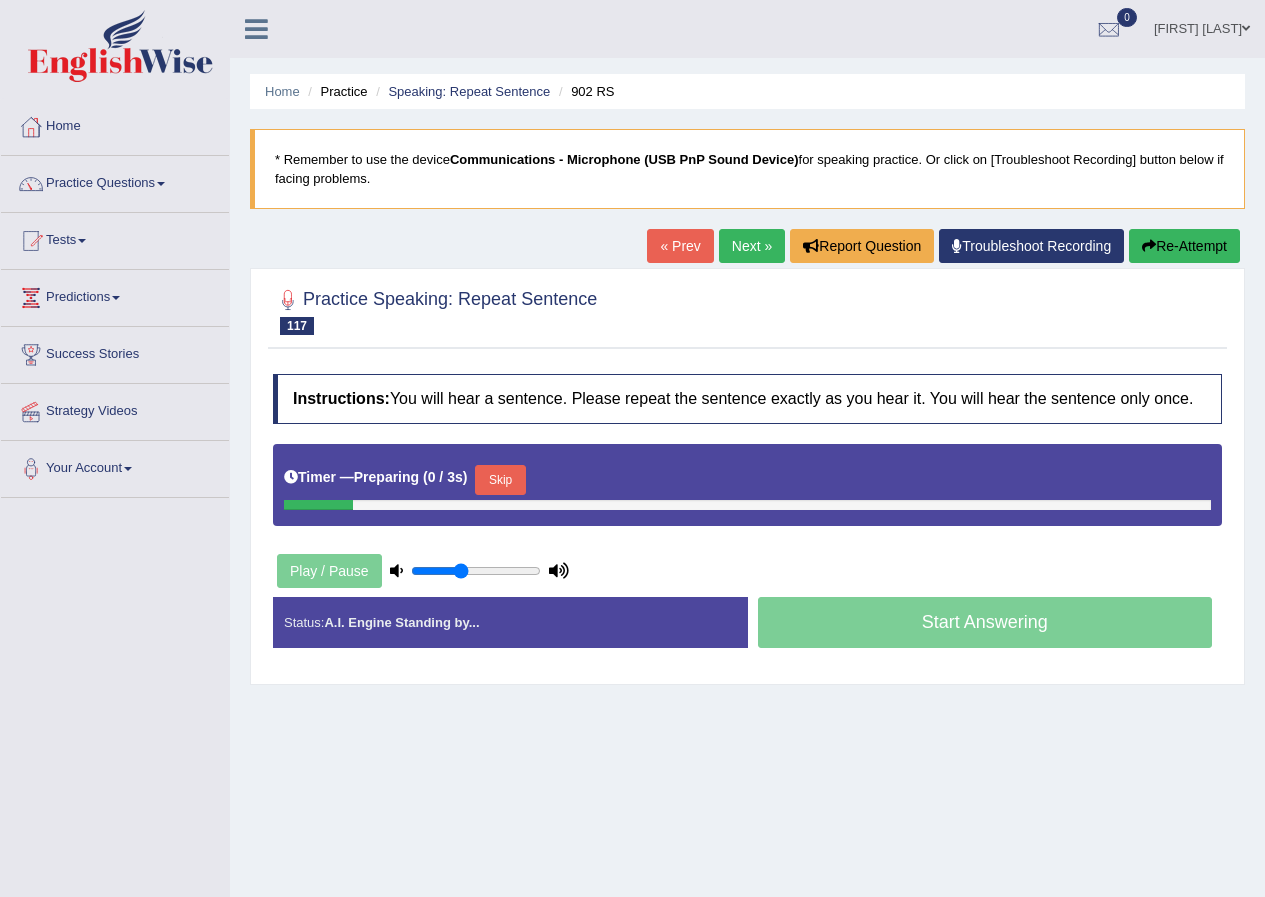 scroll, scrollTop: 37, scrollLeft: 0, axis: vertical 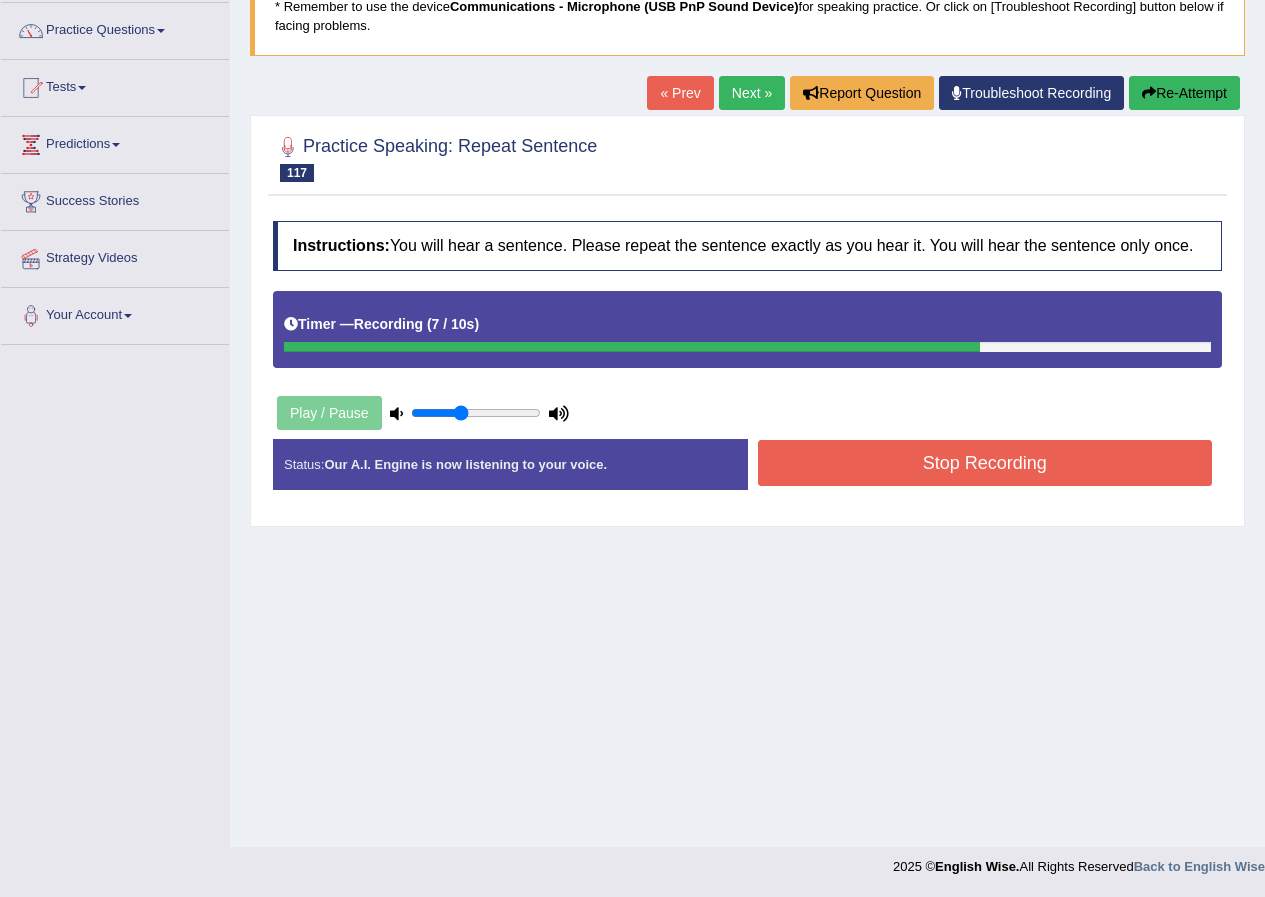 click on "Stop Recording" at bounding box center [985, 463] 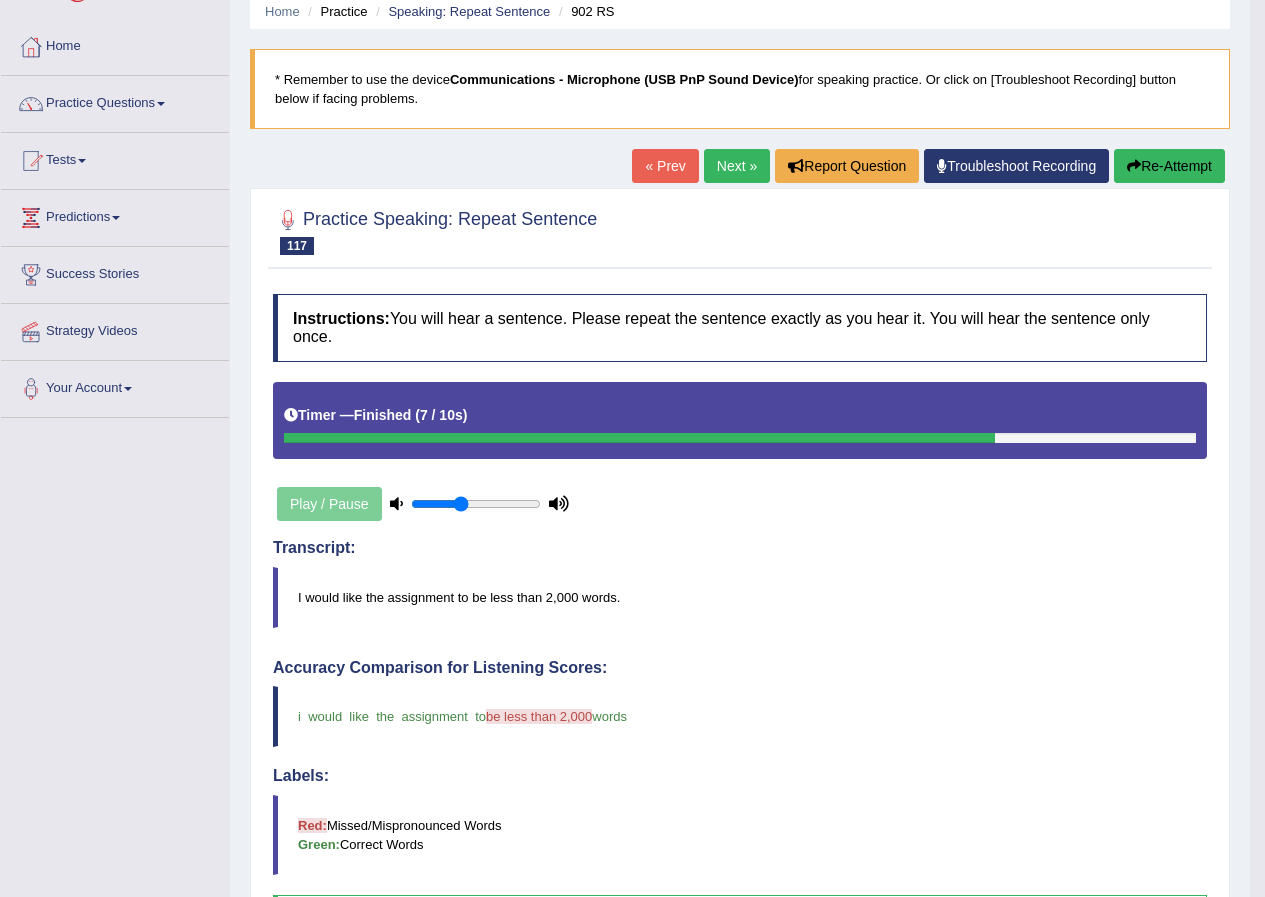 scroll, scrollTop: 75, scrollLeft: 0, axis: vertical 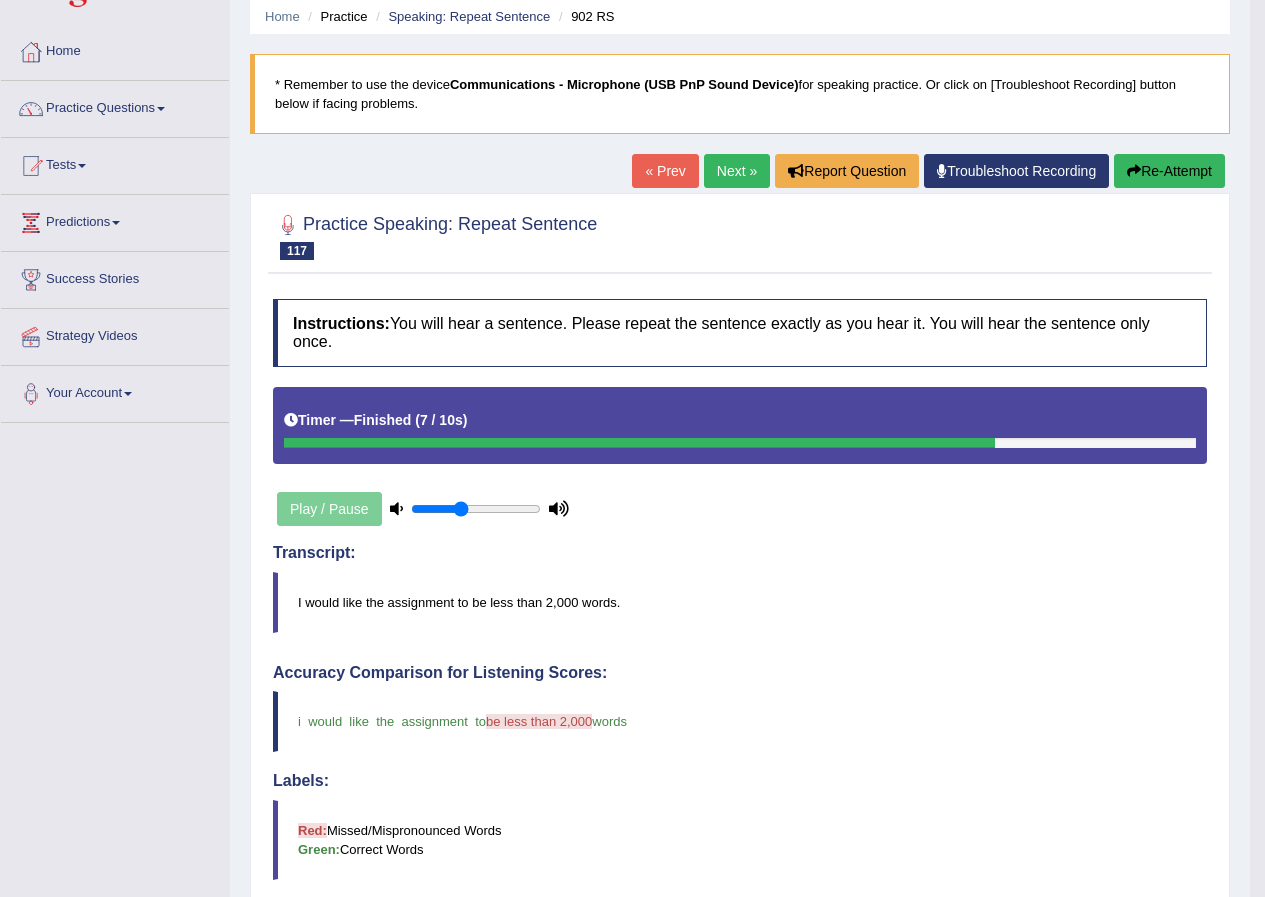 click on "Next »" at bounding box center [737, 171] 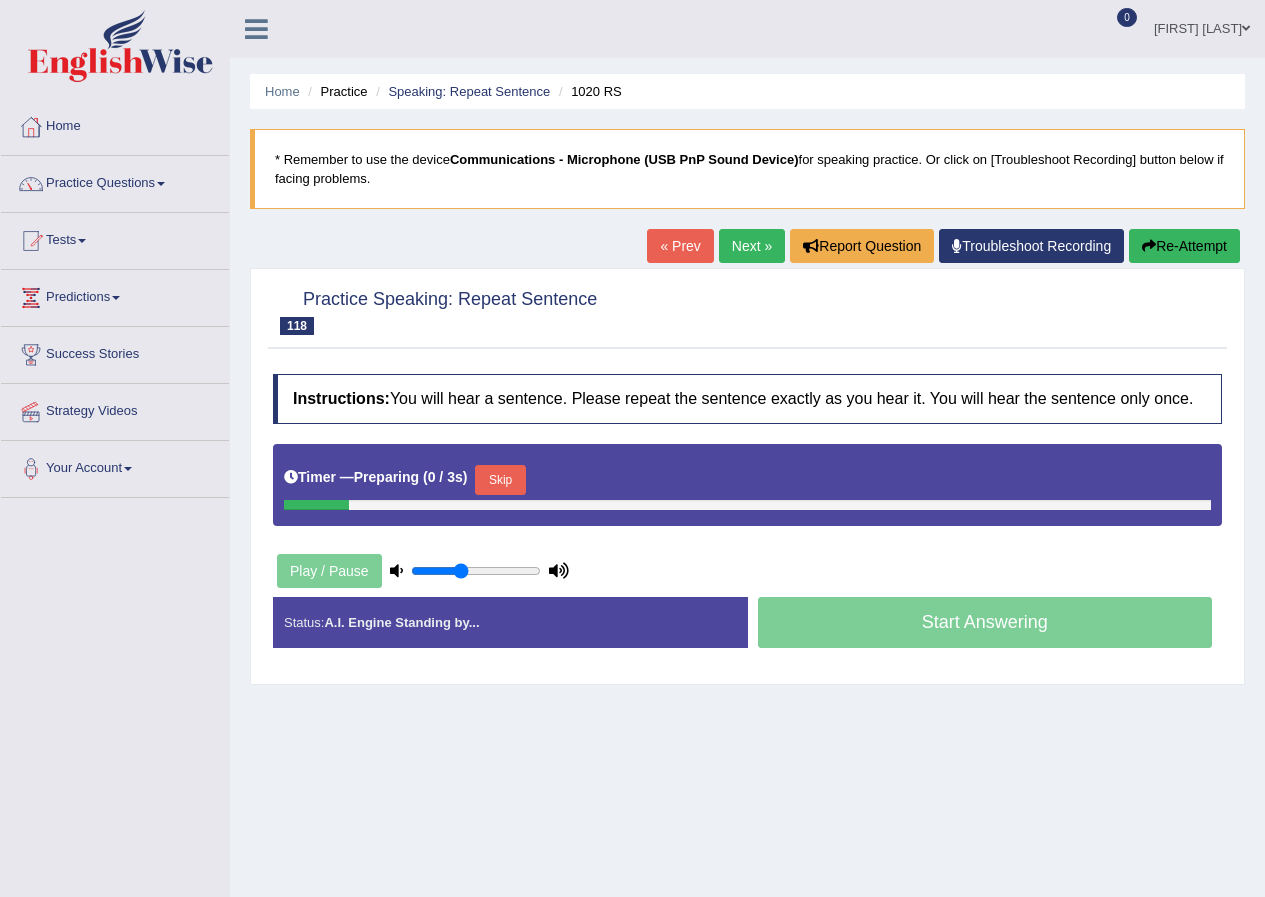 scroll, scrollTop: 0, scrollLeft: 0, axis: both 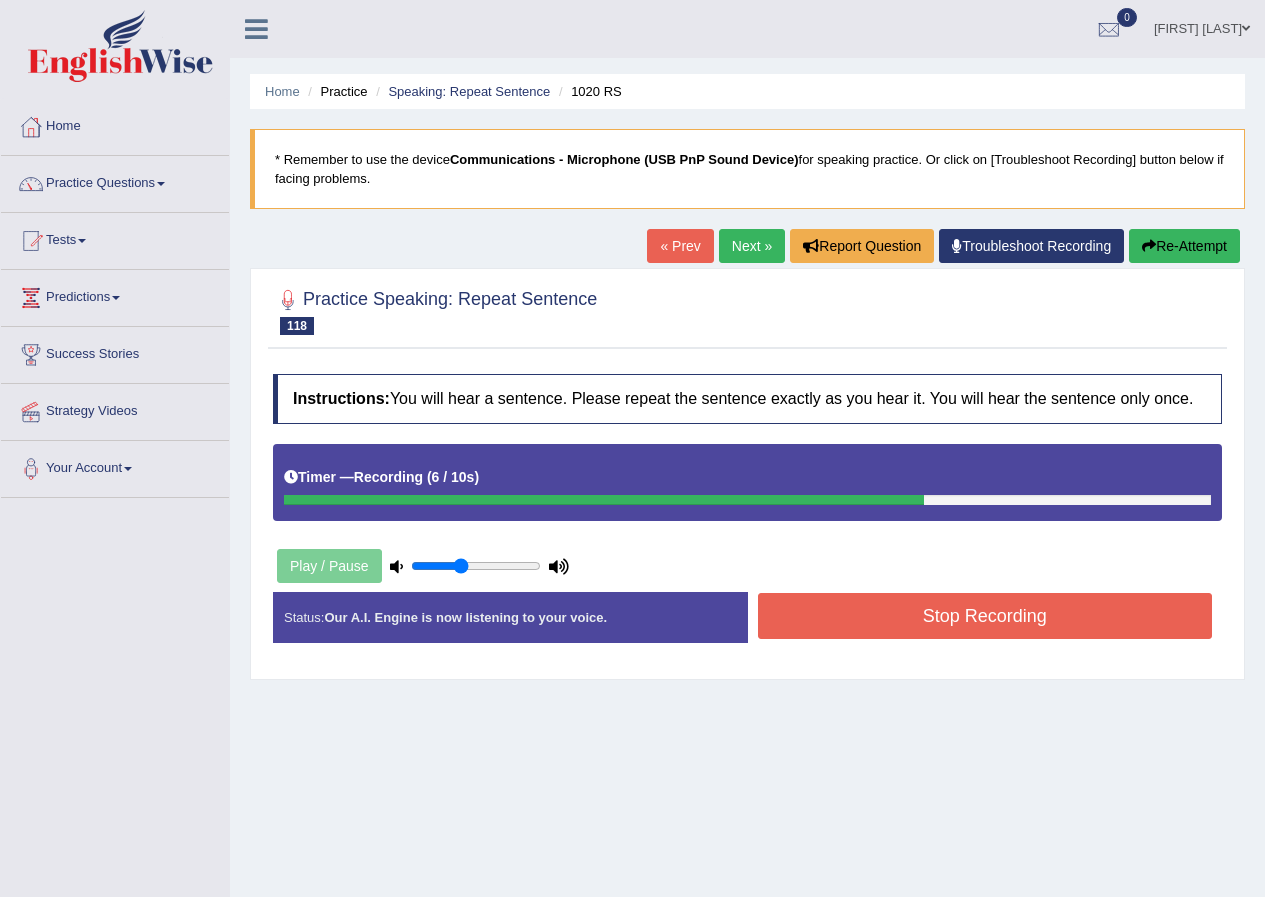 click on "Stop Recording" at bounding box center [985, 616] 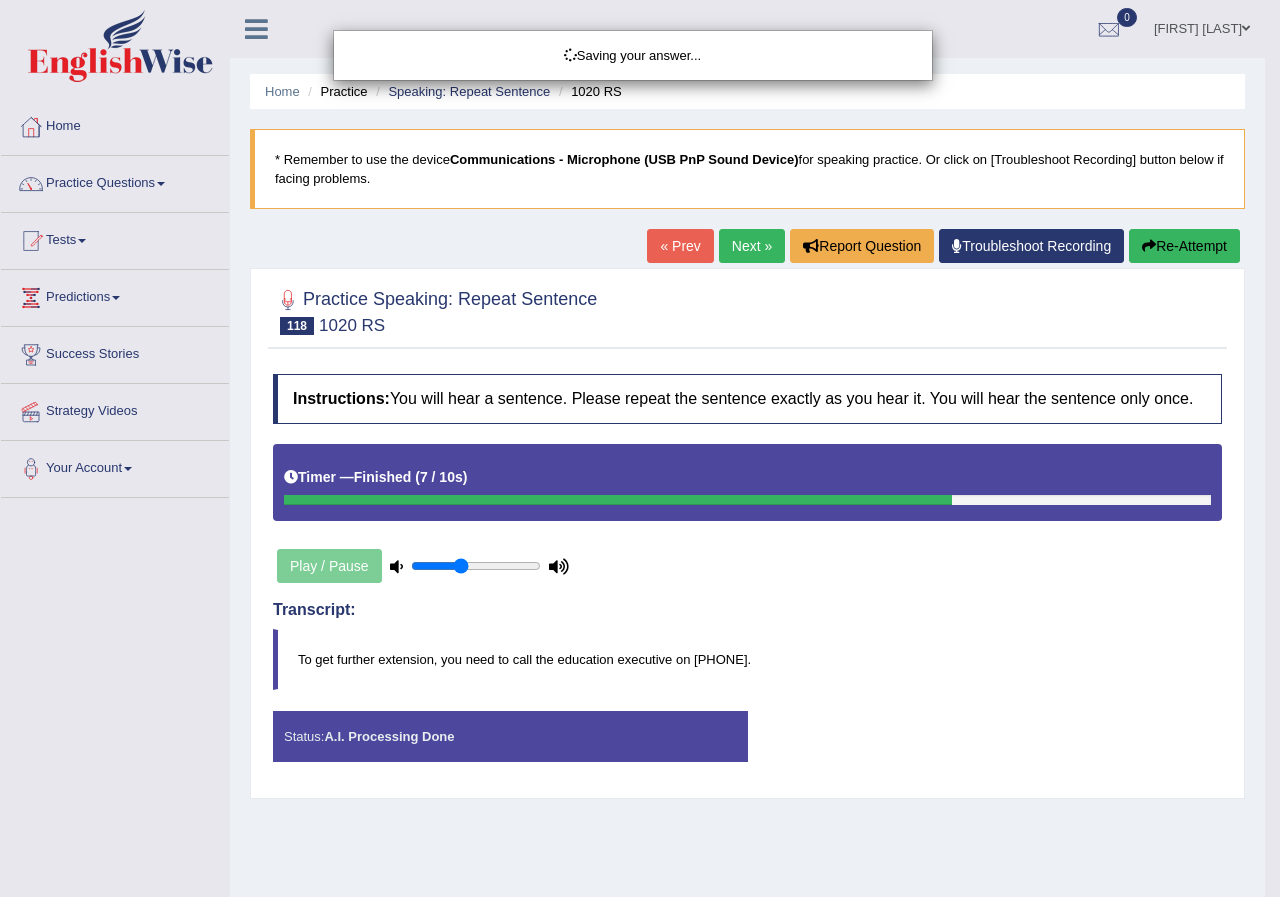 click on "Saving your answer..." at bounding box center (640, 448) 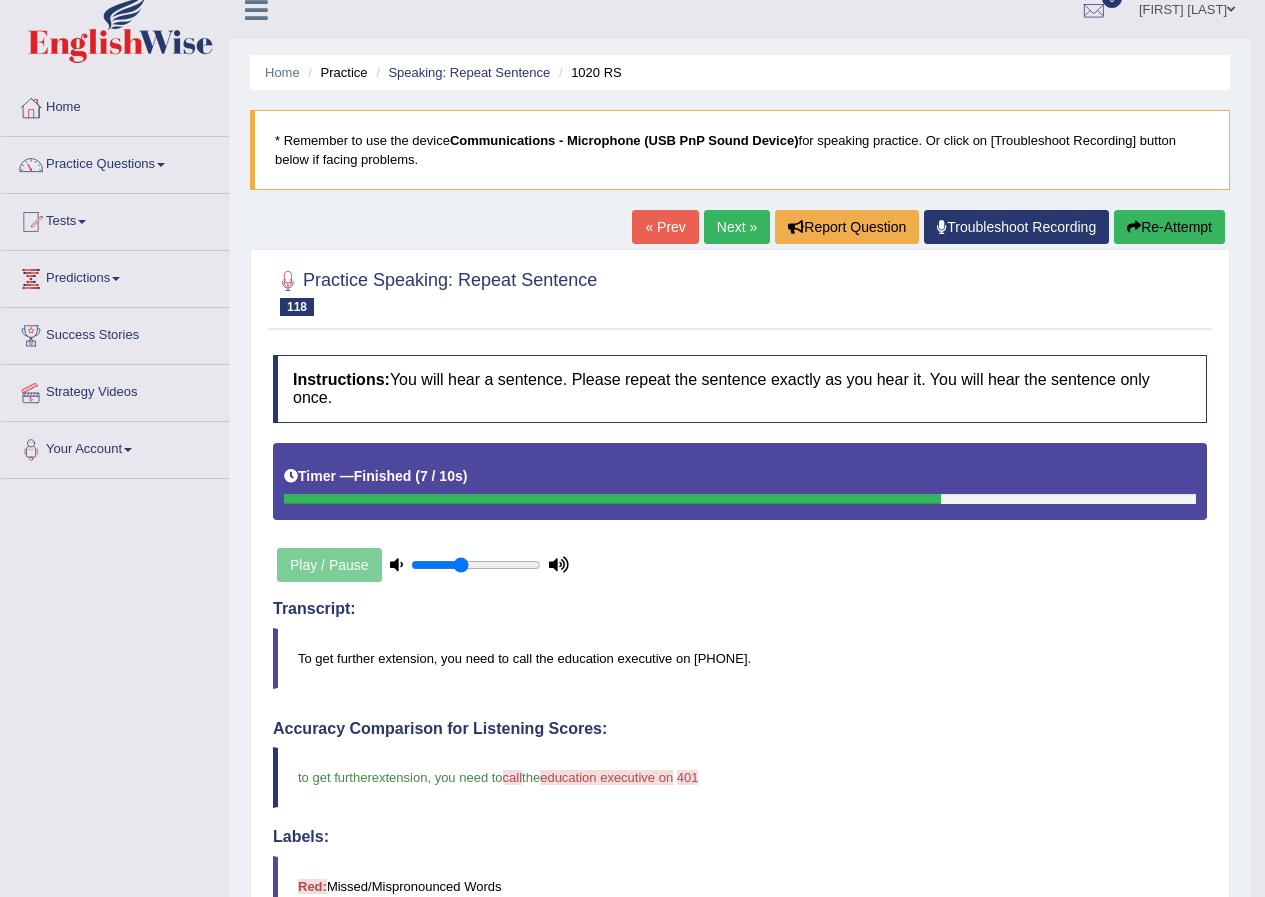scroll, scrollTop: 0, scrollLeft: 0, axis: both 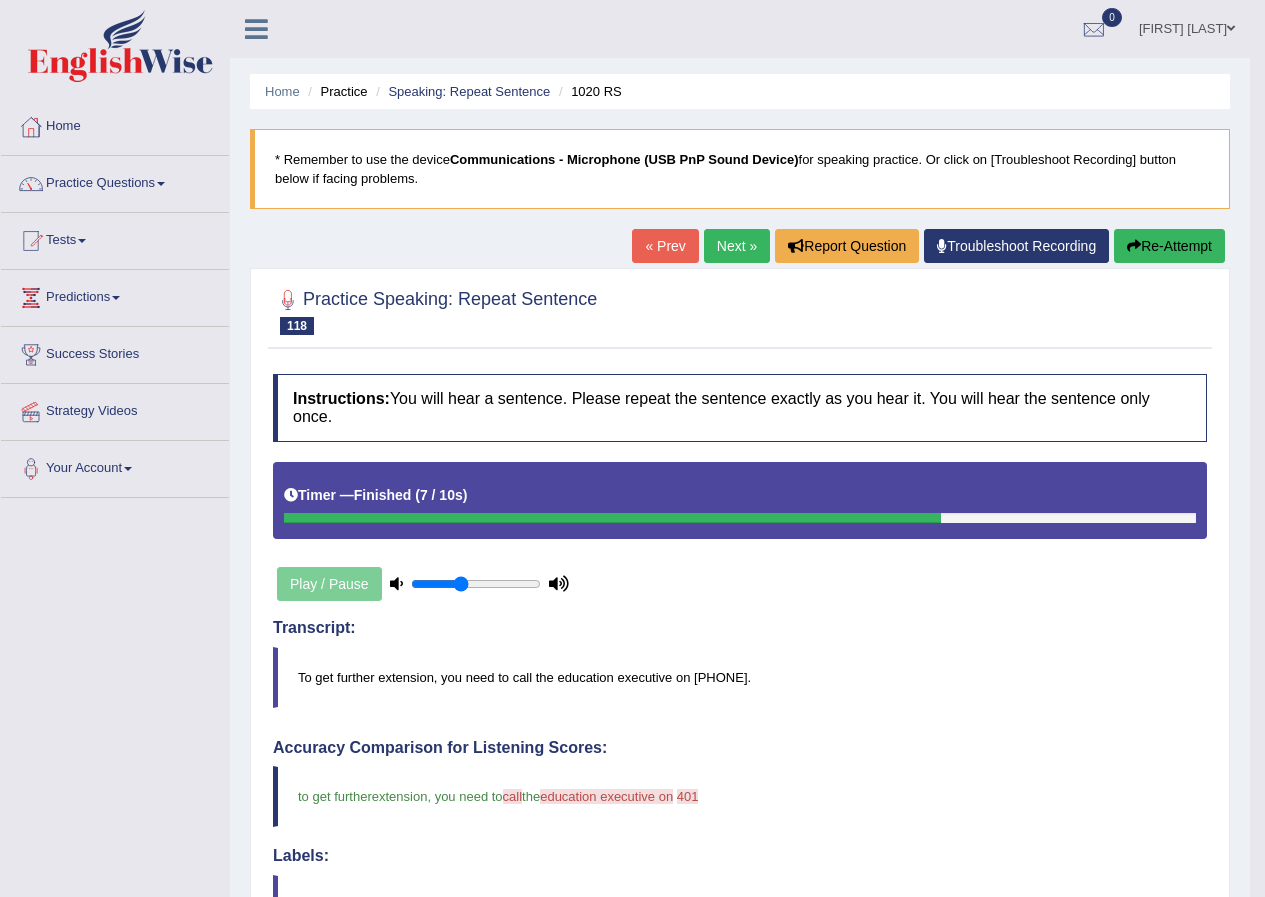 click on "Next »" at bounding box center [737, 246] 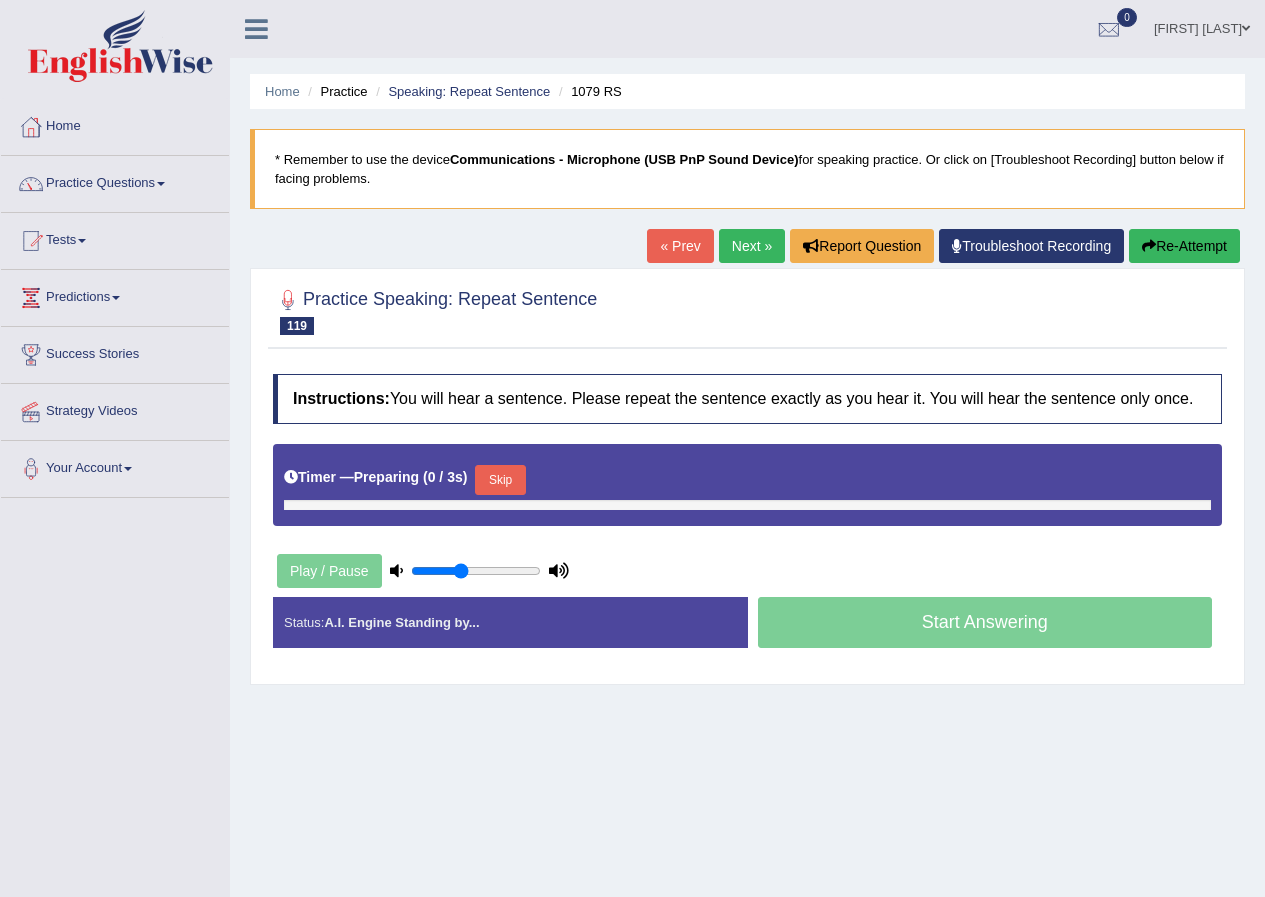 scroll, scrollTop: 0, scrollLeft: 0, axis: both 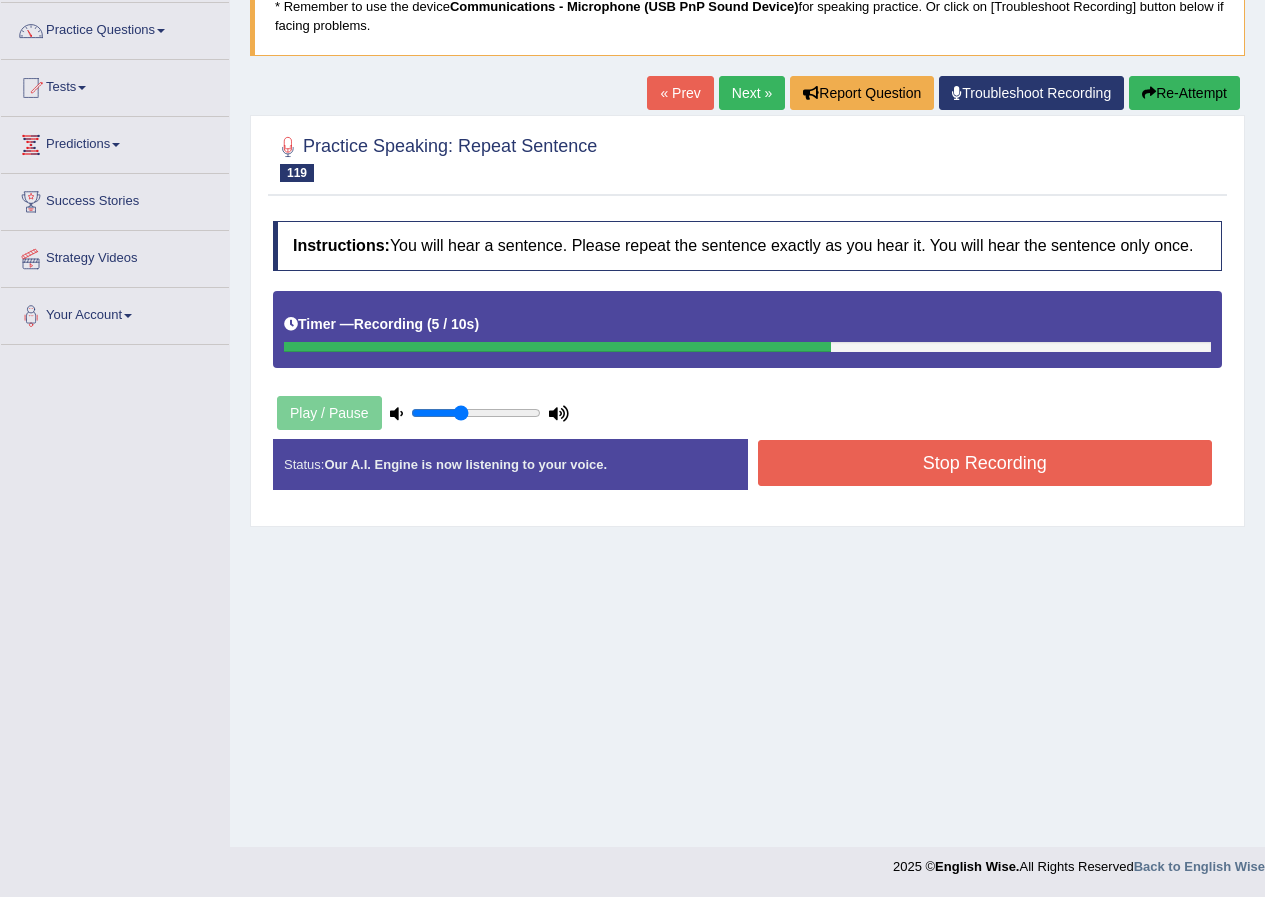 click on "Stop Recording" at bounding box center (985, 463) 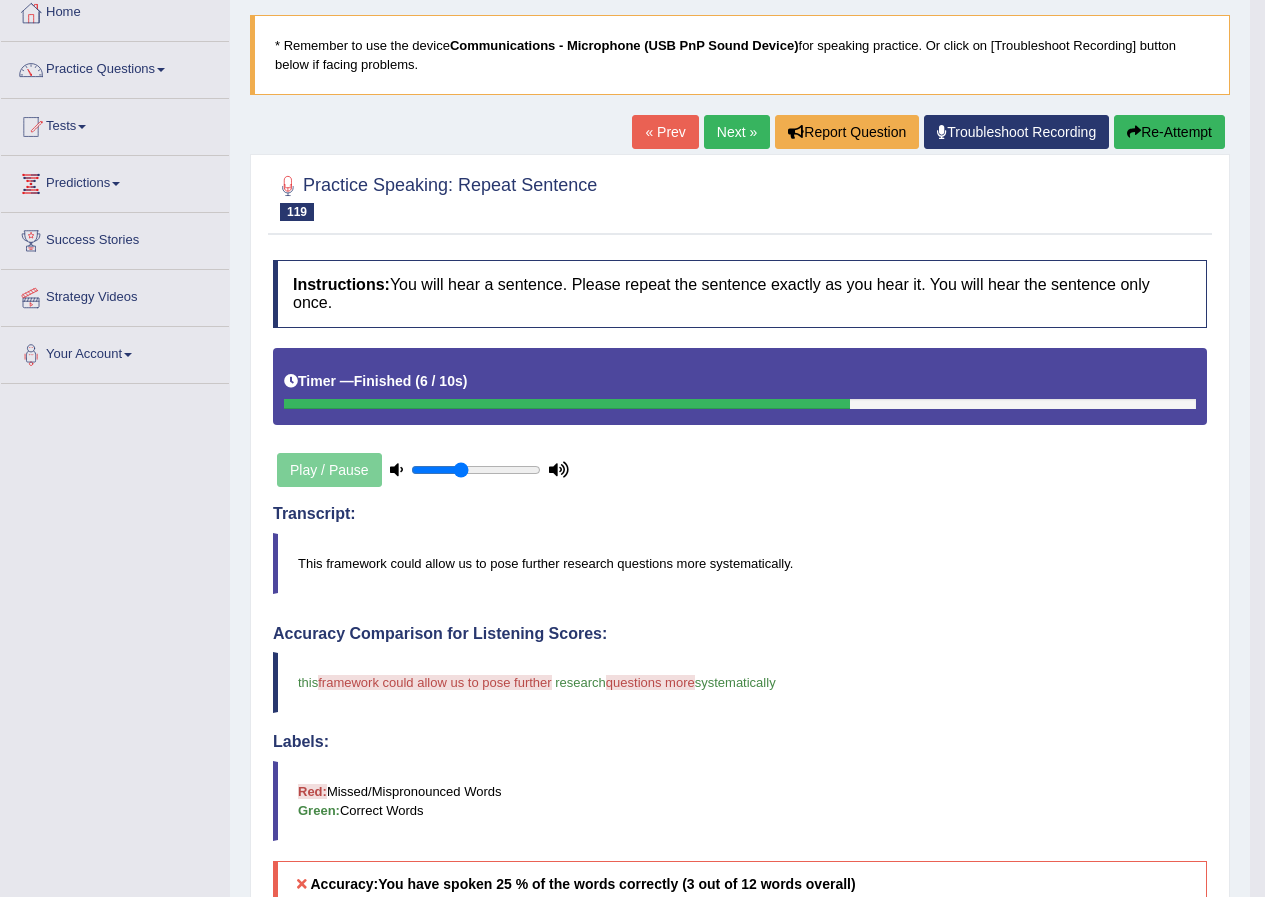 scroll, scrollTop: 75, scrollLeft: 0, axis: vertical 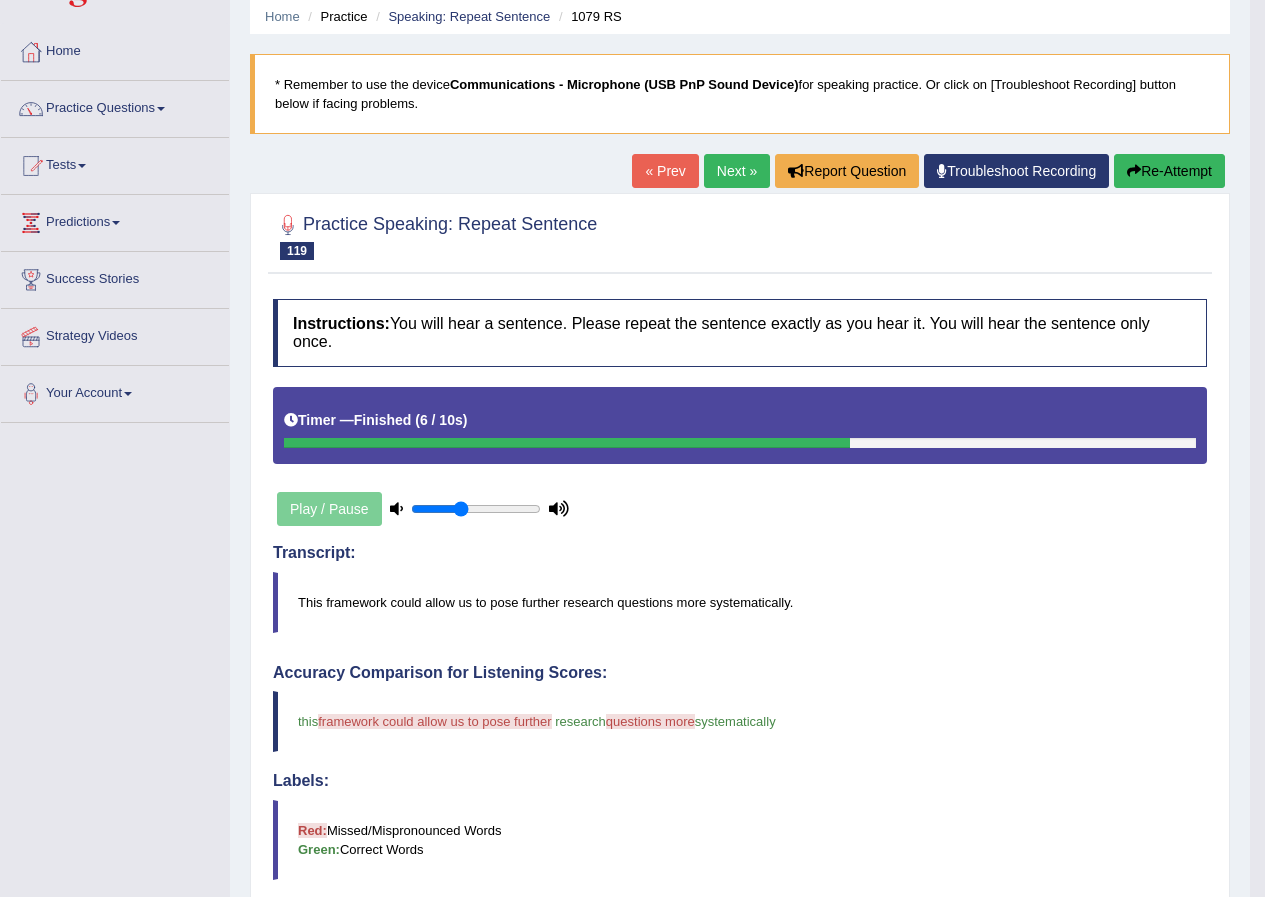 click on "Next »" at bounding box center (737, 171) 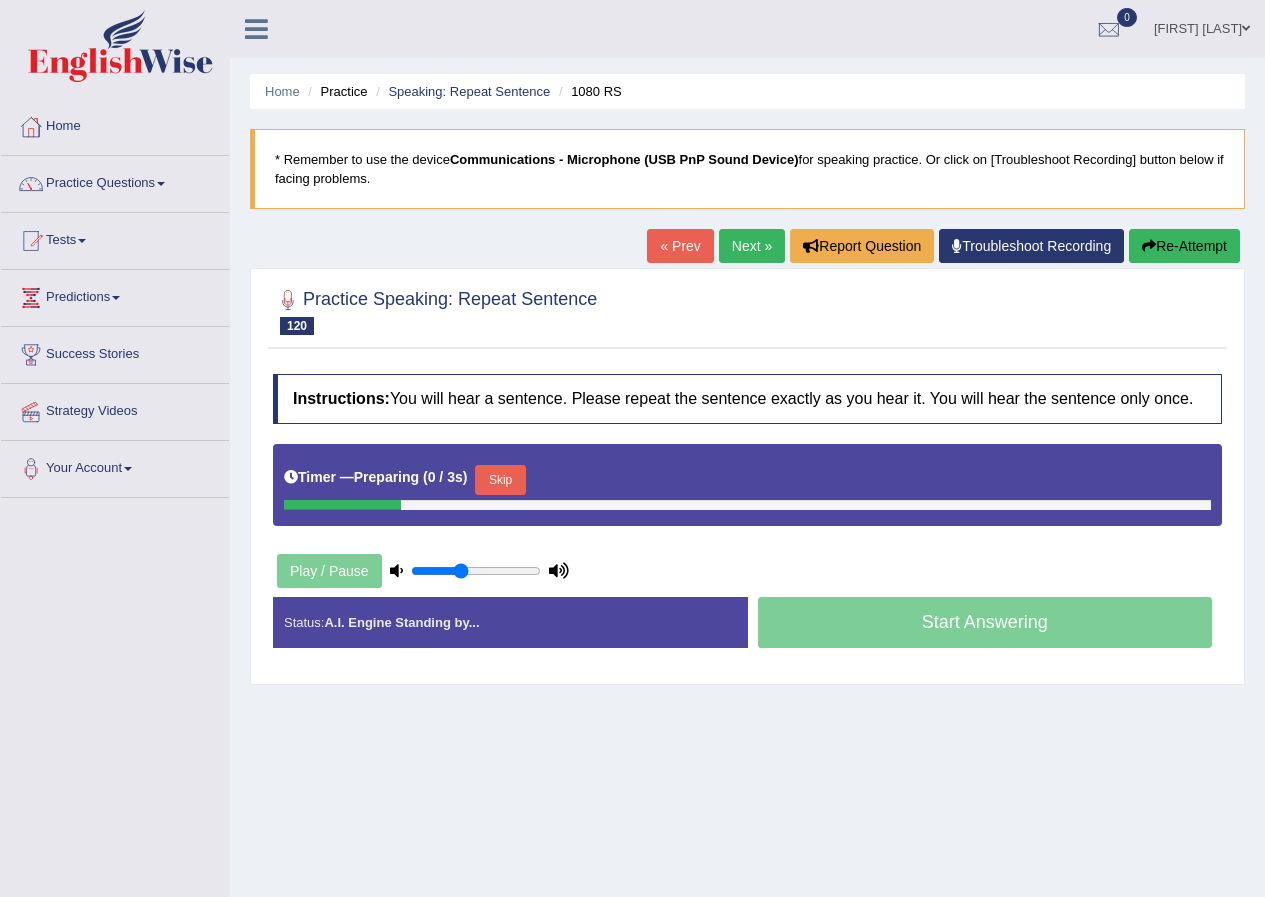 scroll, scrollTop: 0, scrollLeft: 0, axis: both 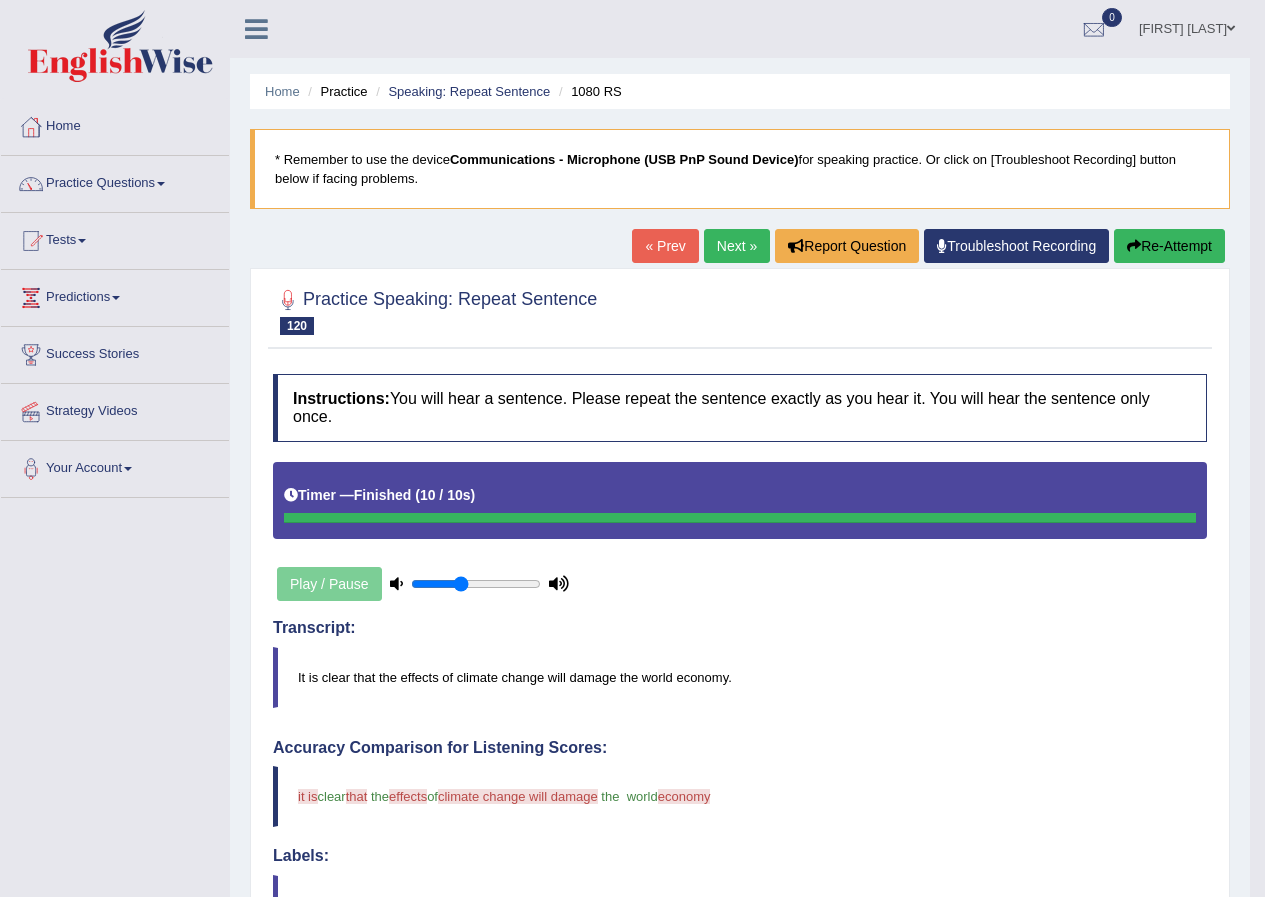 click on "Next »" at bounding box center (737, 246) 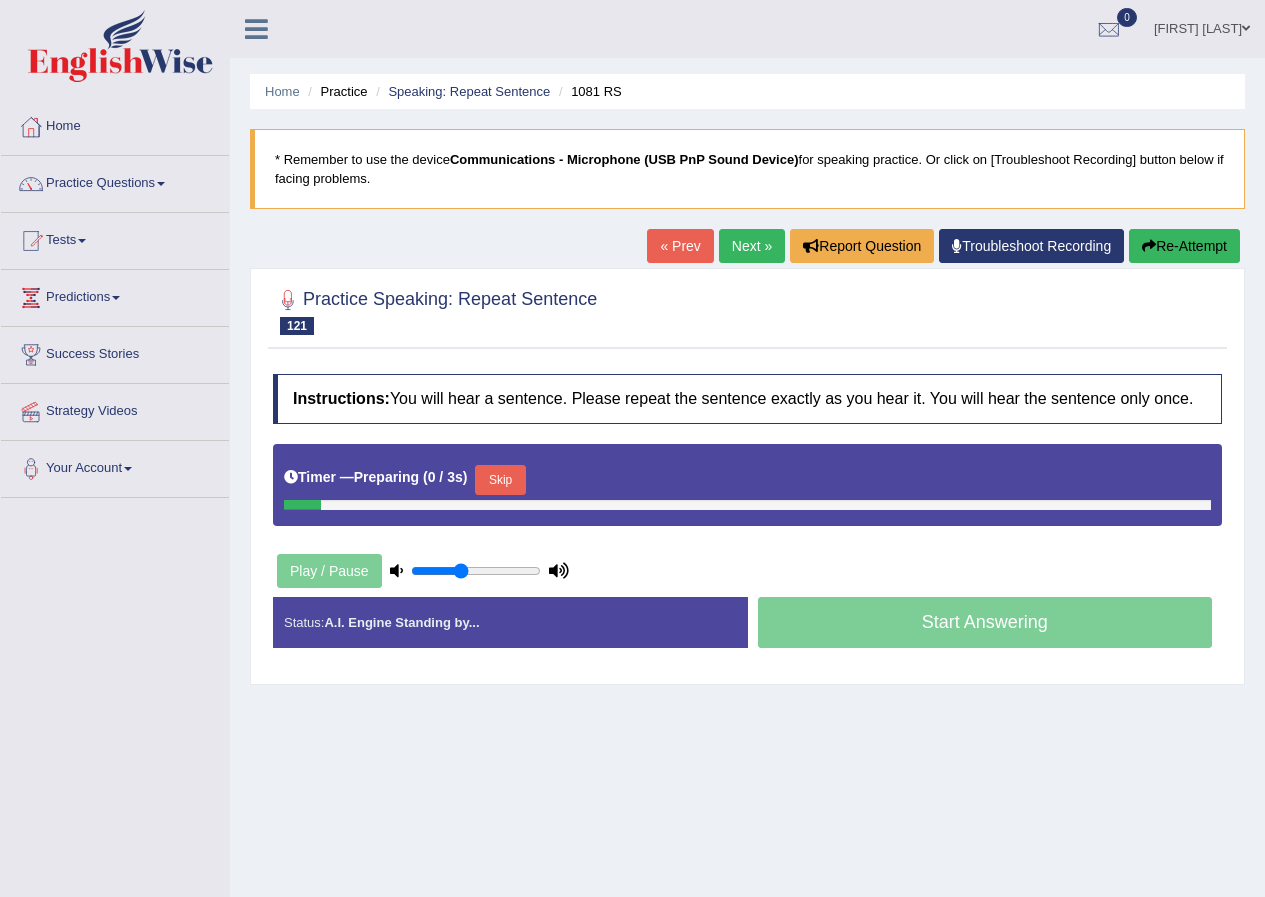 scroll, scrollTop: 0, scrollLeft: 0, axis: both 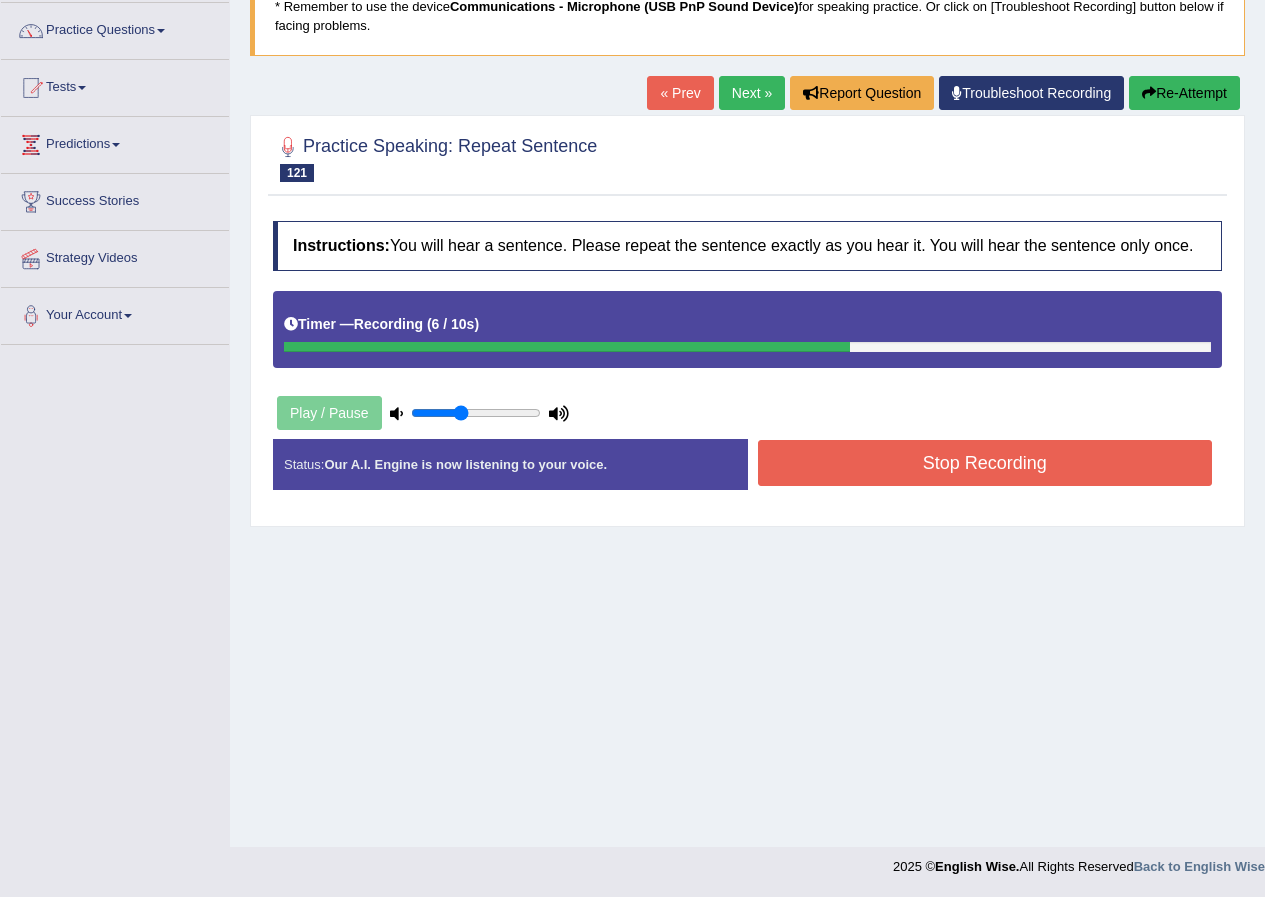 click on "Stop Recording" at bounding box center (985, 463) 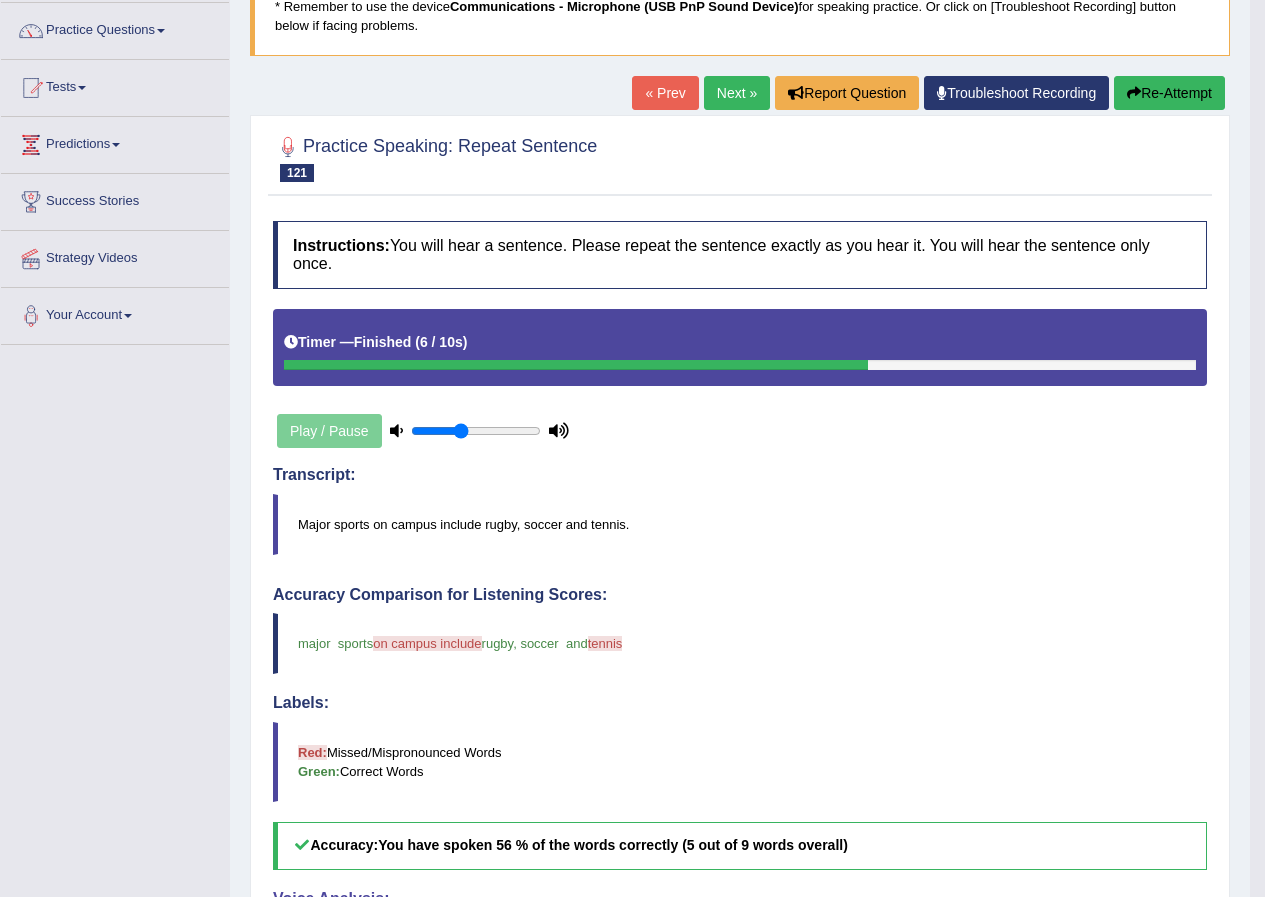 click on "Next »" at bounding box center (737, 93) 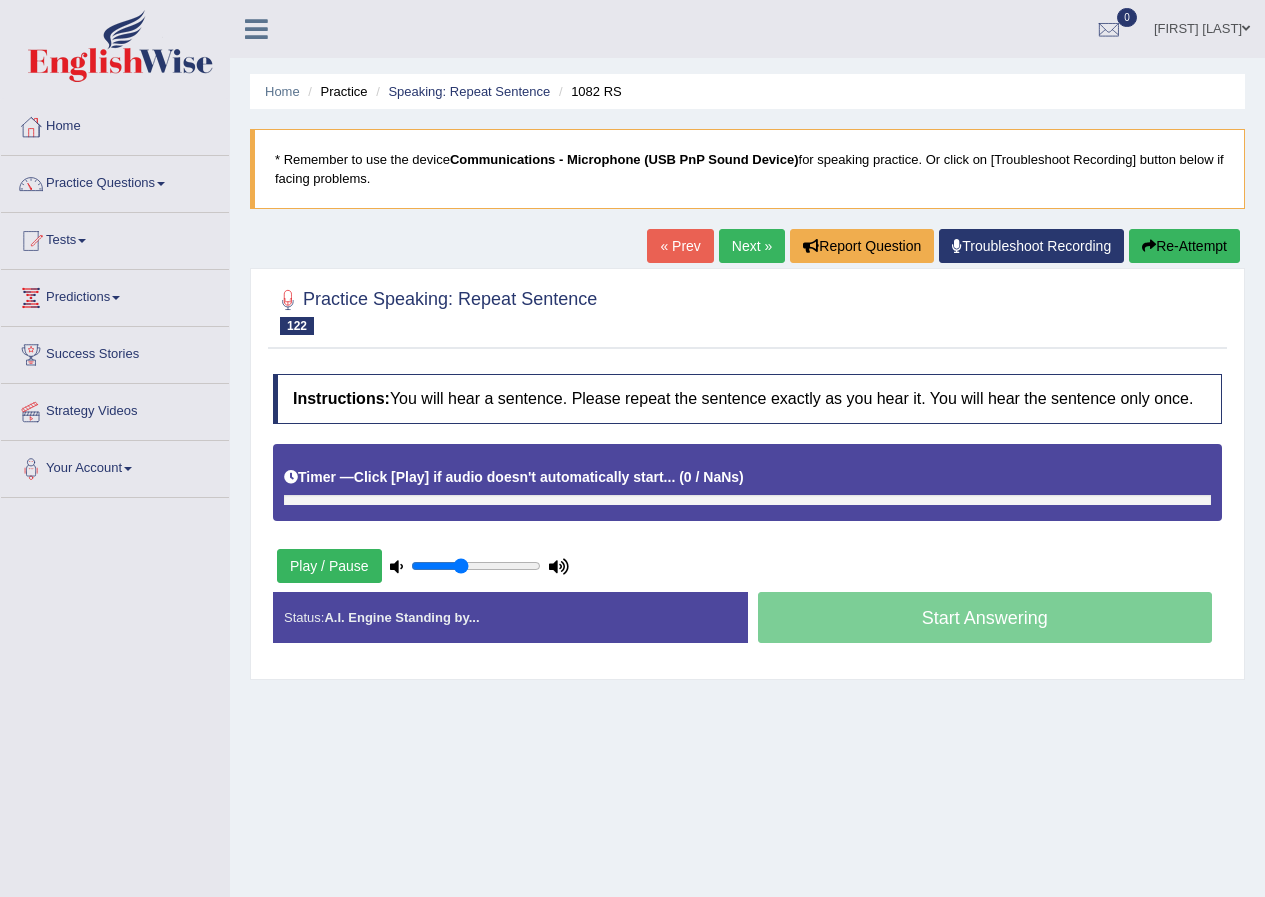 scroll, scrollTop: 100, scrollLeft: 0, axis: vertical 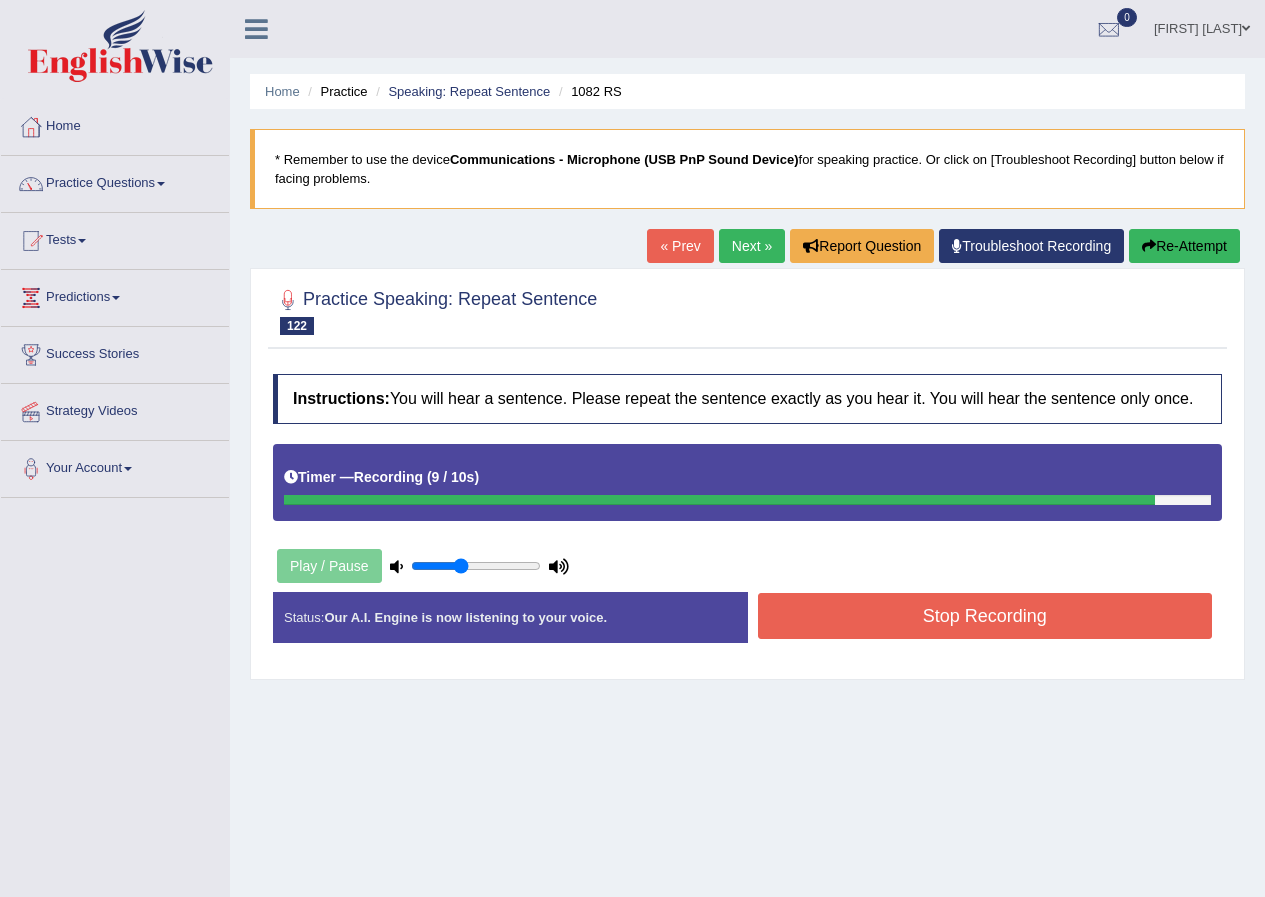 click on "Stop Recording" at bounding box center (985, 616) 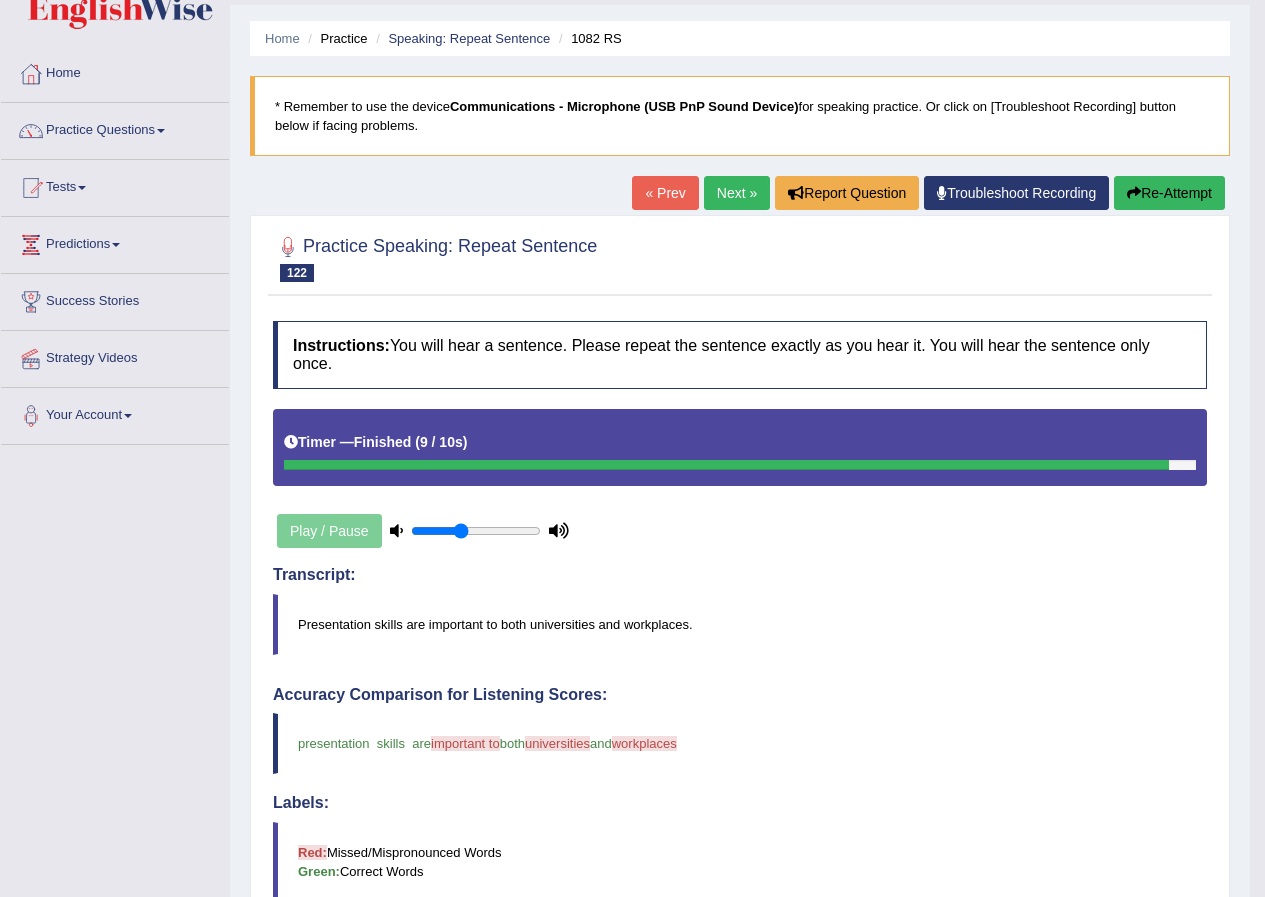 scroll, scrollTop: 0, scrollLeft: 0, axis: both 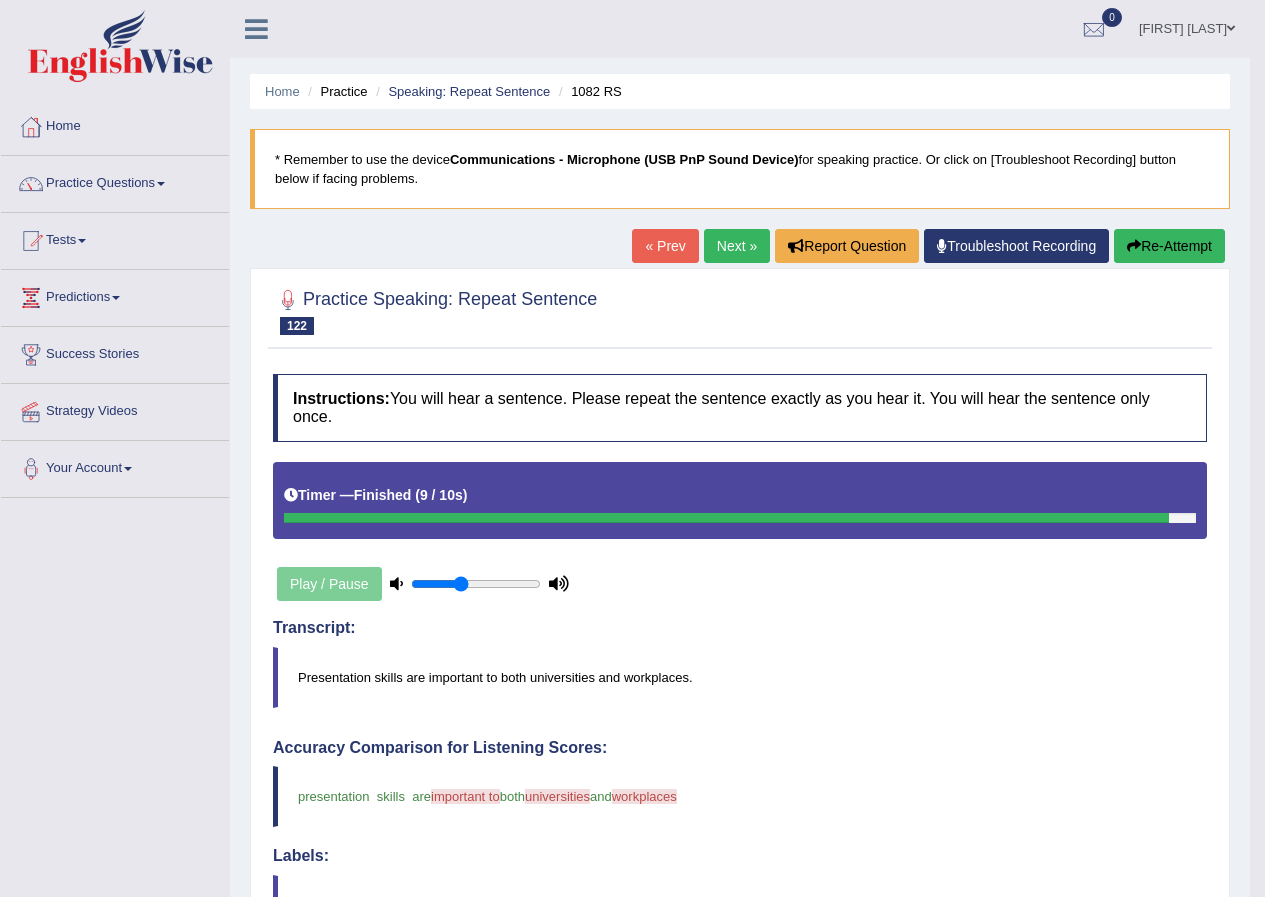 click on "Next »" at bounding box center (737, 246) 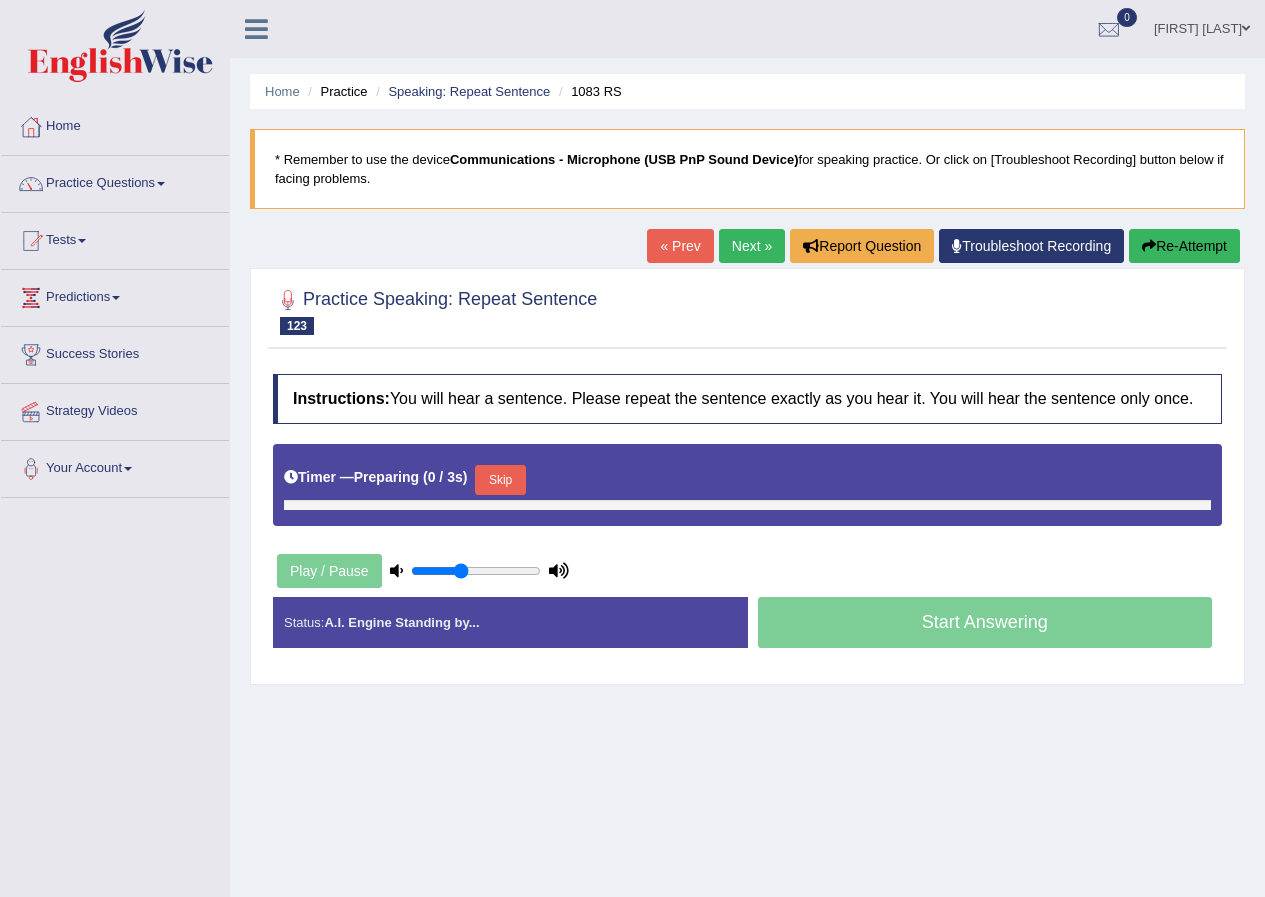 scroll, scrollTop: 0, scrollLeft: 0, axis: both 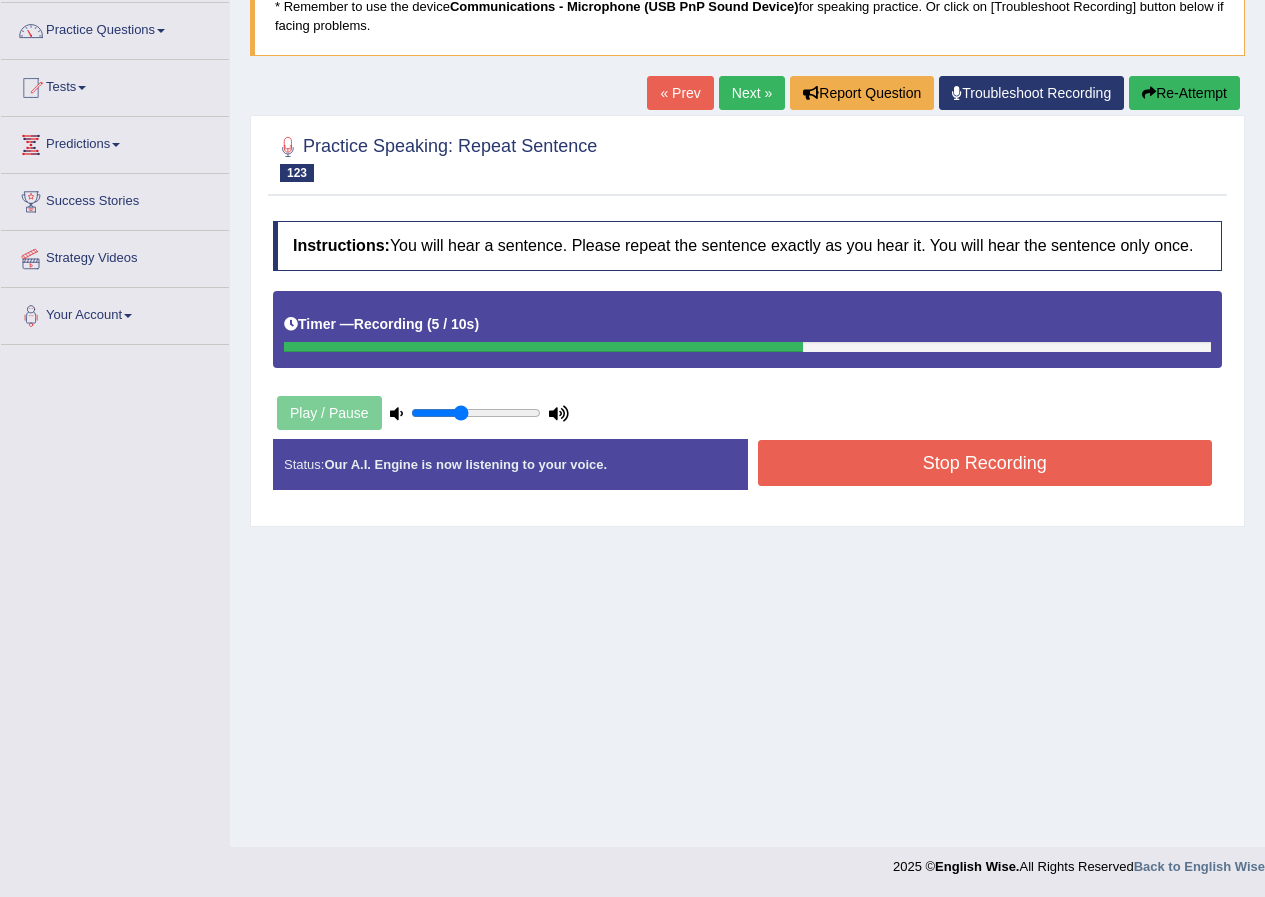 click on "Stop Recording" at bounding box center [985, 463] 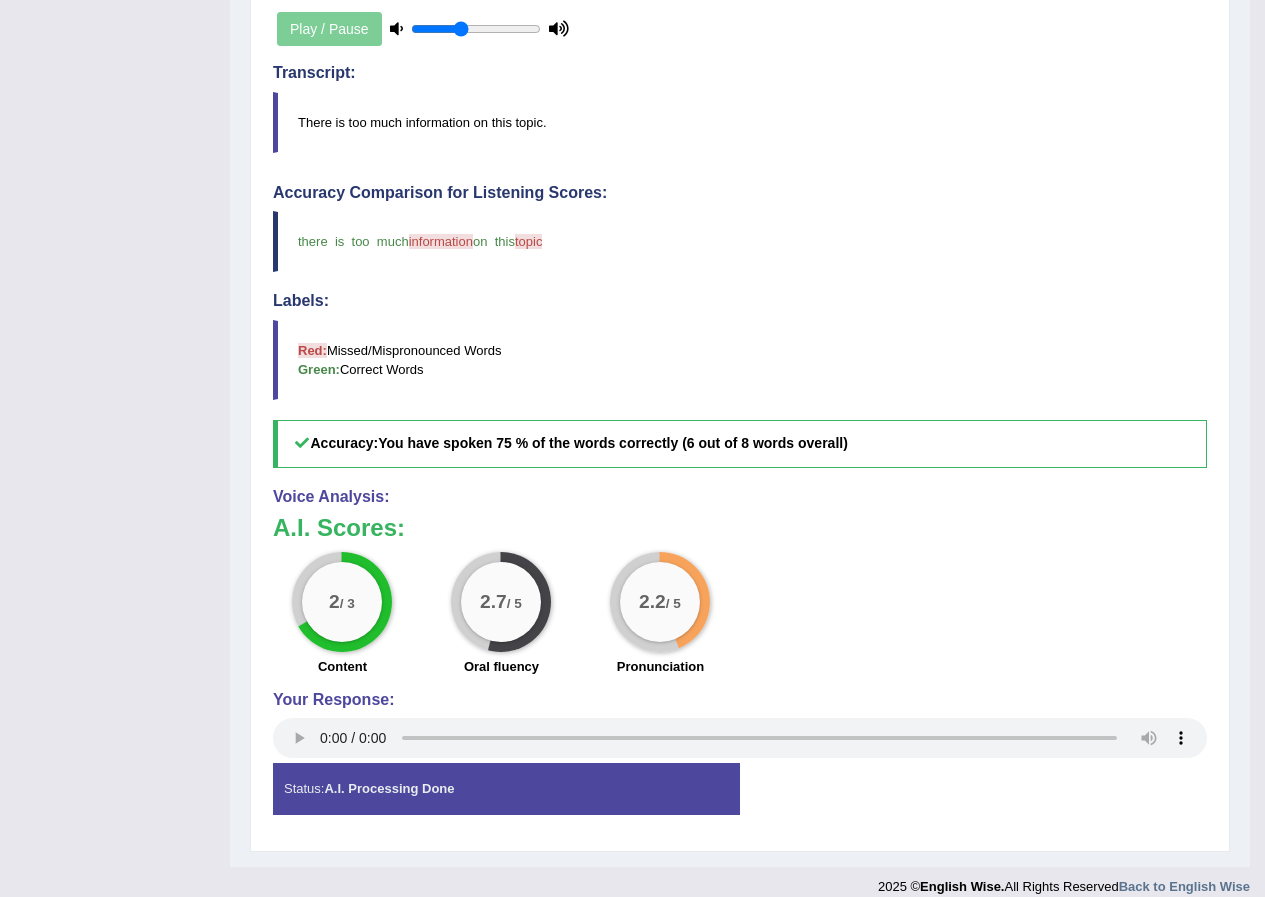 scroll, scrollTop: 575, scrollLeft: 0, axis: vertical 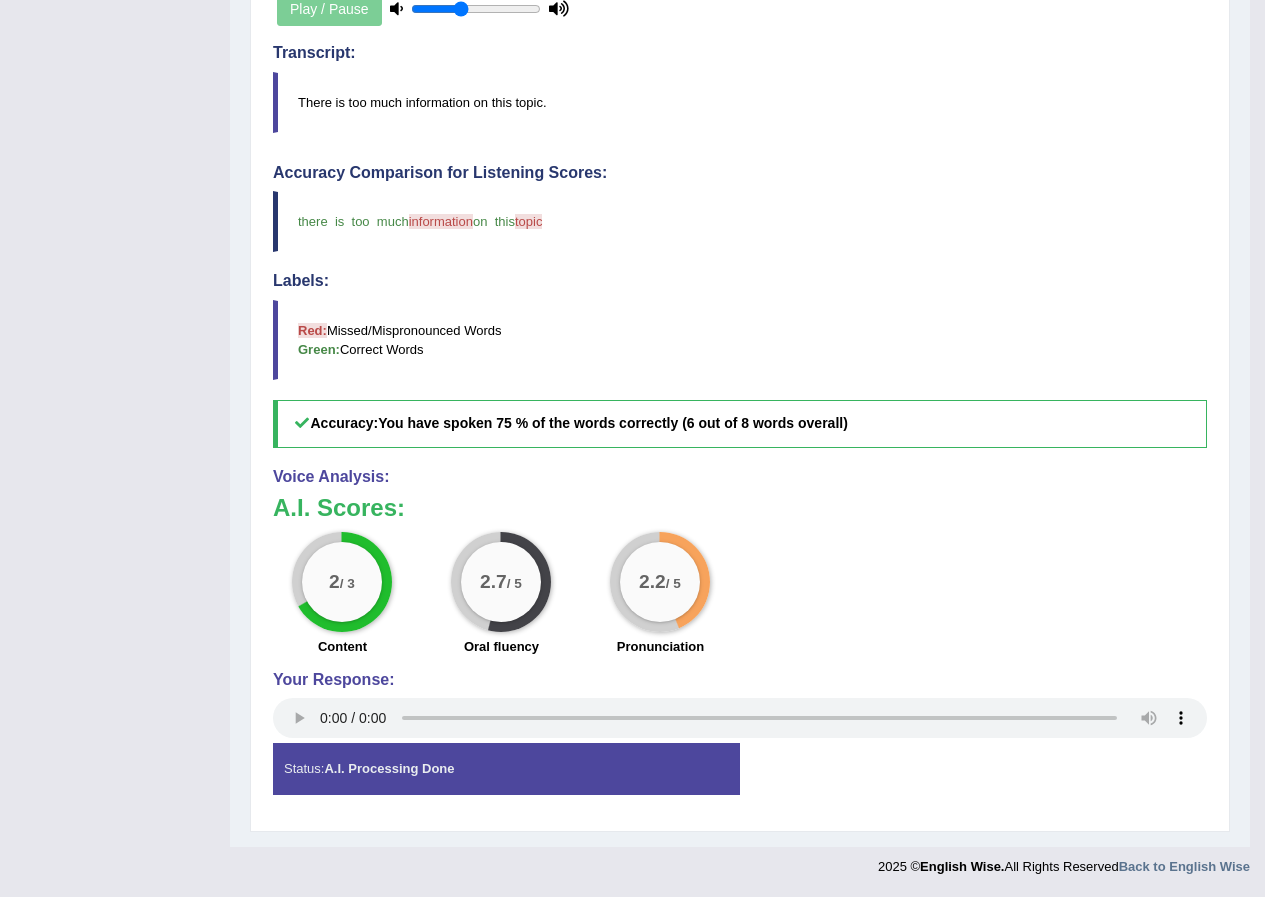 click on "Status:  A.I. Processing Done" at bounding box center (506, 768) 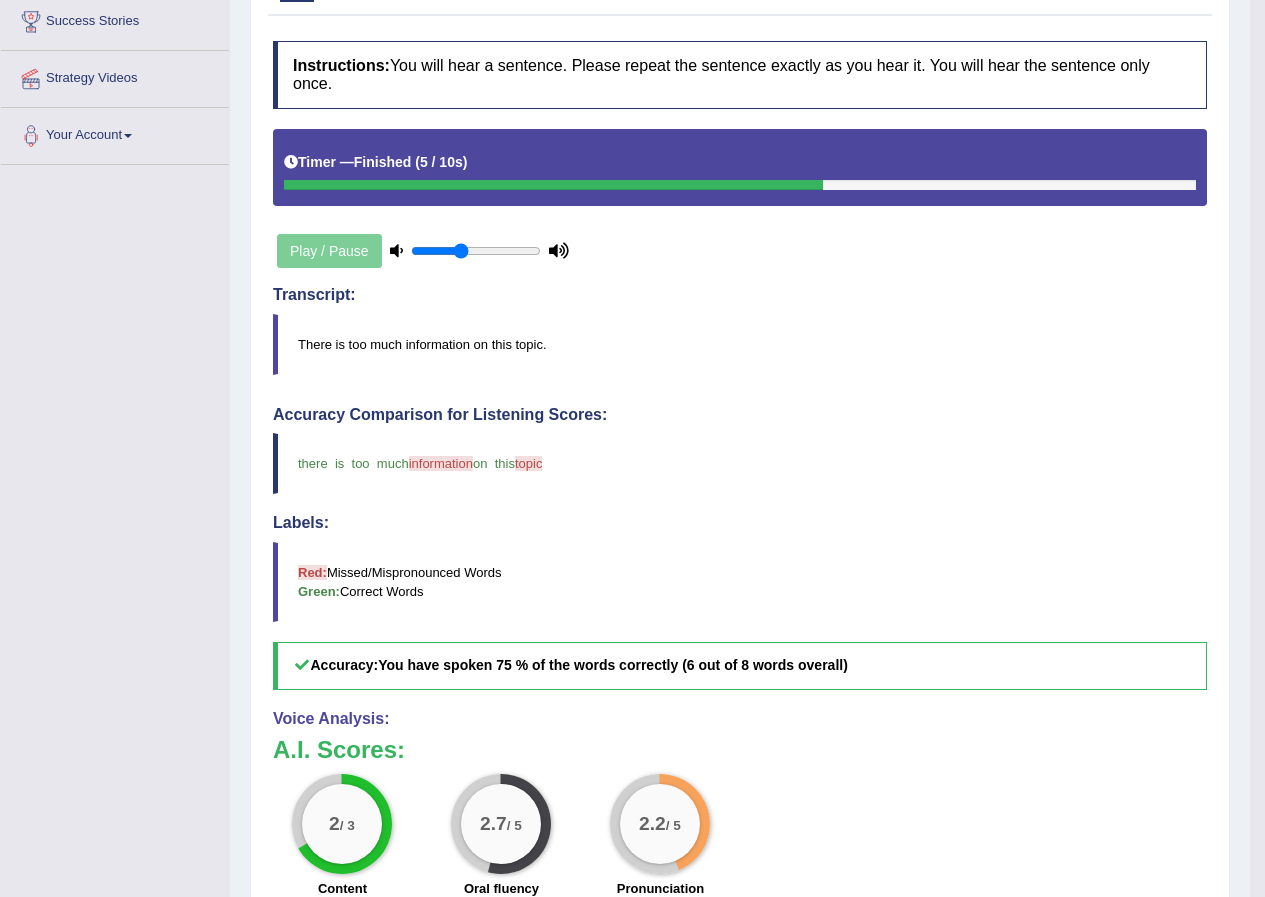 scroll, scrollTop: 0, scrollLeft: 0, axis: both 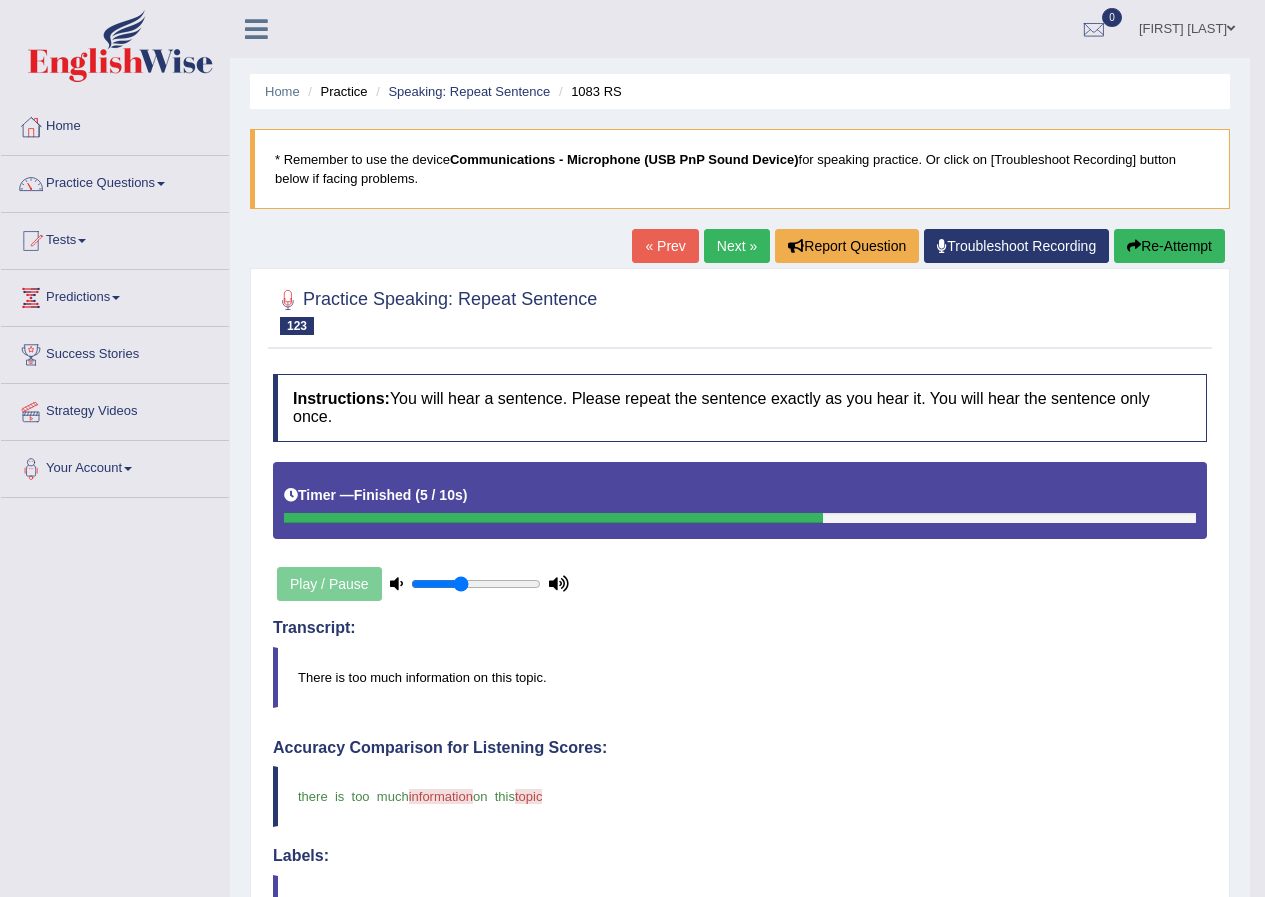 click on "Next »" at bounding box center (737, 246) 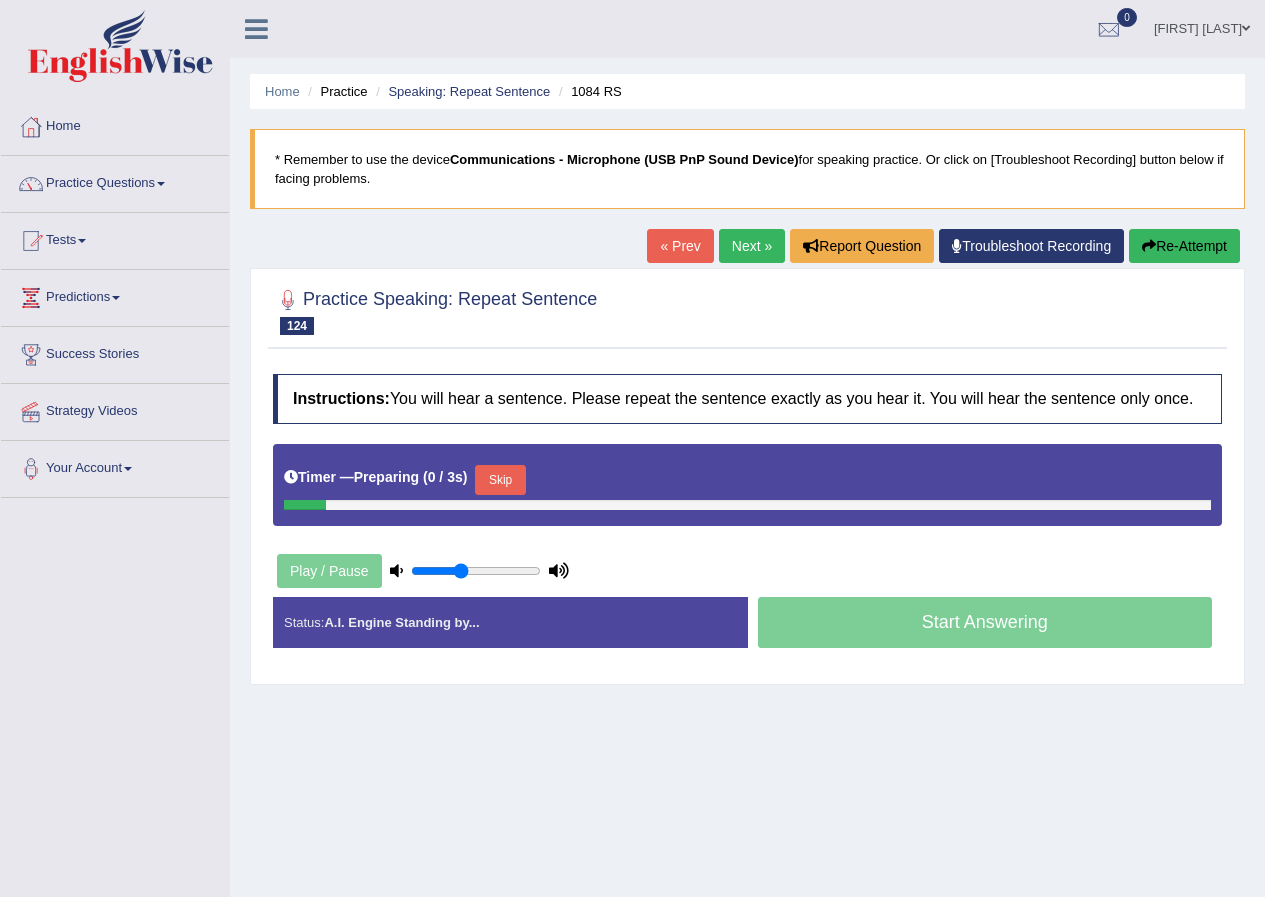 scroll, scrollTop: 0, scrollLeft: 0, axis: both 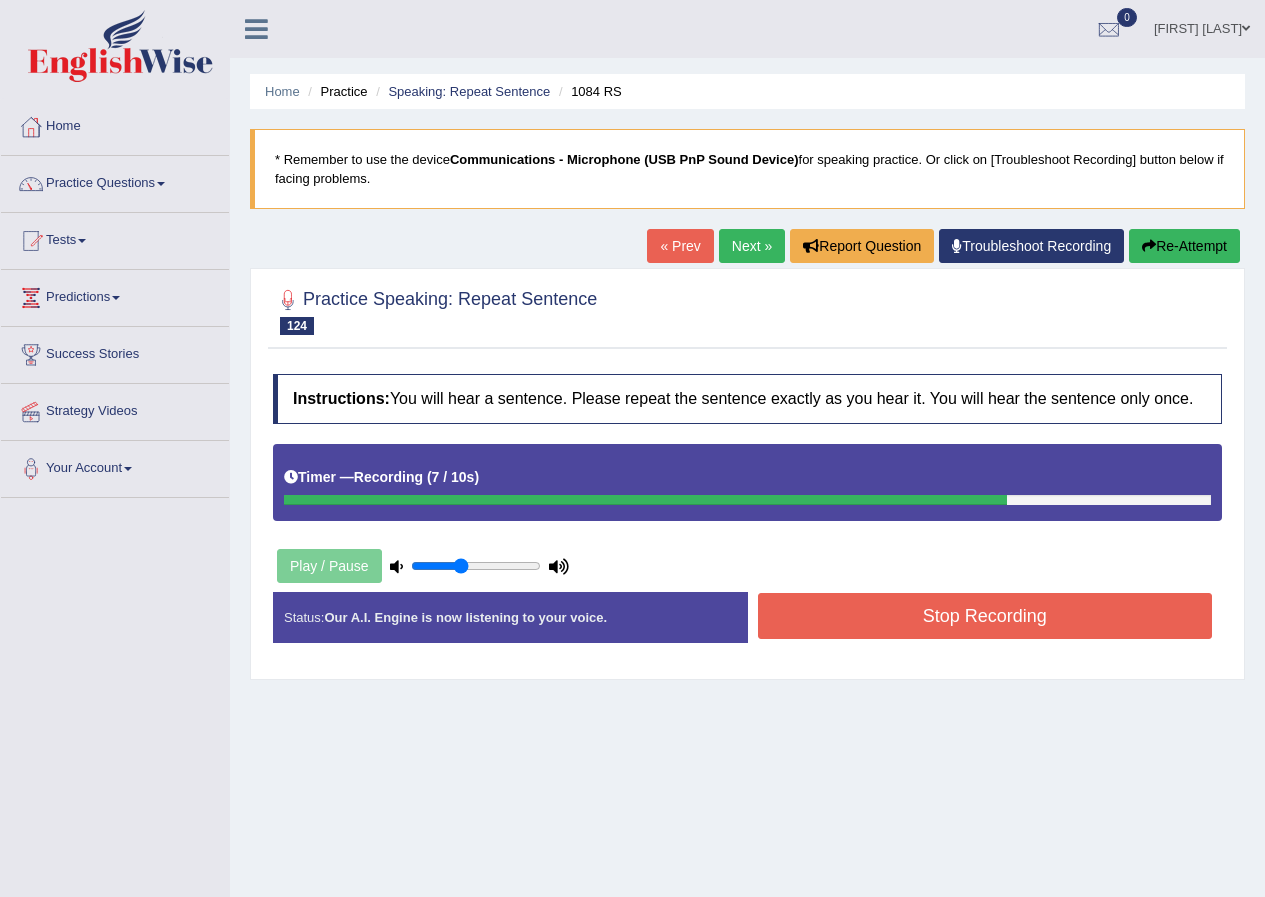 click on "Stop Recording" at bounding box center (985, 616) 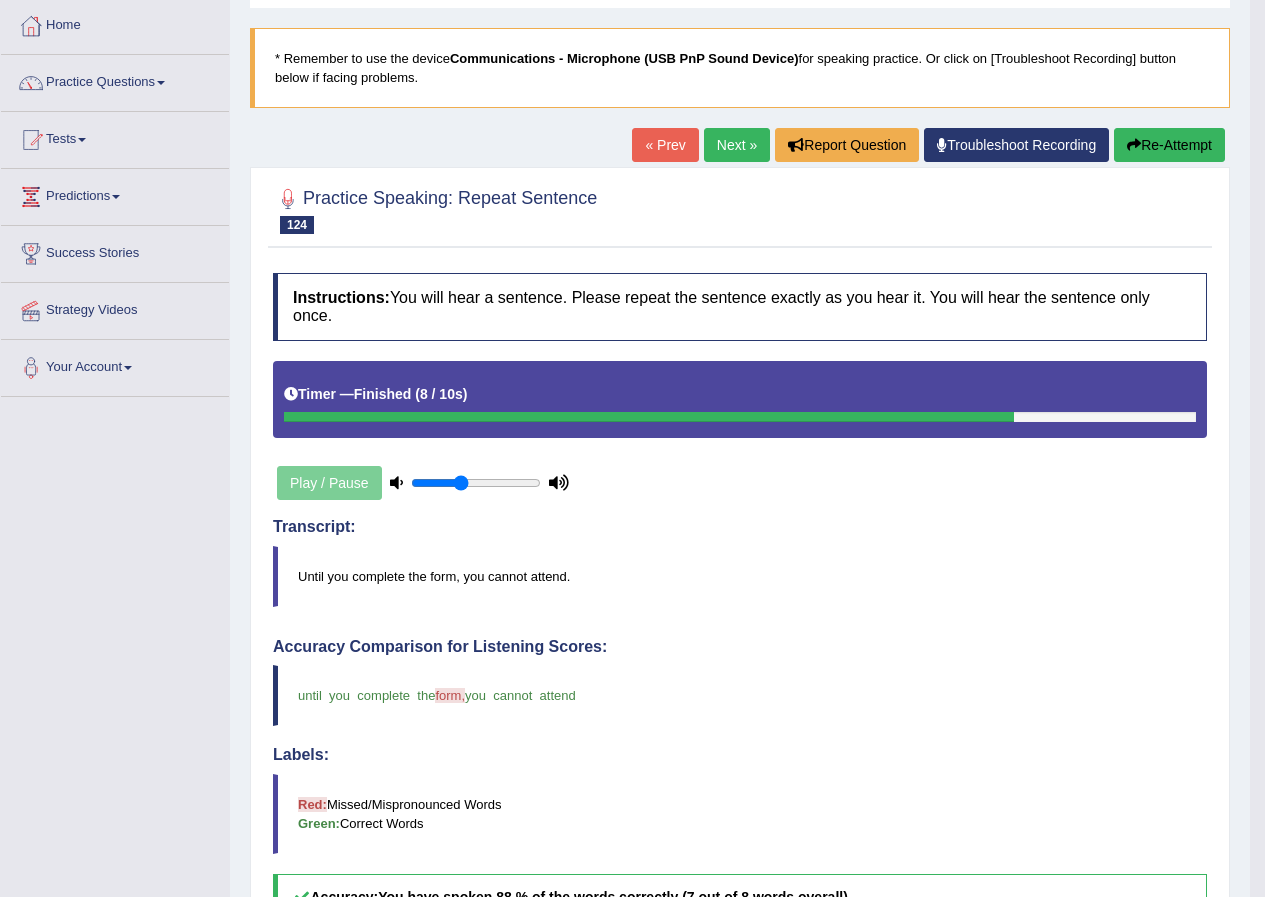 scroll, scrollTop: 100, scrollLeft: 0, axis: vertical 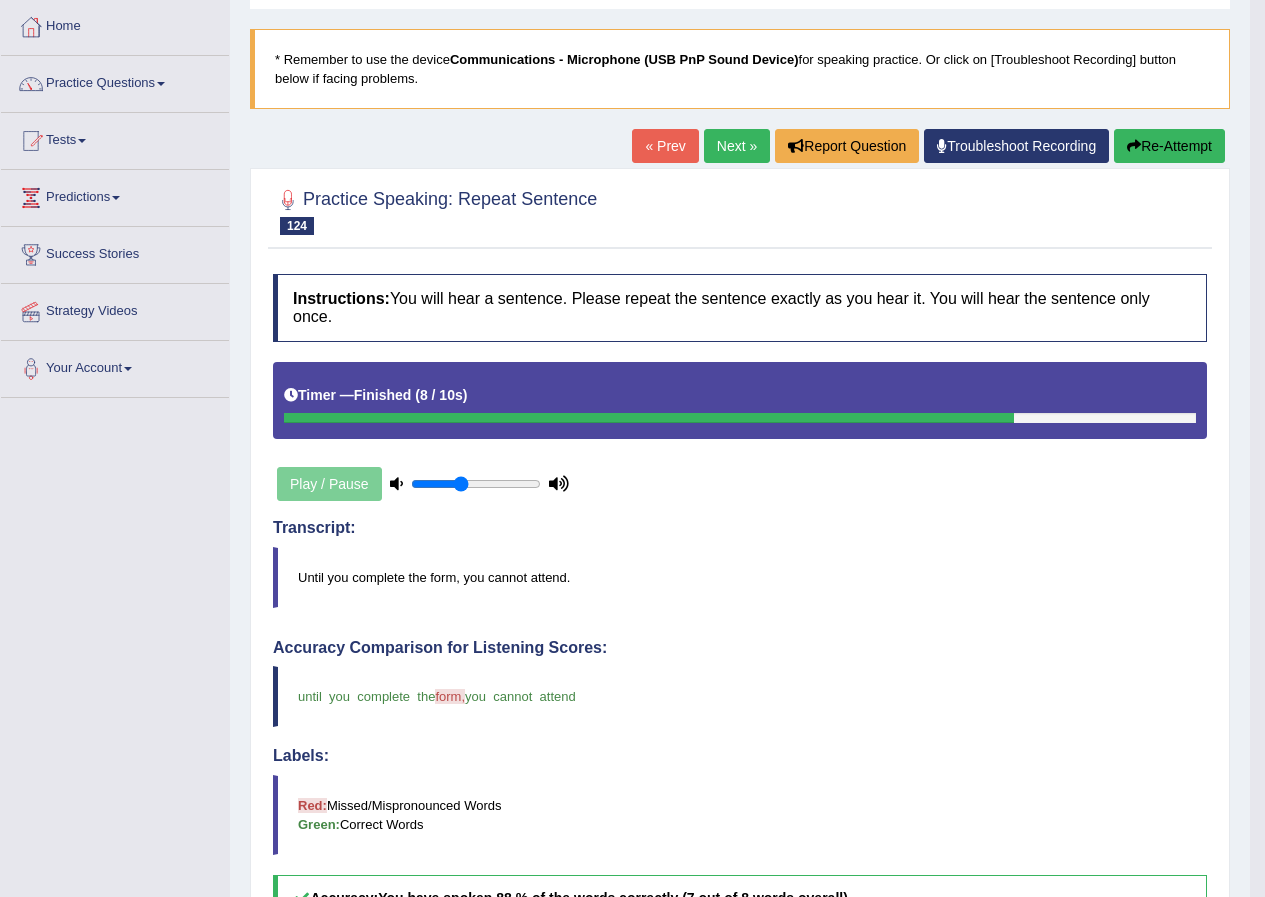 click on "Next »" at bounding box center [737, 146] 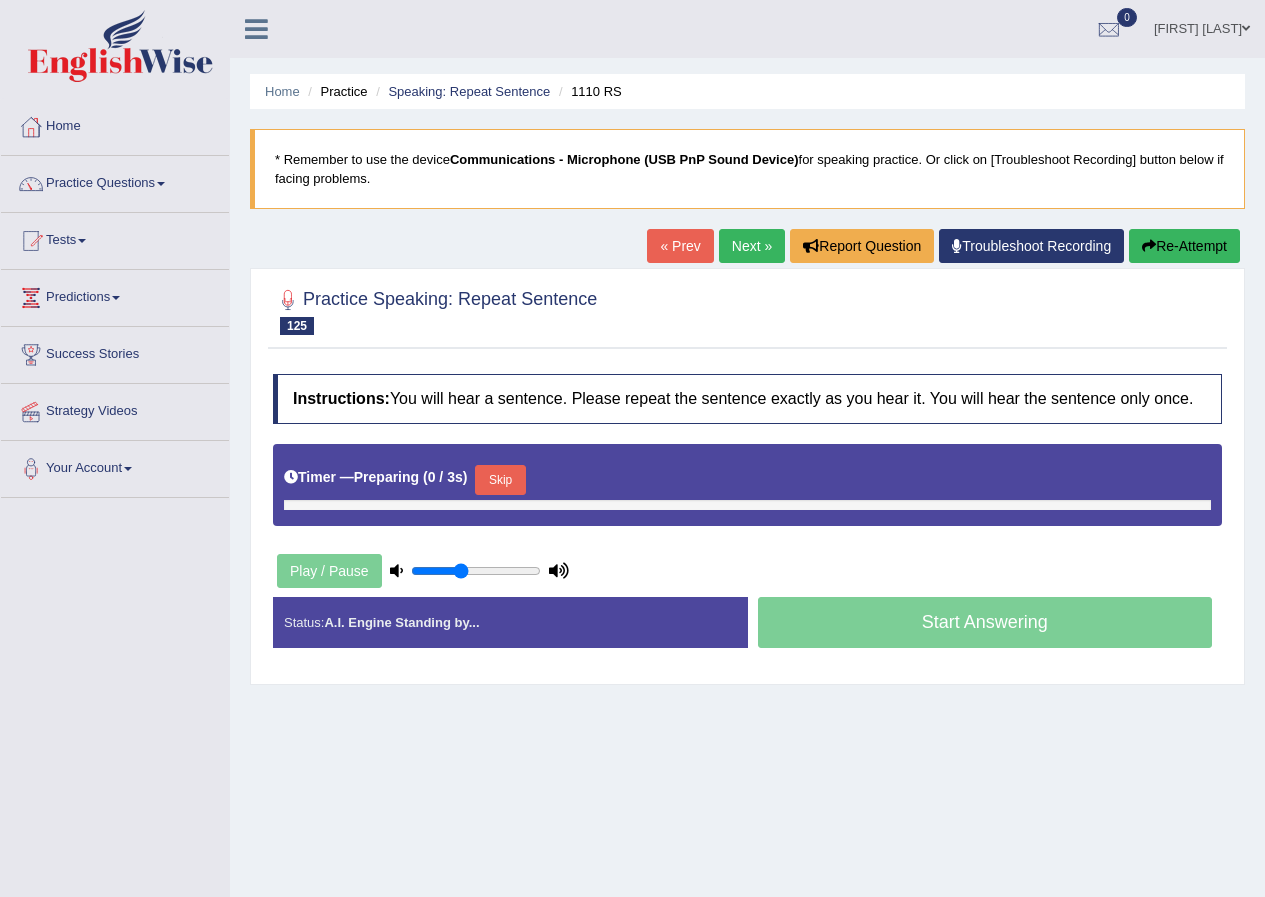 scroll, scrollTop: 0, scrollLeft: 0, axis: both 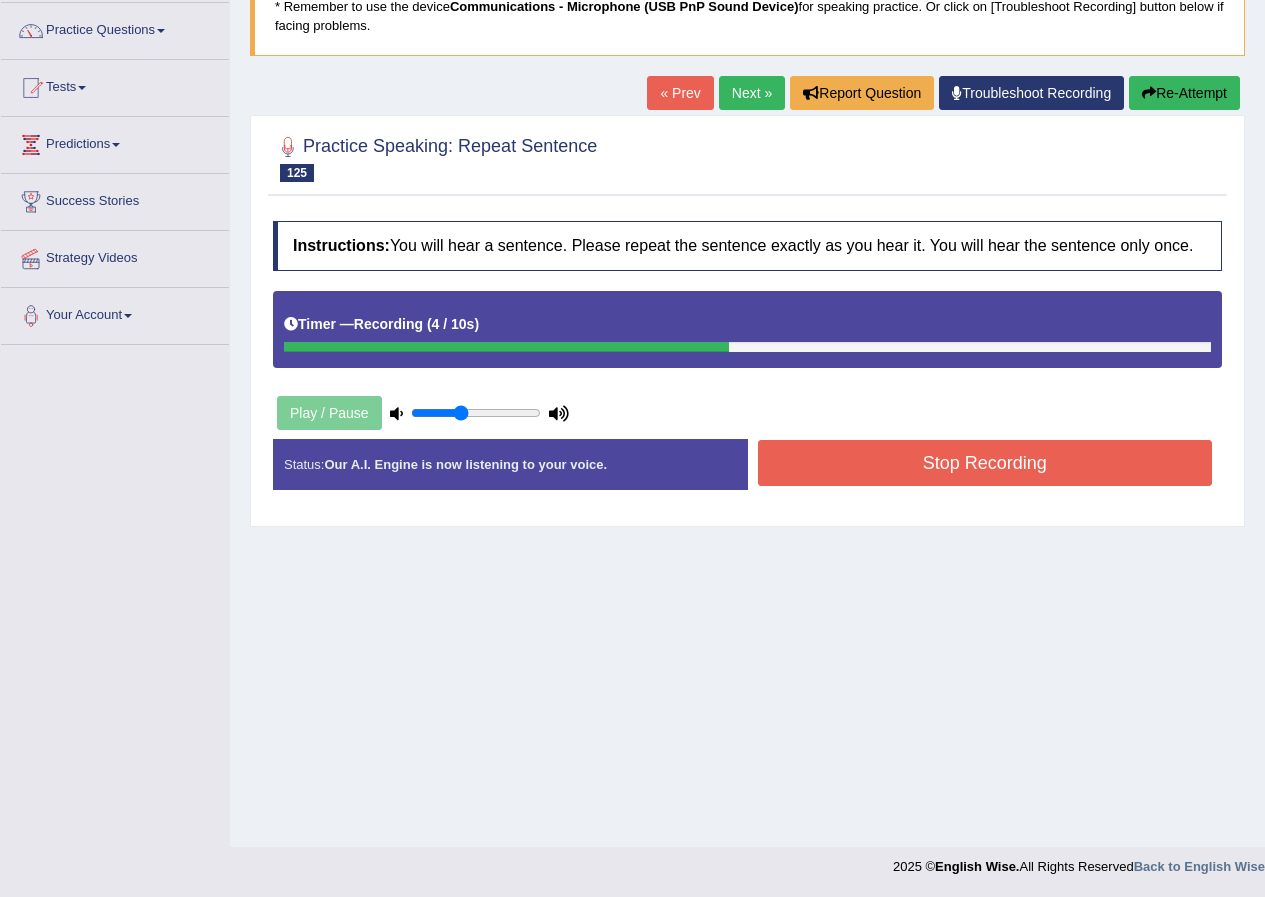 click on "Stop Recording" at bounding box center (985, 463) 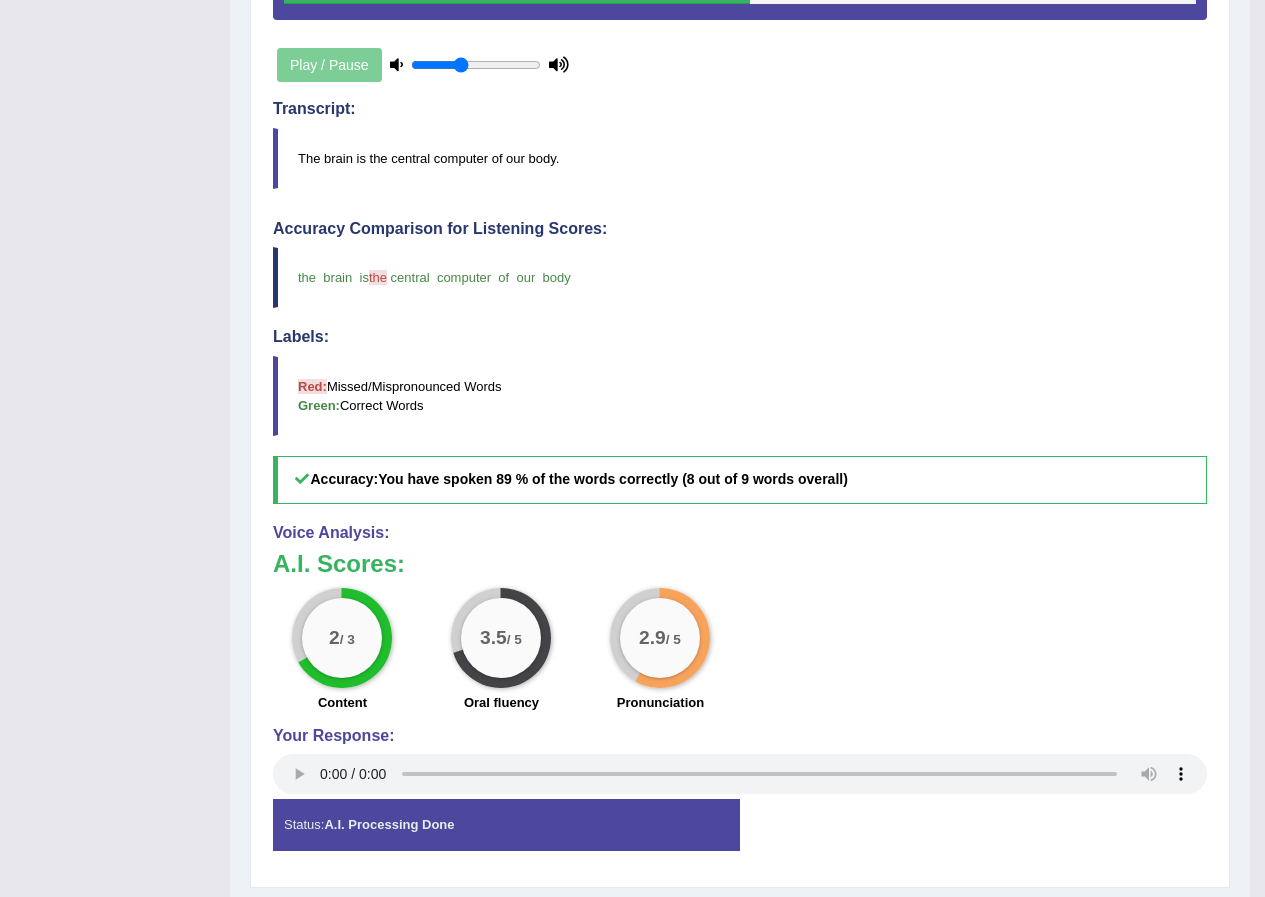 scroll, scrollTop: 553, scrollLeft: 0, axis: vertical 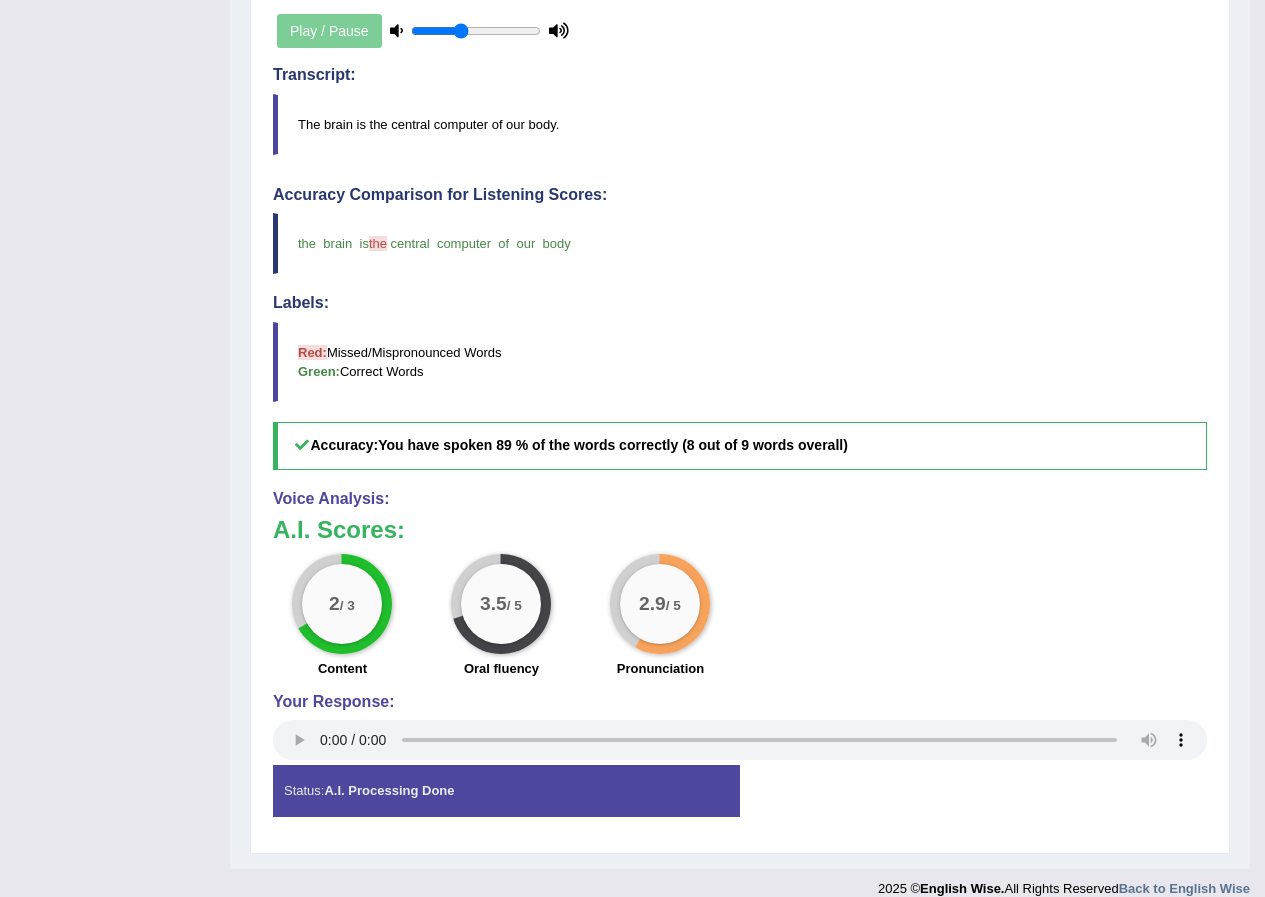 click on "Status:  A.I. Processing Done" at bounding box center [506, 790] 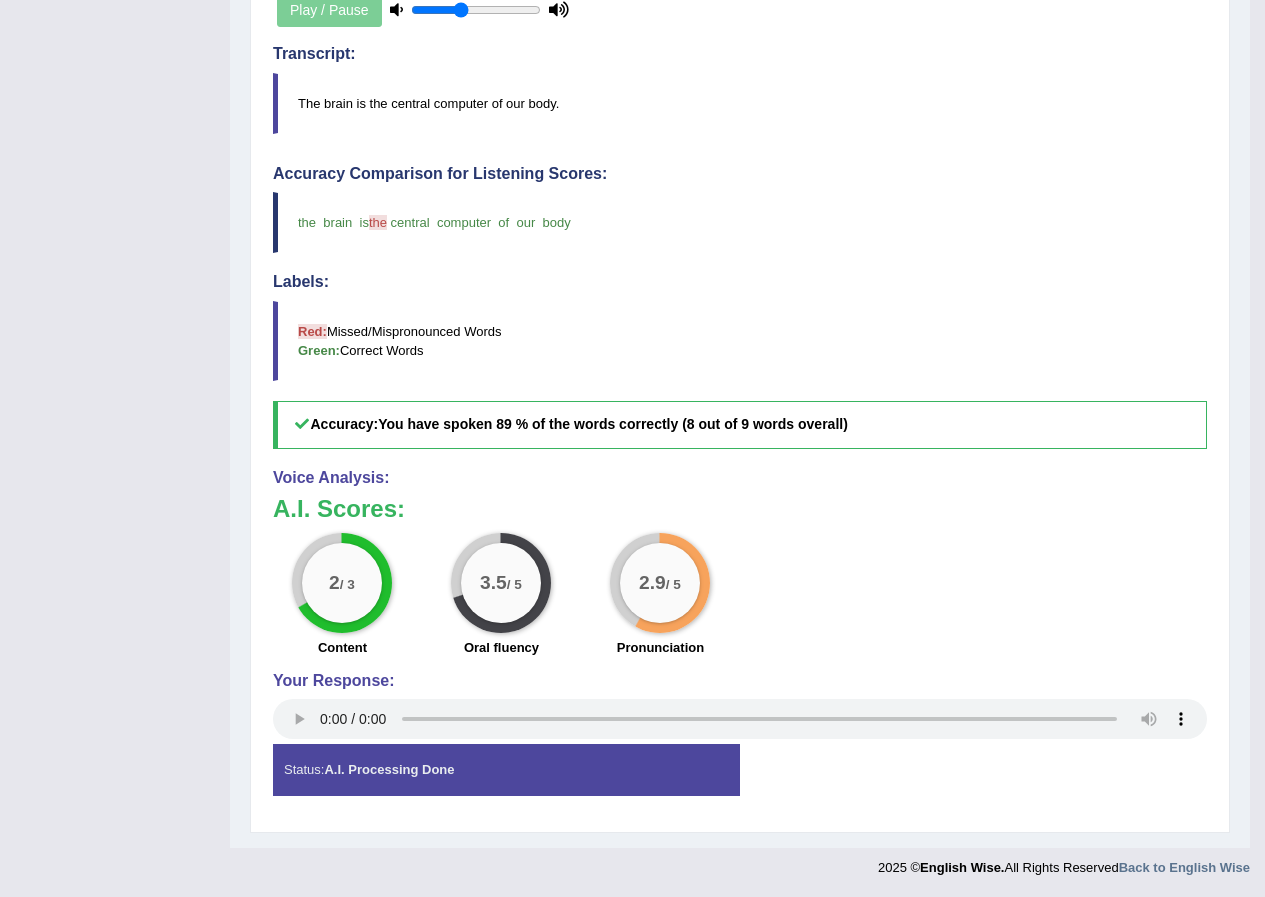 scroll, scrollTop: 575, scrollLeft: 0, axis: vertical 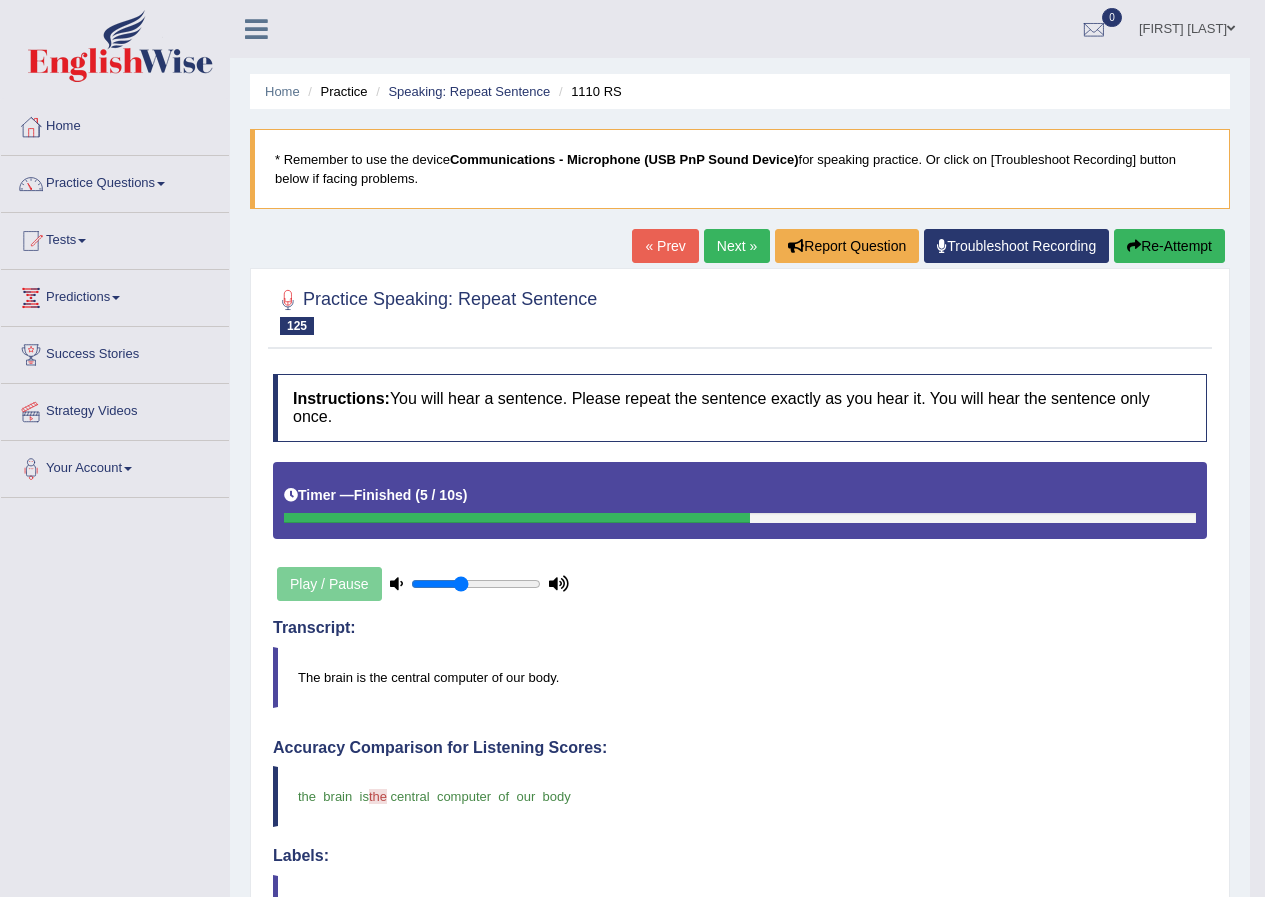 click on "Next »" at bounding box center (737, 246) 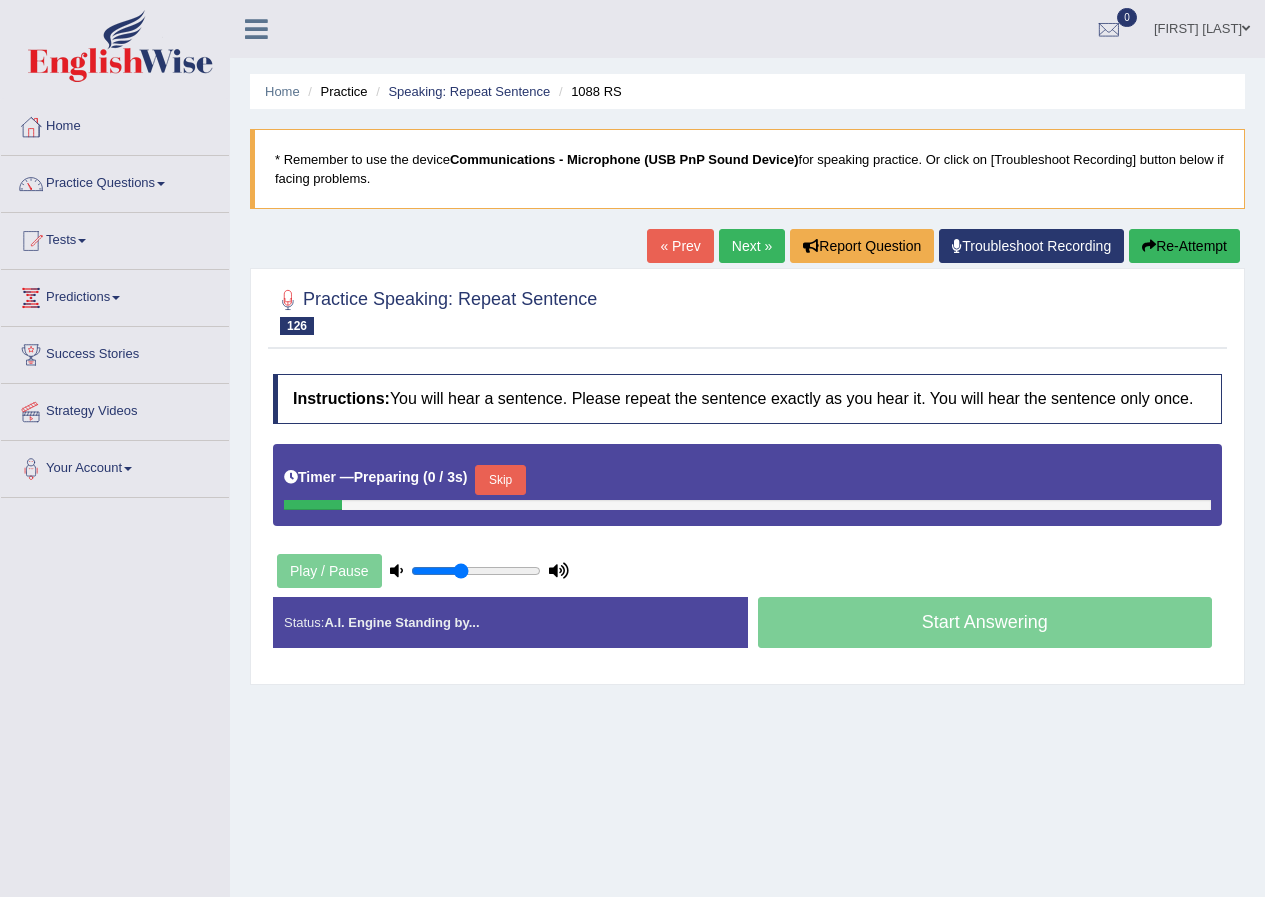 scroll, scrollTop: 0, scrollLeft: 0, axis: both 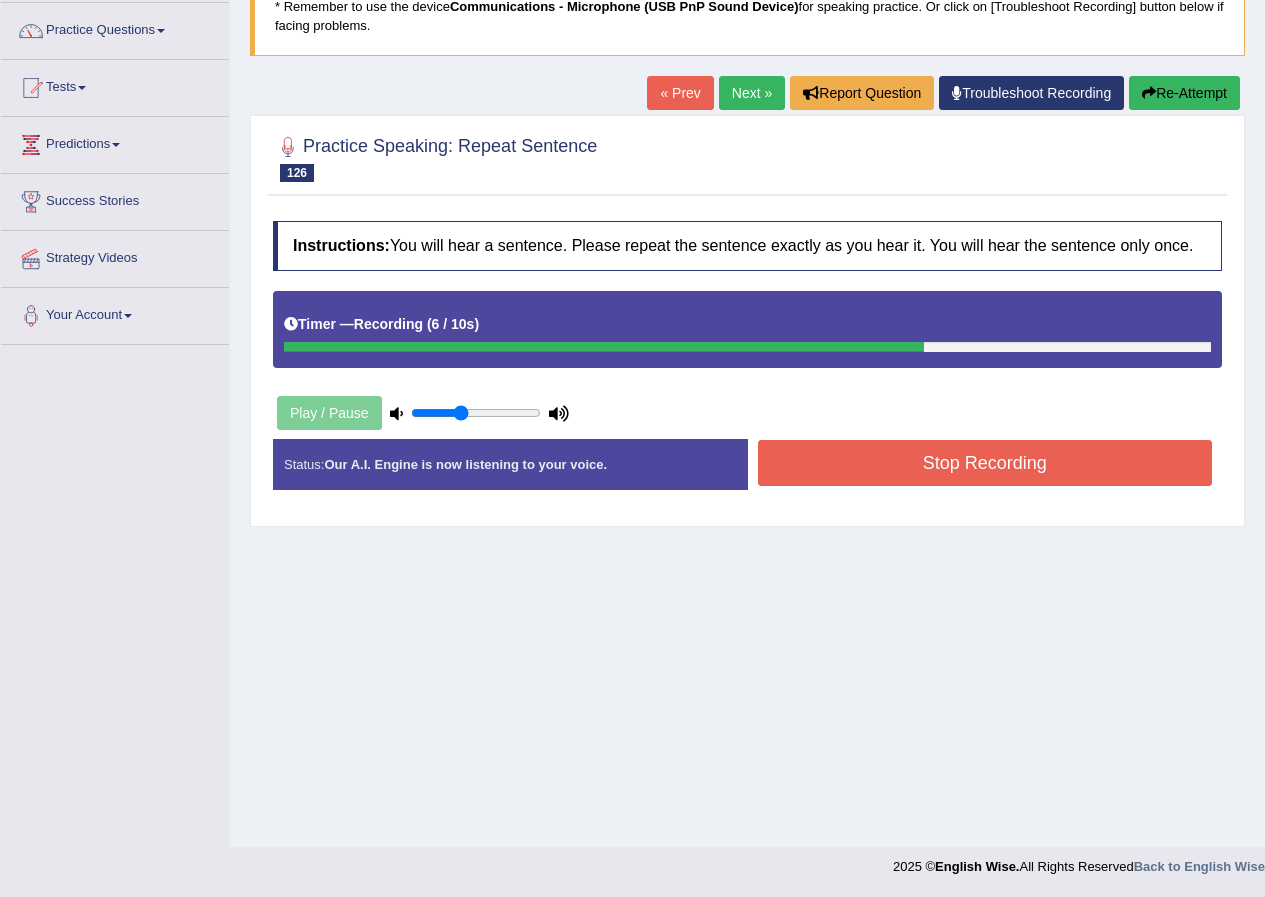click on "Stop Recording" at bounding box center [985, 463] 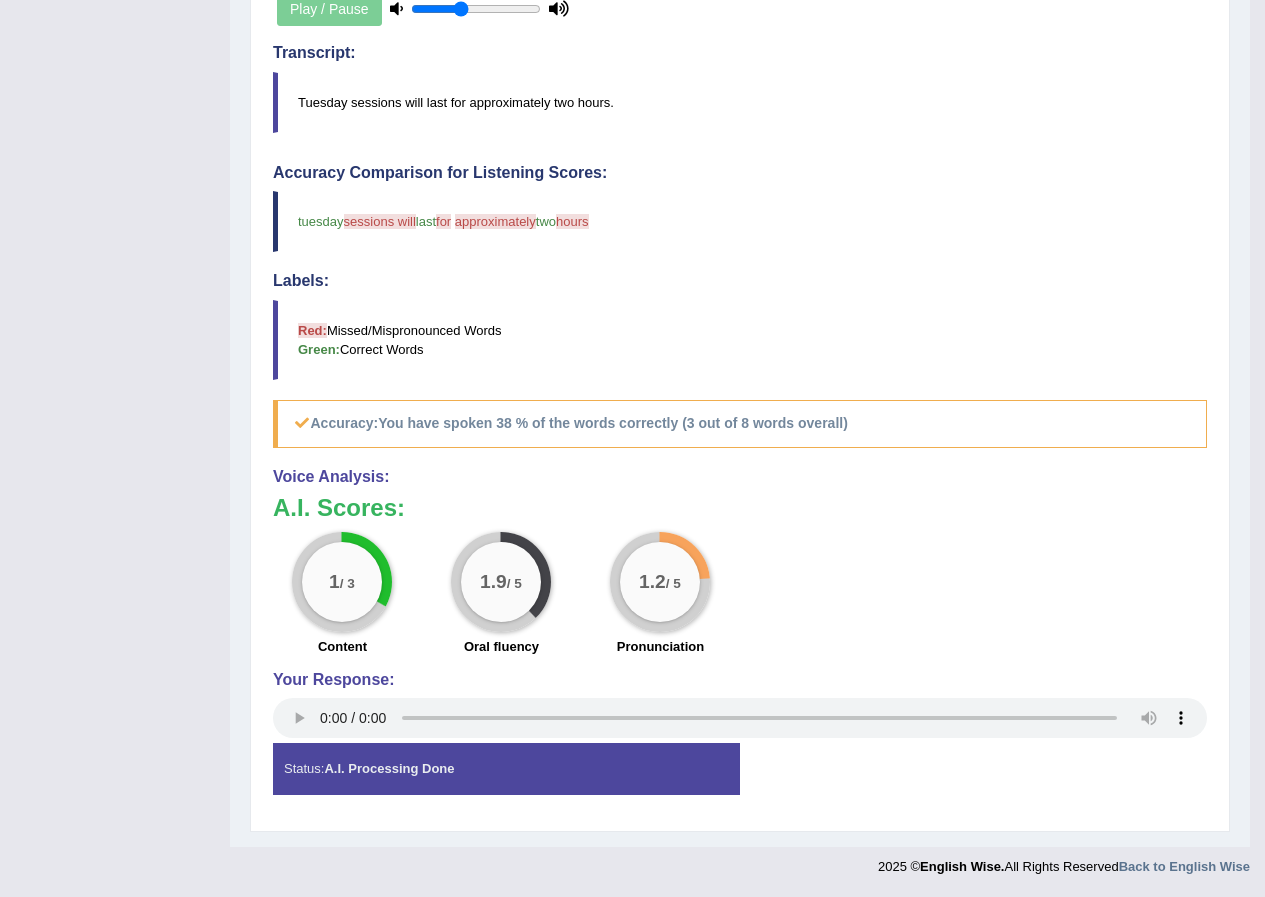 scroll, scrollTop: 0, scrollLeft: 0, axis: both 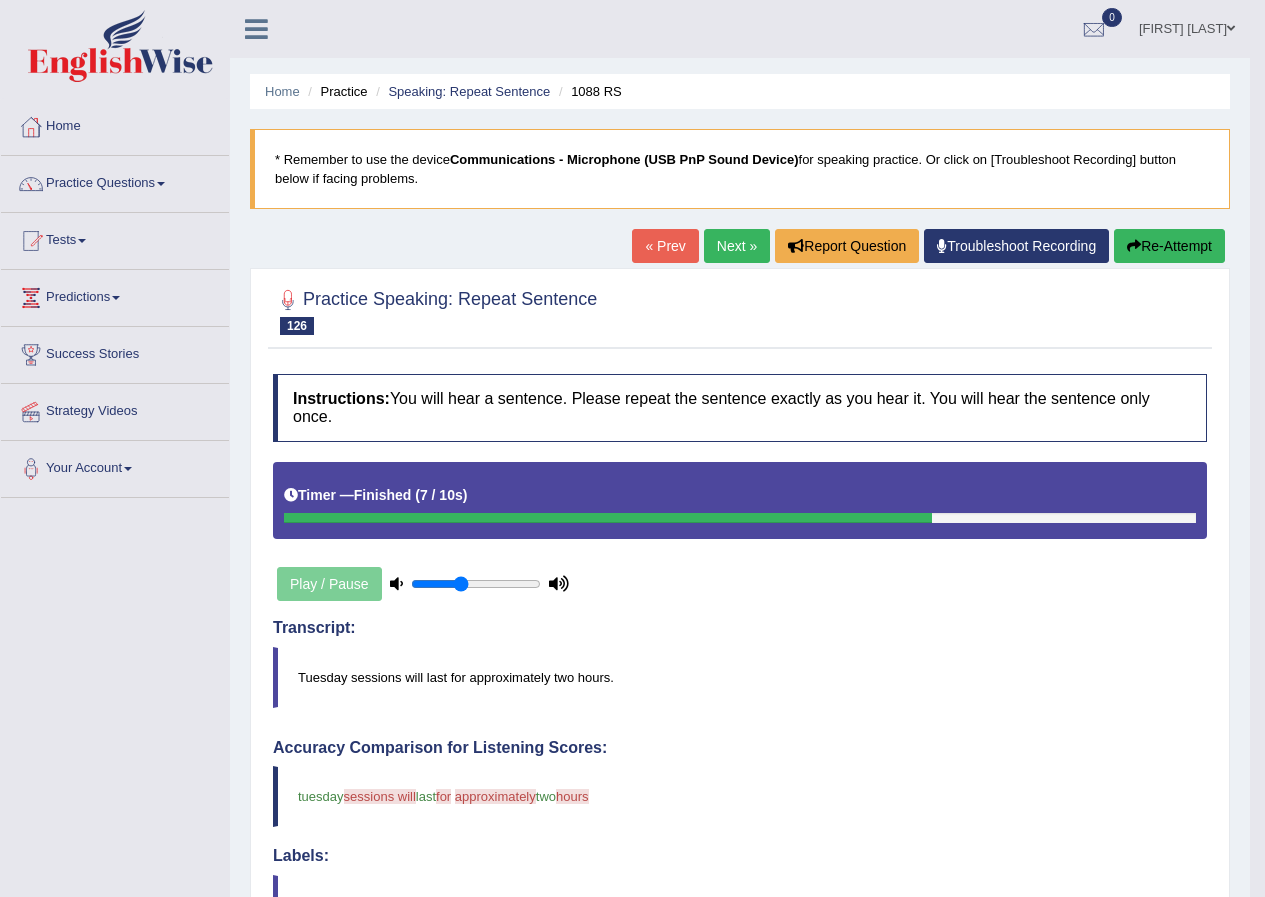 click on "Next »" at bounding box center (737, 246) 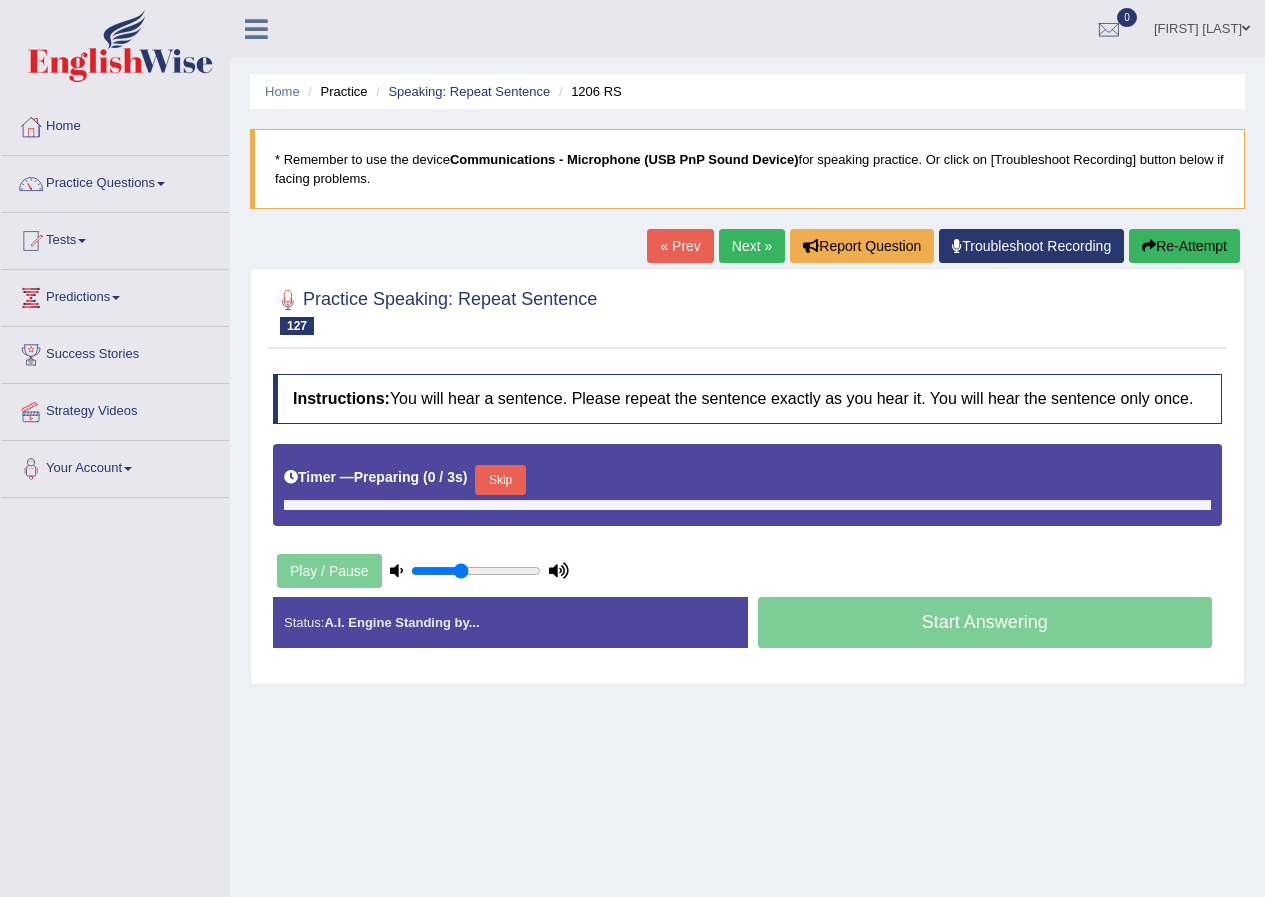 scroll, scrollTop: 0, scrollLeft: 0, axis: both 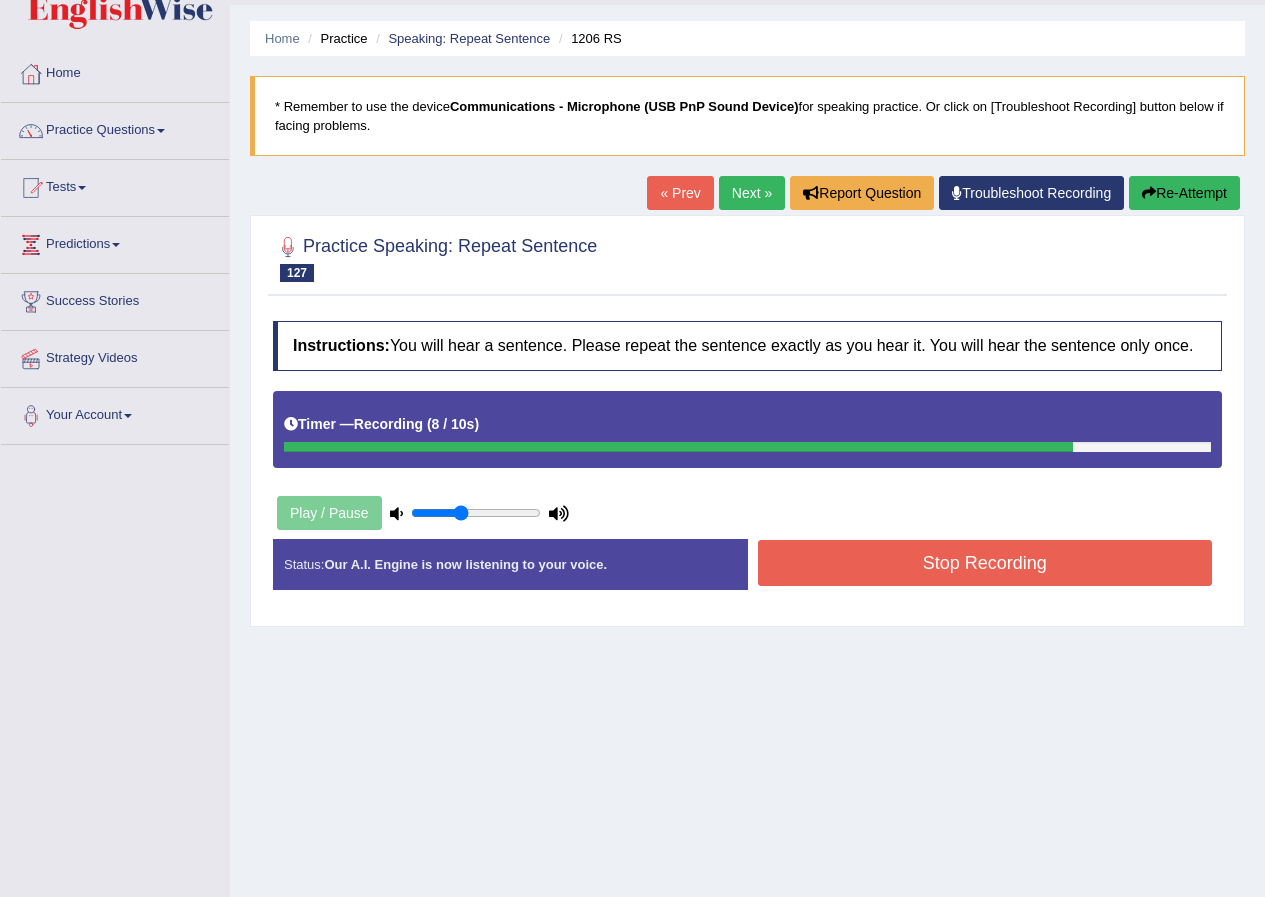 click on "Stop Recording" at bounding box center [985, 563] 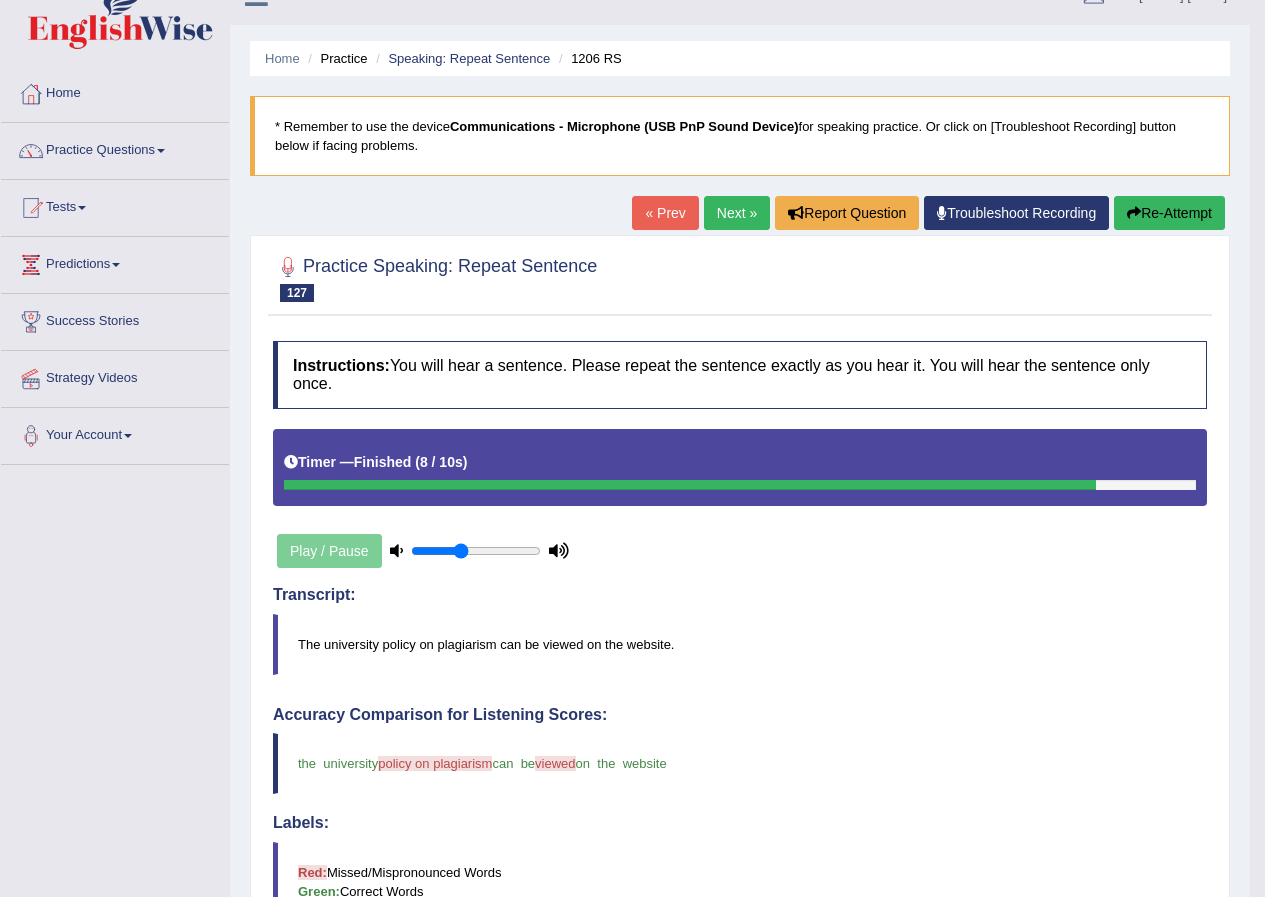 scroll, scrollTop: 0, scrollLeft: 0, axis: both 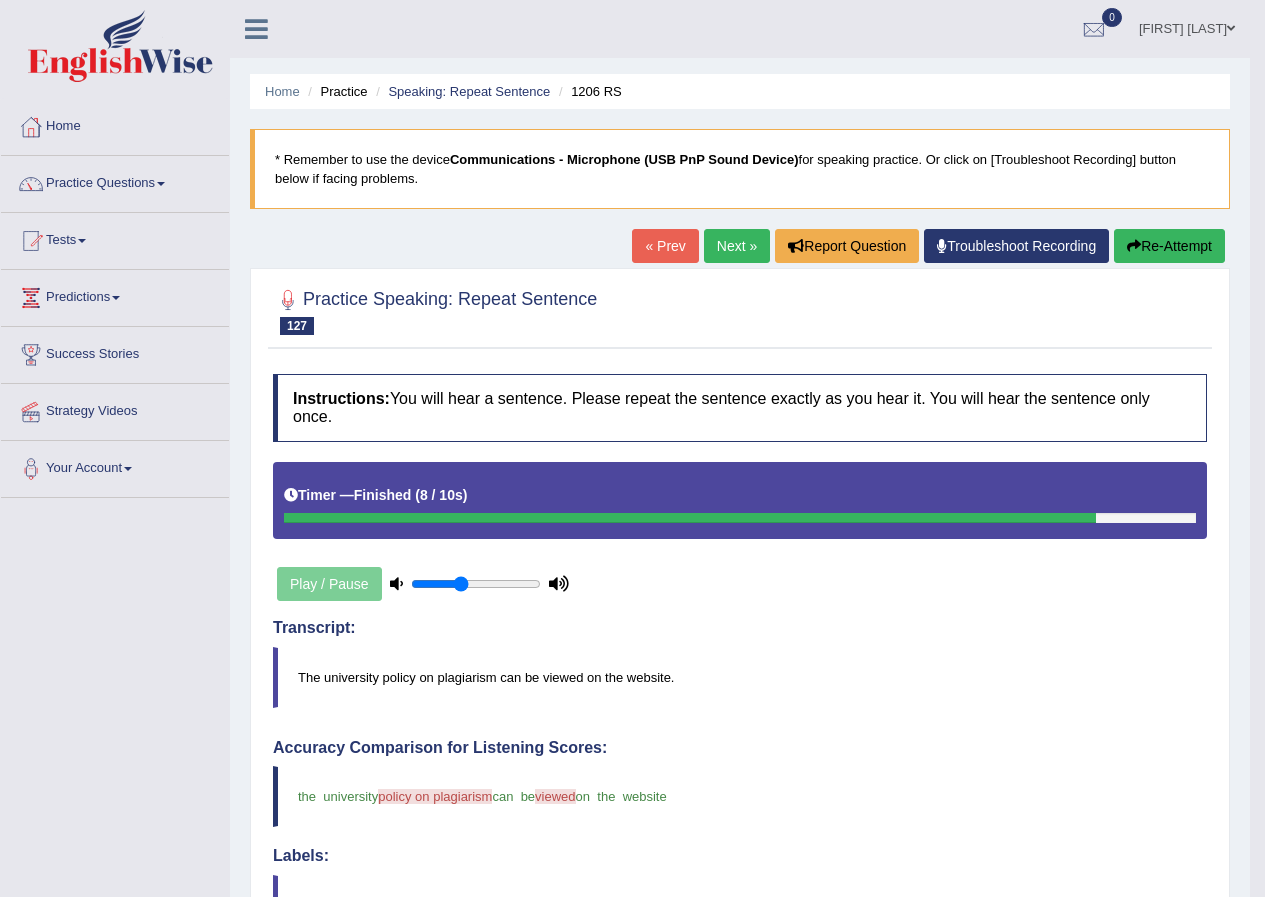 click on "Next »" at bounding box center (737, 246) 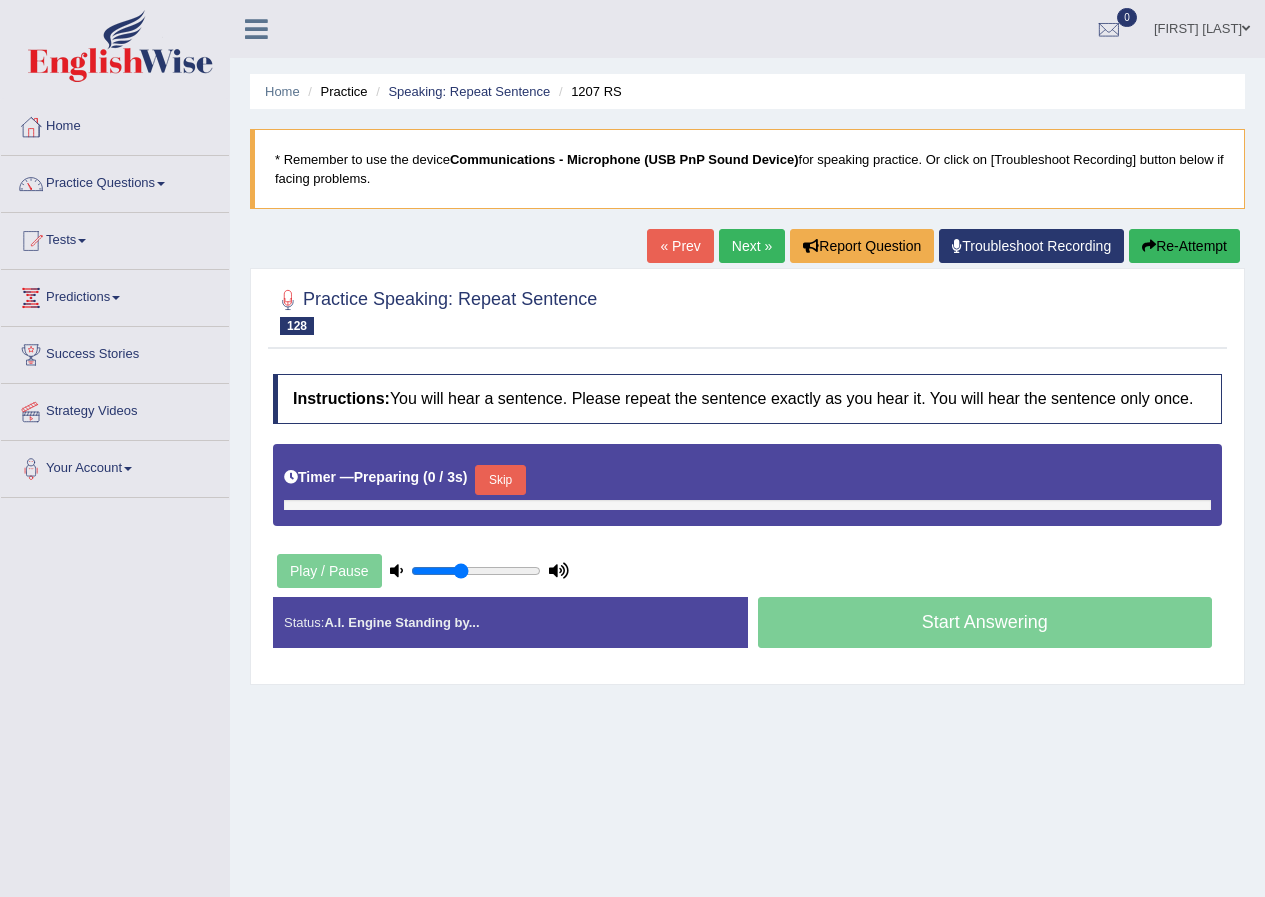 scroll, scrollTop: 0, scrollLeft: 0, axis: both 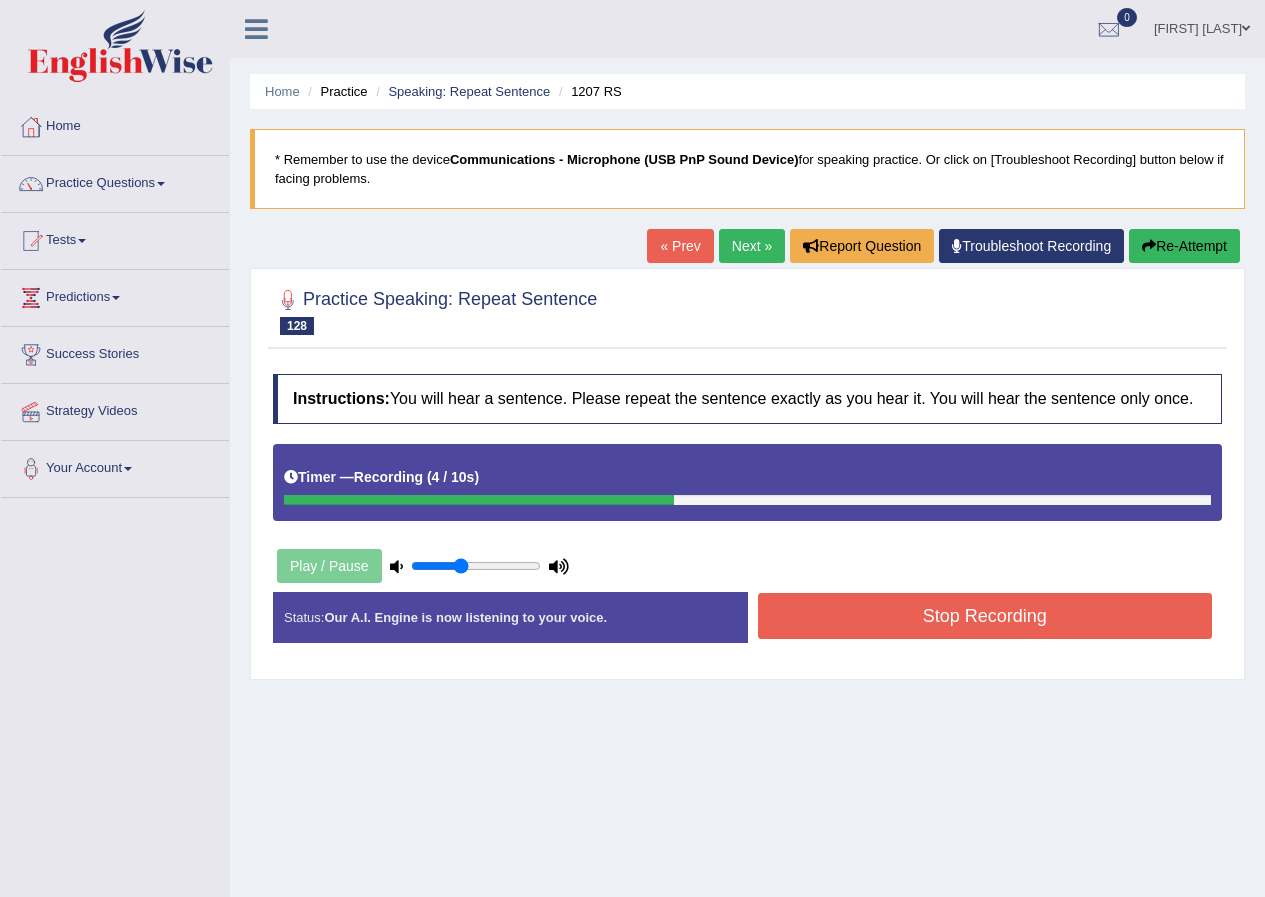 click on "Stop Recording" at bounding box center (985, 616) 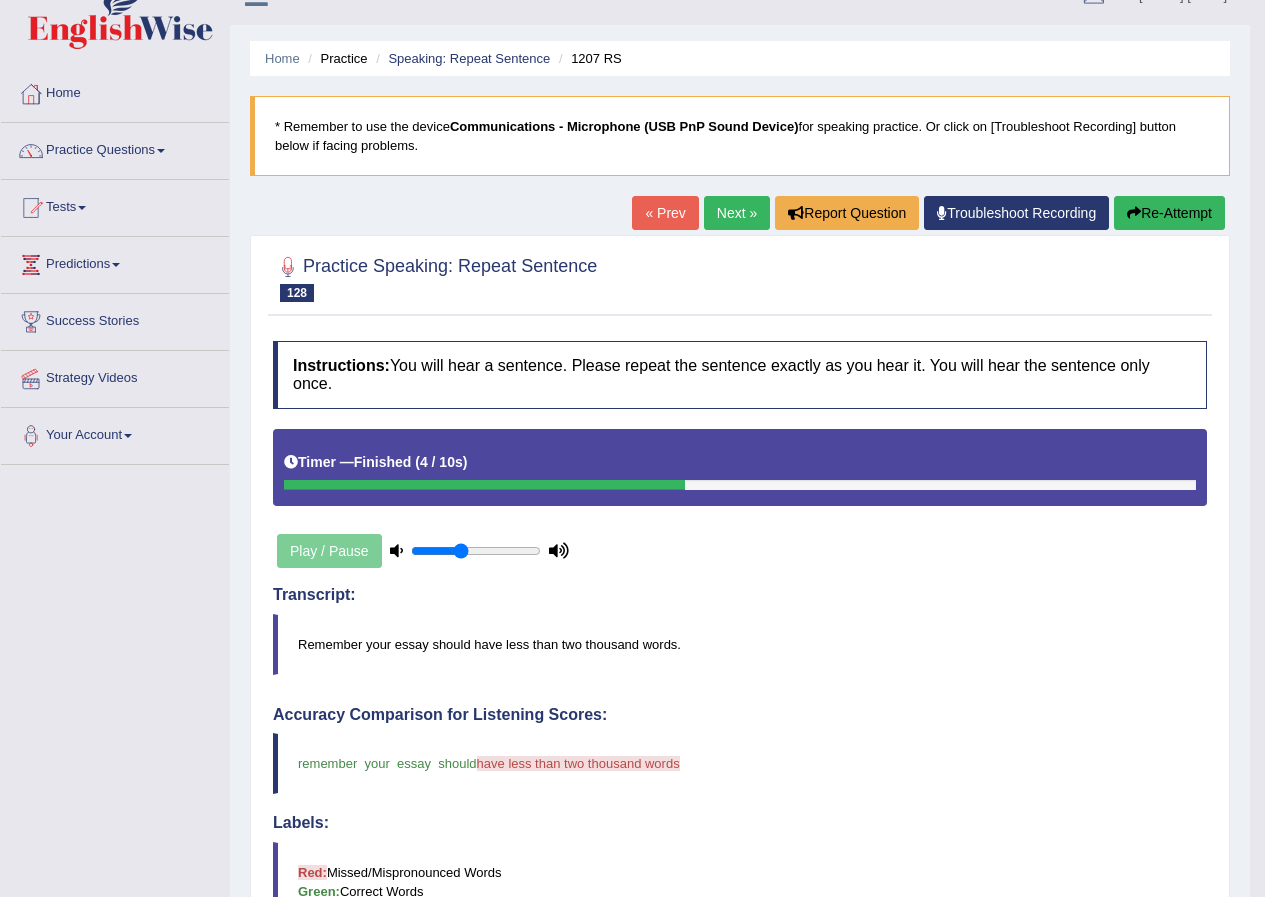 scroll, scrollTop: 0, scrollLeft: 0, axis: both 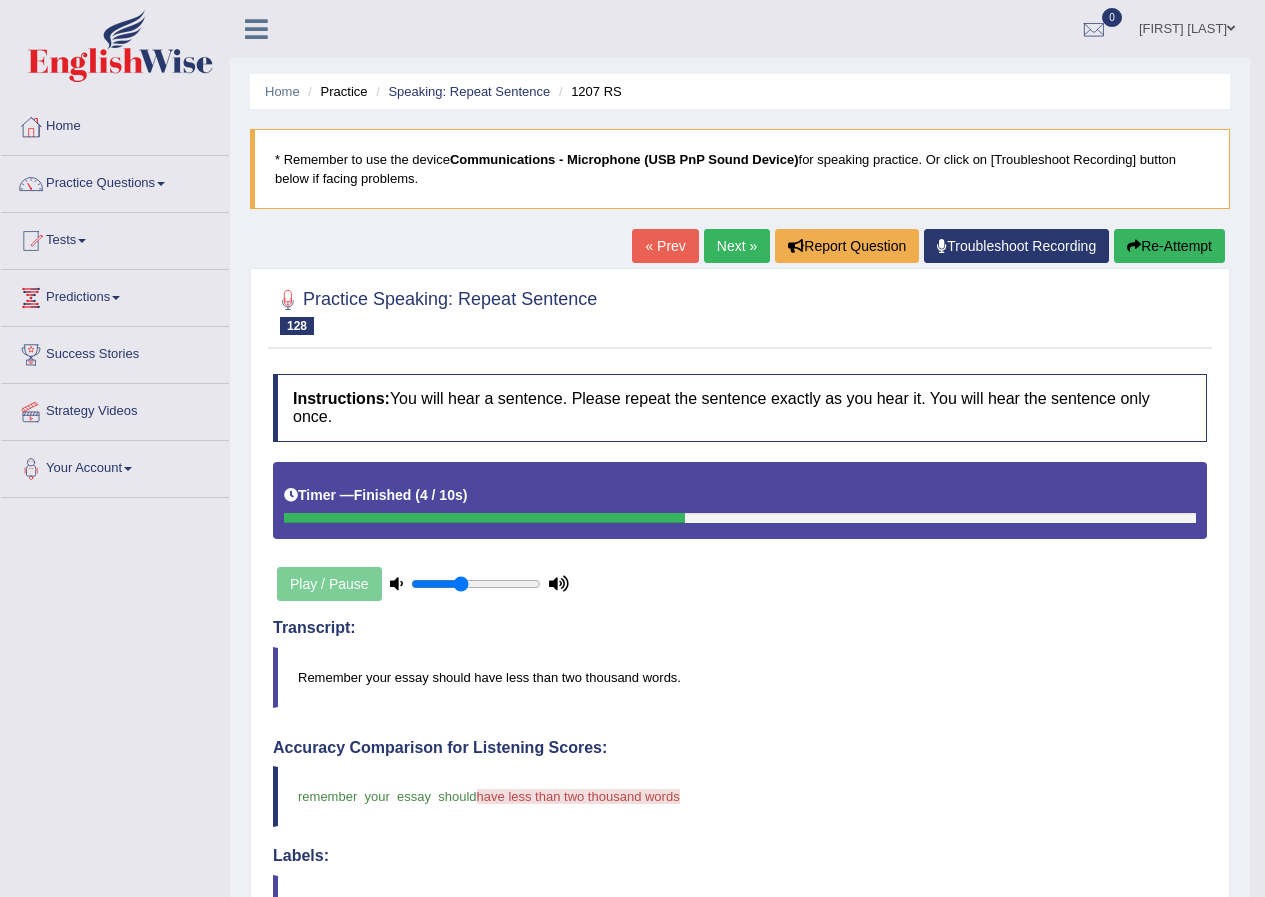 click on "Next »" at bounding box center (737, 246) 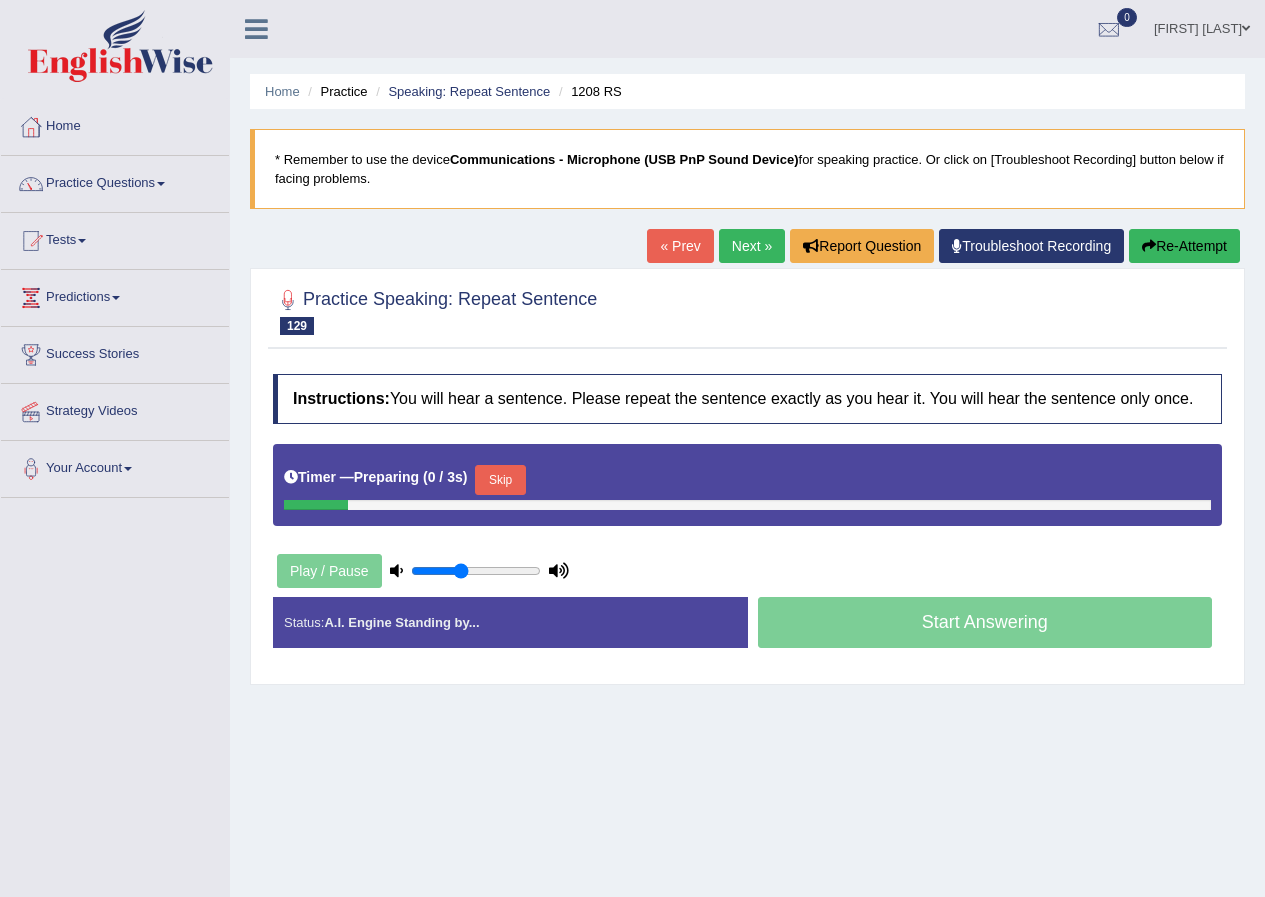 scroll, scrollTop: 0, scrollLeft: 0, axis: both 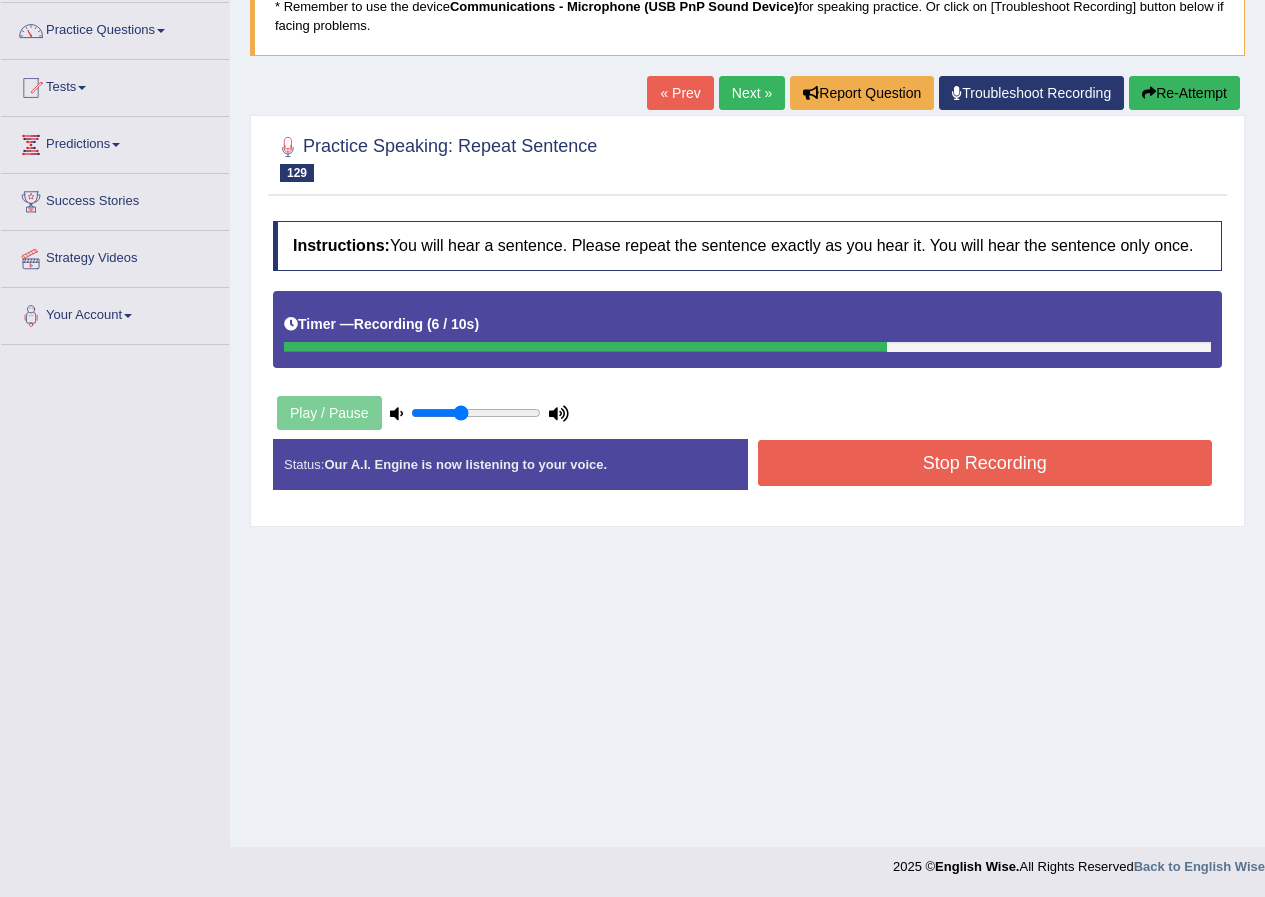 click on "Stop Recording" at bounding box center [985, 463] 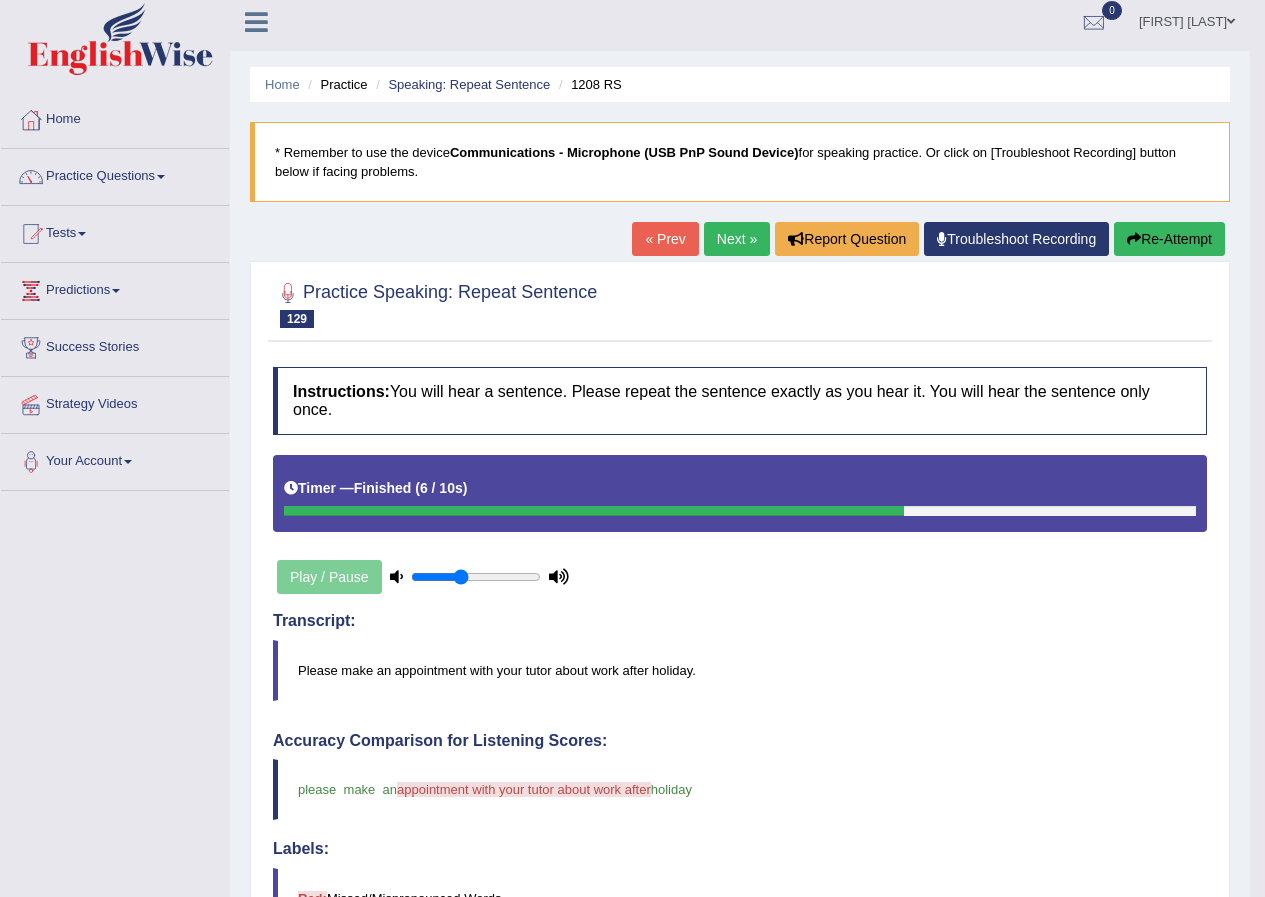 scroll, scrollTop: 0, scrollLeft: 0, axis: both 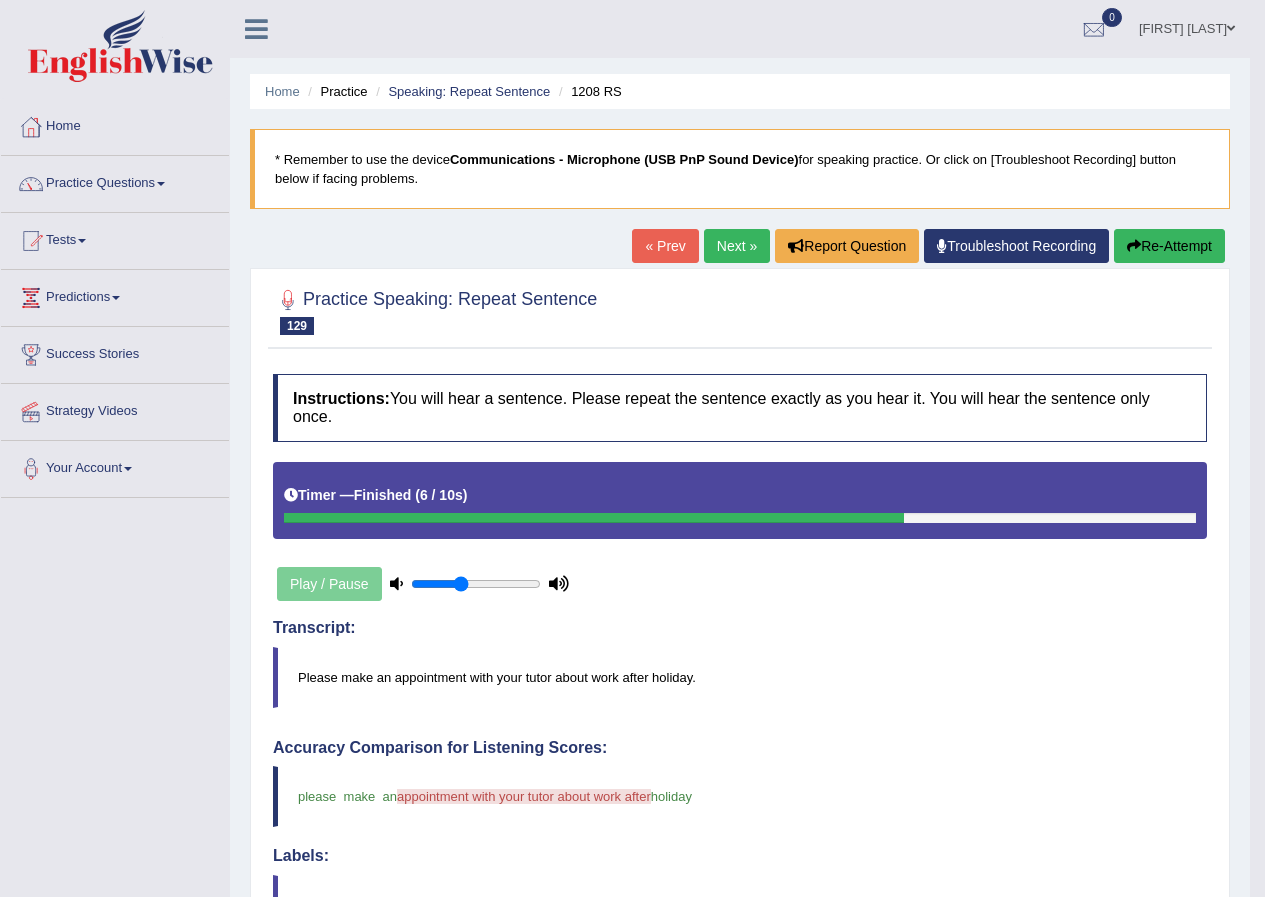 click on "Next »" at bounding box center (737, 246) 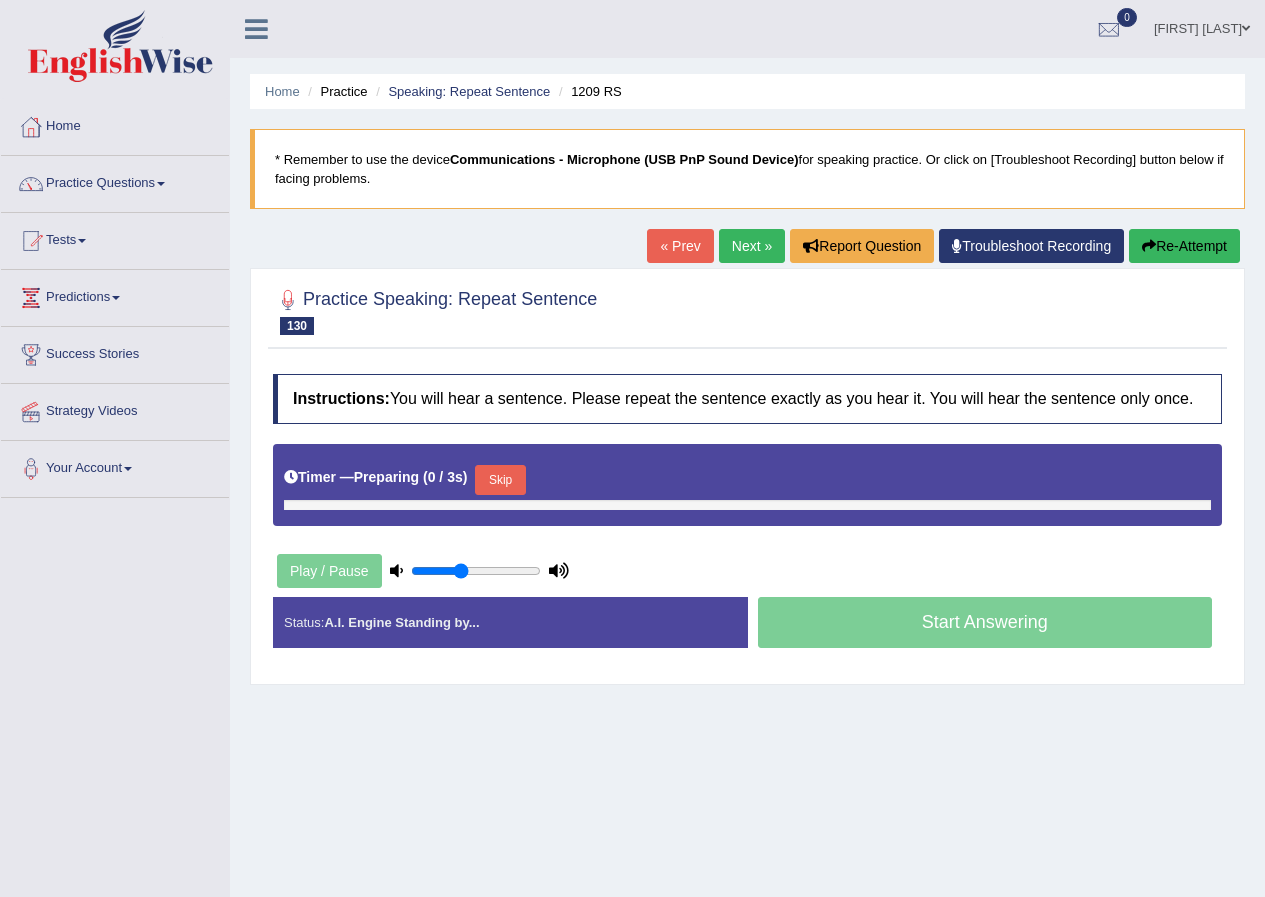 scroll, scrollTop: 0, scrollLeft: 0, axis: both 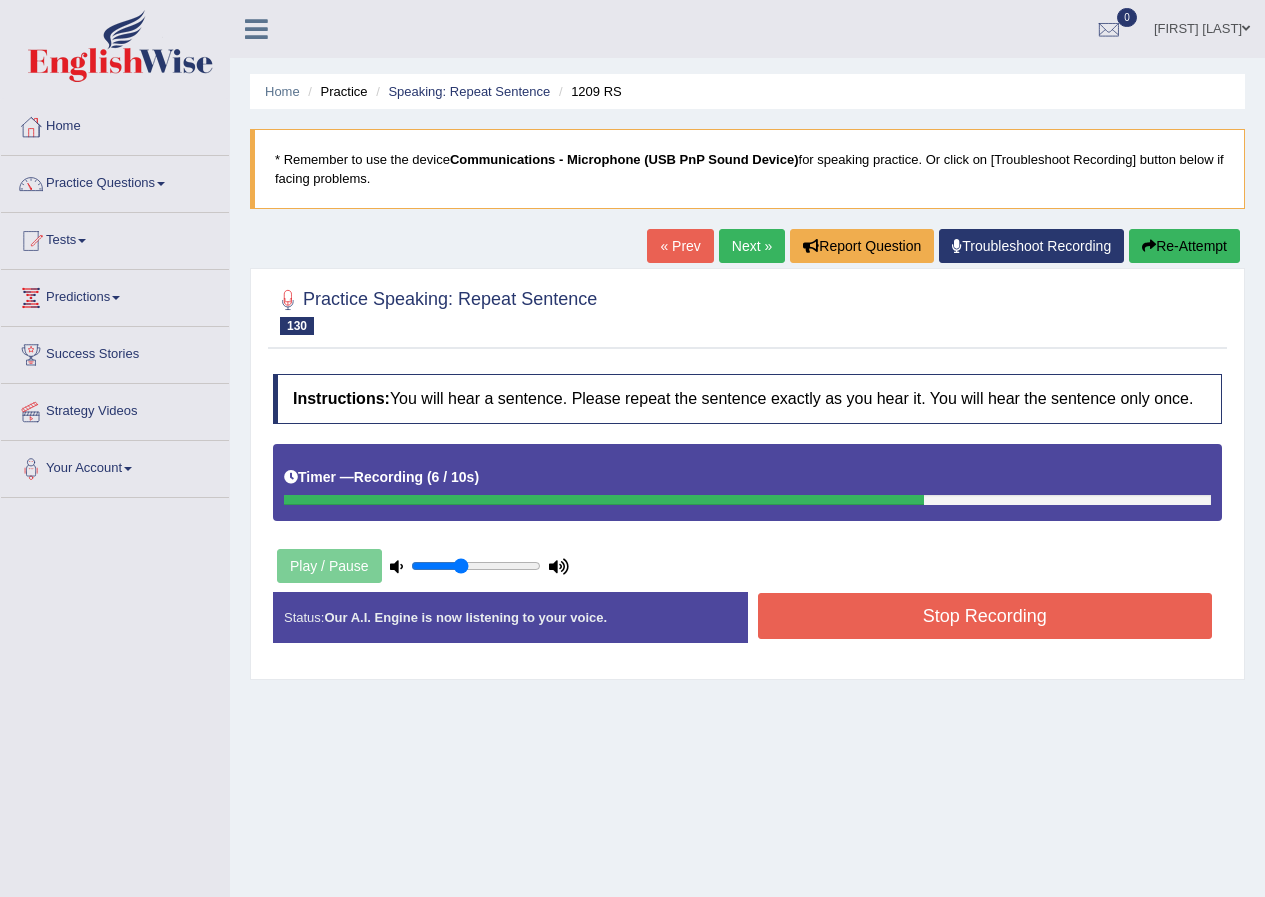 click on "Stop Recording" at bounding box center [985, 616] 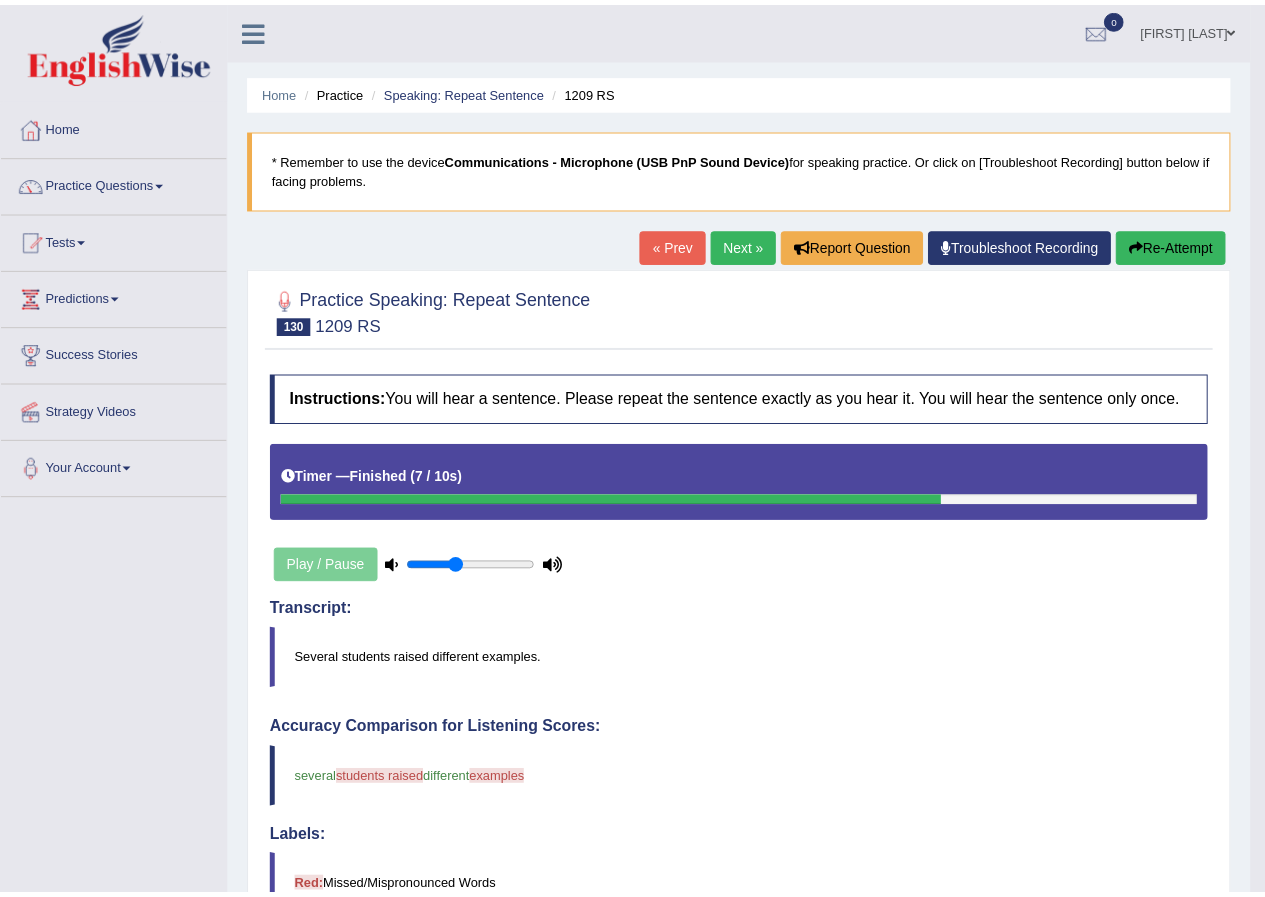 scroll, scrollTop: 100, scrollLeft: 0, axis: vertical 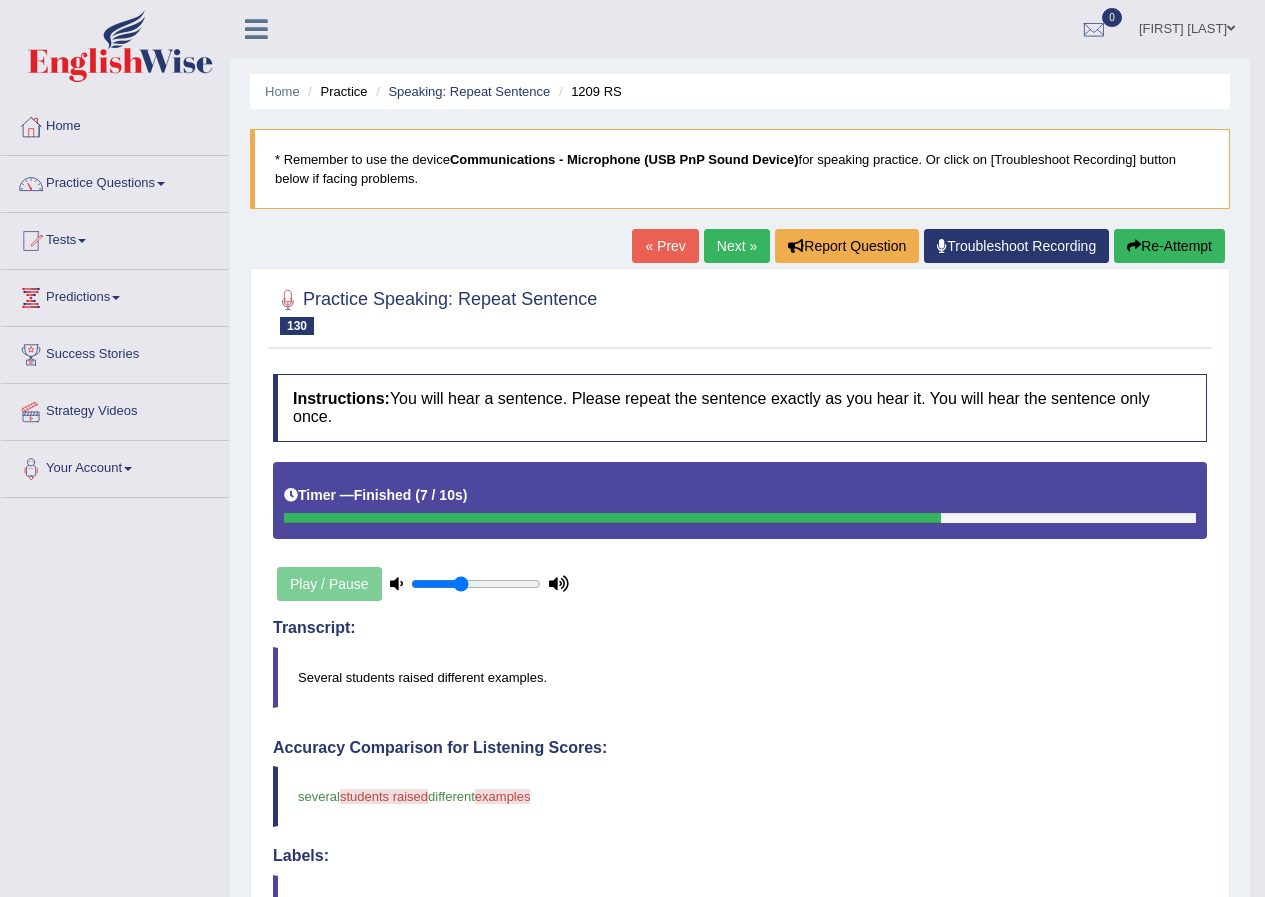 click on "Next »" at bounding box center [737, 246] 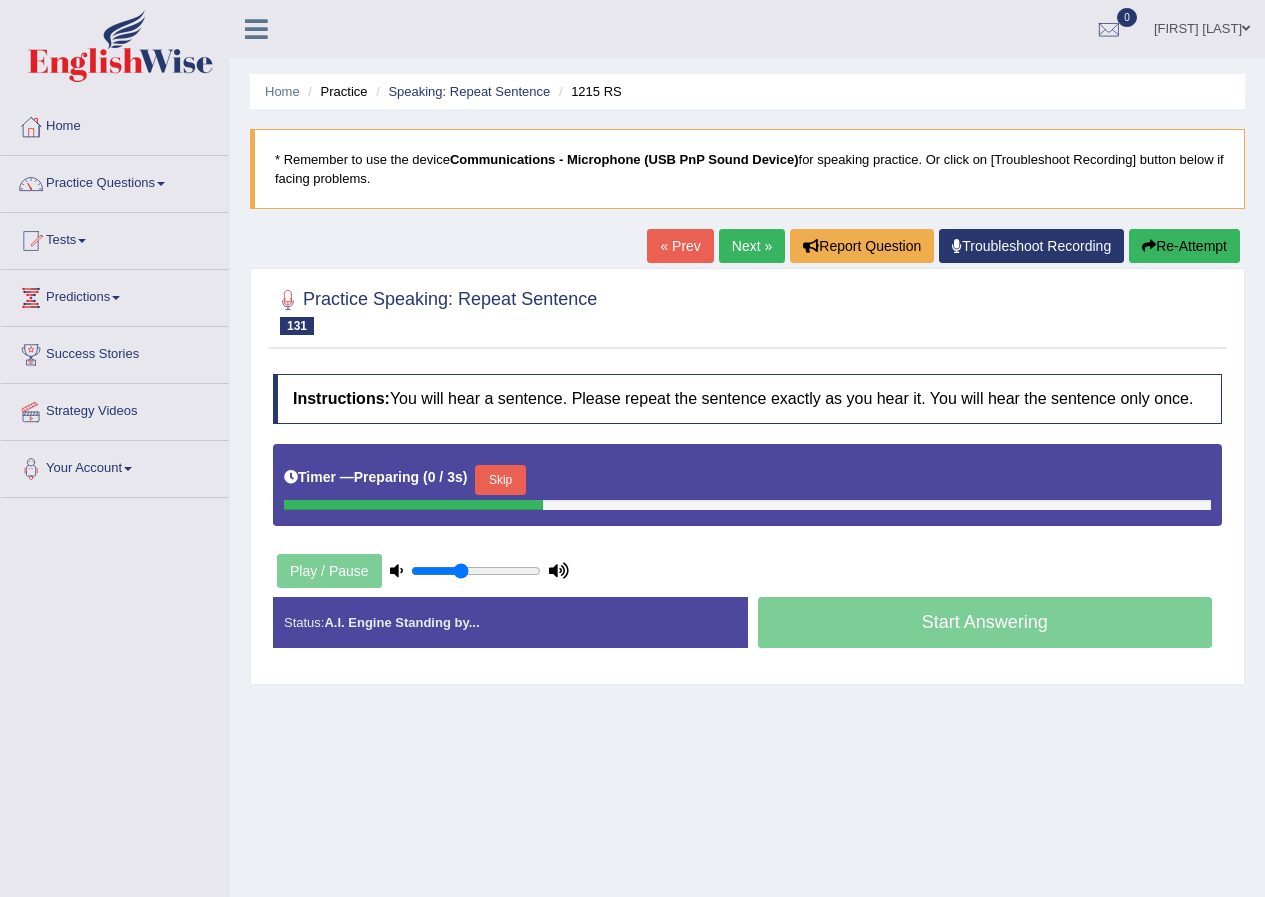 scroll, scrollTop: 0, scrollLeft: 0, axis: both 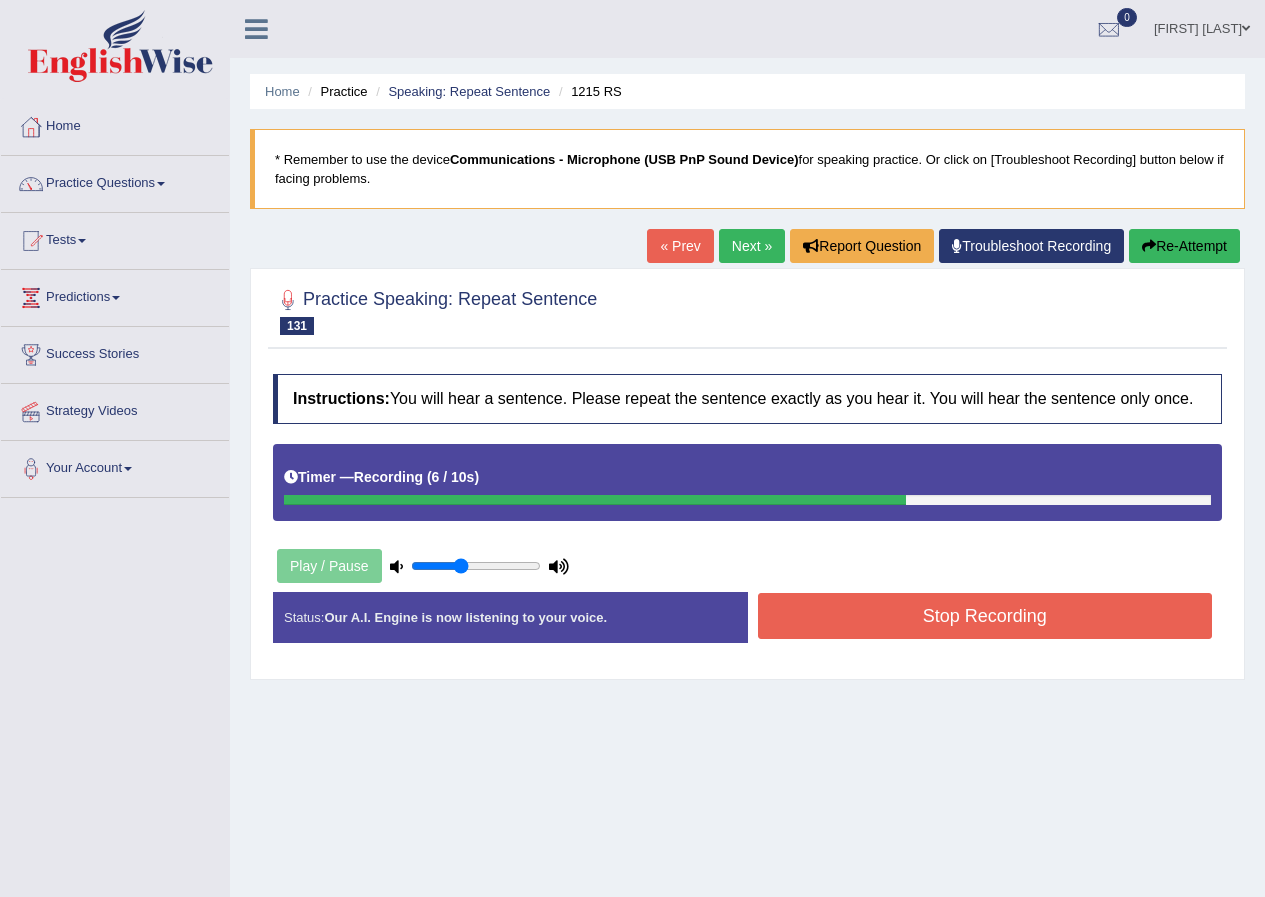 click on "Stop Recording" at bounding box center (985, 616) 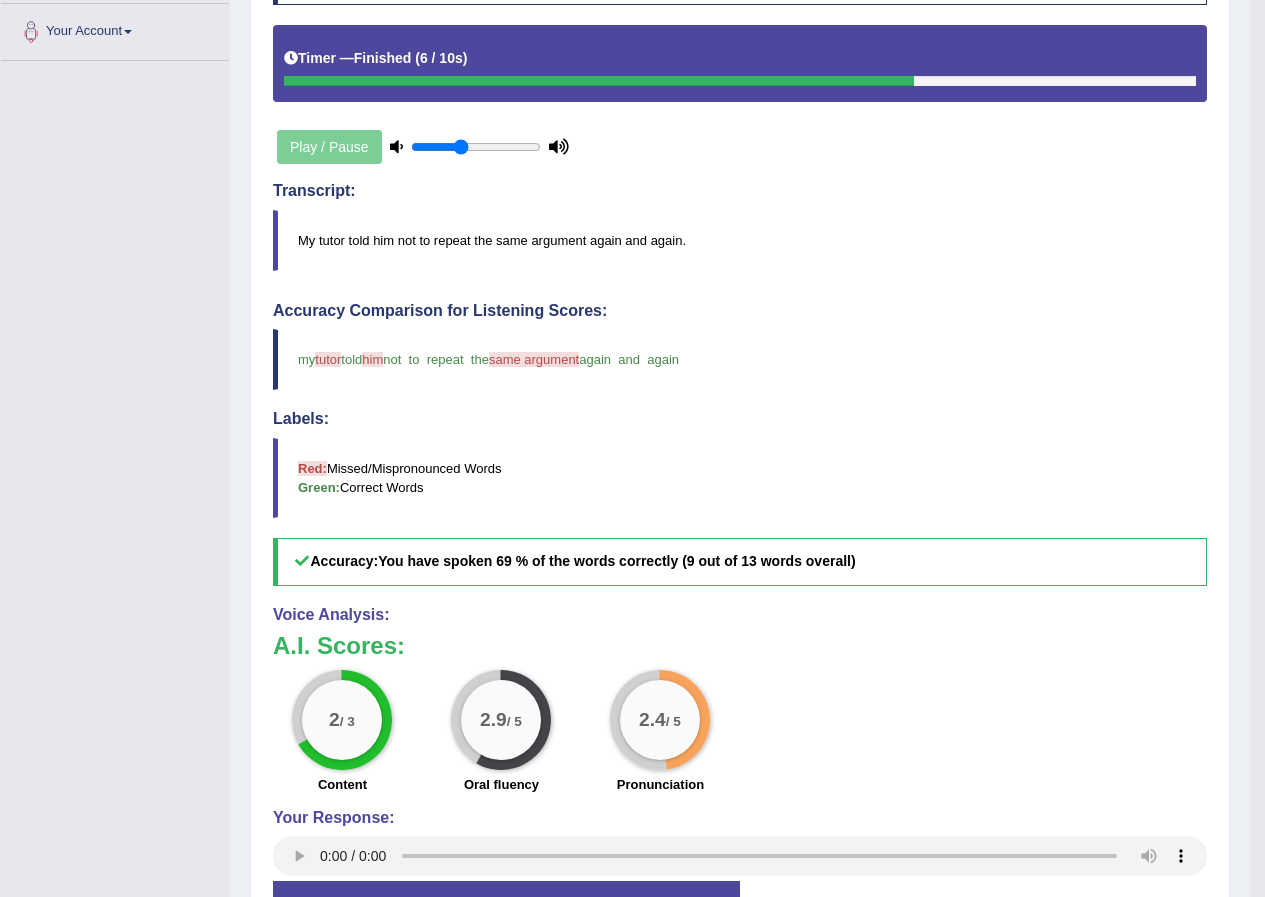 scroll, scrollTop: 175, scrollLeft: 0, axis: vertical 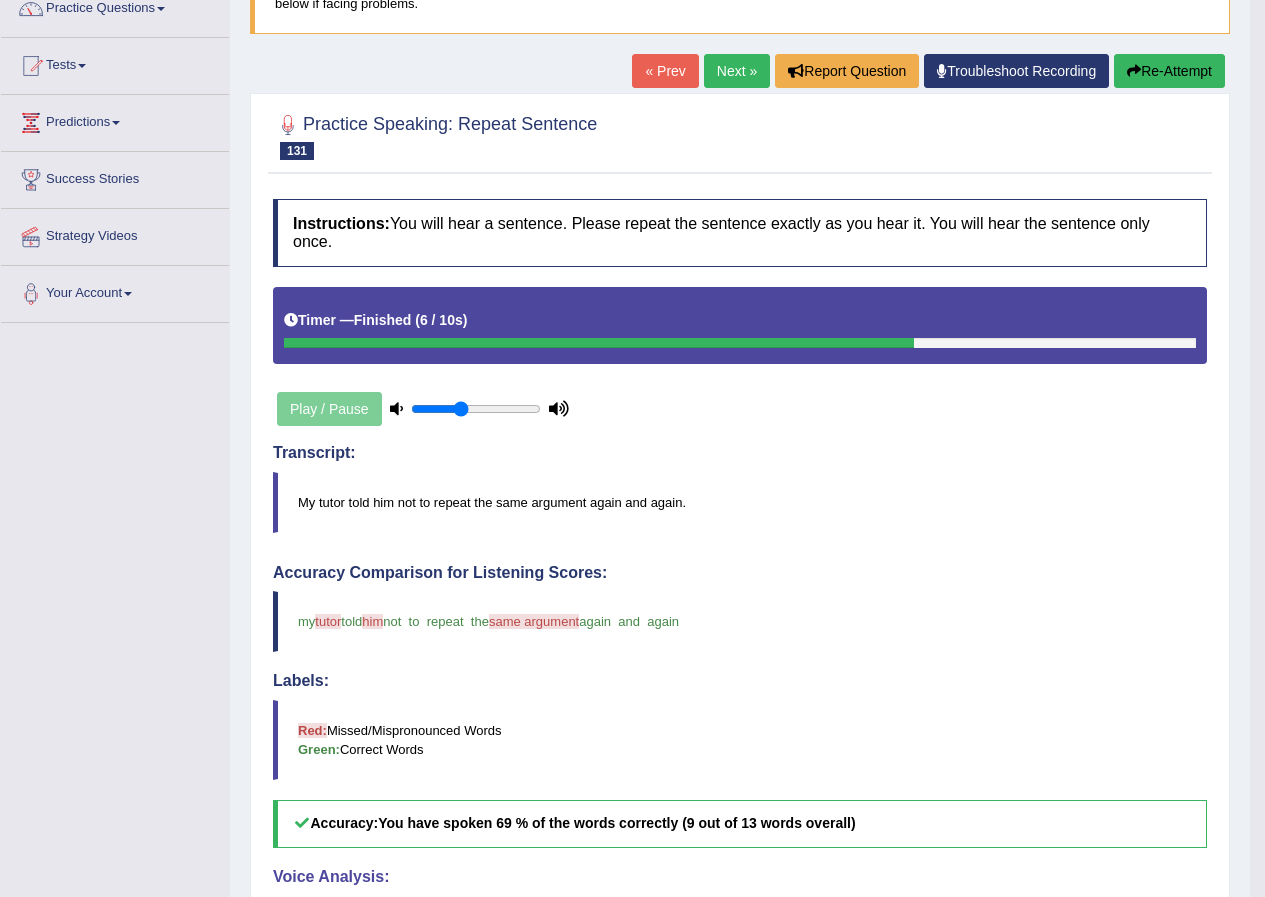 click on "Next »" at bounding box center (737, 71) 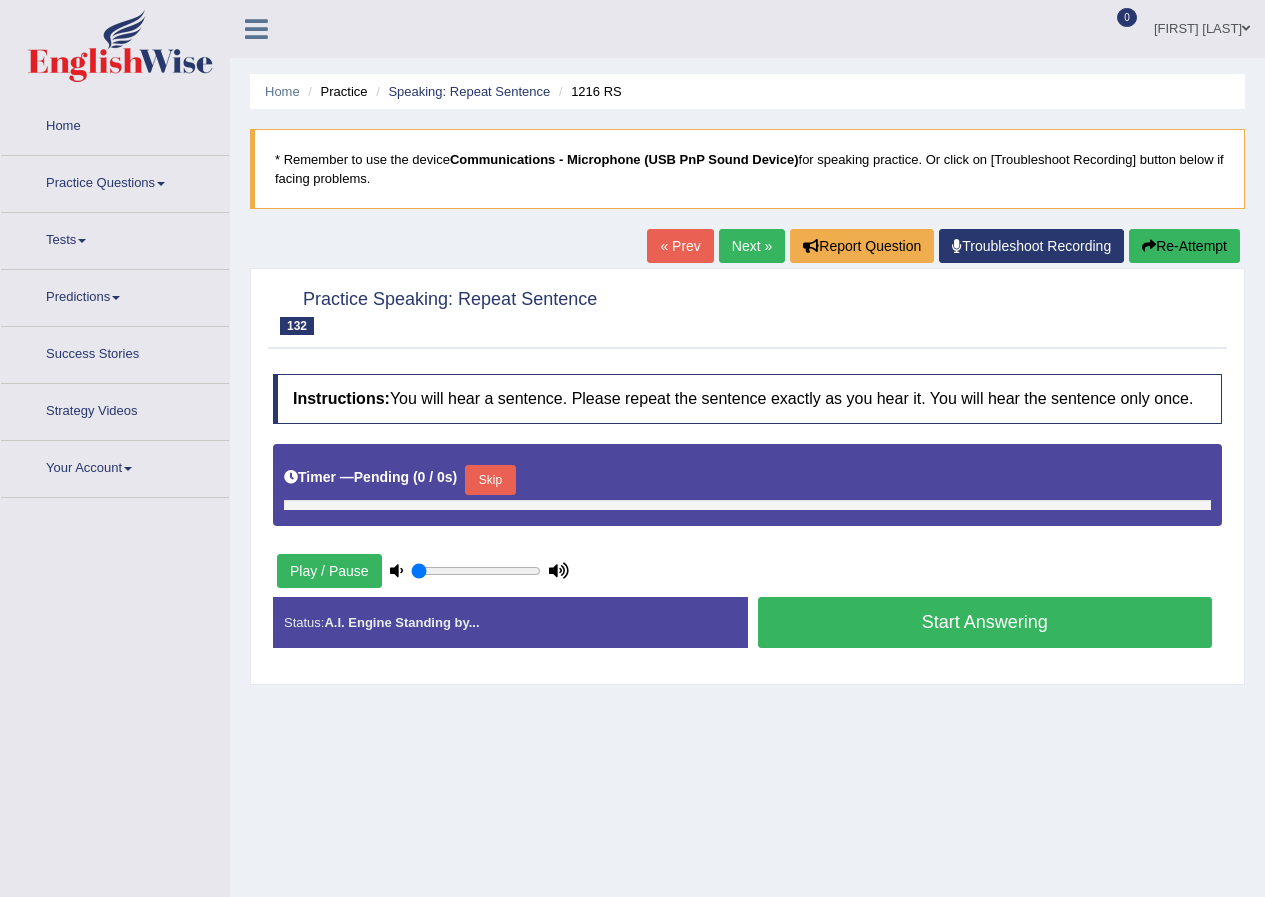 type on "0.4" 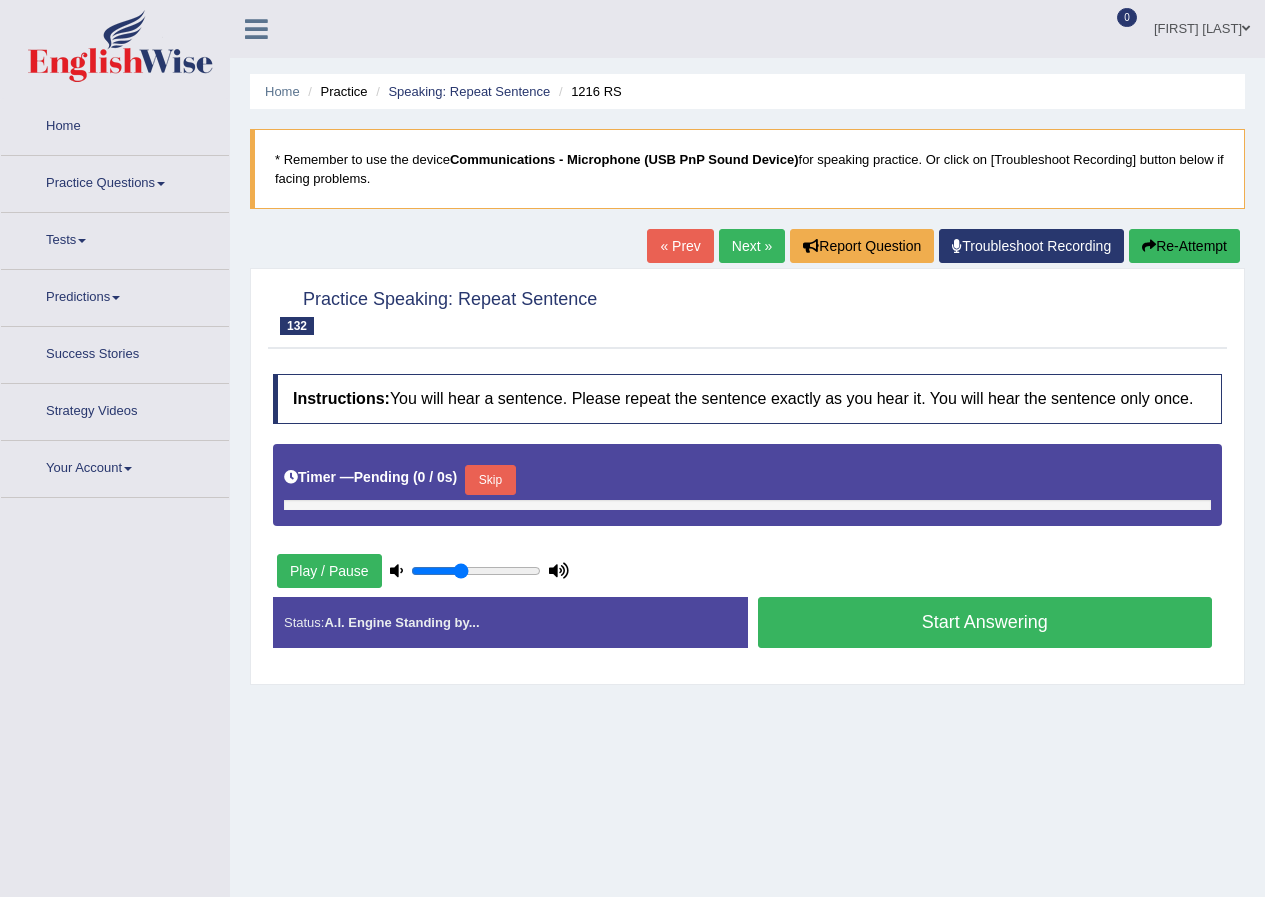 scroll, scrollTop: 0, scrollLeft: 0, axis: both 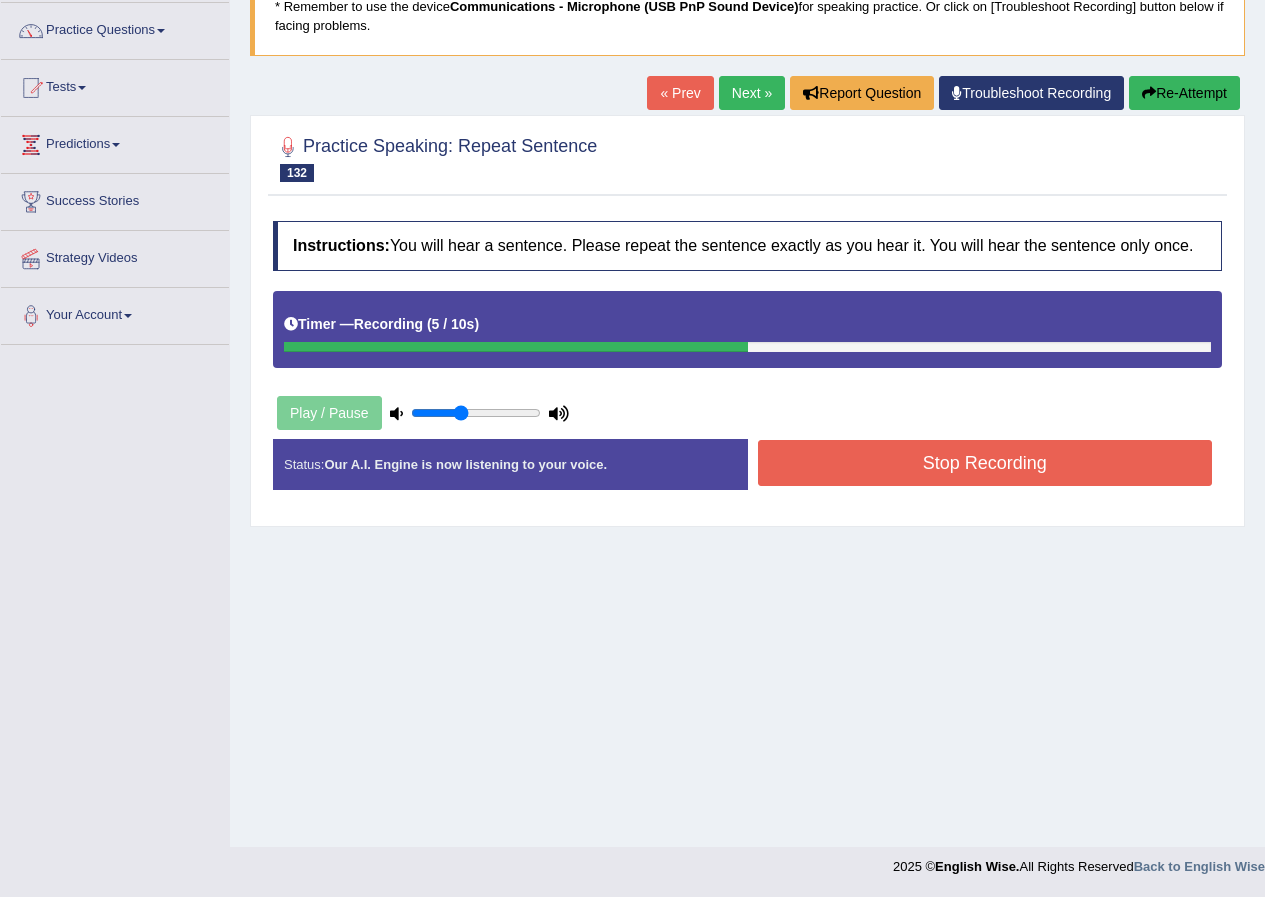 click on "Stop Recording" at bounding box center [985, 463] 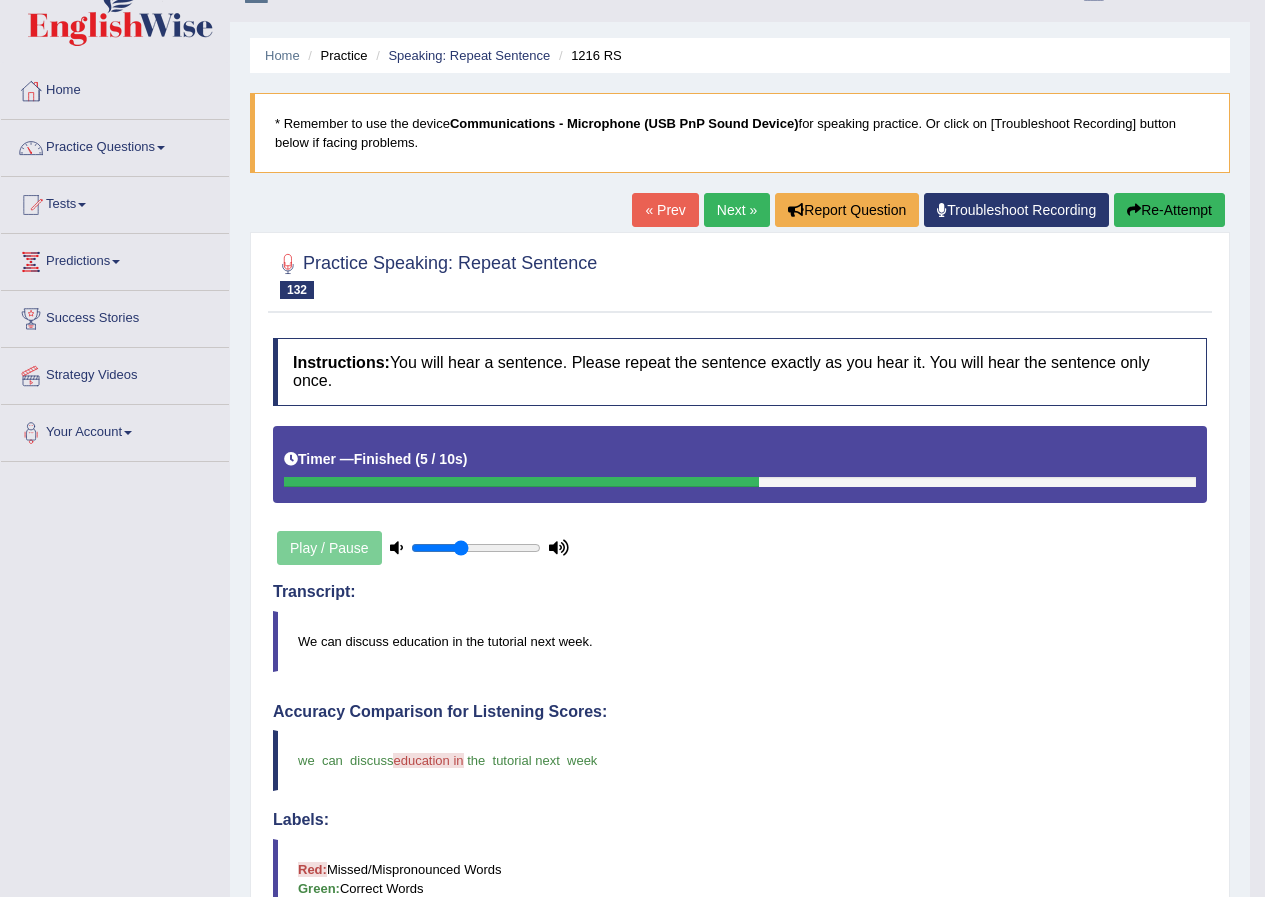 scroll, scrollTop: 0, scrollLeft: 0, axis: both 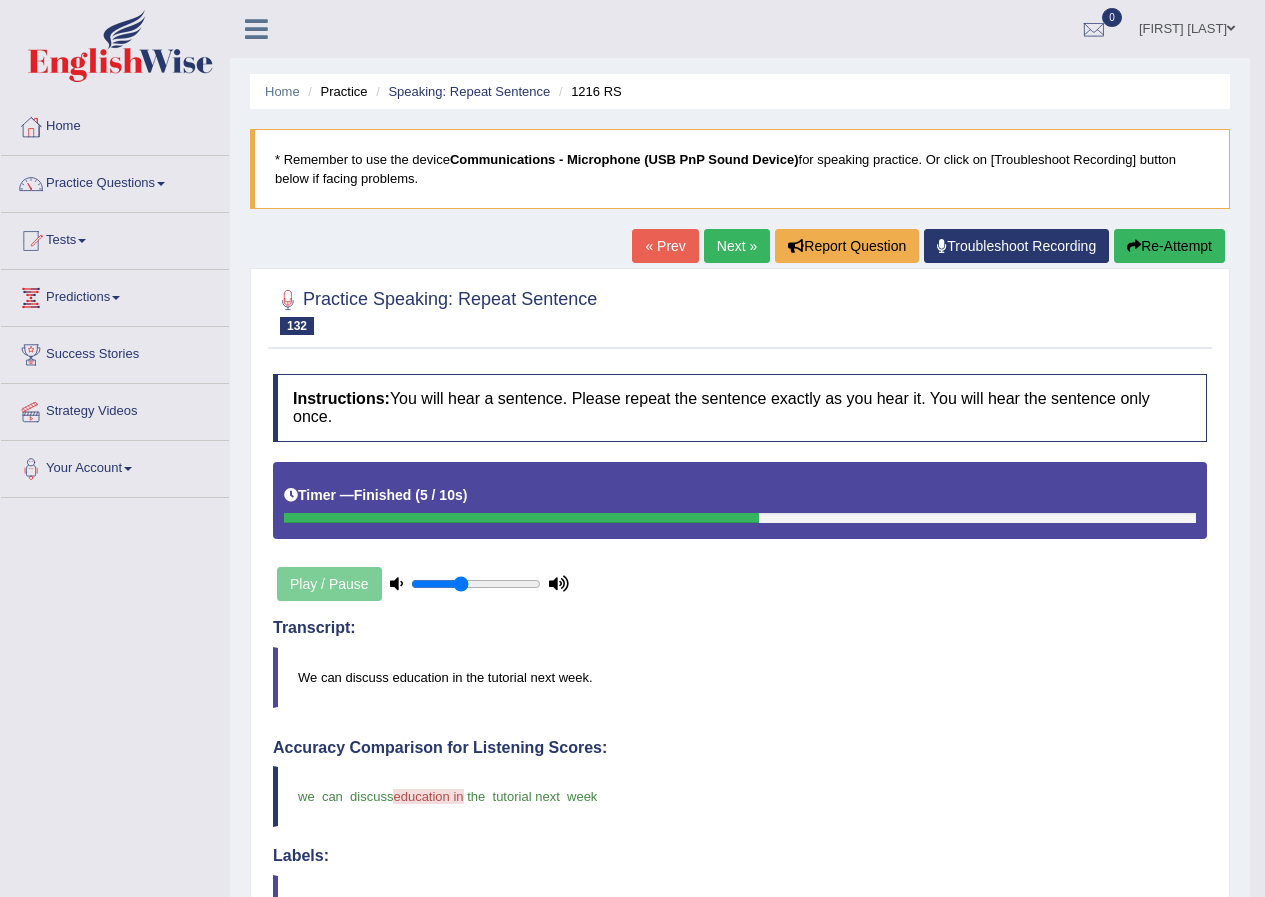 click on "Next »" at bounding box center (737, 246) 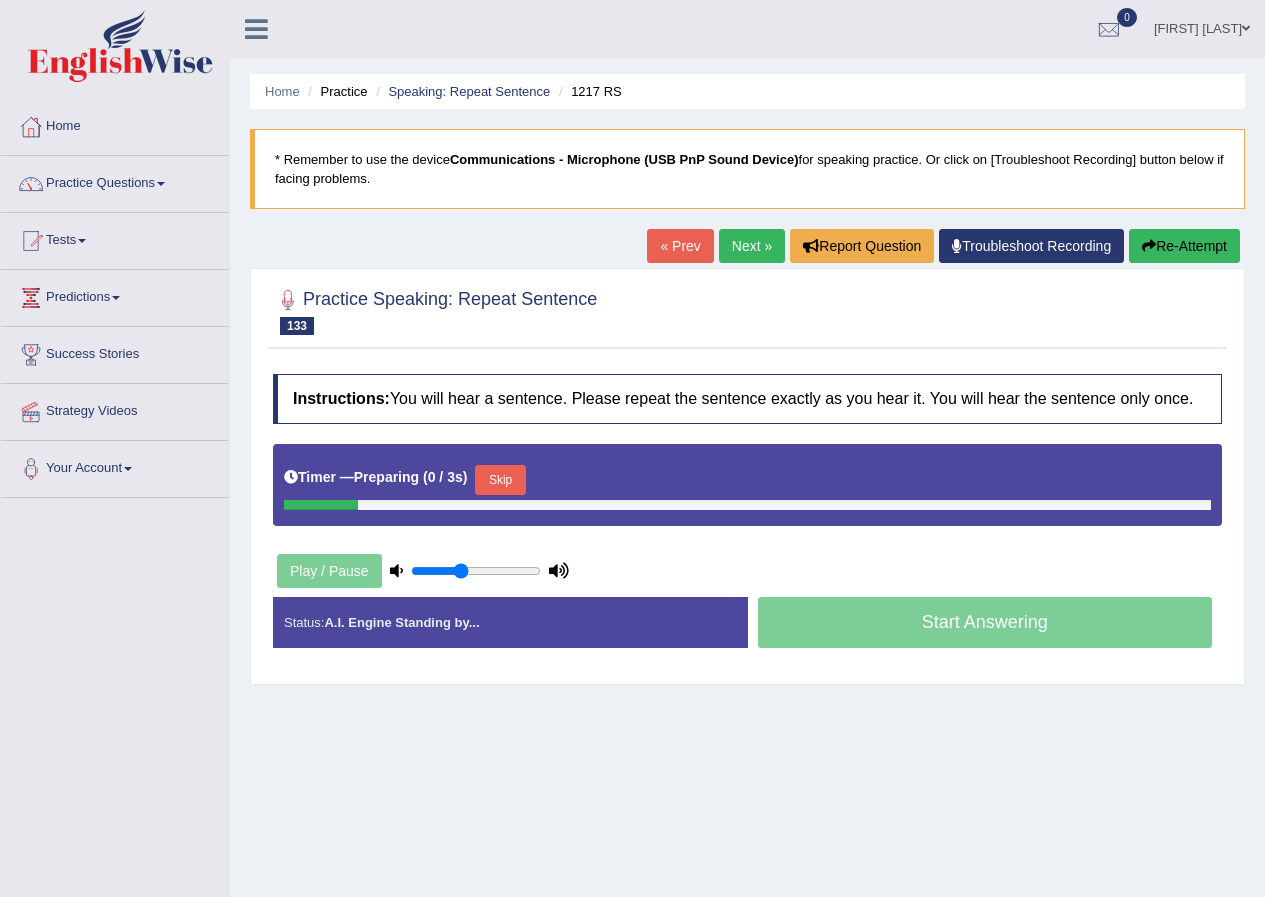scroll, scrollTop: 0, scrollLeft: 0, axis: both 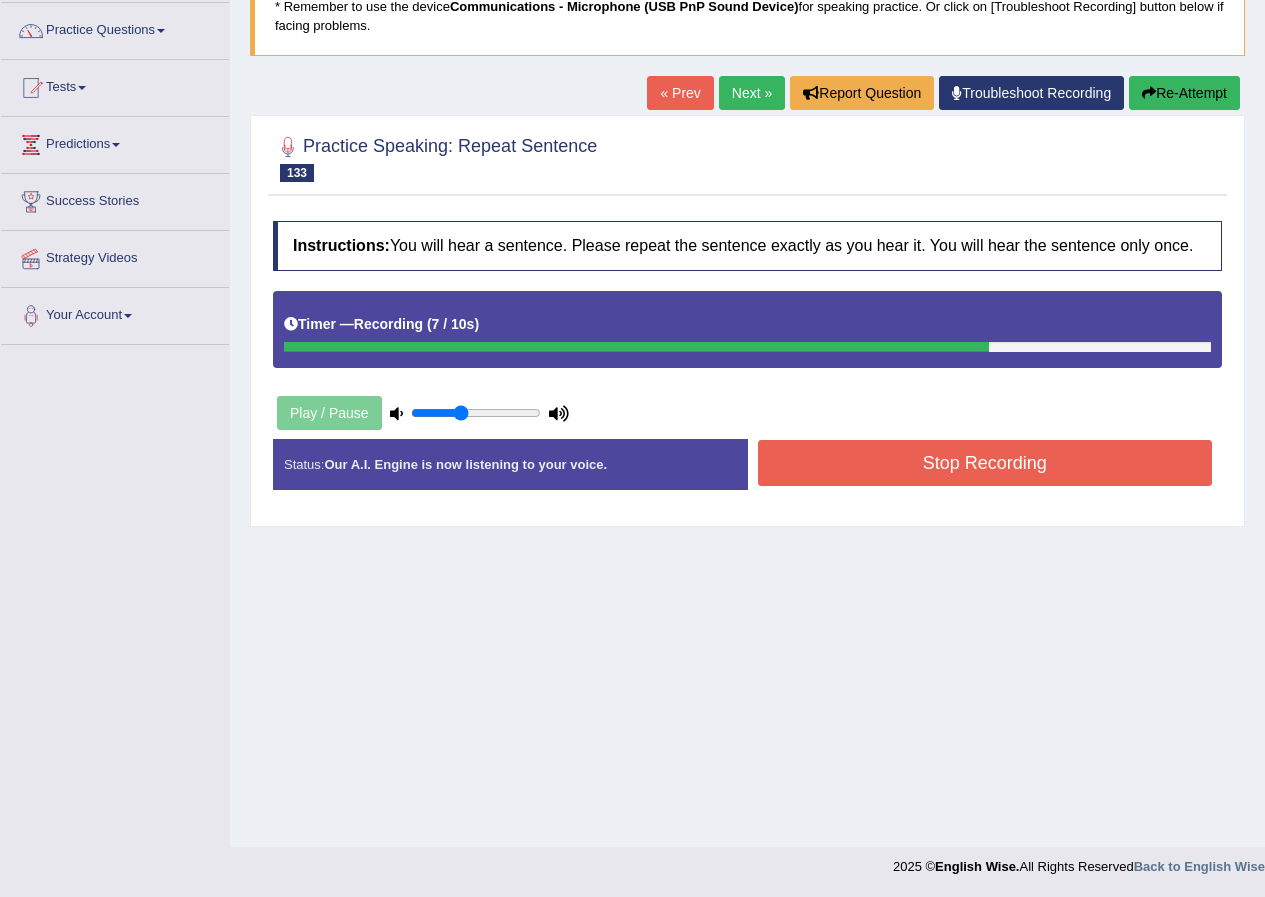 click on "Stop Recording" at bounding box center [985, 463] 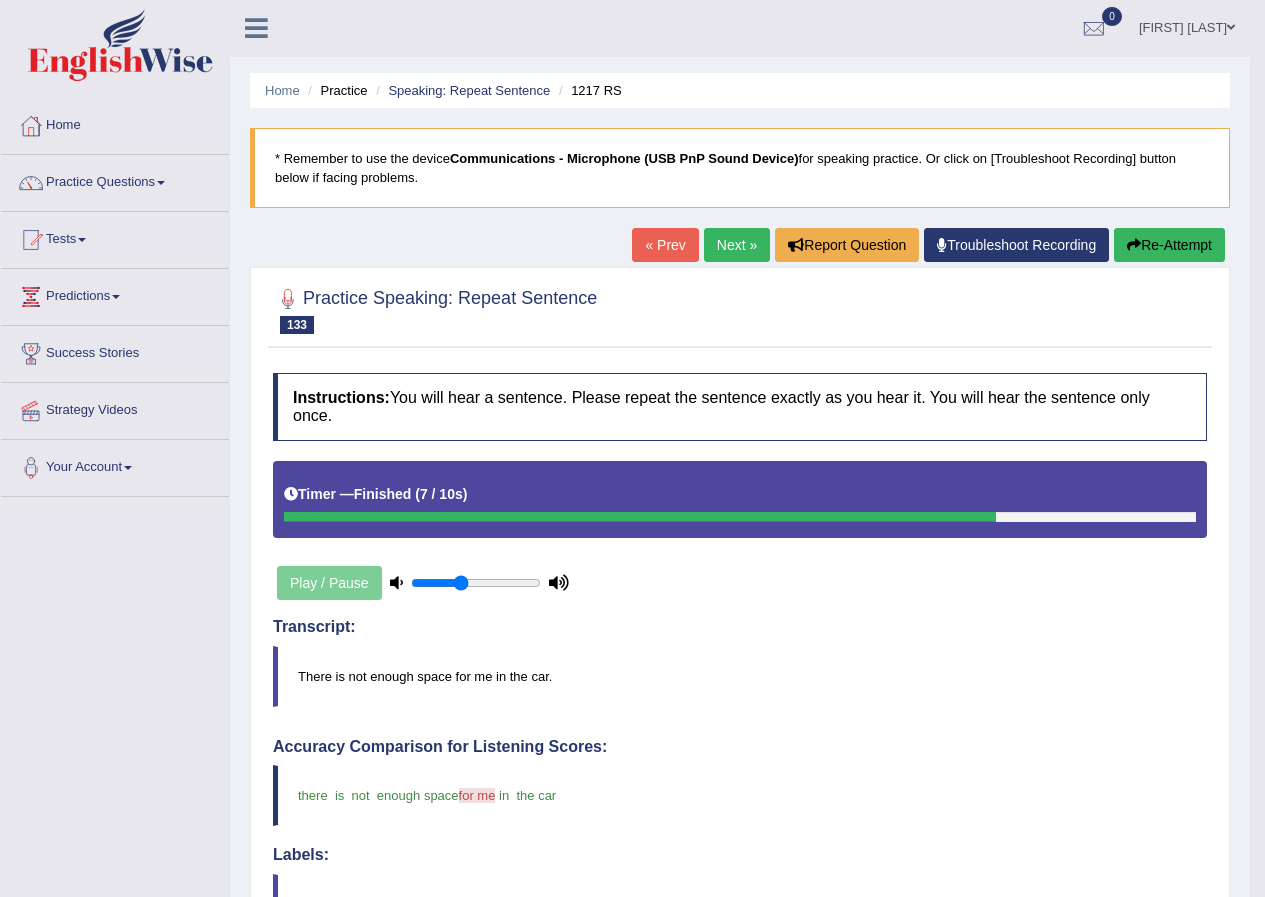 scroll, scrollTop: 0, scrollLeft: 0, axis: both 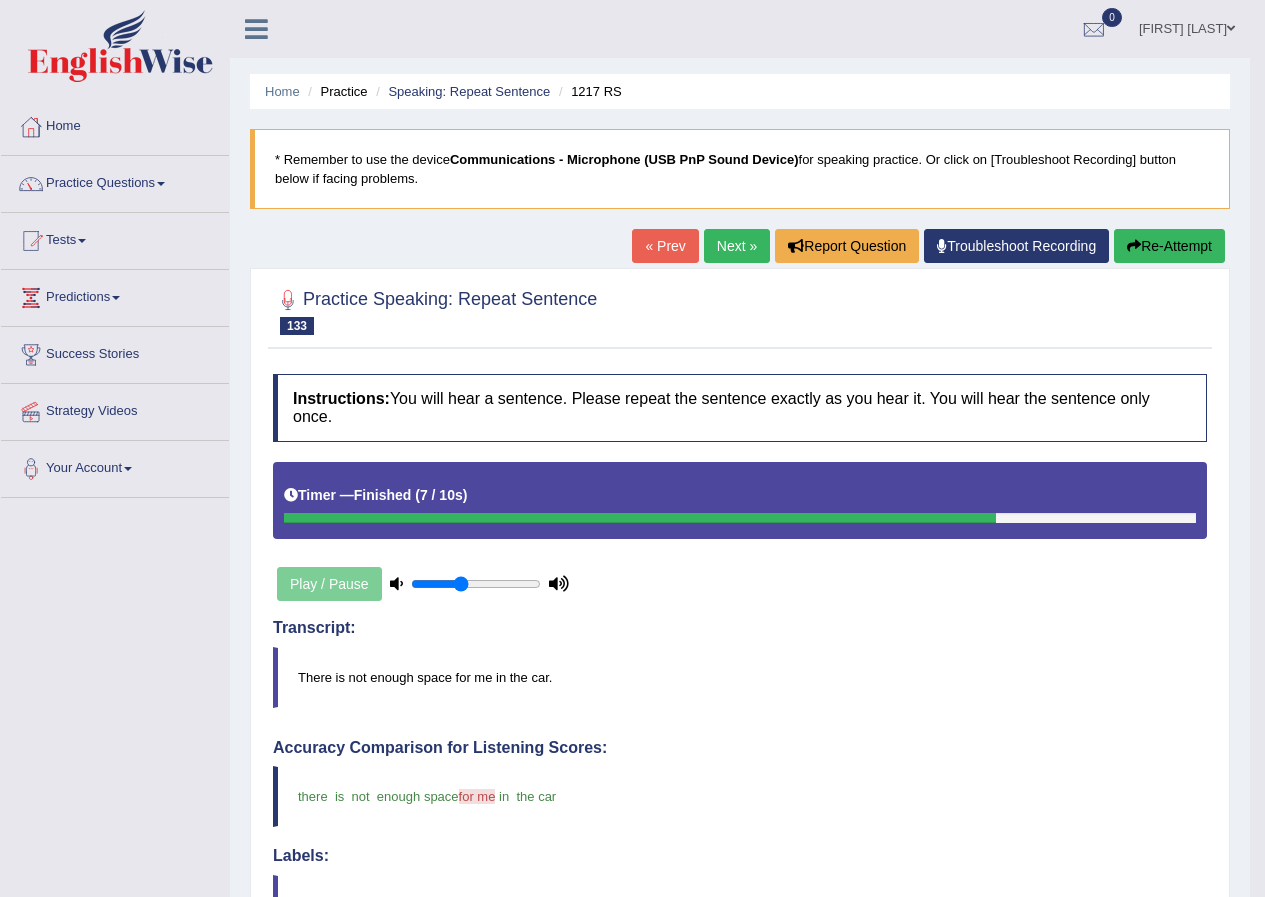 click on "Next »" at bounding box center (737, 246) 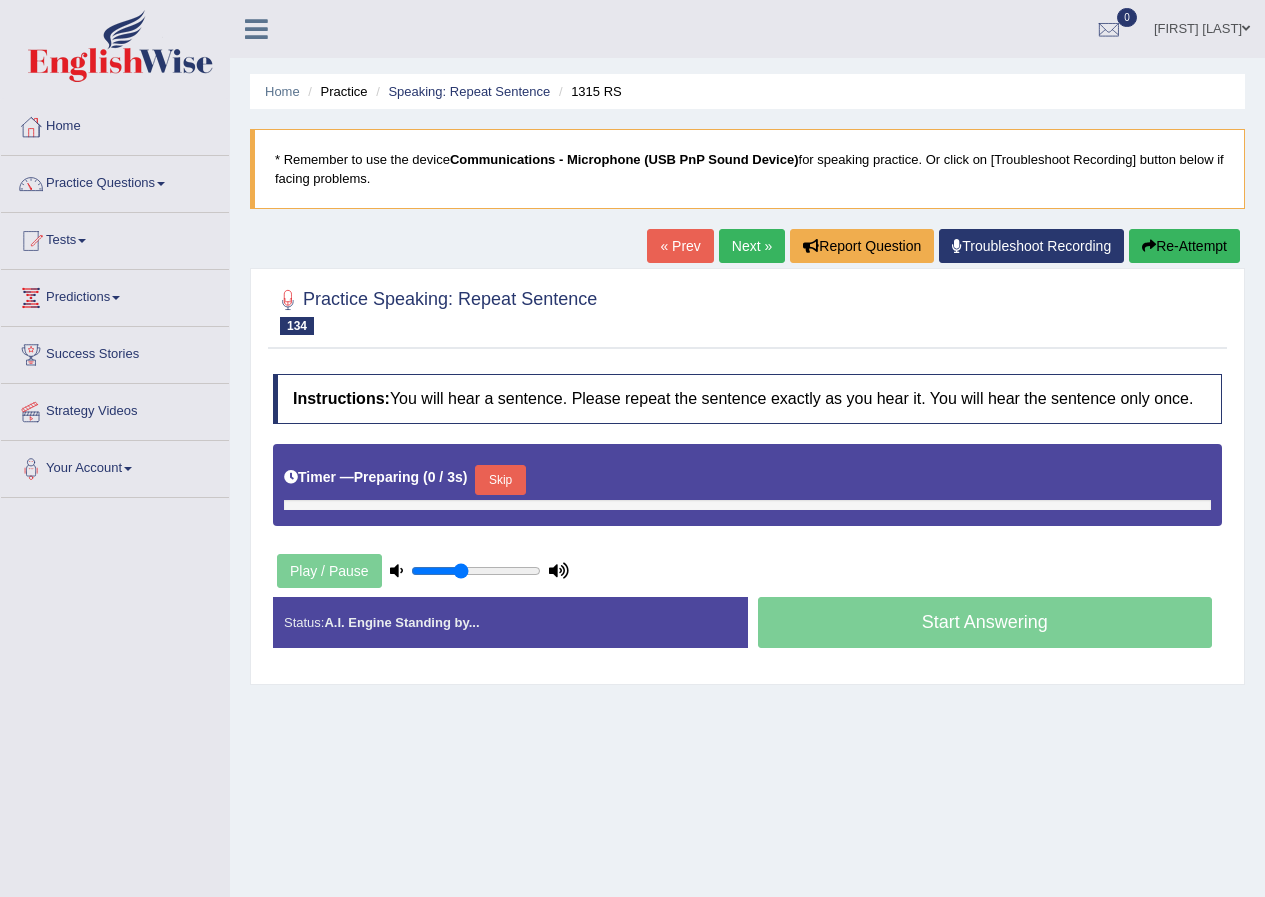 scroll, scrollTop: 0, scrollLeft: 0, axis: both 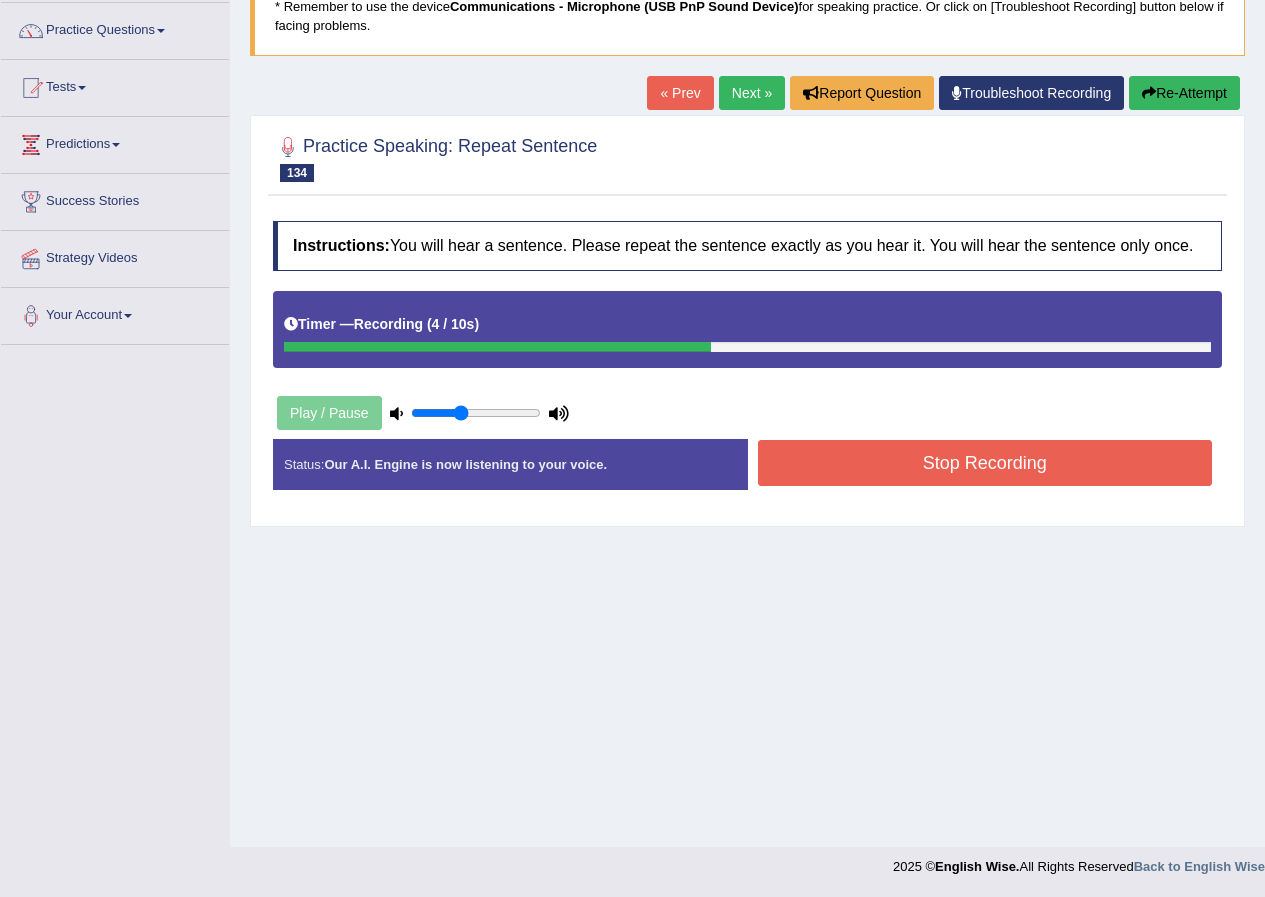 click on "Stop Recording" at bounding box center (985, 463) 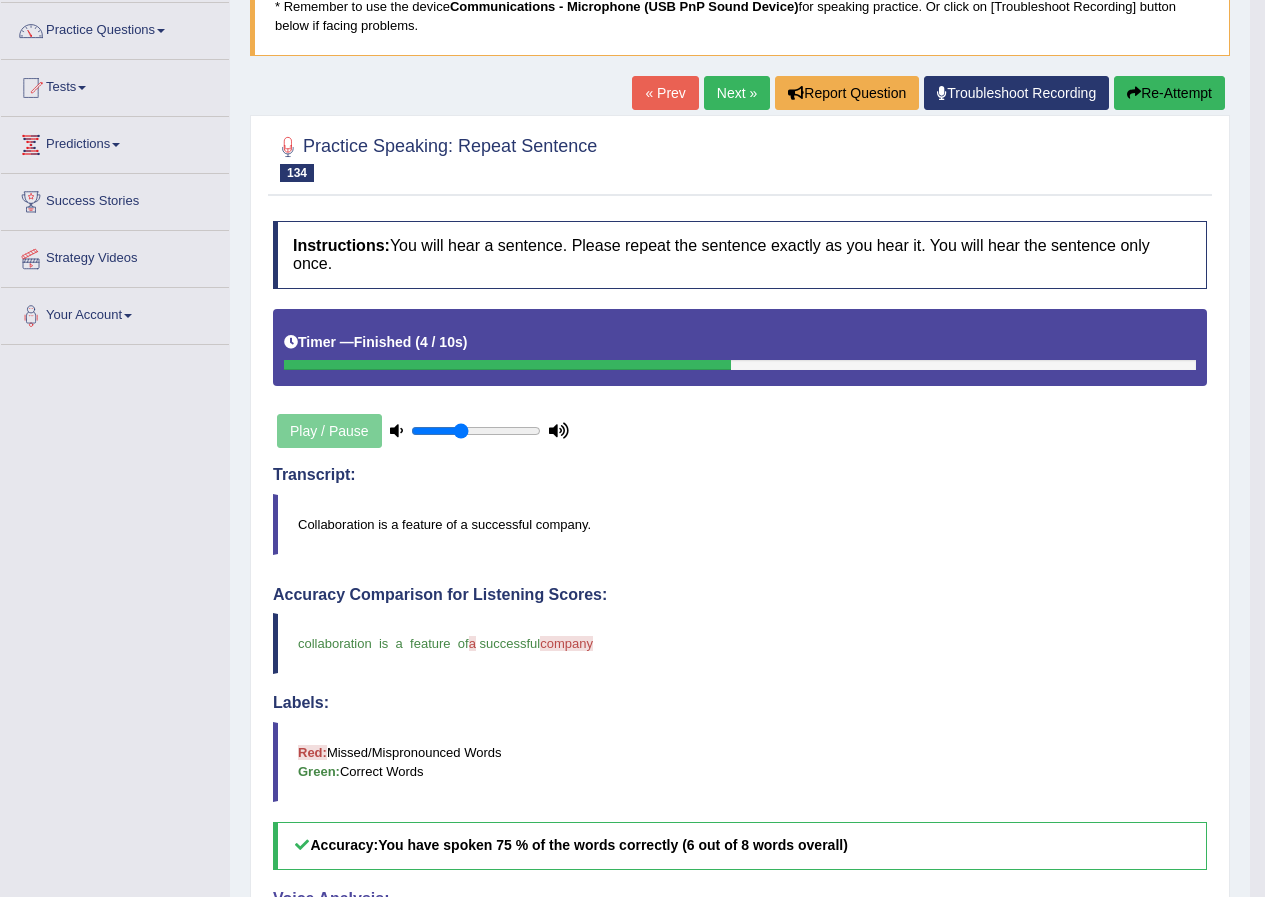 click on "Next »" at bounding box center (737, 93) 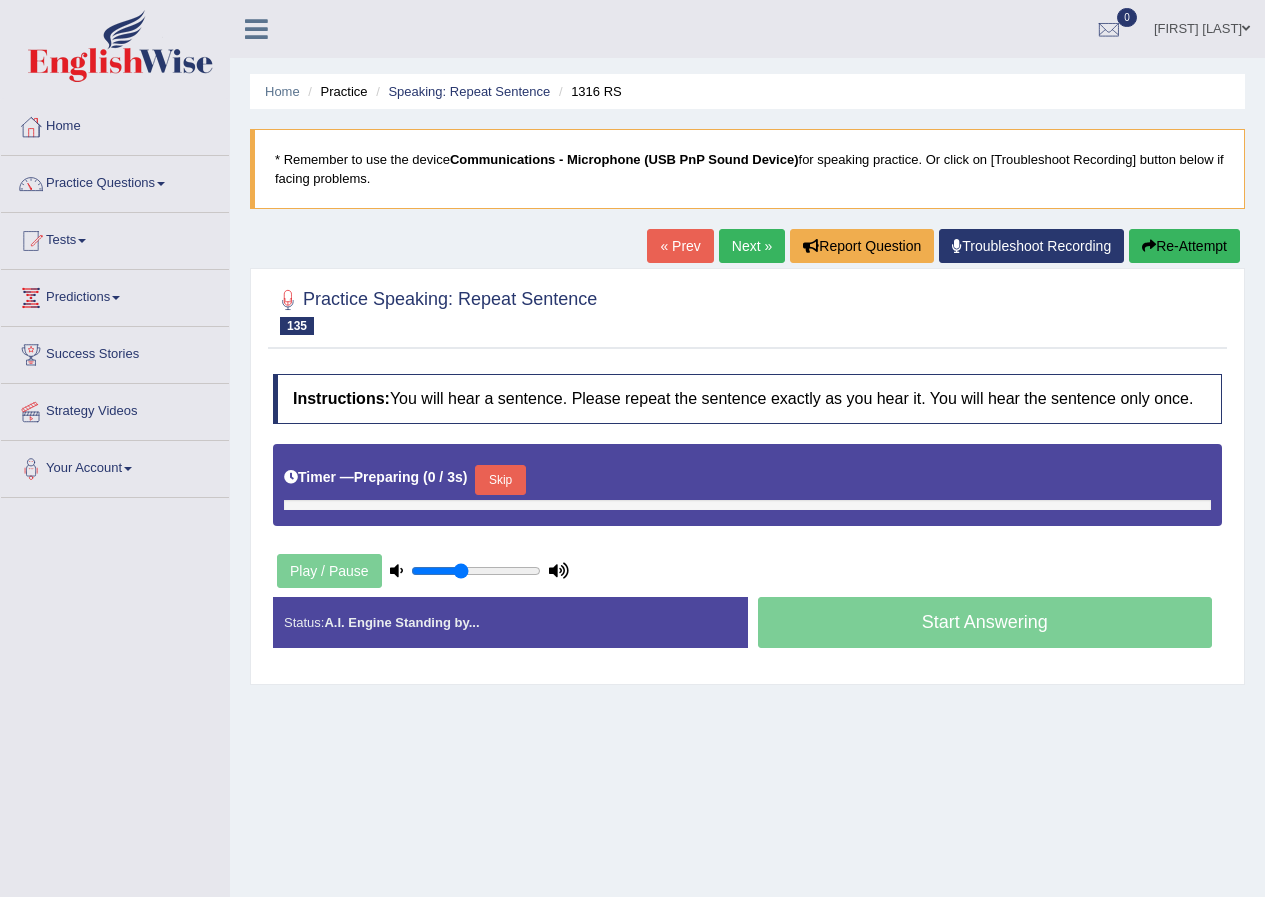 scroll, scrollTop: 0, scrollLeft: 0, axis: both 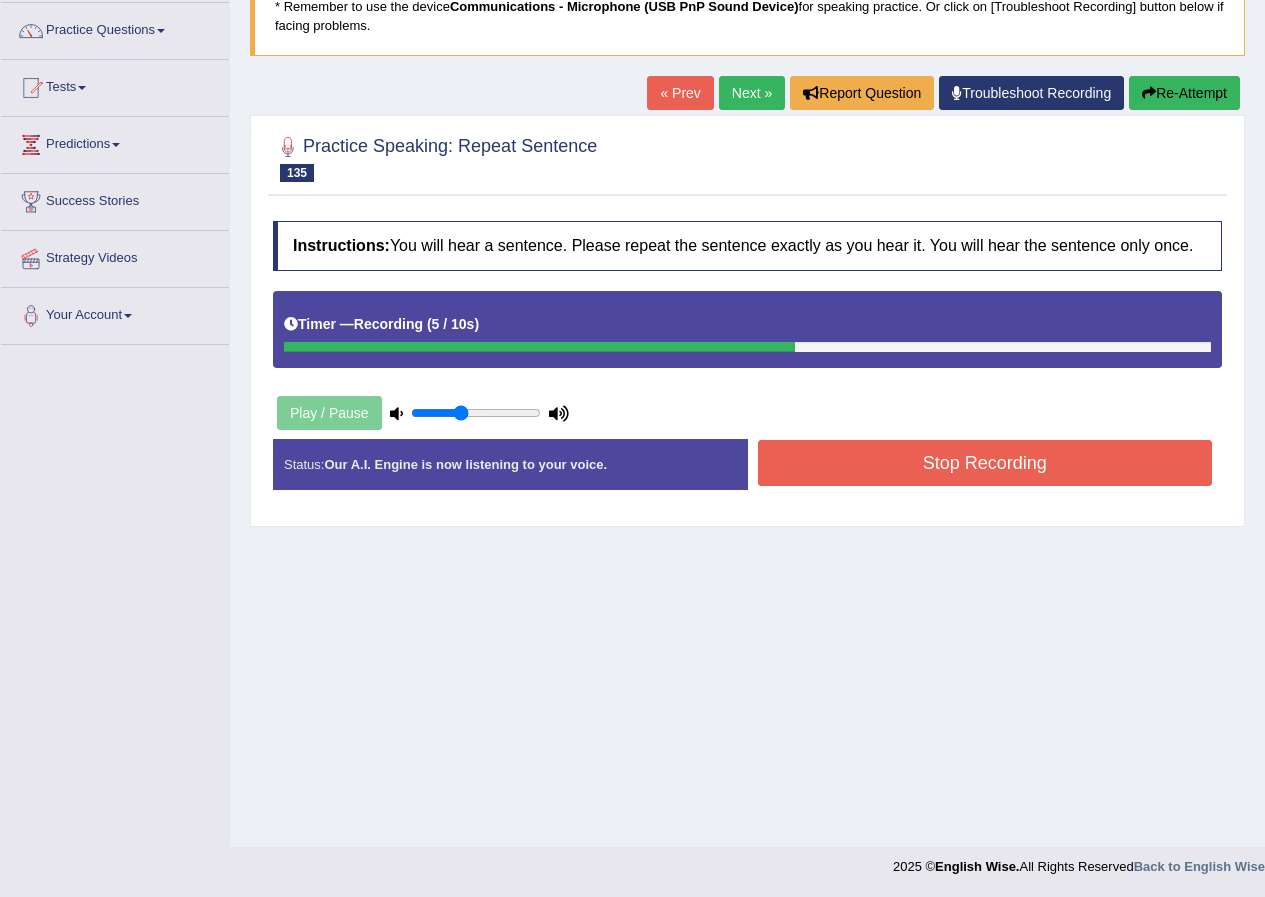 click on "Stop Recording" at bounding box center (985, 463) 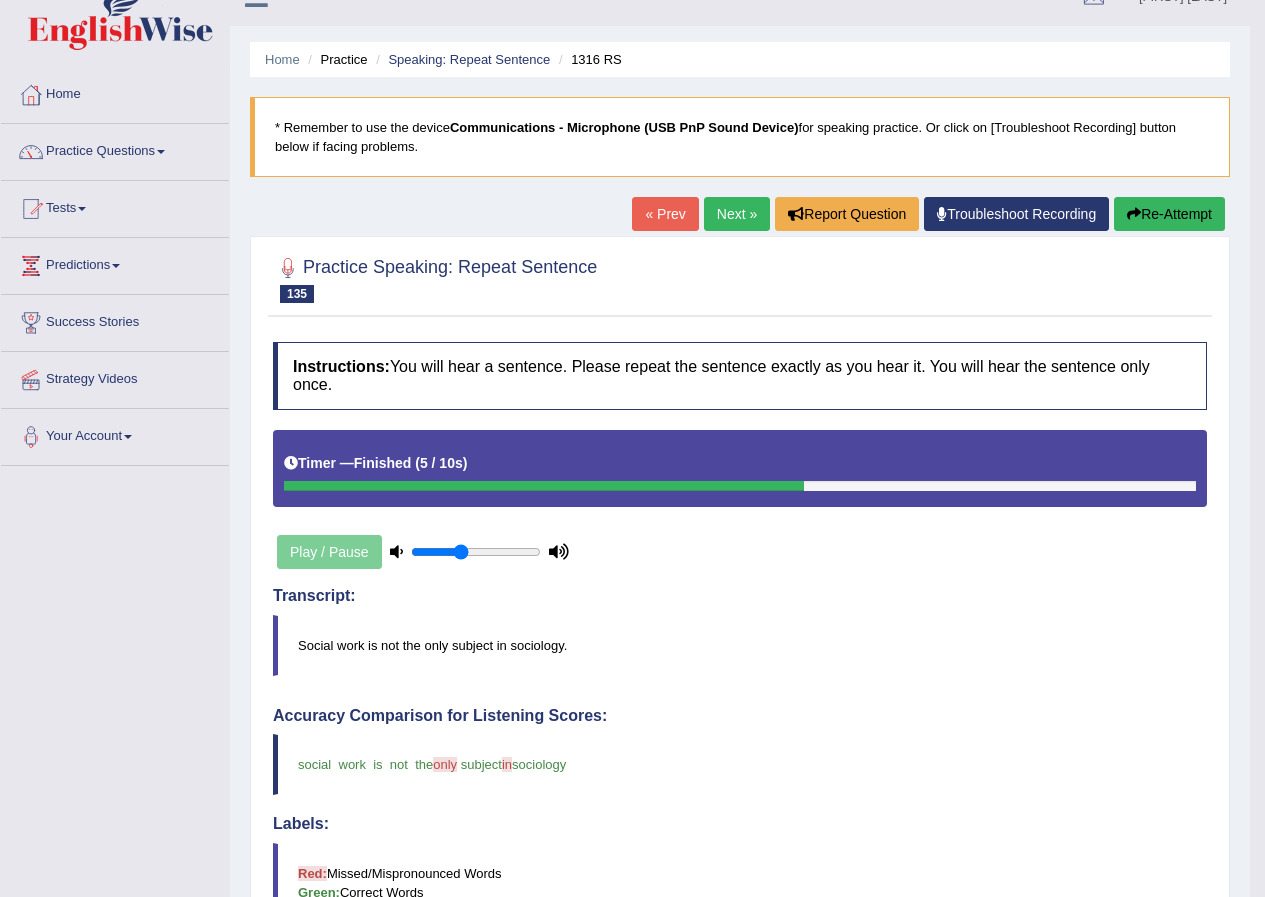 scroll, scrollTop: 0, scrollLeft: 0, axis: both 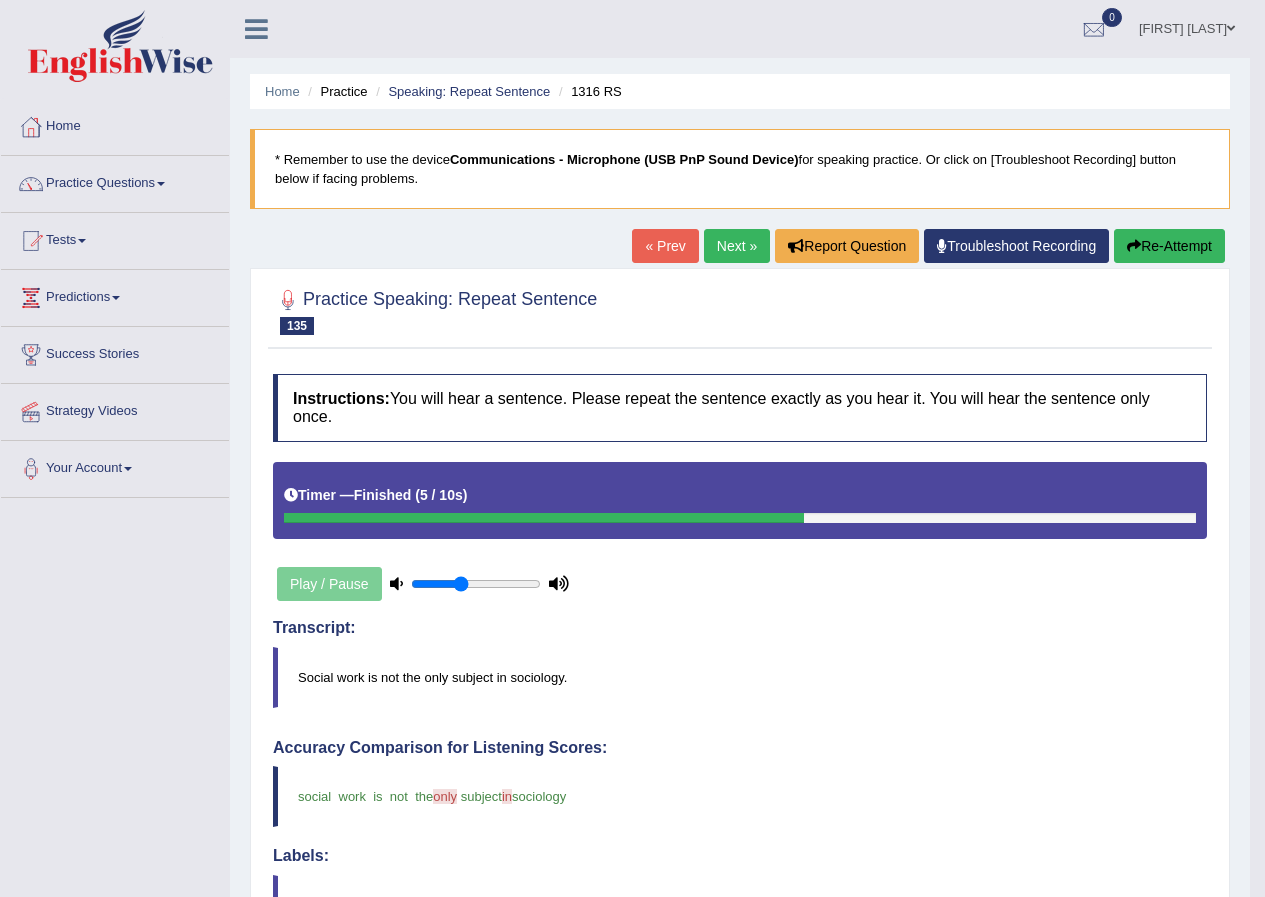 click on "Next »" at bounding box center (737, 246) 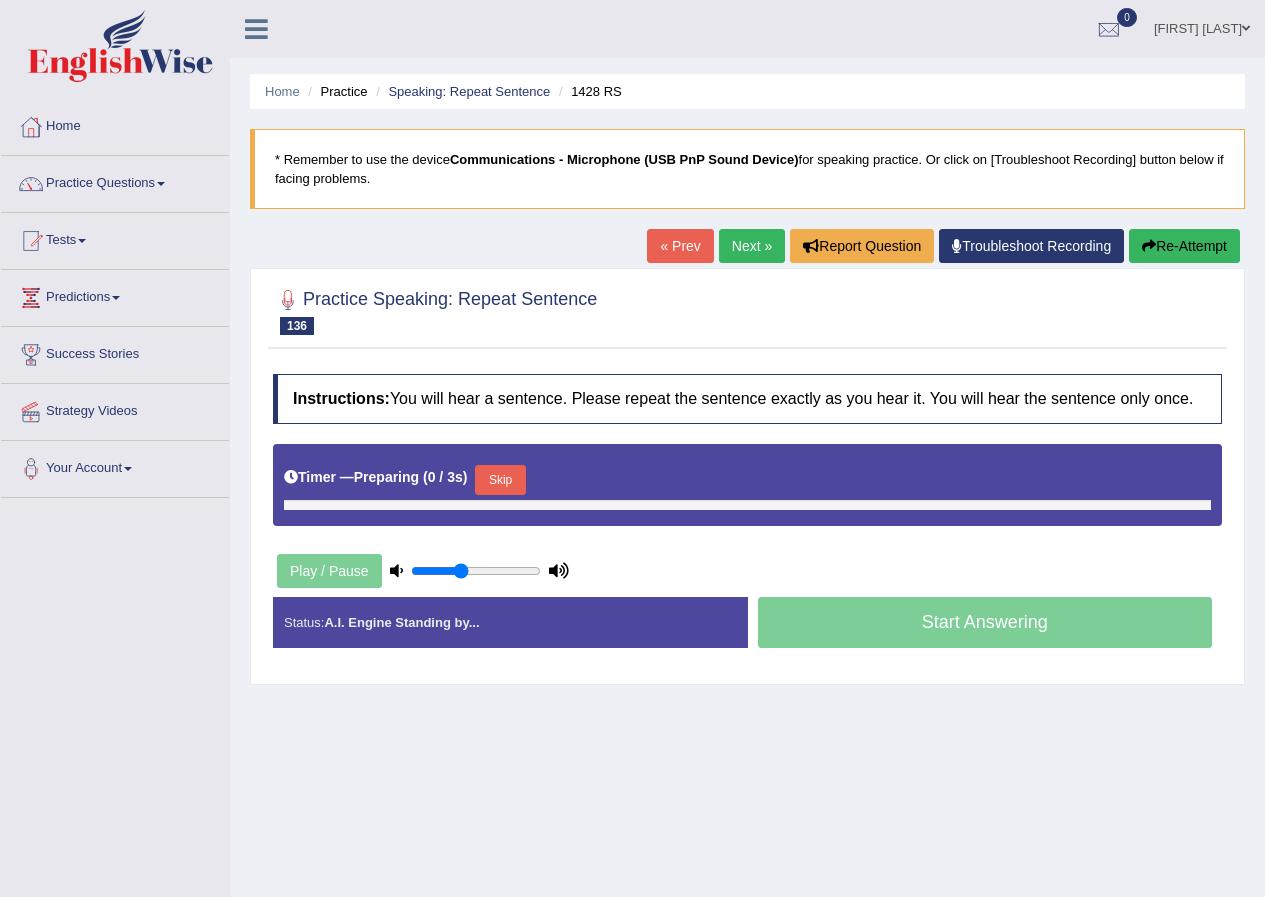 scroll, scrollTop: 0, scrollLeft: 0, axis: both 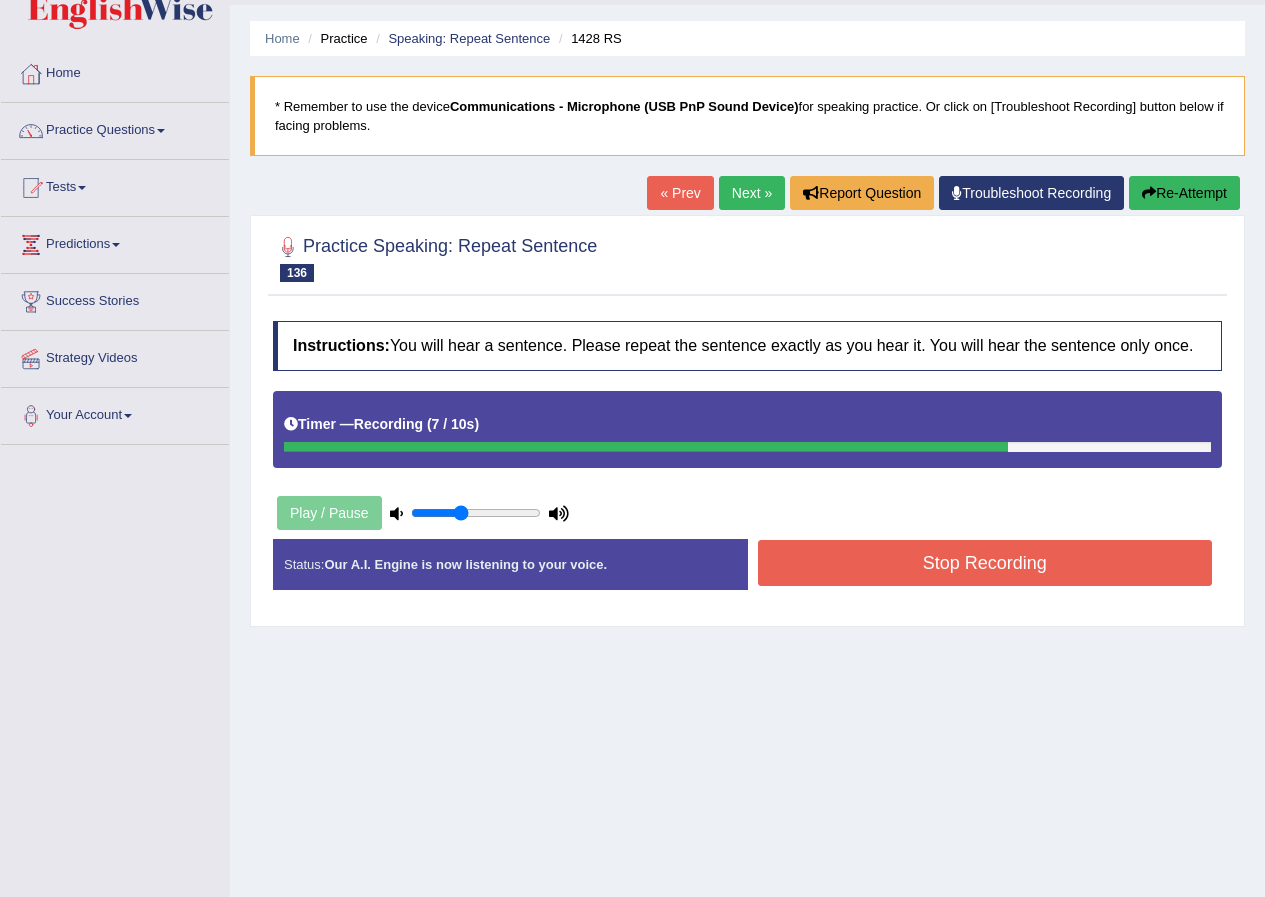 click on "Instructions:  You will hear a sentence. Please repeat the sentence exactly as you hear it. You will hear the sentence only once.
Timer —  Recording   ( 7 / 10s ) Play / Pause Transcript: Today's lecture is canceled because the lecturer is ill. Created with Highcharts 7.1.2 Too low Too high Time Pitch meter: 0 2.5 5 7.5 10 Created with Highcharts 7.1.2 Great Too slow Too fast Time Speech pace meter: 0 10 20 30 40 Accuracy Comparison for Listening Scores: Labels:
Red:  Missed/Mispronounced Words
Green:  Correct Words
Accuracy:  Voice Analysis: Your Response: Status:  Our A.I. Engine is now listening to your voice. Start Answering Stop Recording" at bounding box center [747, 463] 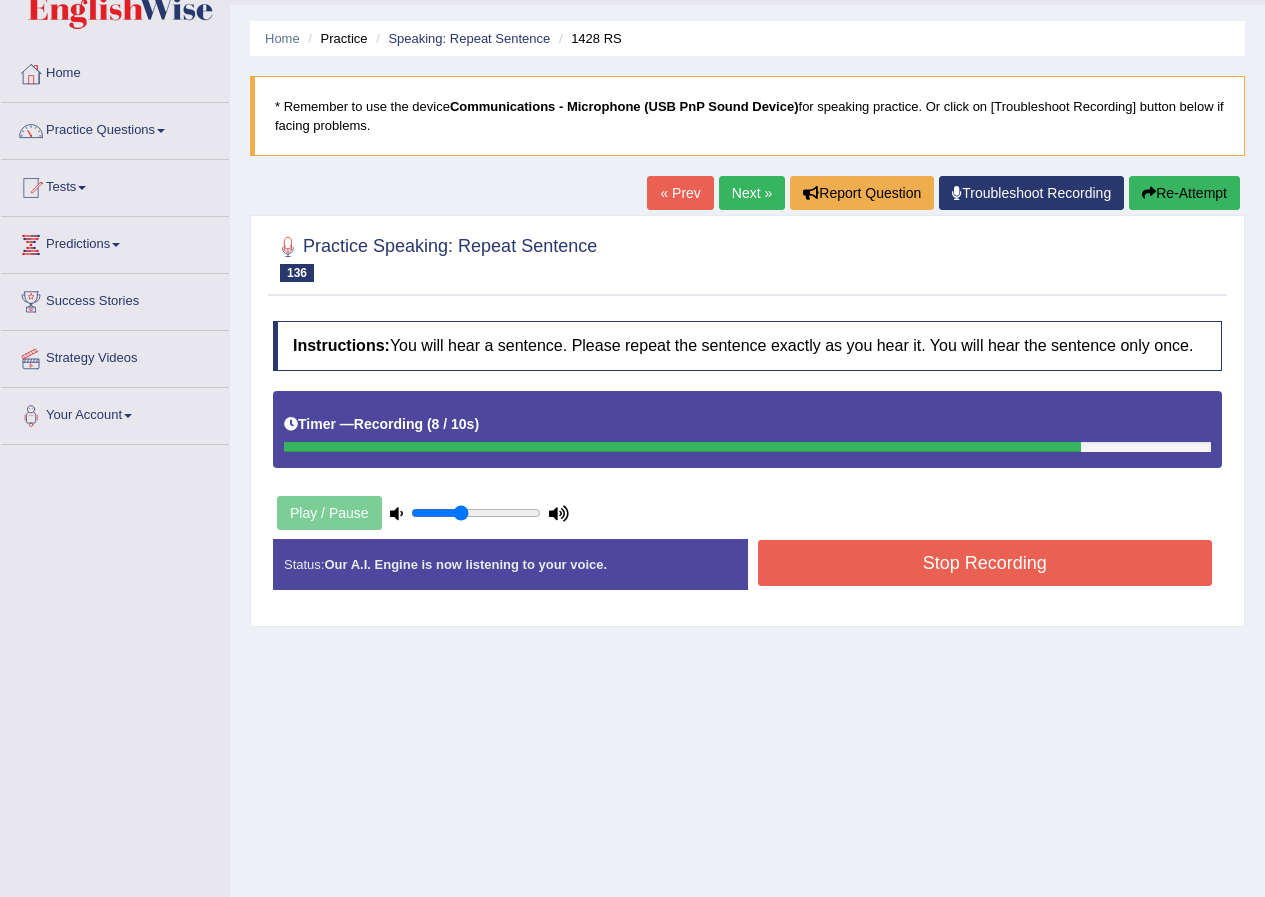 click on "Stop Recording" at bounding box center (985, 563) 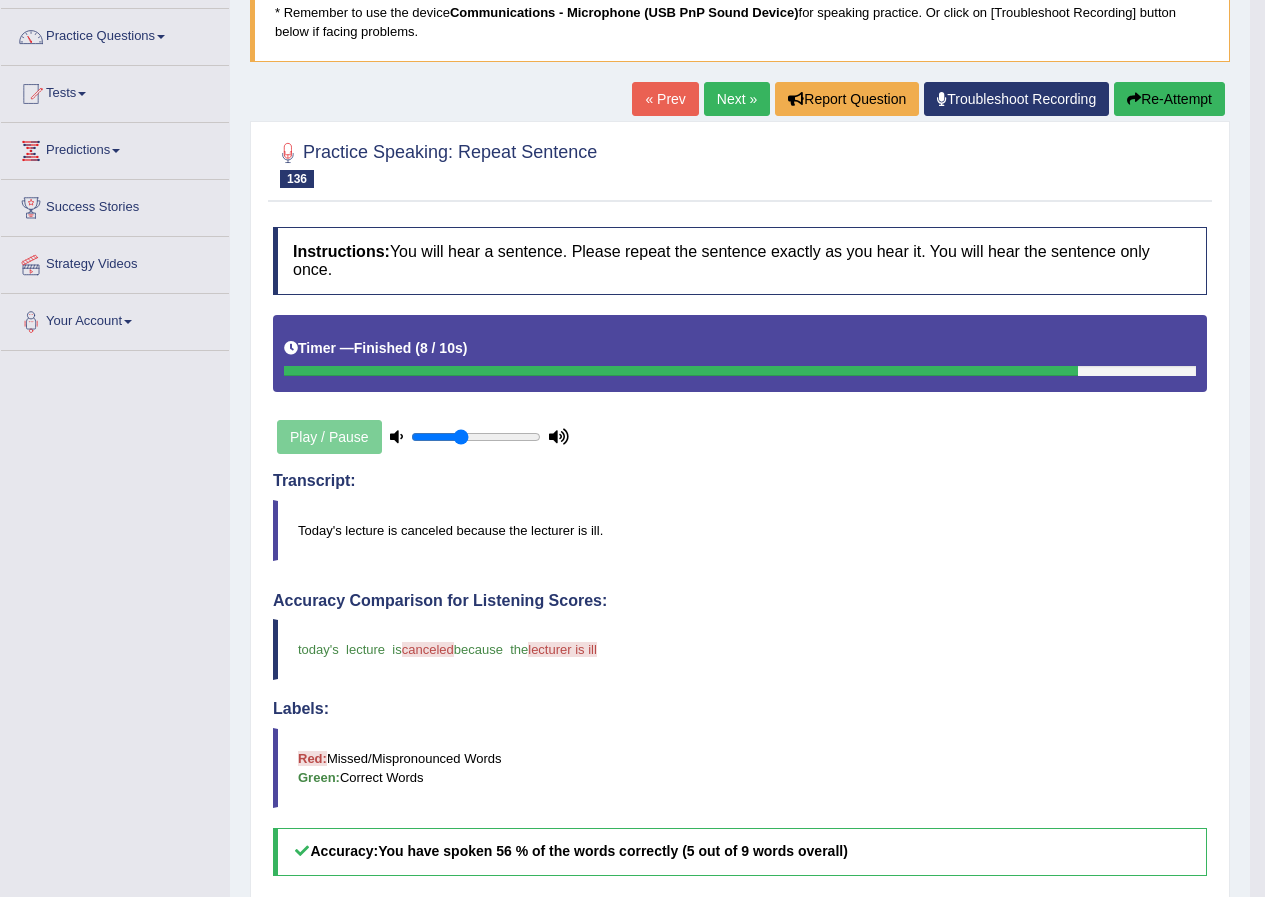 scroll, scrollTop: 53, scrollLeft: 0, axis: vertical 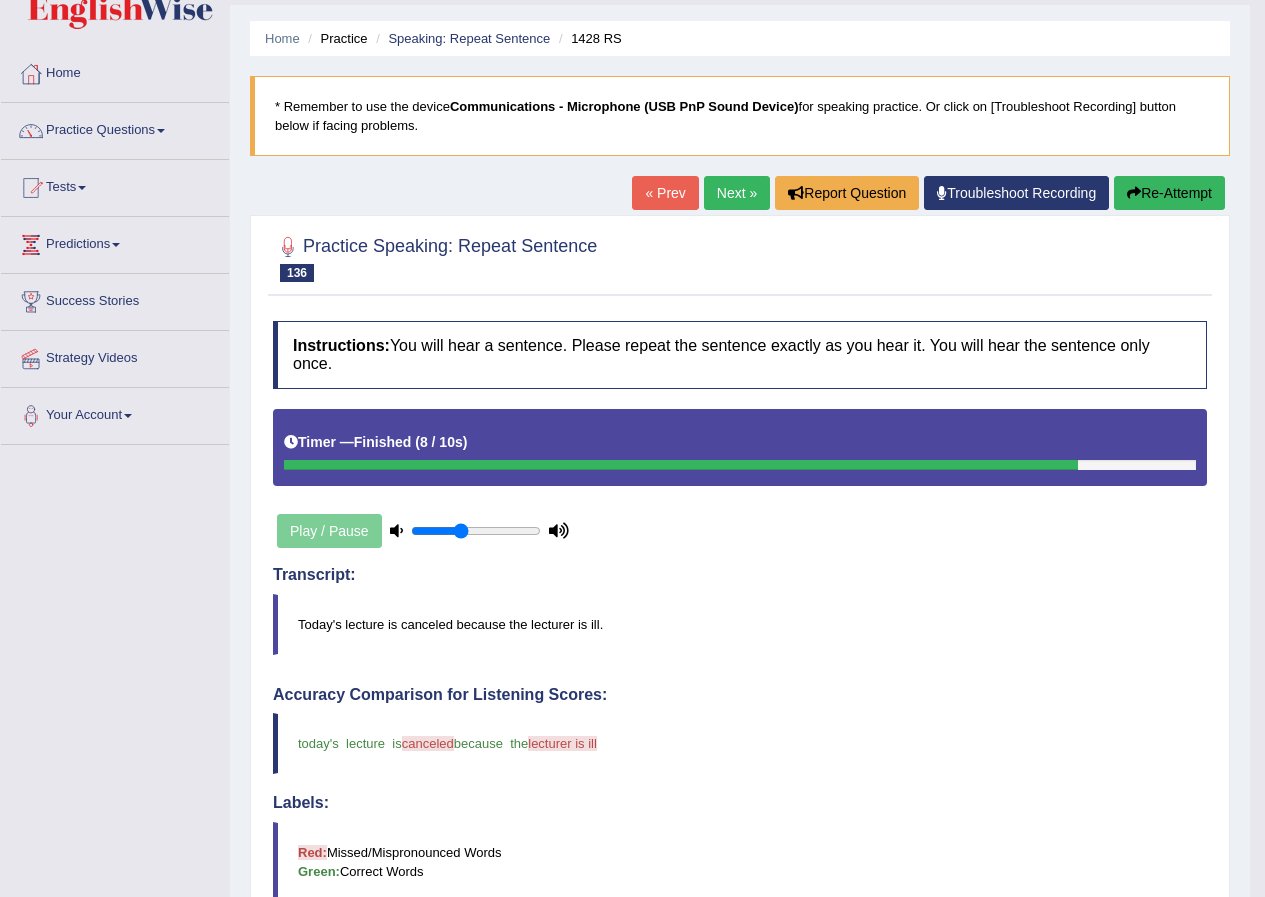 click on "Next »" at bounding box center [737, 193] 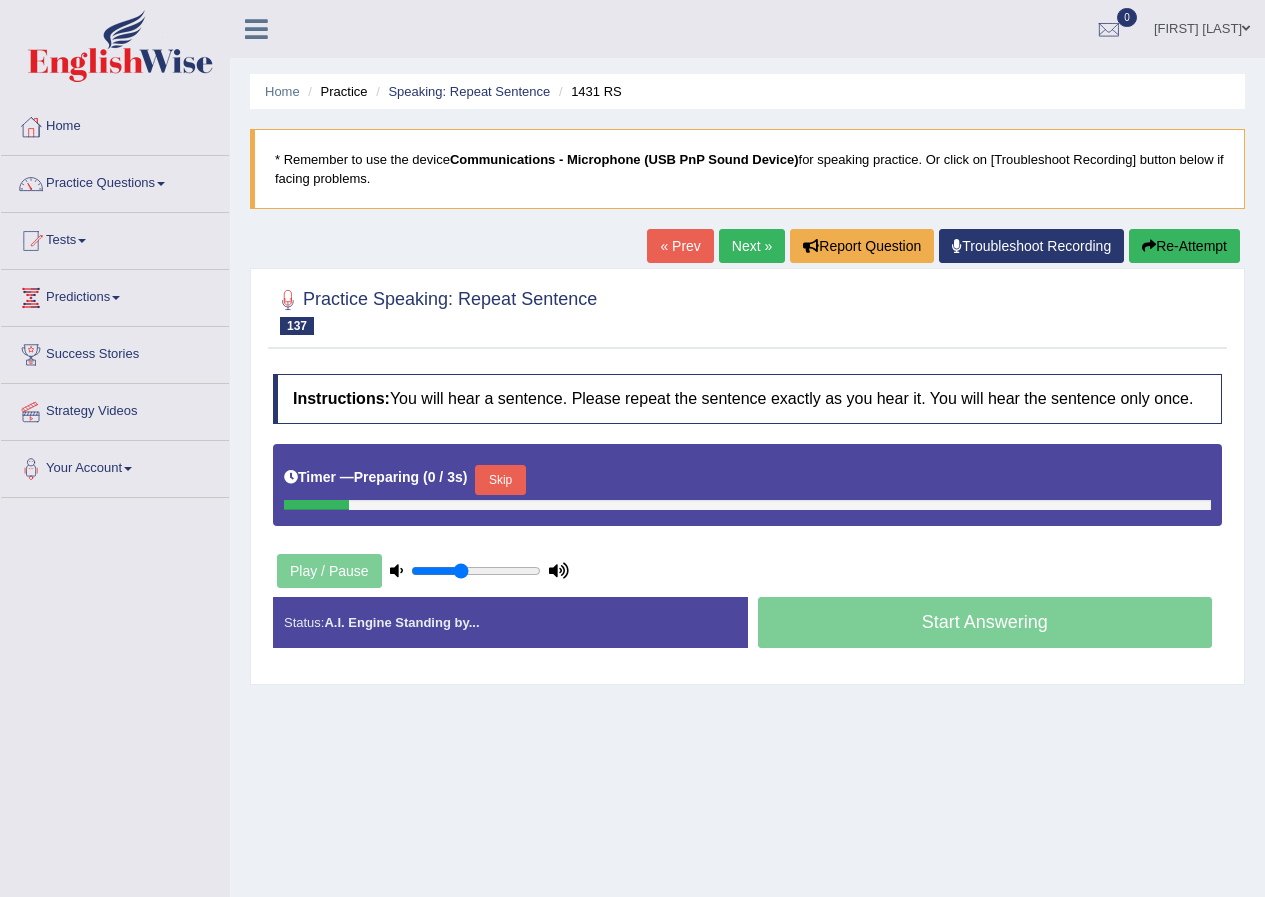 scroll, scrollTop: 0, scrollLeft: 0, axis: both 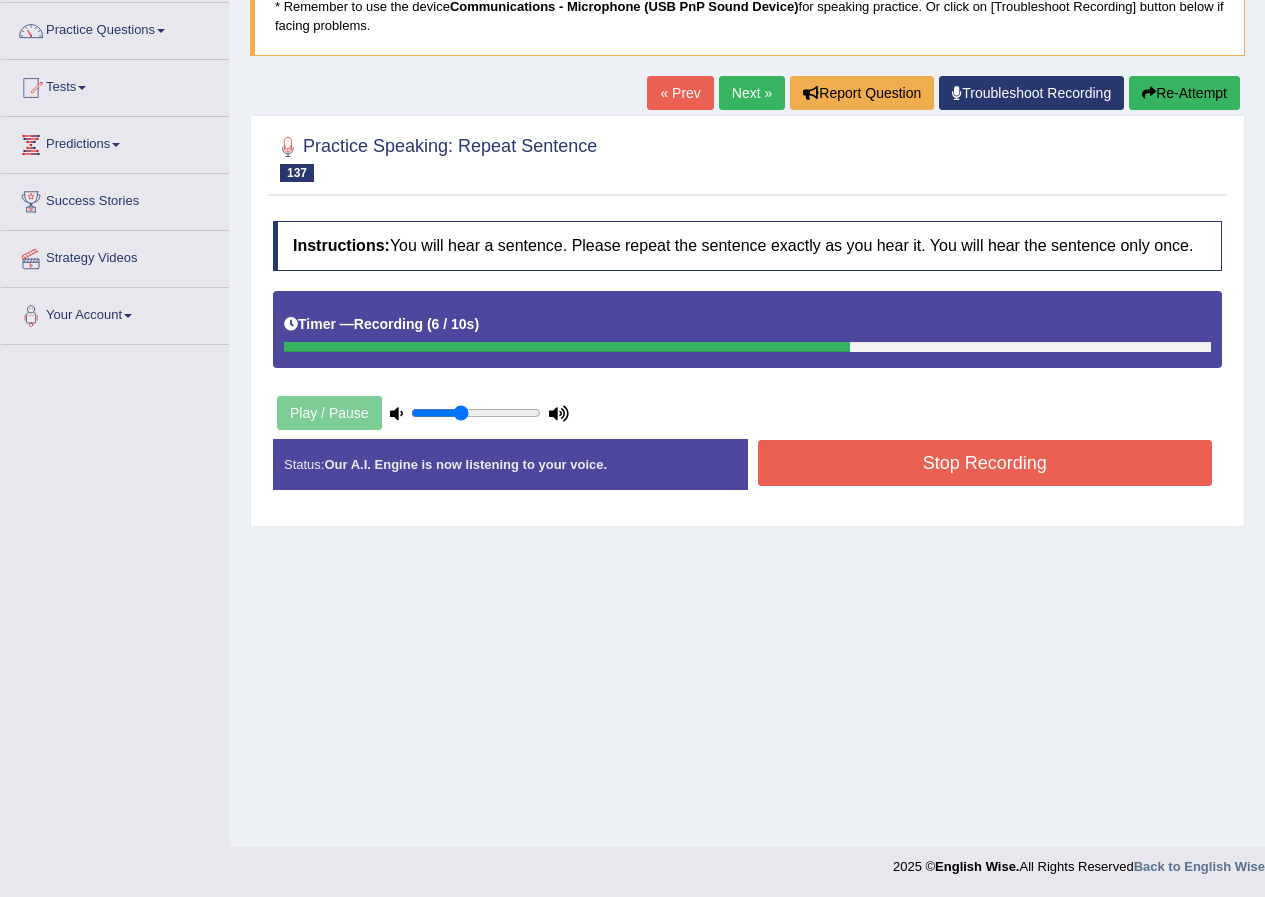 click on "Stop Recording" at bounding box center [985, 463] 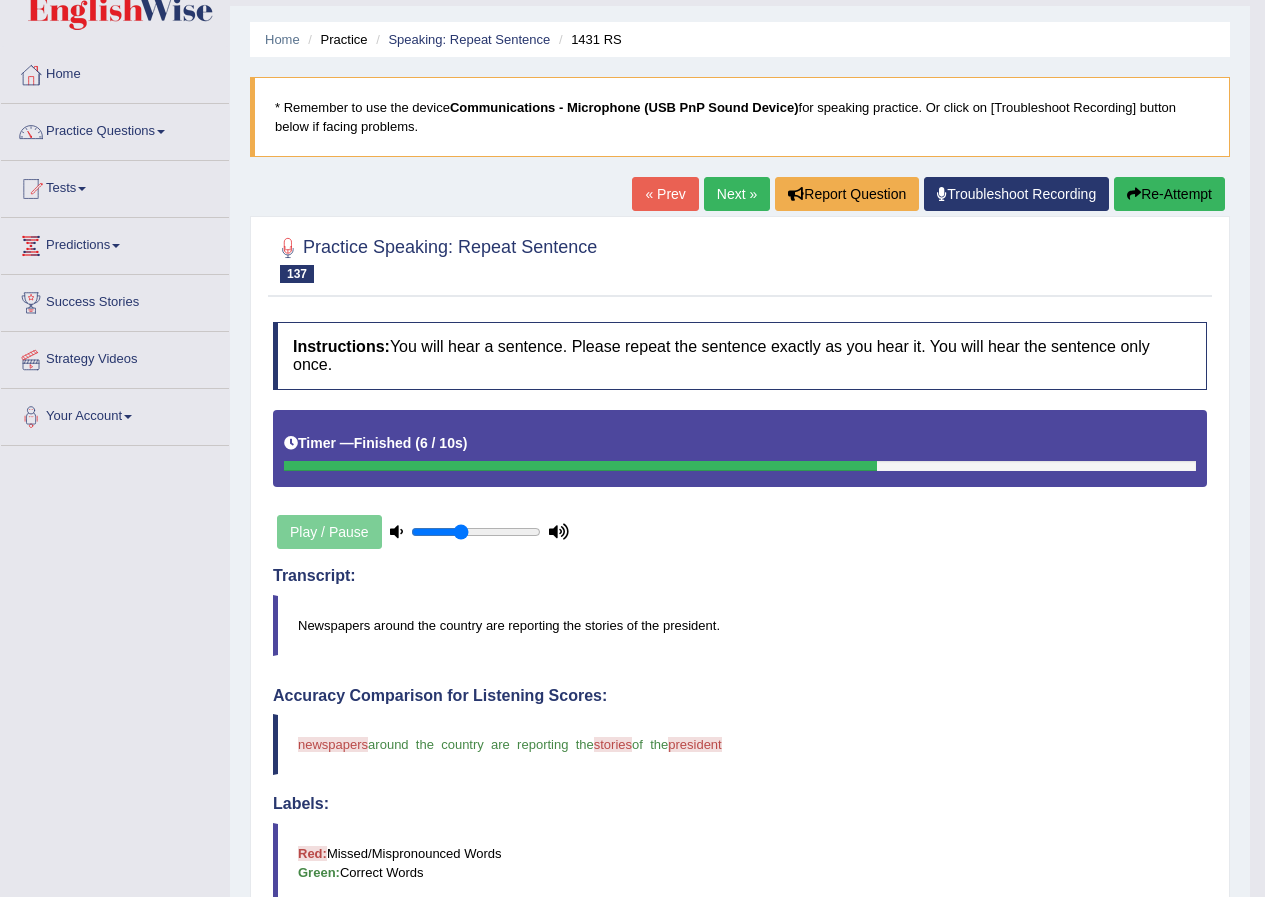 scroll, scrollTop: 0, scrollLeft: 0, axis: both 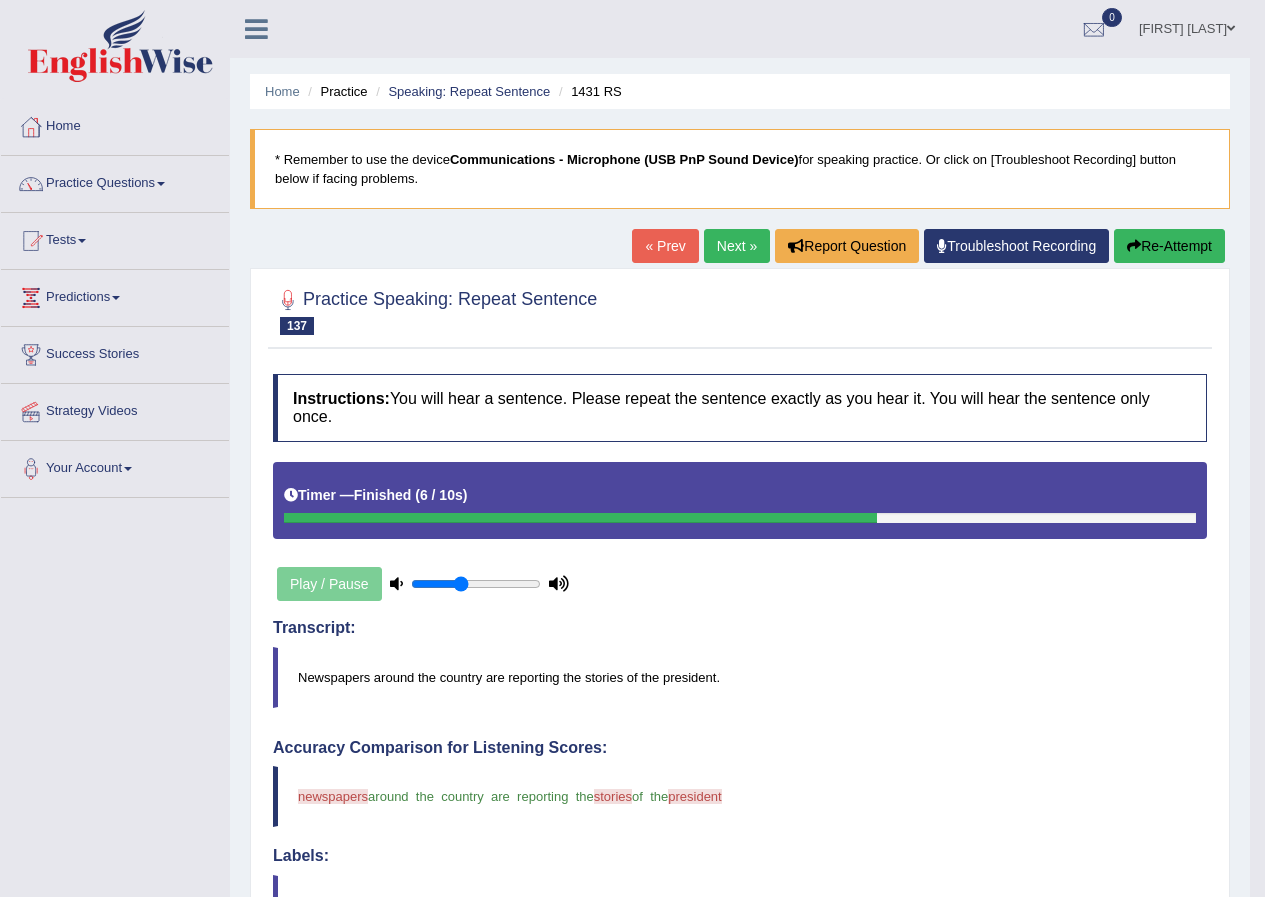 click on "Next »" at bounding box center (737, 246) 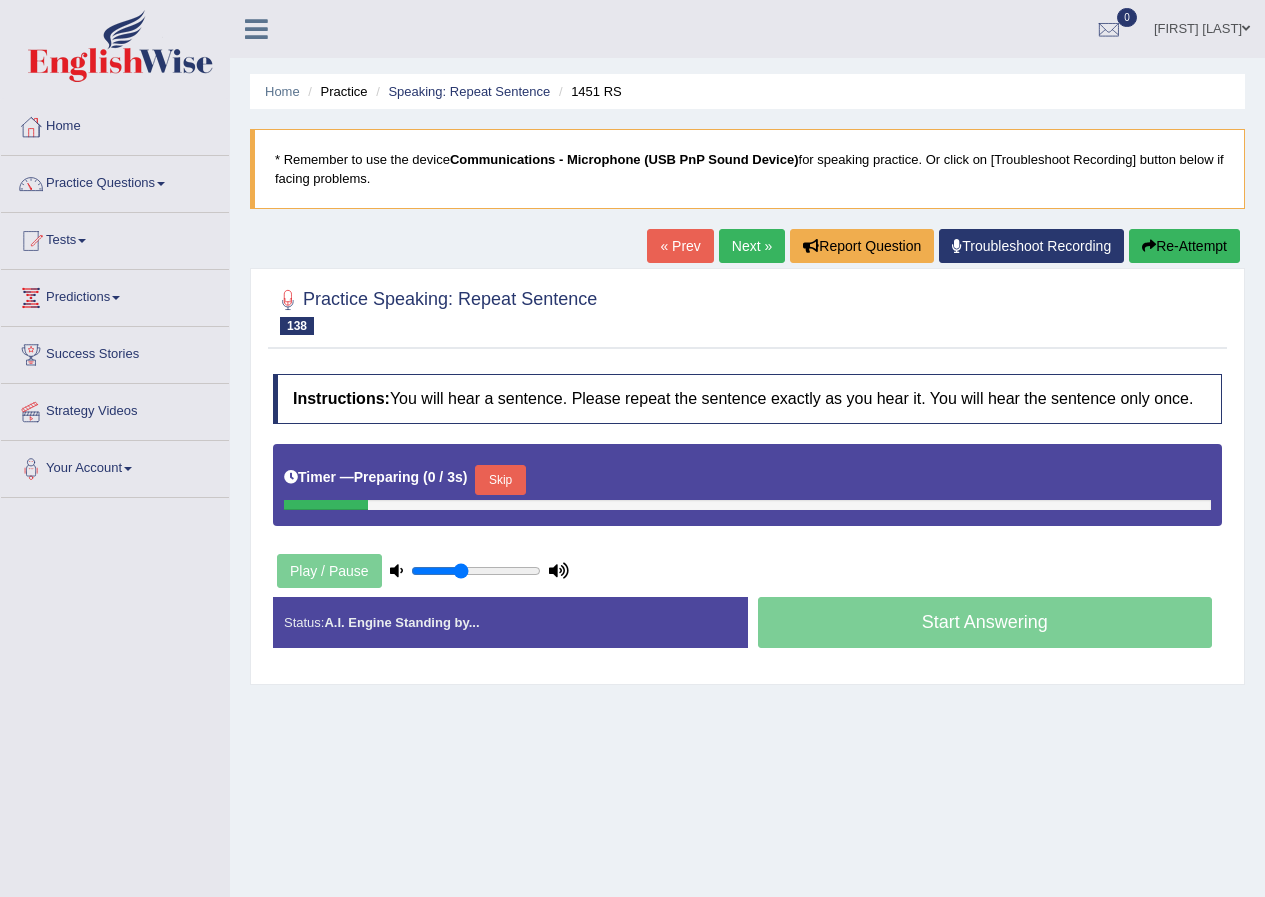 scroll, scrollTop: 0, scrollLeft: 0, axis: both 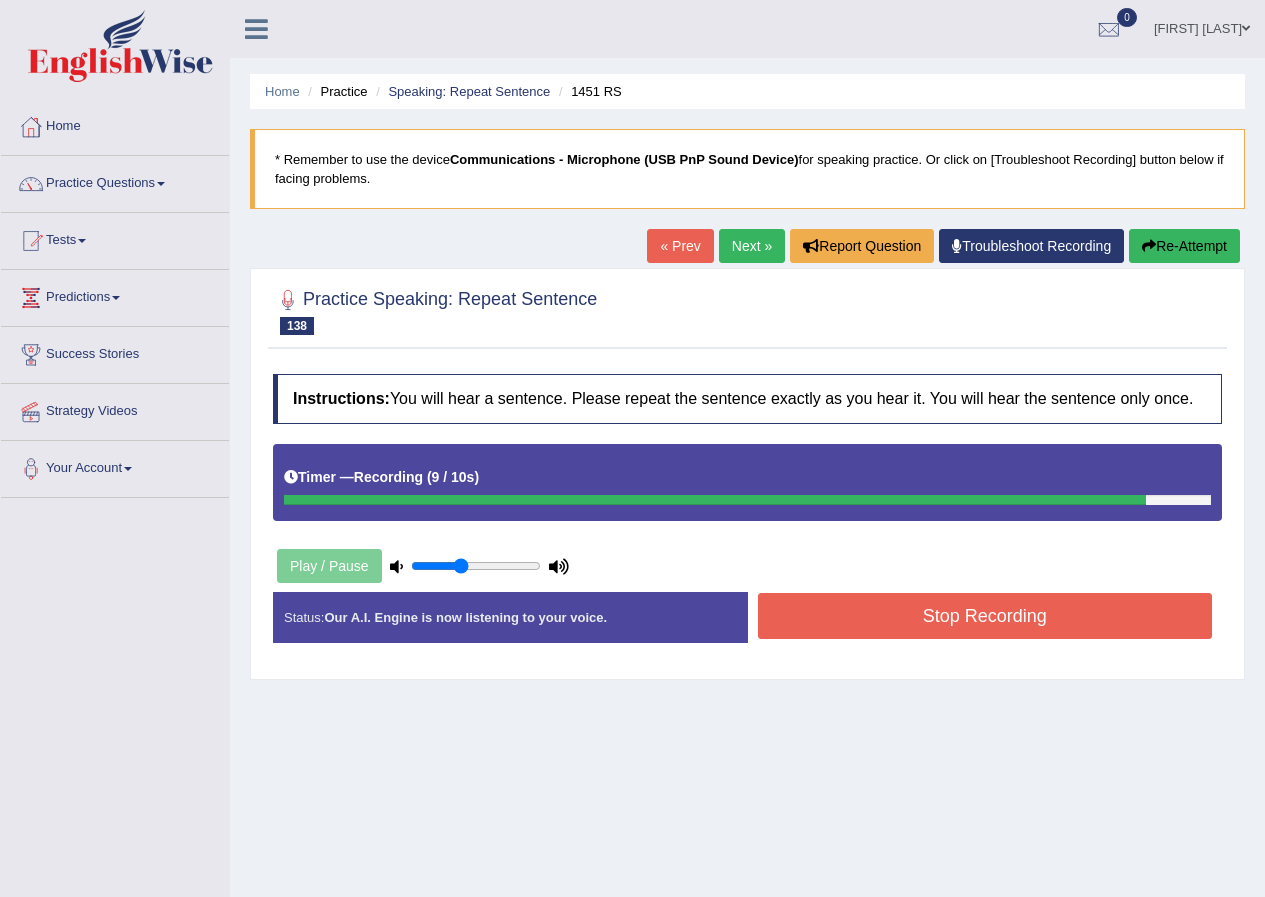 click on "Stop Recording" at bounding box center [985, 616] 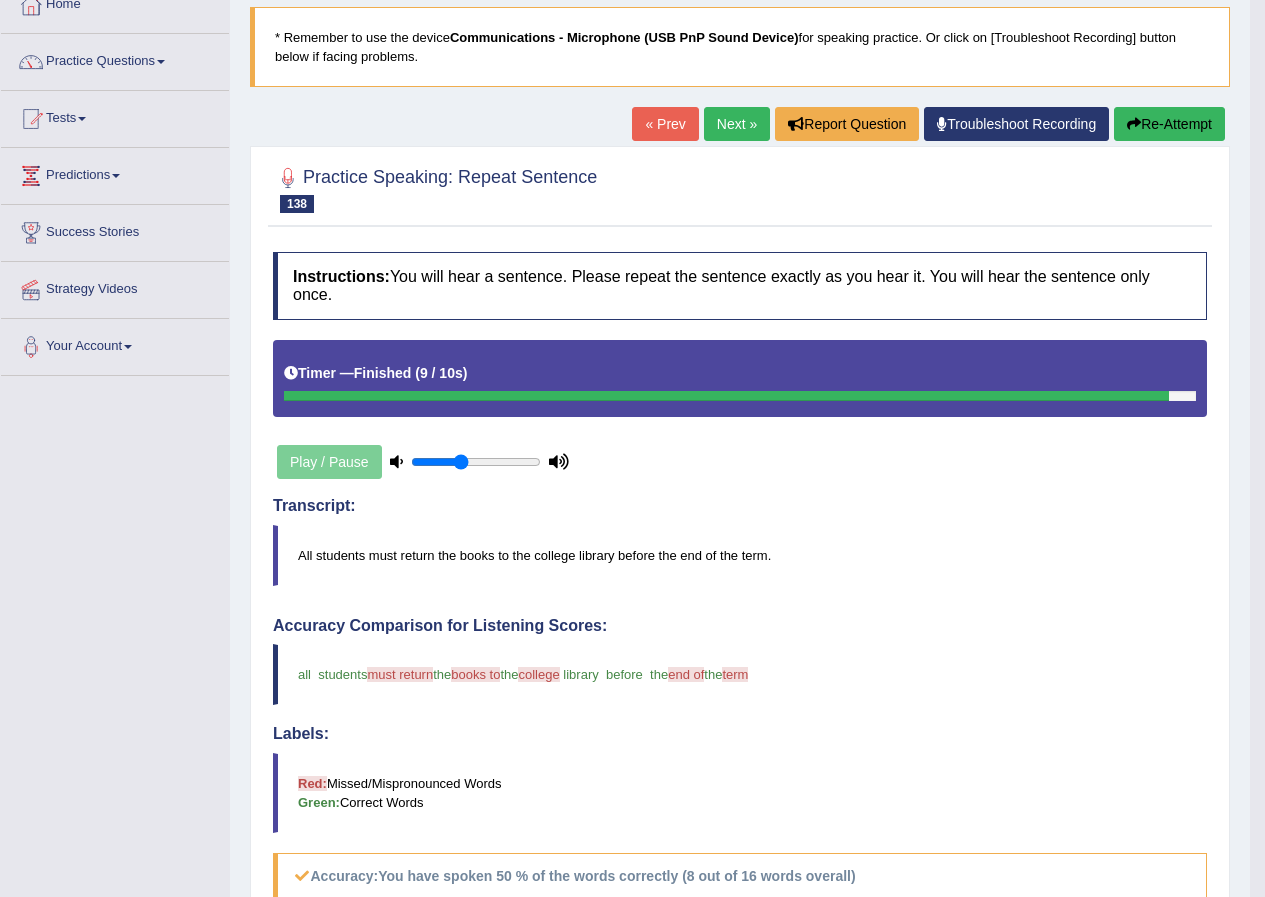 scroll, scrollTop: 0, scrollLeft: 0, axis: both 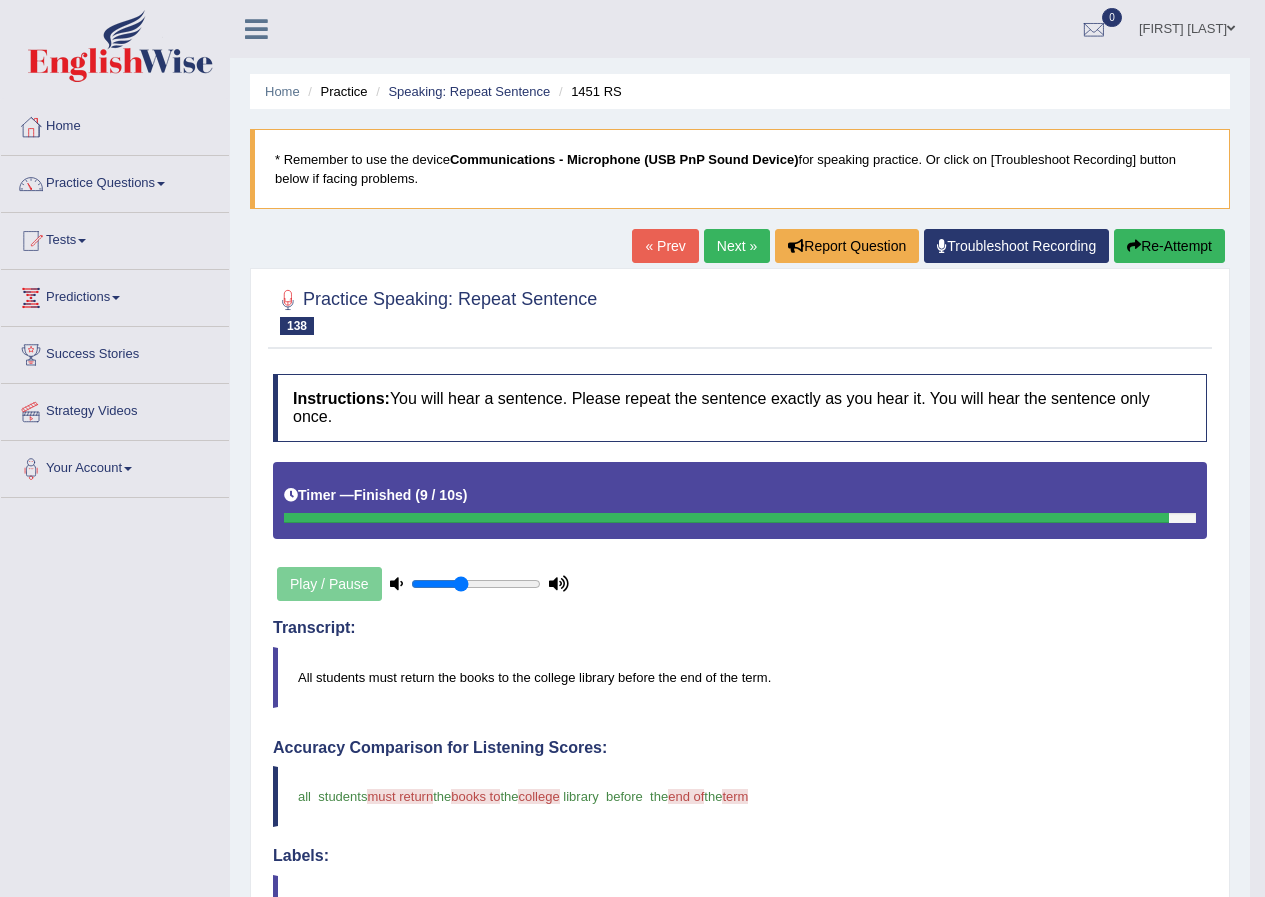 click on "Home
Practice
Speaking: Repeat Sentence
1451 RS
* Remember to use the device  Communications - Microphone (USB PnP Sound Device)  for speaking practice. Or click on [Troubleshoot Recording] button below if facing problems.
« Prev Next »  Report Question  Troubleshoot Recording  Re-Attempt
Practice Speaking: Repeat Sentence
138
1451 RS
Instructions:  You will hear a sentence. Please repeat the sentence exactly as you hear it. You will hear the sentence only once.
Timer —  Finished   ( 9 / 10s ) Play / Pause Transcript: All students must return the books to the college library before the end of the term. Created with Highcharts 7.1.2 Too low Too high Time Pitch meter: 0 2.5 5 7.5 10 Created with Highcharts 7.1.2 Great Too slow Too fast Time Speech pace meter: 0 10 20 30 40 all     students the" at bounding box center [740, 711] 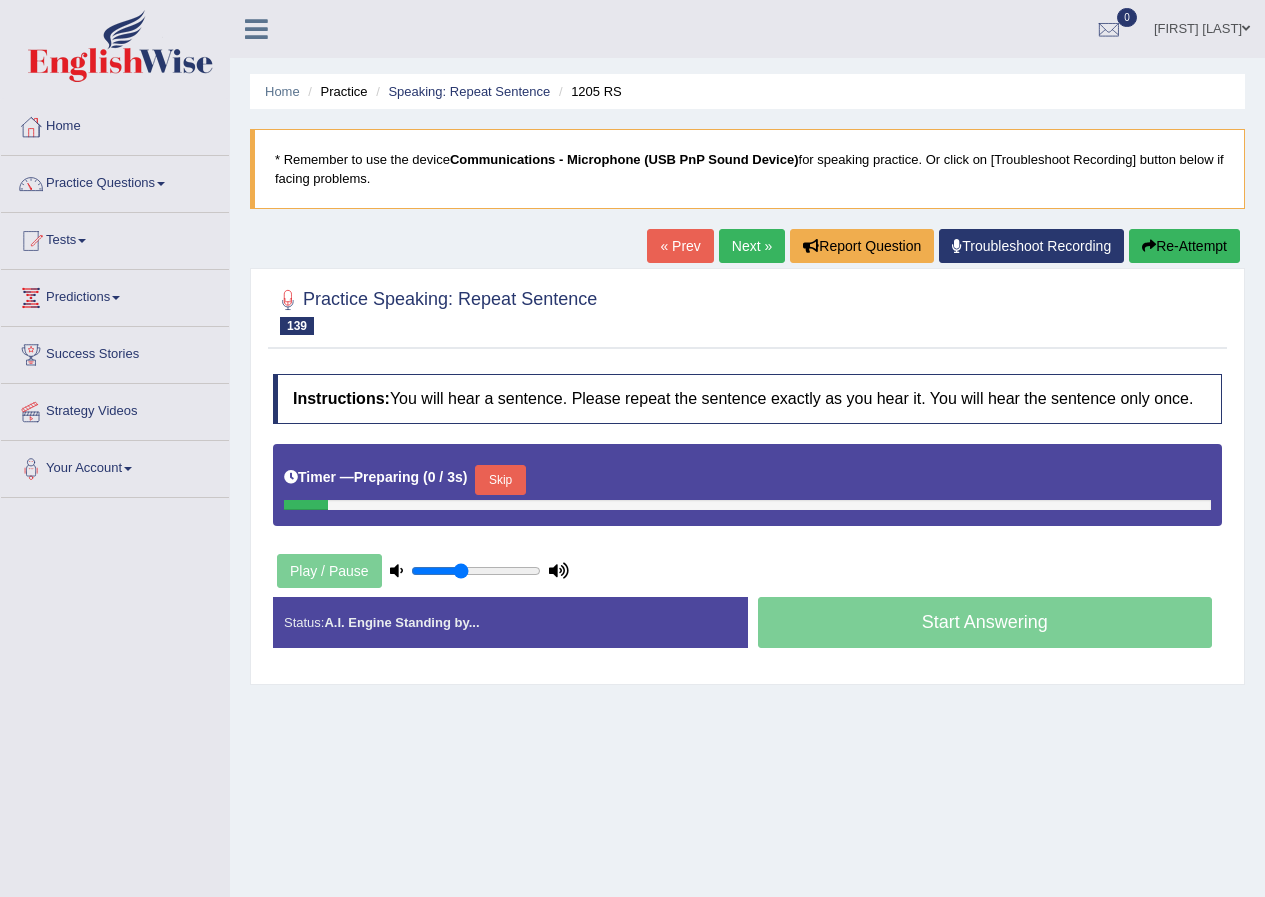 scroll, scrollTop: 0, scrollLeft: 0, axis: both 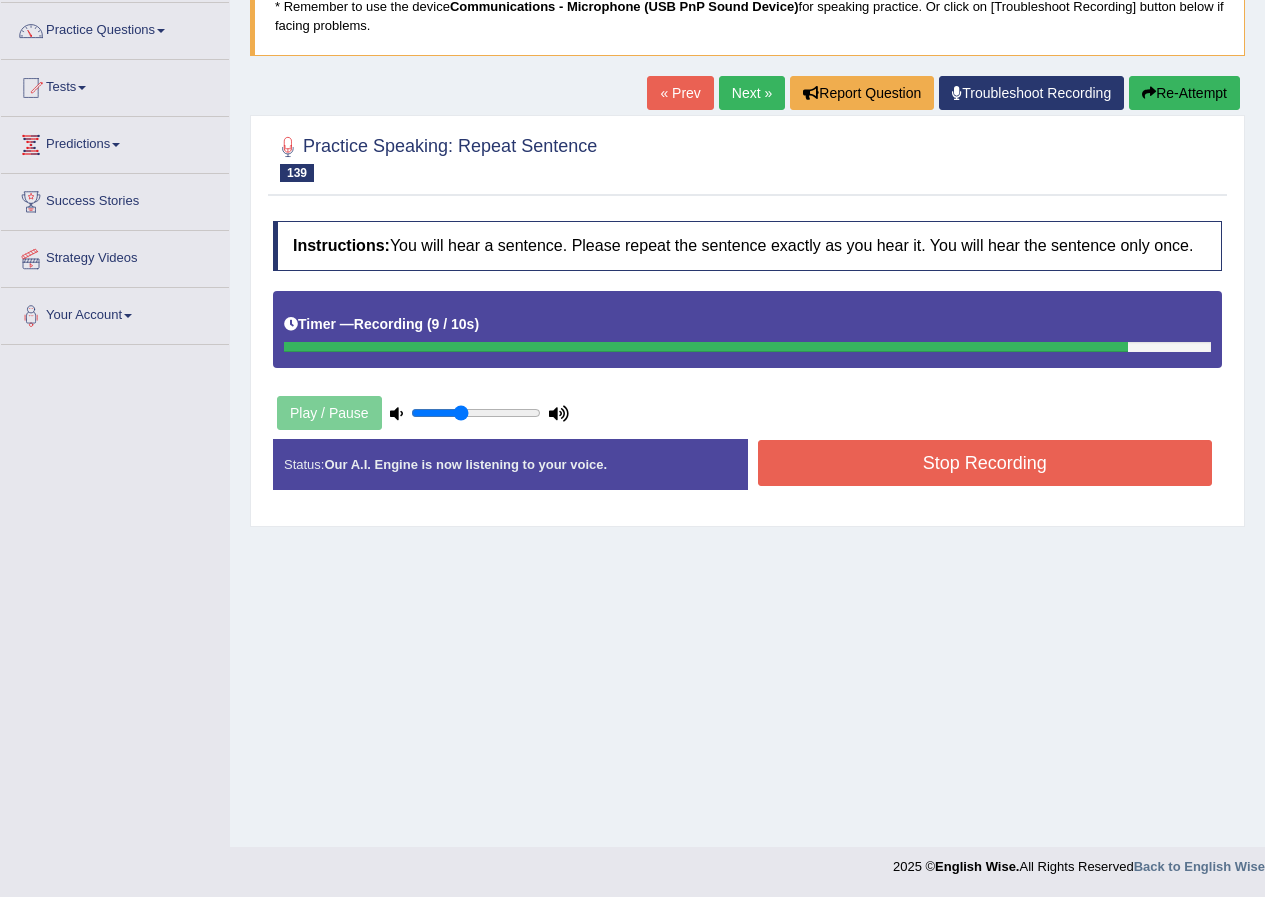 click on "Stop Recording" at bounding box center [985, 463] 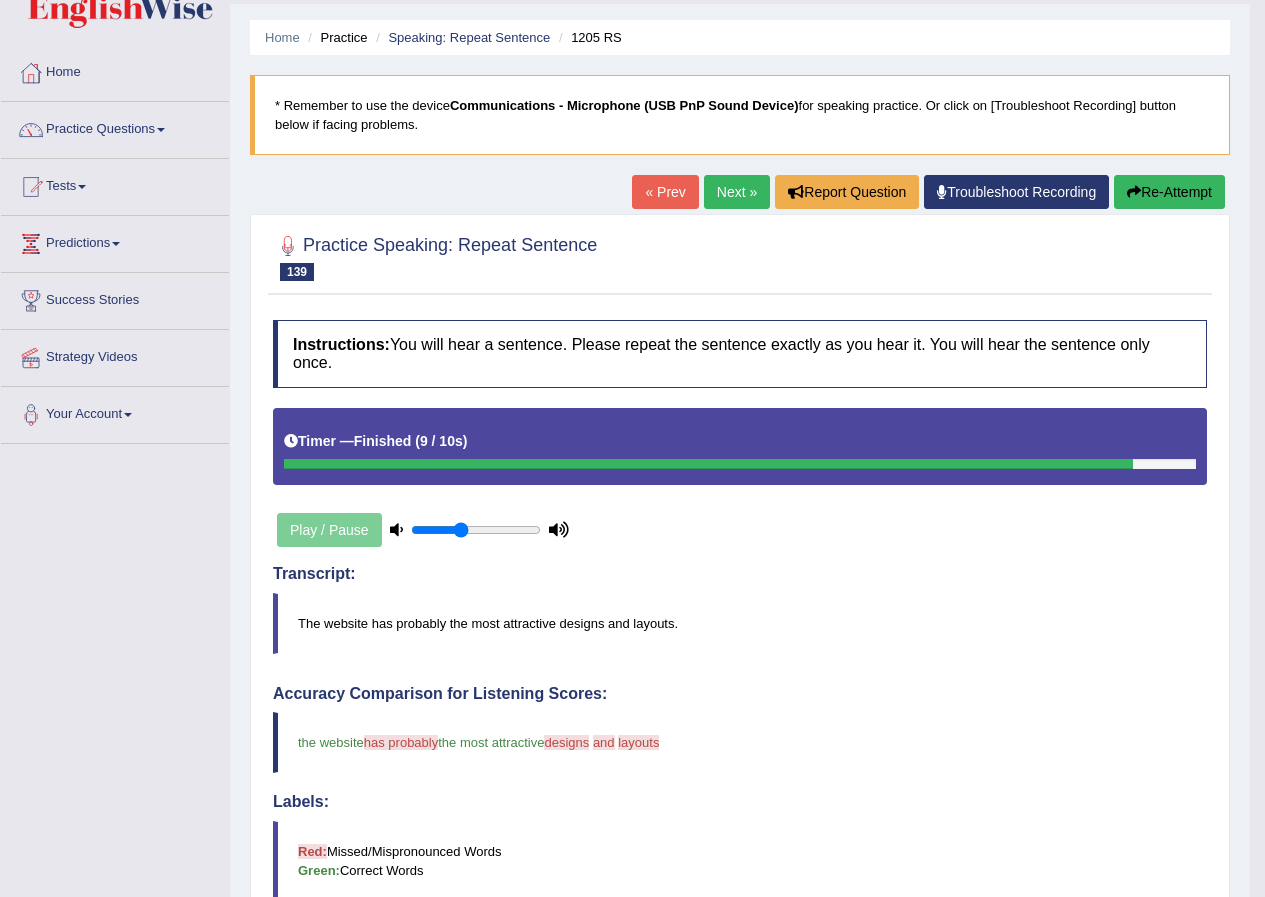 scroll, scrollTop: 53, scrollLeft: 0, axis: vertical 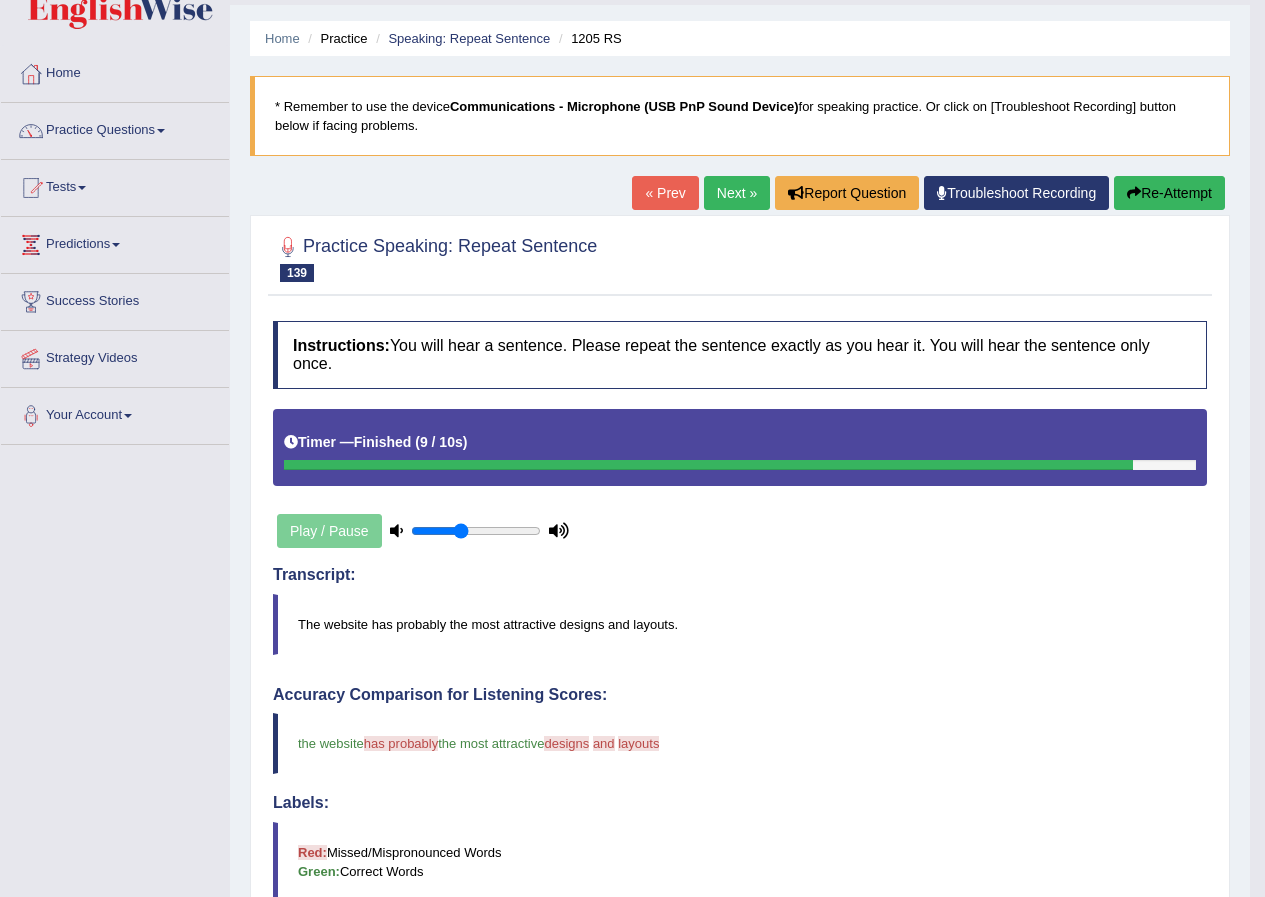 click on "Next »" at bounding box center (737, 193) 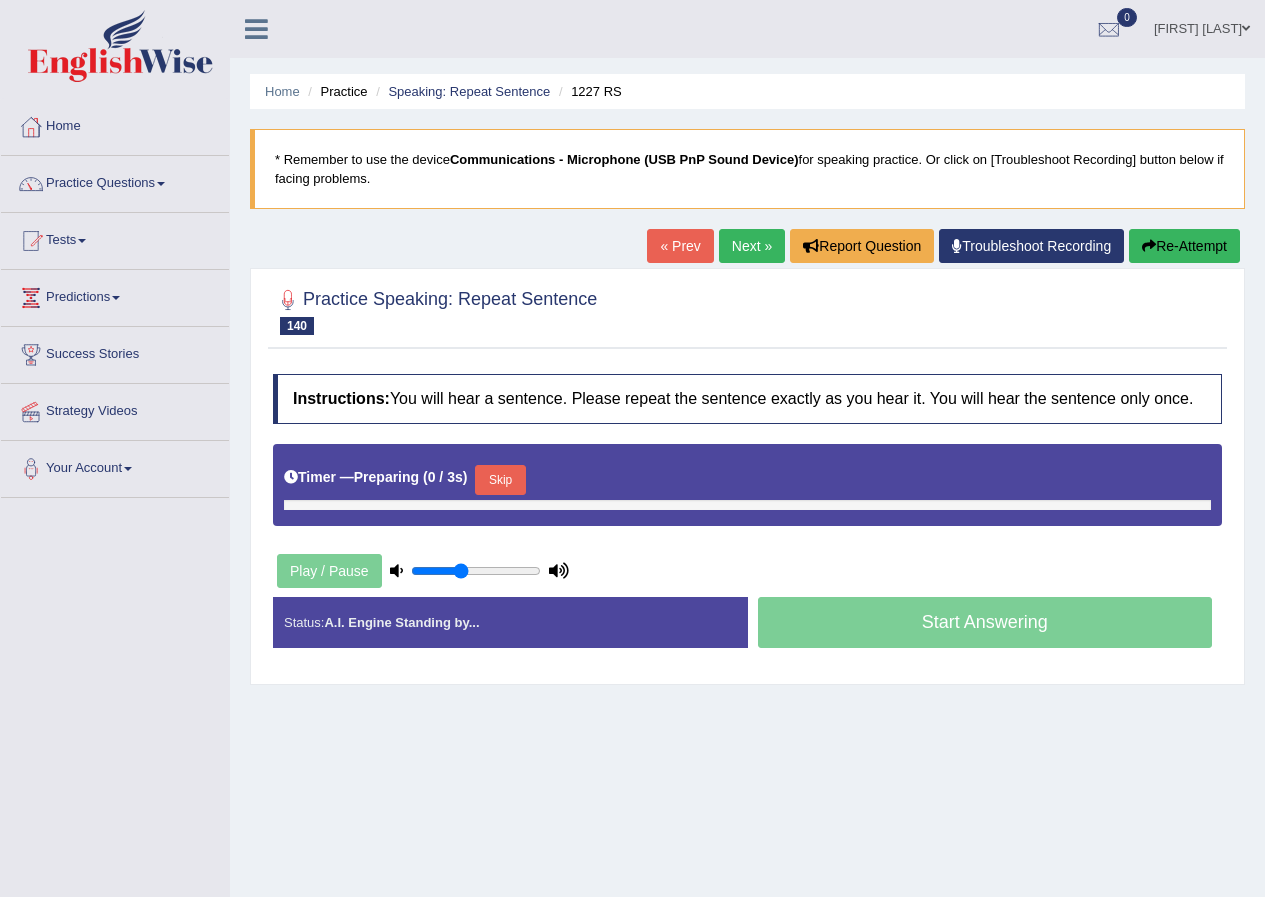 scroll, scrollTop: 0, scrollLeft: 0, axis: both 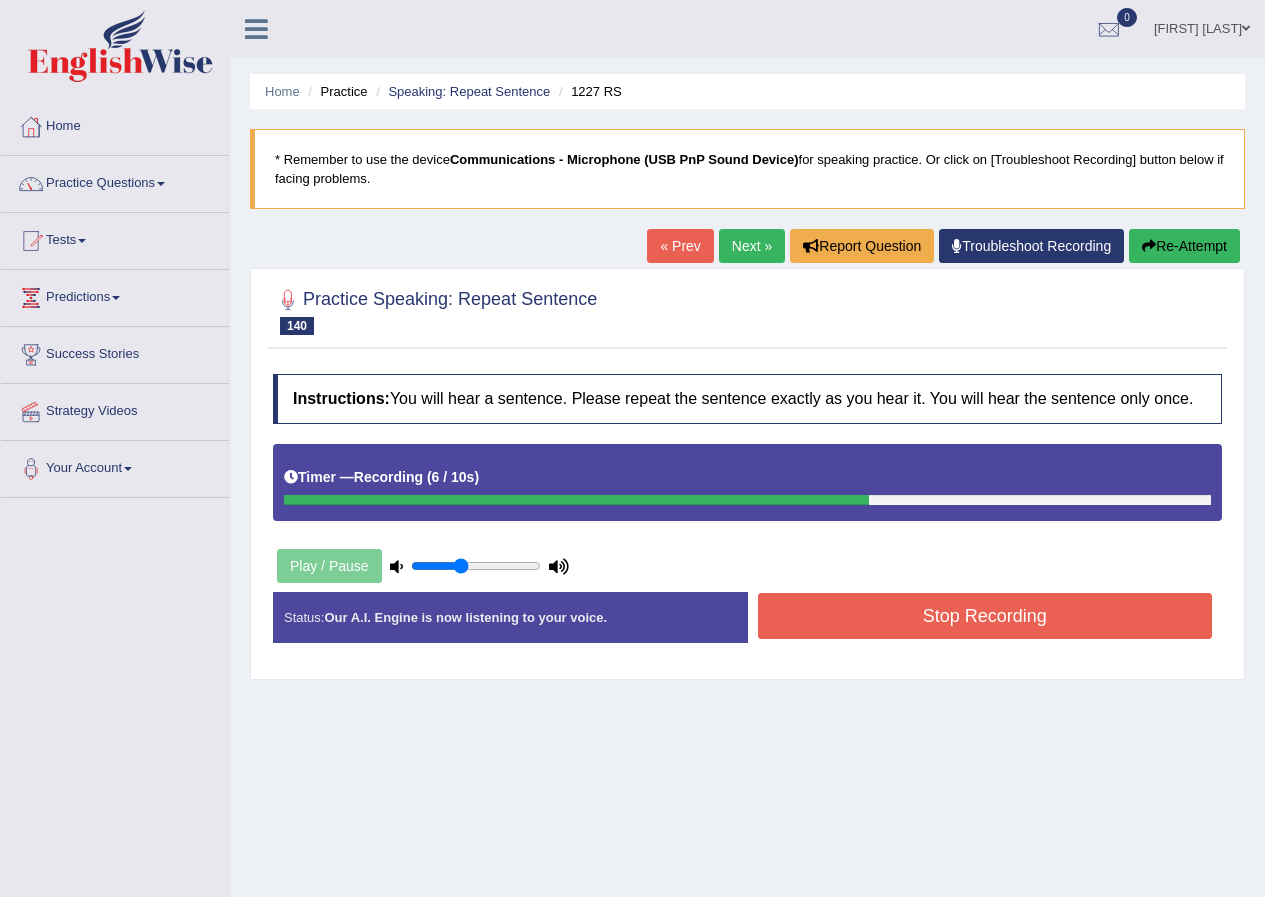 click on "Stop Recording" at bounding box center [985, 616] 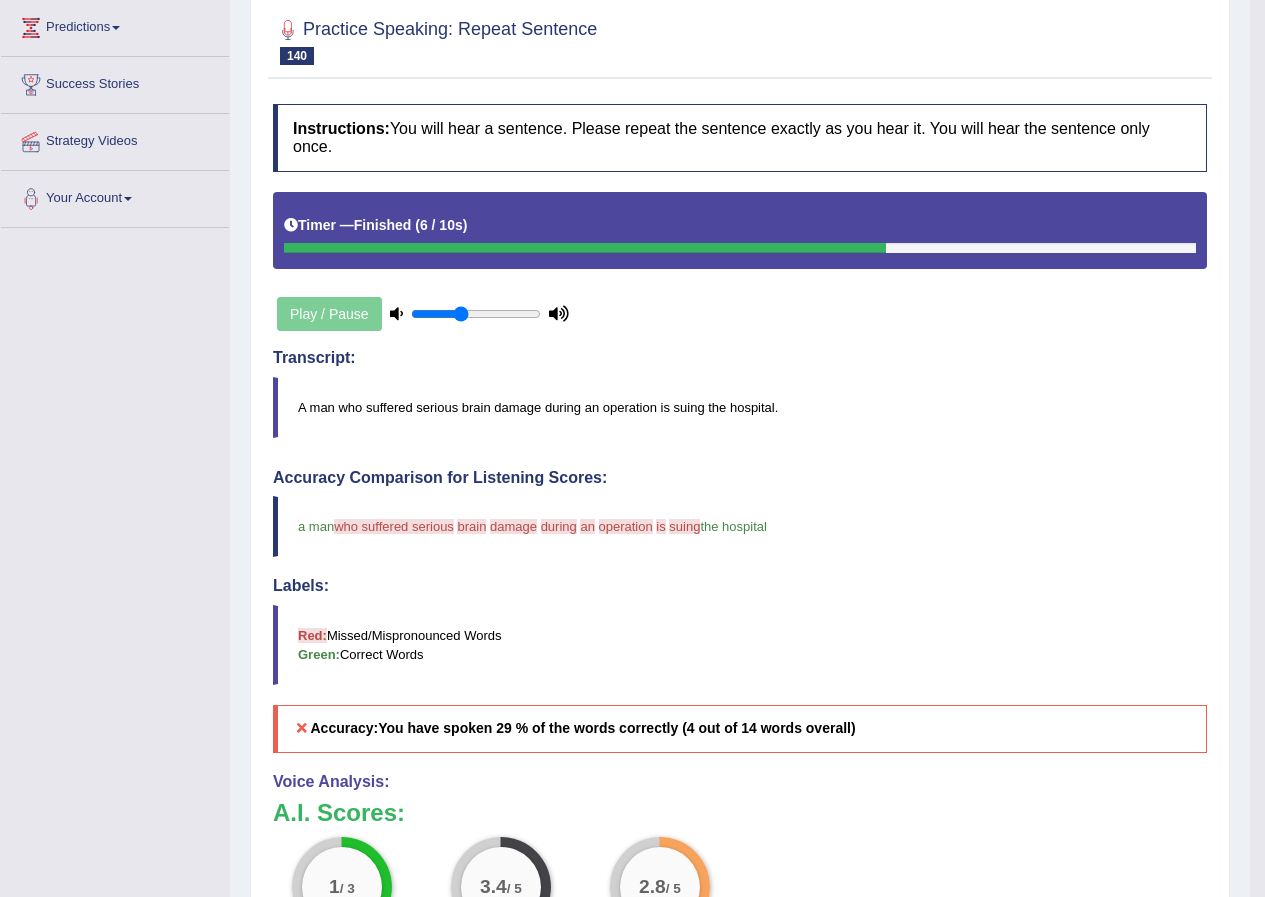 scroll, scrollTop: 0, scrollLeft: 0, axis: both 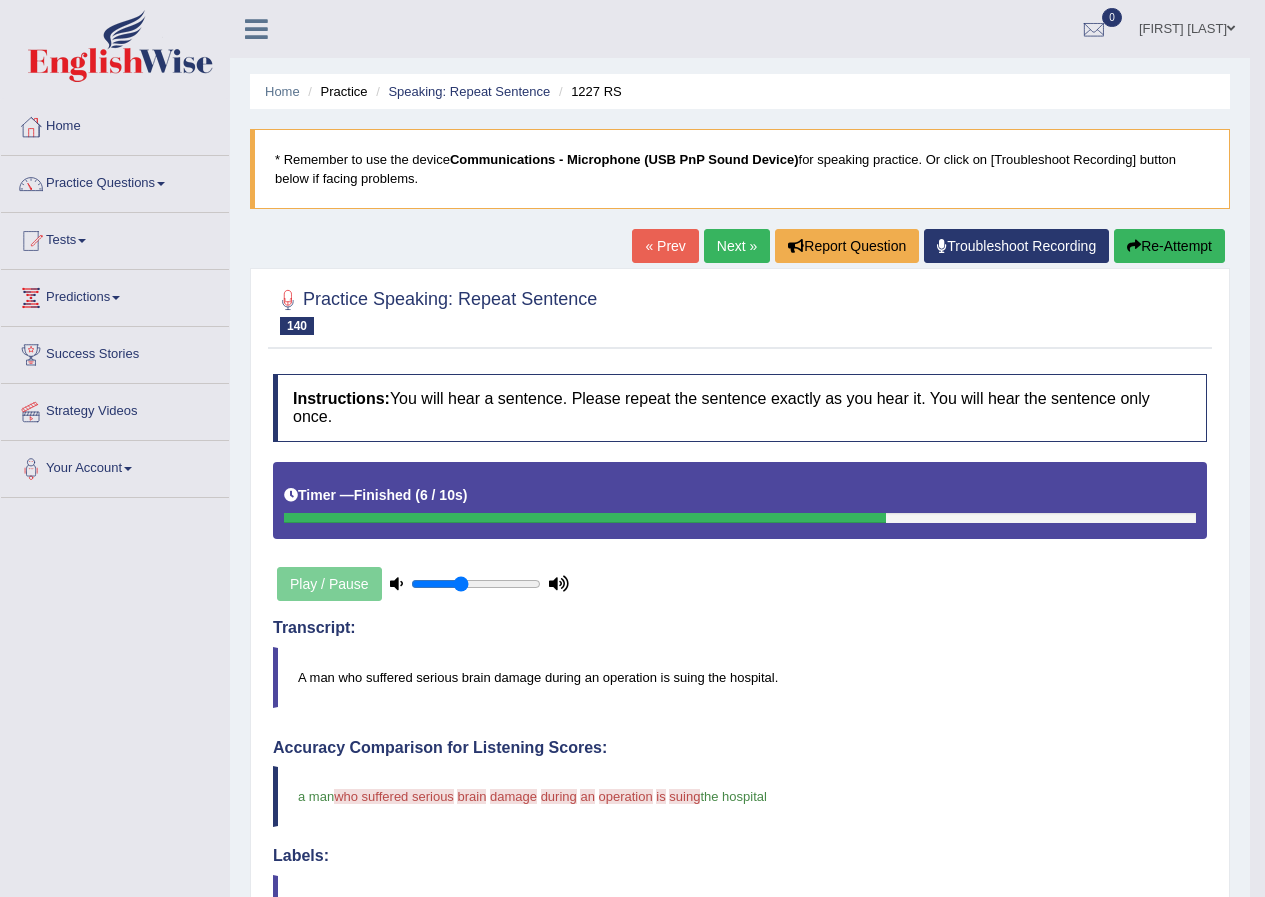 click on "Next »" at bounding box center [737, 246] 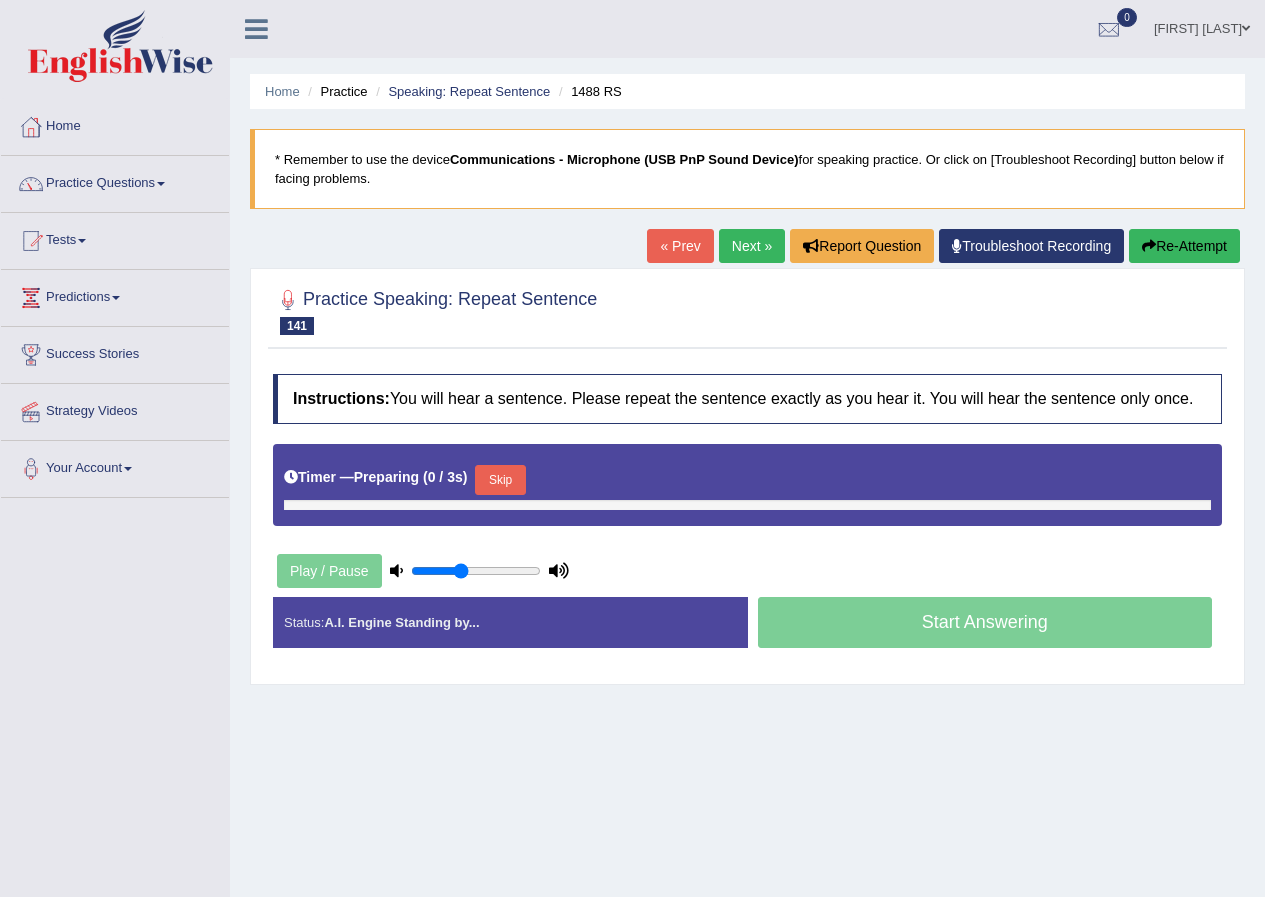 scroll, scrollTop: 0, scrollLeft: 0, axis: both 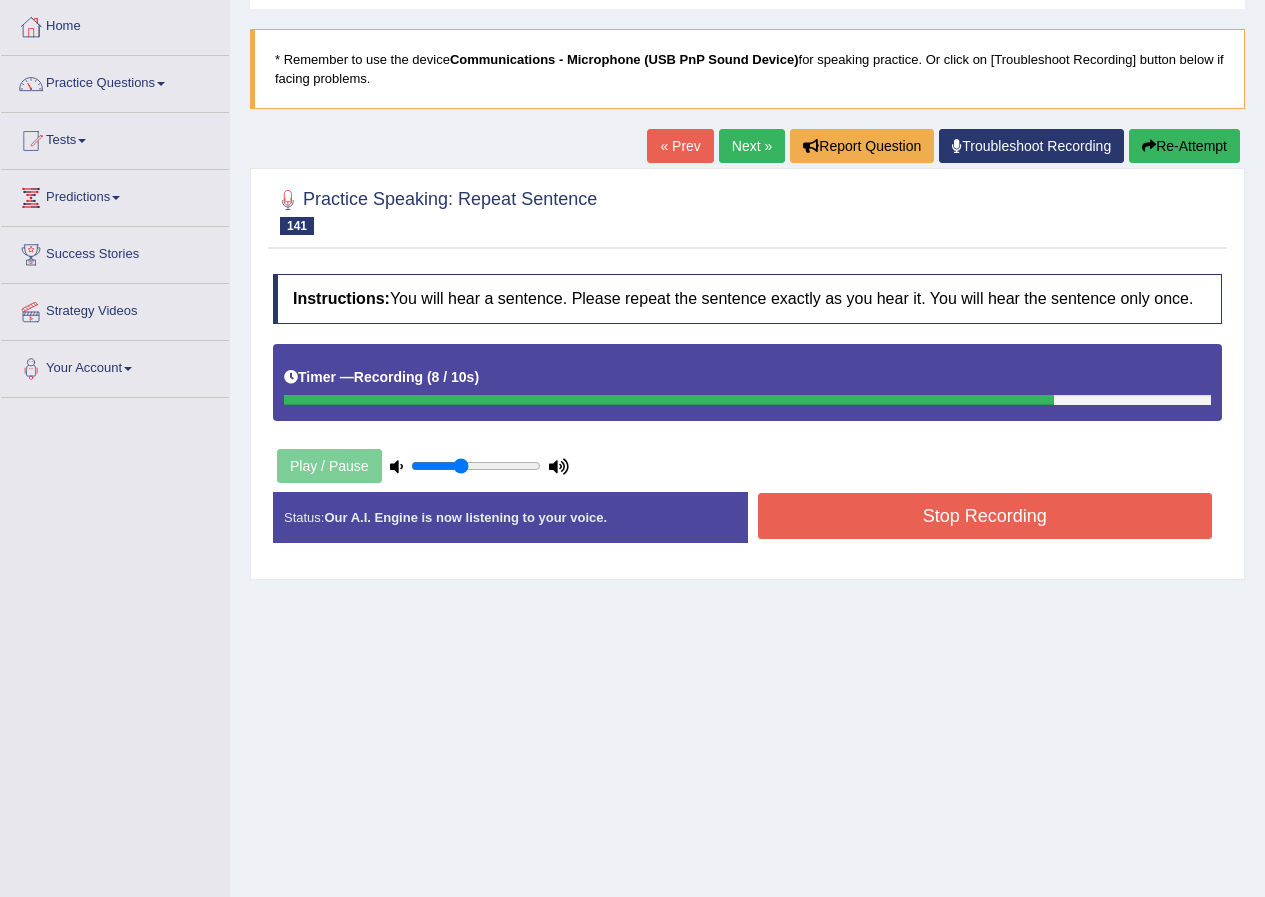 click on "Stop Recording" at bounding box center (985, 516) 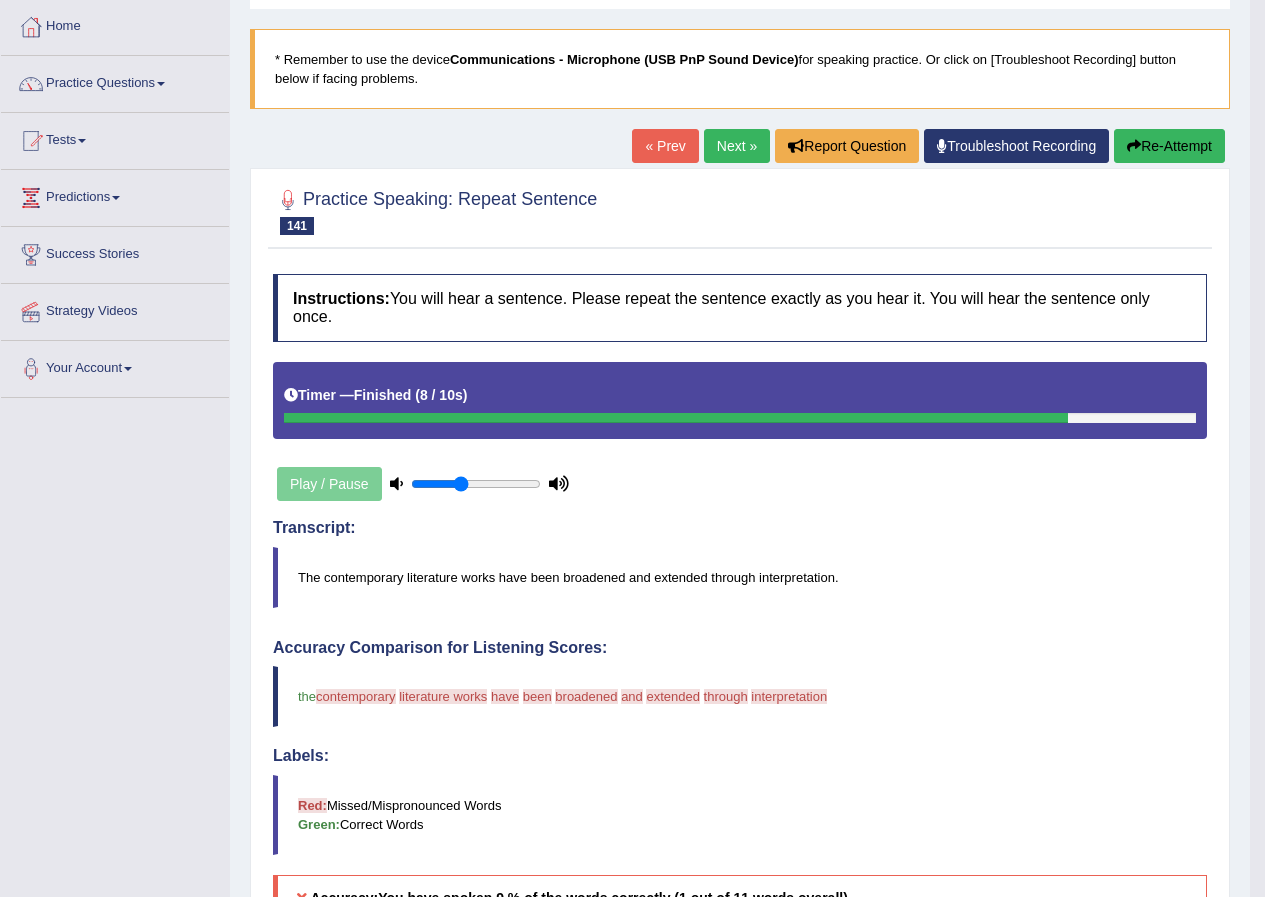 scroll, scrollTop: 0, scrollLeft: 0, axis: both 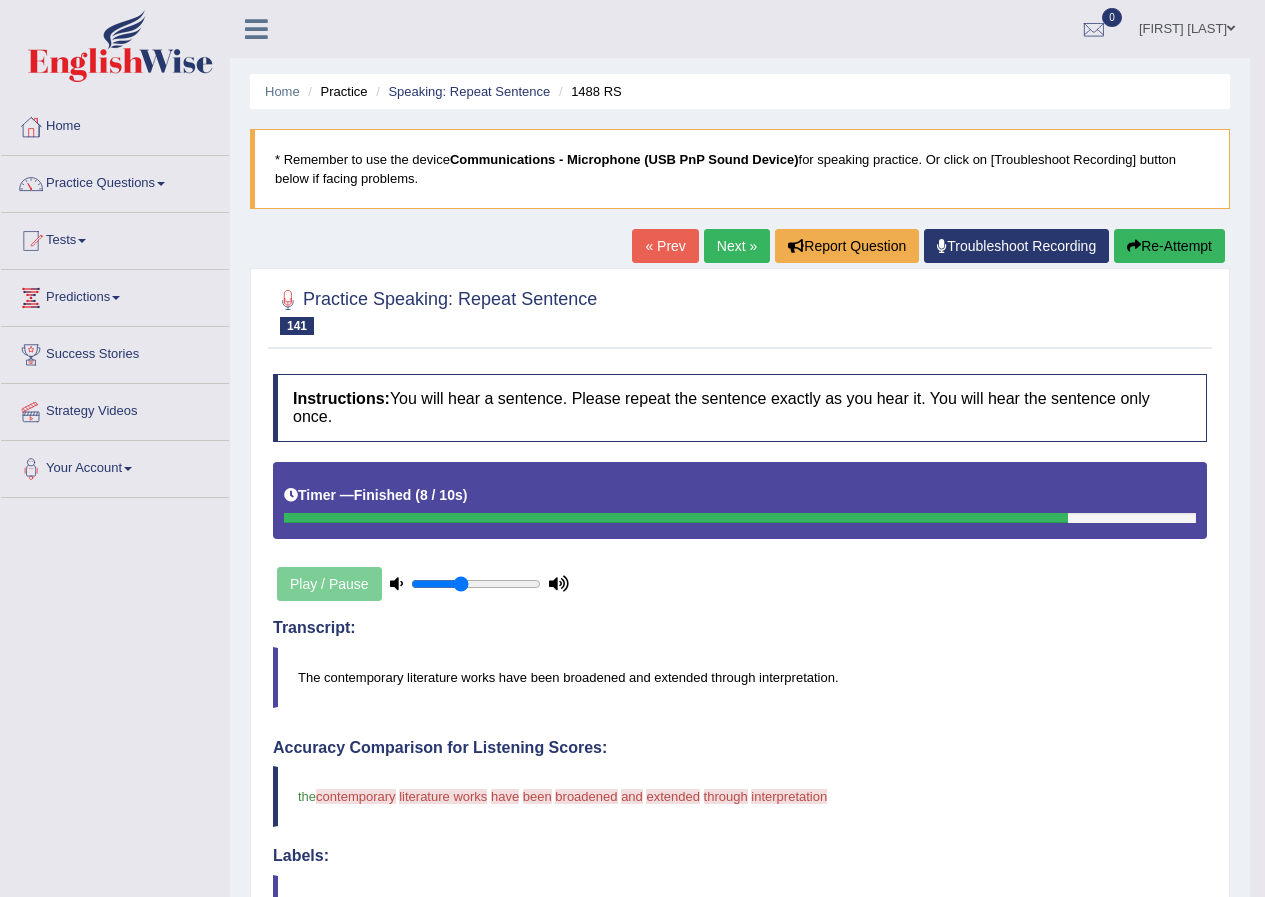 click on "Next »" at bounding box center [737, 246] 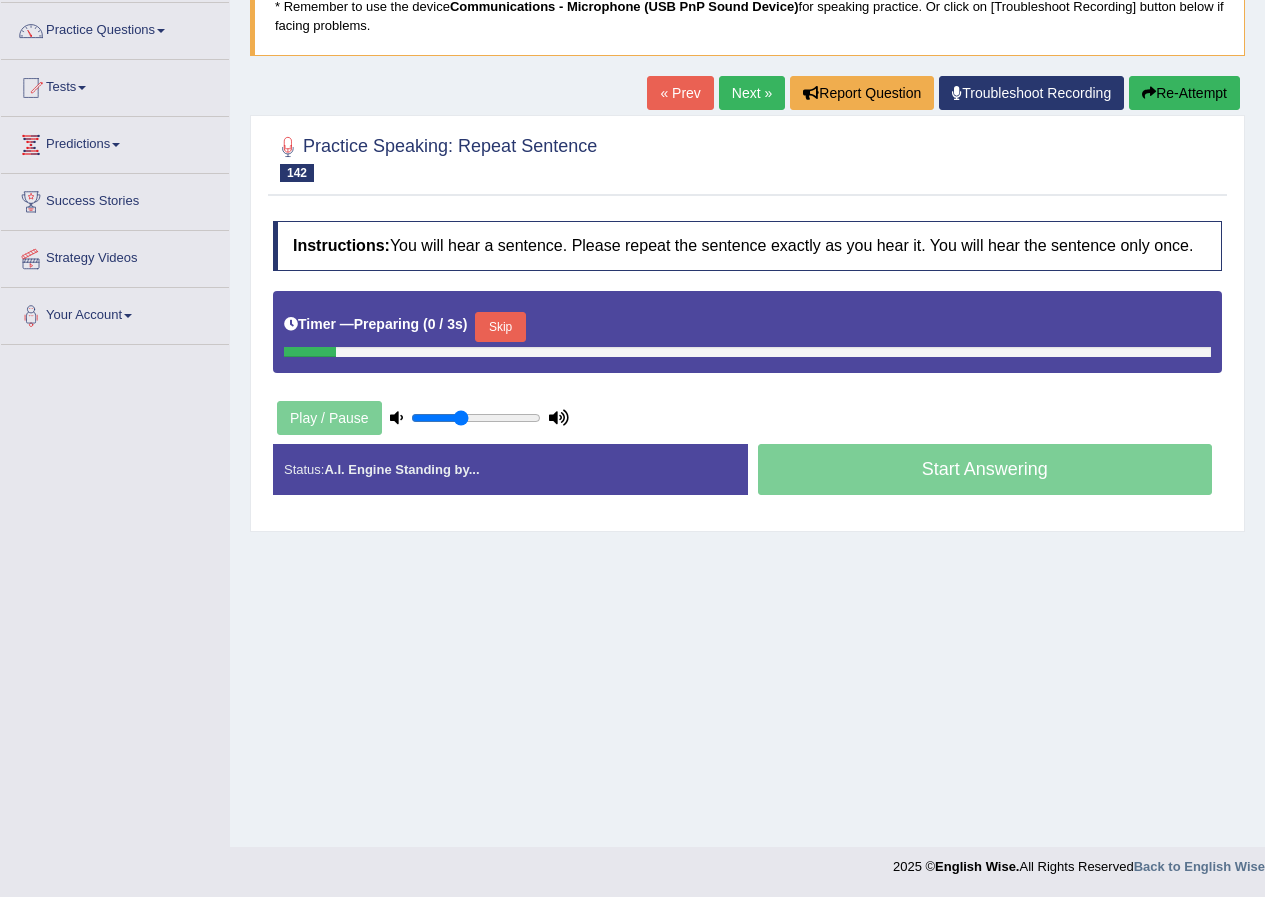scroll, scrollTop: 153, scrollLeft: 0, axis: vertical 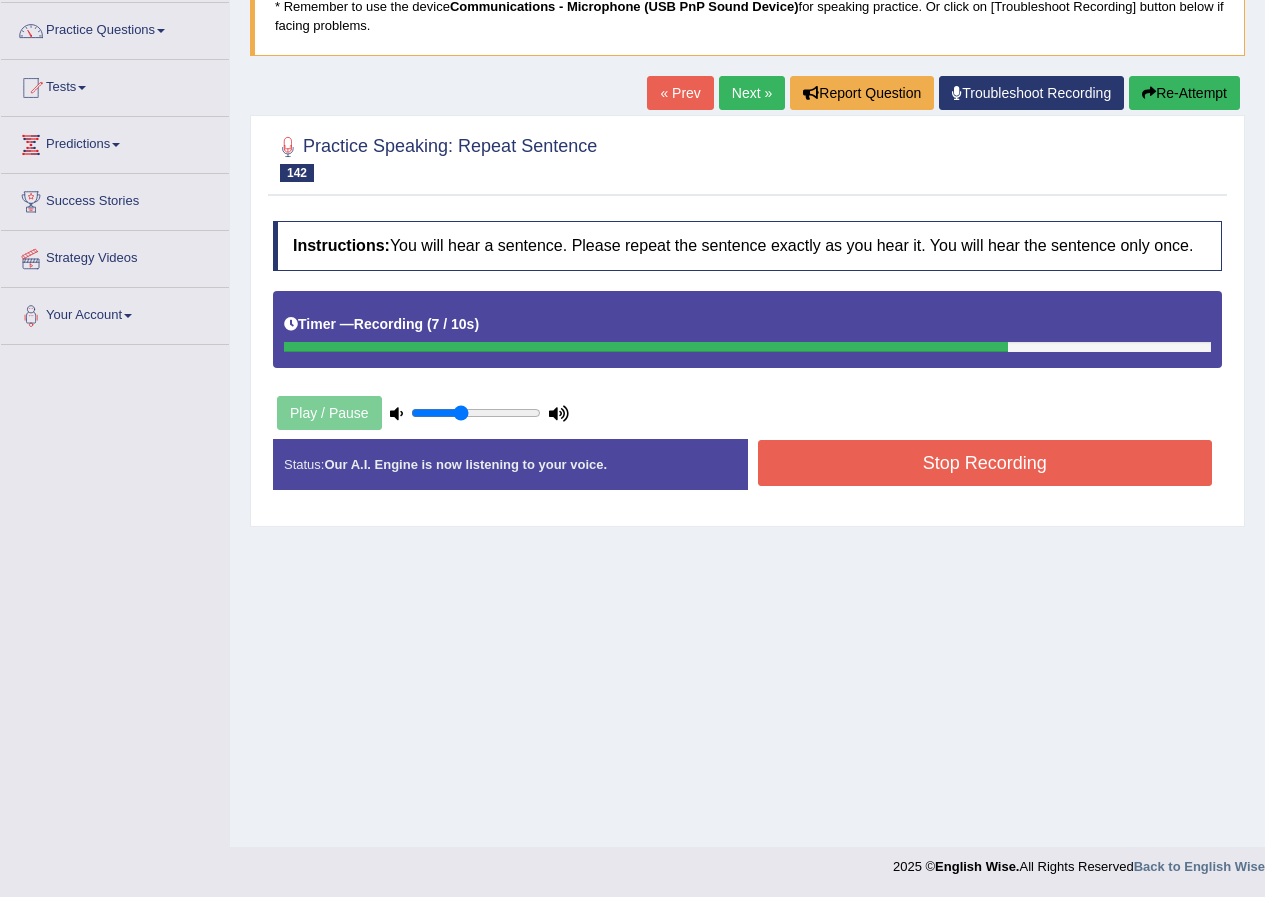 click on "Stop Recording" at bounding box center [985, 463] 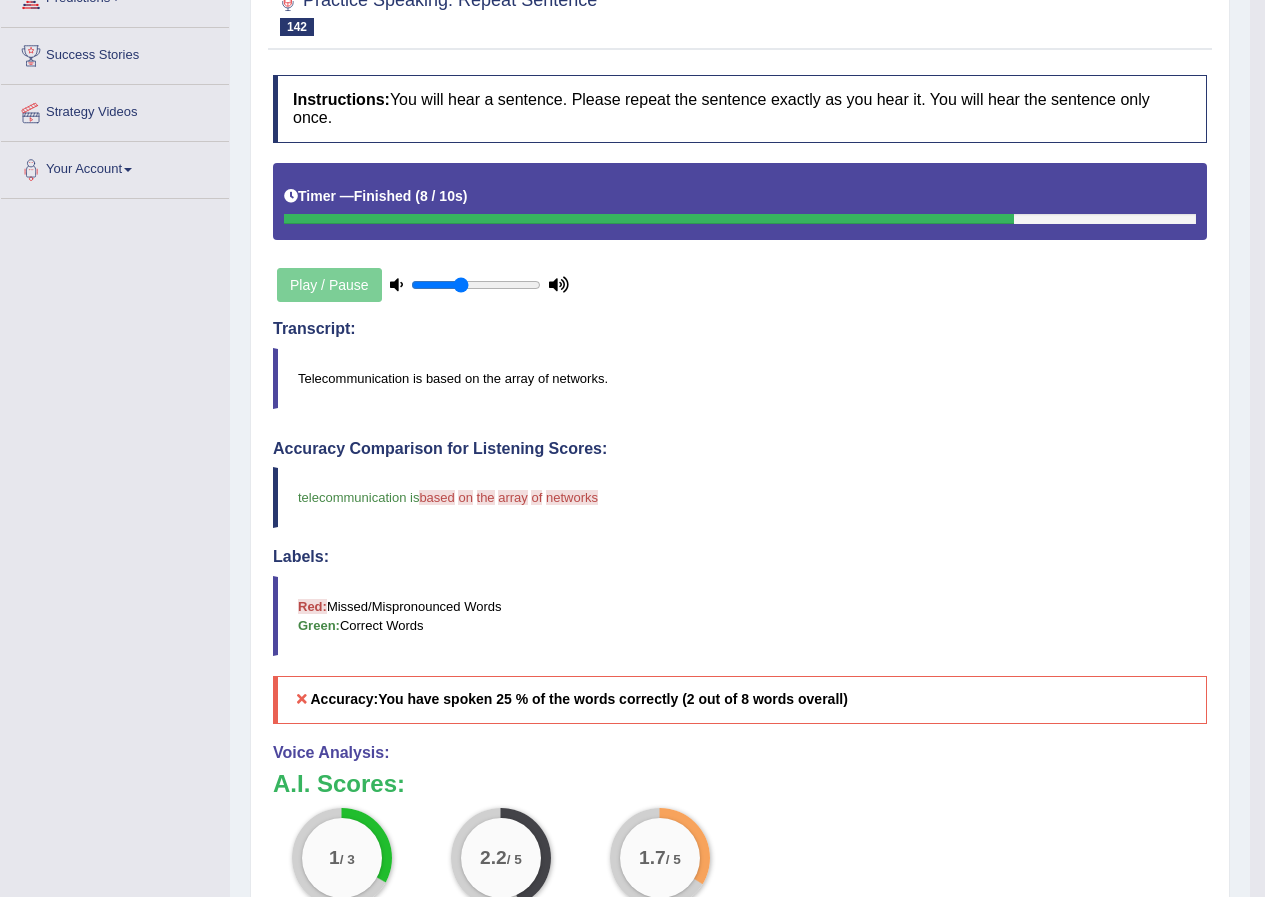 scroll, scrollTop: 0, scrollLeft: 0, axis: both 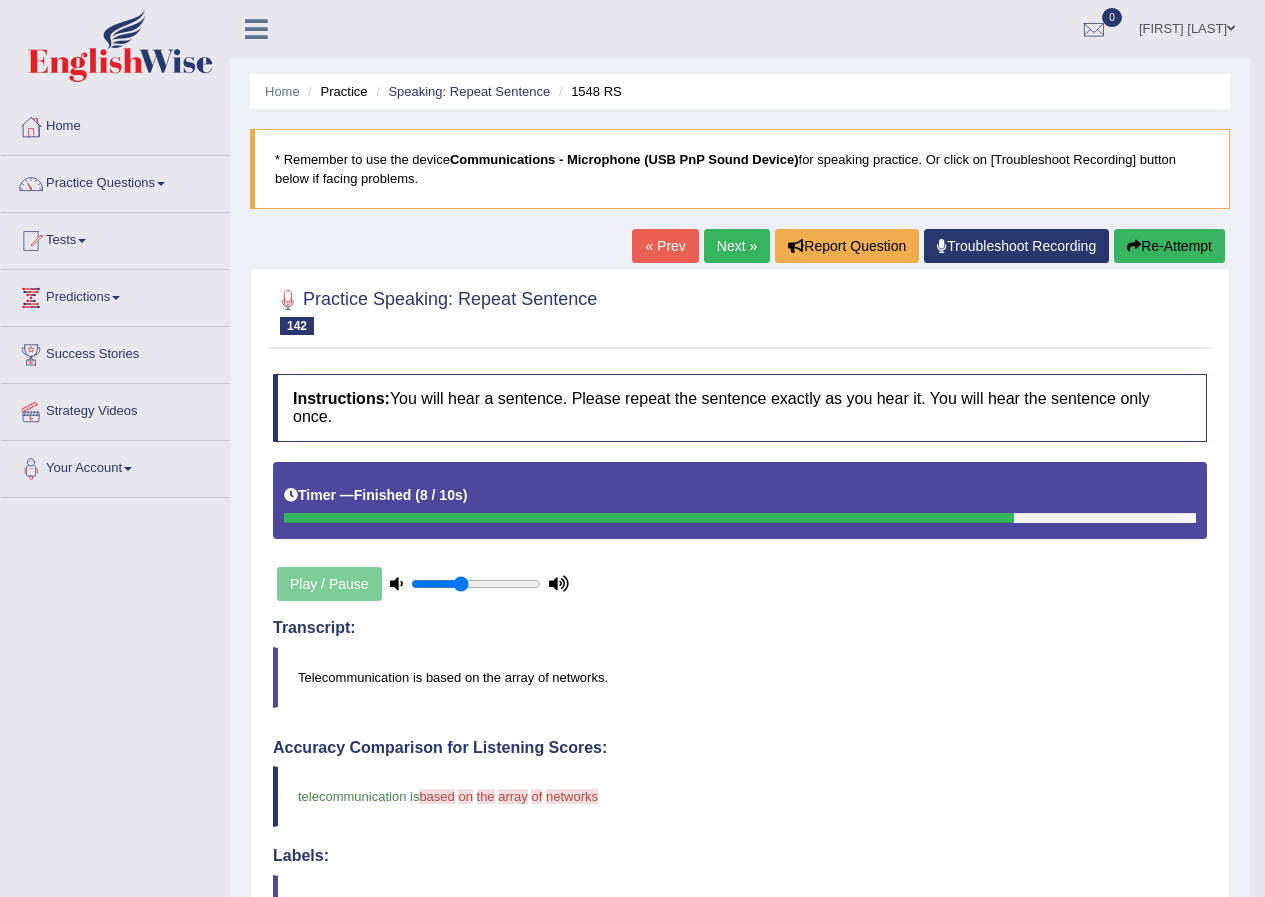click on "Next »" at bounding box center [737, 246] 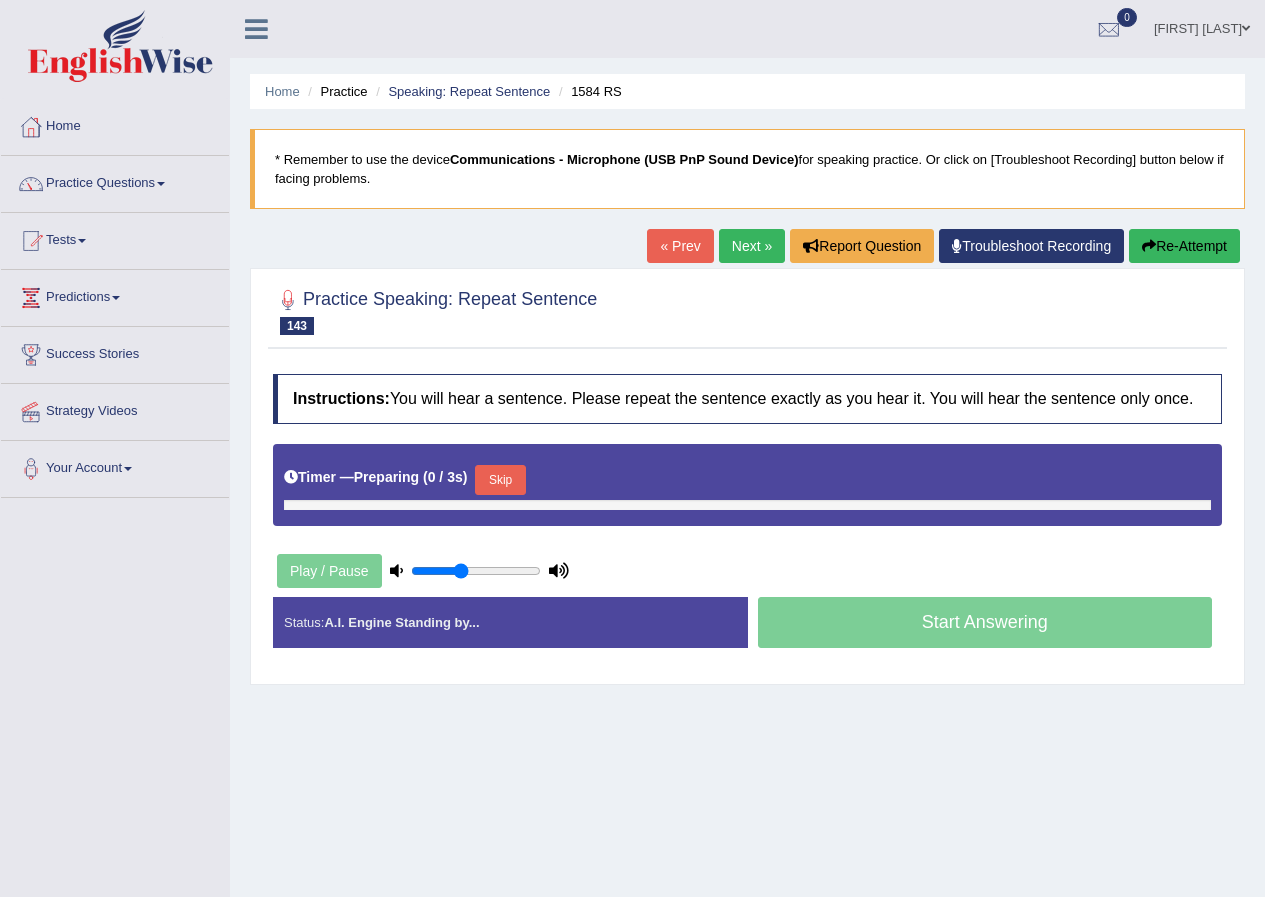 scroll, scrollTop: 0, scrollLeft: 0, axis: both 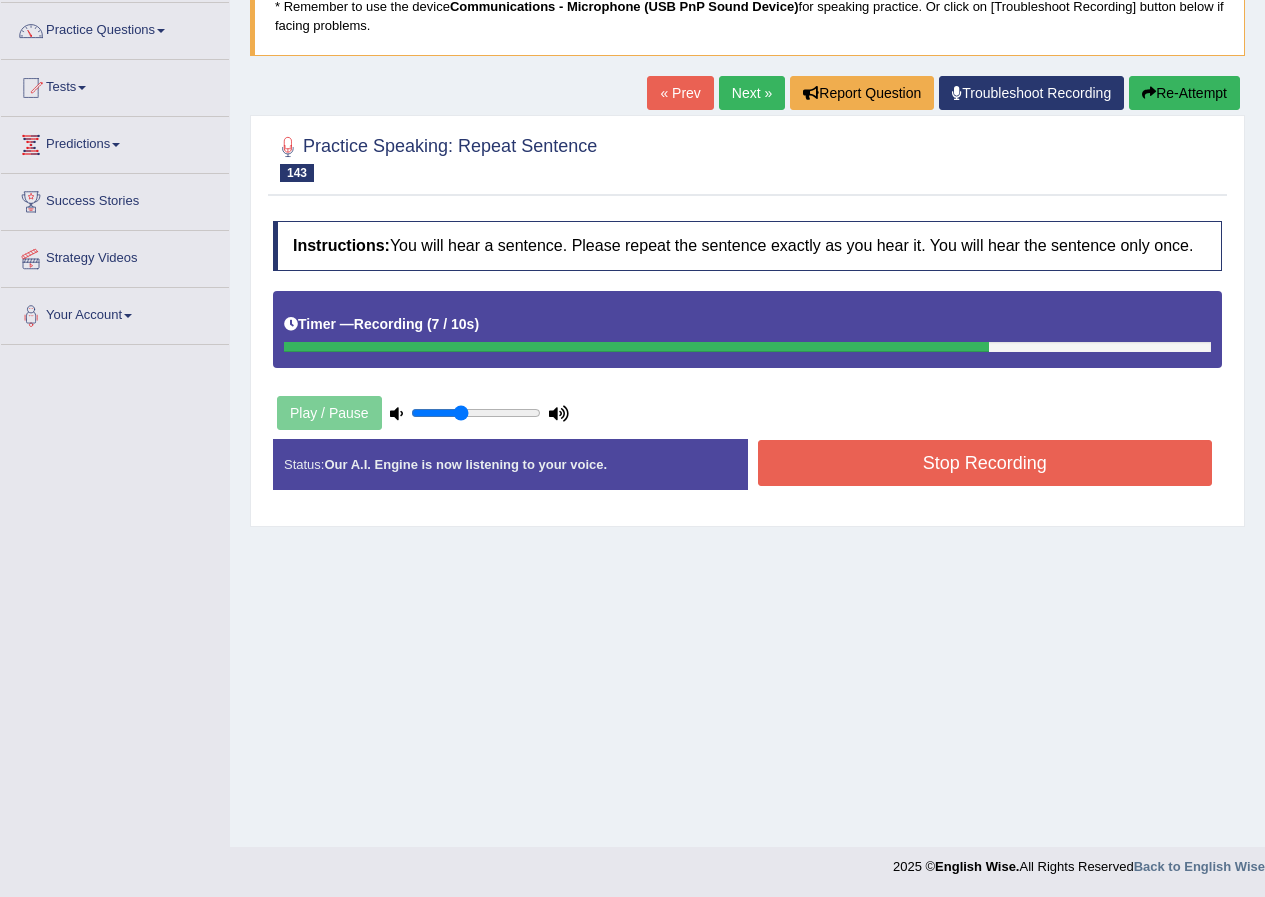 click on "Stop Recording" at bounding box center [985, 463] 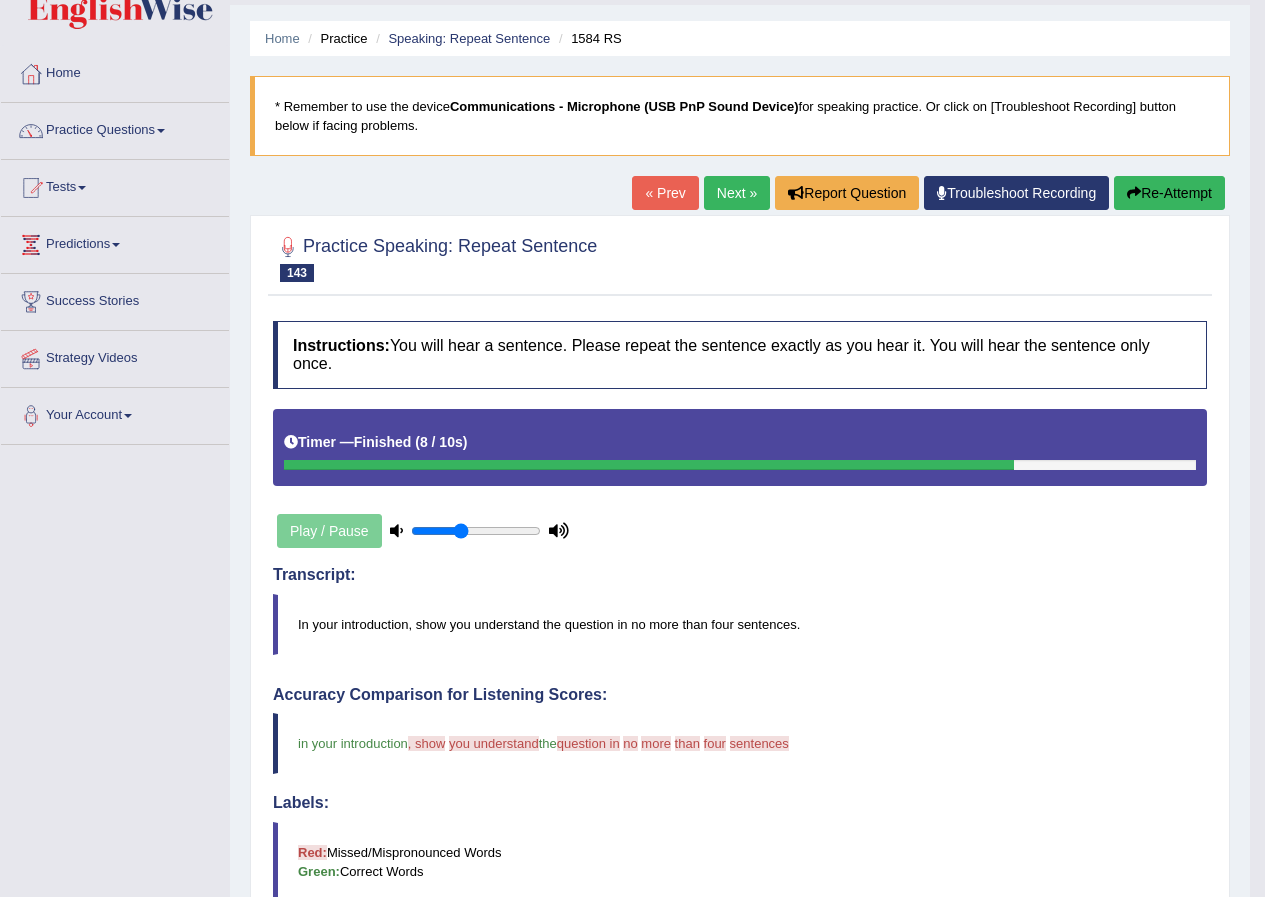 scroll, scrollTop: 0, scrollLeft: 0, axis: both 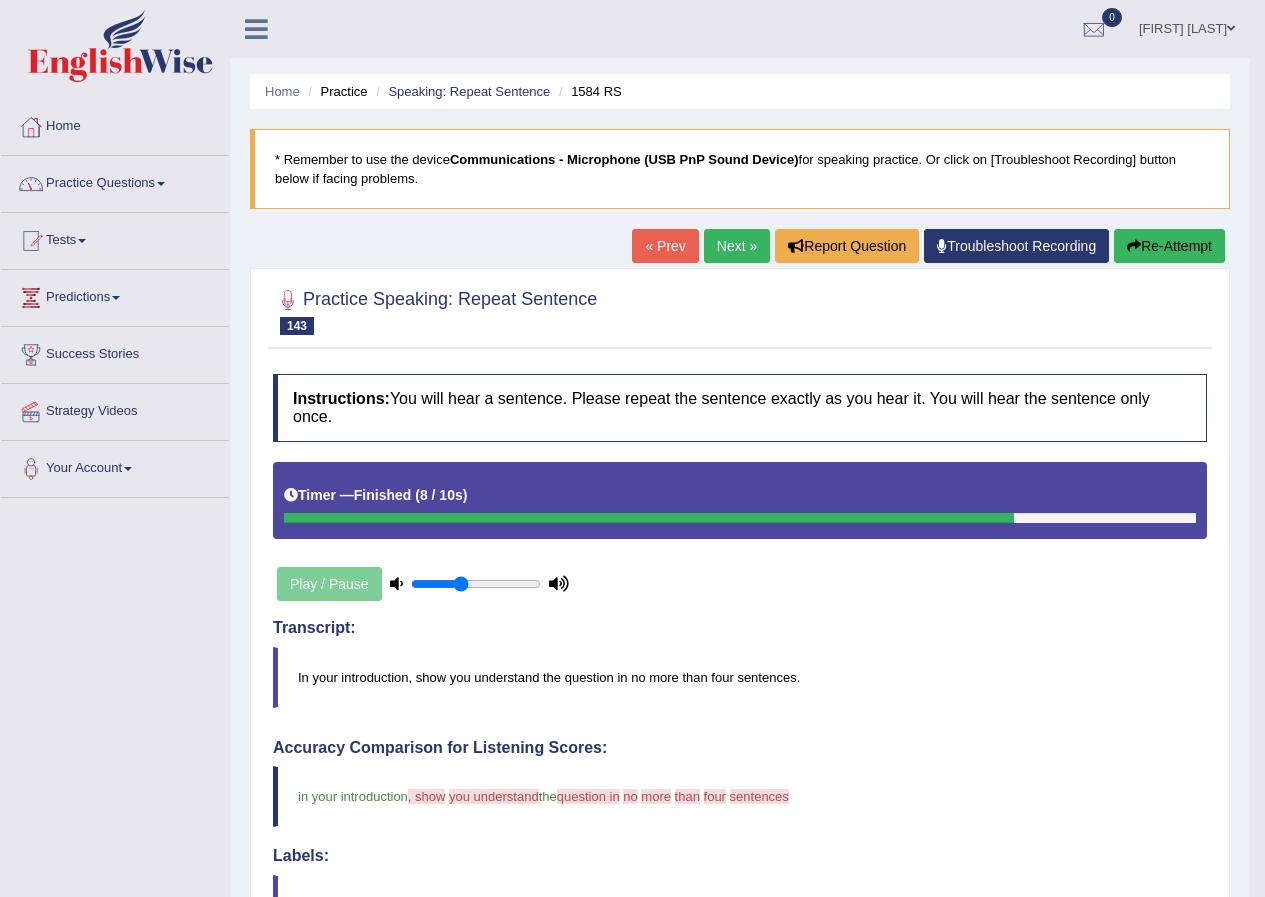 click on "Practice Questions" at bounding box center [115, 181] 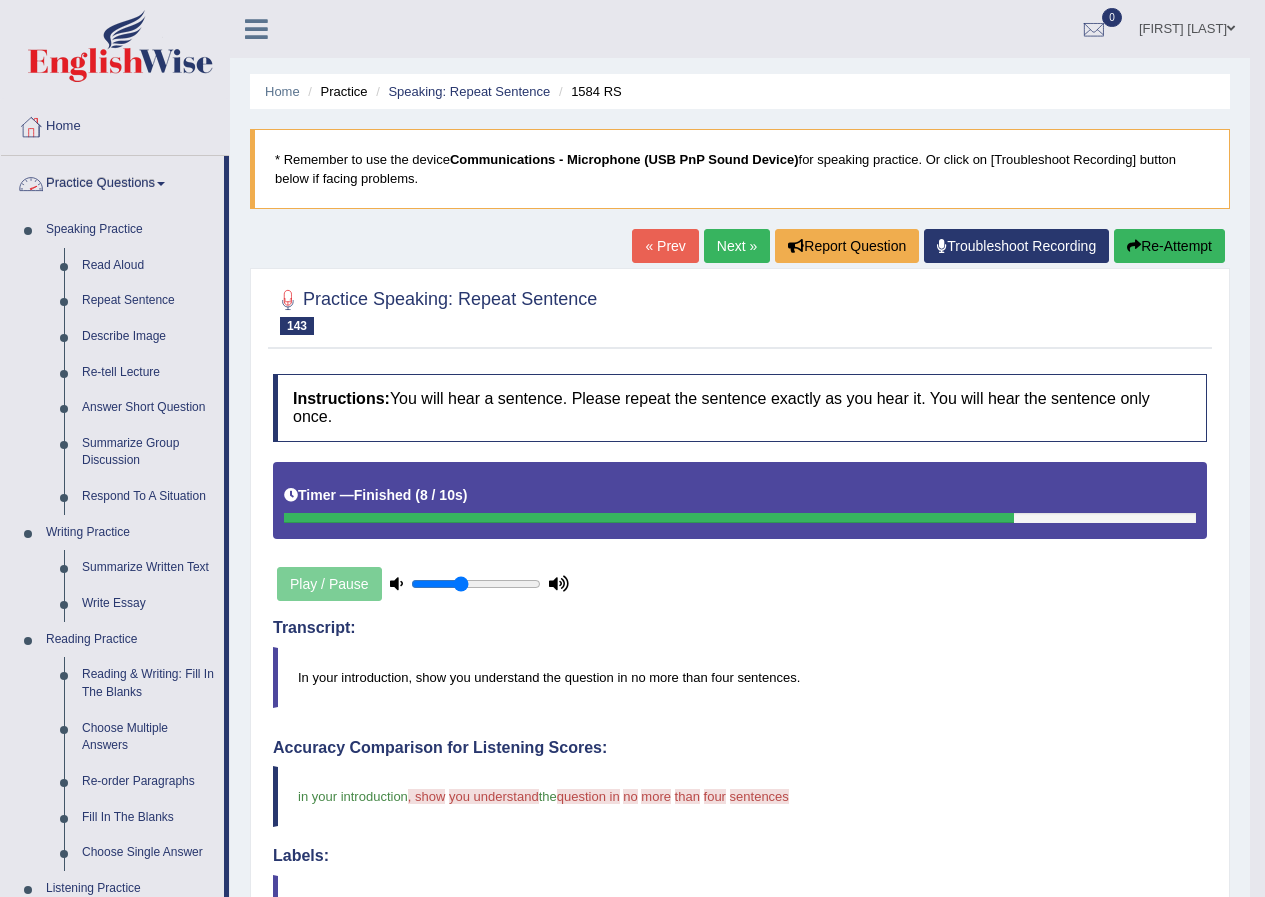 click on "Practice Questions" at bounding box center [112, 181] 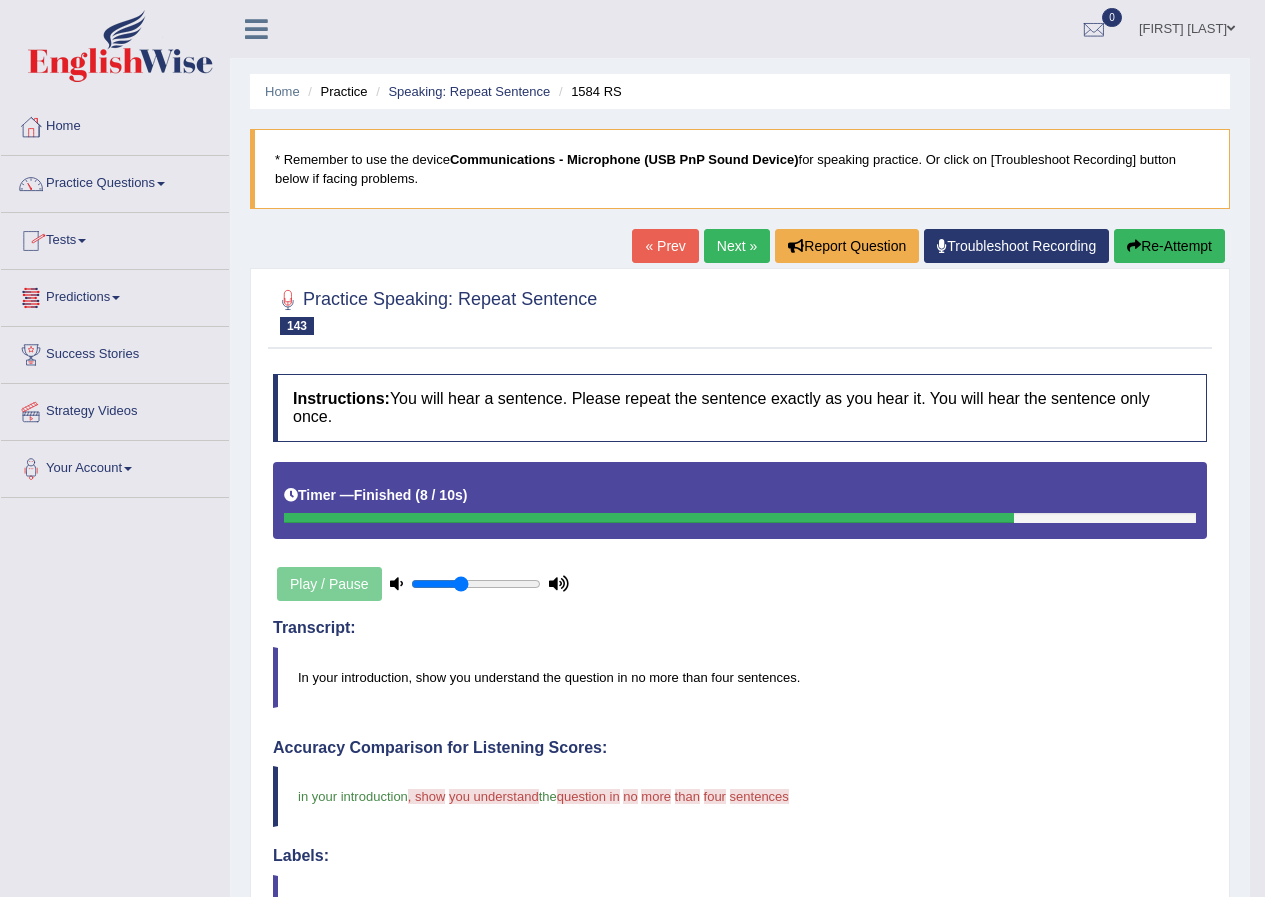 click on "Tests" at bounding box center [115, 238] 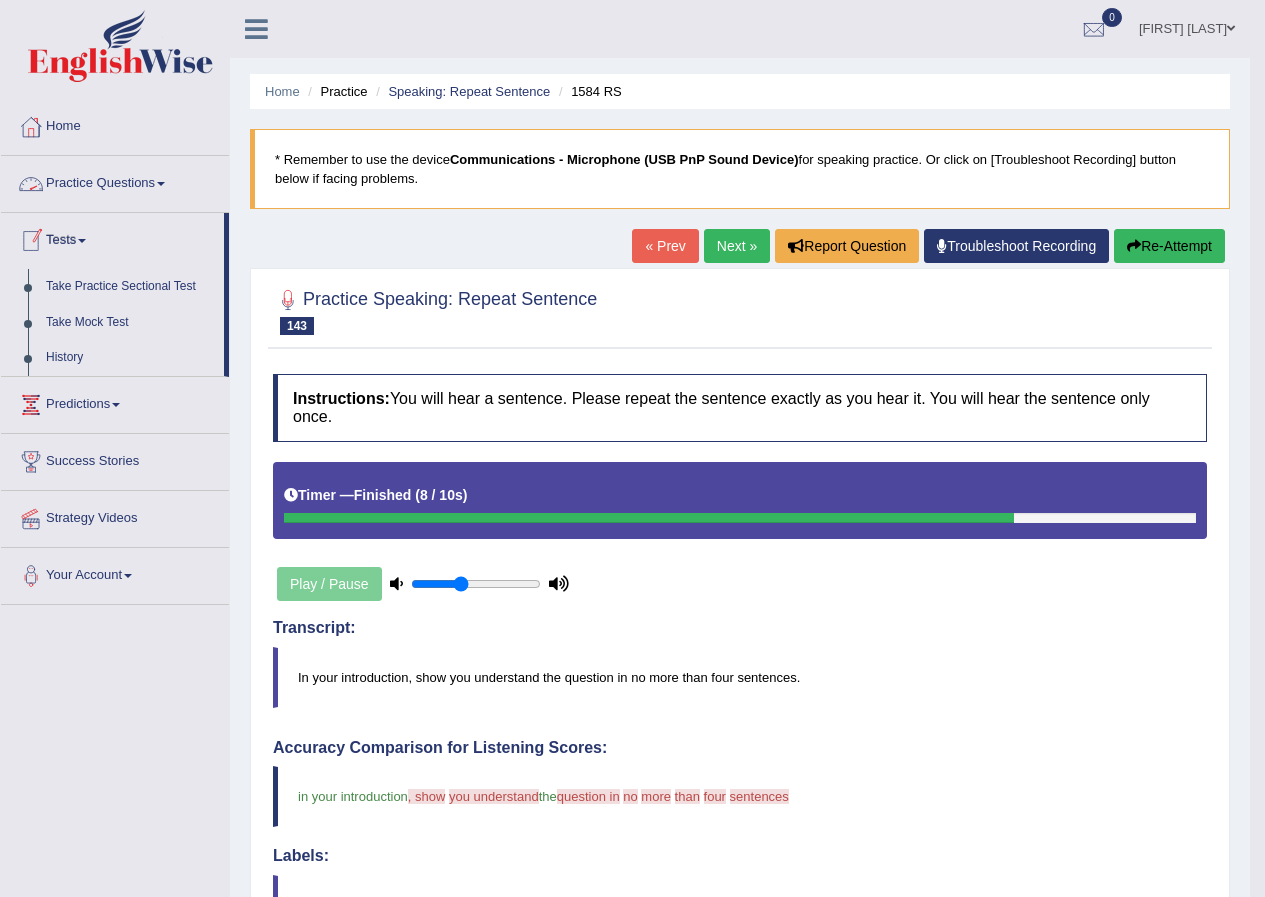 click on "Practice Questions" at bounding box center (115, 181) 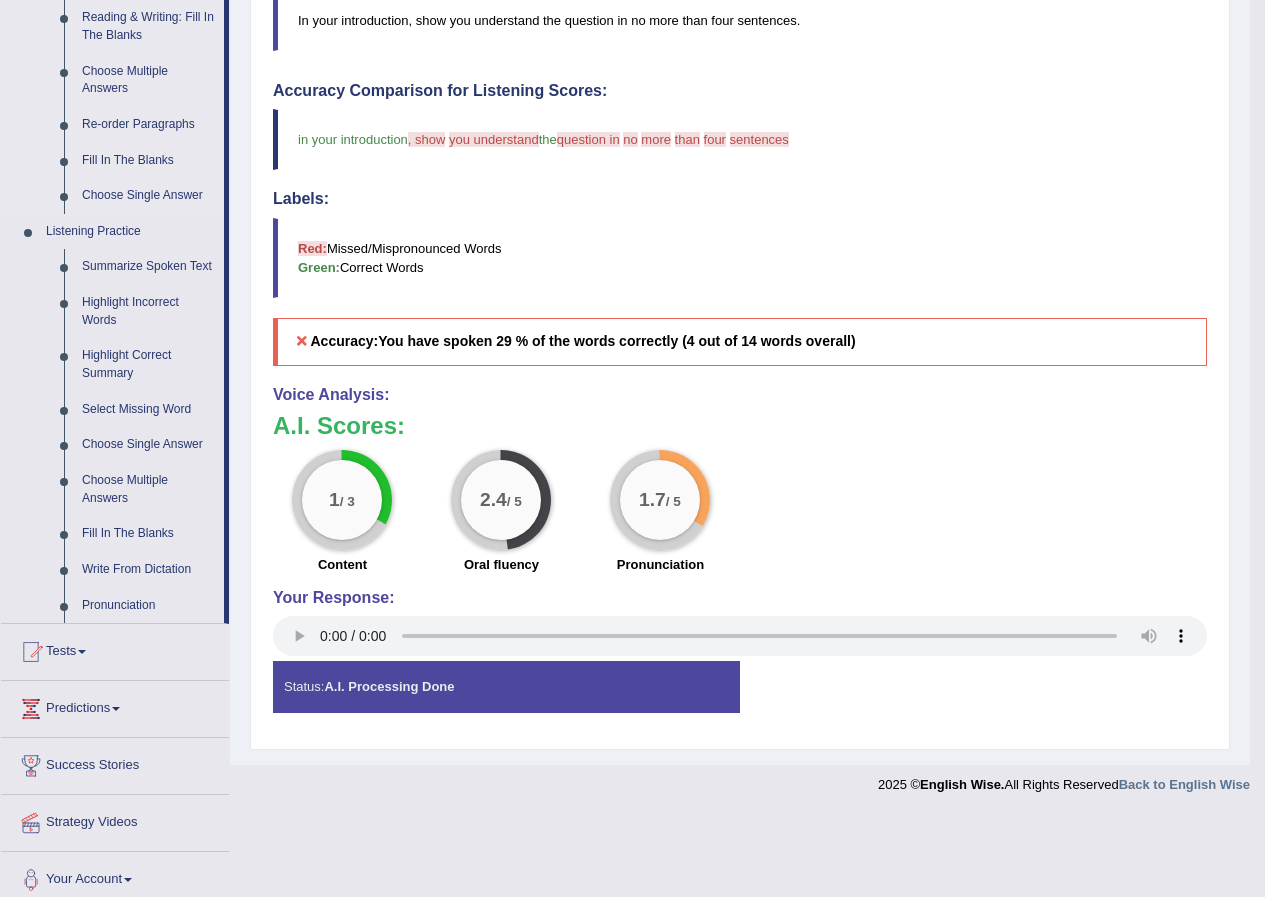 scroll, scrollTop: 670, scrollLeft: 0, axis: vertical 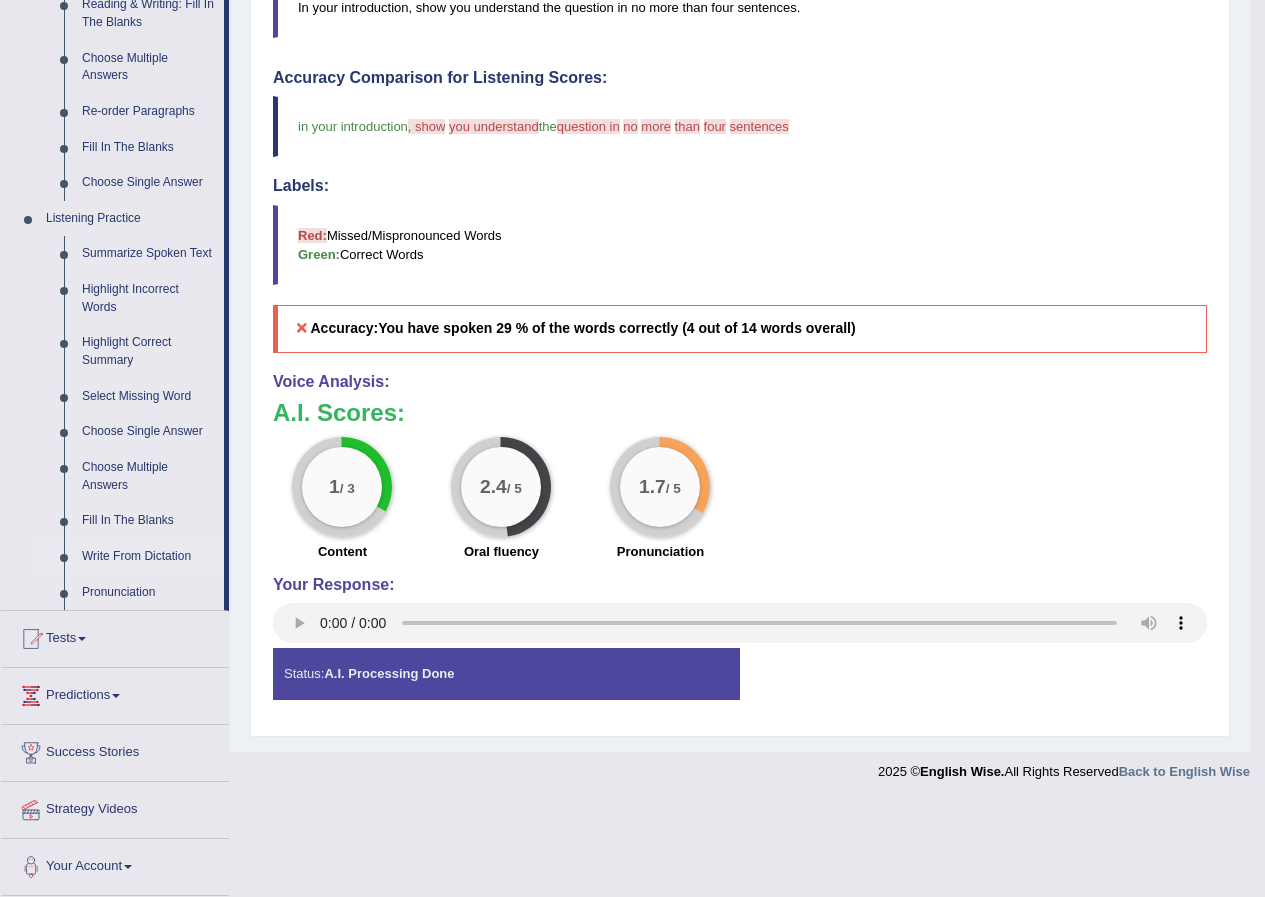 click on "Write From Dictation" at bounding box center (148, 557) 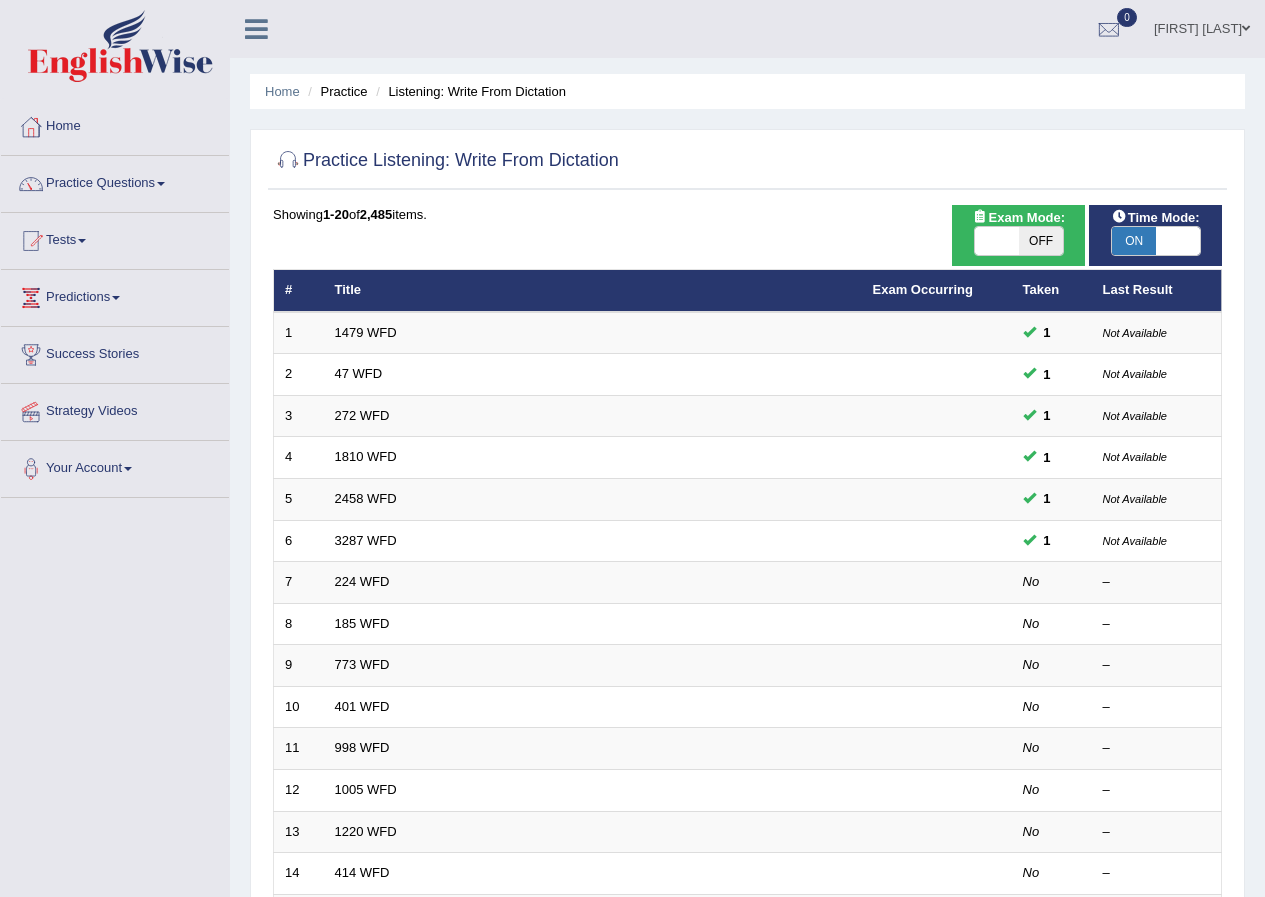 scroll, scrollTop: 0, scrollLeft: 0, axis: both 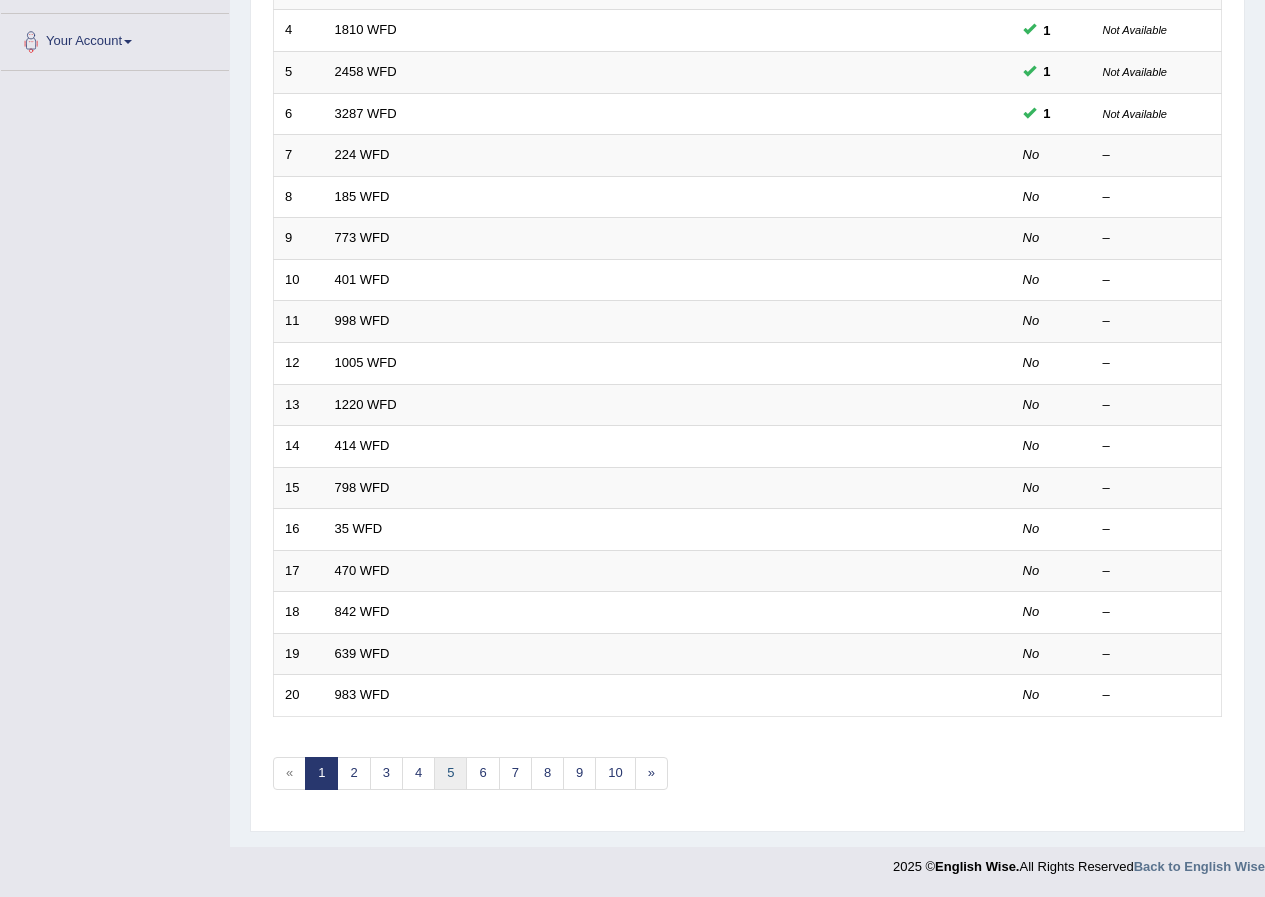 click on "5" at bounding box center [450, 773] 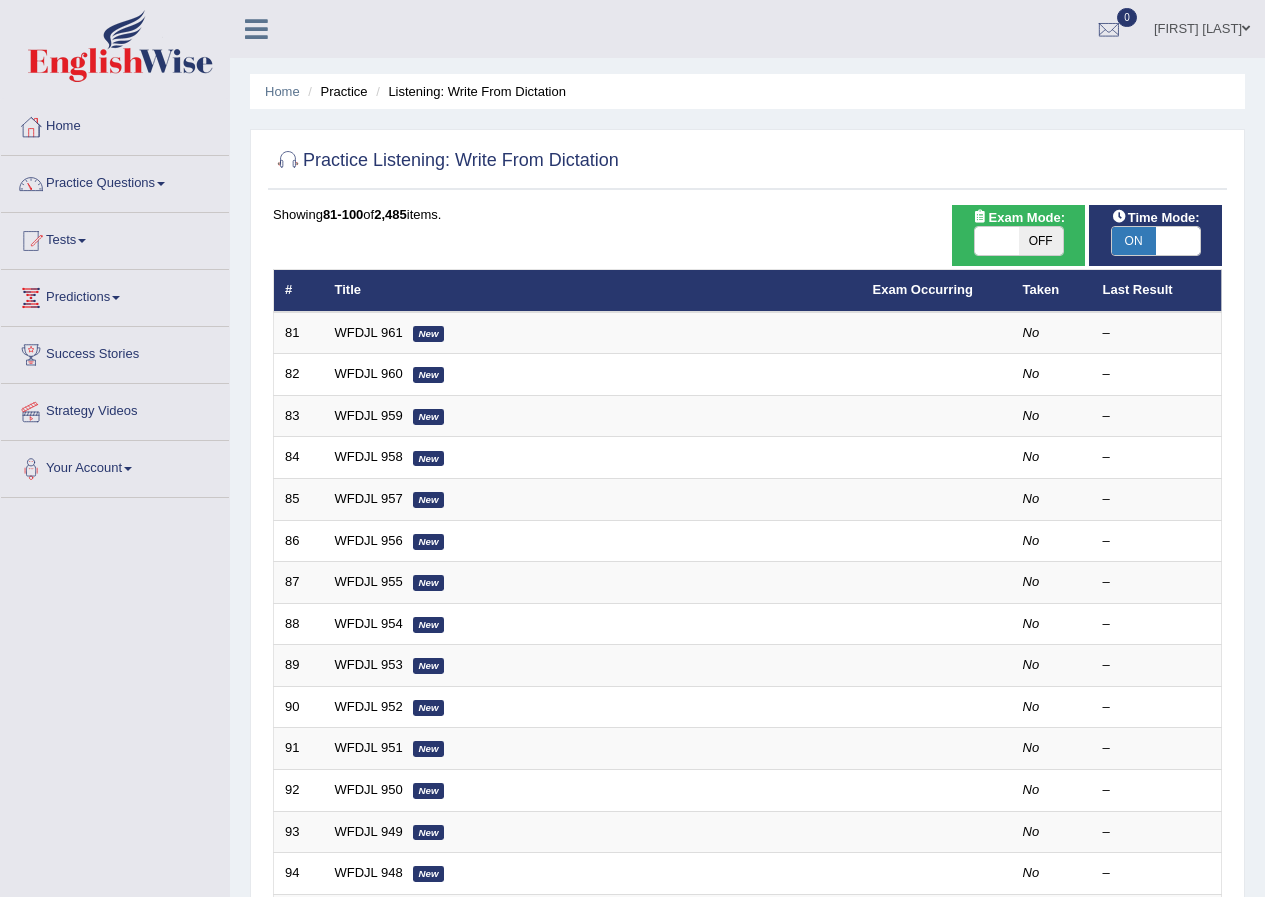 scroll, scrollTop: 300, scrollLeft: 0, axis: vertical 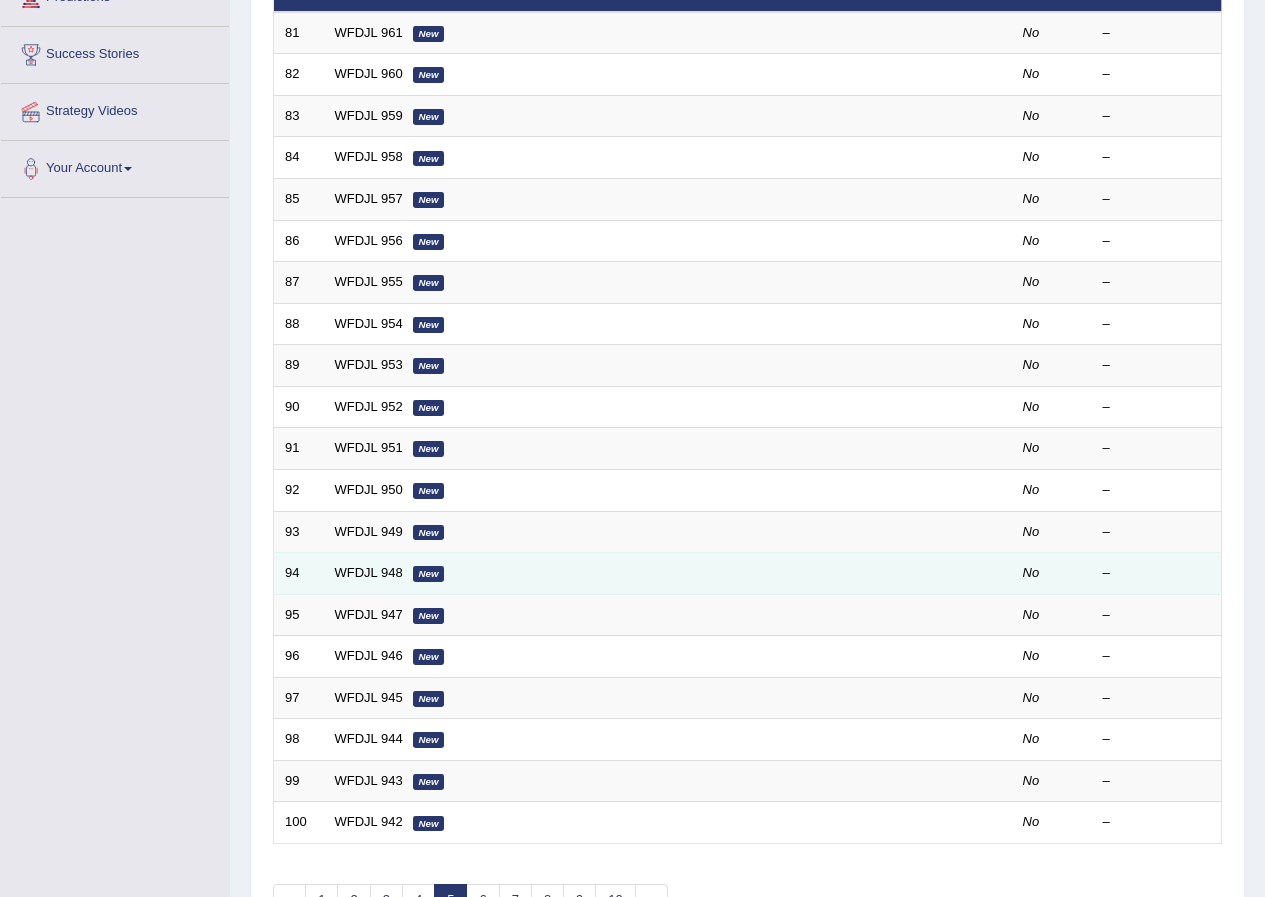 click on "WFDJL 948 New" at bounding box center [593, 574] 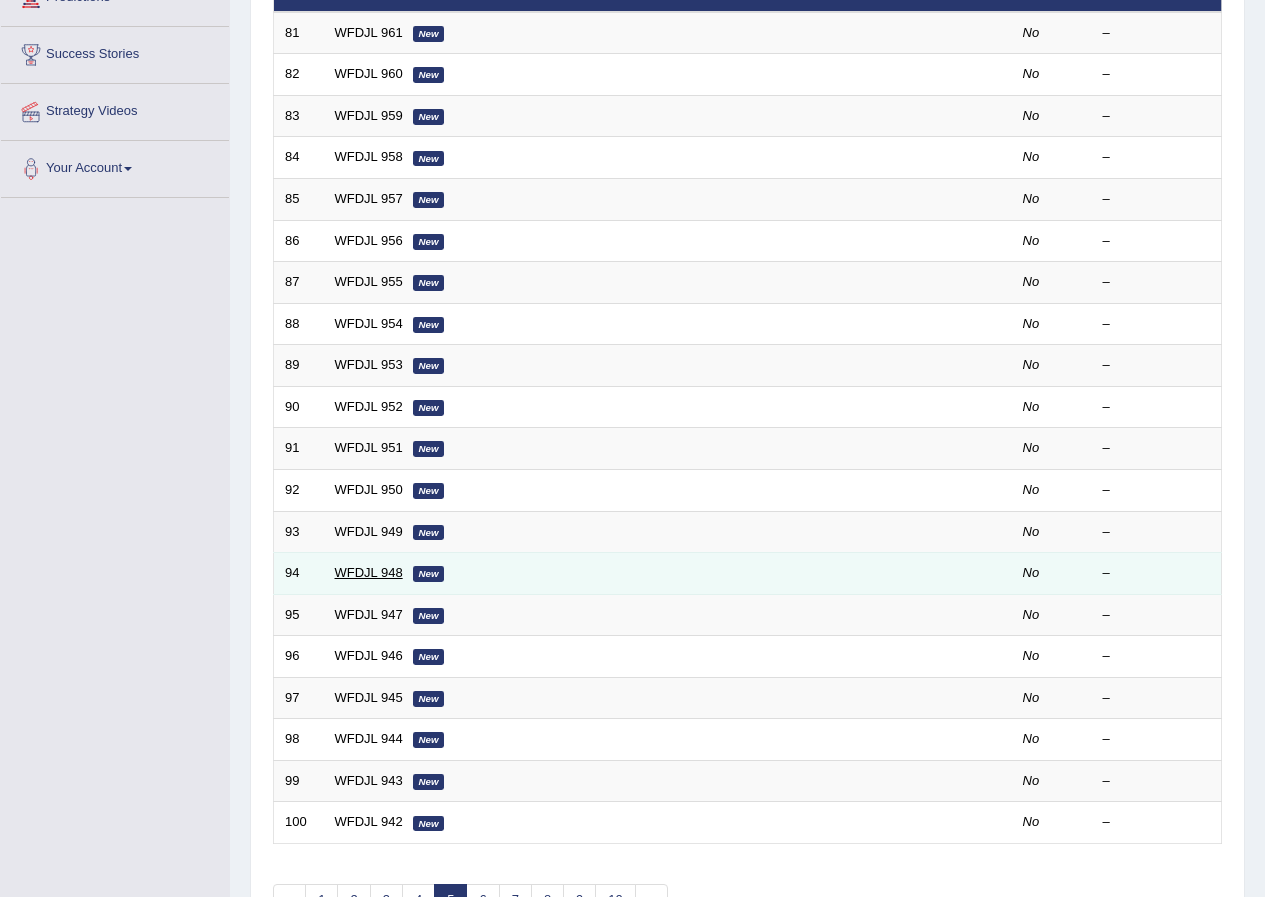 click on "WFDJL 948" at bounding box center [369, 572] 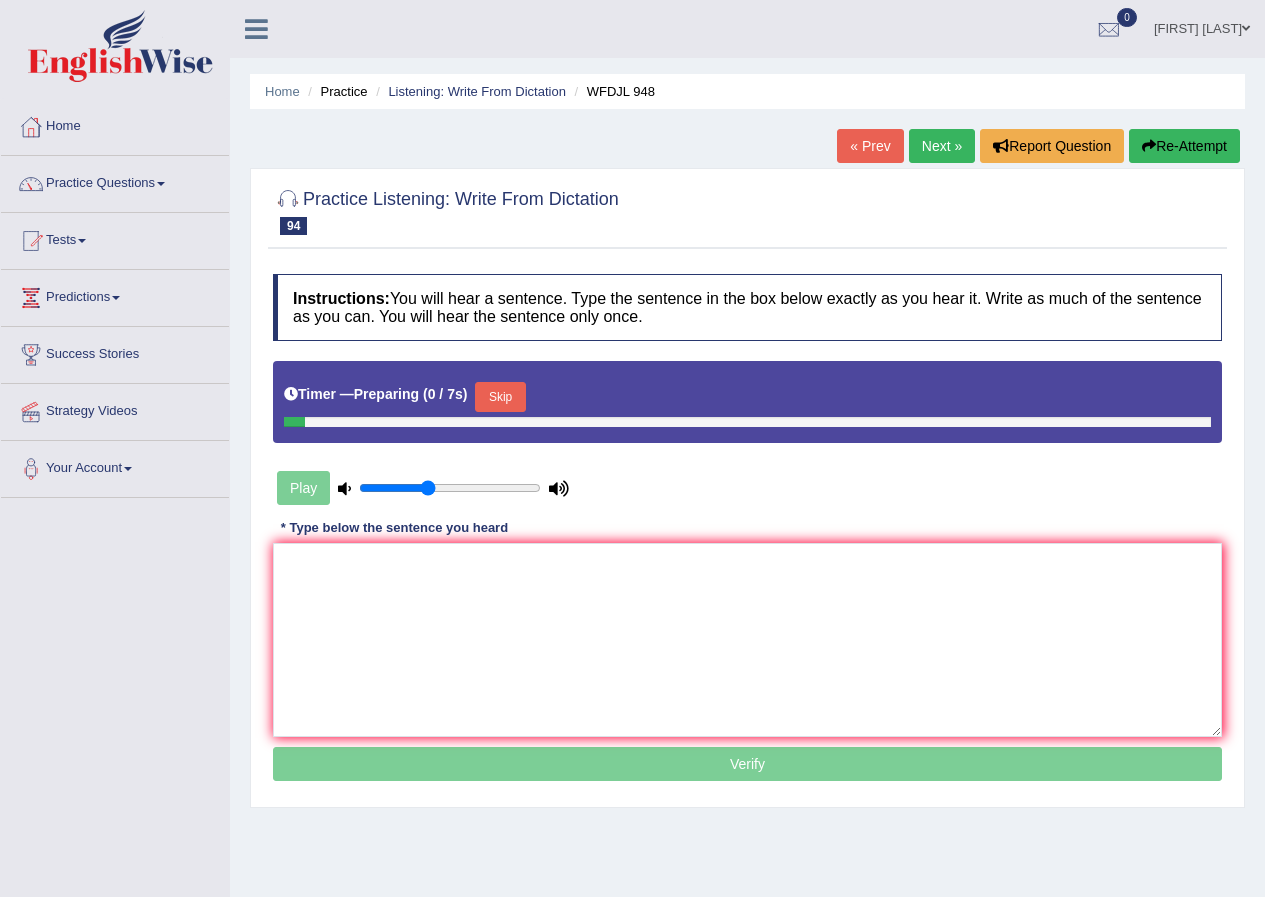 scroll, scrollTop: 0, scrollLeft: 0, axis: both 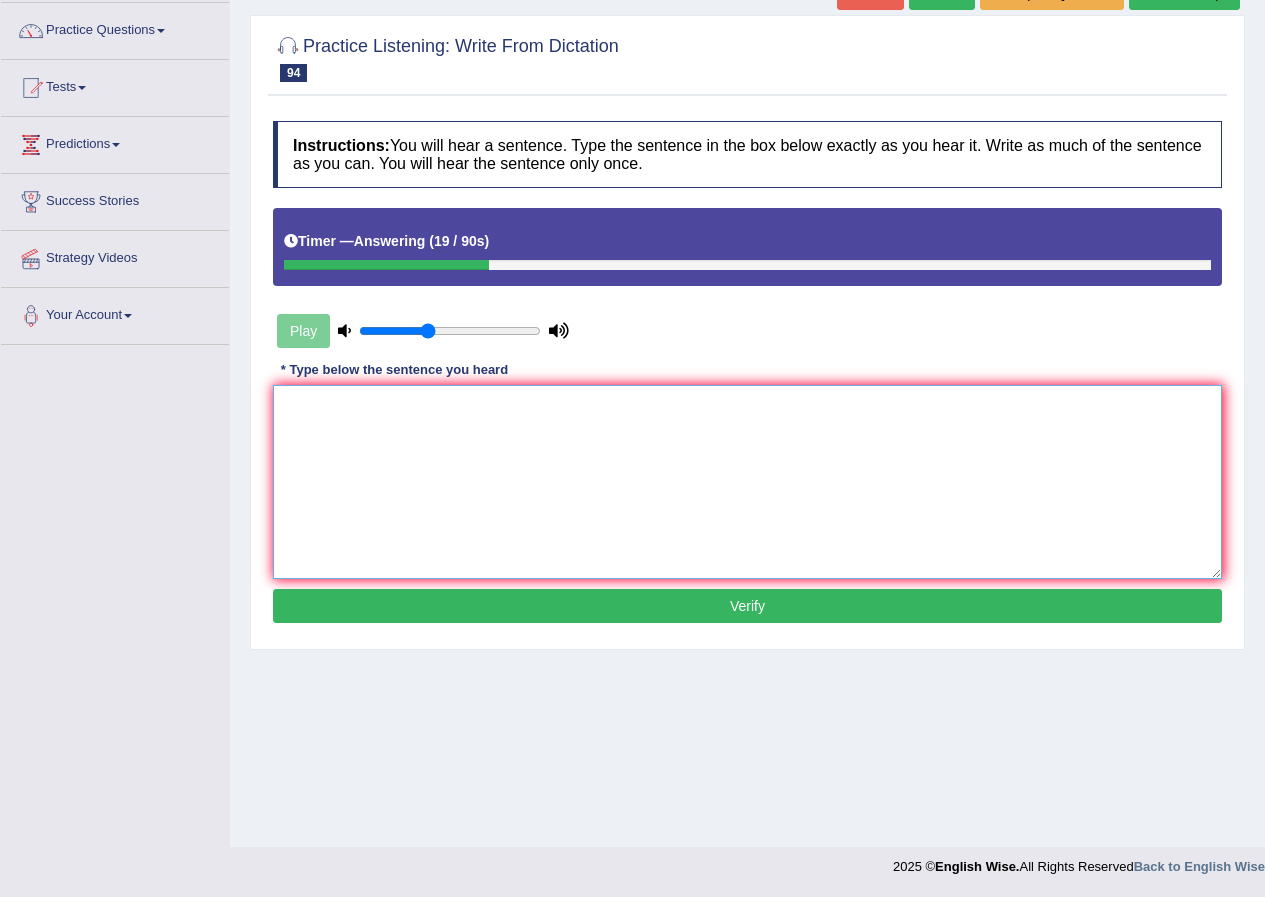 click at bounding box center (747, 482) 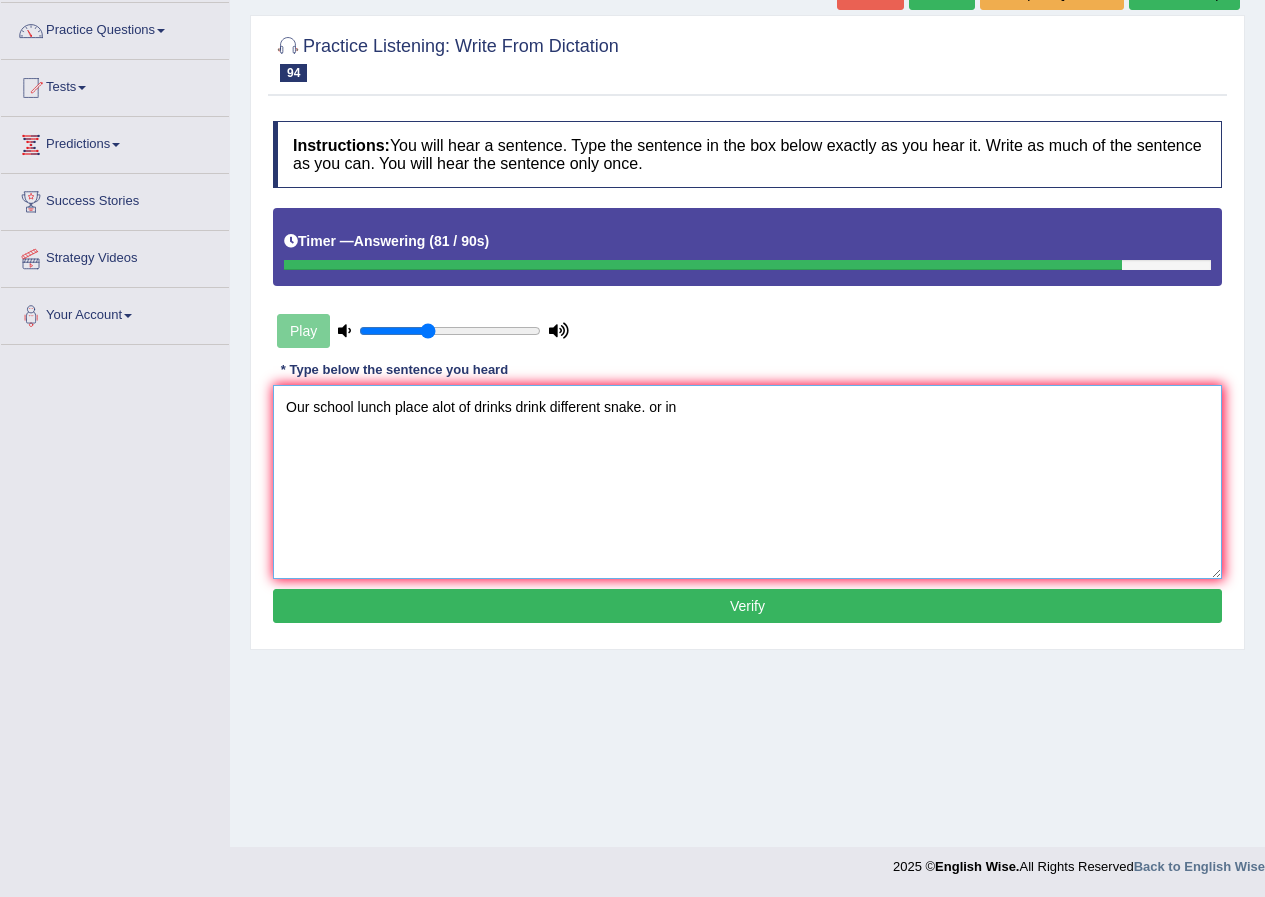 type on "Our school lunch place alot of drinks drink different snake. or in" 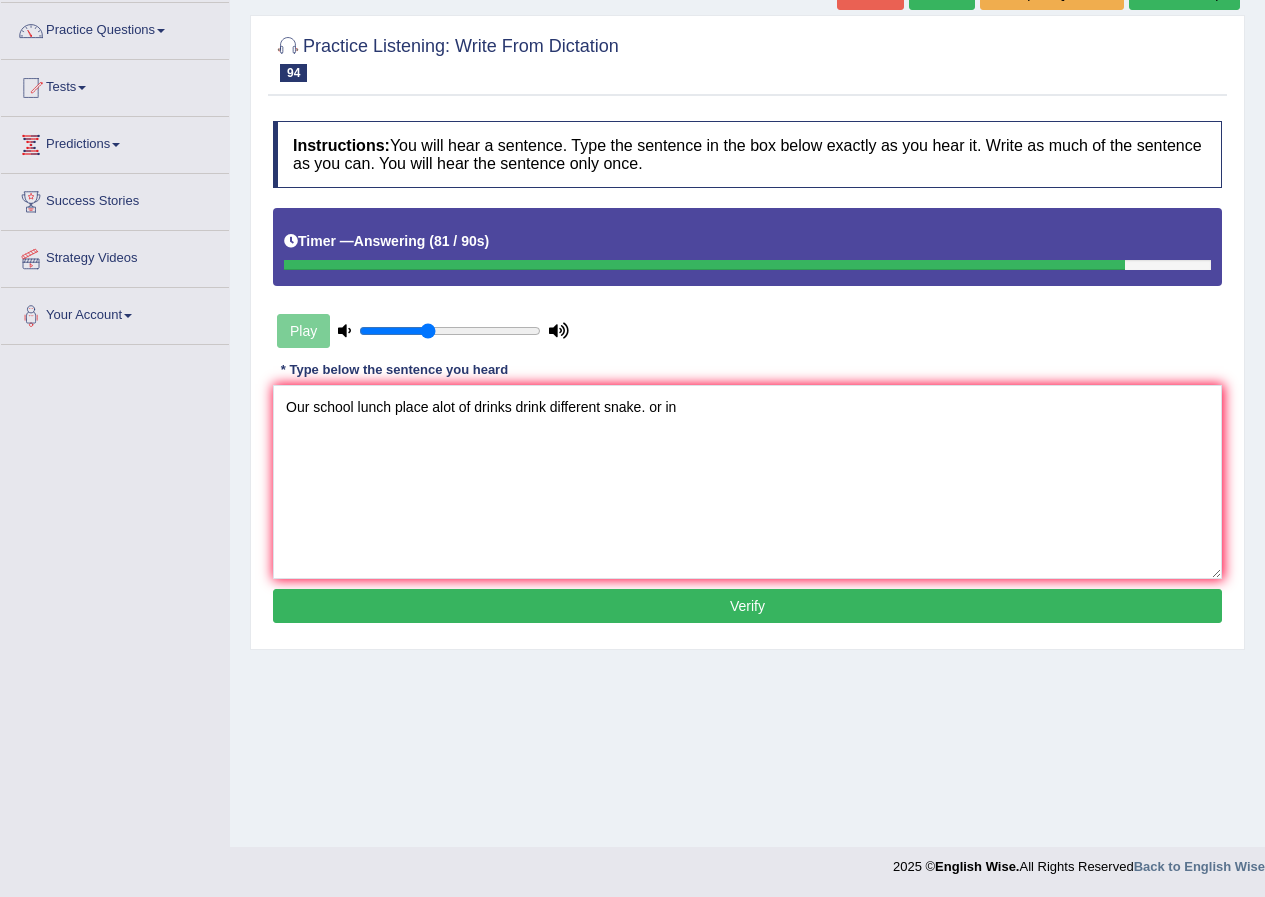 click on "Verify" at bounding box center (747, 606) 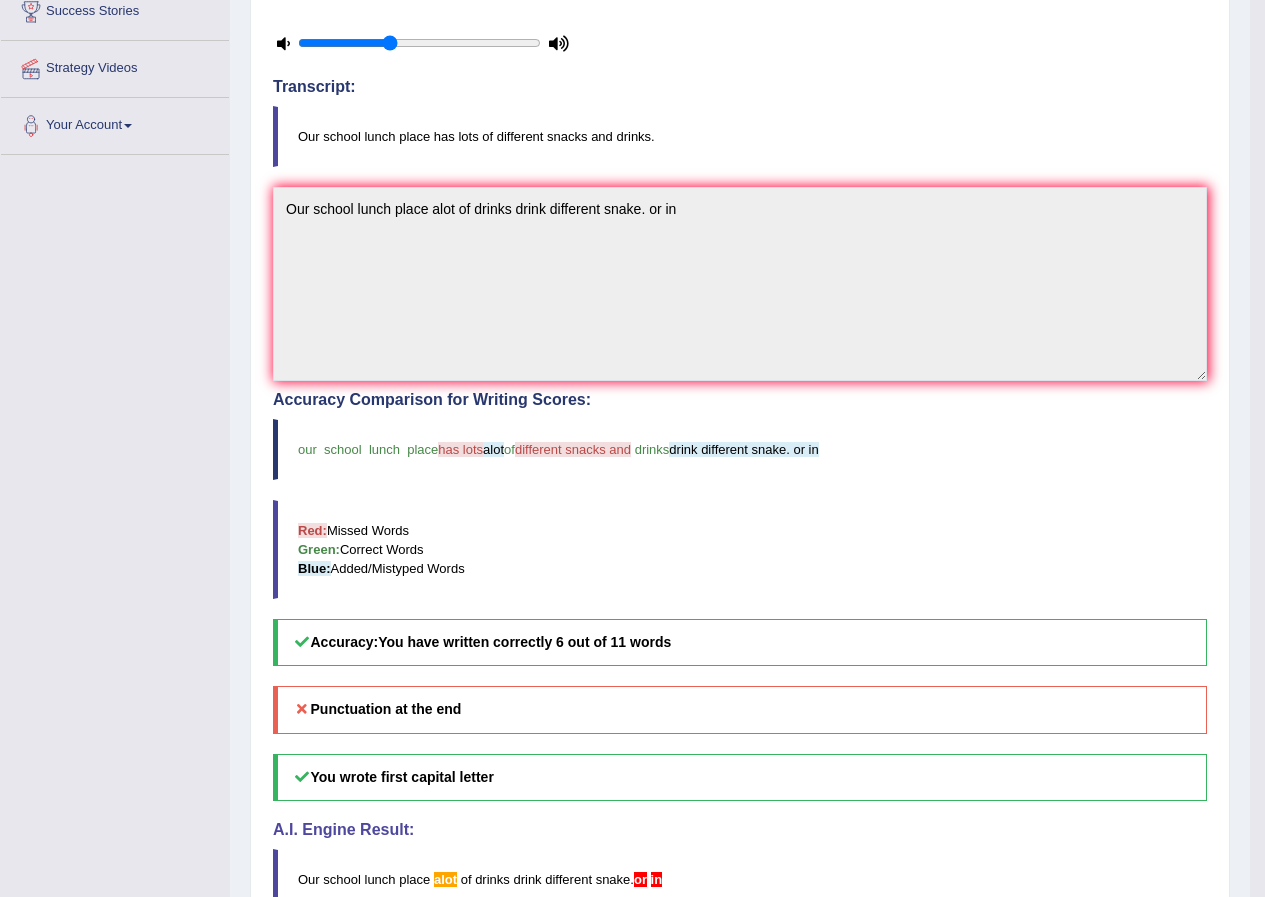 scroll, scrollTop: 0, scrollLeft: 0, axis: both 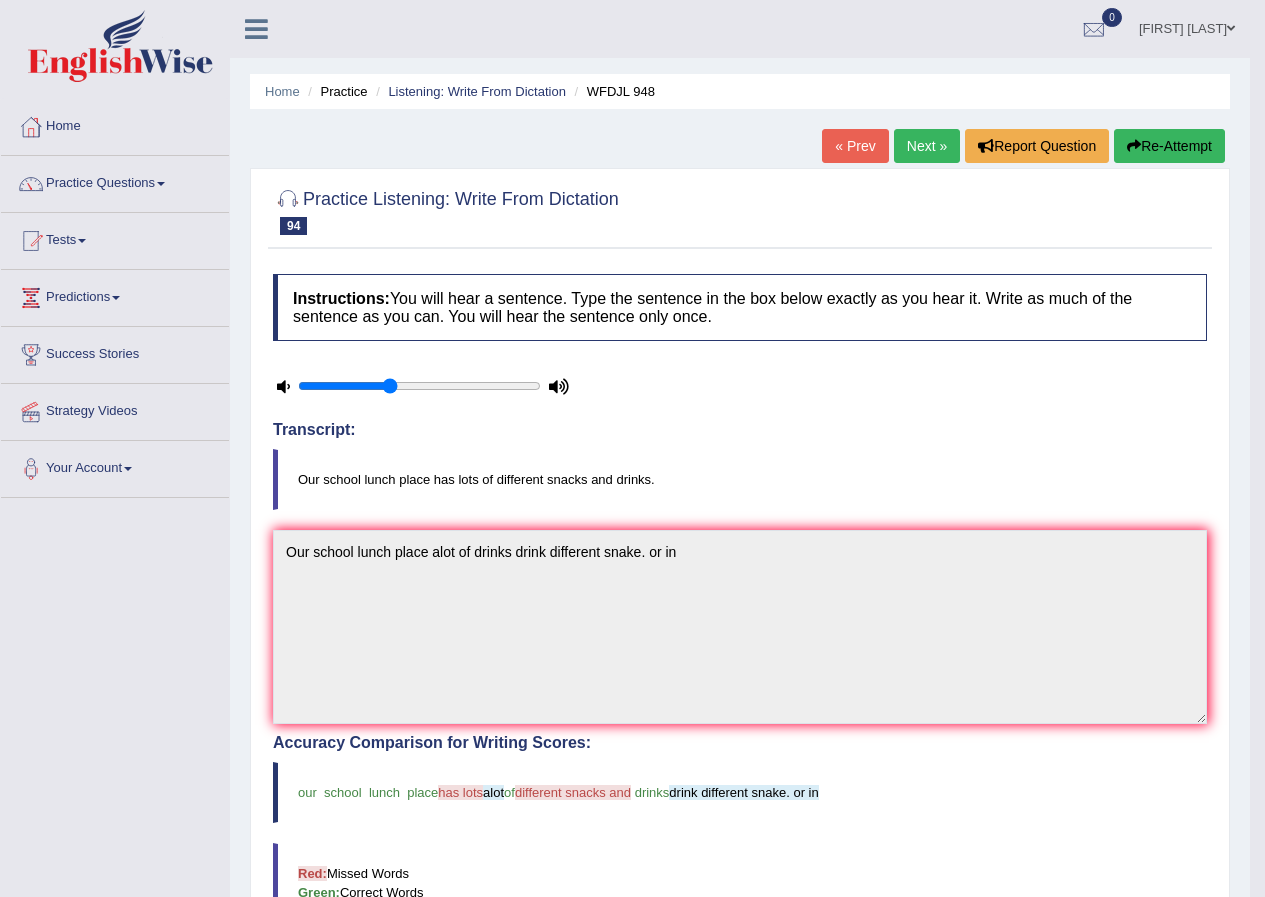 click on "Next »" at bounding box center (927, 146) 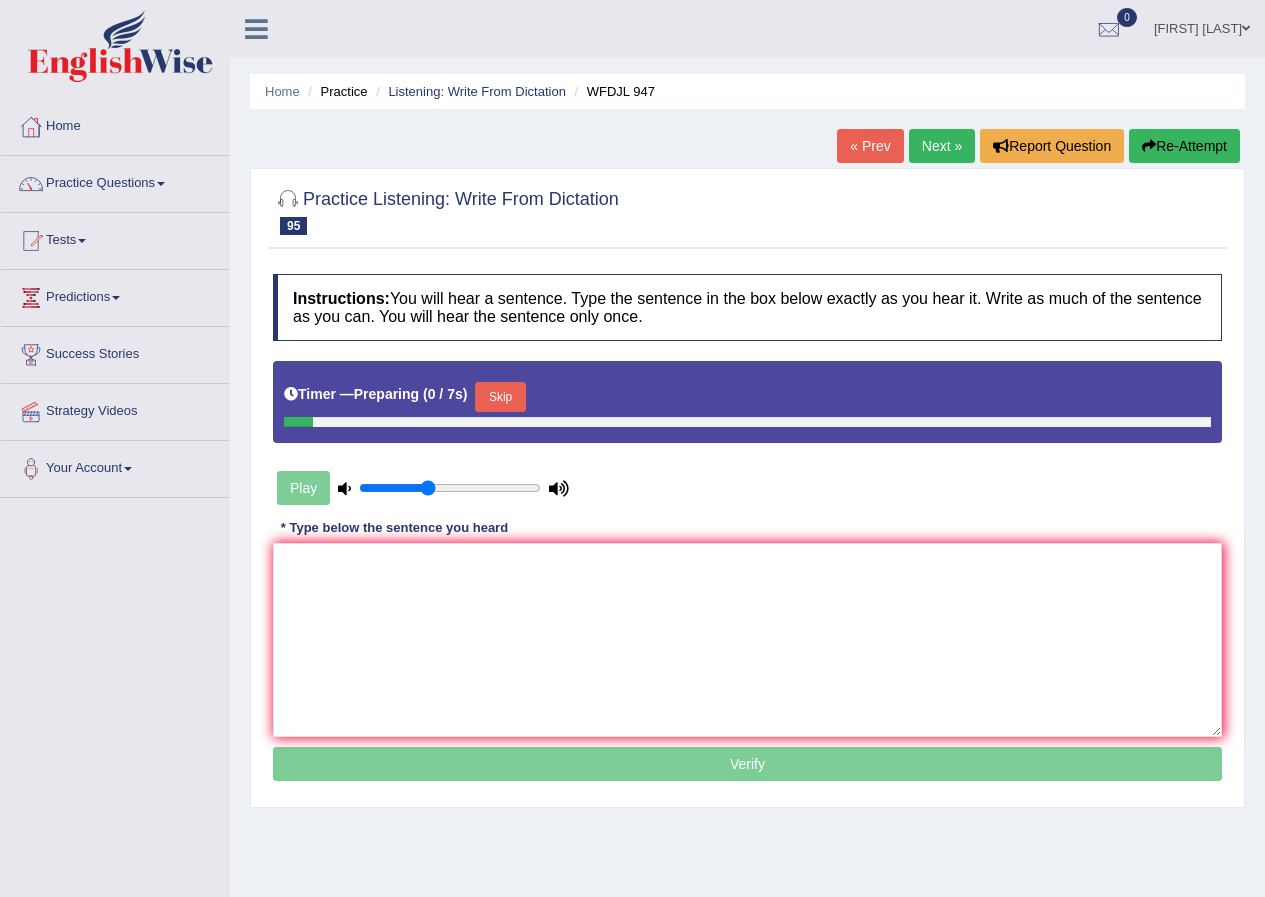 scroll, scrollTop: 0, scrollLeft: 0, axis: both 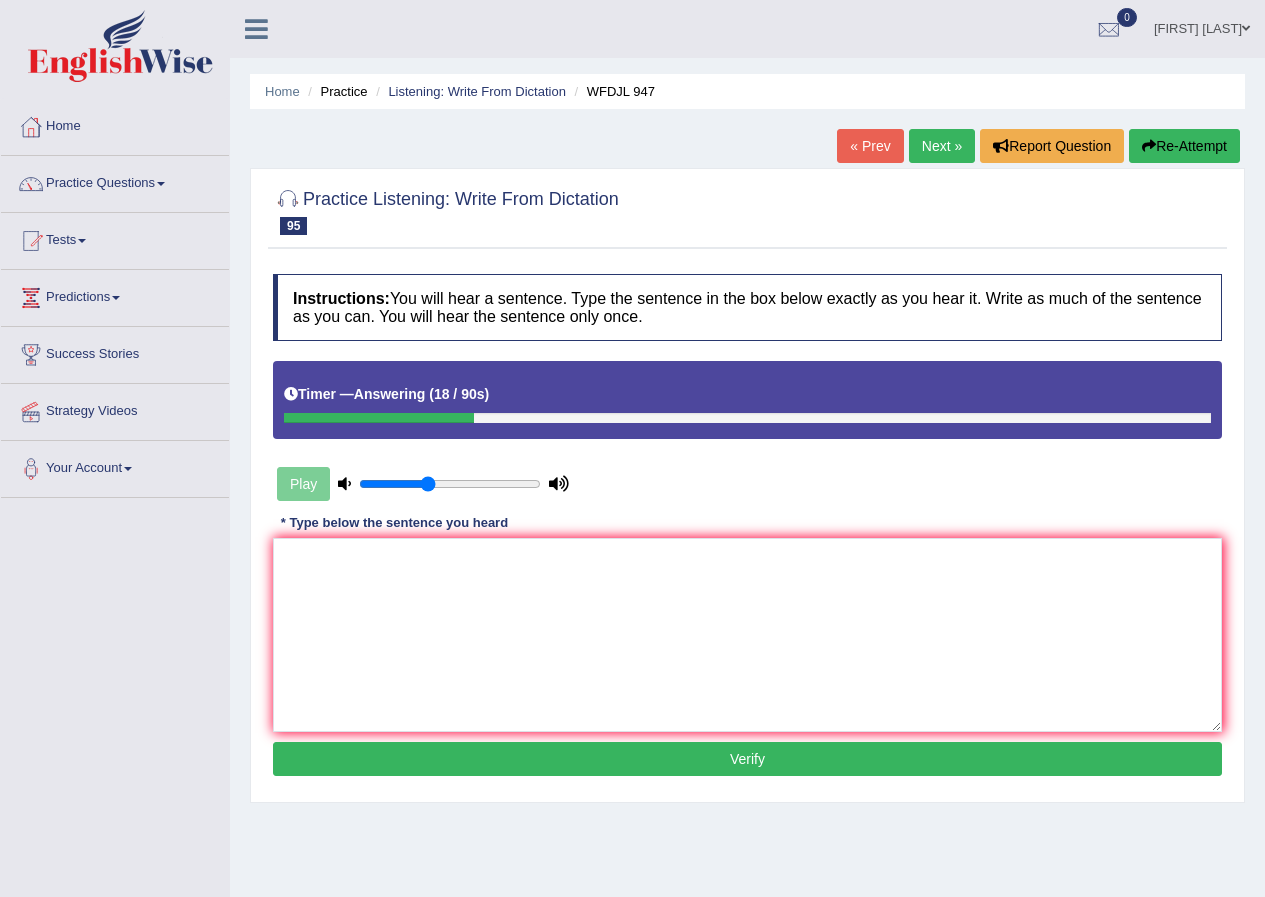 drag, startPoint x: 614, startPoint y: 523, endPoint x: 601, endPoint y: 556, distance: 35.468296 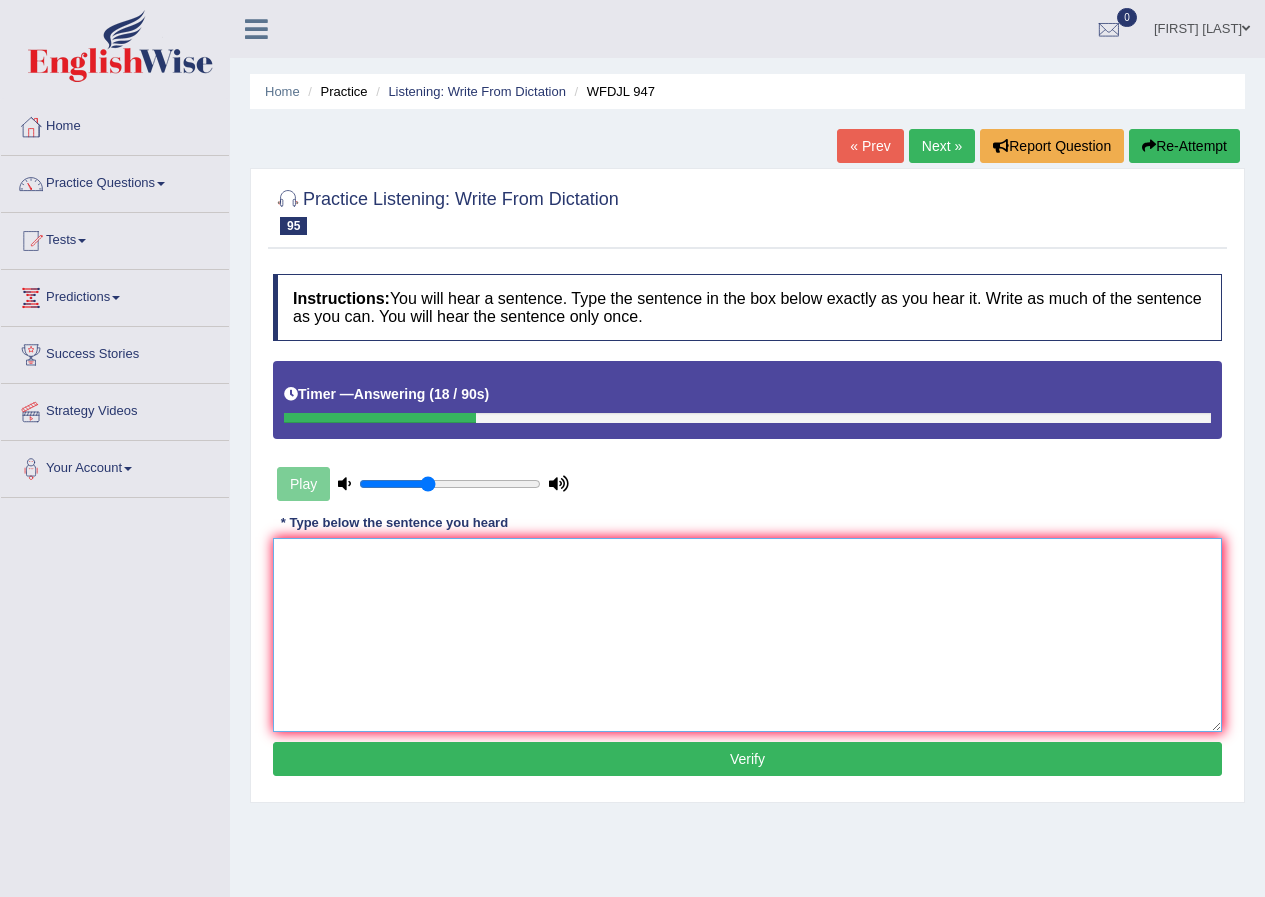 click at bounding box center [747, 635] 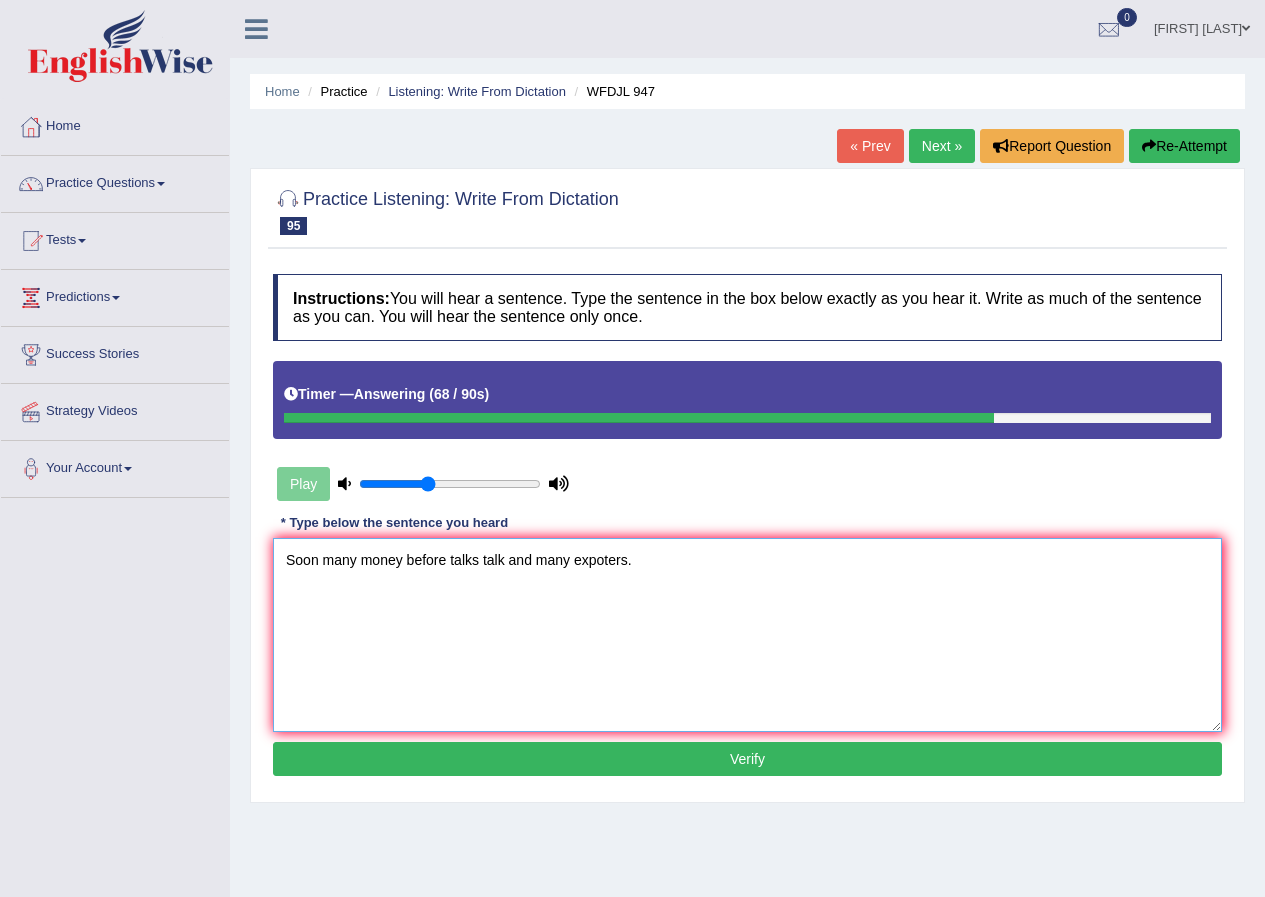 type on "Soon many money before talks talk and many expoters." 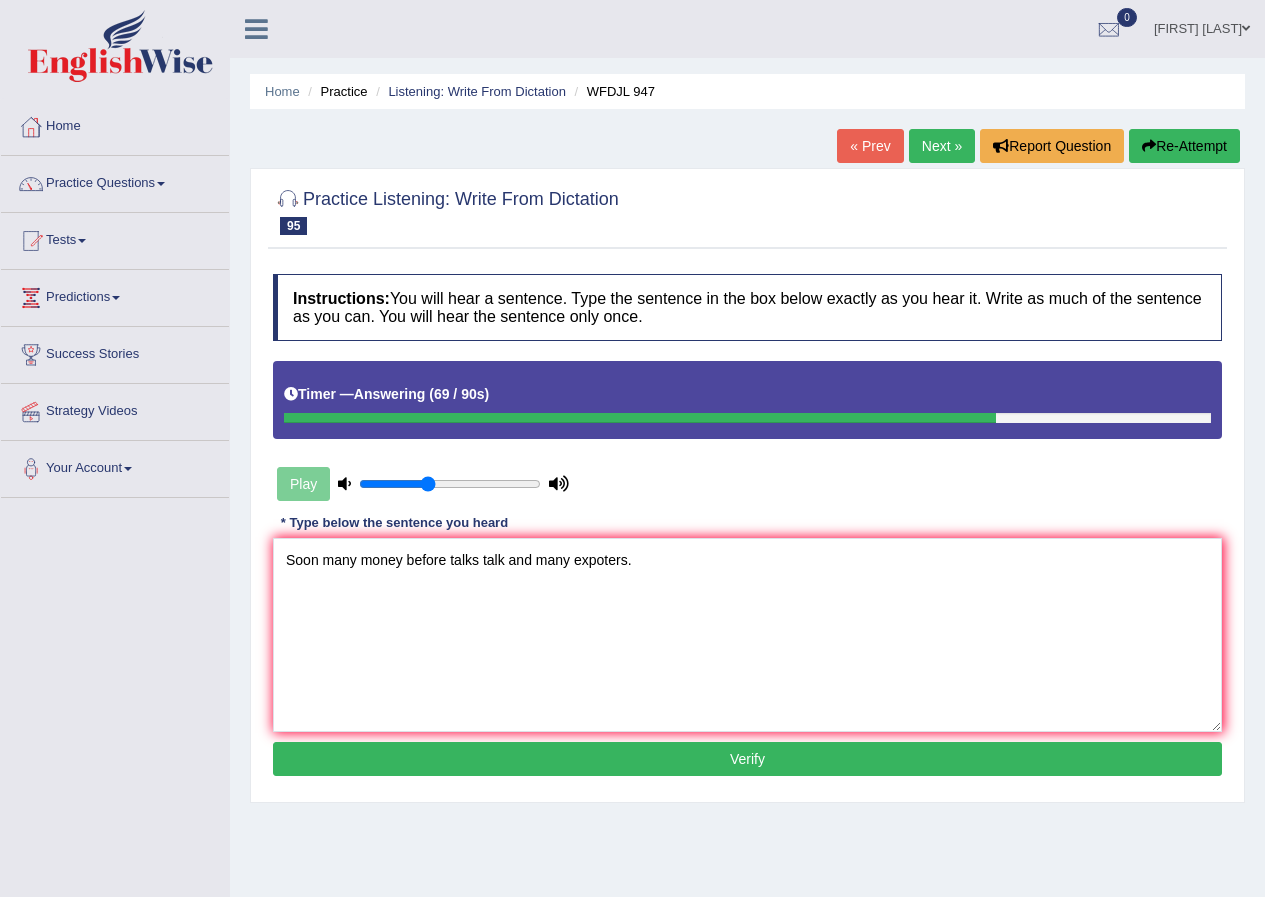 click on "Verify" at bounding box center (747, 759) 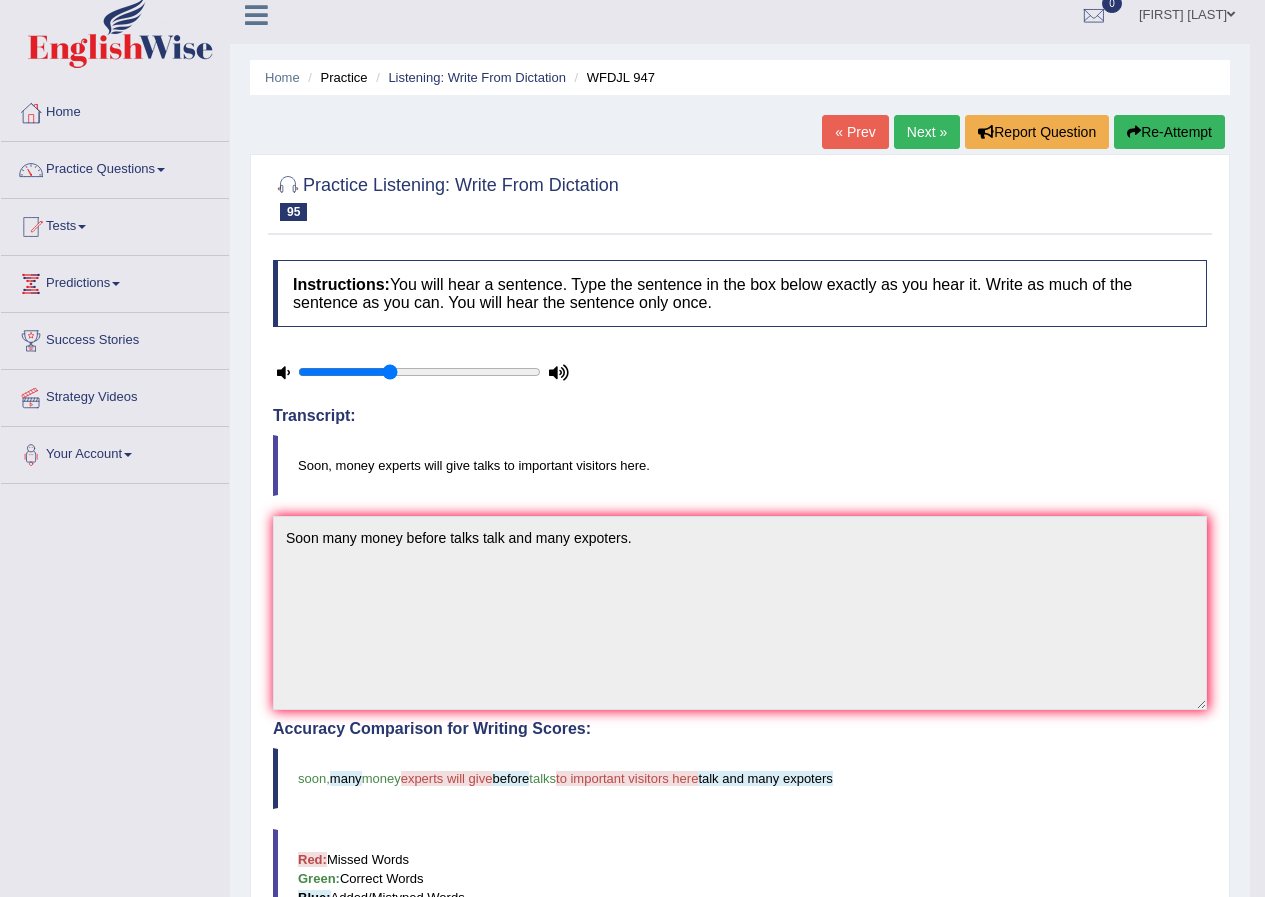 scroll, scrollTop: 0, scrollLeft: 0, axis: both 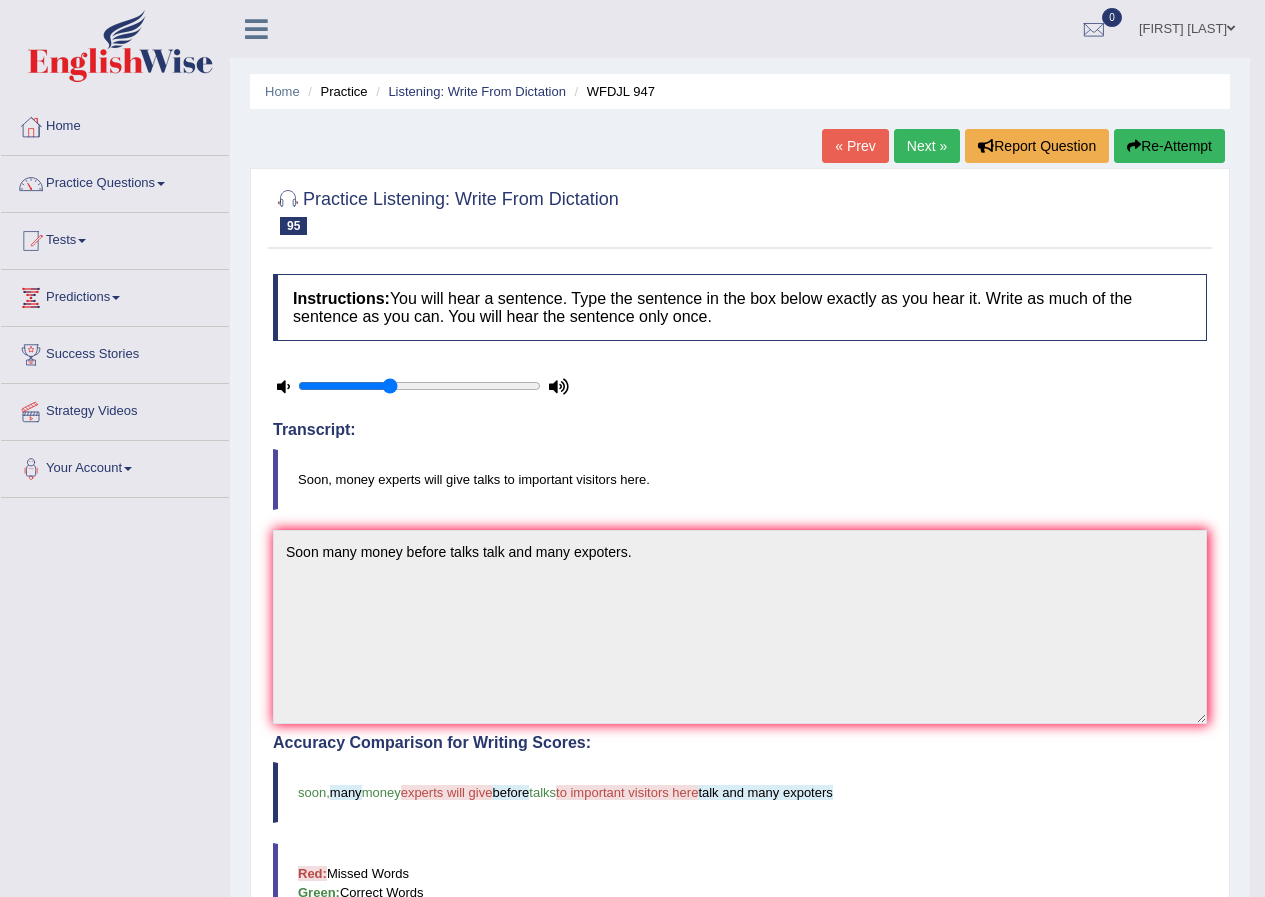 click on "Next »" at bounding box center (927, 146) 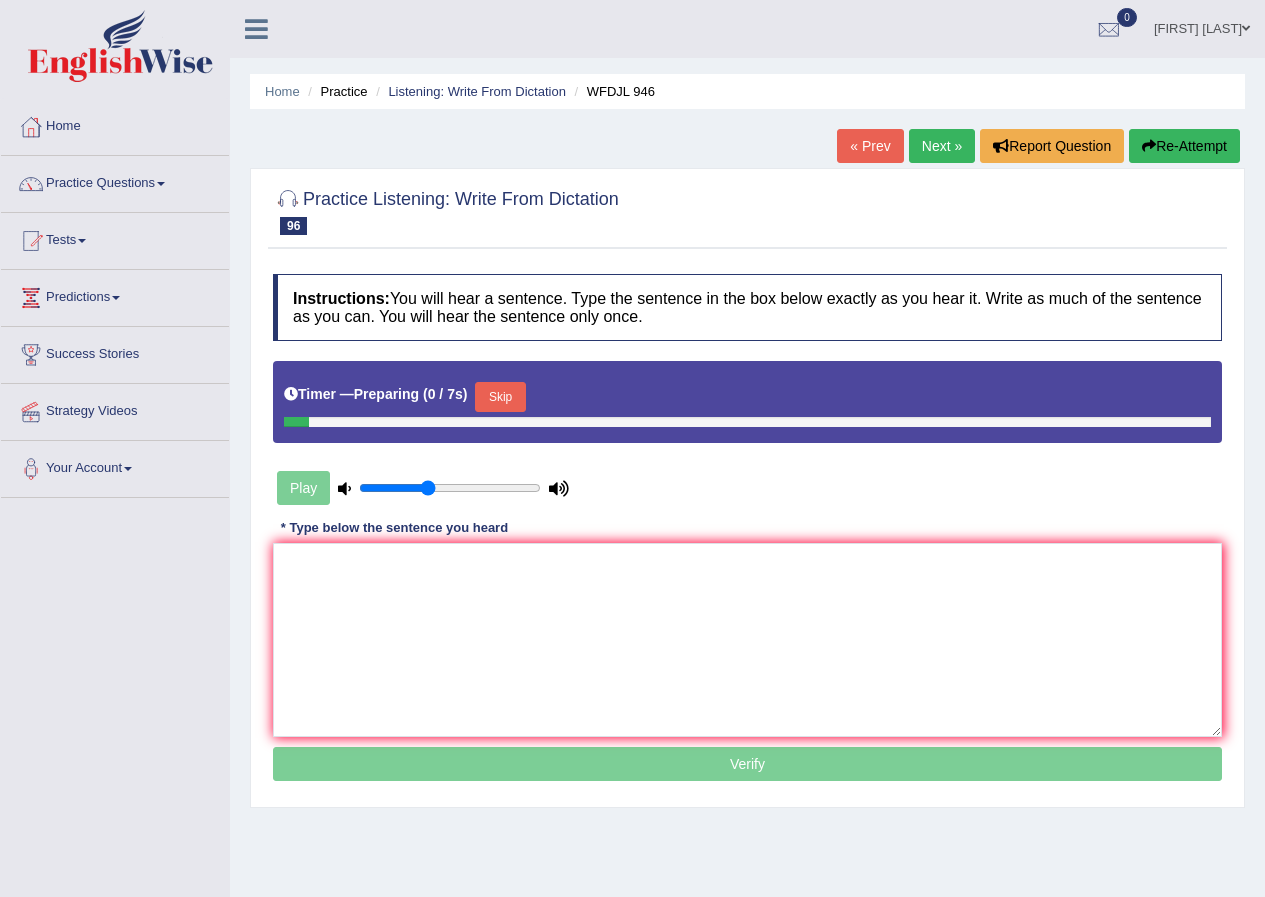 scroll, scrollTop: 0, scrollLeft: 0, axis: both 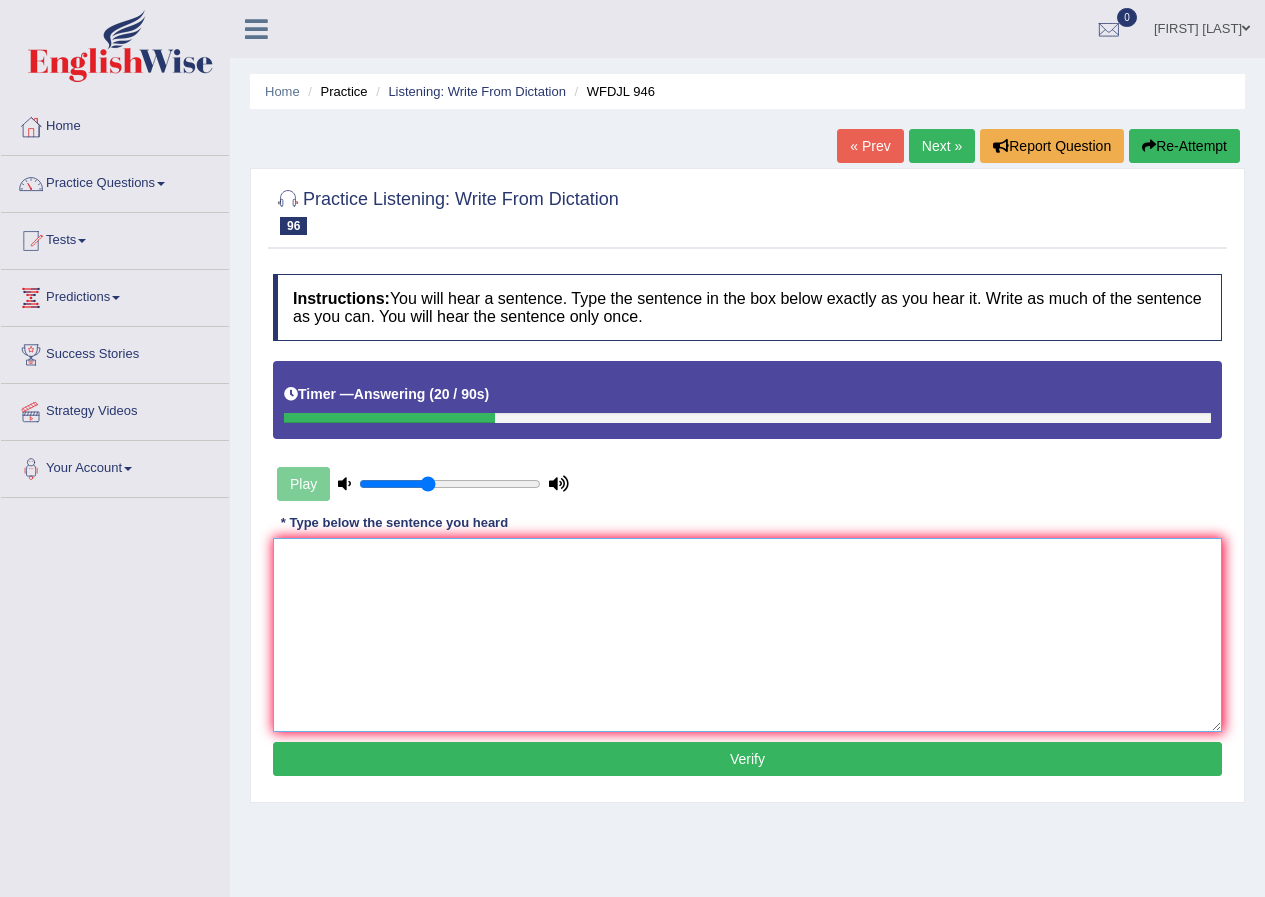 click at bounding box center (747, 635) 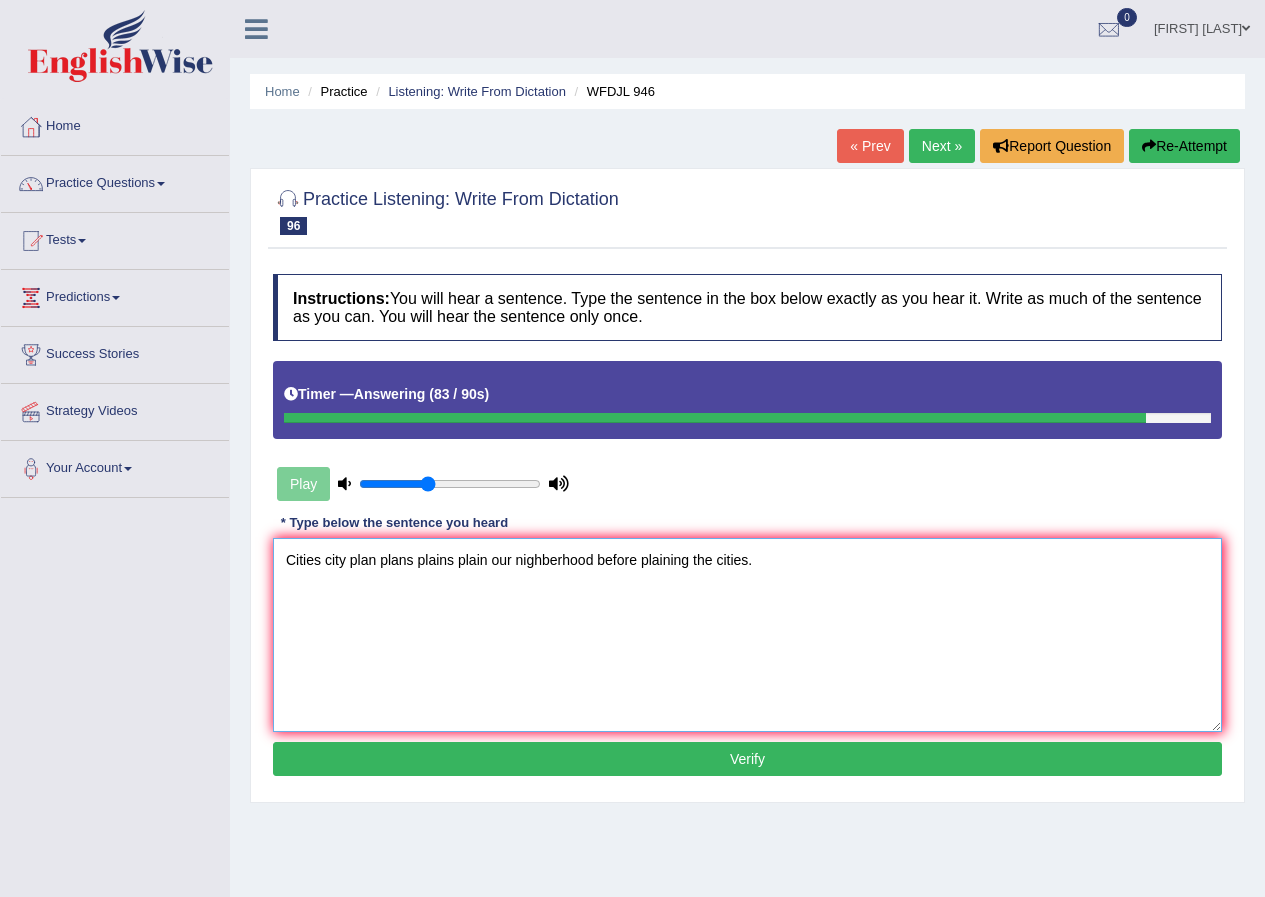 type on "Cities city plan plans plains plain our nighberhood before plaining the cities." 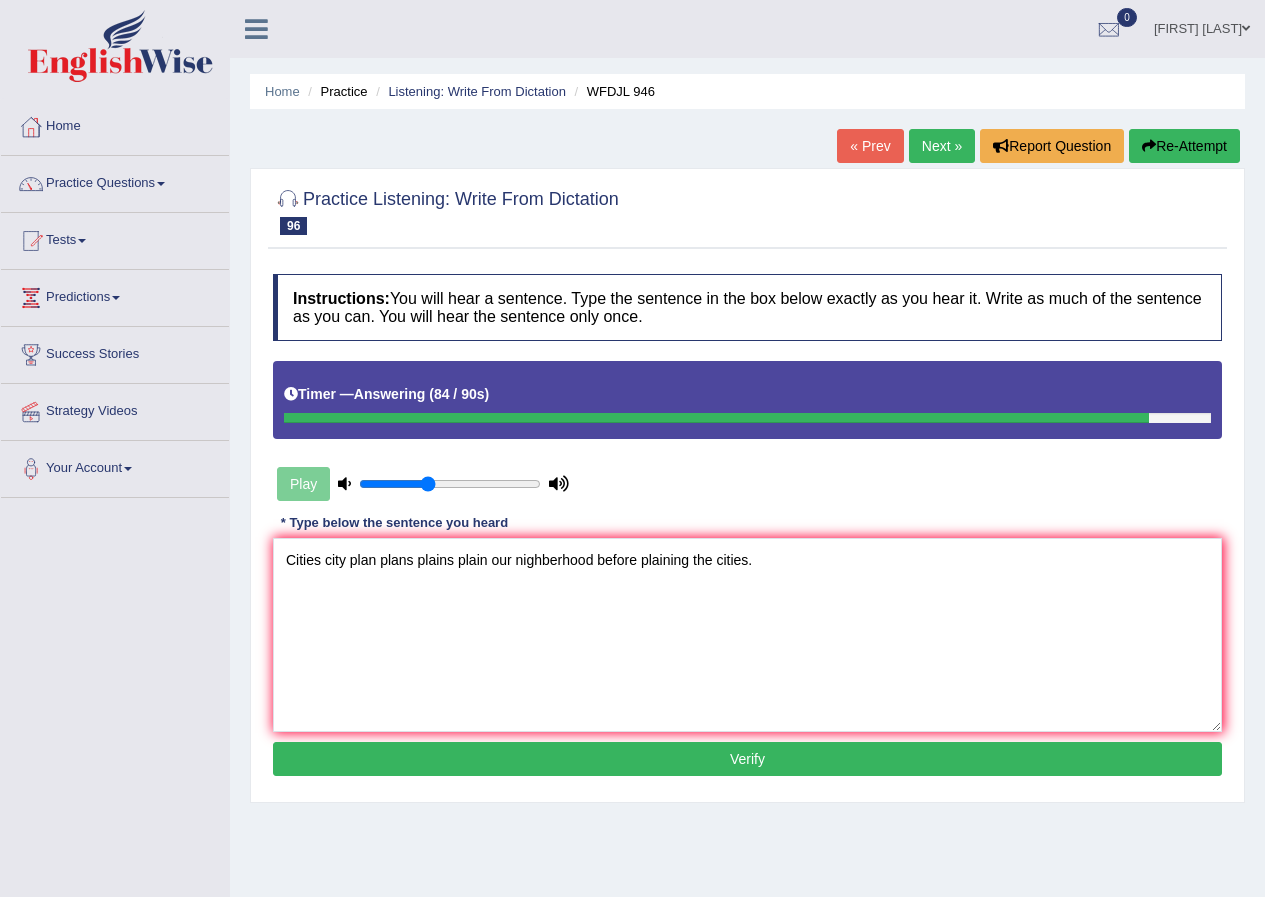 click on "Verify" at bounding box center [747, 759] 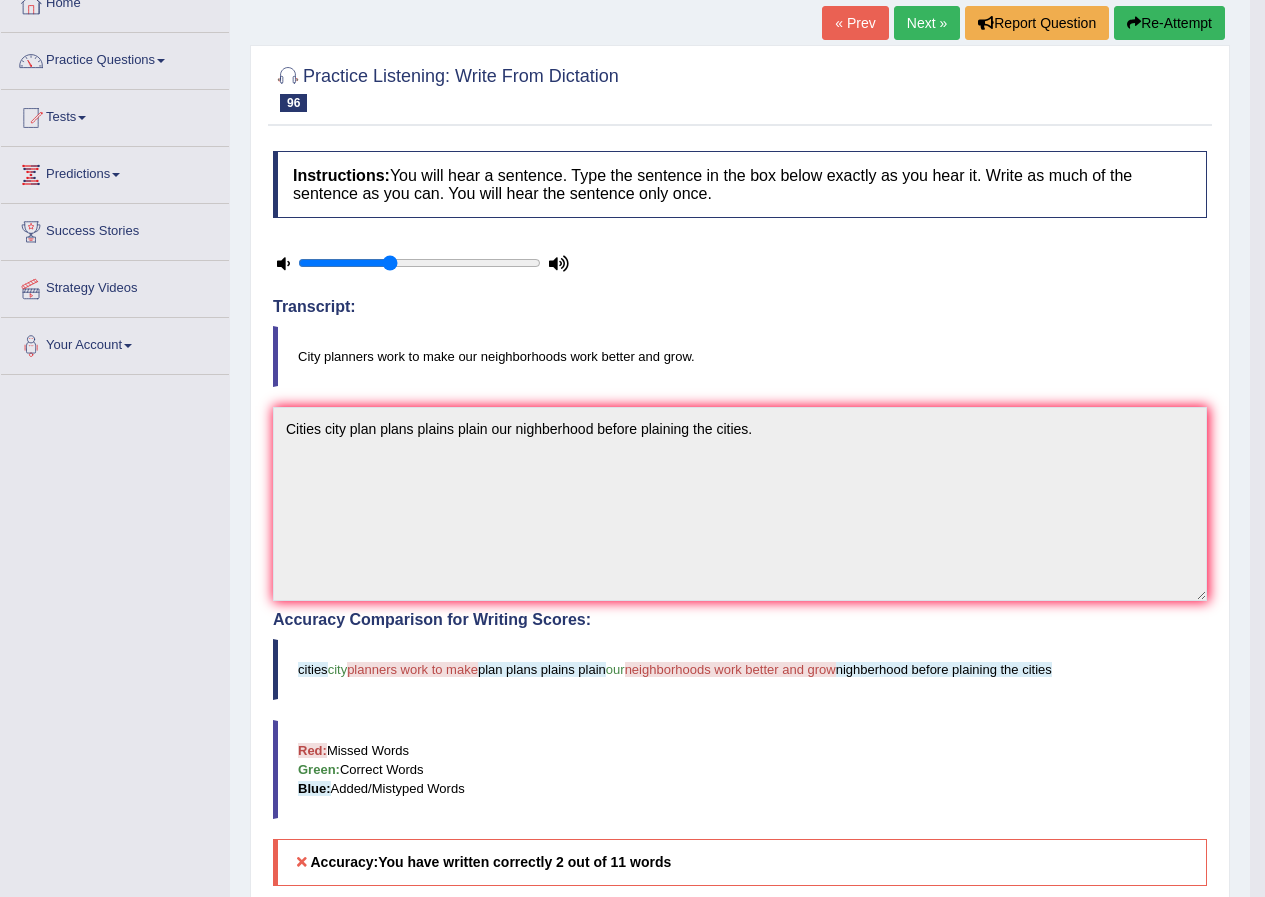 scroll, scrollTop: 0, scrollLeft: 0, axis: both 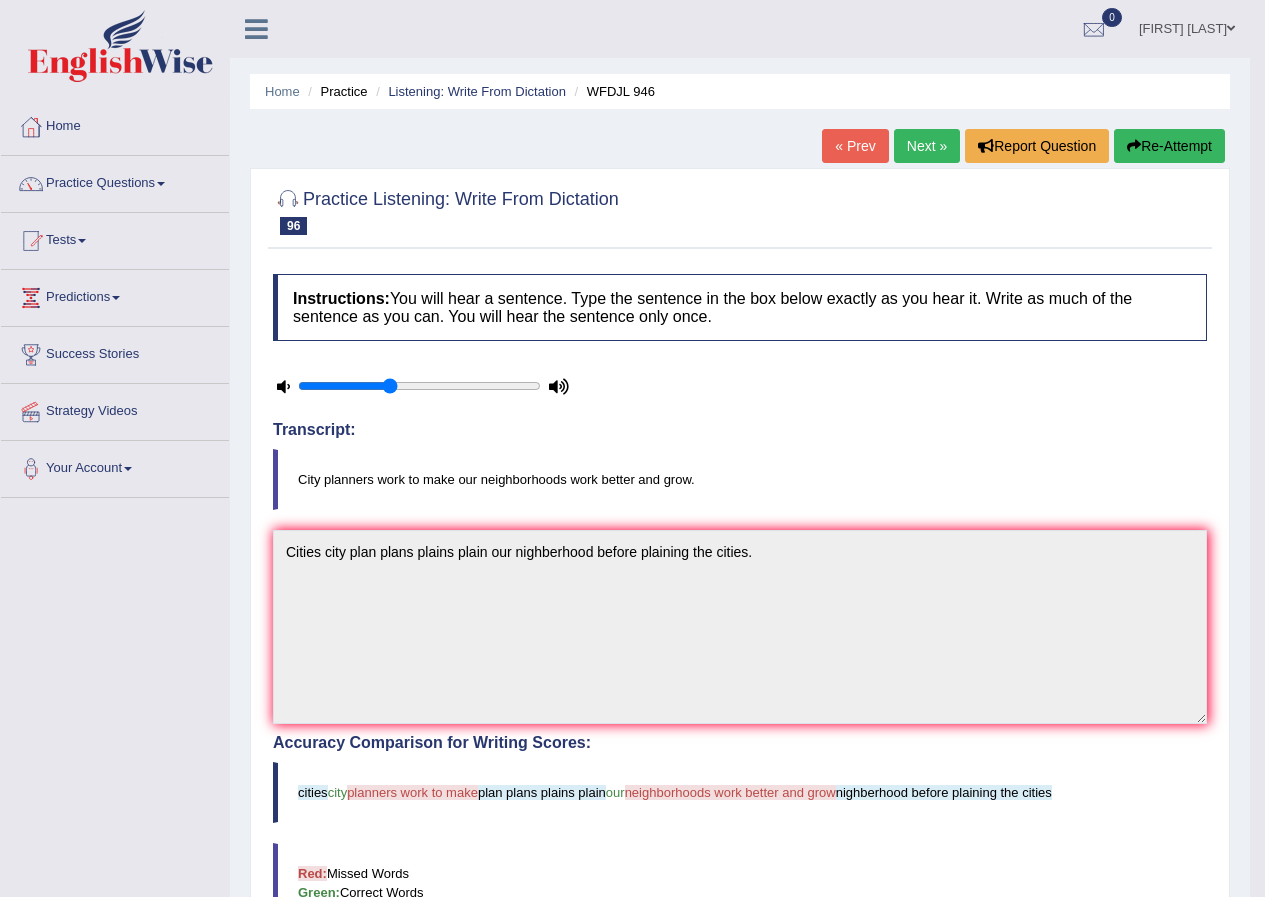 click on "Next »" at bounding box center (927, 146) 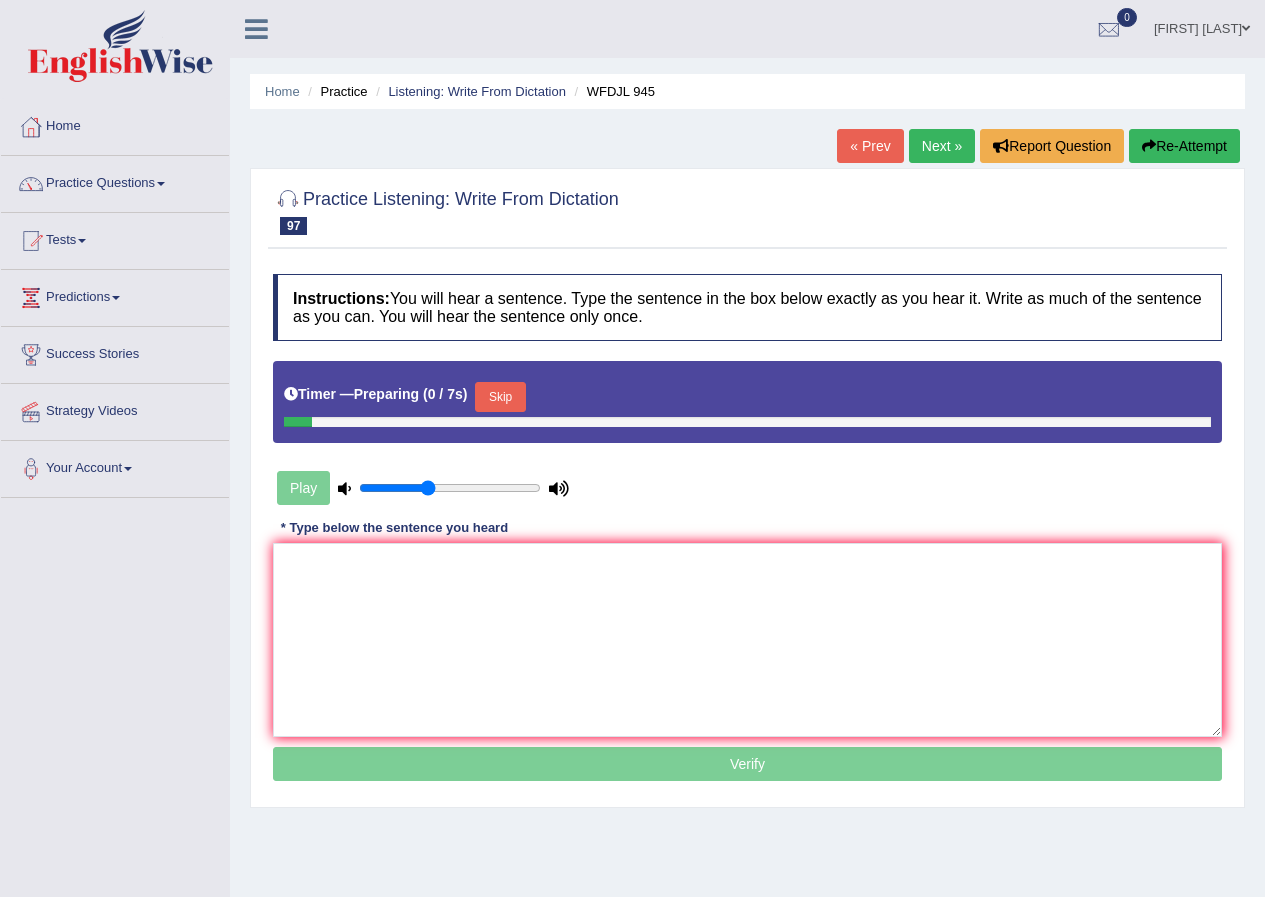 scroll, scrollTop: 0, scrollLeft: 0, axis: both 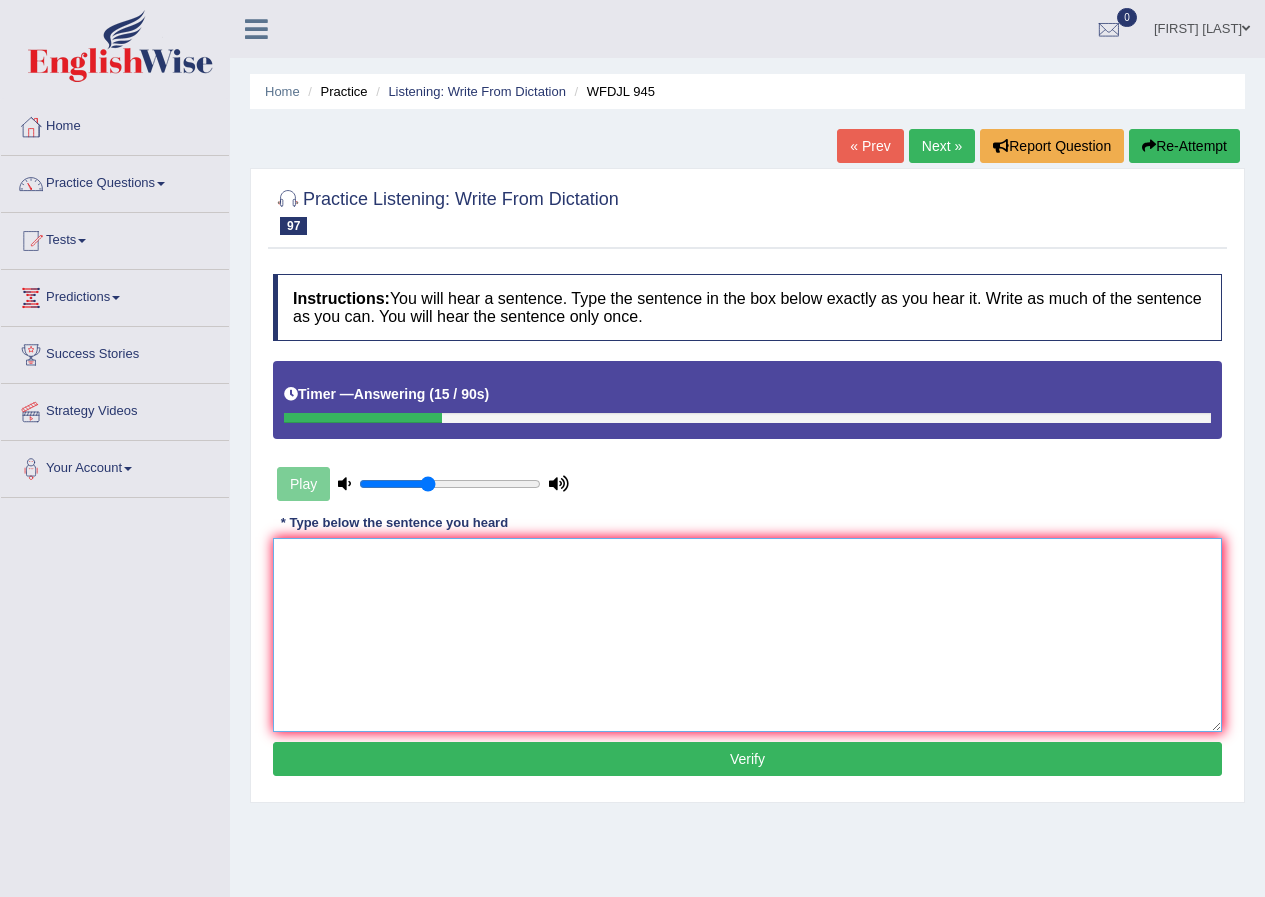 click at bounding box center [747, 635] 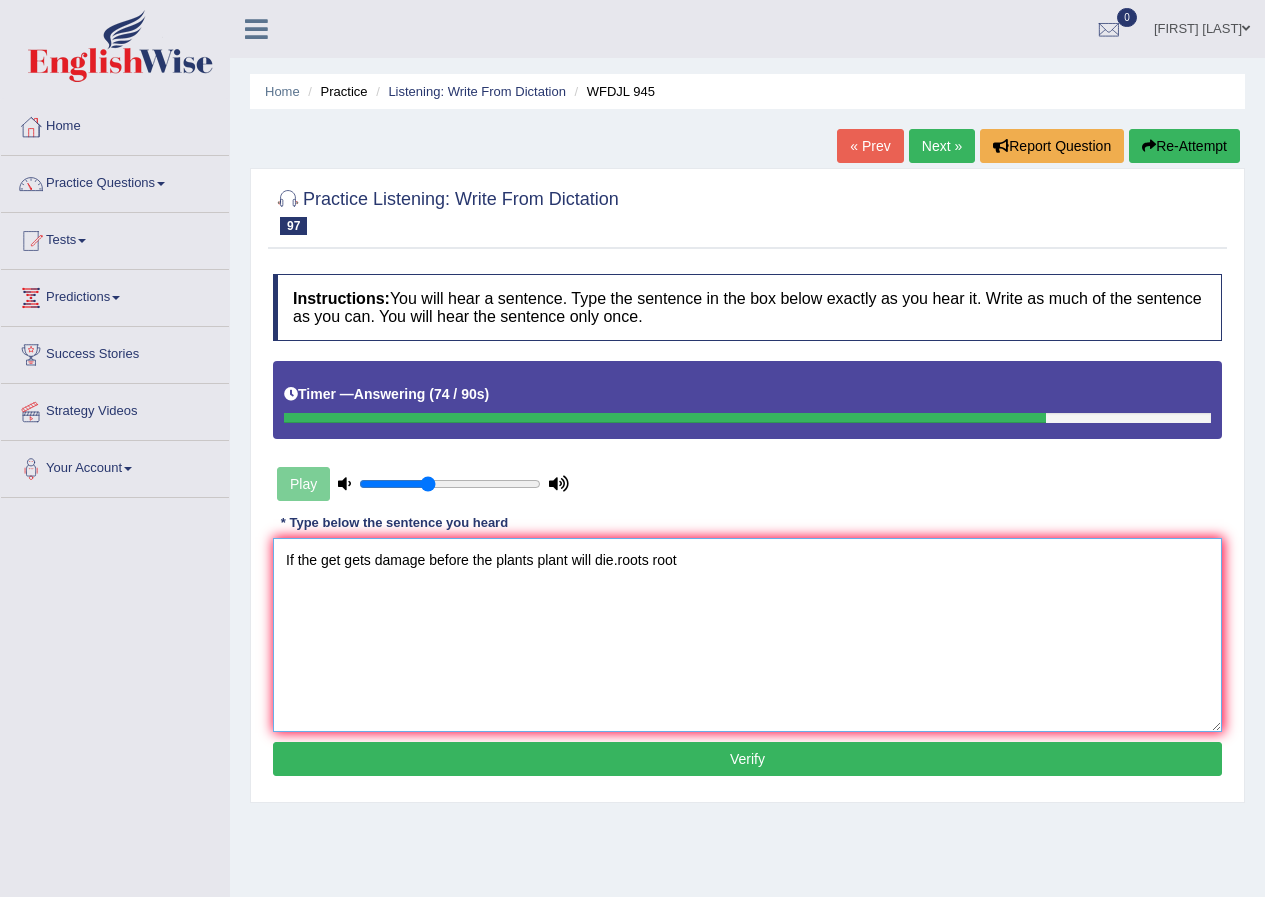 type on "If the get gets damage before the plants plant will die.roots root" 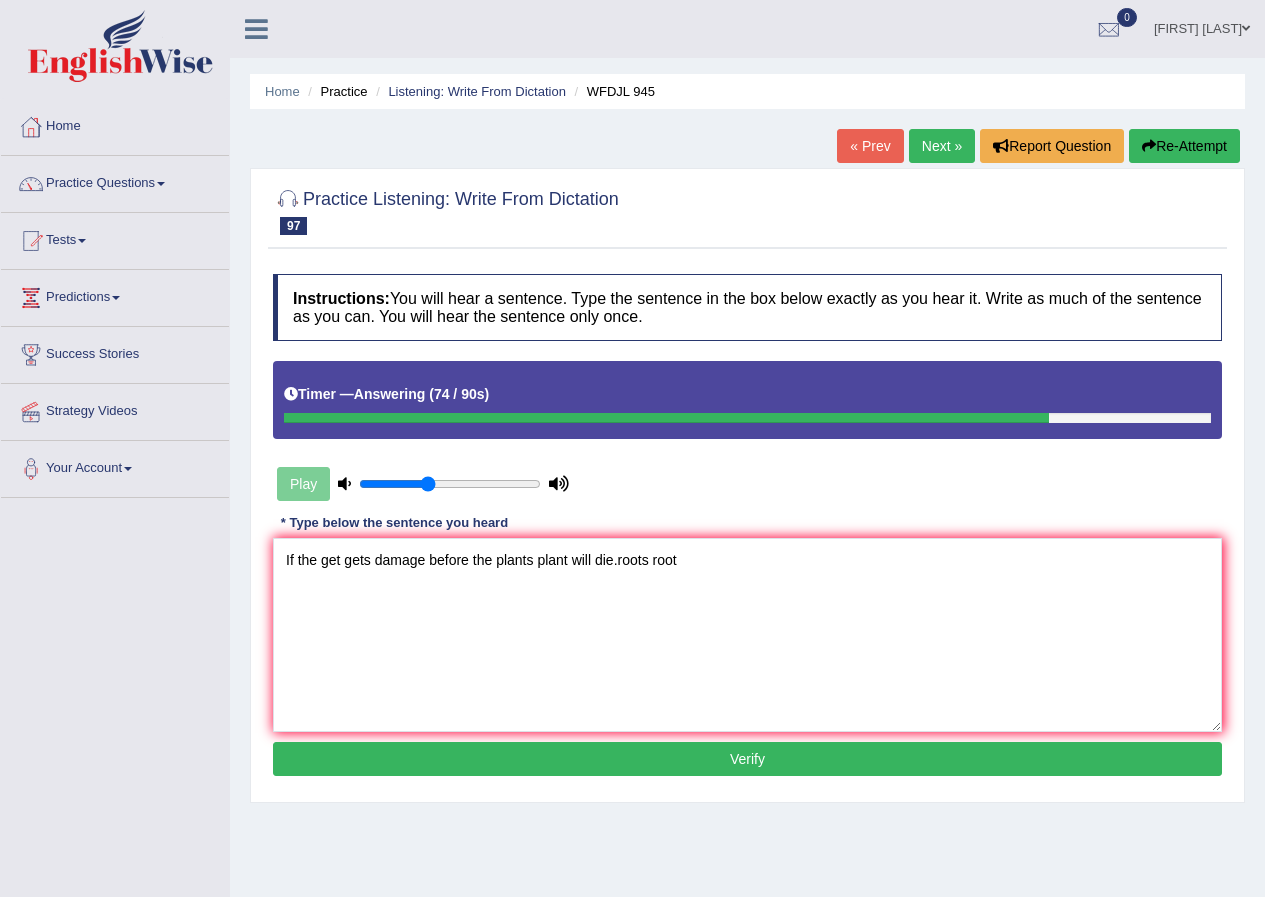 click on "Instructions:  You will hear a sentence. Type the sentence in the box below exactly as you hear it. Write as much of the sentence as you can. You will hear the sentence only once.
Timer —  Answering   ( [NUMBER] / [NUMBER]s ) Play Transcript: If the roots get damaged, the plant's leaves will start to die. * Type below the sentence you heard If the get gets damage before the plants plant will die.roots root Accuracy Comparison for Writing Scores:
Red:  Missed Words
Green:  Correct Words
Blue:  Added/Mistyped Words
Accuracy:   Punctuation at the end  You wrote first capital letter A.I. Engine Result:  Processing... Verify" at bounding box center (747, 528) 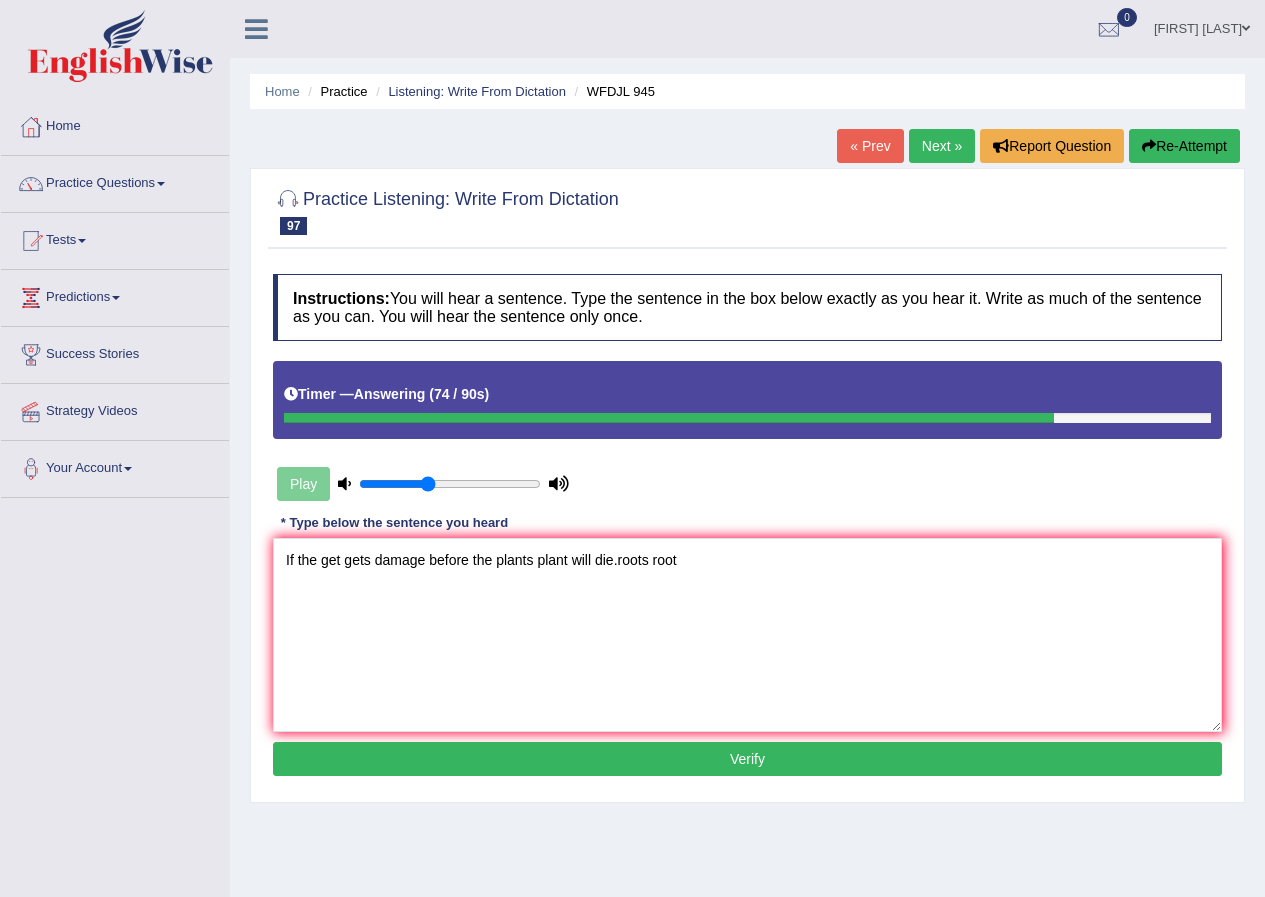 click on "Instructions:  You will hear a sentence. Type the sentence in the box below exactly as you hear it. Write as much of the sentence as you can. You will hear the sentence only once.
Timer —  Answering   ( 74 / 90s ) Play Transcript: If the roots get damaged, the plant's leaves will start to die. * Type below the sentence you heard If the get gets damage before the plants plant will die.roots root Accuracy Comparison for Writing Scores:
Red:  Missed Words
Green:  Correct Words
Blue:  Added/Mistyped Words
Accuracy:   Punctuation at the end  You wrote first capital letter A.I. Engine Result:  Processing... Verify" at bounding box center [747, 528] 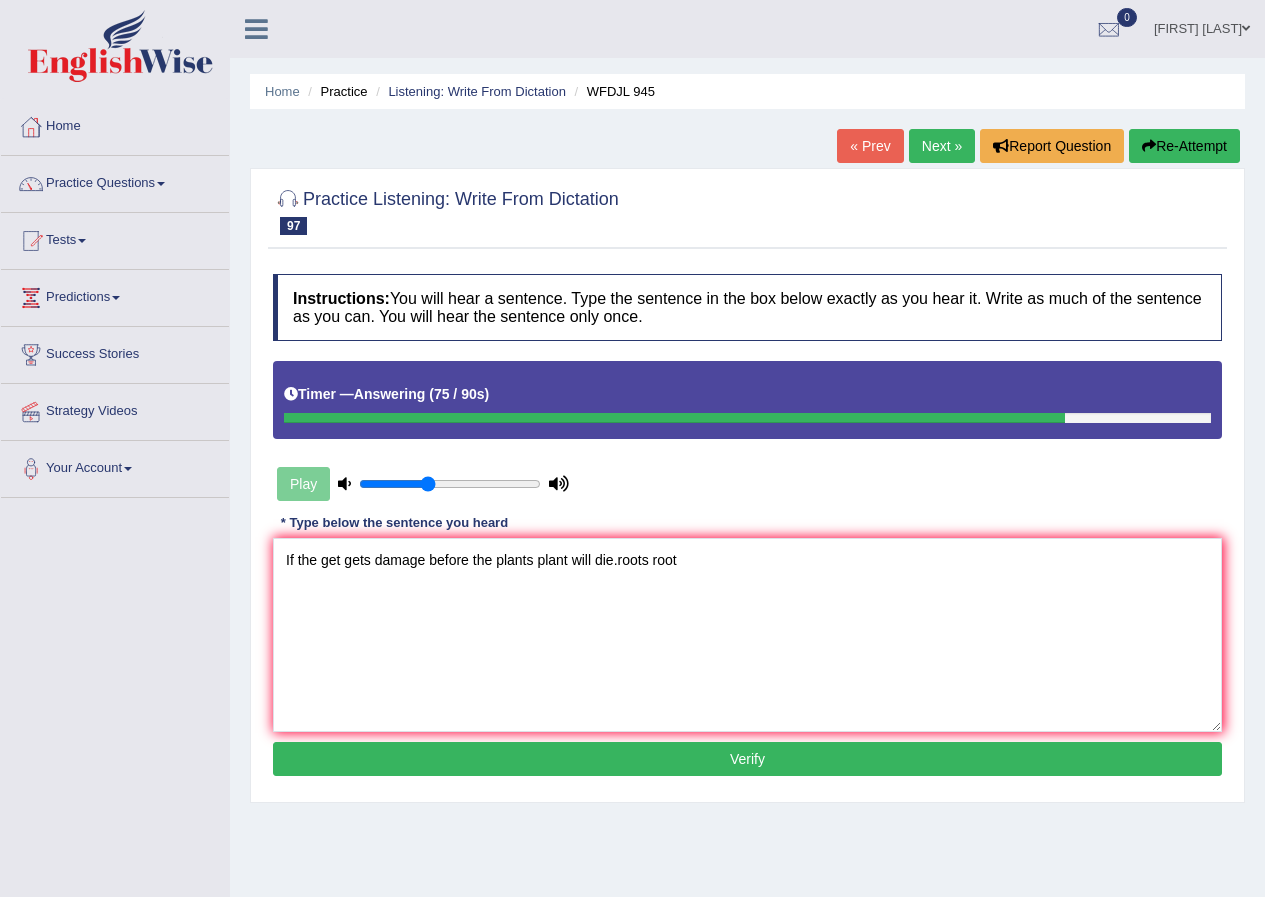 click on "Verify" at bounding box center (747, 759) 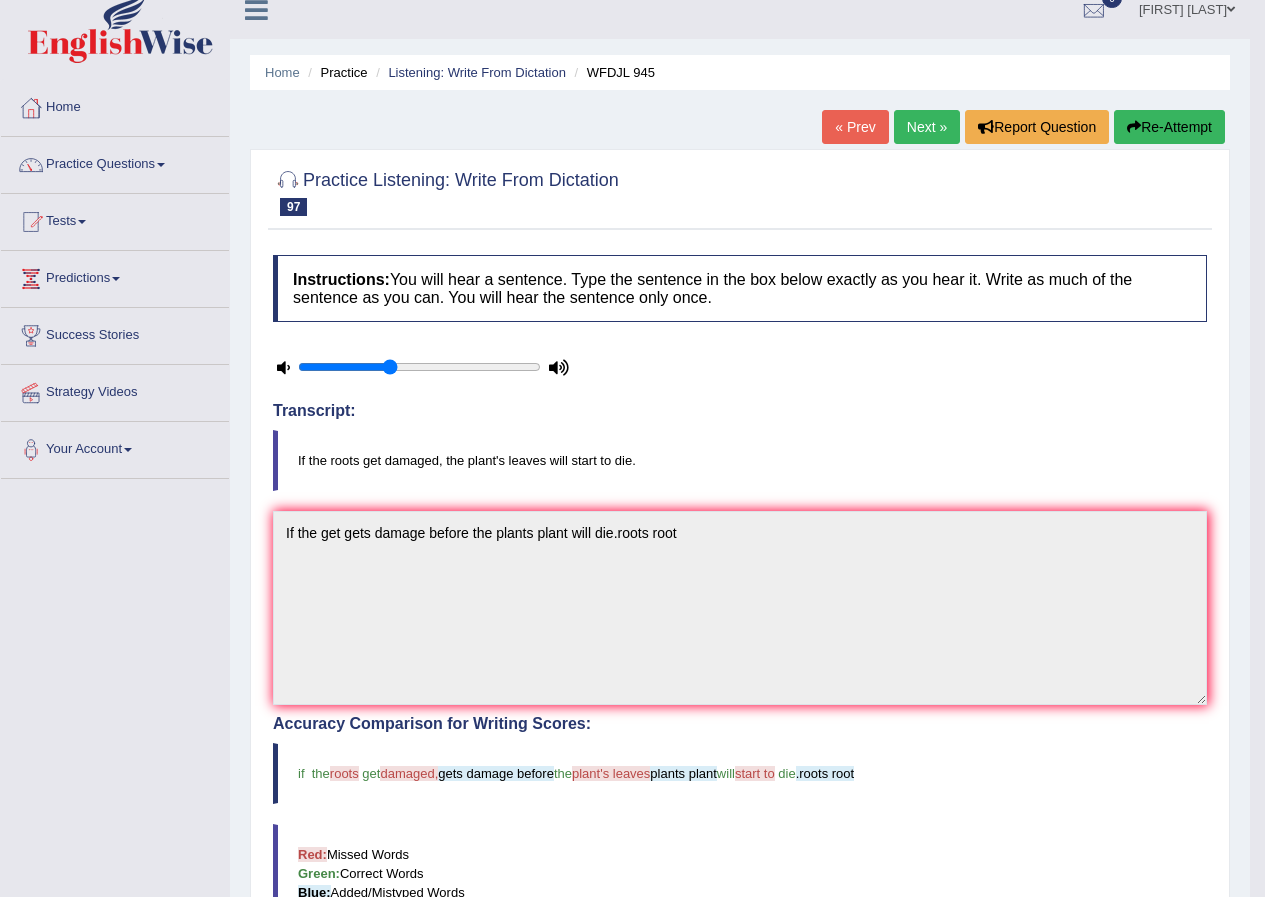 scroll, scrollTop: 0, scrollLeft: 0, axis: both 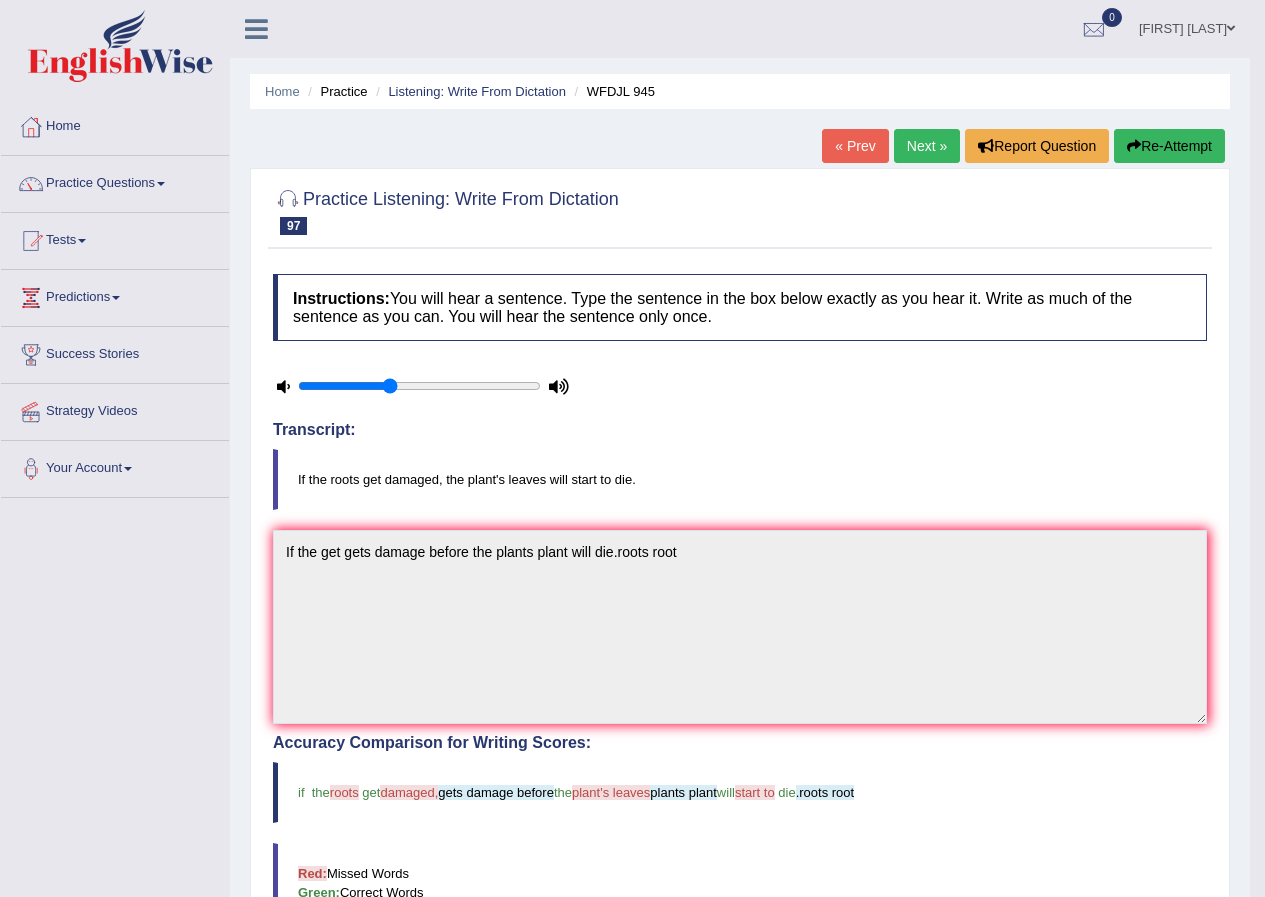 click on "Next »" at bounding box center [927, 146] 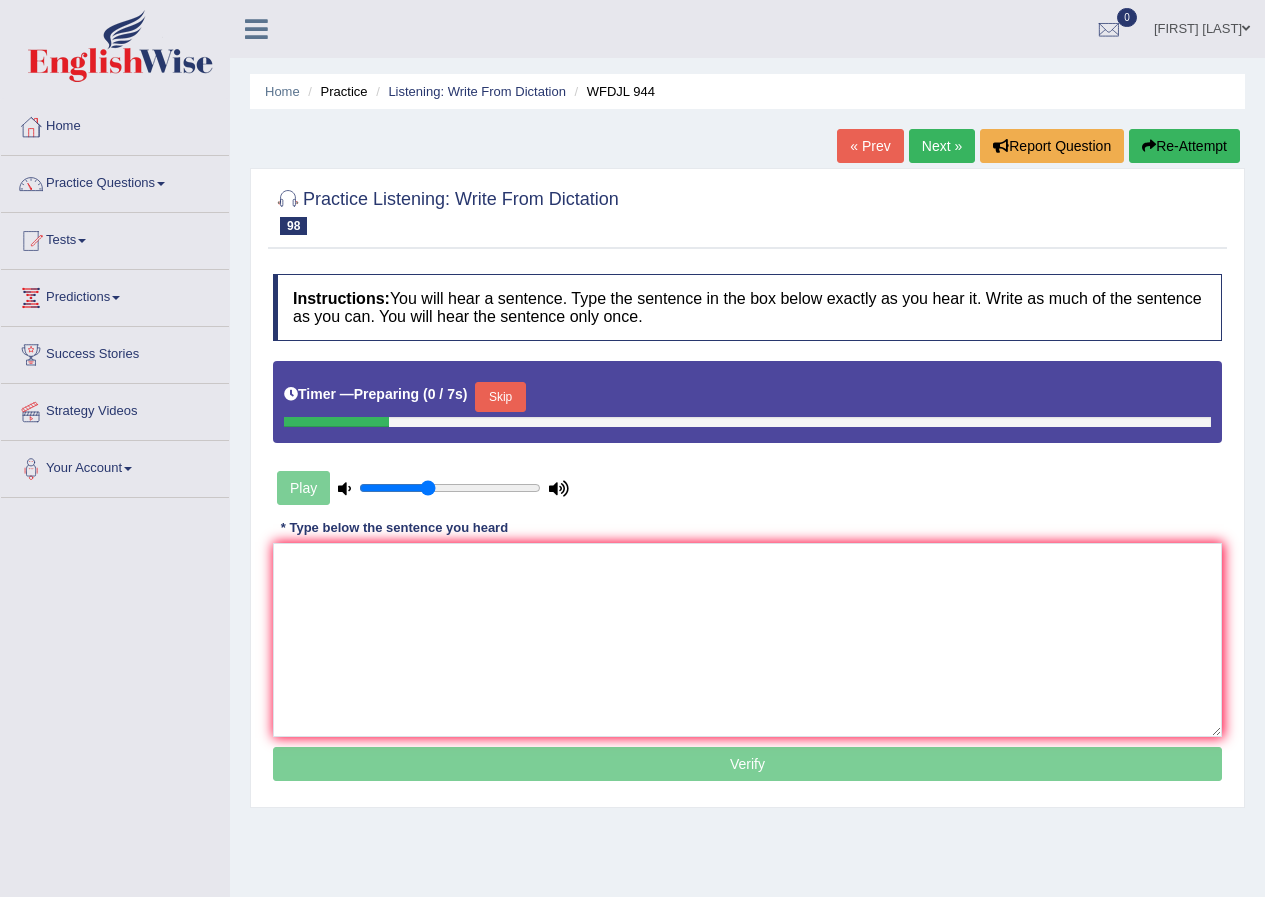 scroll, scrollTop: 0, scrollLeft: 0, axis: both 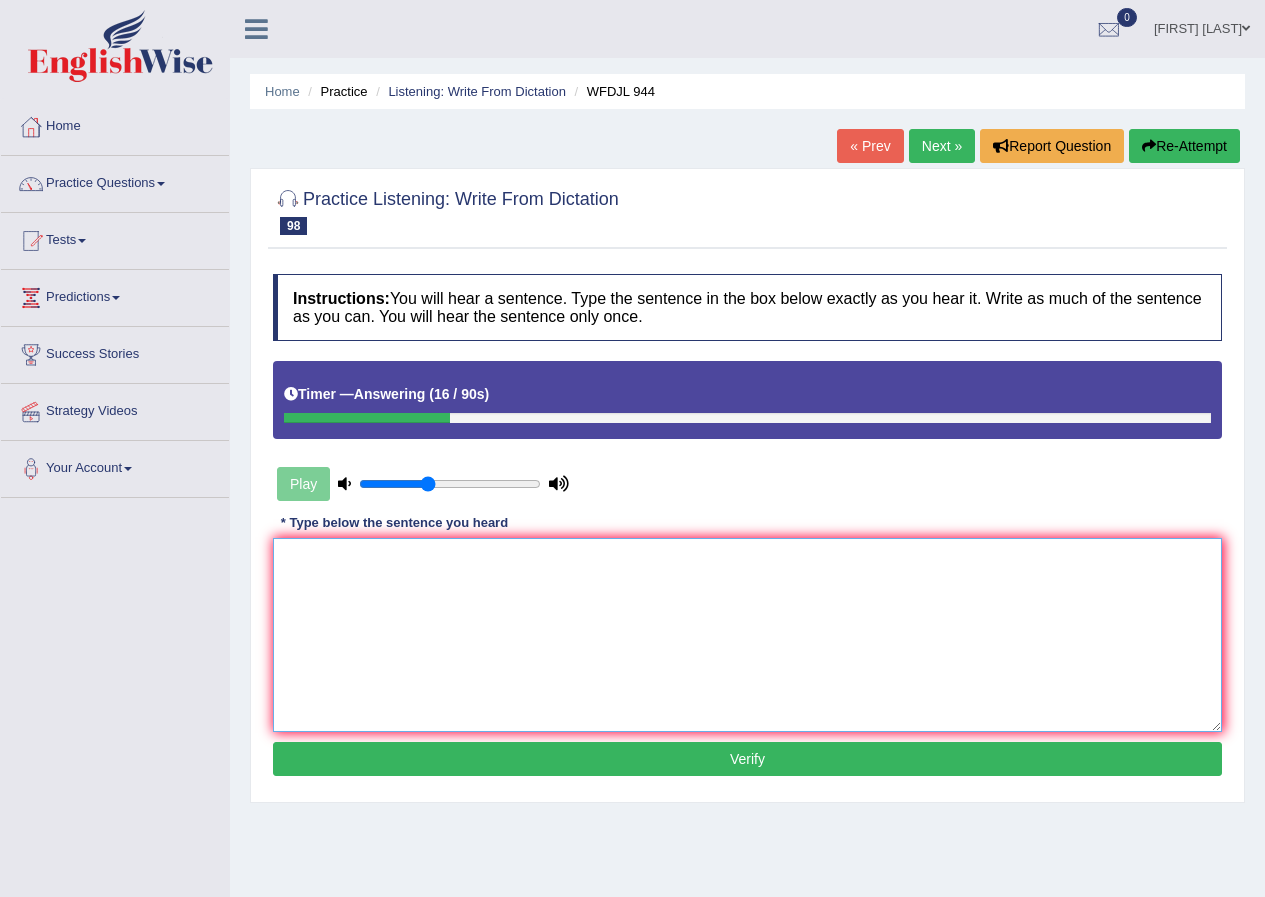 drag, startPoint x: 781, startPoint y: 654, endPoint x: 768, endPoint y: 660, distance: 14.3178215 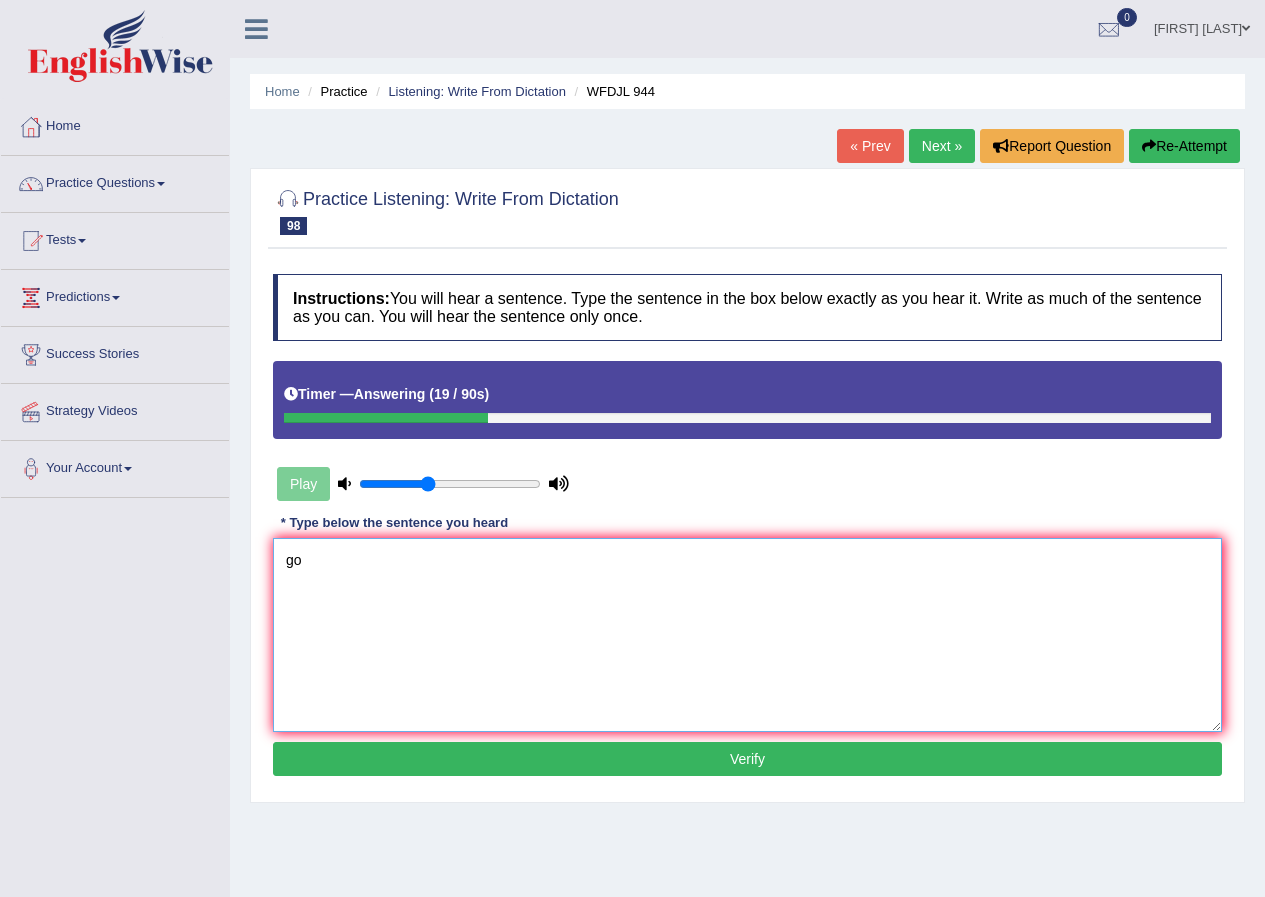 type on "g" 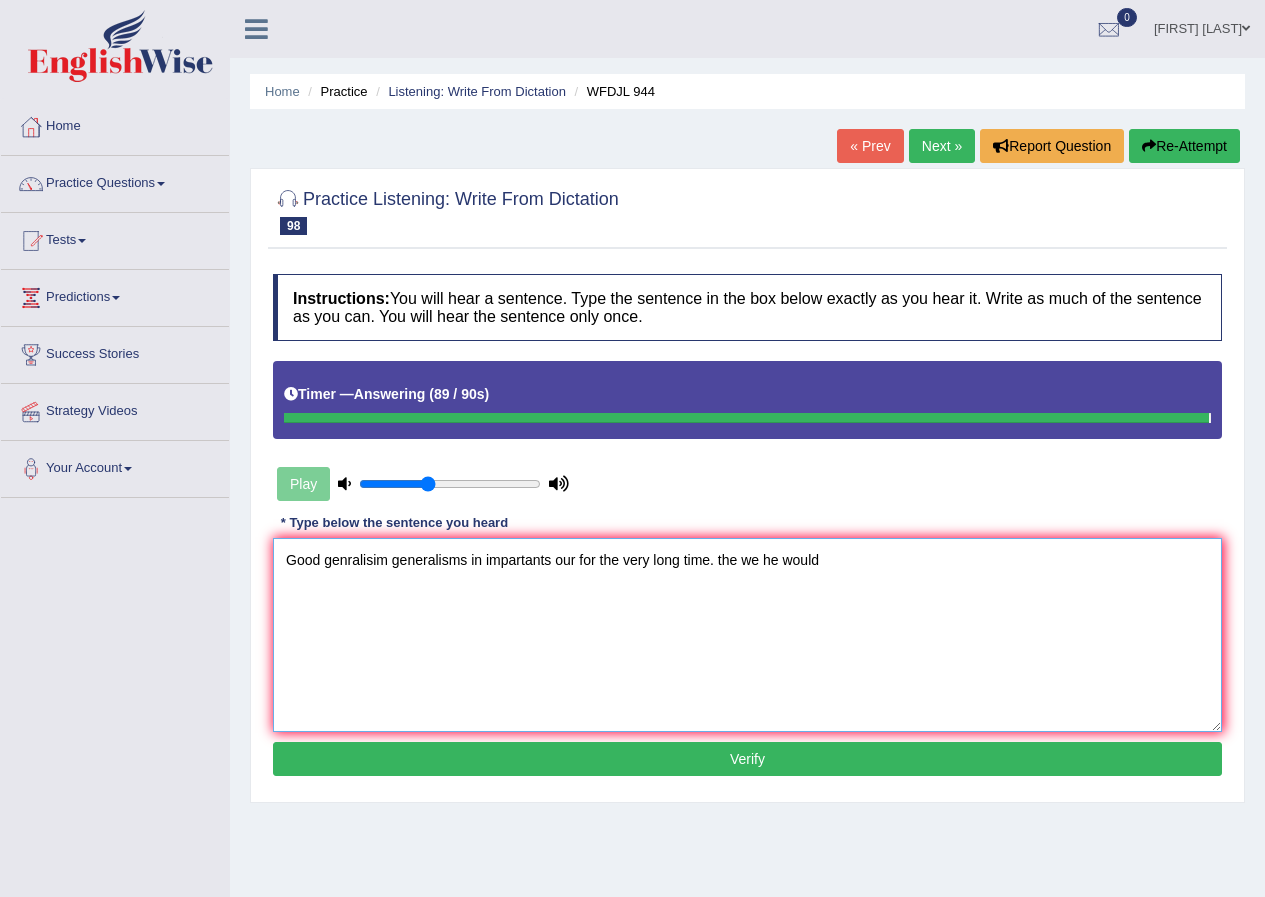 type on "Good genralisim generalisms in impartants our for the very long time. the we he would" 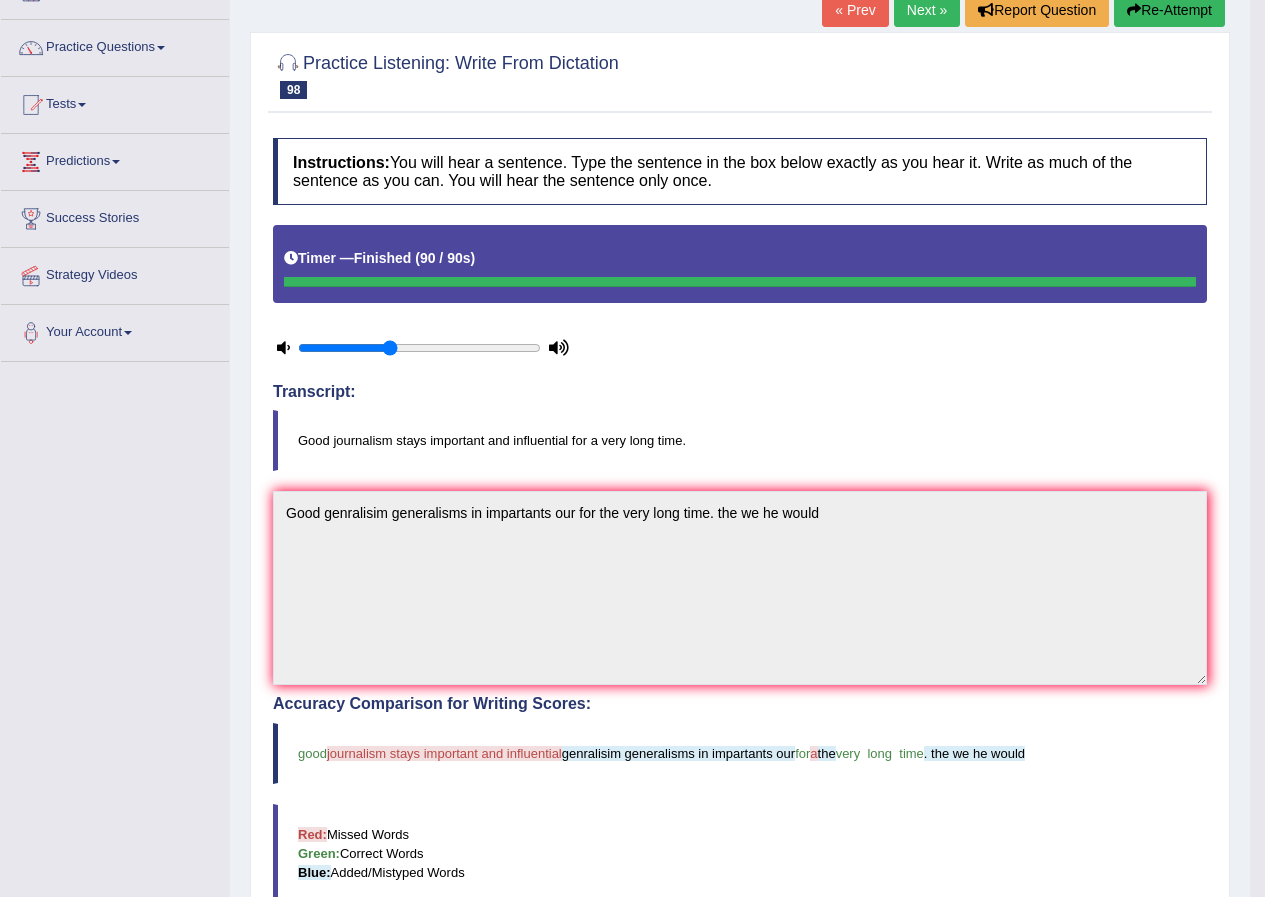 scroll, scrollTop: 100, scrollLeft: 0, axis: vertical 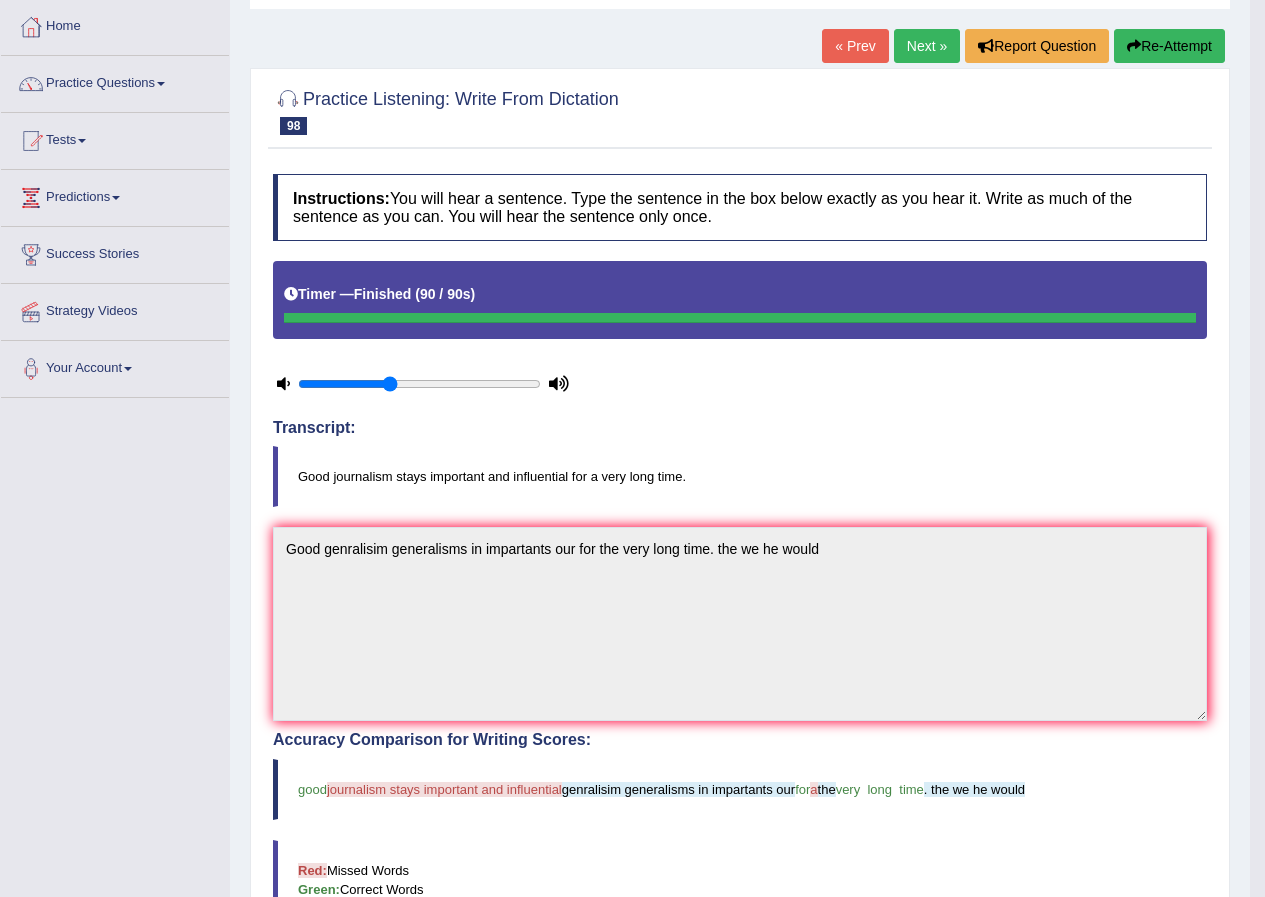 click on "Next »" 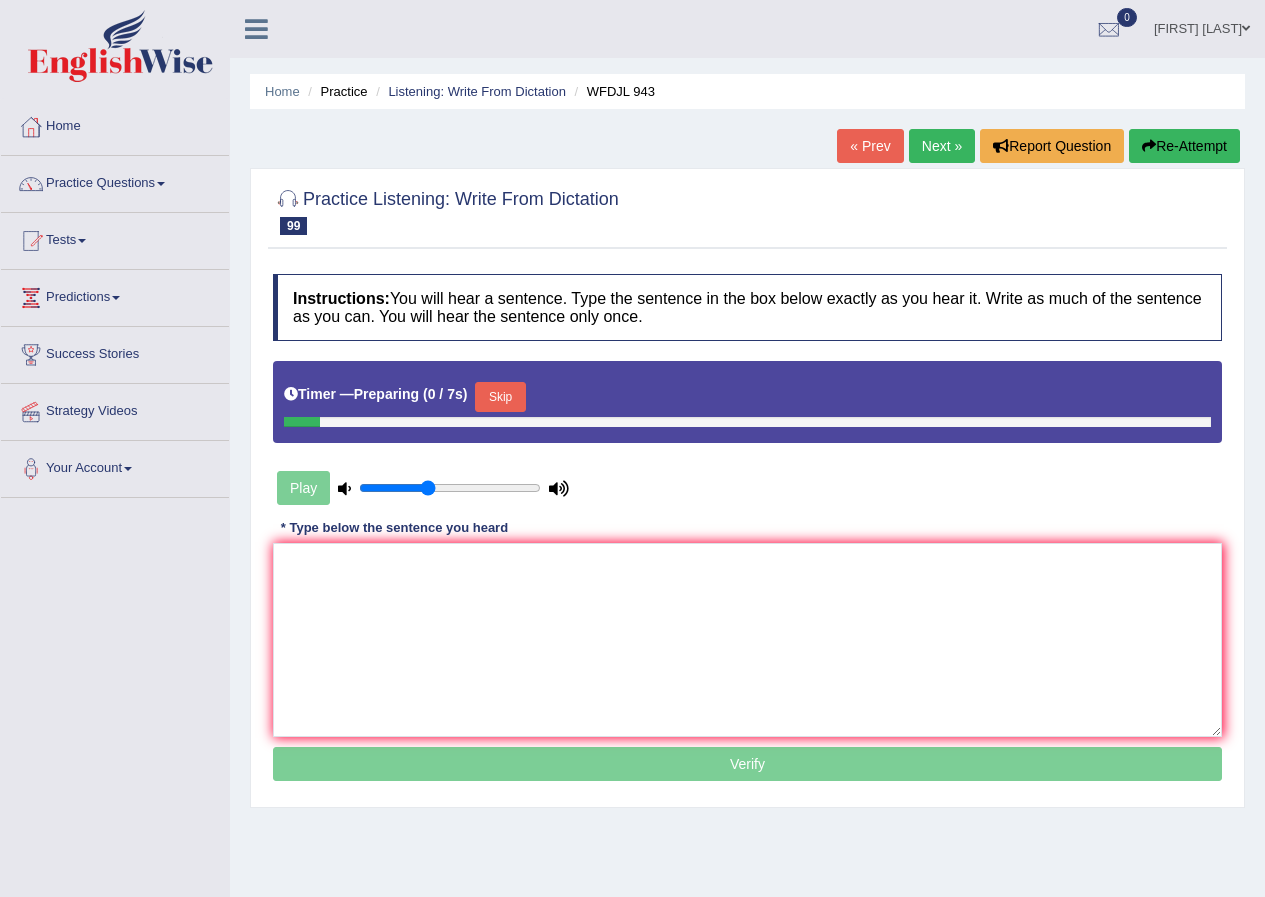 scroll, scrollTop: 0, scrollLeft: 0, axis: both 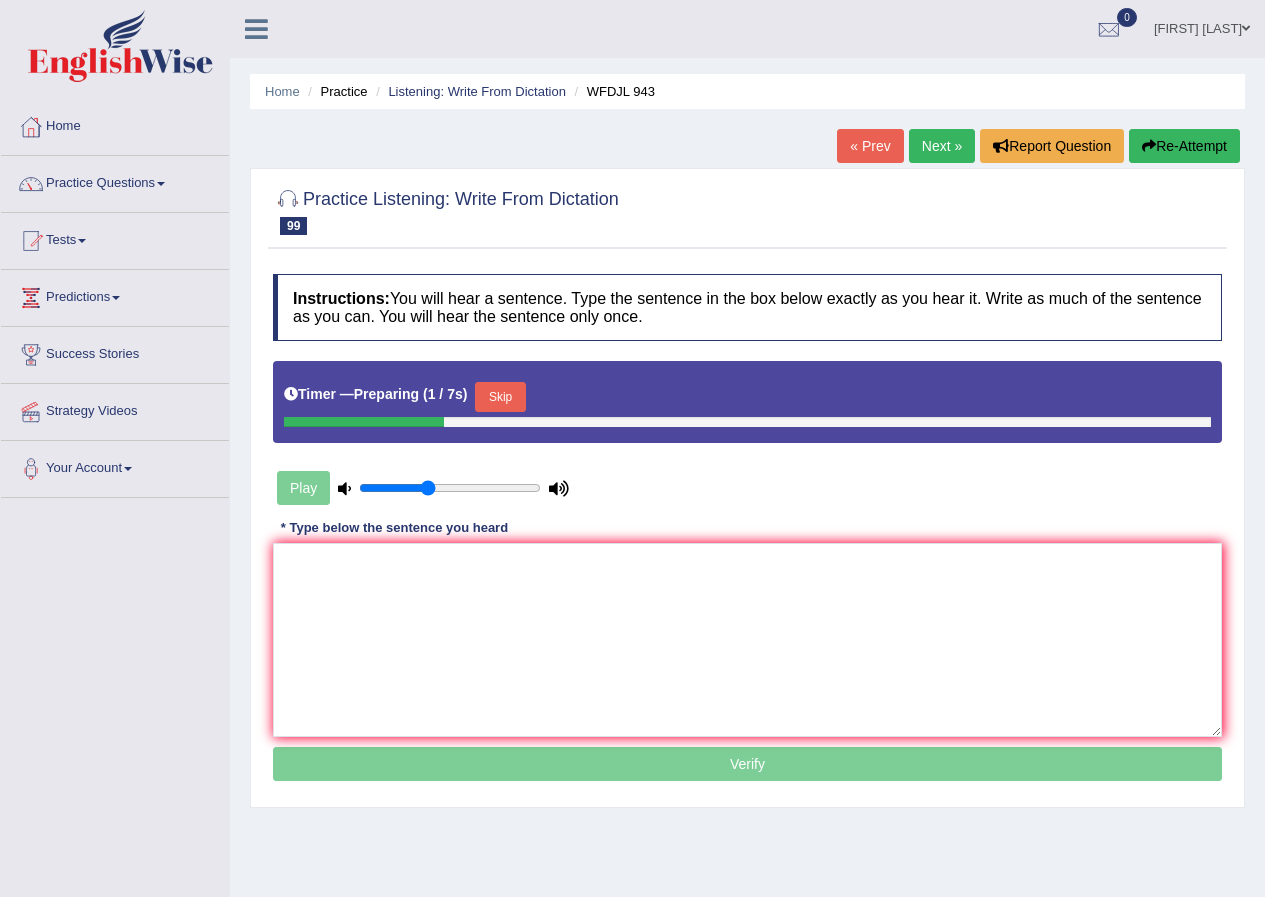click on "Instructions: You will hear a sentence. Type the sentence in the box below exactly as you hear it. Write as much of the sentence as you can. You will hear the sentence only once.
Timer — Preparing ( 1 / 7s ) Skip Play Transcript: You're not allowed to use your cell phones in the library here. * Type below the sentence you heard Accuracy Comparison for Writing Scores:
Red: Missed Words
Green: Correct Words
Blue: Added/Mistyped Words
Accuracy: Punctuation at the end You wrote first capital letter A.I. Engine Result: Processing... Verify" at bounding box center [747, 530] 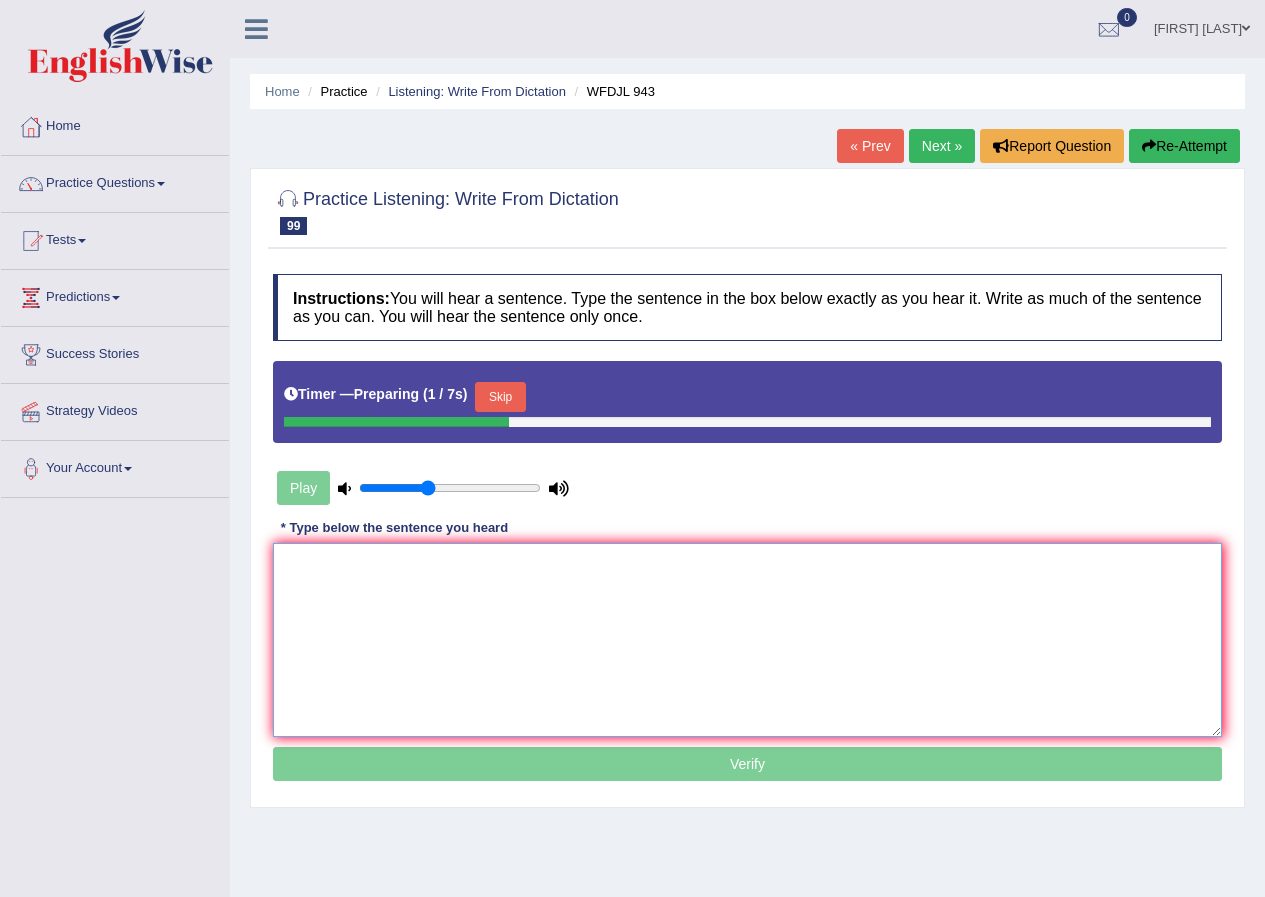 click at bounding box center (747, 640) 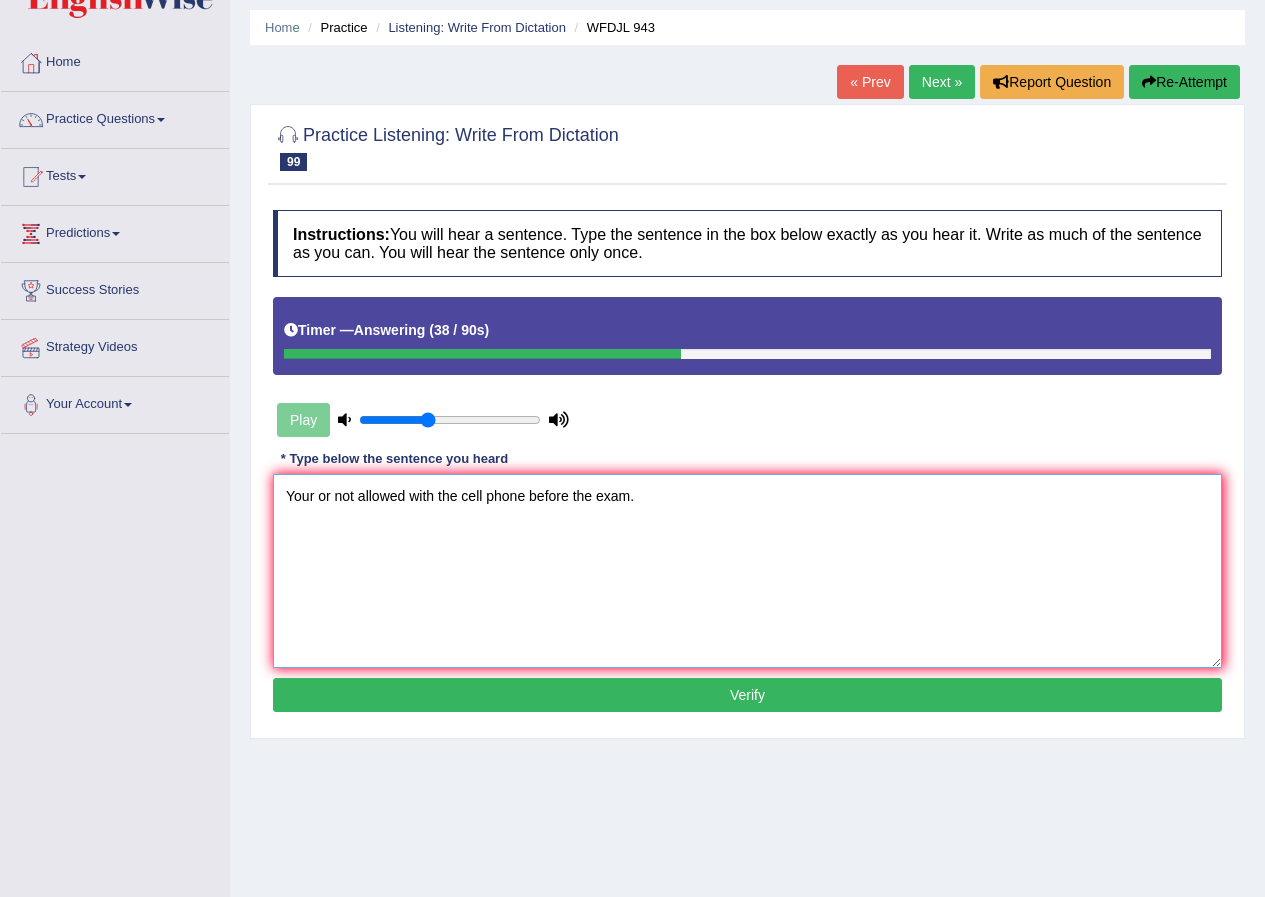 scroll, scrollTop: 100, scrollLeft: 0, axis: vertical 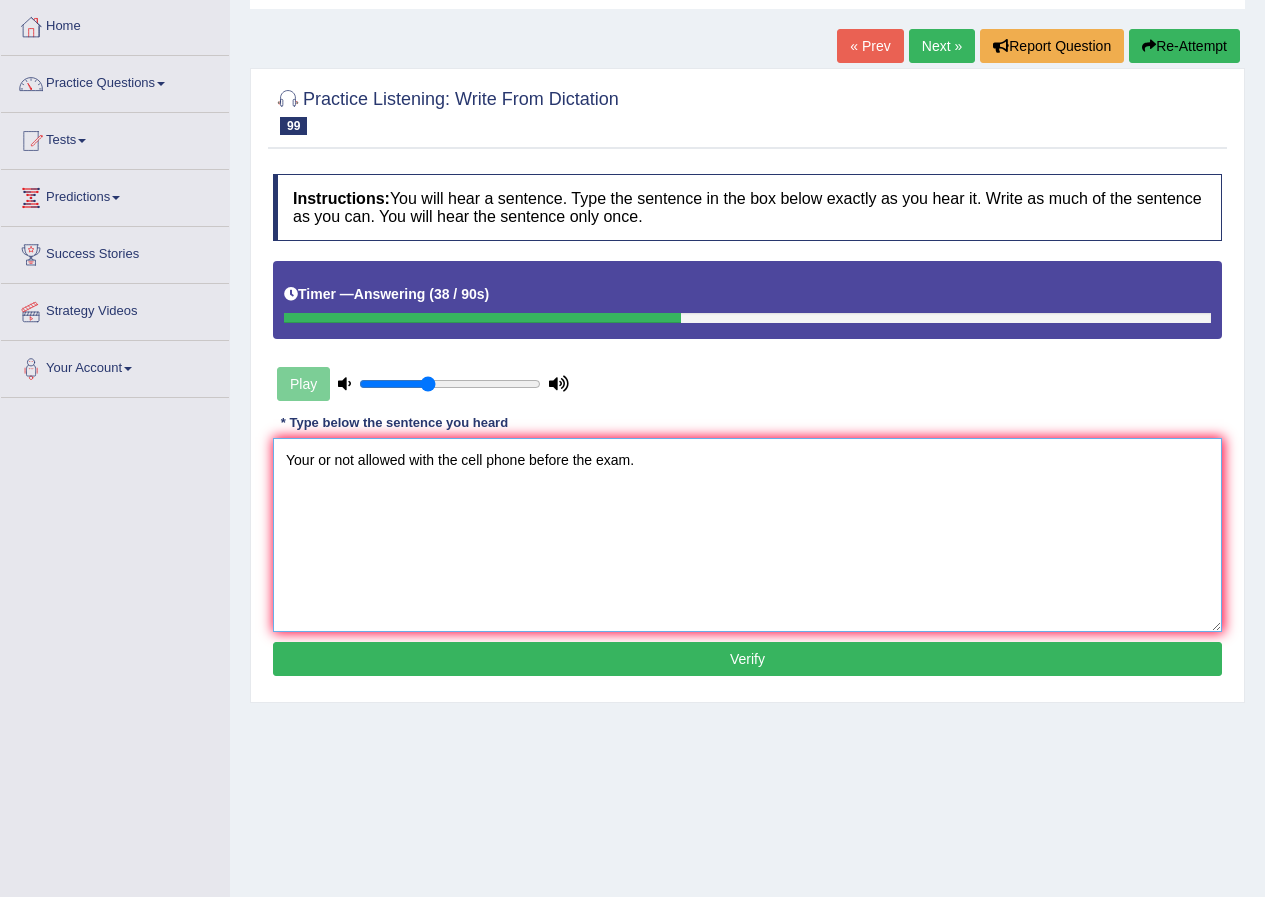 click on "Your or not allowed with the cell phone before the exam." at bounding box center (747, 535) 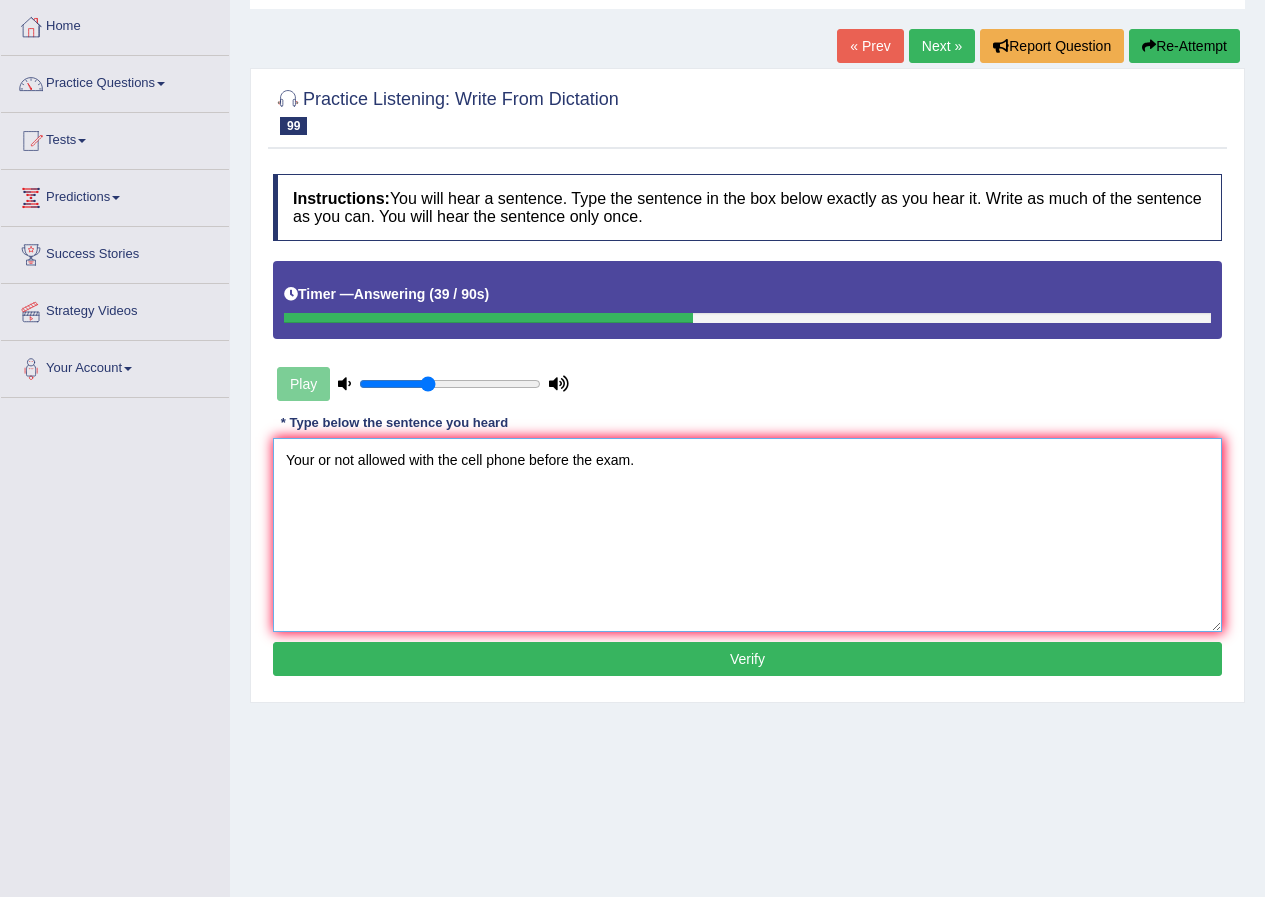 type on "Your or not allowed with the cell phone before the exam." 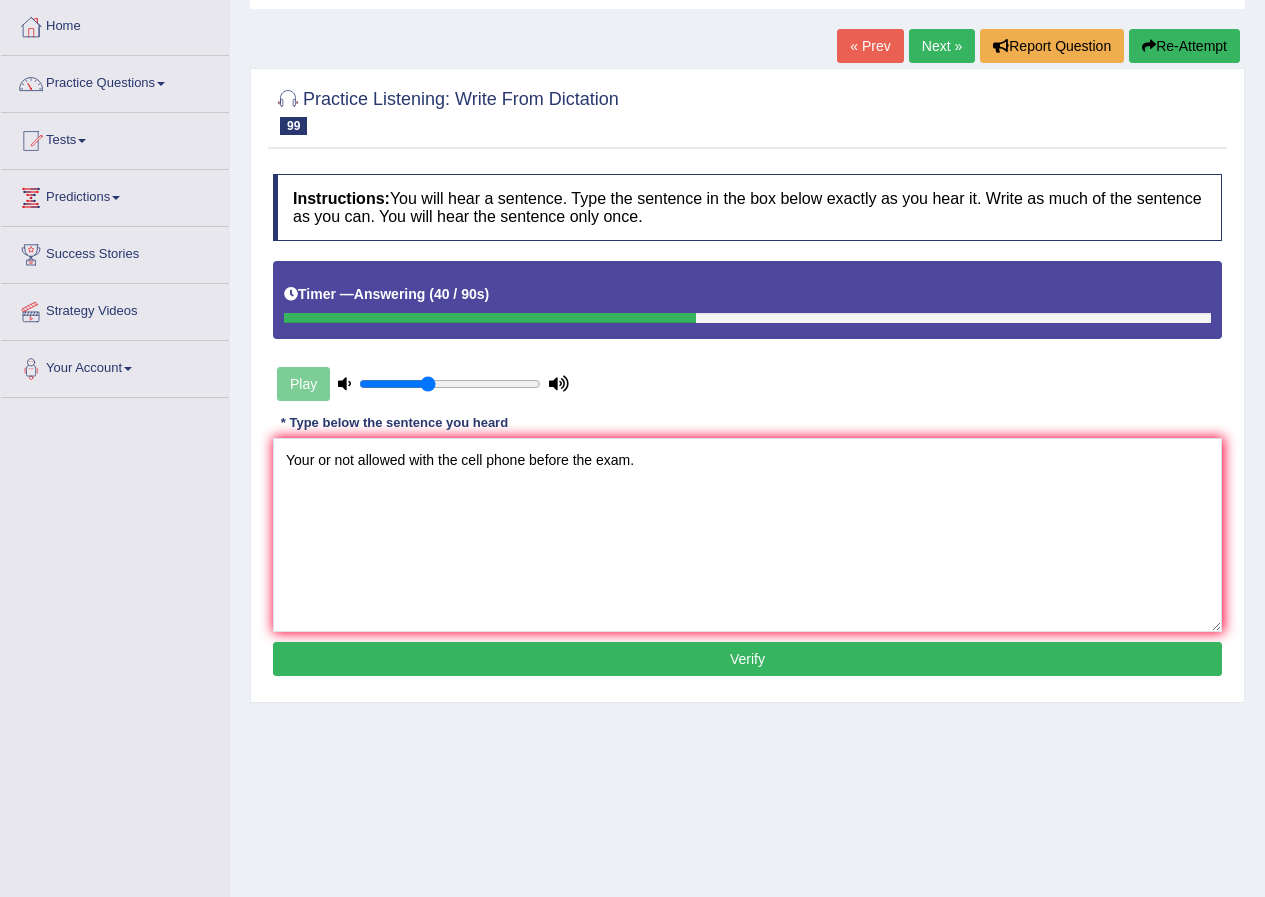 click on "Verify" at bounding box center (747, 659) 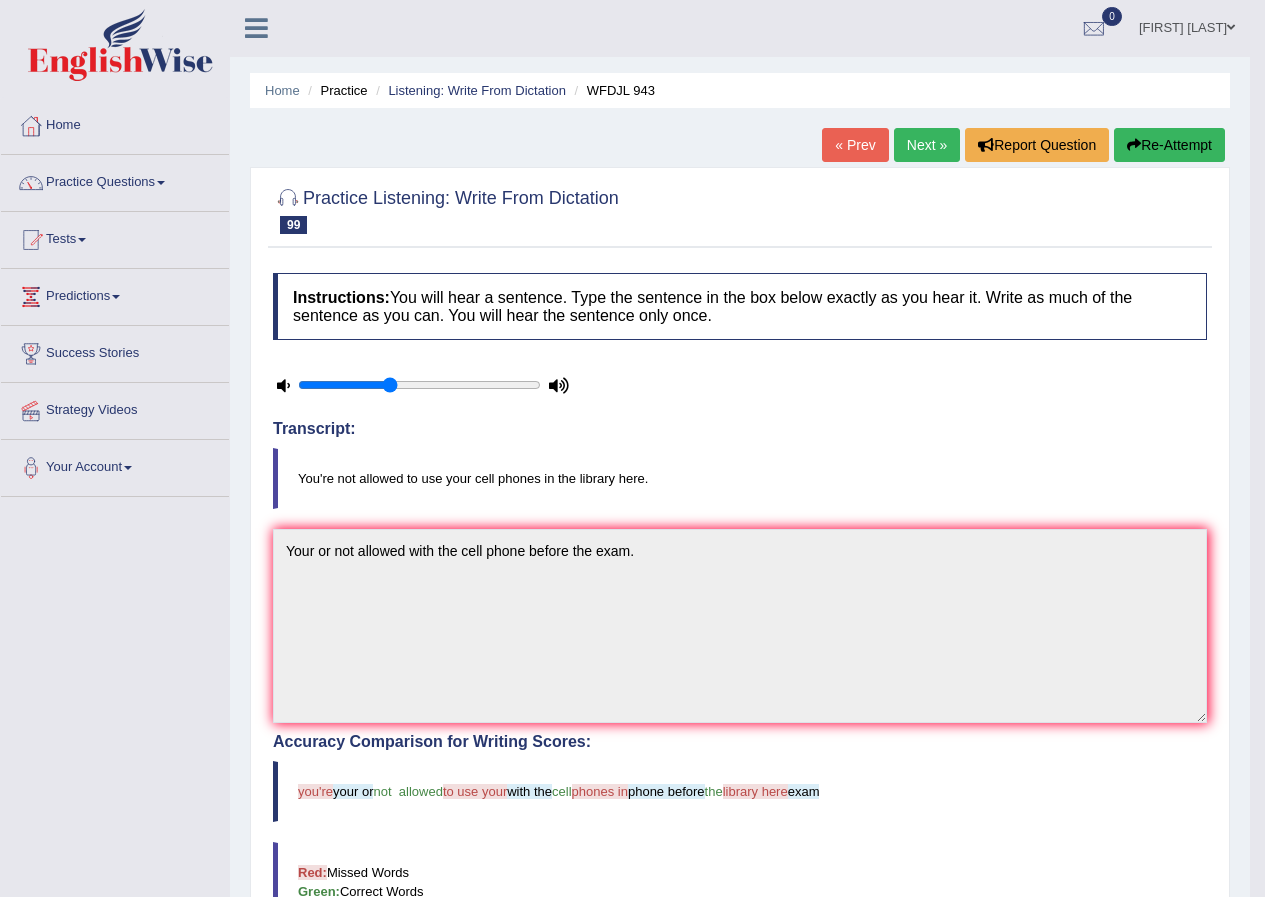 scroll, scrollTop: 0, scrollLeft: 0, axis: both 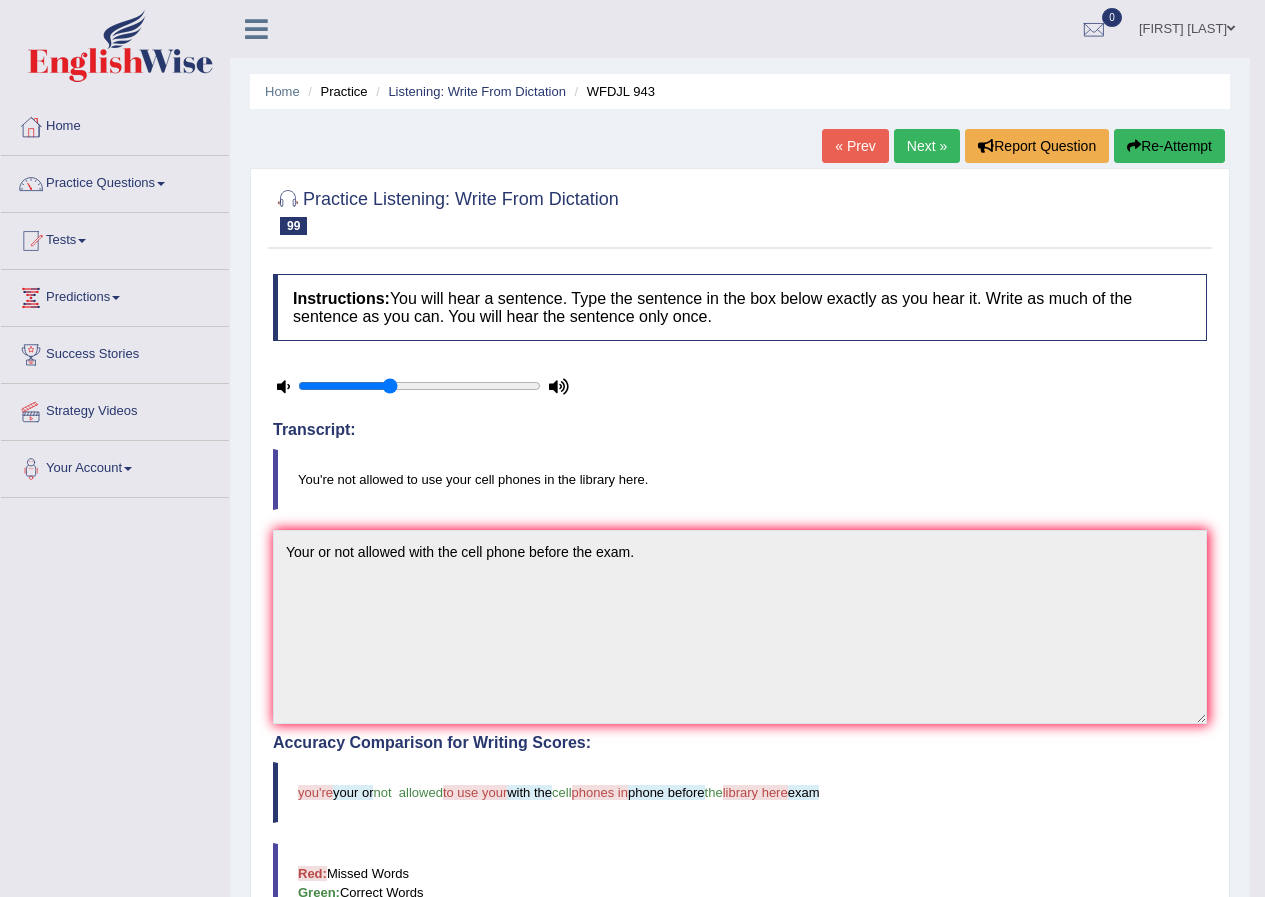 click on "Next »" at bounding box center (927, 146) 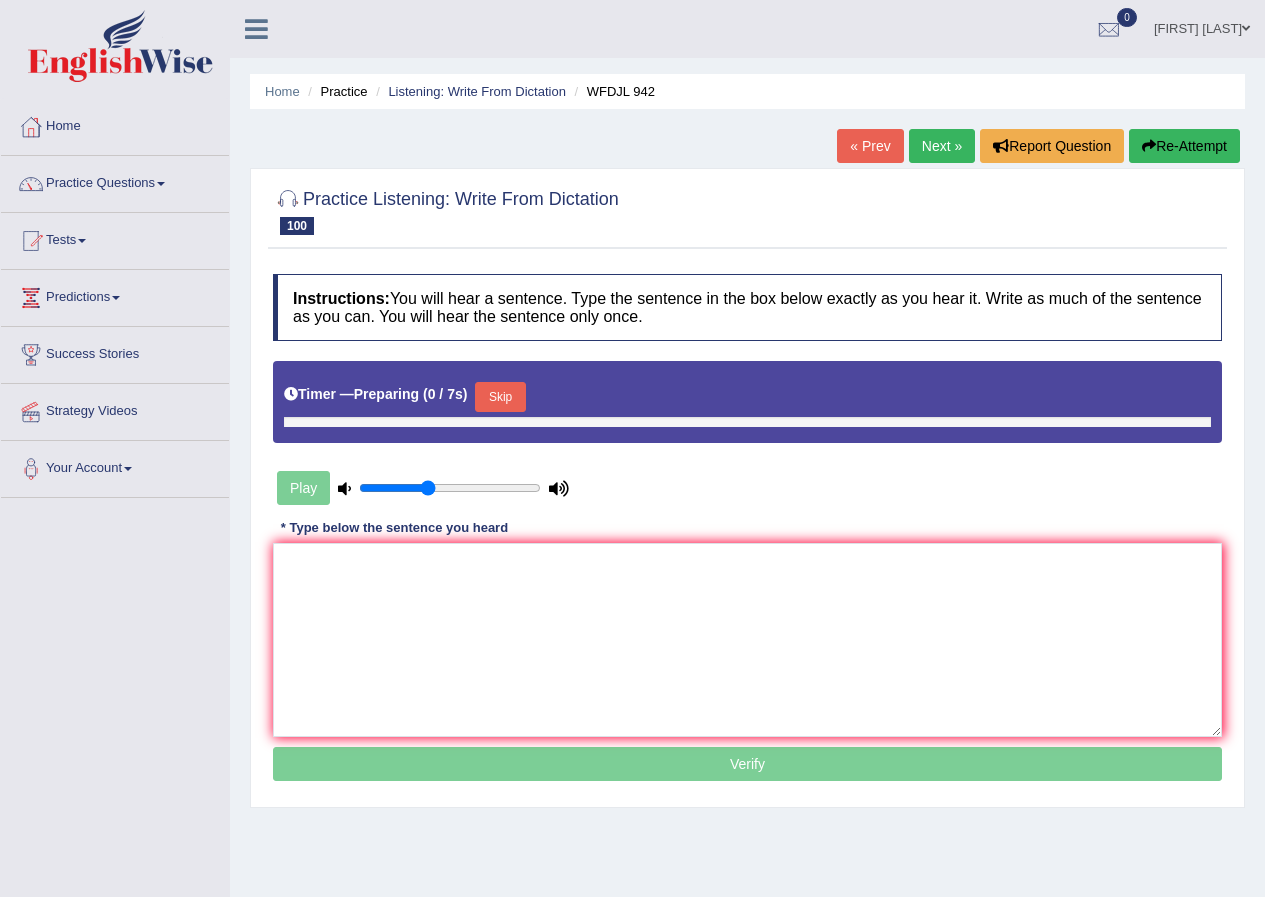 scroll, scrollTop: 0, scrollLeft: 0, axis: both 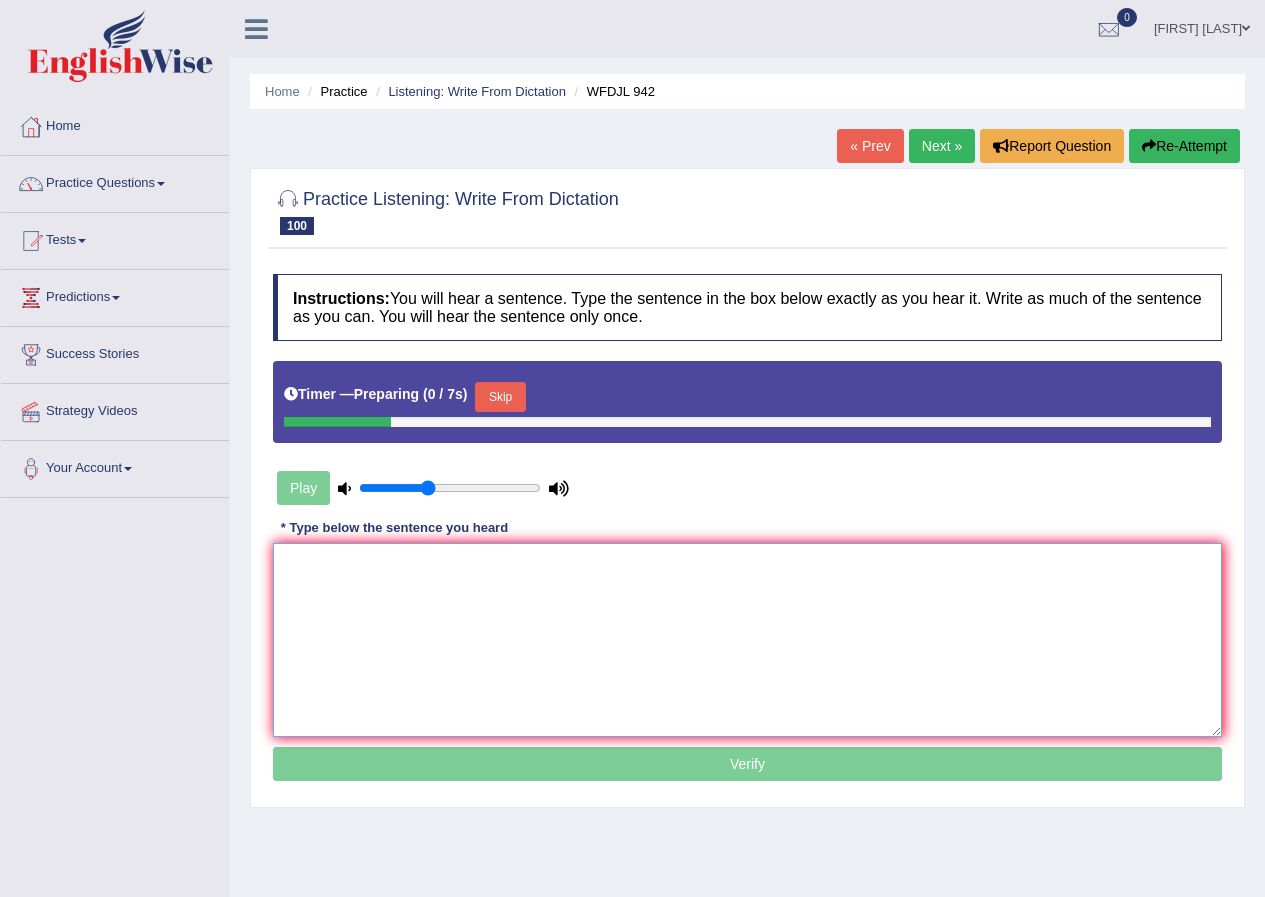 click at bounding box center [747, 640] 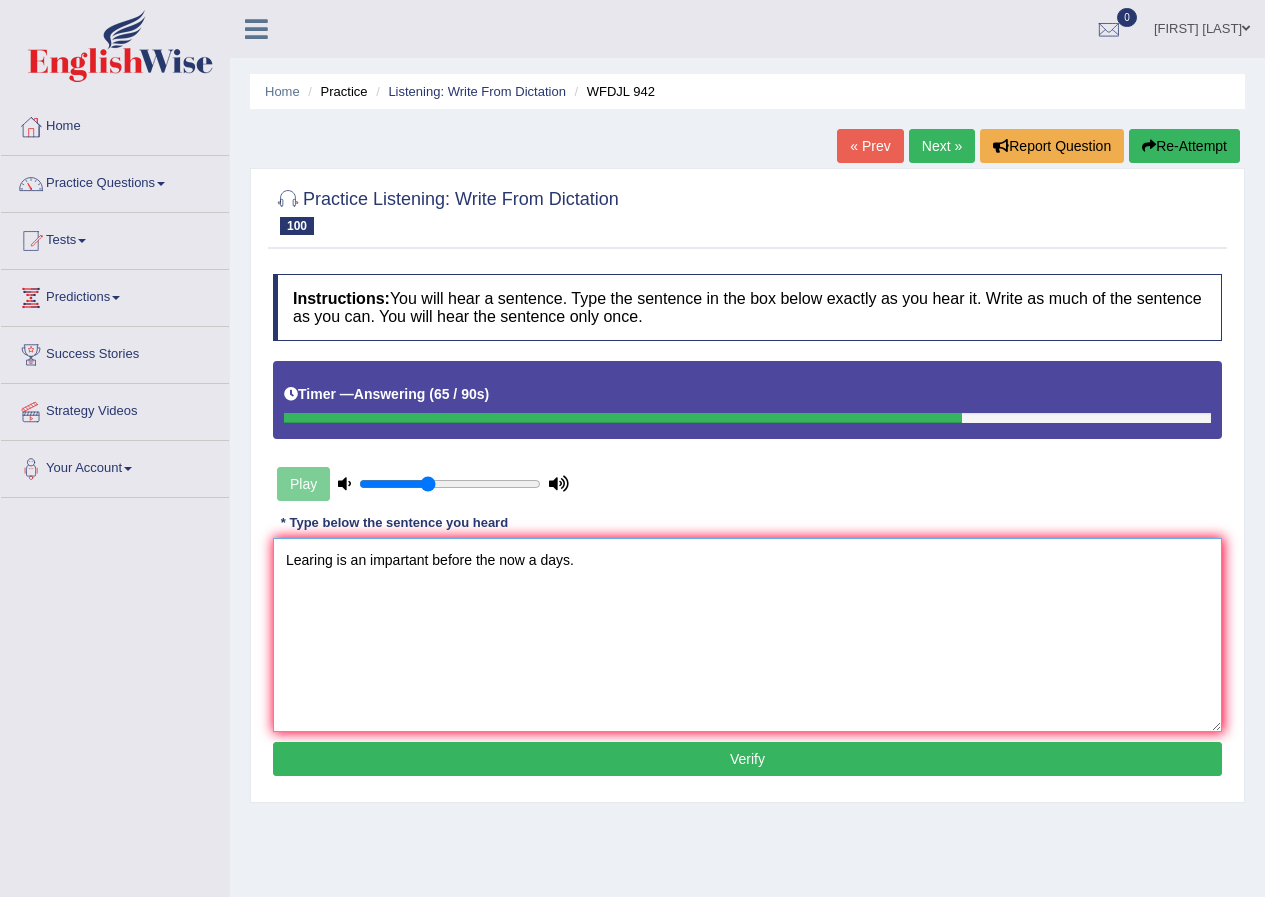 type on "Learing is an impartant before the now a days." 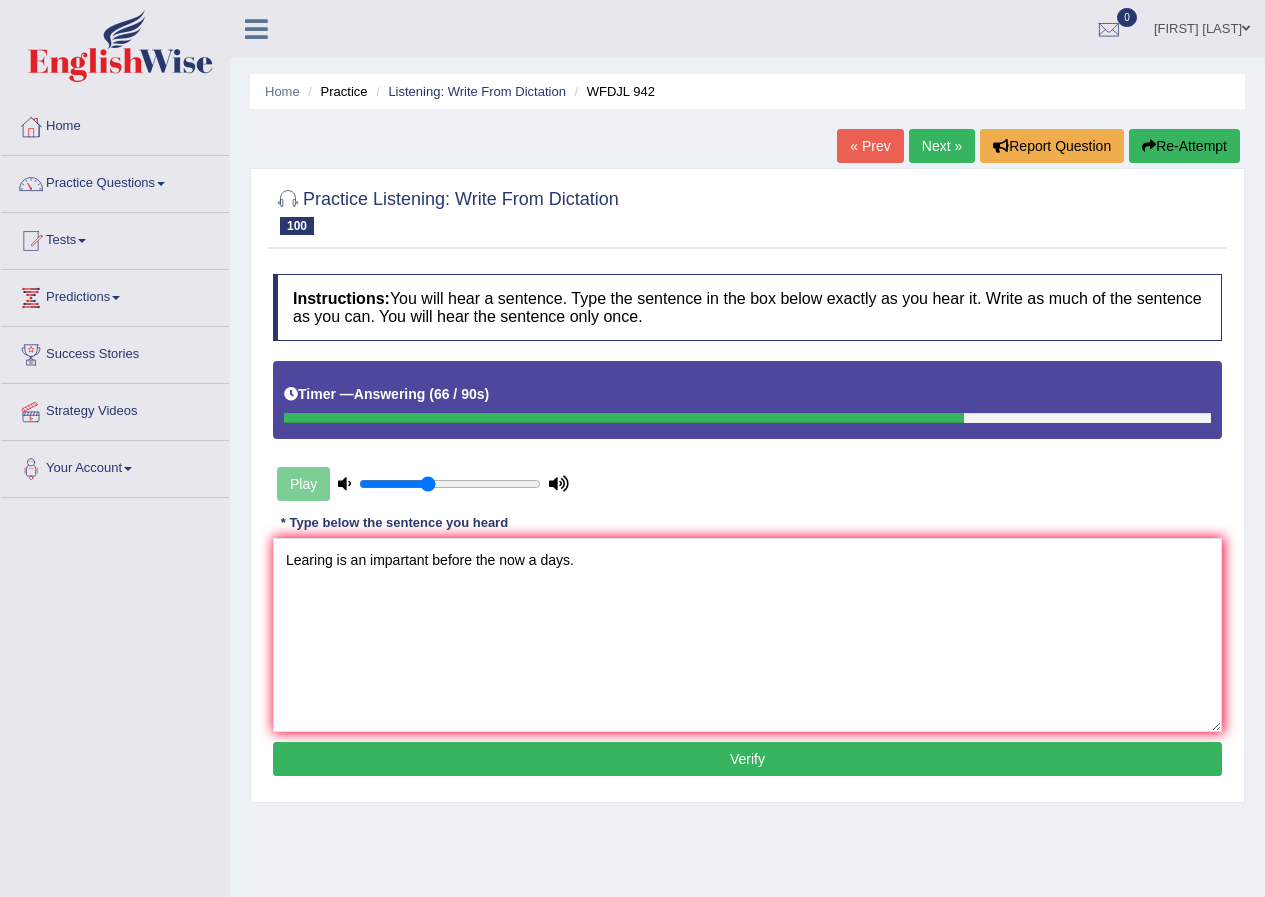 click on "Verify" at bounding box center (747, 759) 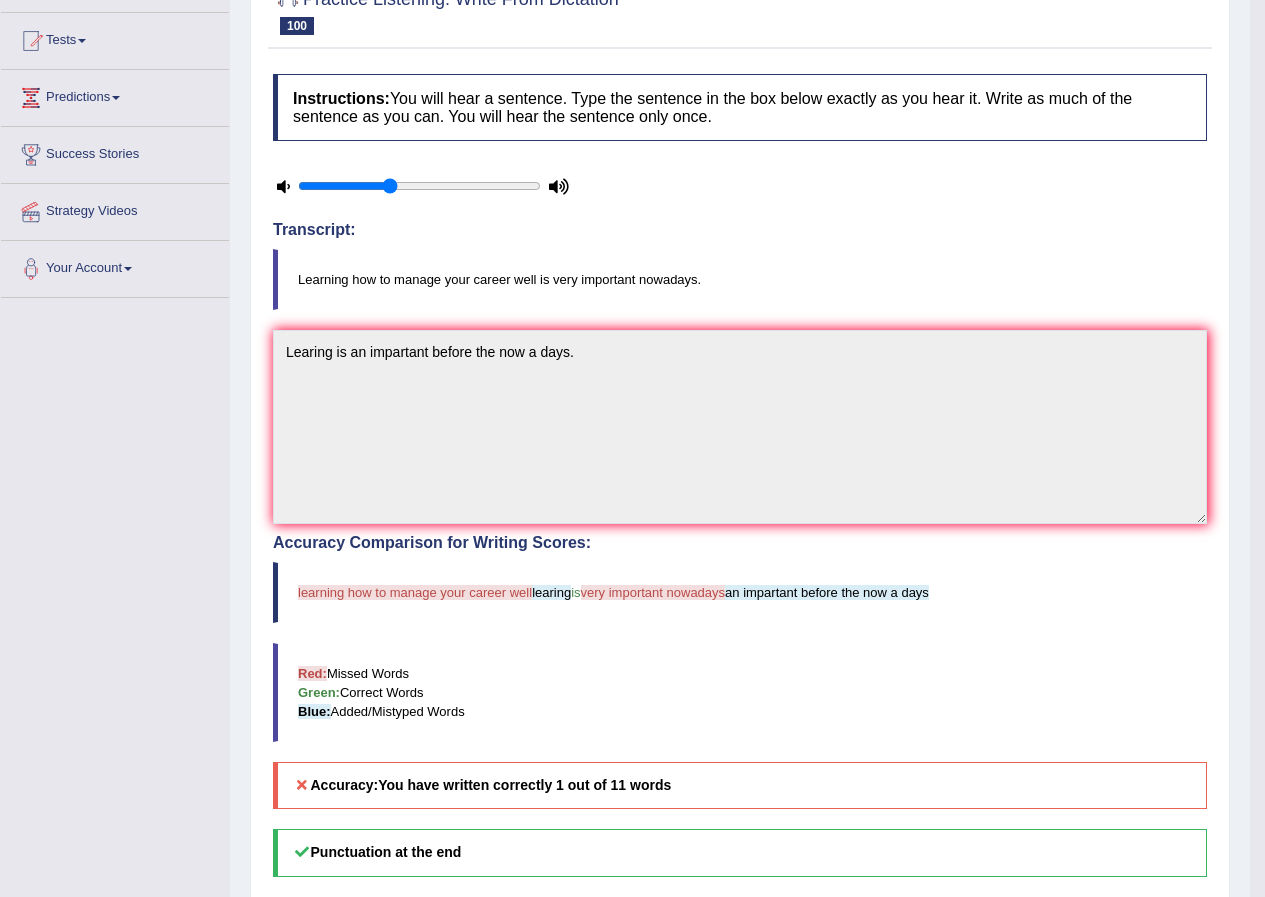 scroll, scrollTop: 0, scrollLeft: 0, axis: both 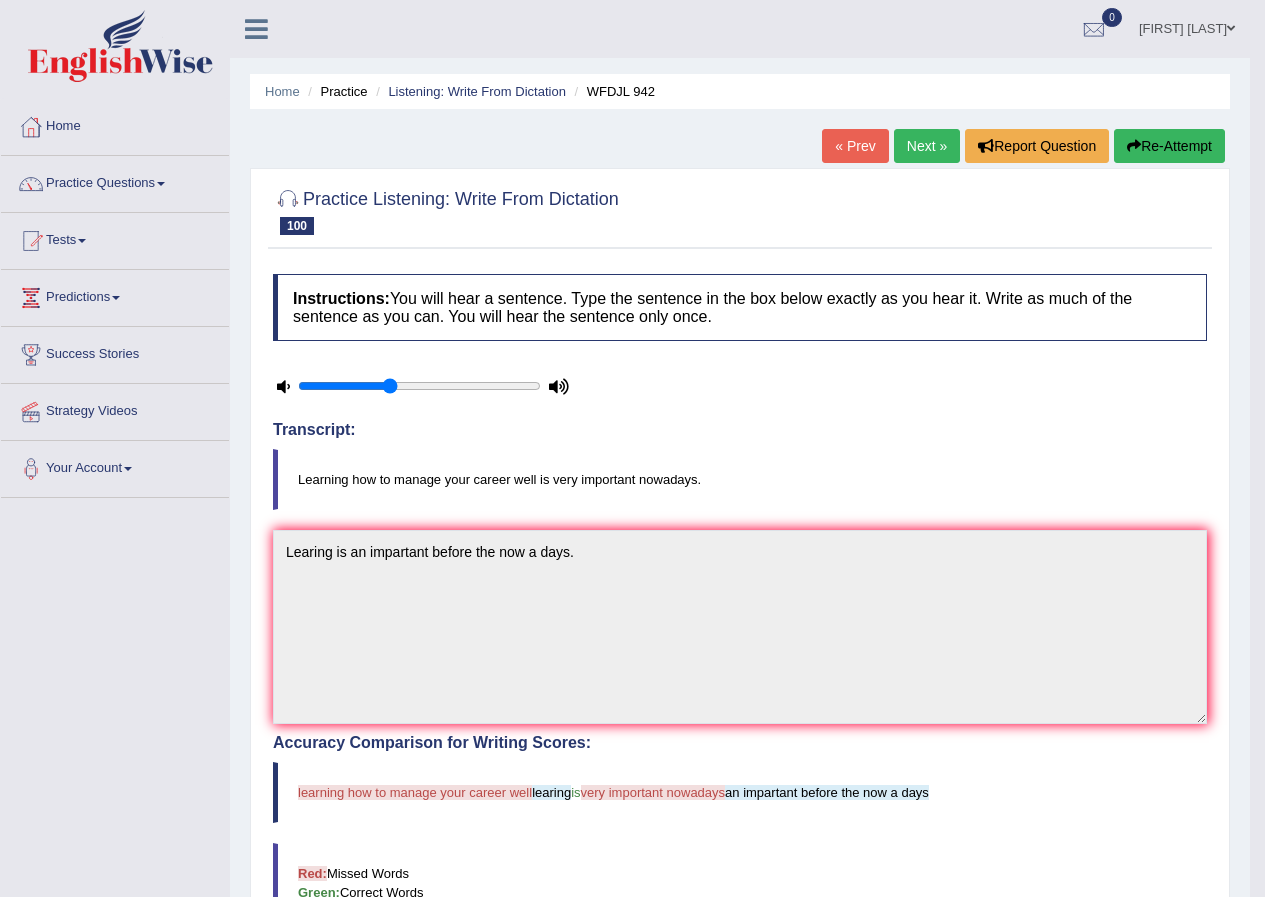 click on "Next »" at bounding box center [927, 146] 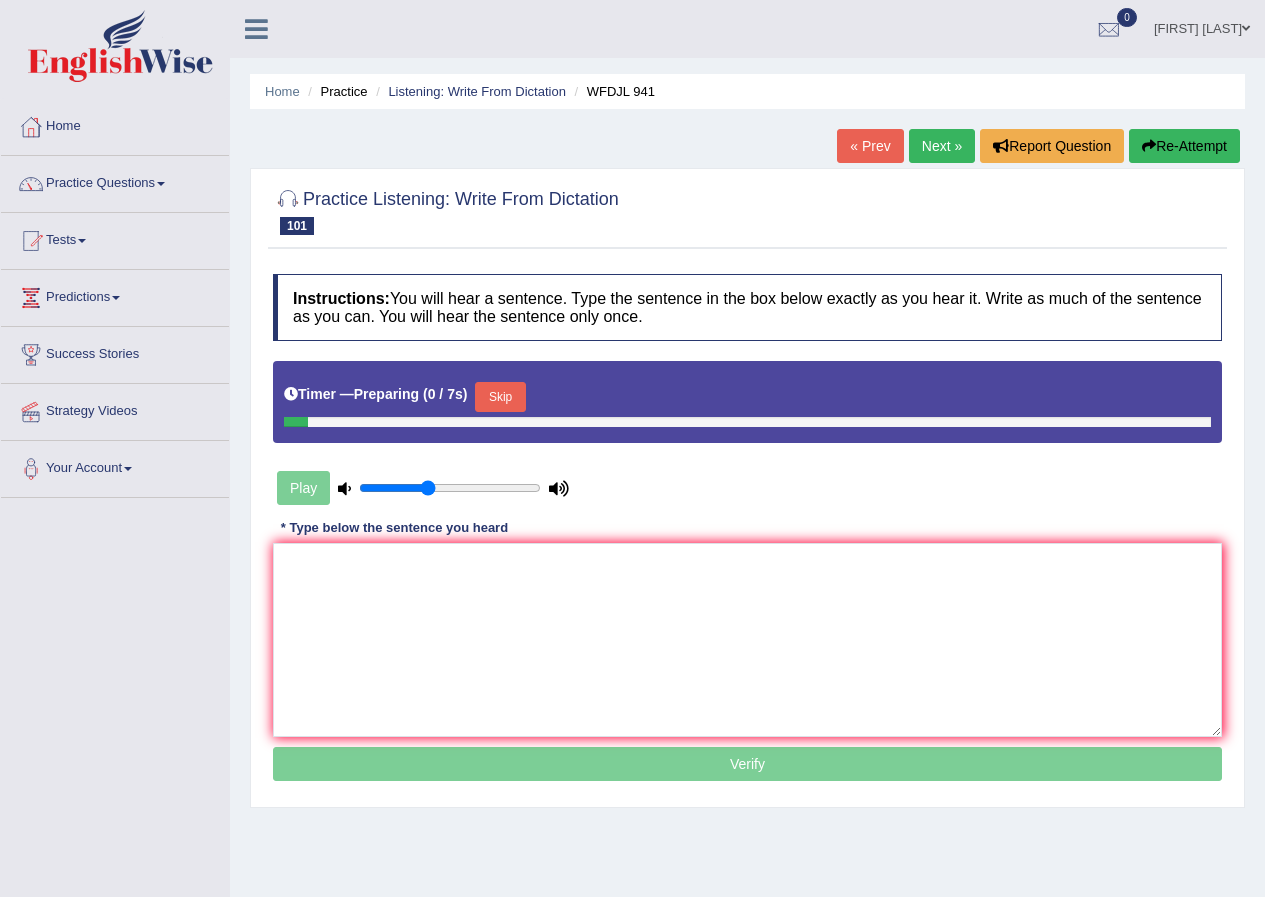 scroll, scrollTop: 0, scrollLeft: 0, axis: both 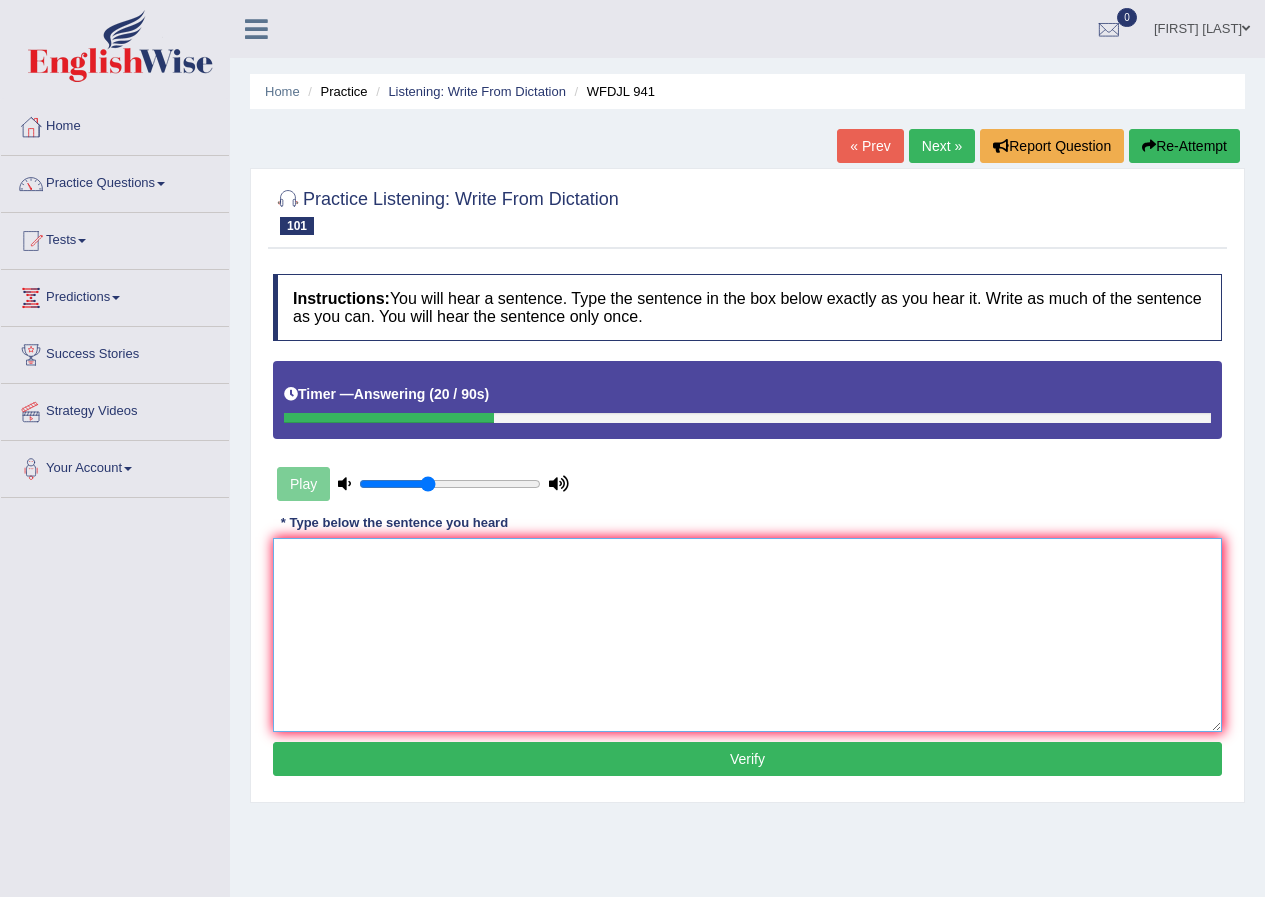 click at bounding box center (747, 635) 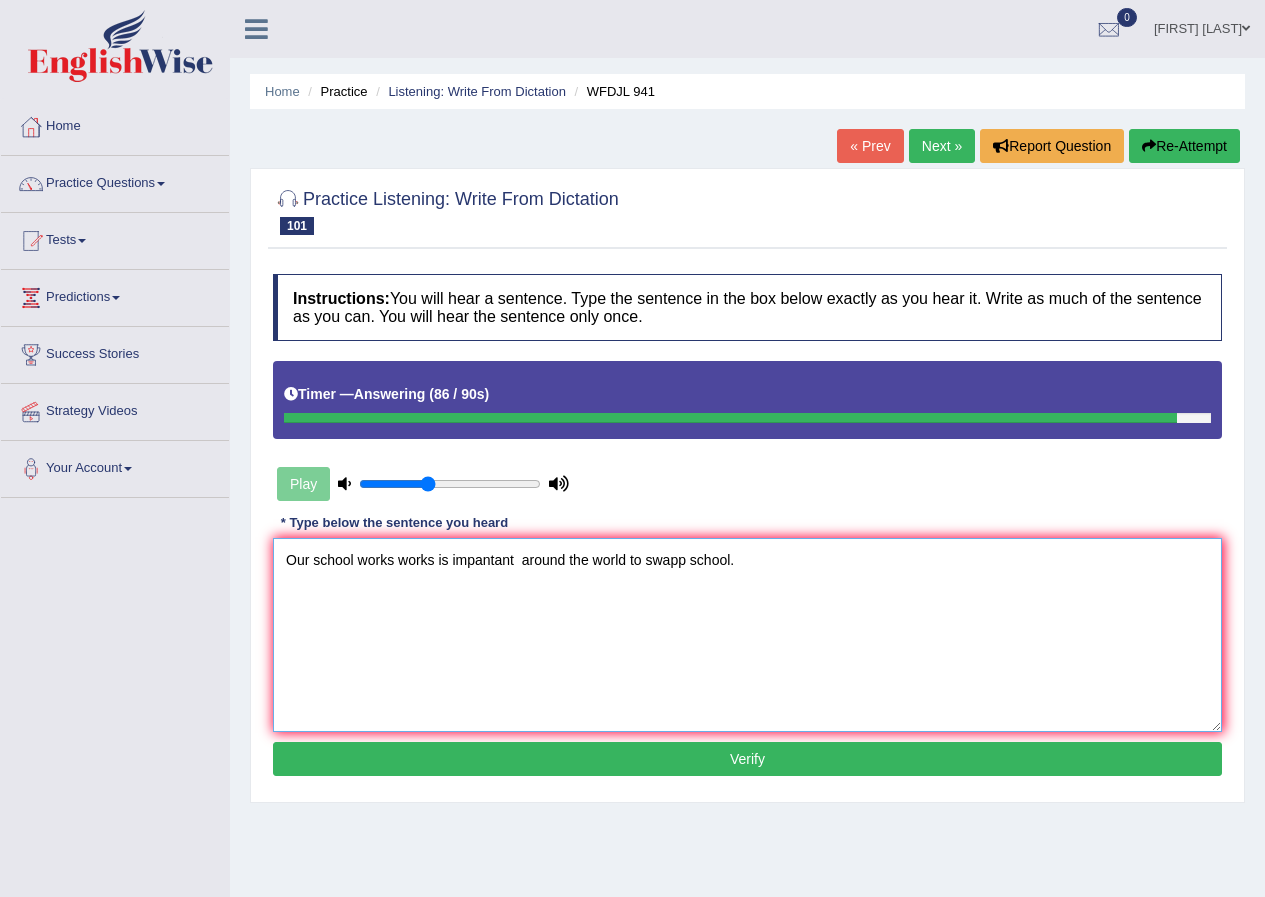 type on "Our school works works is impantant  around the world to swapp school." 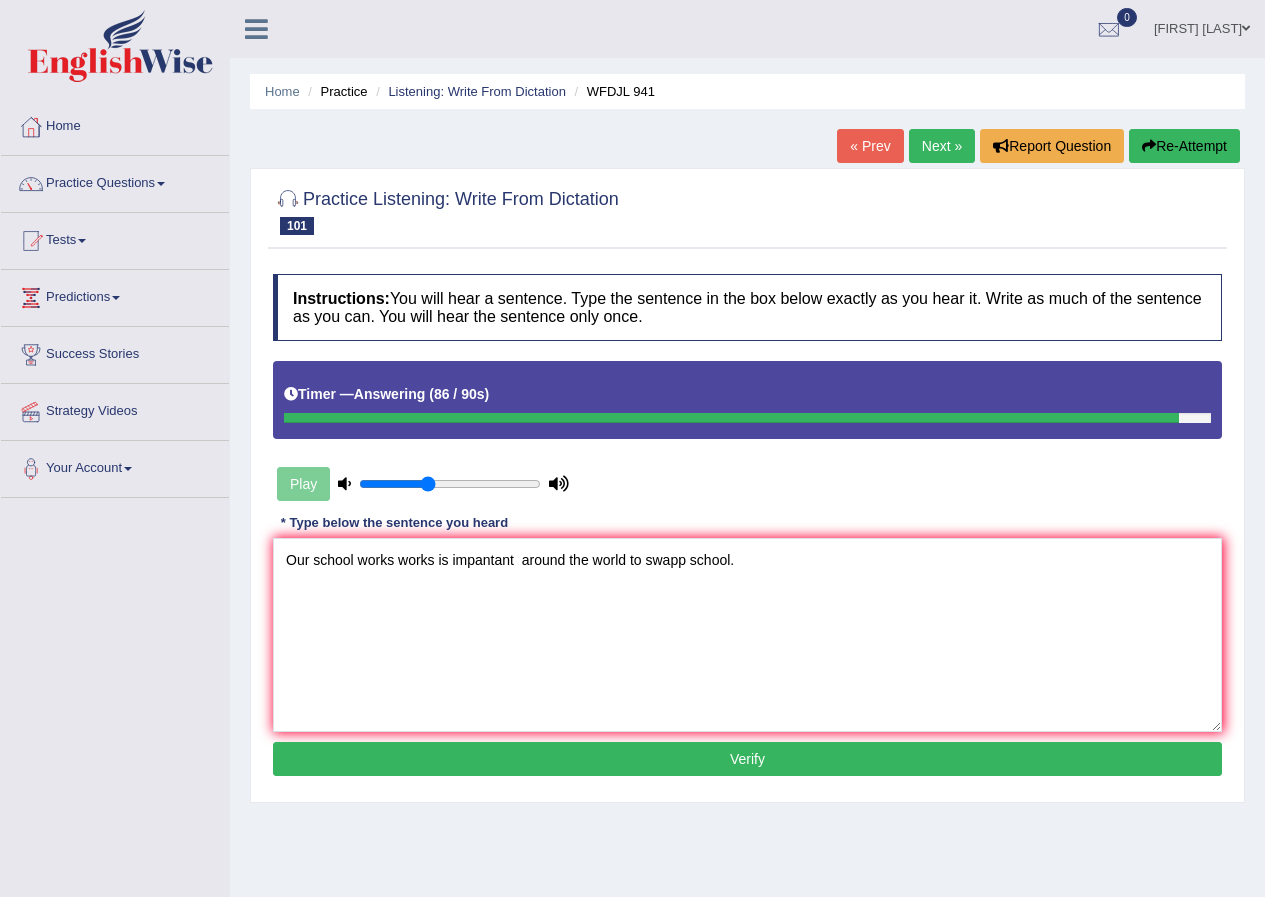 click on "Verify" at bounding box center [747, 759] 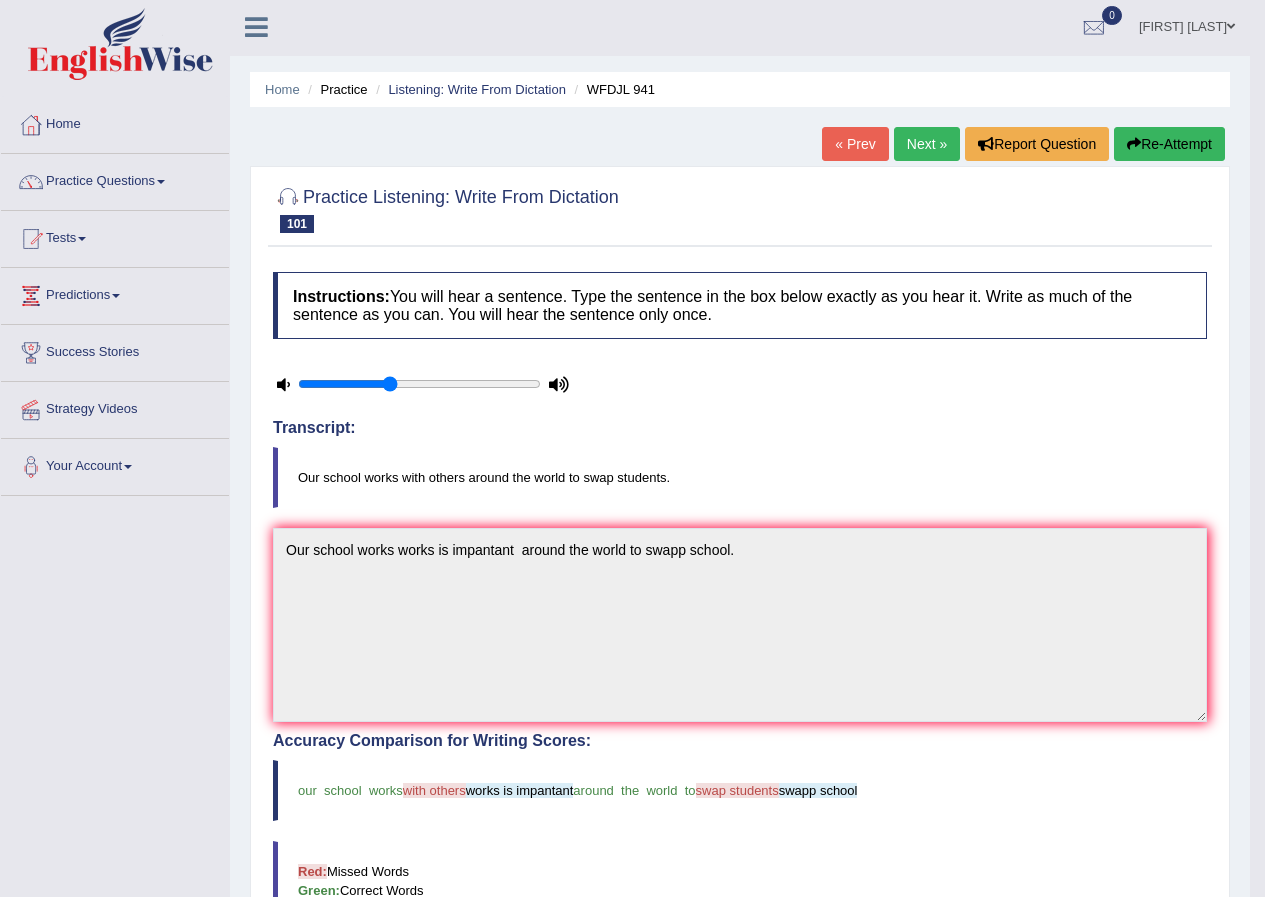 scroll, scrollTop: 0, scrollLeft: 0, axis: both 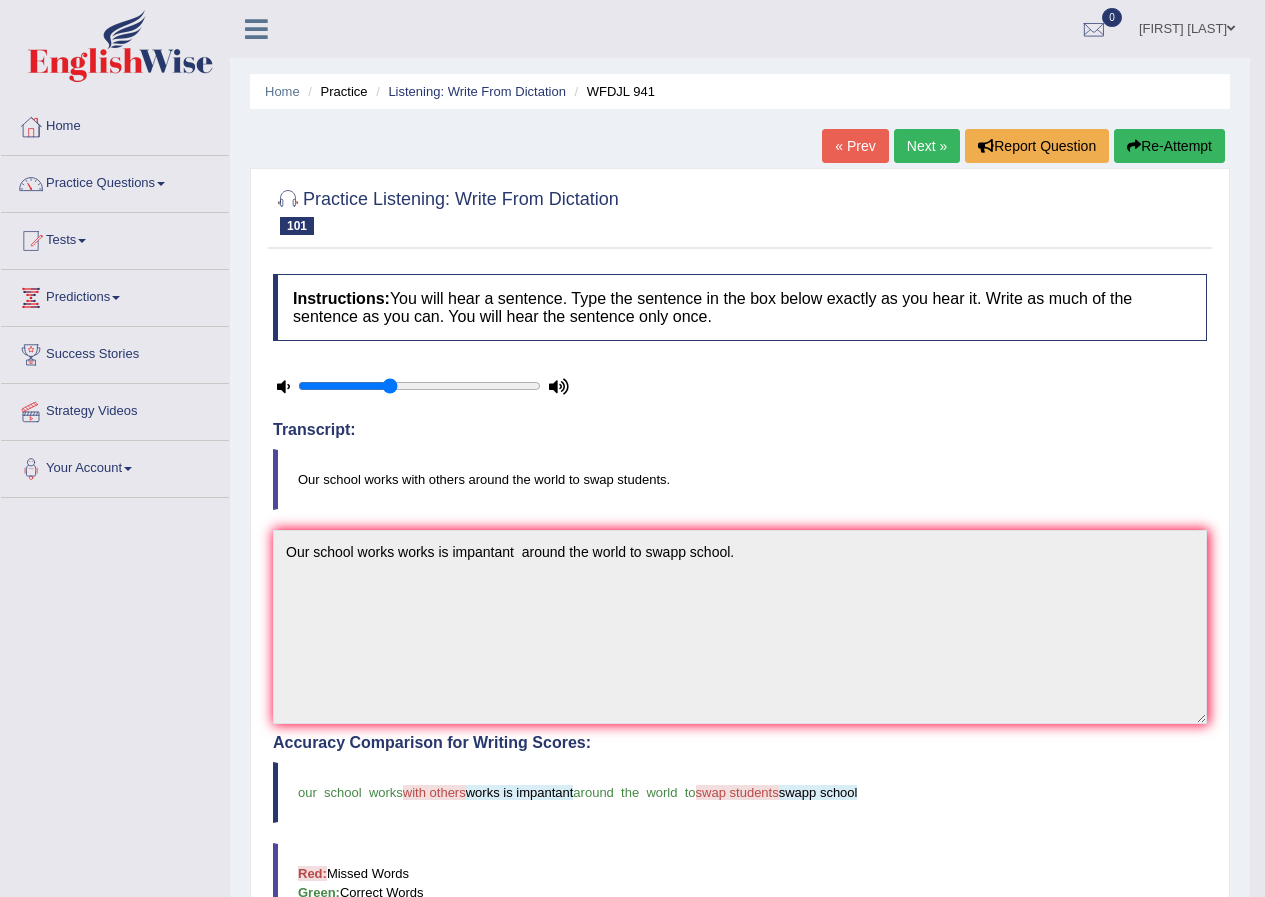 click on "Next »" at bounding box center [927, 146] 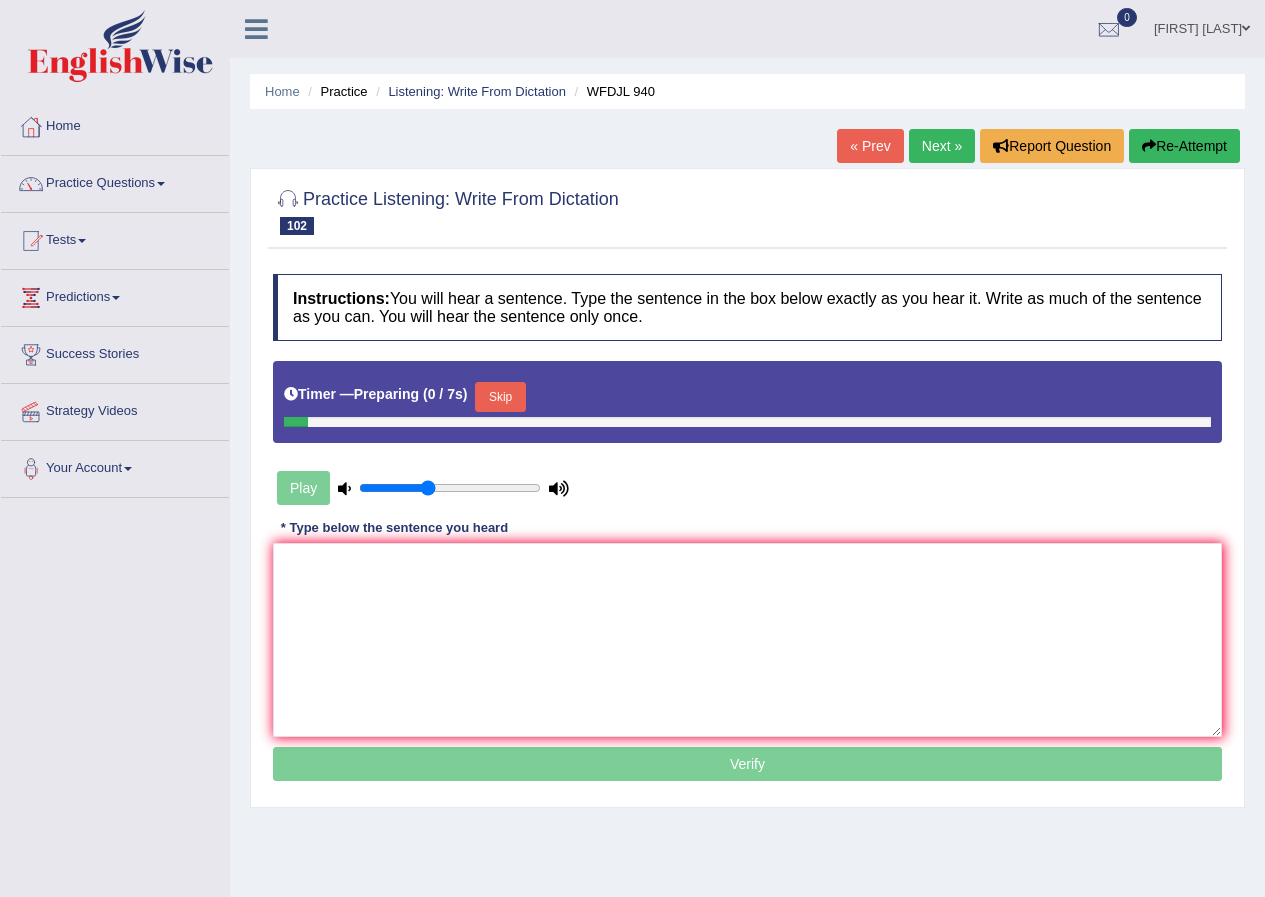 scroll, scrollTop: 0, scrollLeft: 0, axis: both 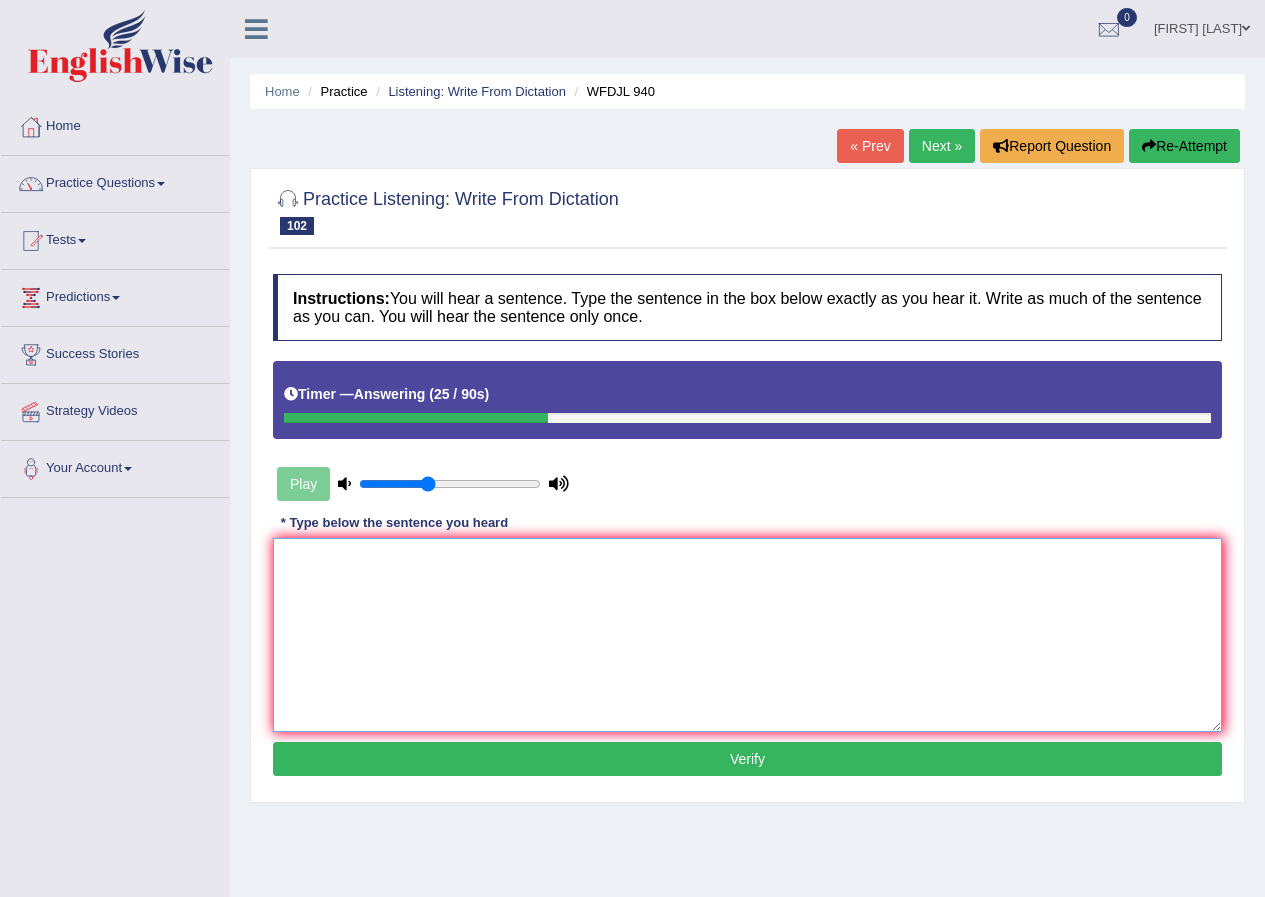 click at bounding box center (747, 635) 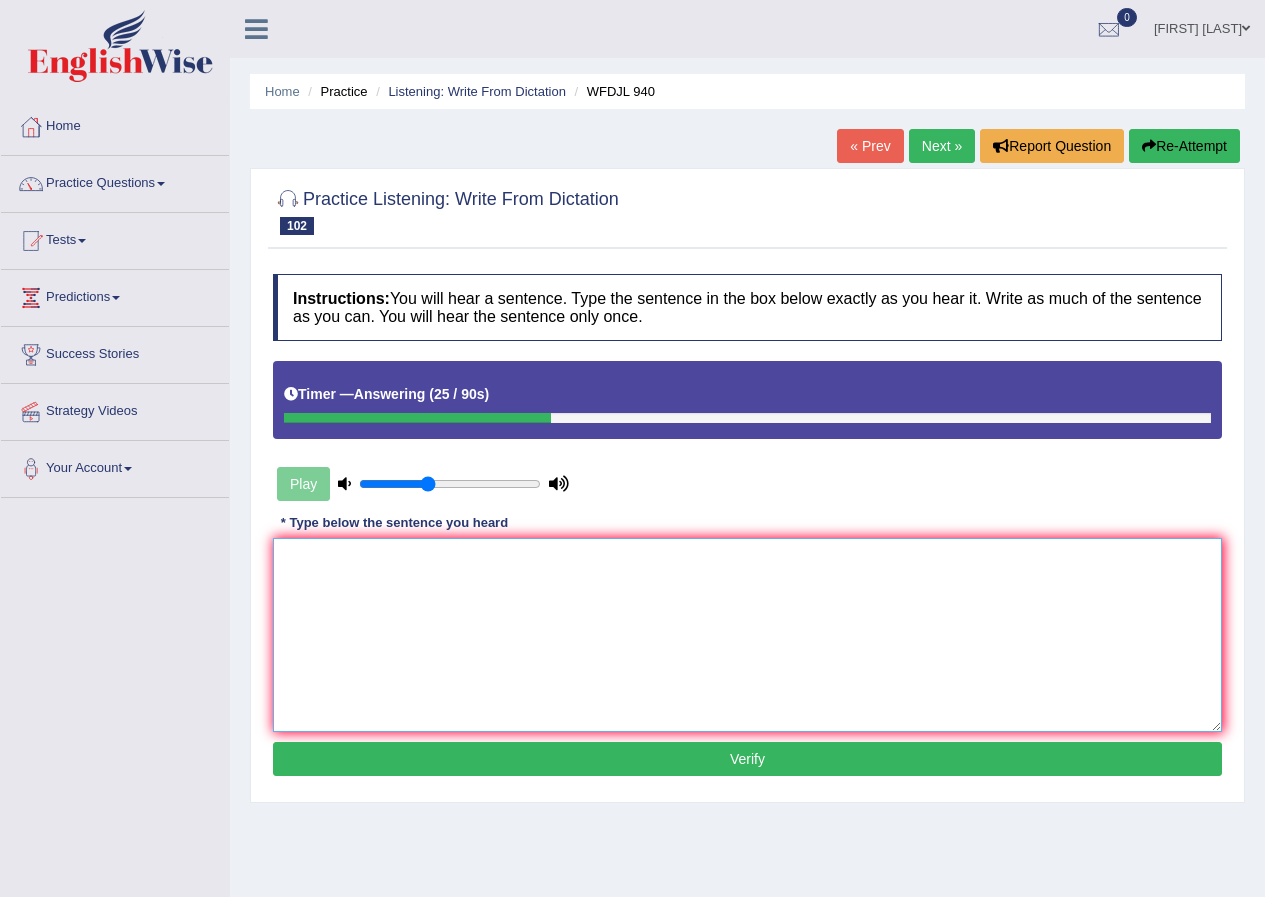 click at bounding box center (747, 635) 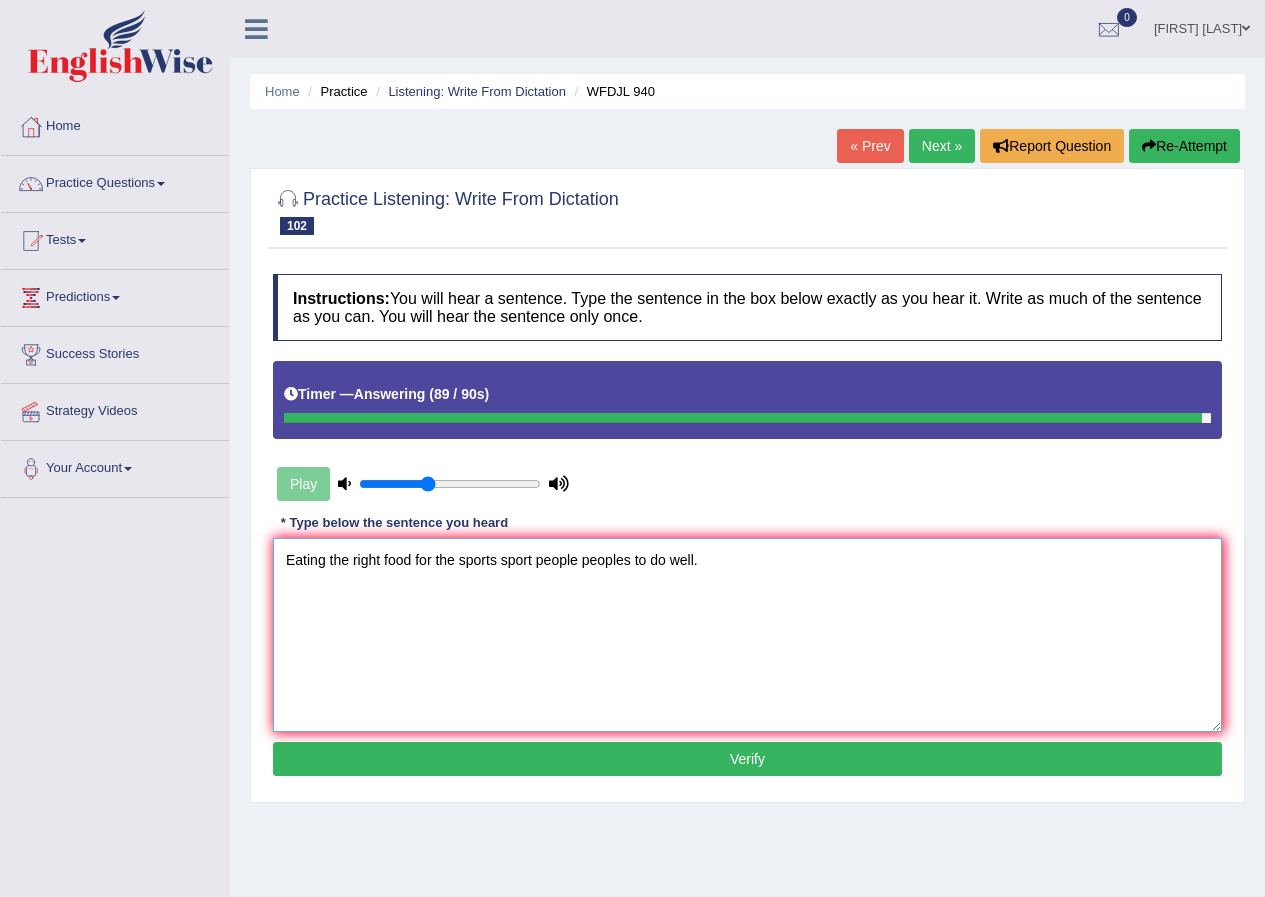 type on "Eating the right food for the sports sport people peoples to do well." 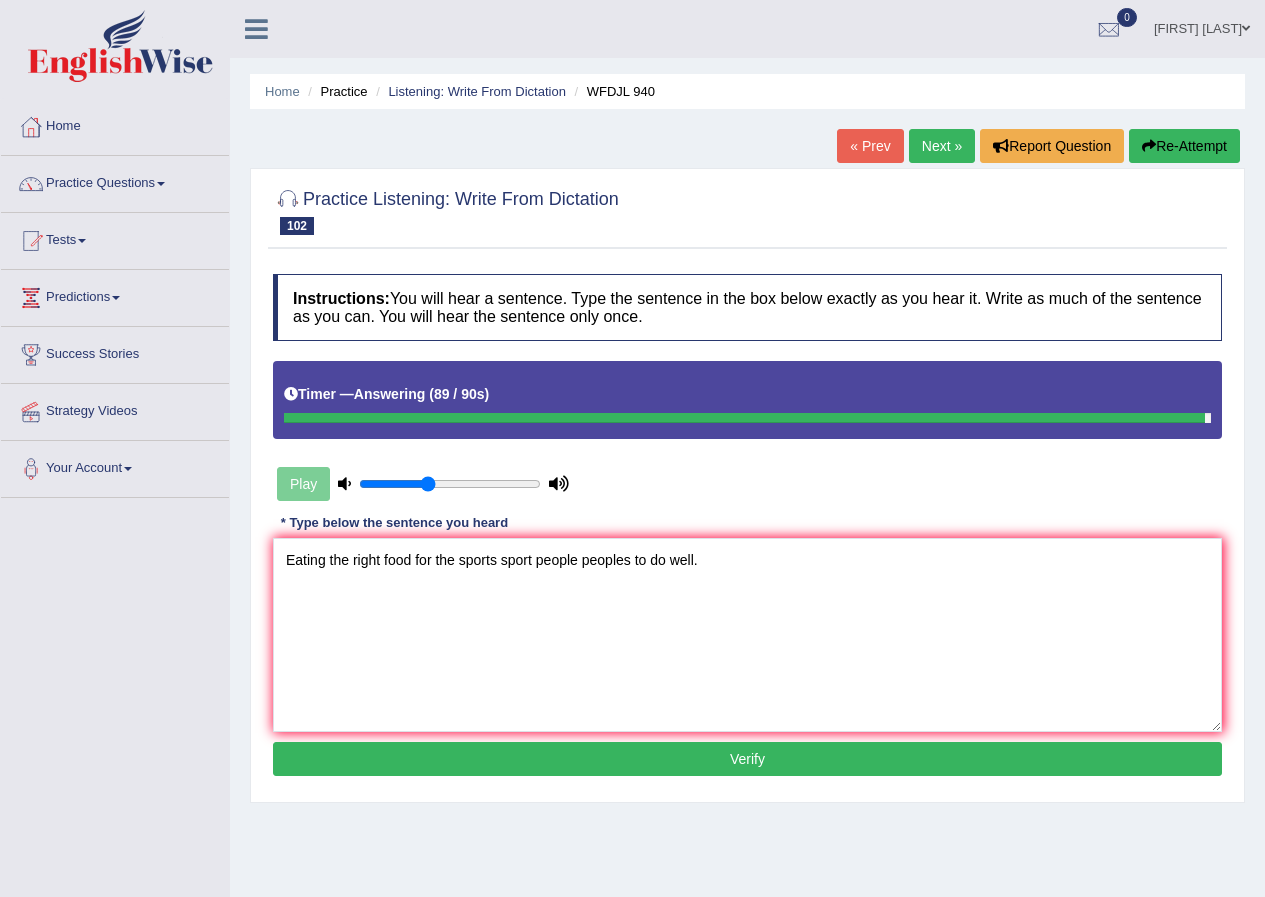 click on "Verify" at bounding box center (747, 759) 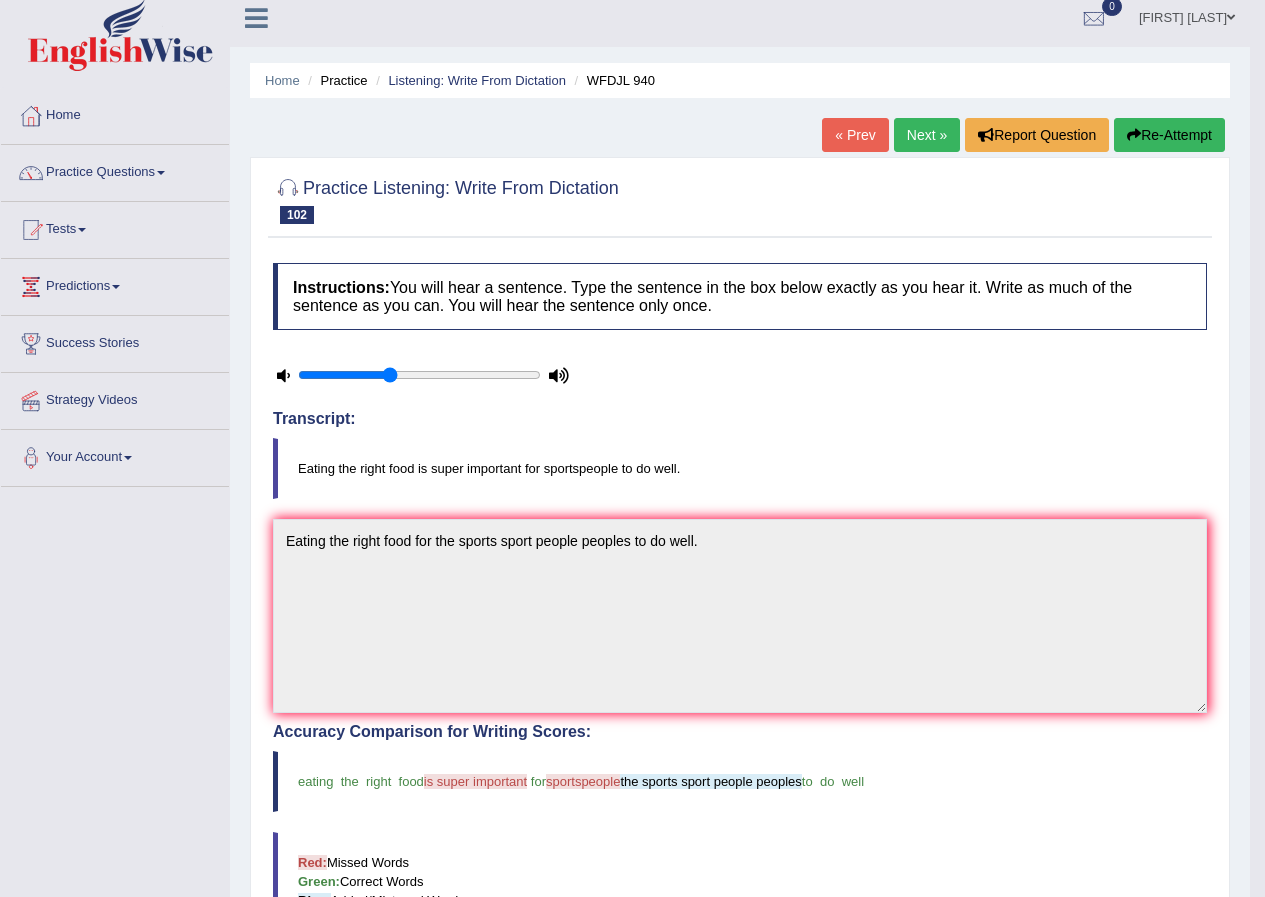 scroll, scrollTop: 0, scrollLeft: 0, axis: both 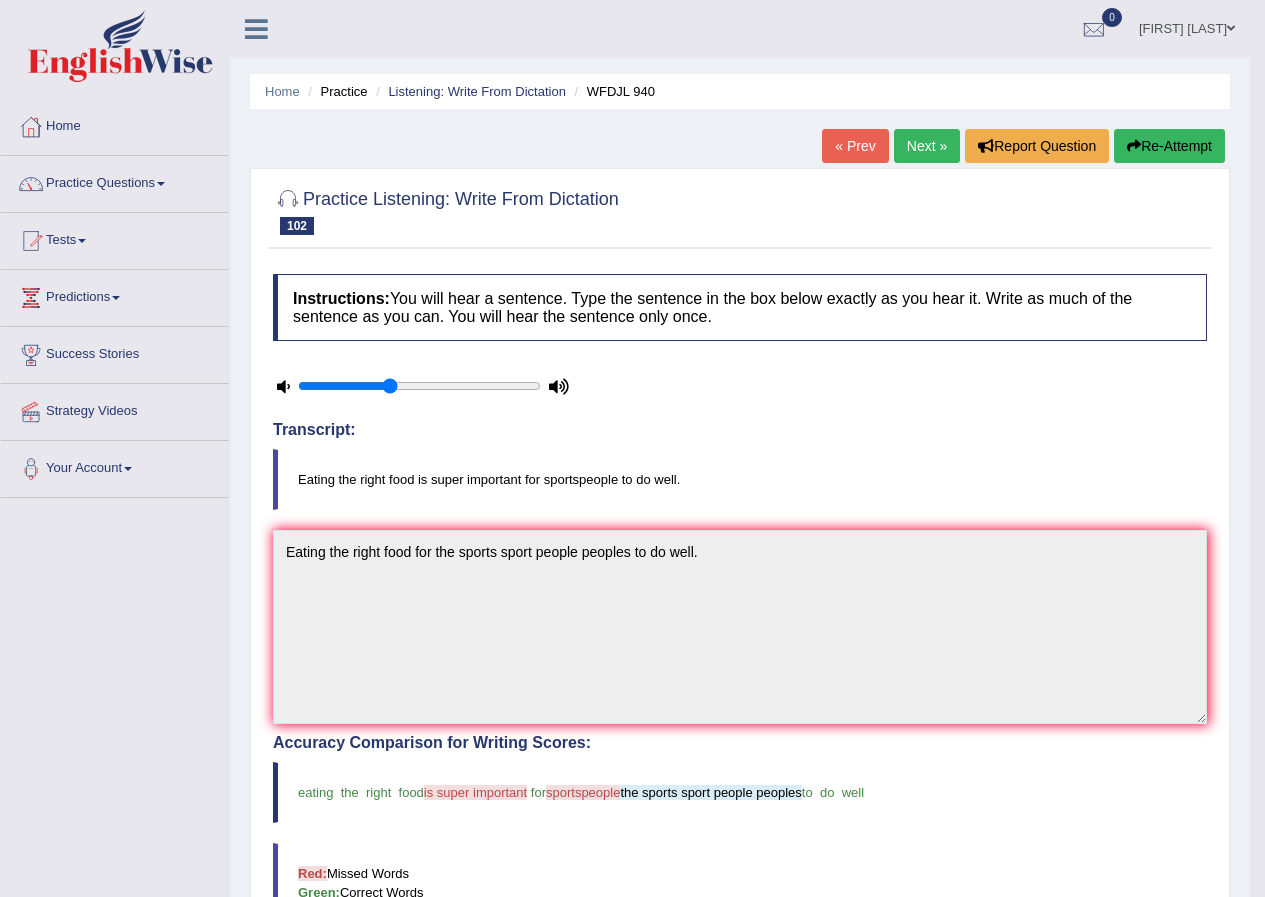 click on "Practice Questions" at bounding box center [115, 181] 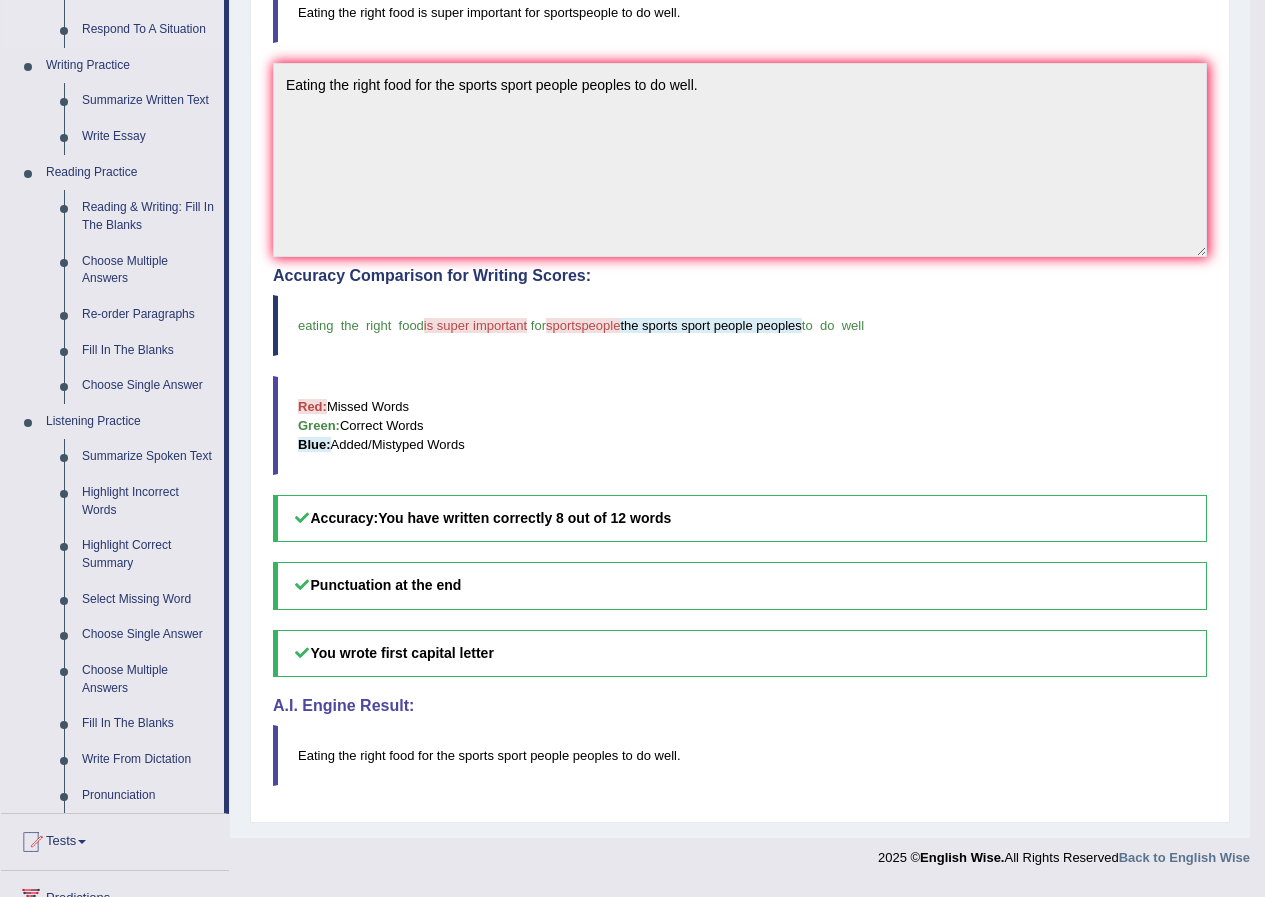 scroll, scrollTop: 500, scrollLeft: 0, axis: vertical 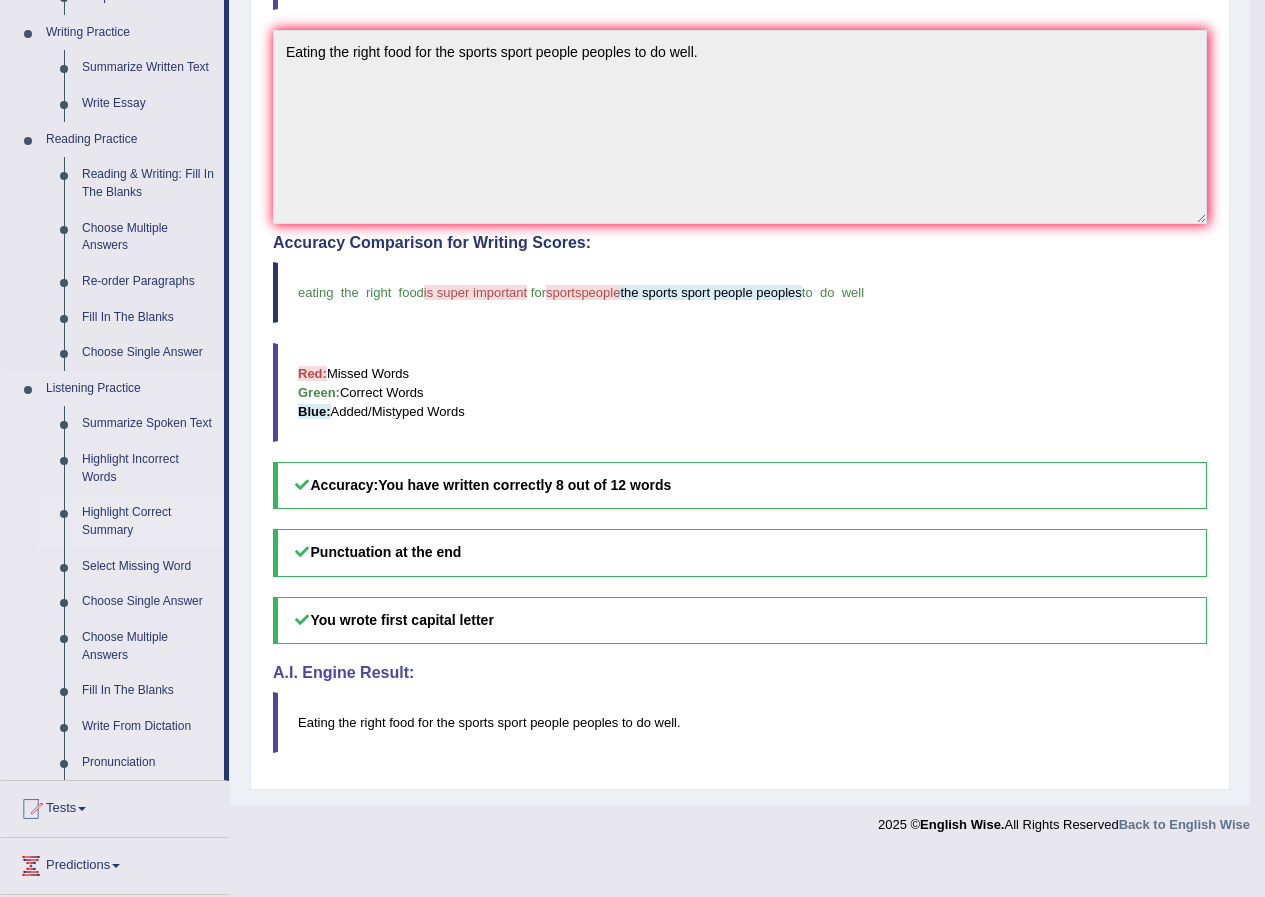 click on "Highlight Correct Summary" at bounding box center [148, 521] 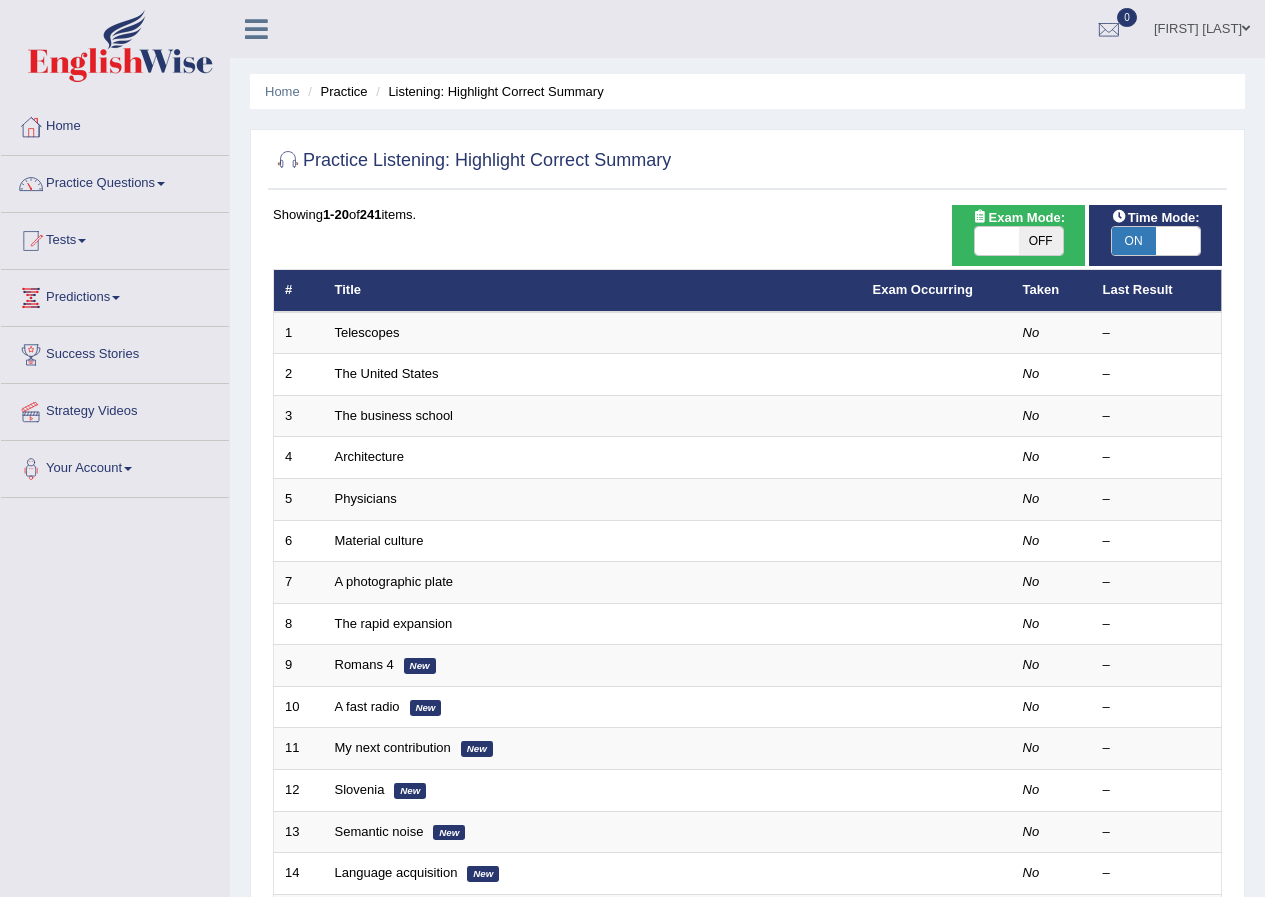 scroll, scrollTop: 0, scrollLeft: 0, axis: both 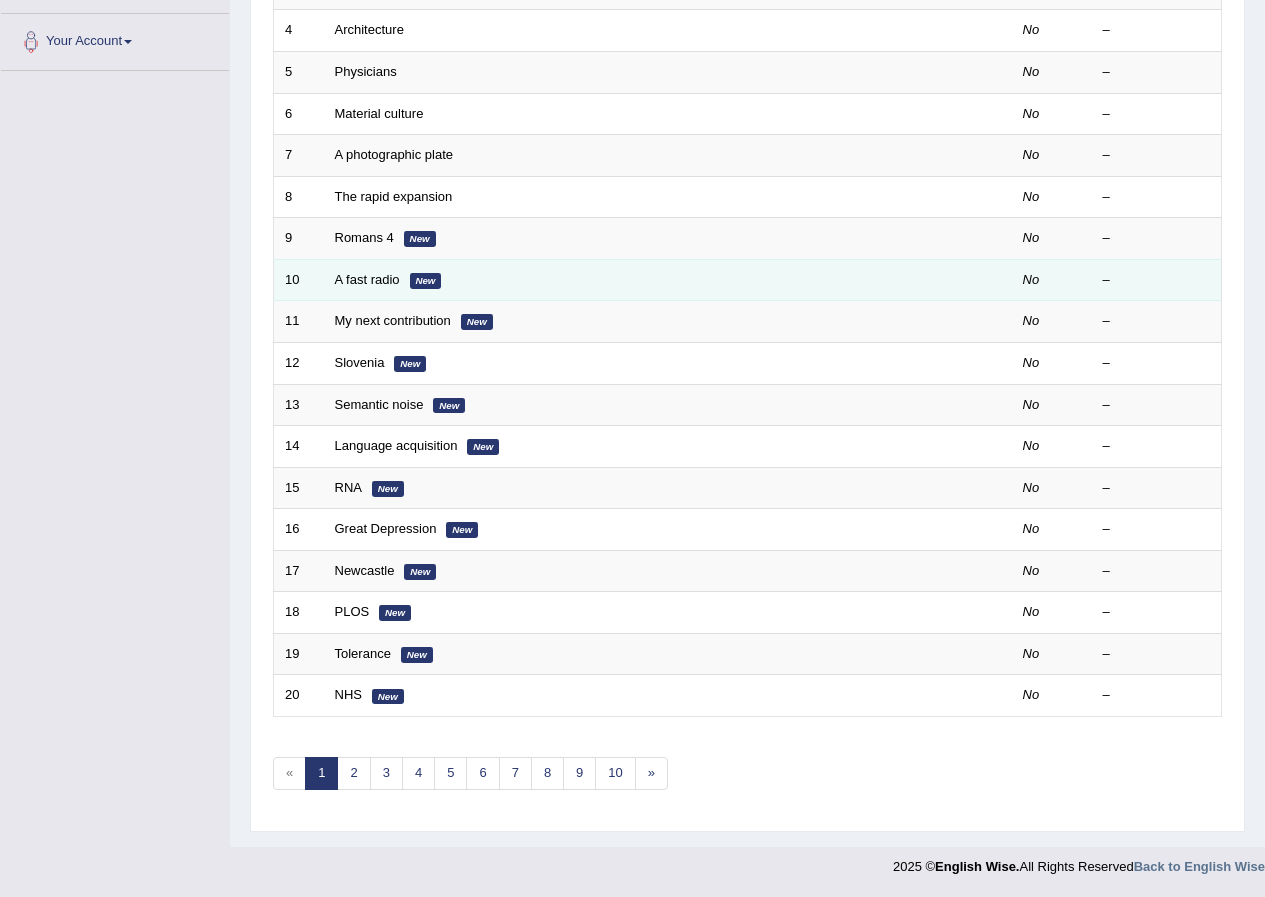 click on "A fast radio New" at bounding box center [593, 280] 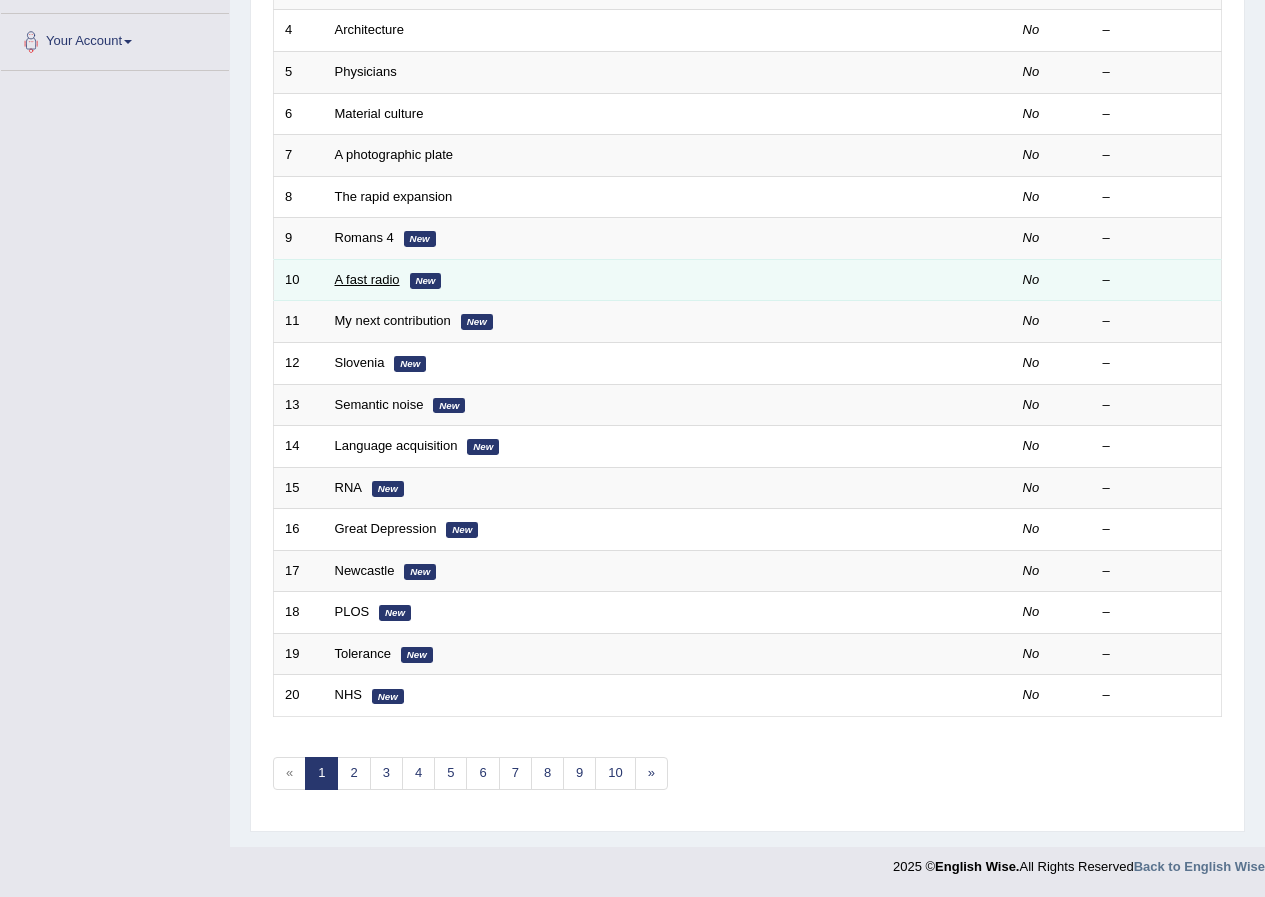 click on "A fast radio" at bounding box center [367, 279] 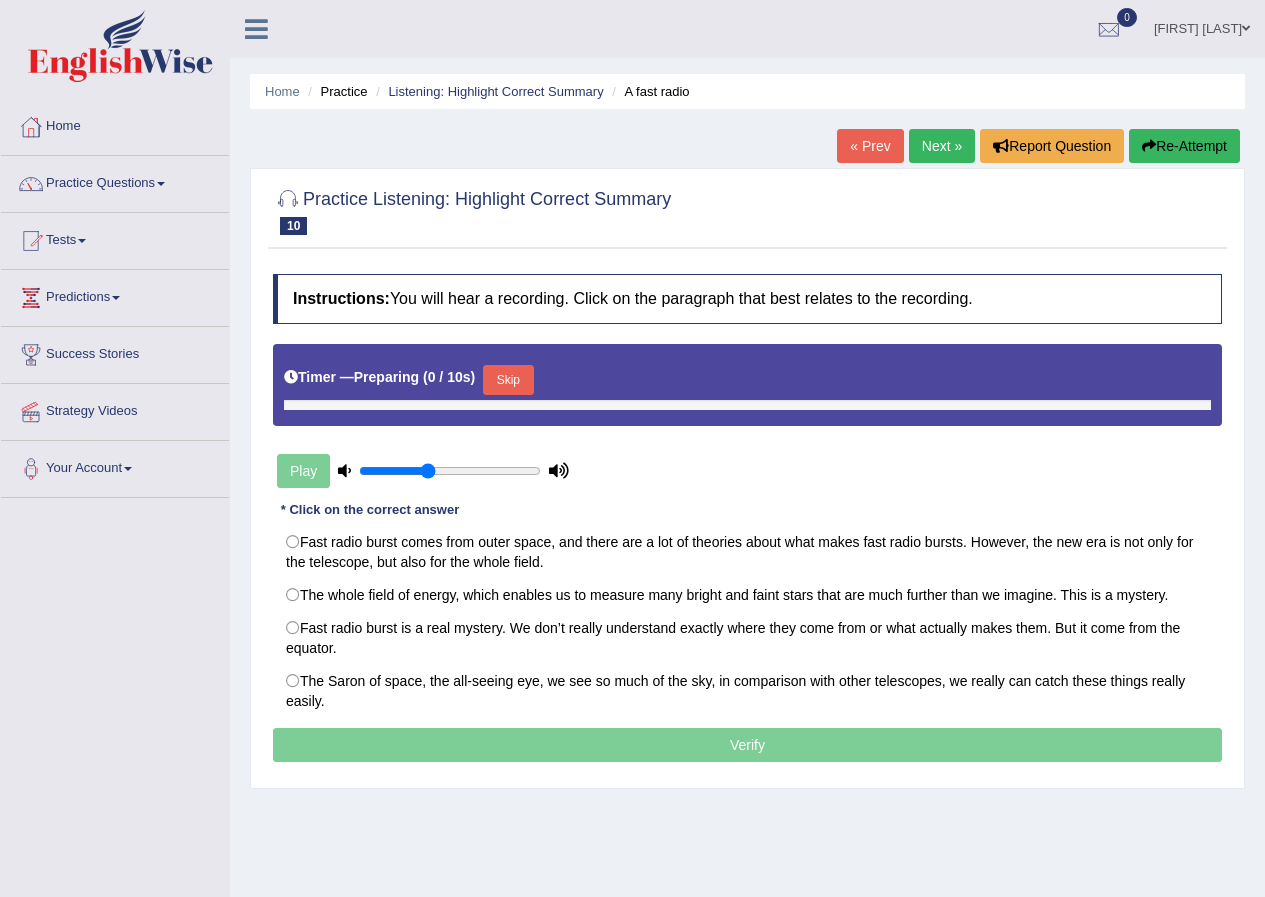 scroll, scrollTop: 0, scrollLeft: 0, axis: both 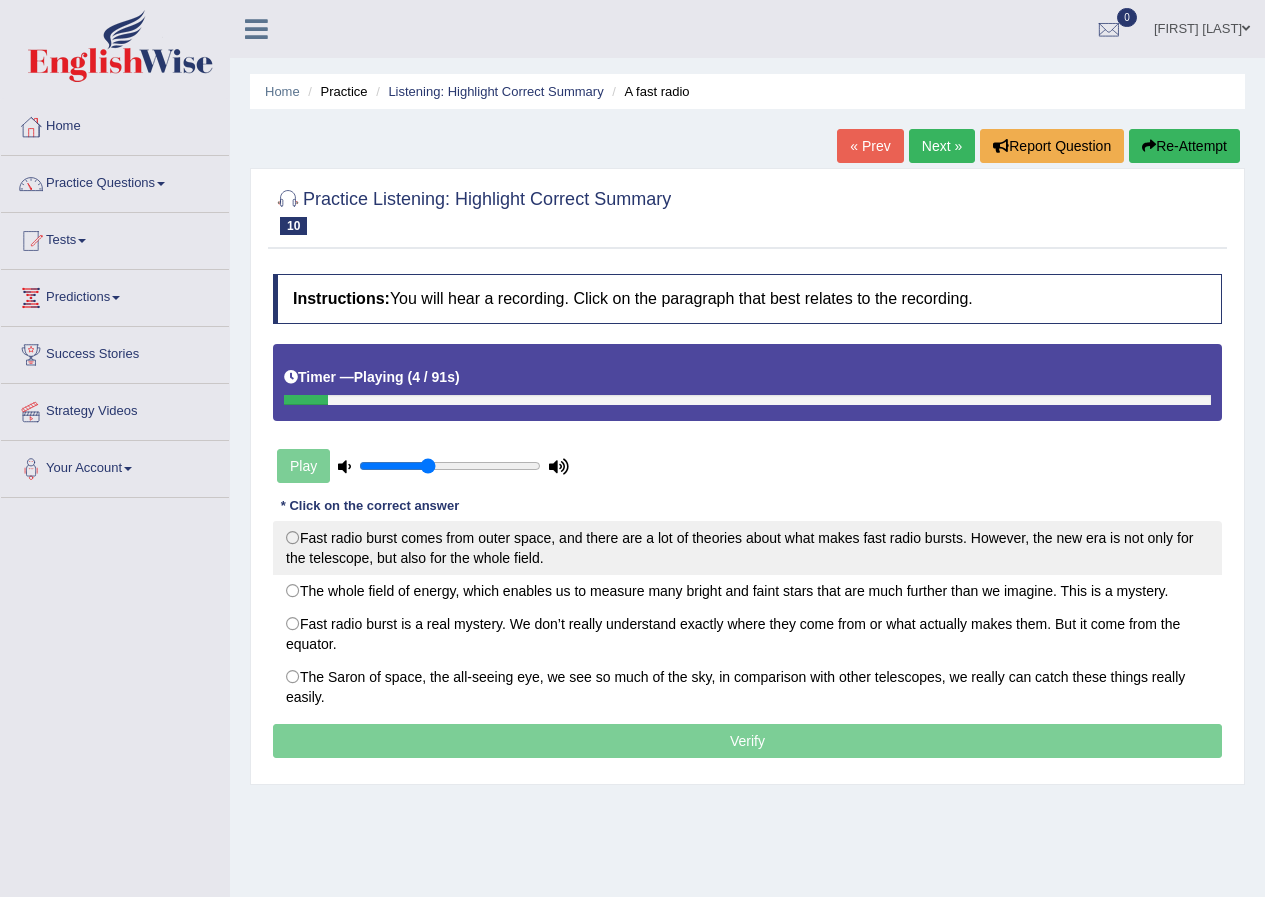click on "Fast radio burst comes from outer space, and there are a lot of theories about what makes fast radio bursts. However, the new era is not only for the telescope, but also for the whole field." at bounding box center [747, 548] 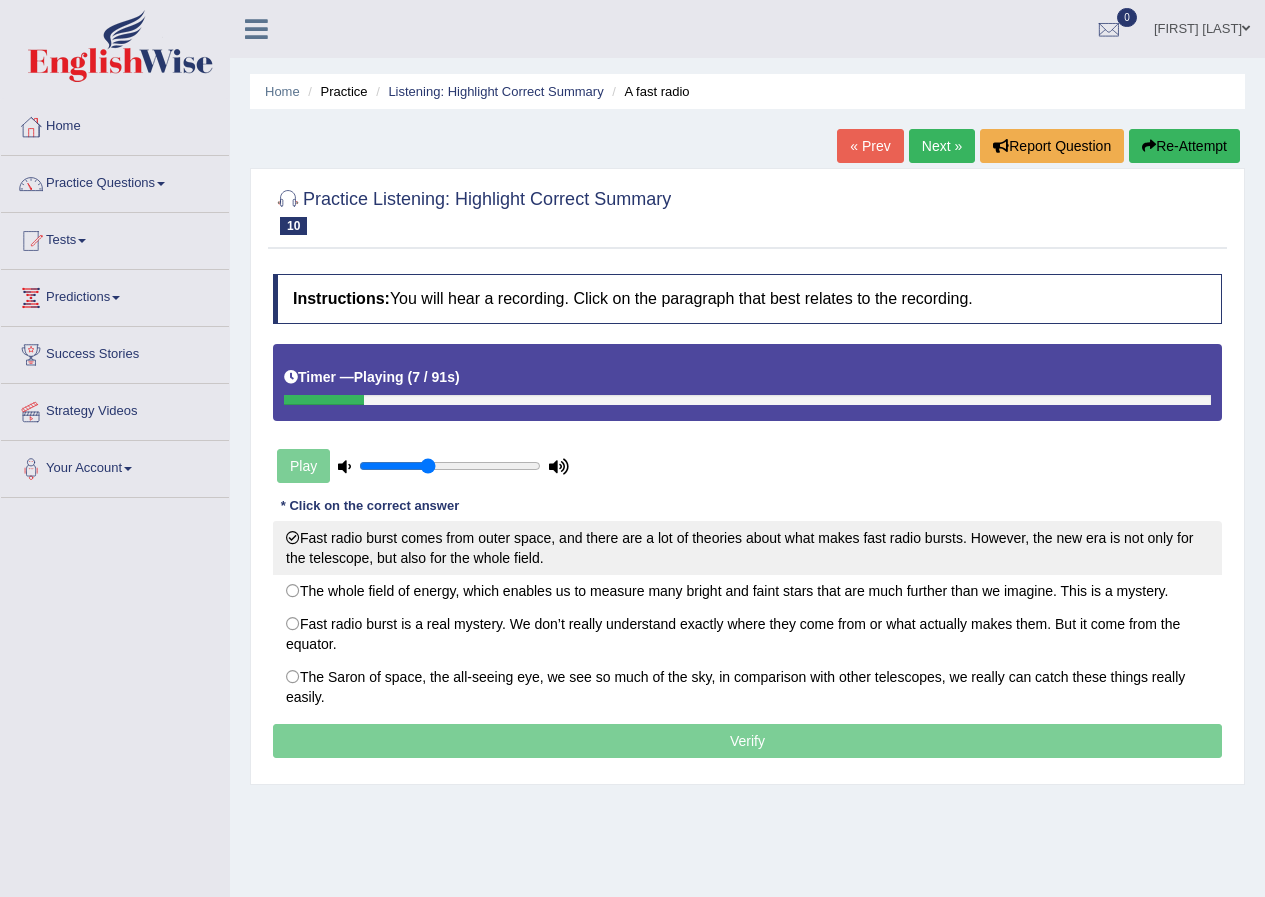 click on "Fast radio burst comes from outer space, and there are a lot of theories about what makes fast radio bursts. However, the new era is not only for the telescope, but also for the whole field." at bounding box center (747, 548) 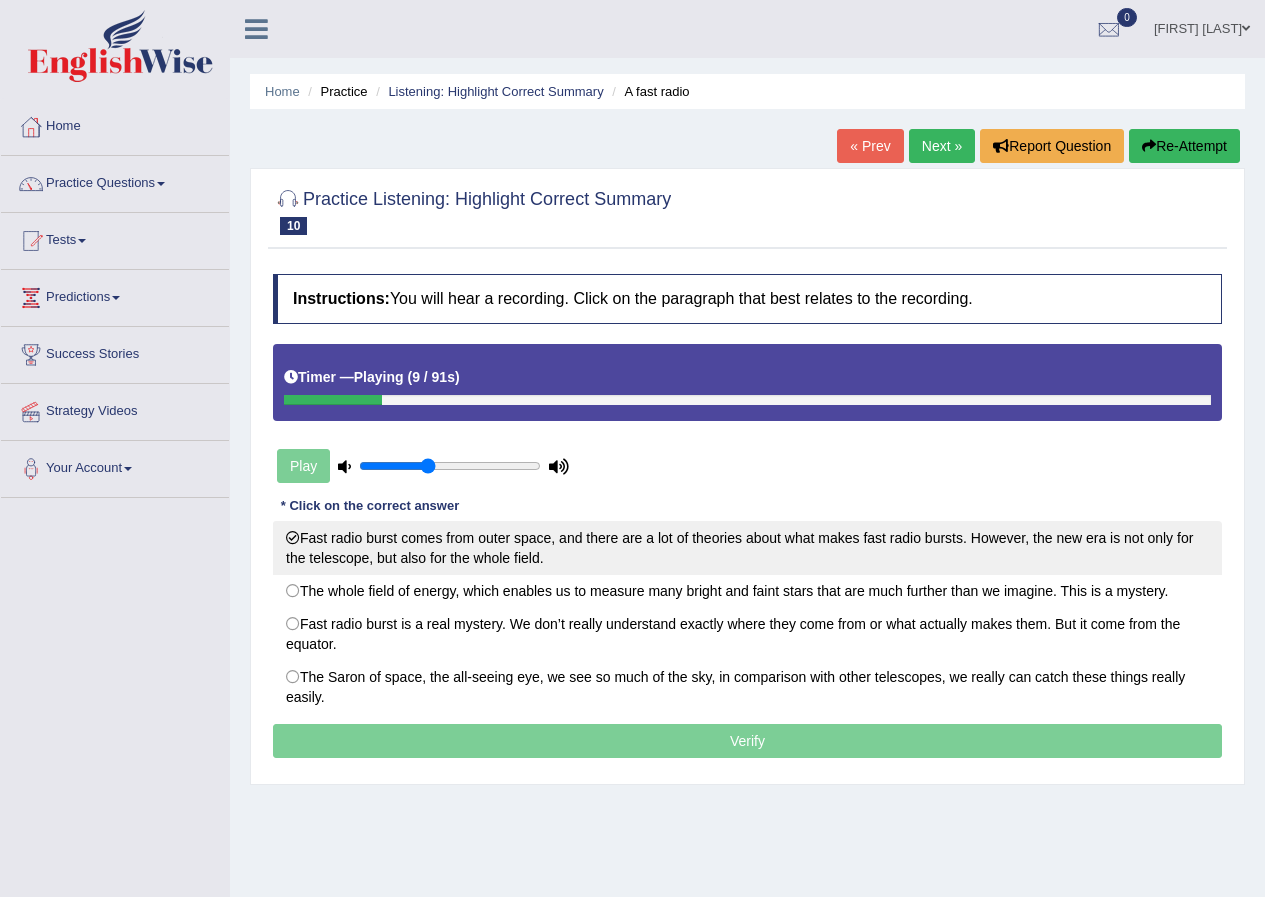 click on "Fast radio burst comes from outer space, and there are a lot of theories about what makes fast radio bursts. However, the new era is not only for the telescope, but also for the whole field." at bounding box center (747, 548) 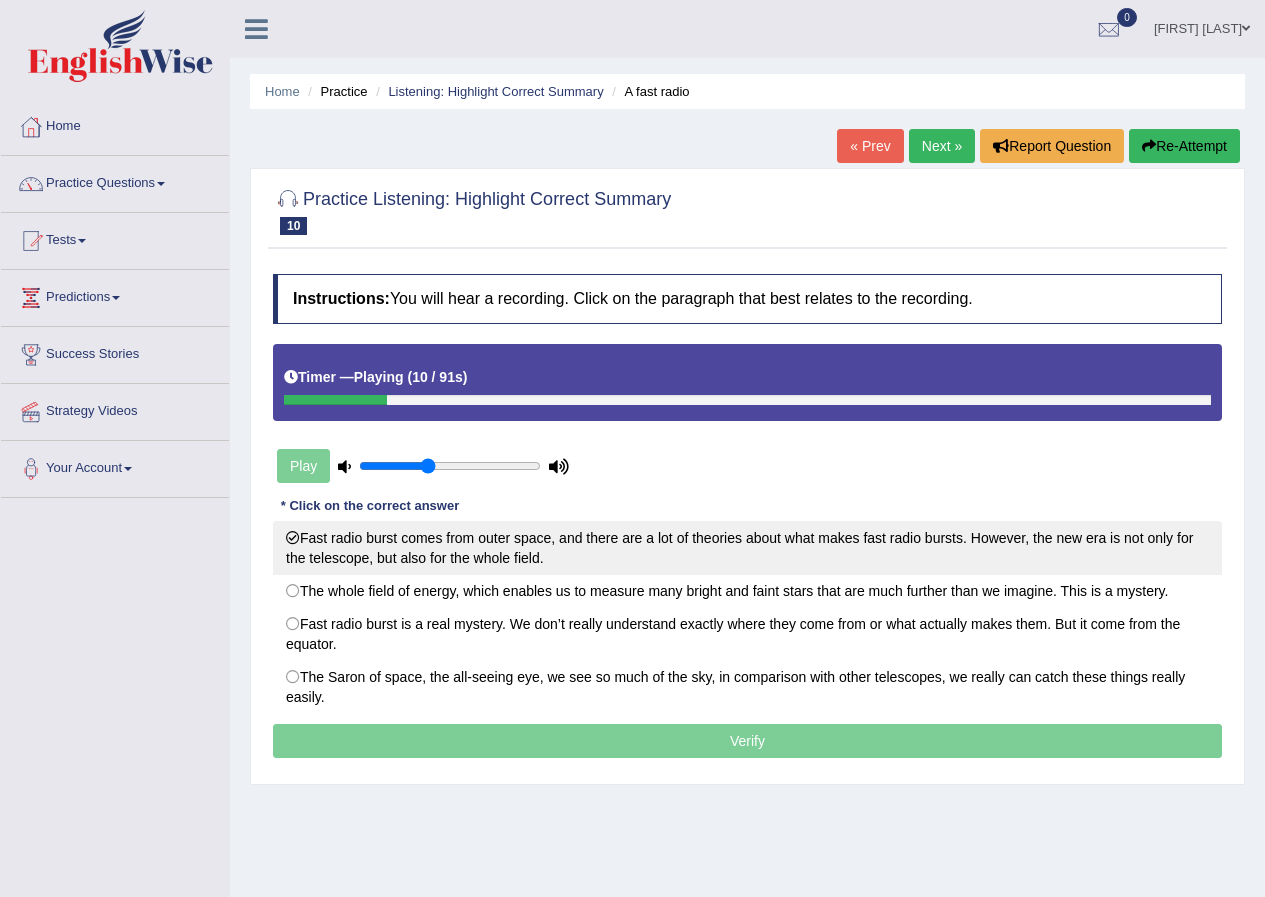 click on "Fast radio burst comes from outer space, and there are a lot of theories about what makes fast radio bursts. However, the new era is not only for the telescope, but also for the whole field." at bounding box center [747, 548] 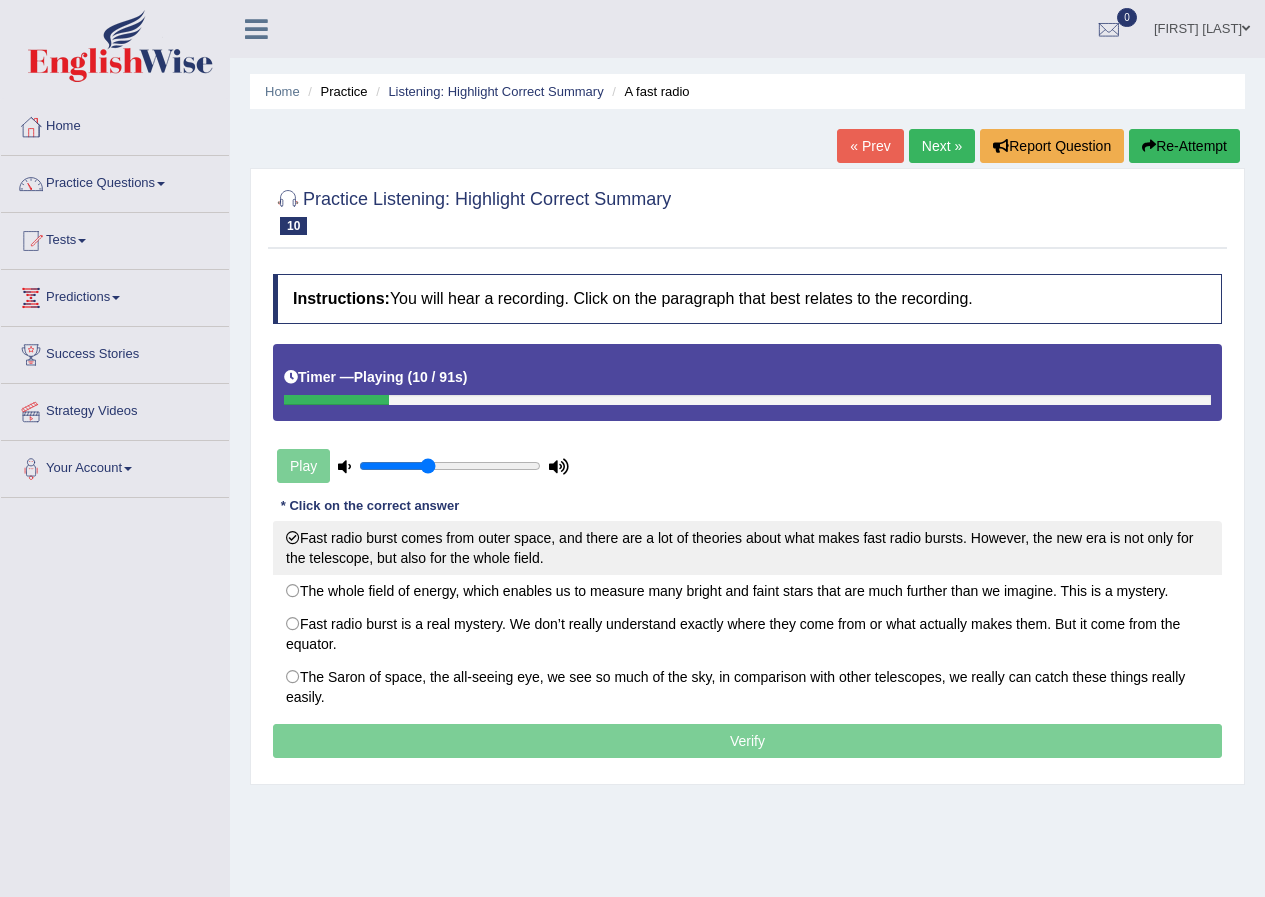 click on "Fast radio burst comes from outer space, and there are a lot of theories about what makes fast radio bursts. However, the new era is not only for the telescope, but also for the whole field." at bounding box center [747, 548] 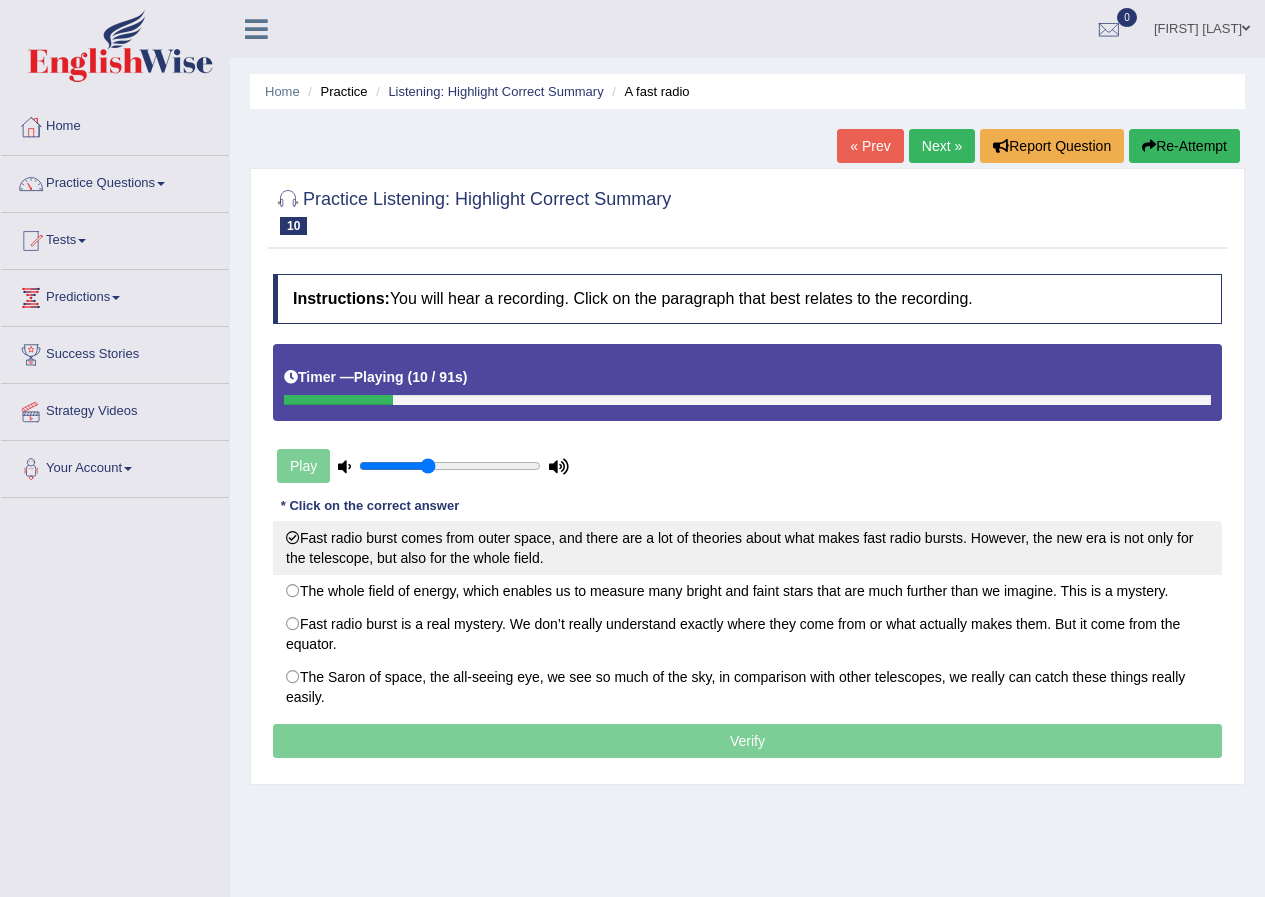click on "Fast radio burst comes from outer space, and there are a lot of theories about what makes fast radio bursts. However, the new era is not only for the telescope, but also for the whole field." at bounding box center (747, 548) 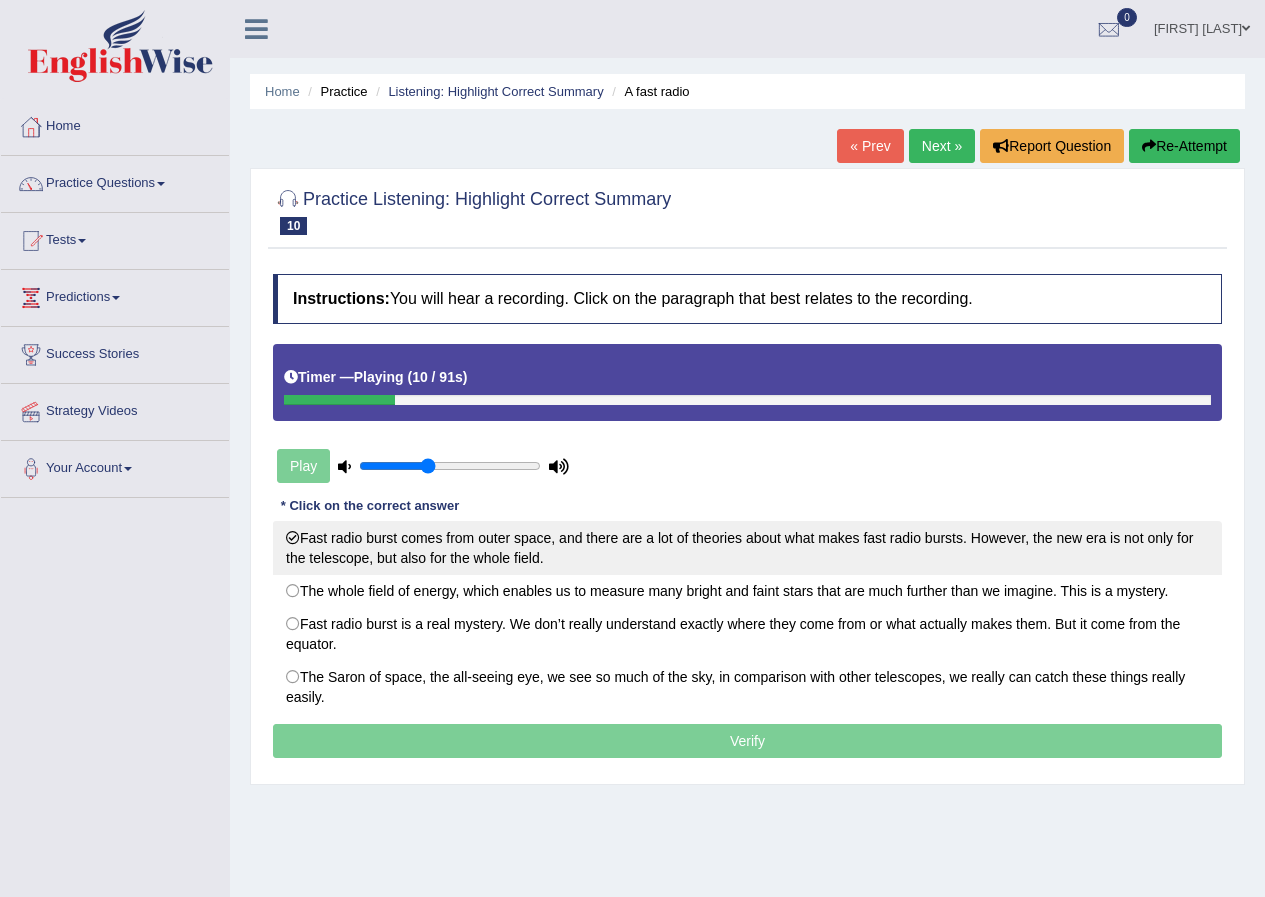 click on "Fast radio burst comes from outer space, and there are a lot of theories about what makes fast radio bursts. However, the new era is not only for the telescope, but also for the whole field." at bounding box center [747, 548] 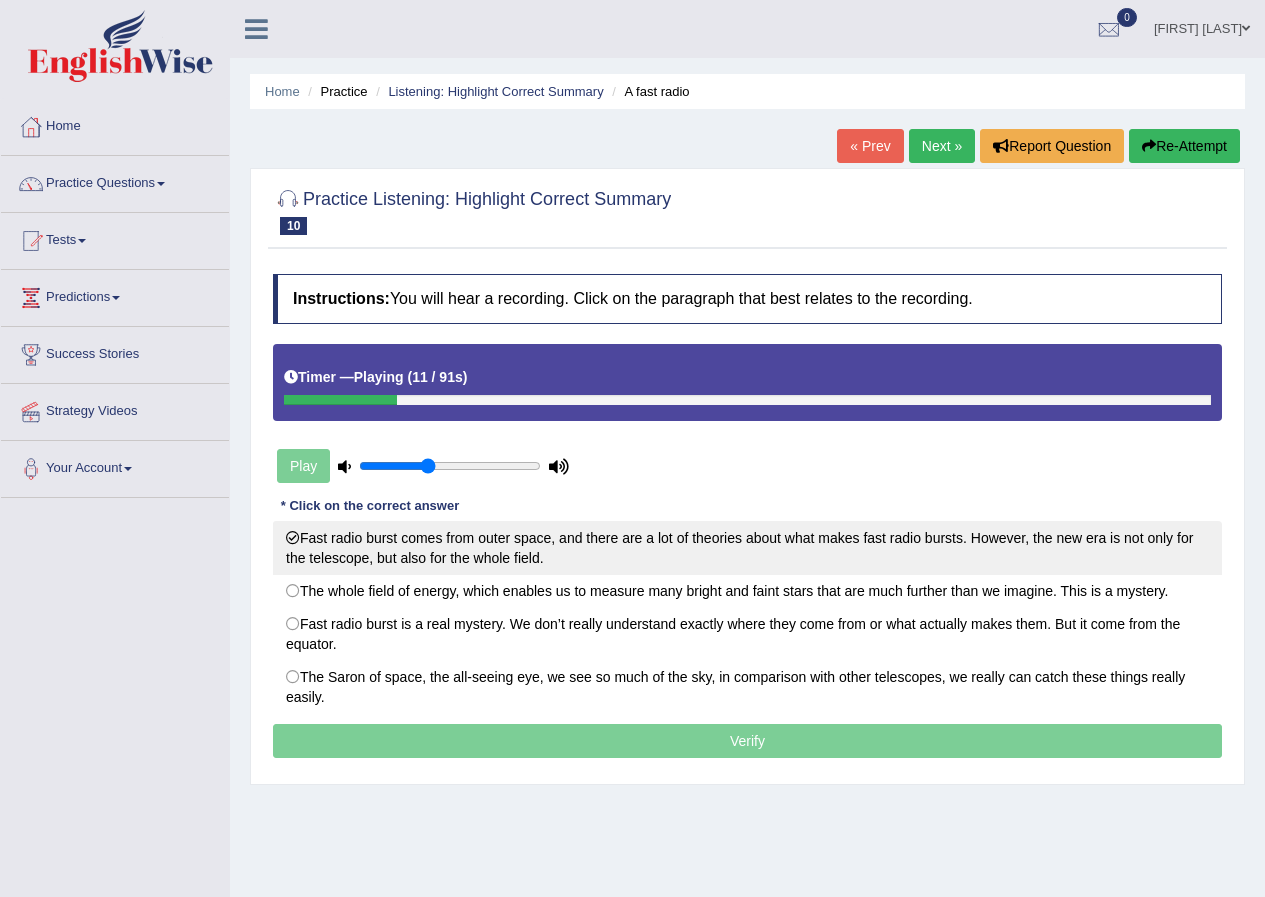 click on "Fast radio burst comes from outer space, and there are a lot of theories about what makes fast radio bursts. However, the new era is not only for the telescope, but also for the whole field." at bounding box center [747, 548] 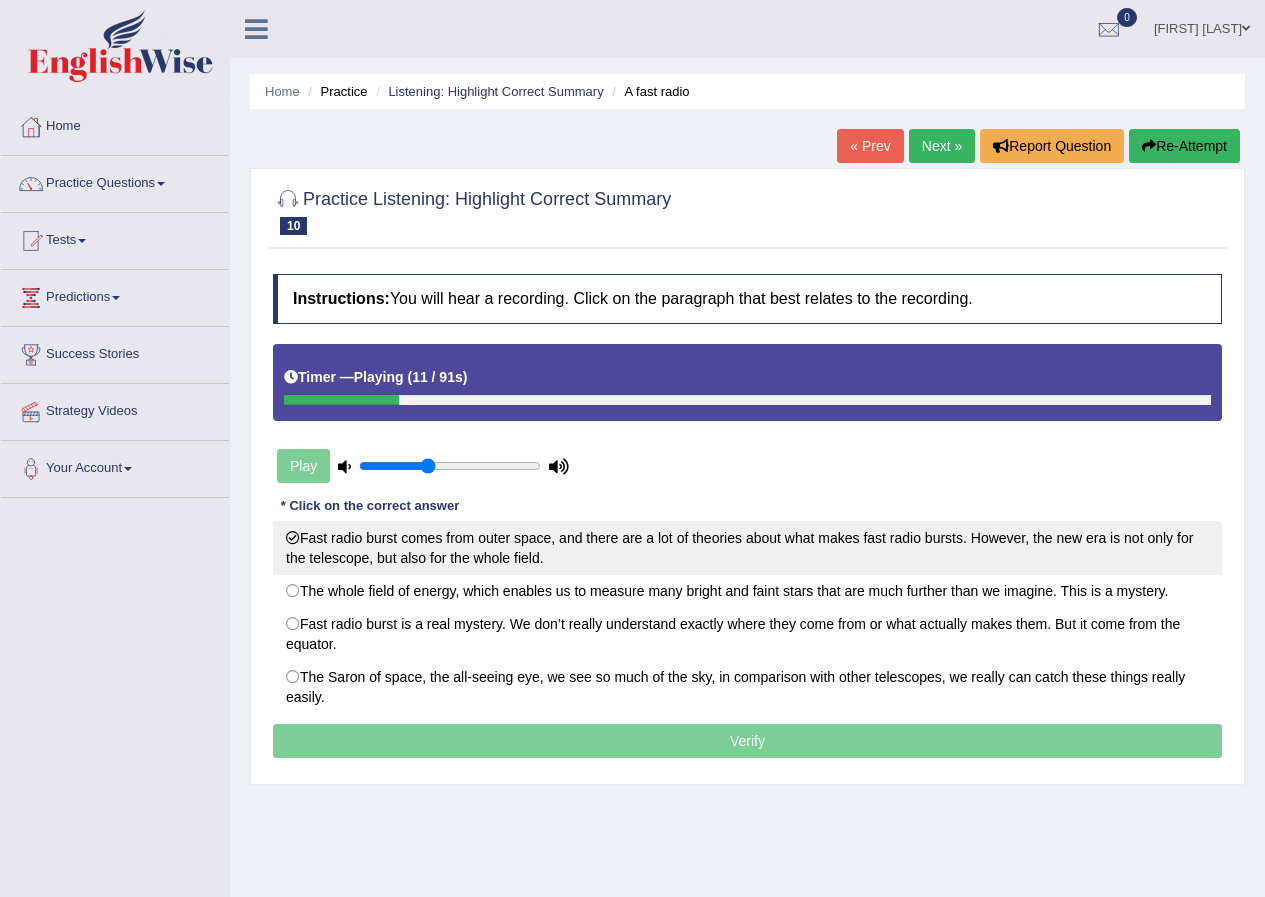 click on "Fast radio burst comes from outer space, and there are a lot of theories about what makes fast radio bursts. However, the new era is not only for the telescope, but also for the whole field." at bounding box center (747, 548) 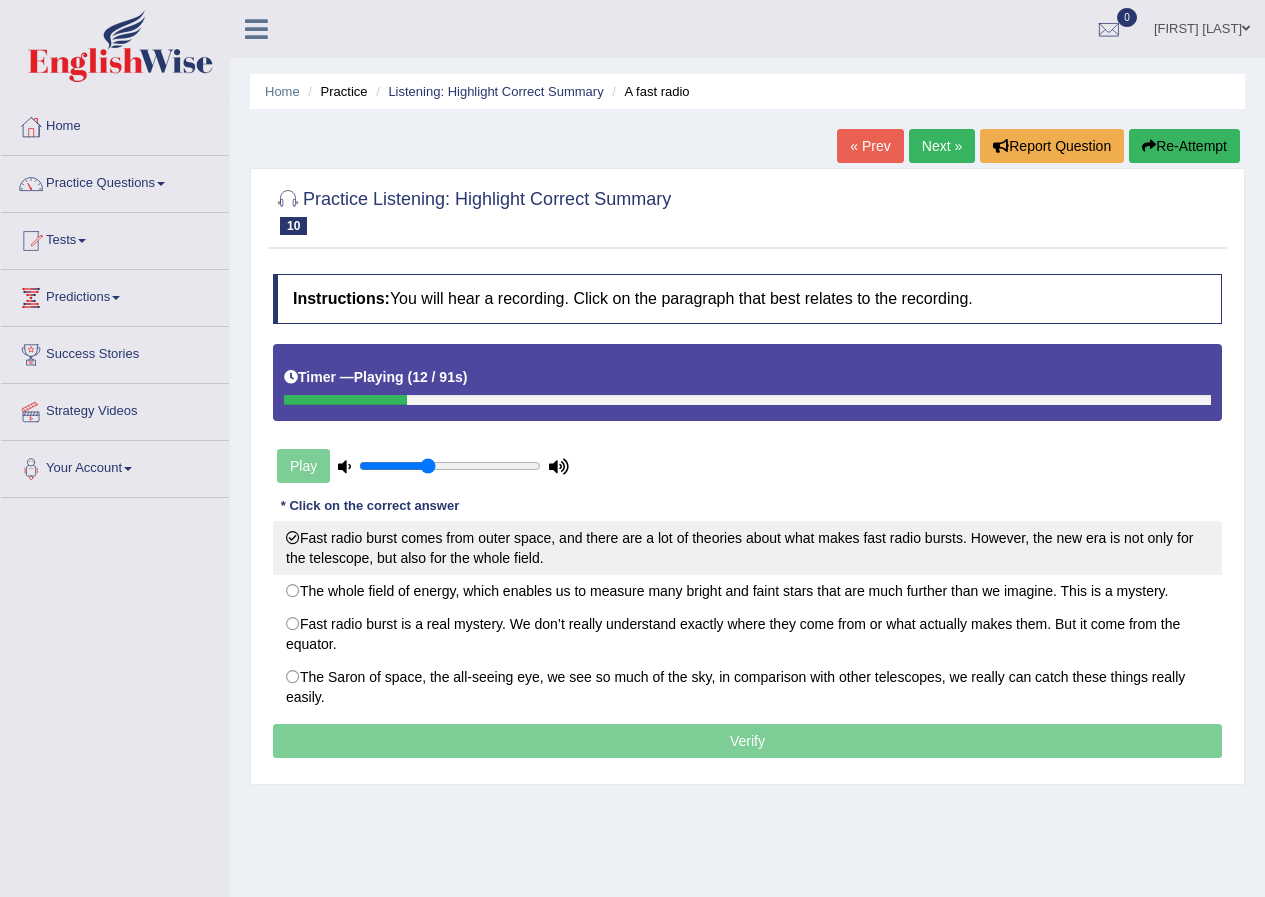 click on "Fast radio burst comes from outer space, and there are a lot of theories about what makes fast radio bursts. However, the new era is not only for the telescope, but also for the whole field." at bounding box center [747, 548] 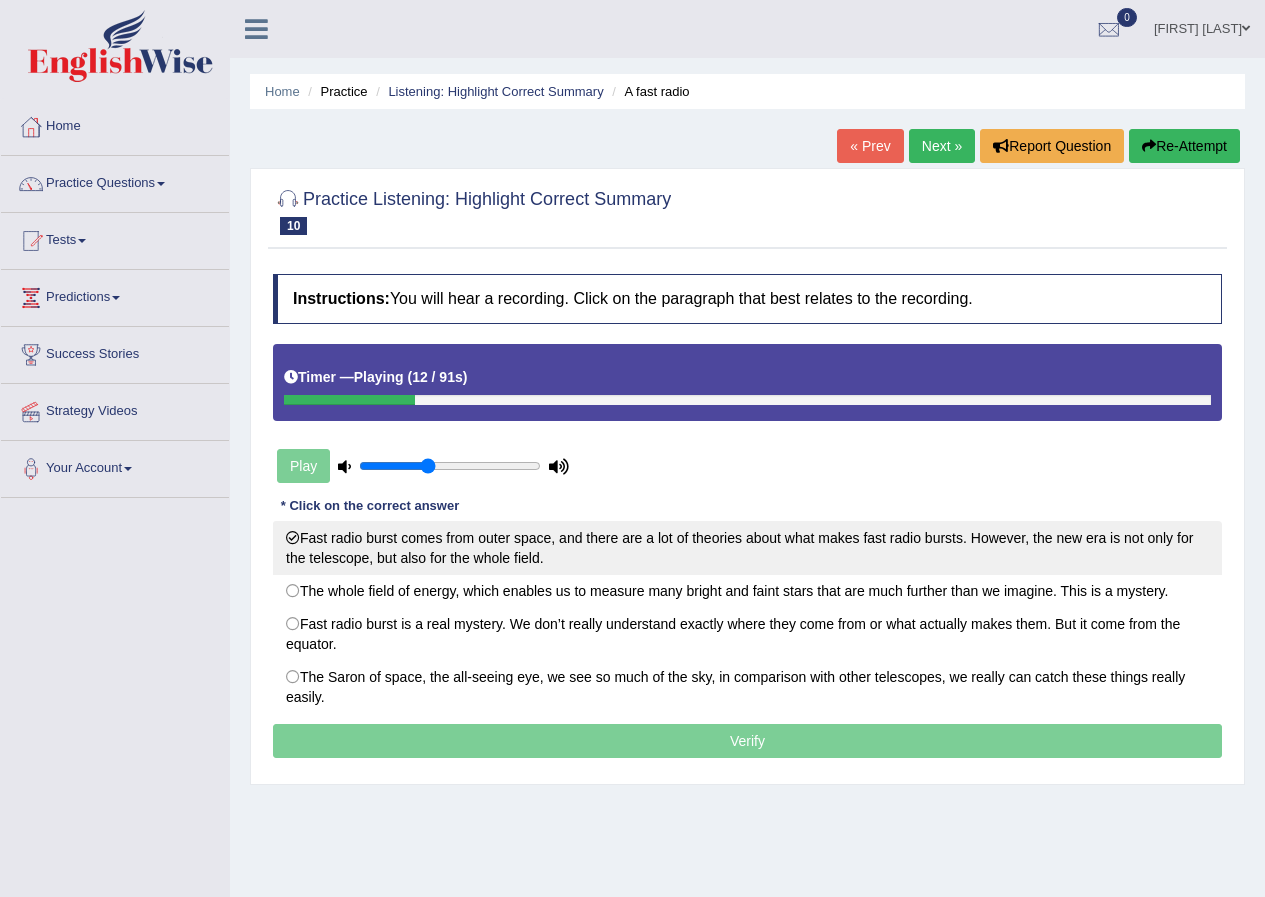 click on "Fast radio burst comes from outer space, and there are a lot of theories about what makes fast radio bursts. However, the new era is not only for the telescope, but also for the whole field." at bounding box center [747, 548] 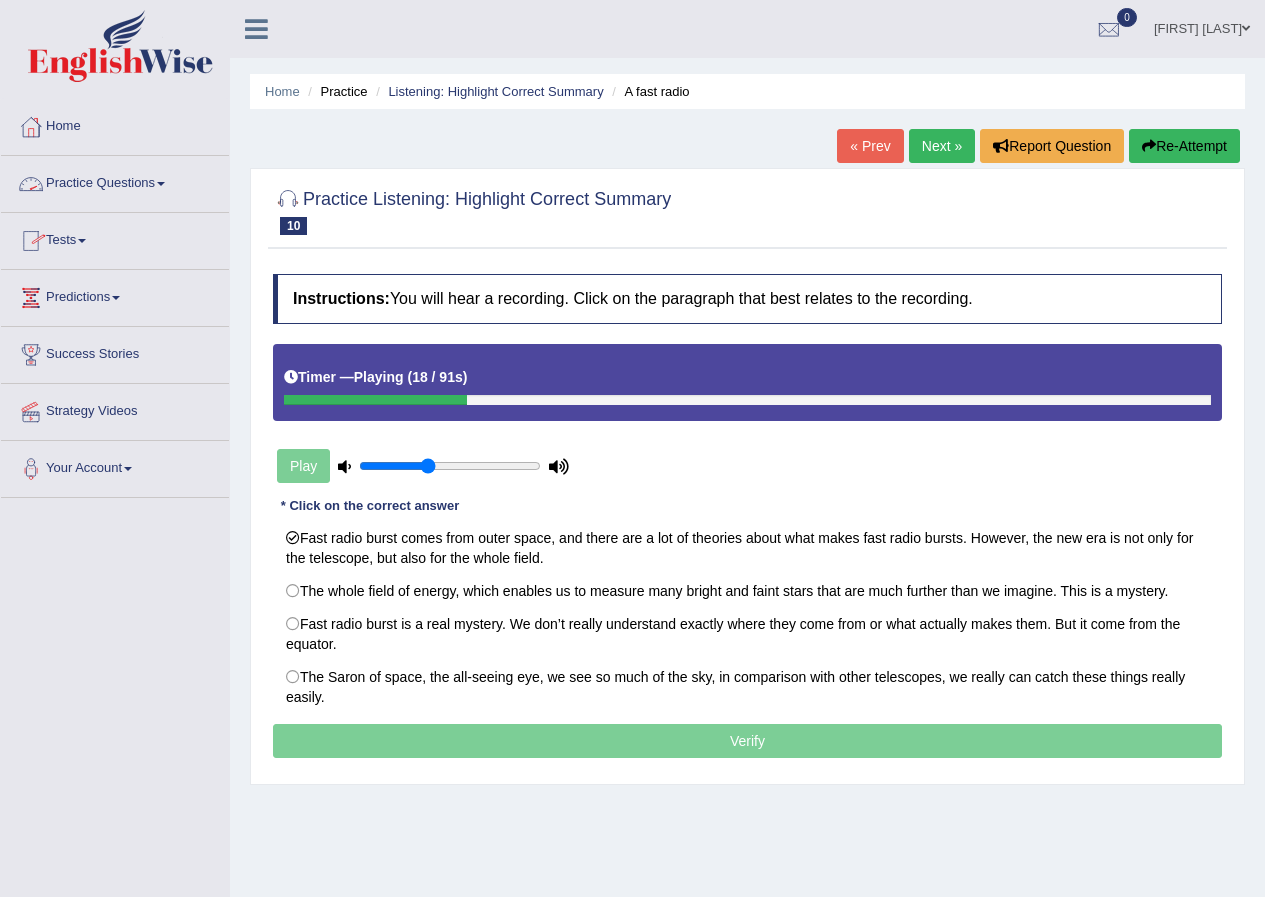 click on "Practice Questions" at bounding box center [115, 181] 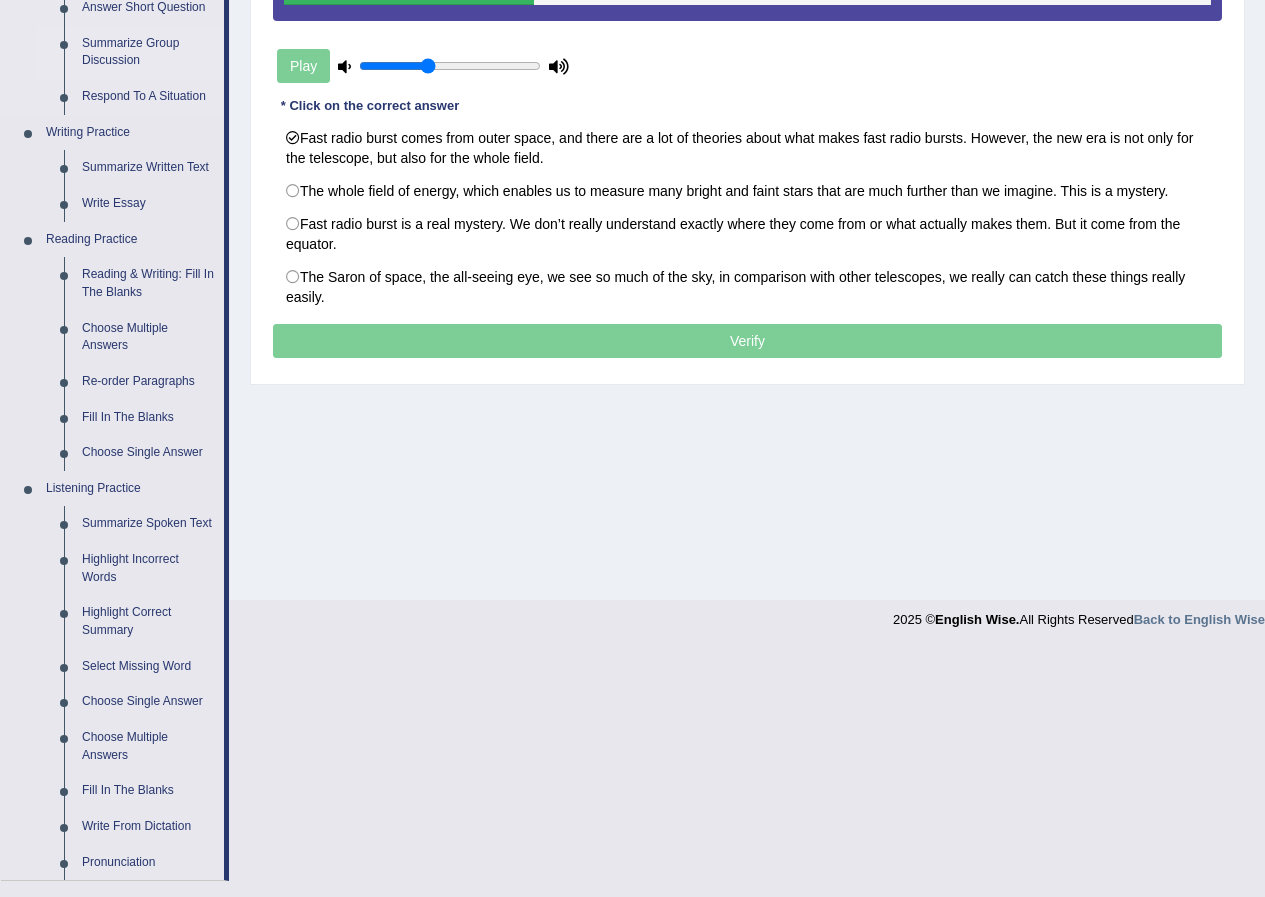 scroll, scrollTop: 500, scrollLeft: 0, axis: vertical 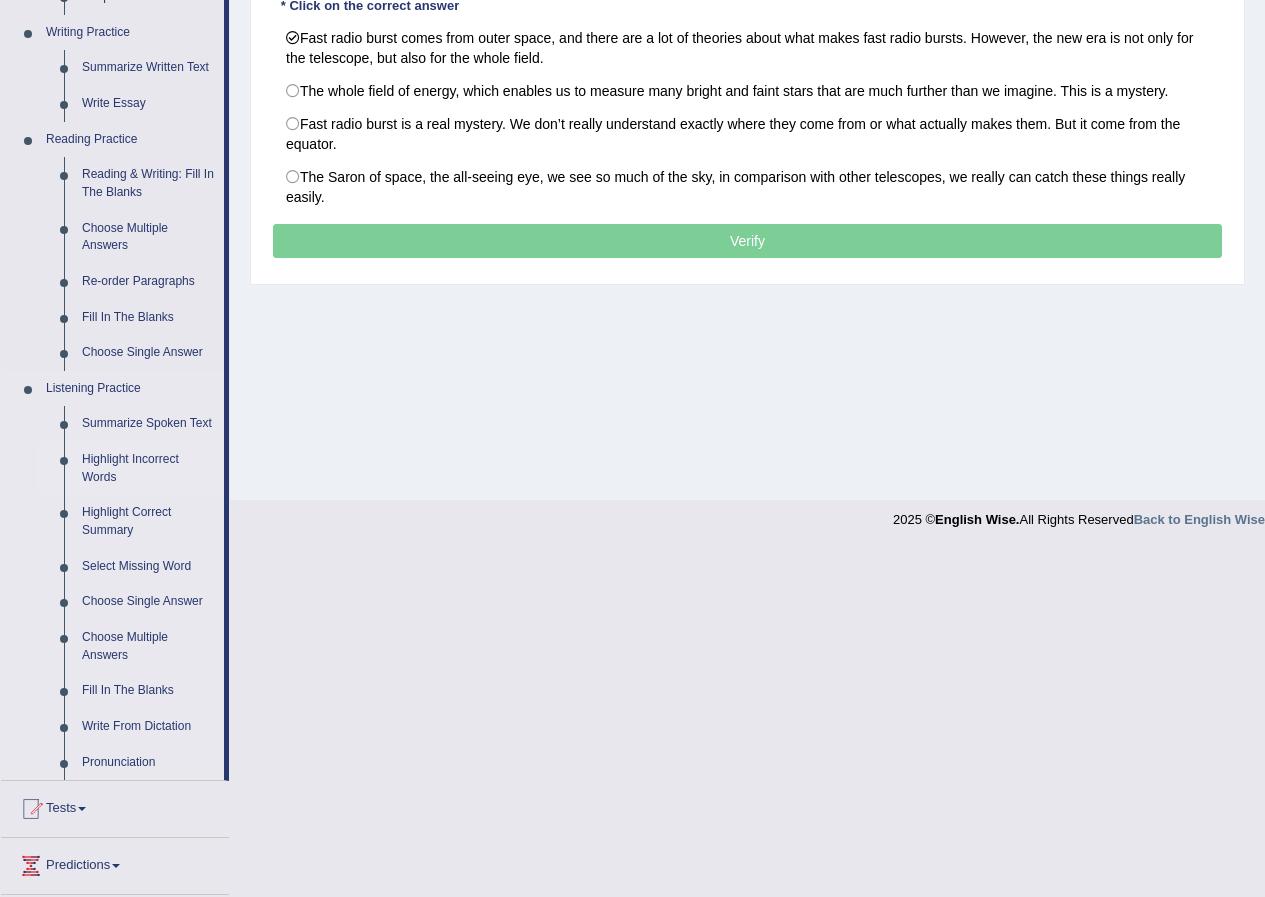click on "Highlight Incorrect Words" at bounding box center (148, 468) 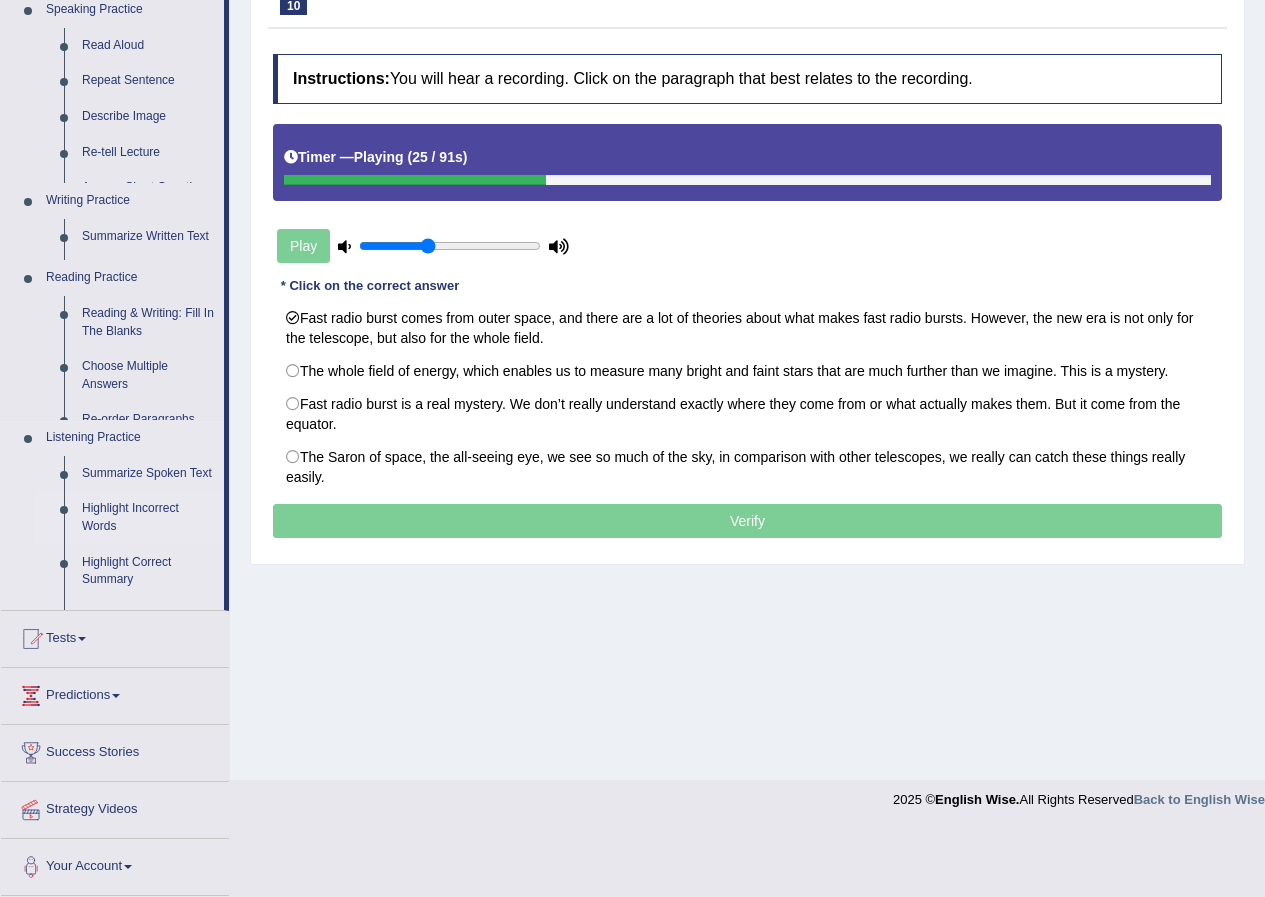 scroll, scrollTop: 153, scrollLeft: 0, axis: vertical 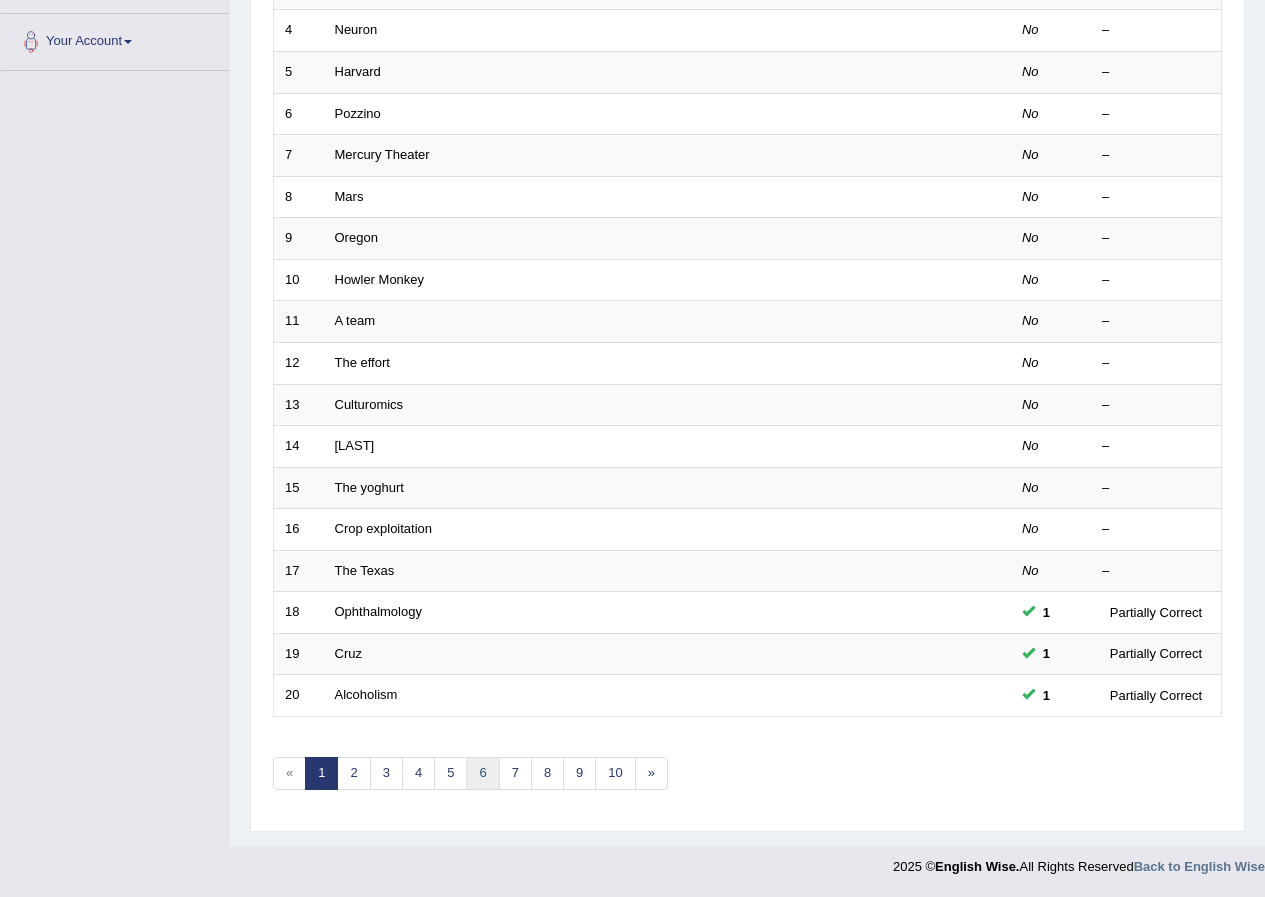 click on "6" at bounding box center (482, 773) 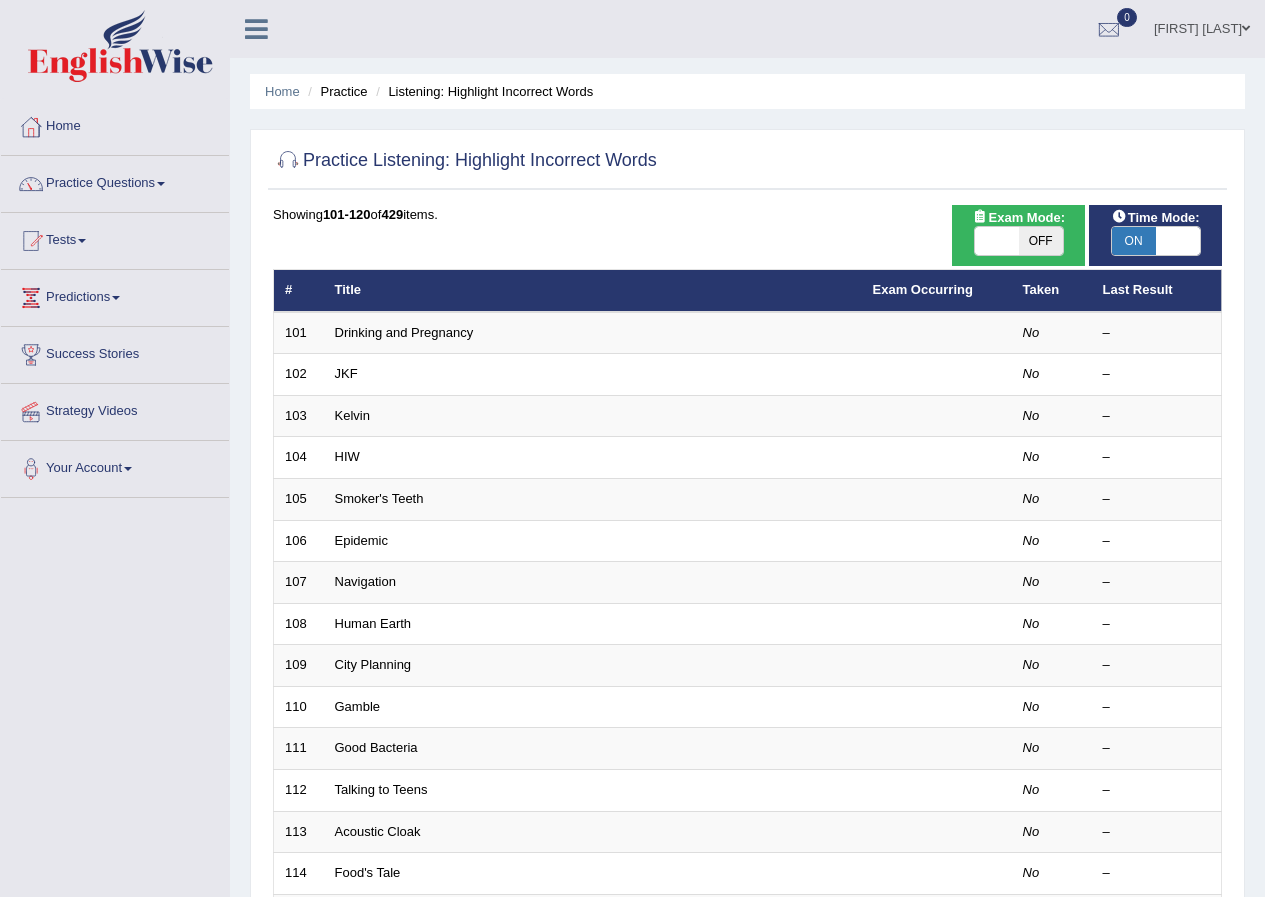 scroll, scrollTop: 0, scrollLeft: 0, axis: both 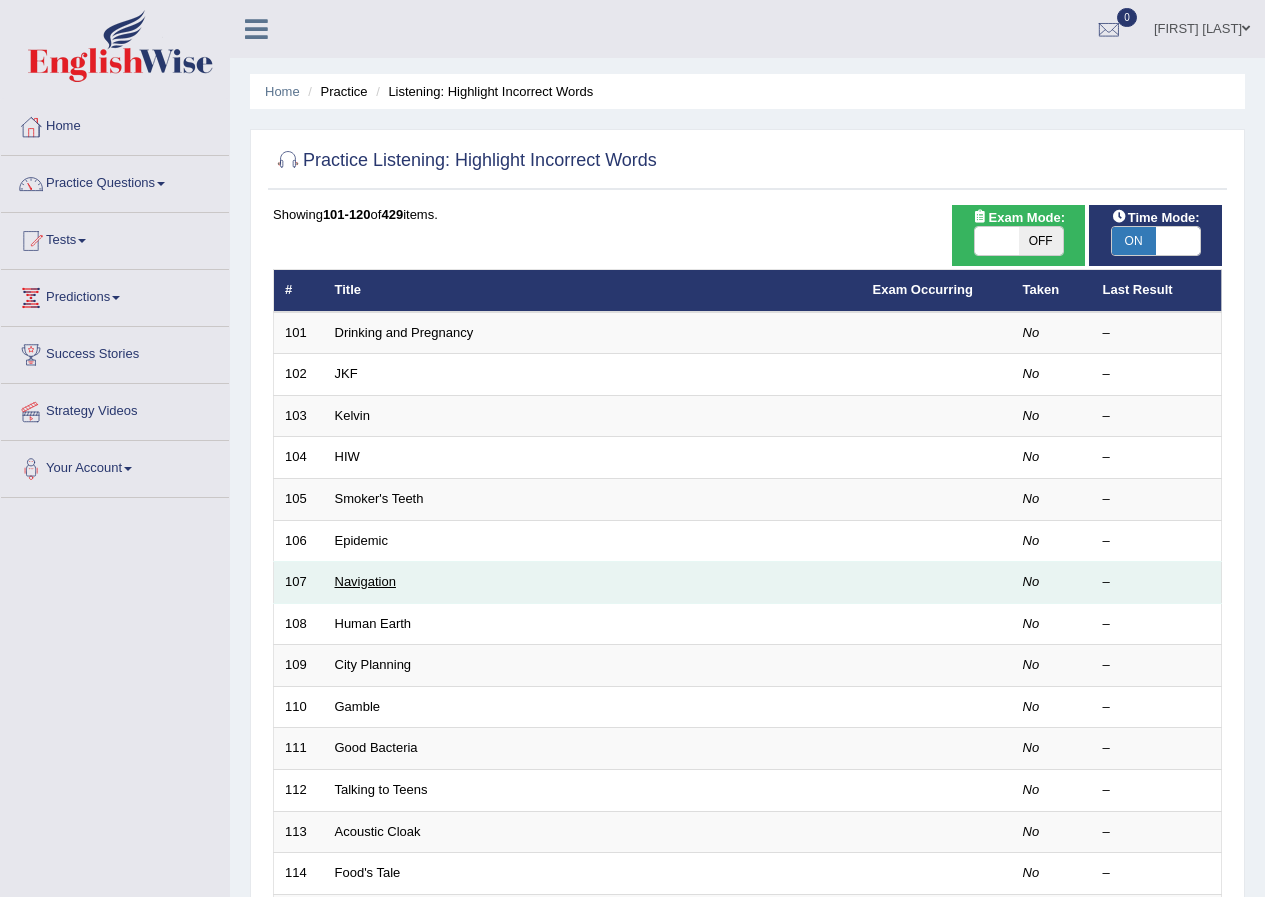 click on "Navigation" at bounding box center [365, 581] 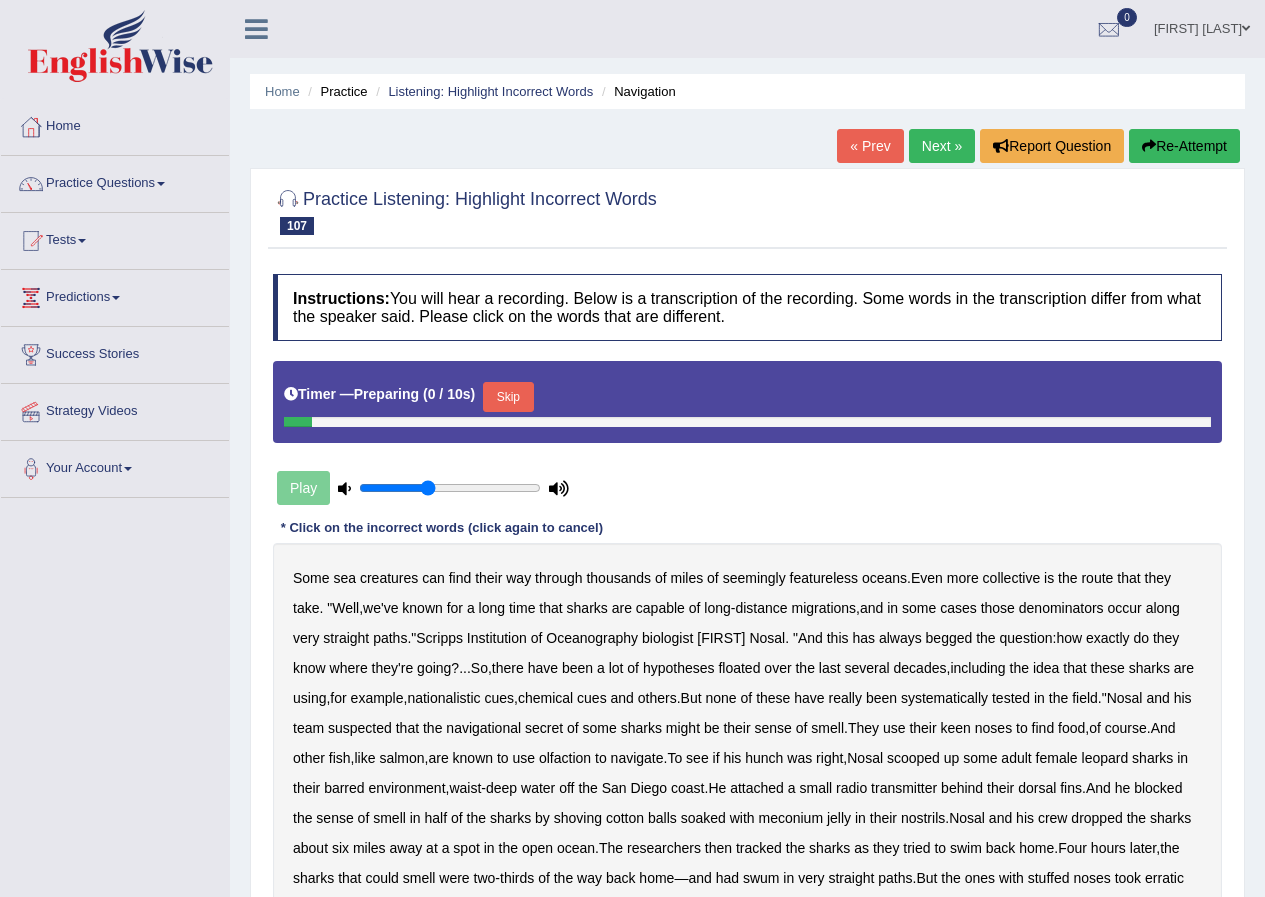 scroll, scrollTop: 0, scrollLeft: 0, axis: both 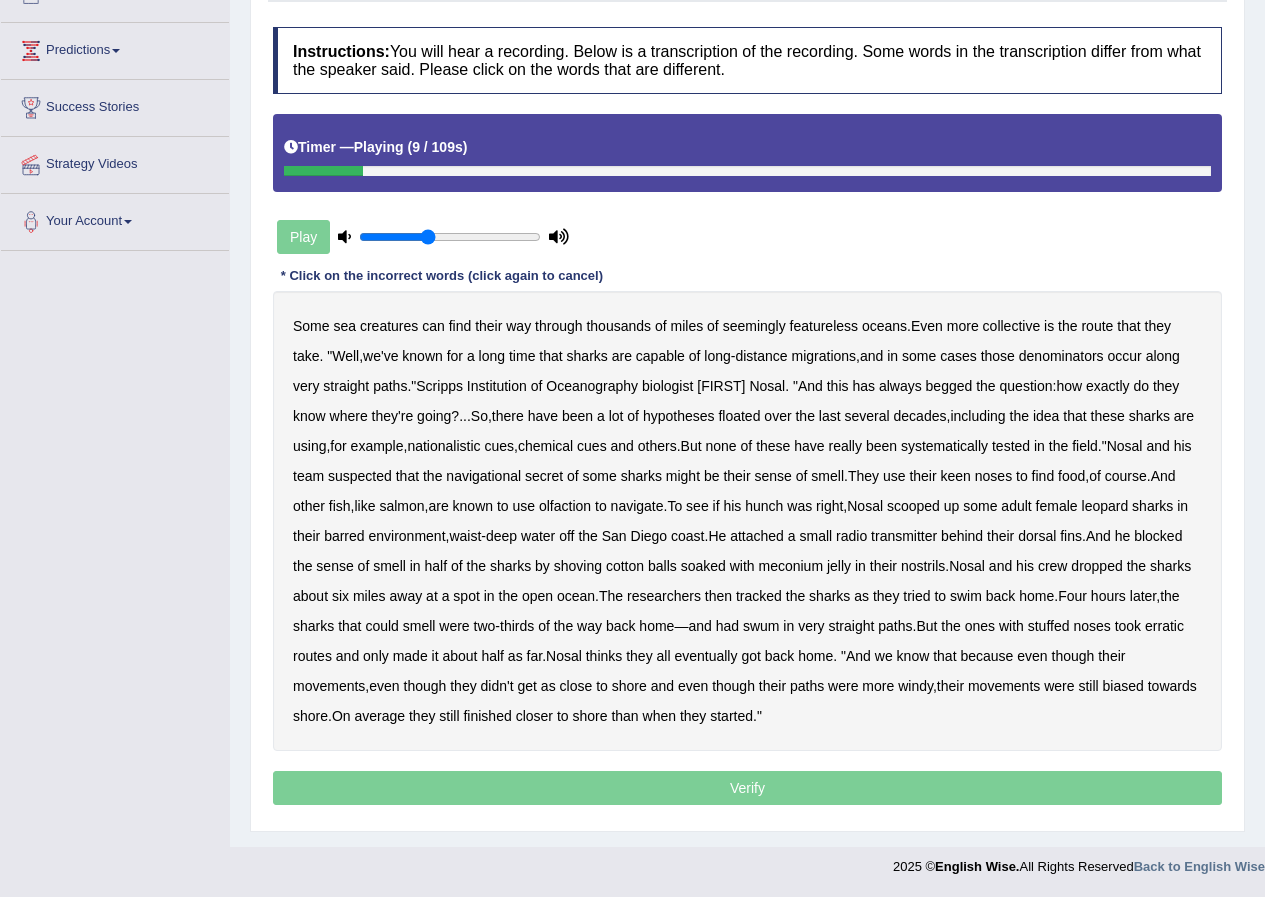 click on "collective" at bounding box center (1012, 326) 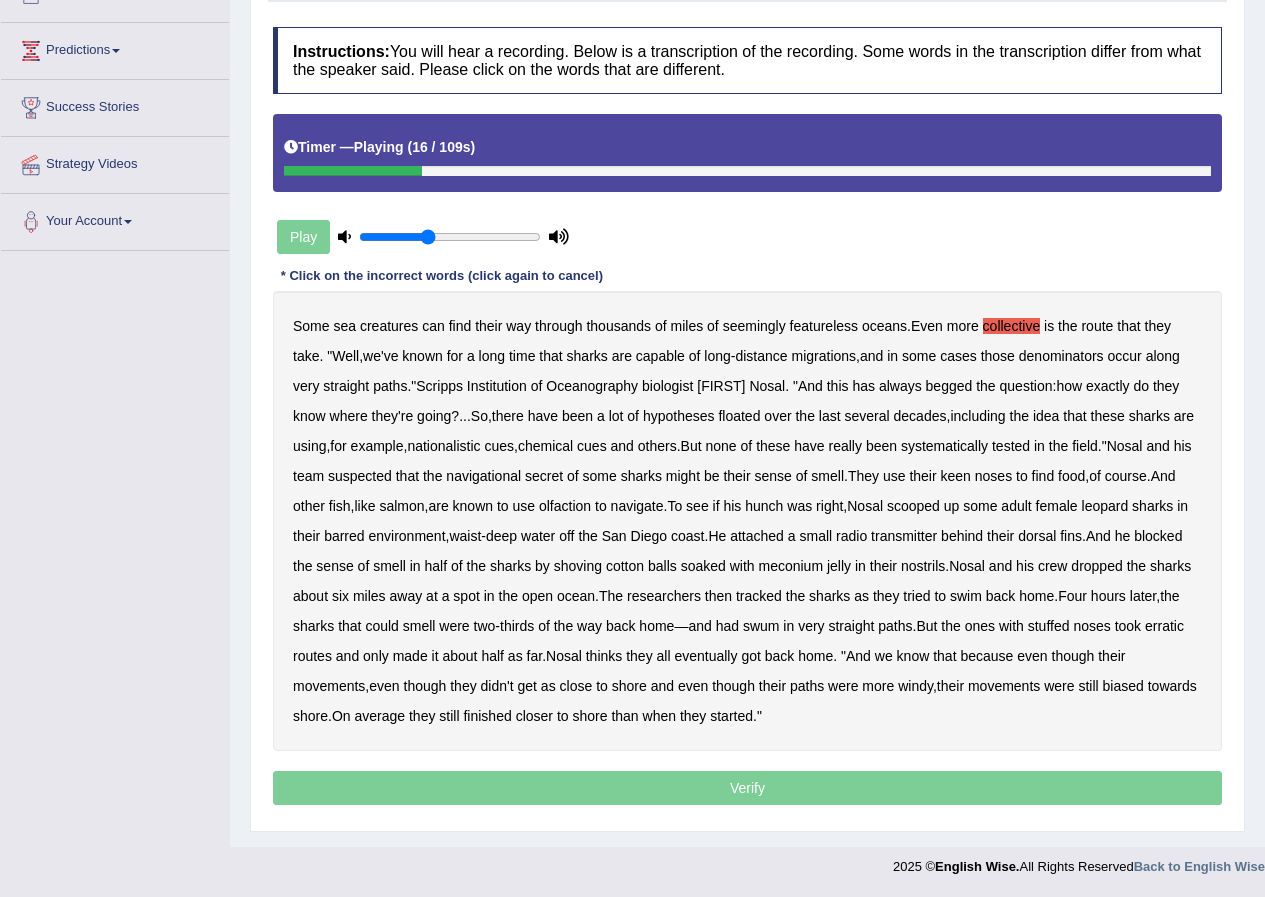 click on "denominators" at bounding box center [1061, 356] 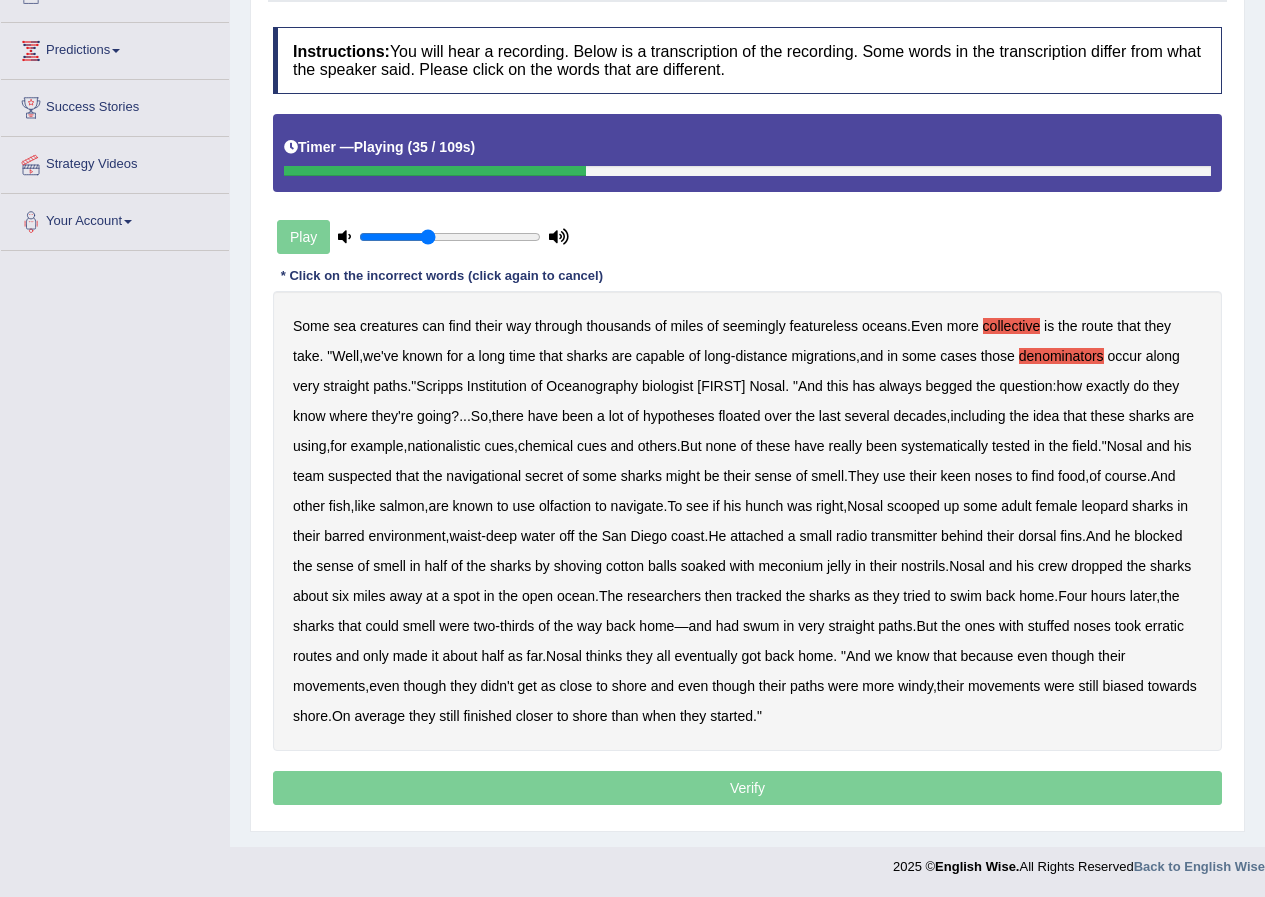 click on "nationalistic" at bounding box center (443, 446) 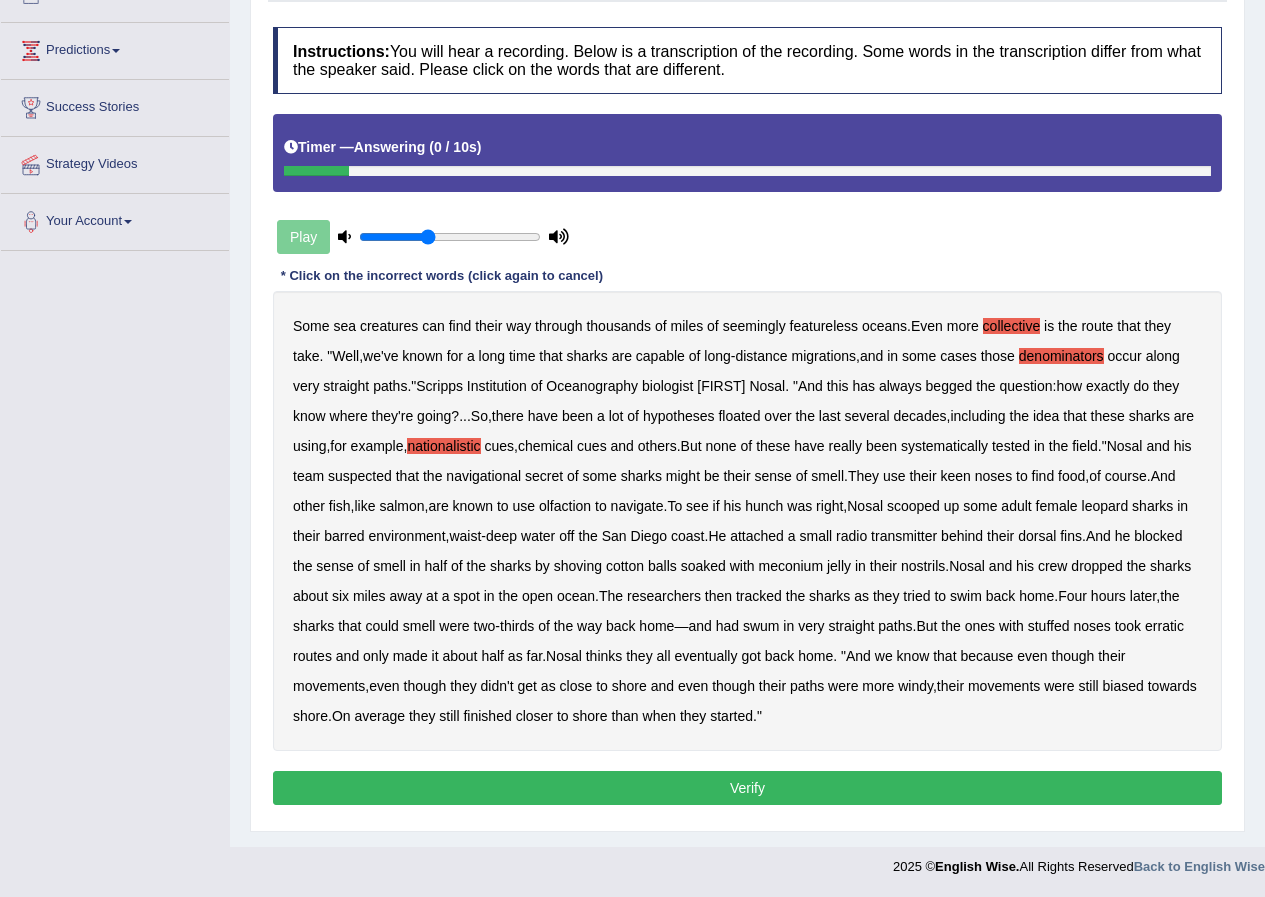 click on "Verify" at bounding box center [747, 788] 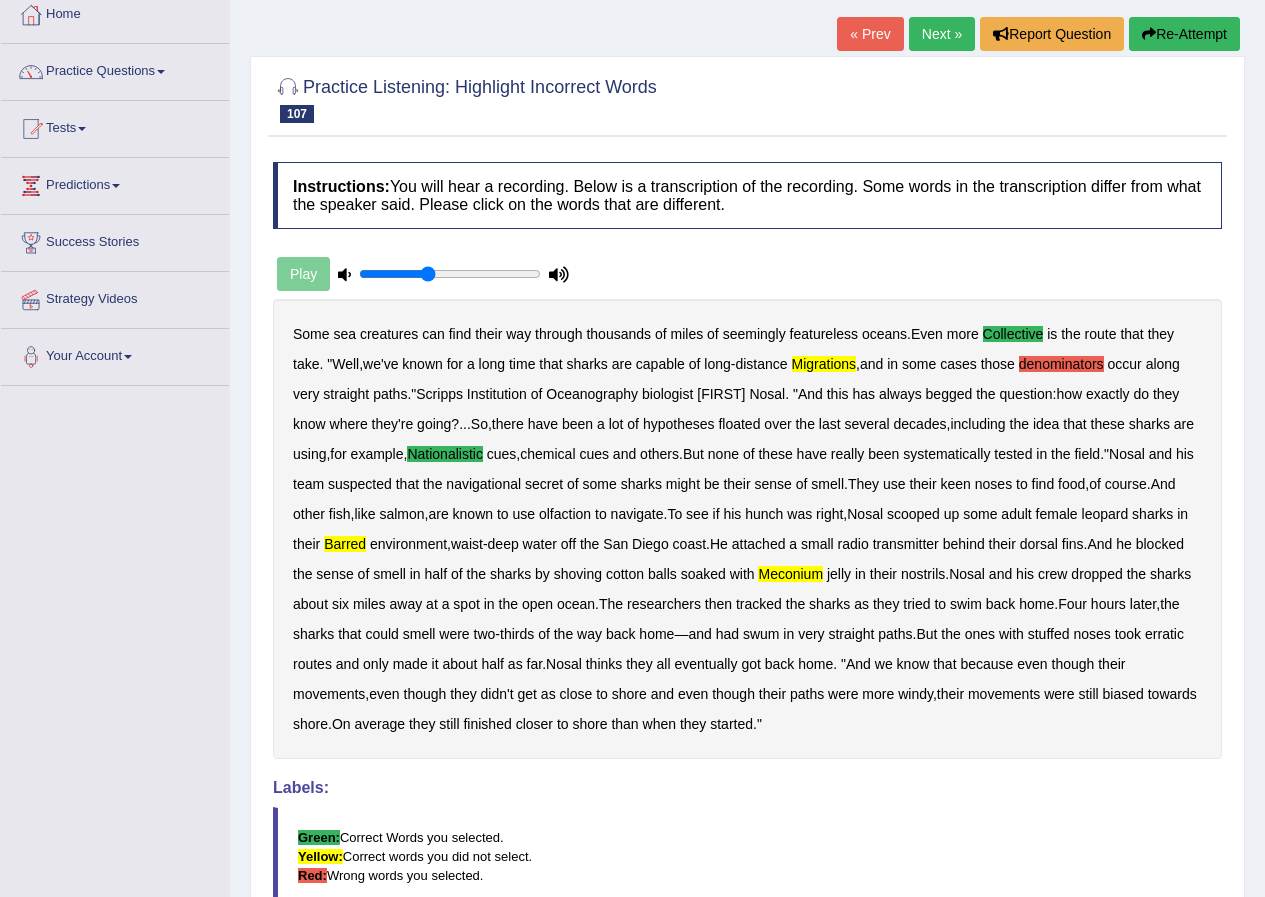 scroll, scrollTop: 100, scrollLeft: 0, axis: vertical 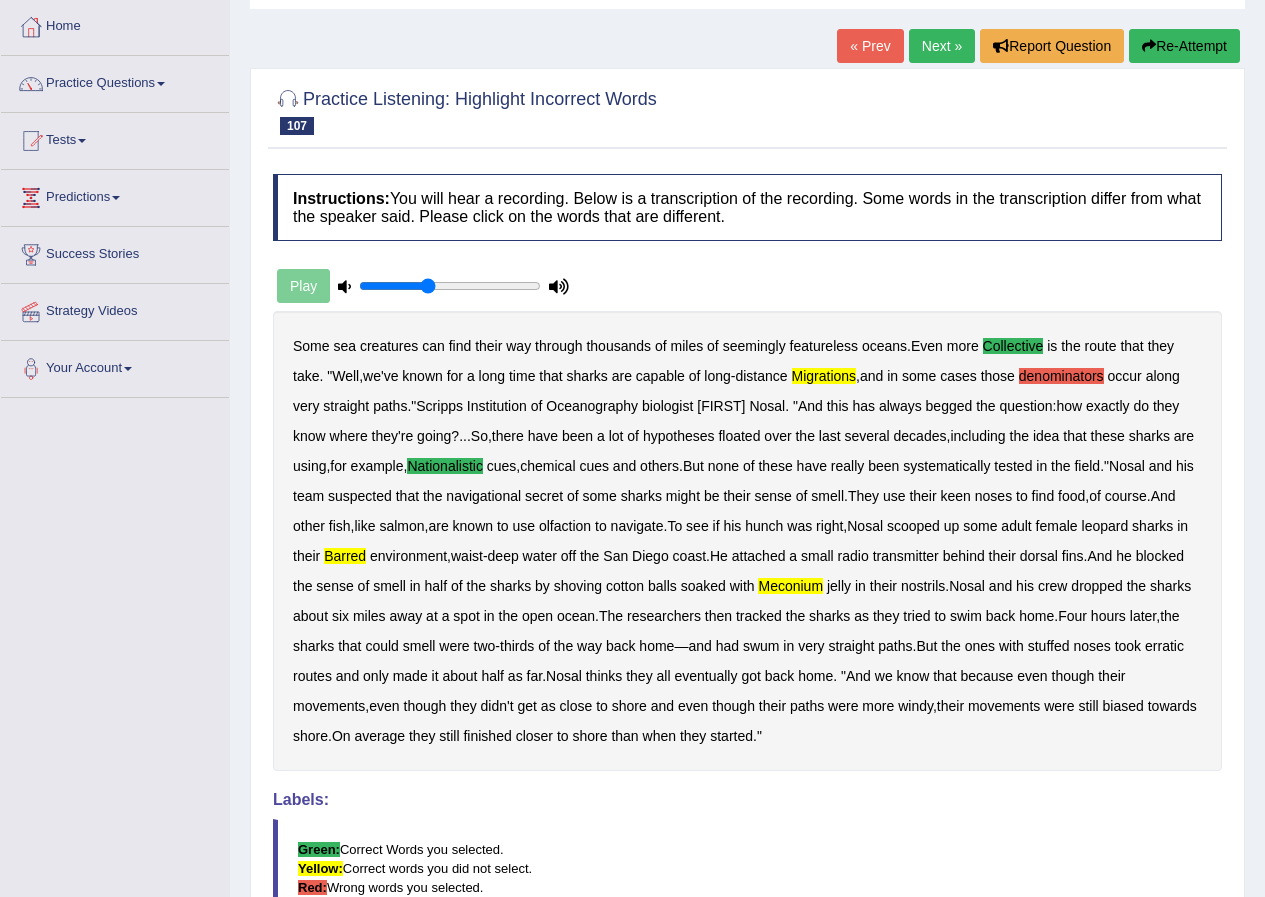 click on "Next »" at bounding box center [942, 46] 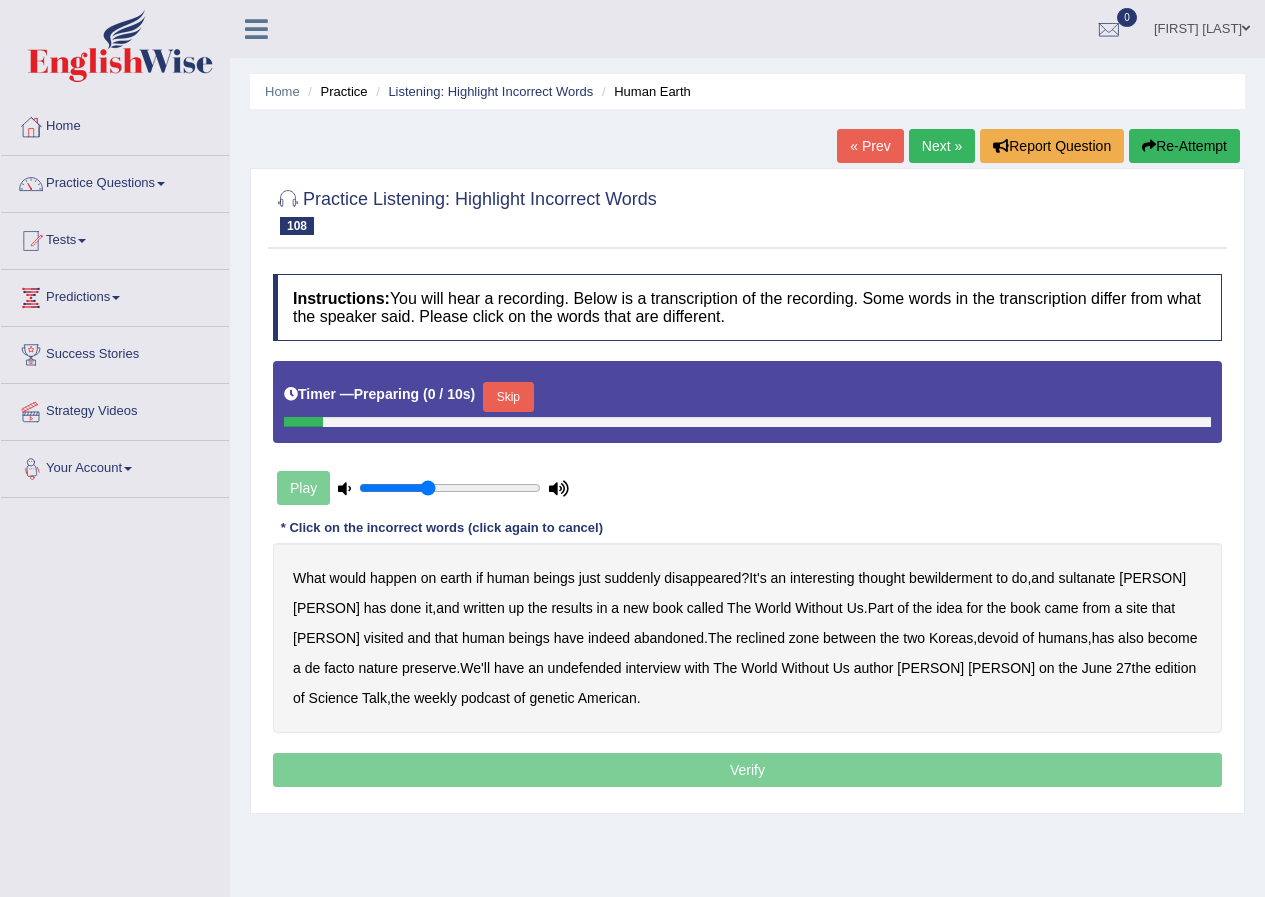 scroll, scrollTop: 0, scrollLeft: 0, axis: both 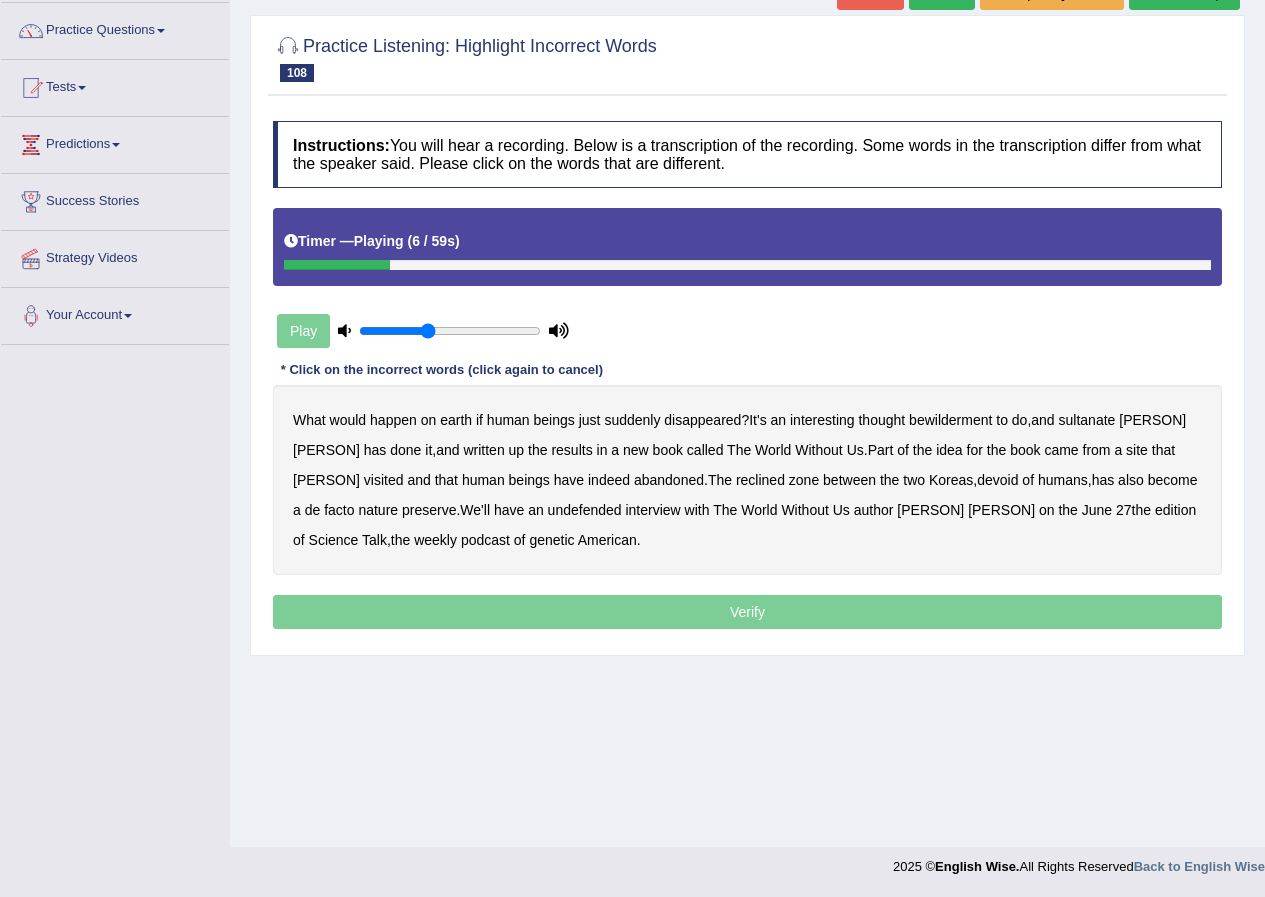 click on "bewilderment" at bounding box center (950, 420) 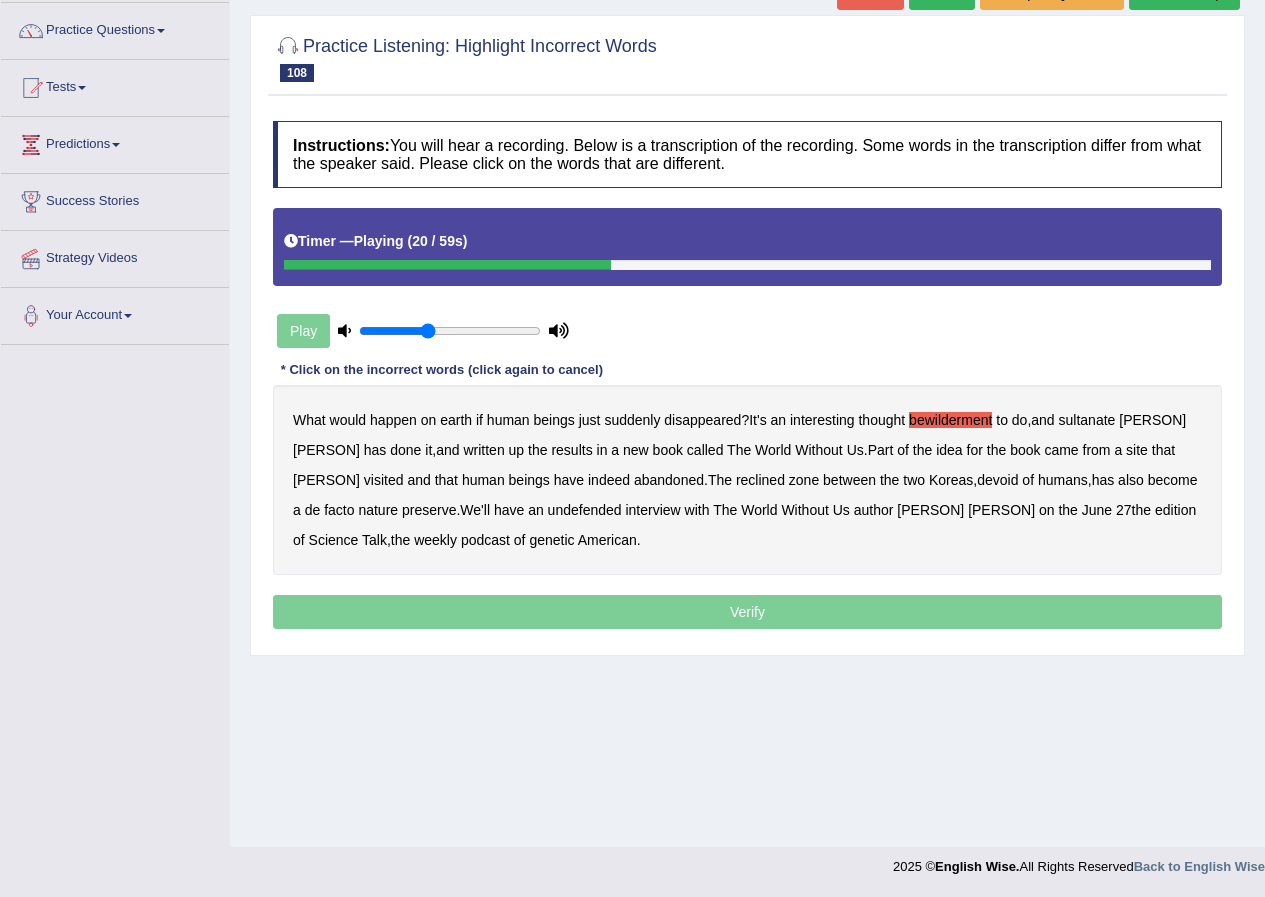 click on "reclined" at bounding box center [760, 480] 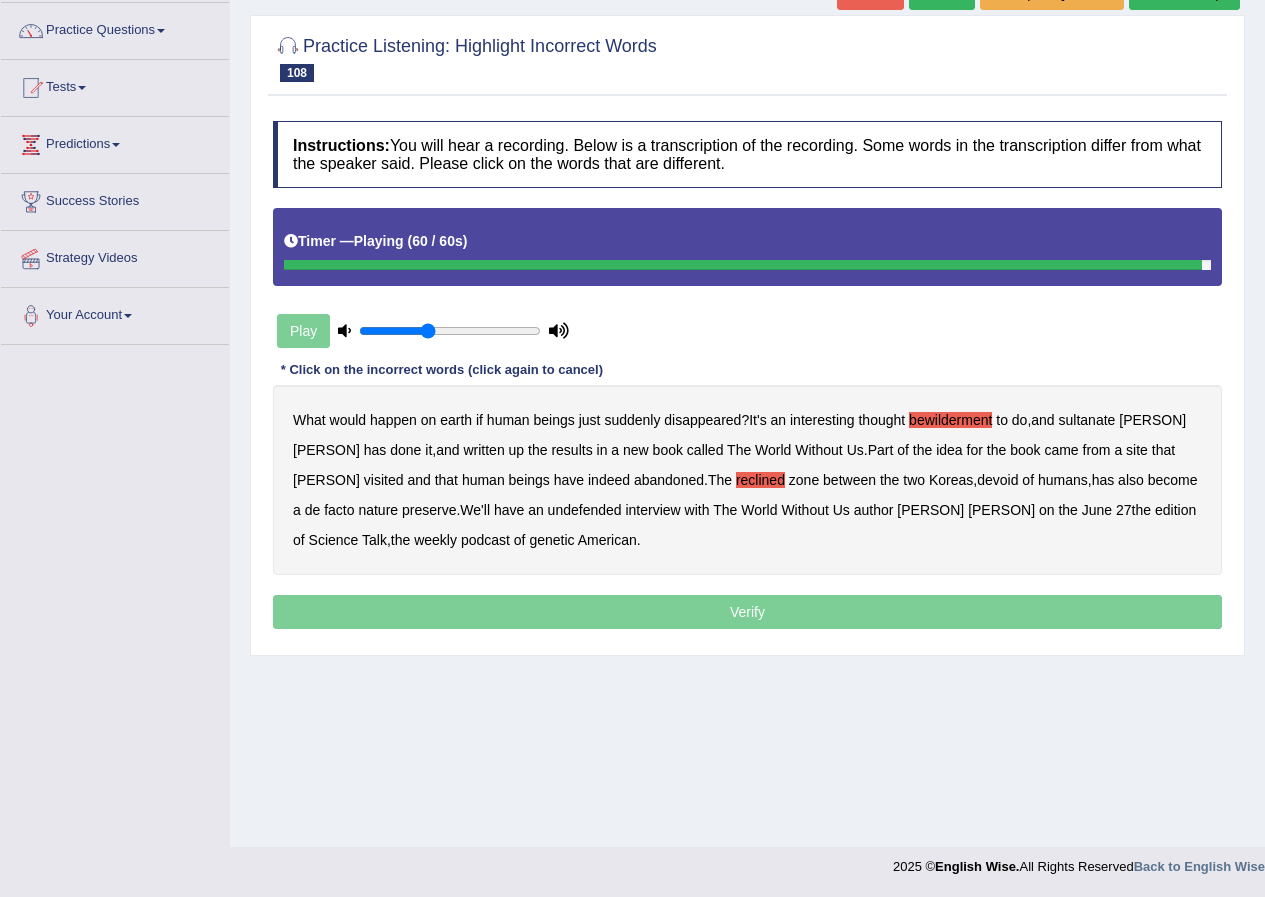 click on "genetic" at bounding box center [551, 540] 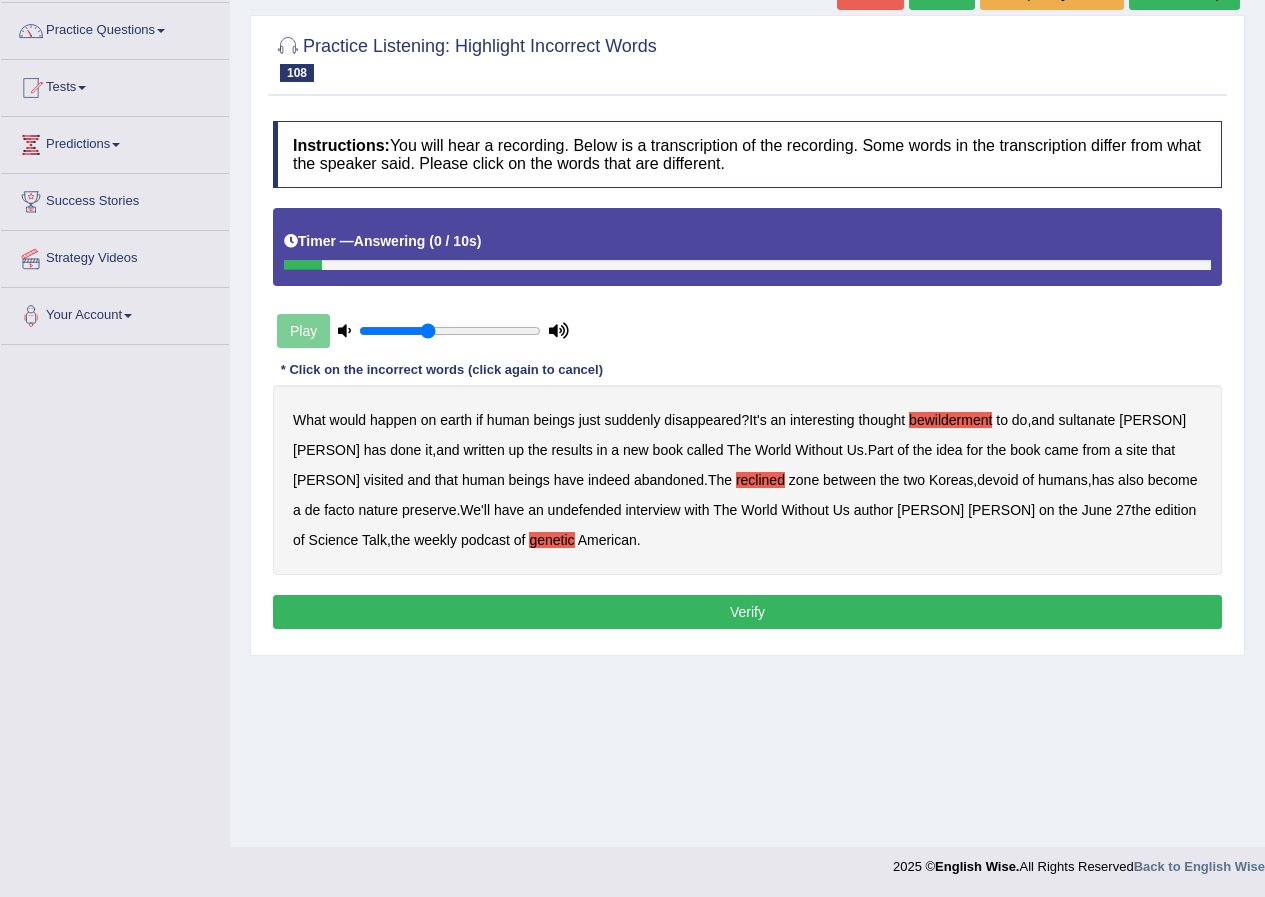 click on "Verify" at bounding box center [747, 612] 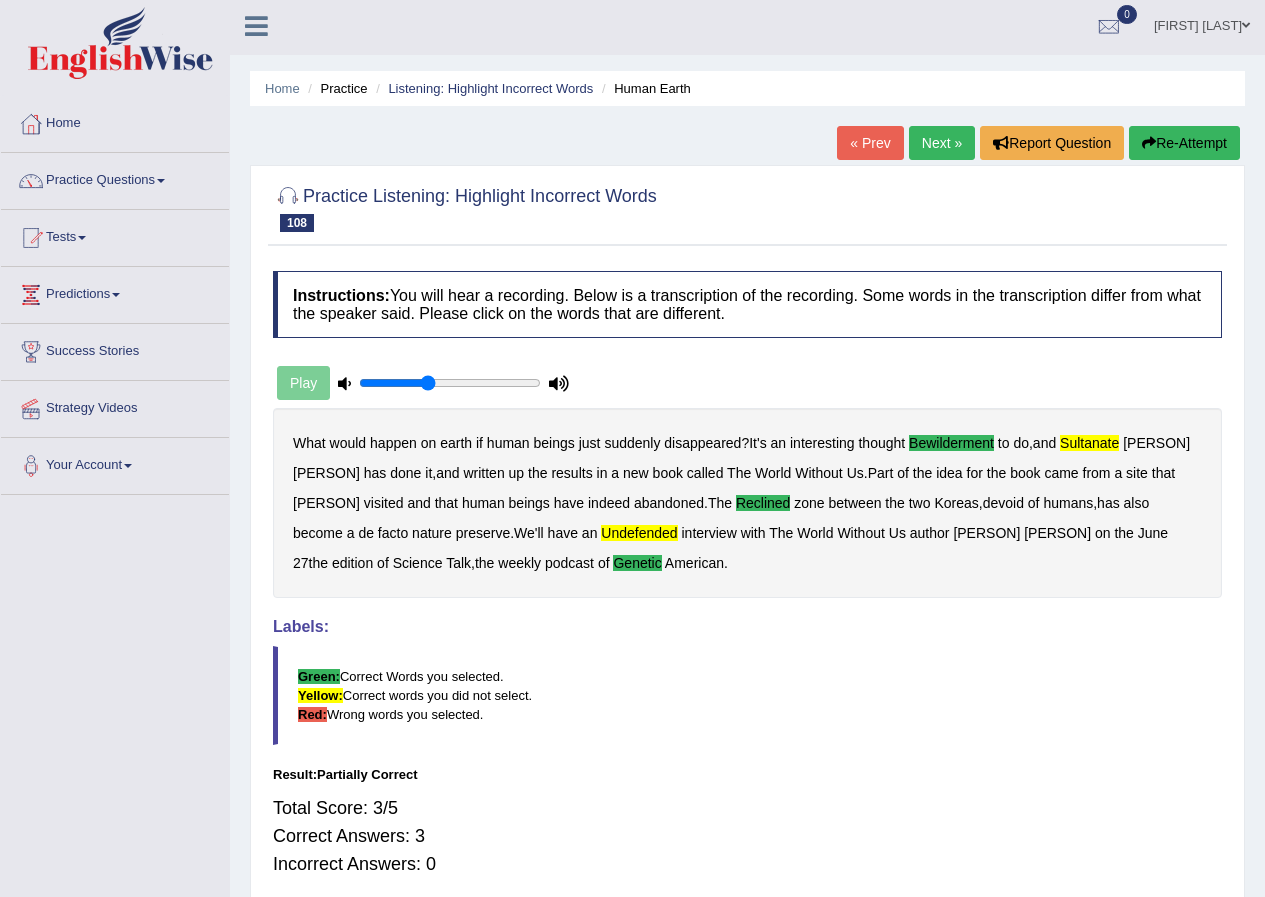 scroll, scrollTop: 0, scrollLeft: 0, axis: both 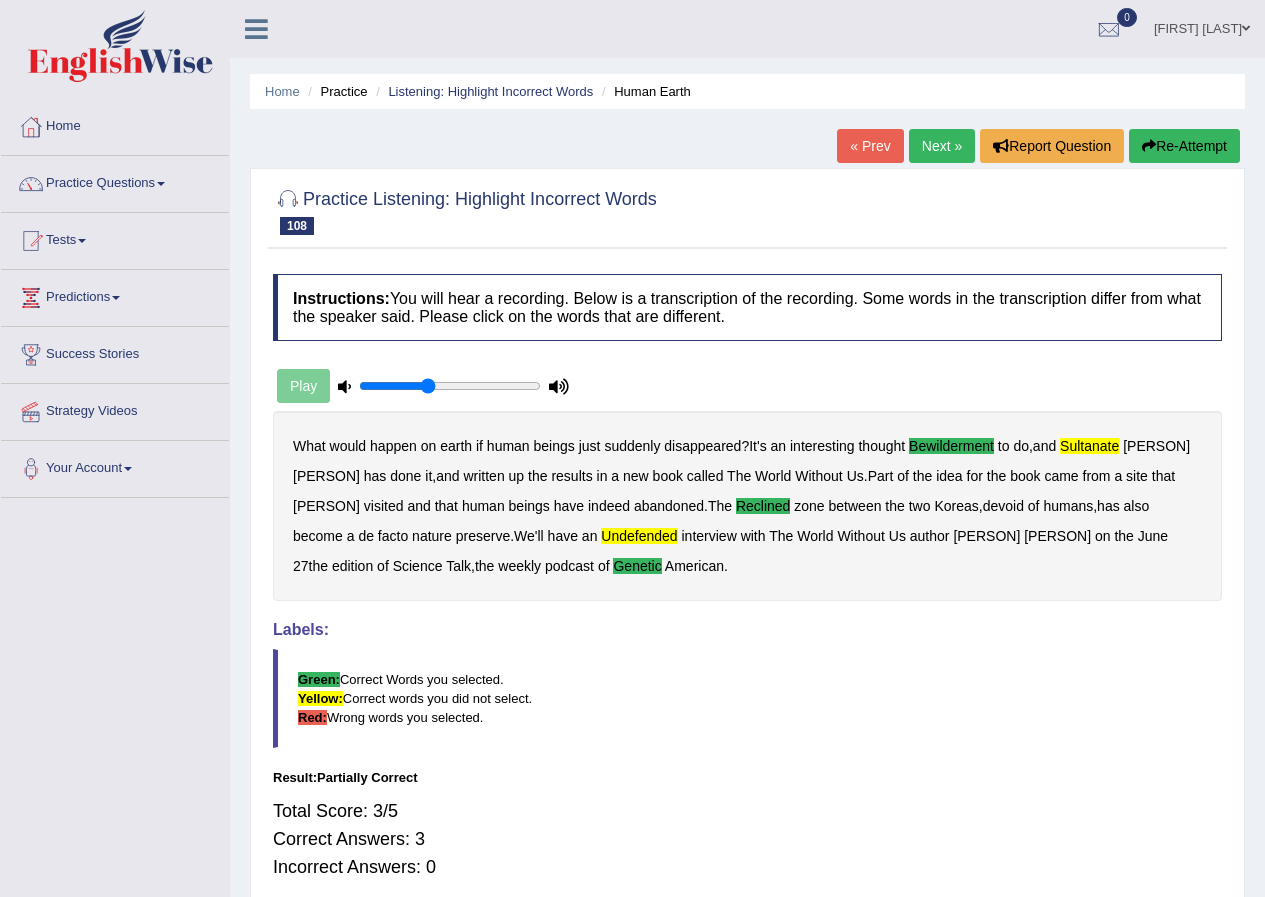 click on "Next »" at bounding box center [942, 146] 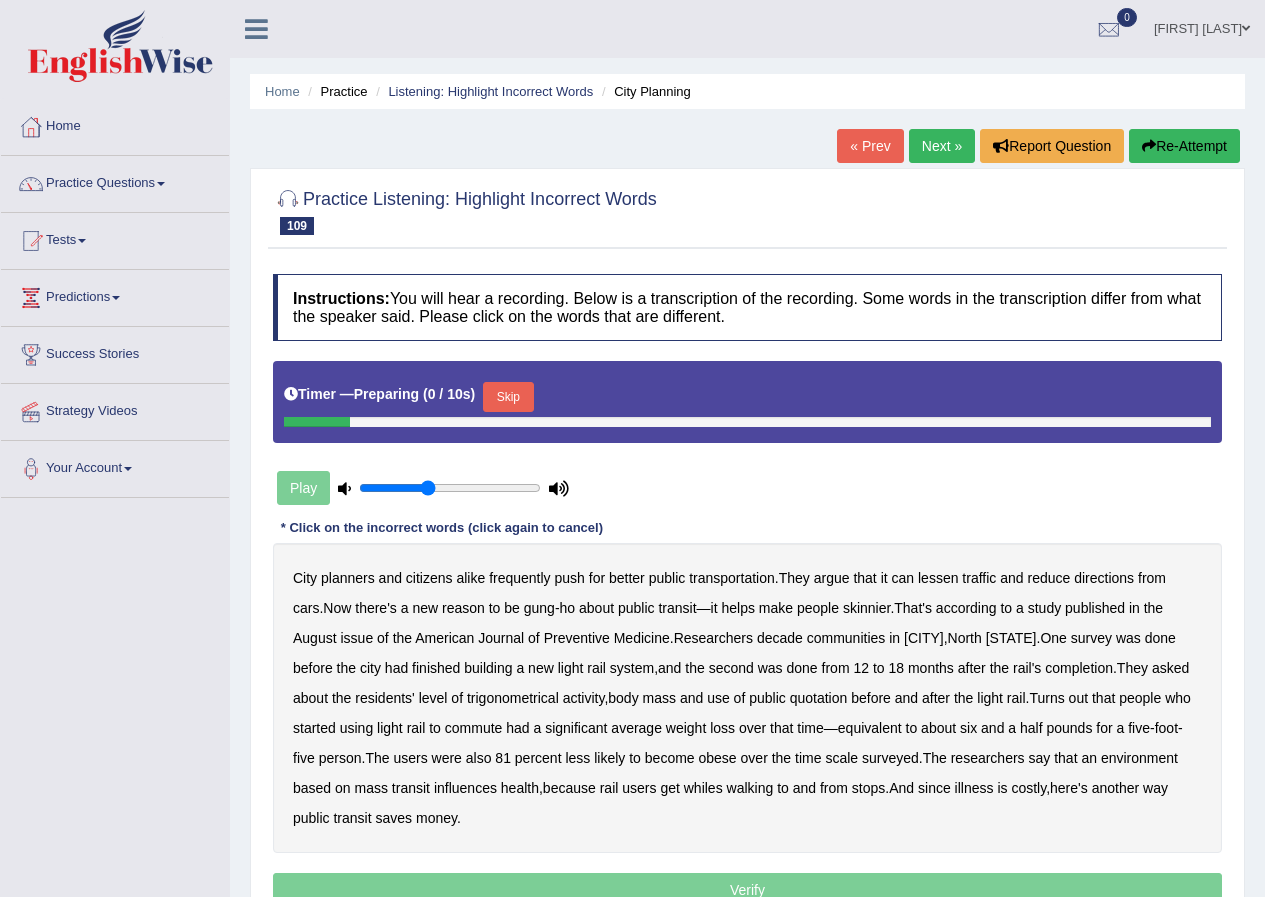 scroll, scrollTop: 0, scrollLeft: 0, axis: both 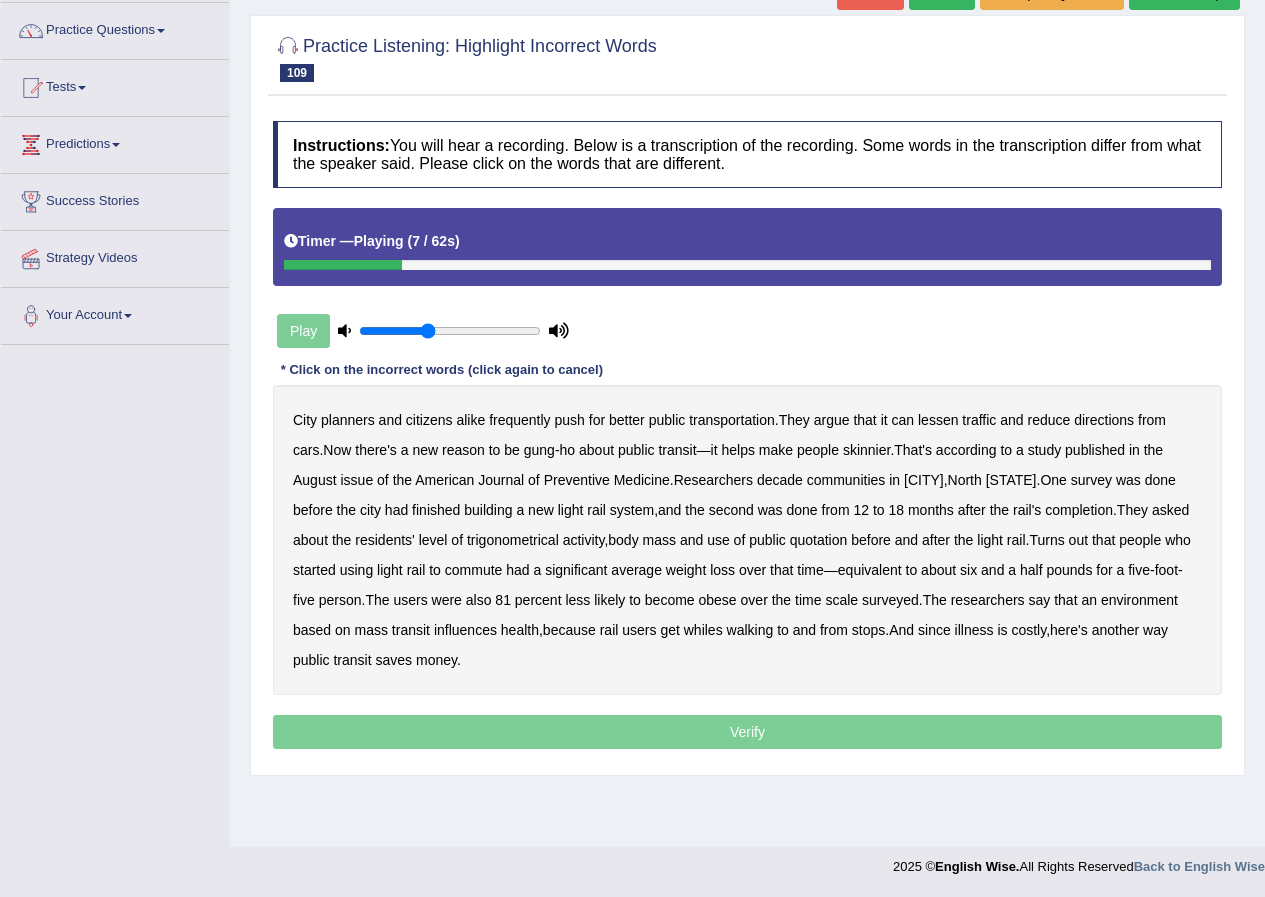 click on "directions" at bounding box center (1104, 420) 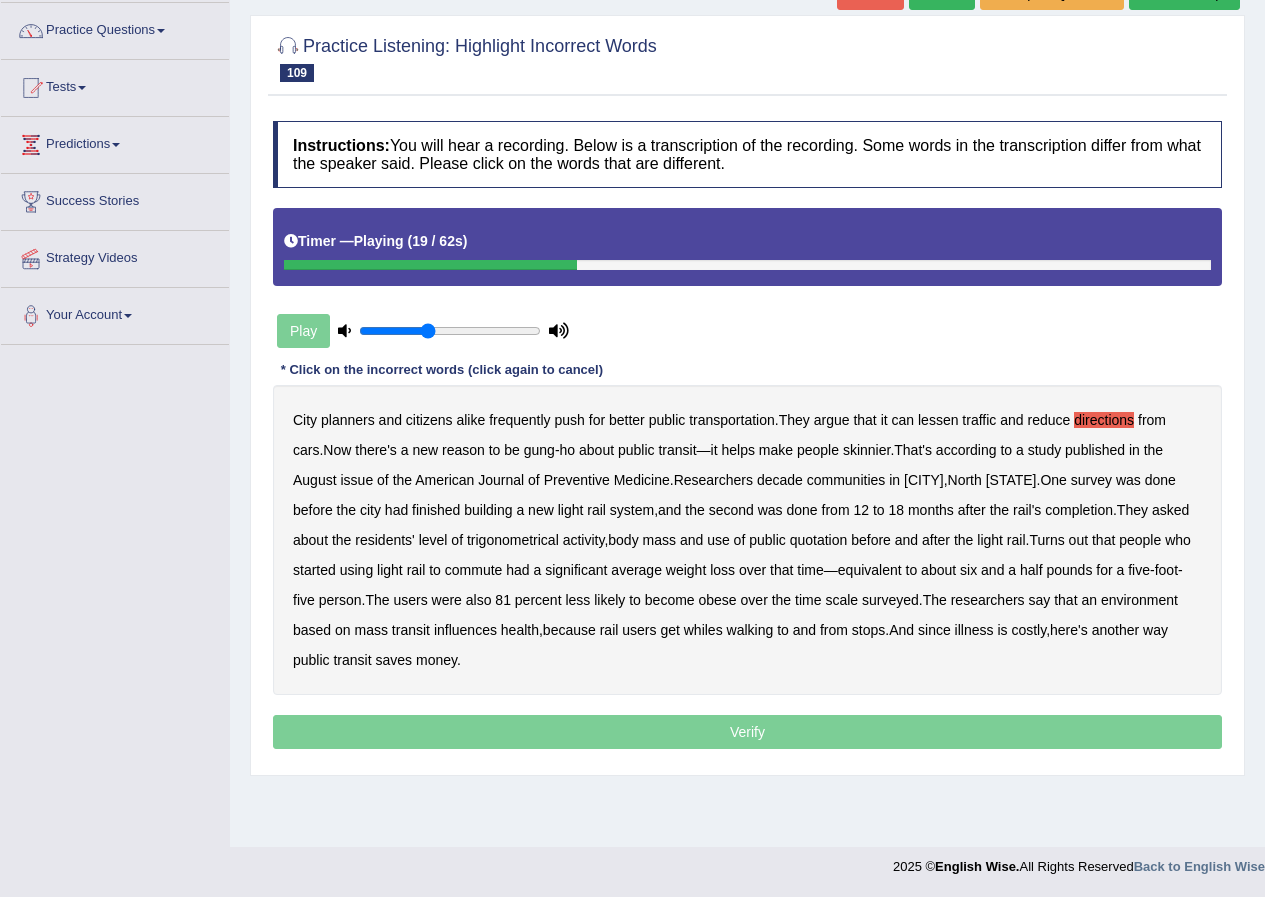 click on "decade" at bounding box center [780, 480] 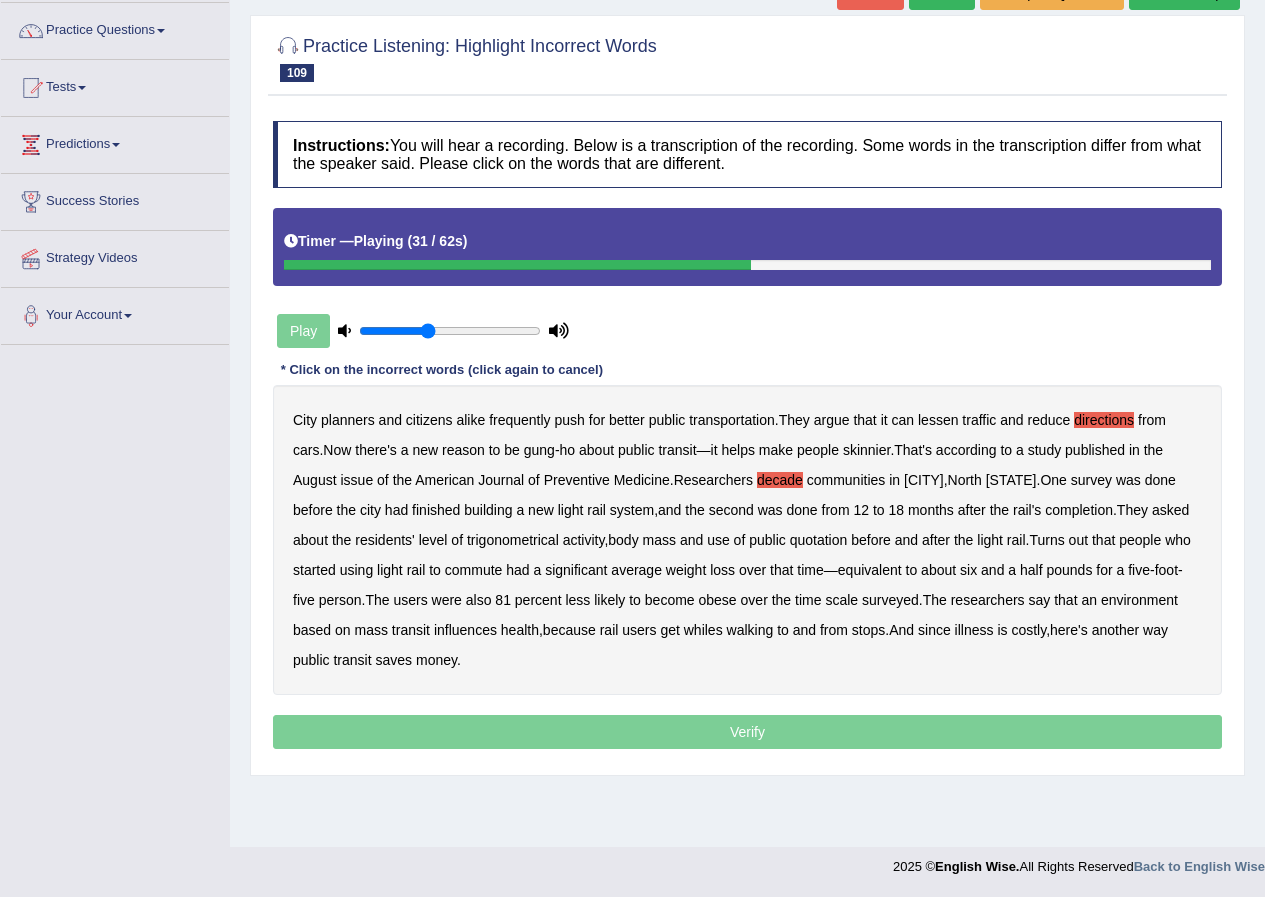 click on "trigonometrical" at bounding box center (513, 540) 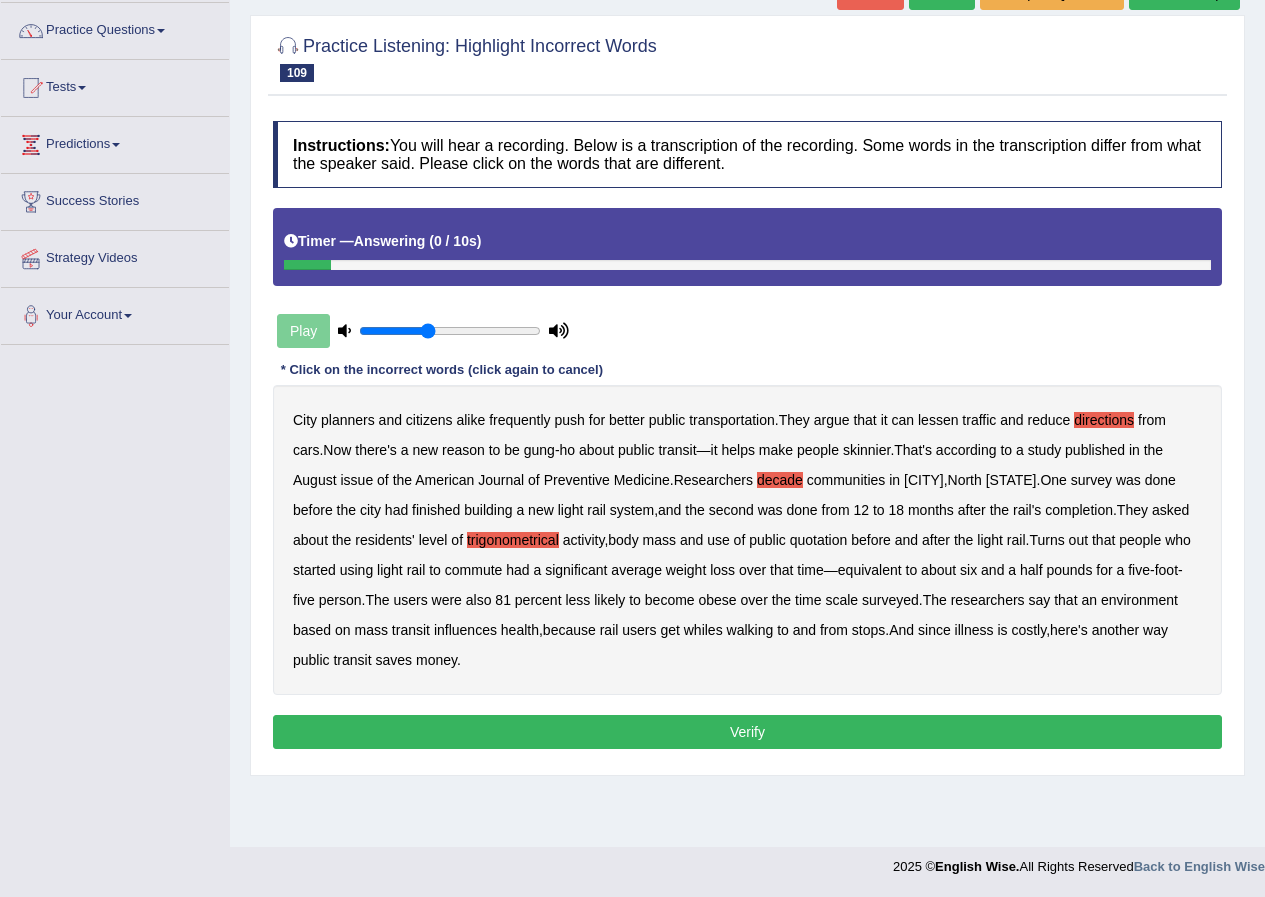click on "Instructions:  You will hear a recording. Below is a transcription of the recording. Some words in the transcription differ from what the speaker said. Please click on the words that are different.
Timer —  Answering   ( 0 / 10s ) Play Transcript: * Click on the incorrect words (click again to cancel) City   planners   and   citizens   alike   frequently   push   for   better   public   transportation .  They   argue   that   it   can   lessen   traffic   and   reduce   directions   from   cars .  Now   there's   a   new   reason   to   be   gung - ho   about   public   transit — it   helps   make   people   skinnier .  That's   according   to   a   study   published   in   the   August   issue   of   the   American   Journal   of   Preventive   Medicine .  Researchers   decade   communities   in   Charlotte ,  North   Carolina .  One   survey   was   done   before   the   city   had   finished   building   a   new   light   rail   system ,  and   the   second   was   done   from   12   to" at bounding box center (747, 438) 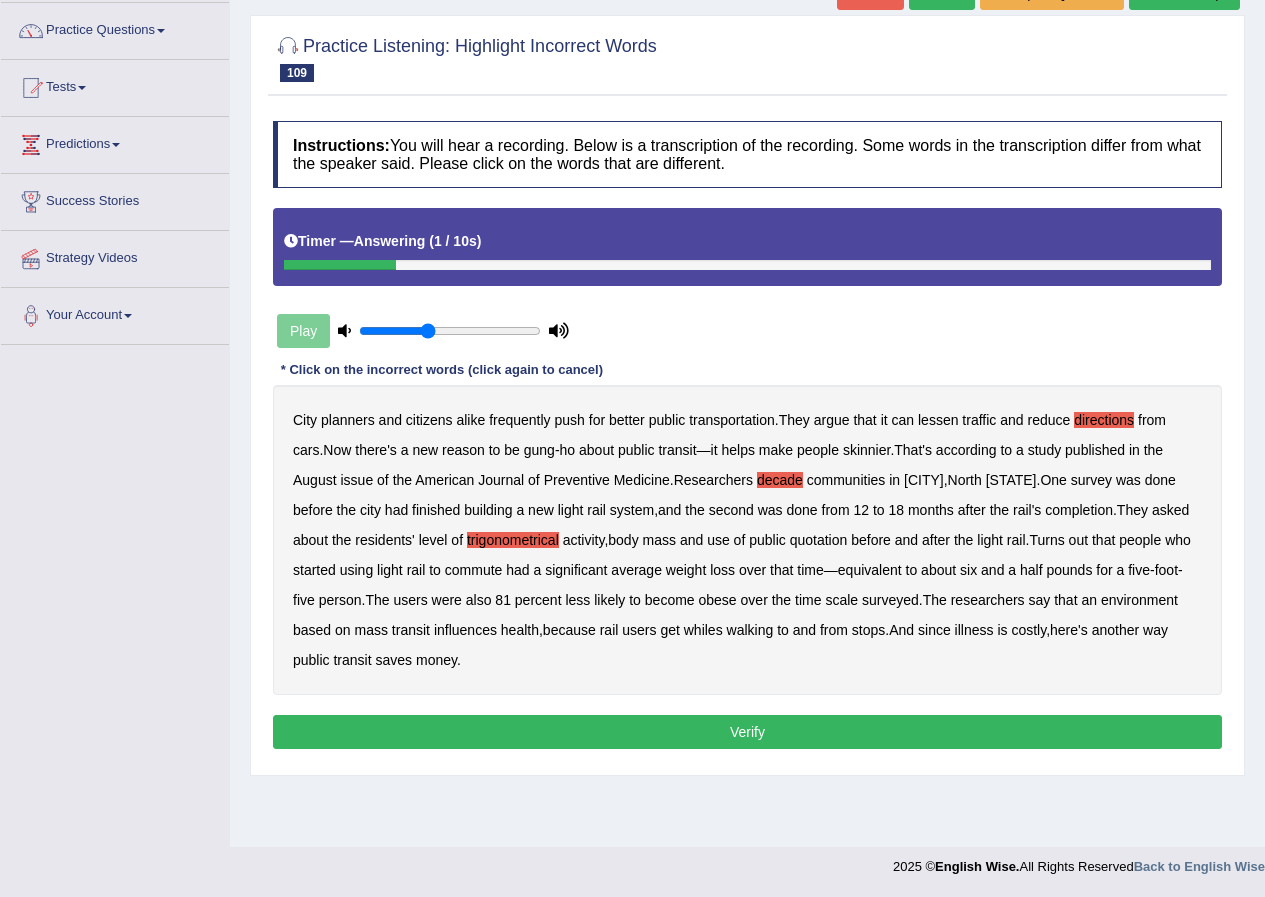 click on "Verify" at bounding box center [747, 732] 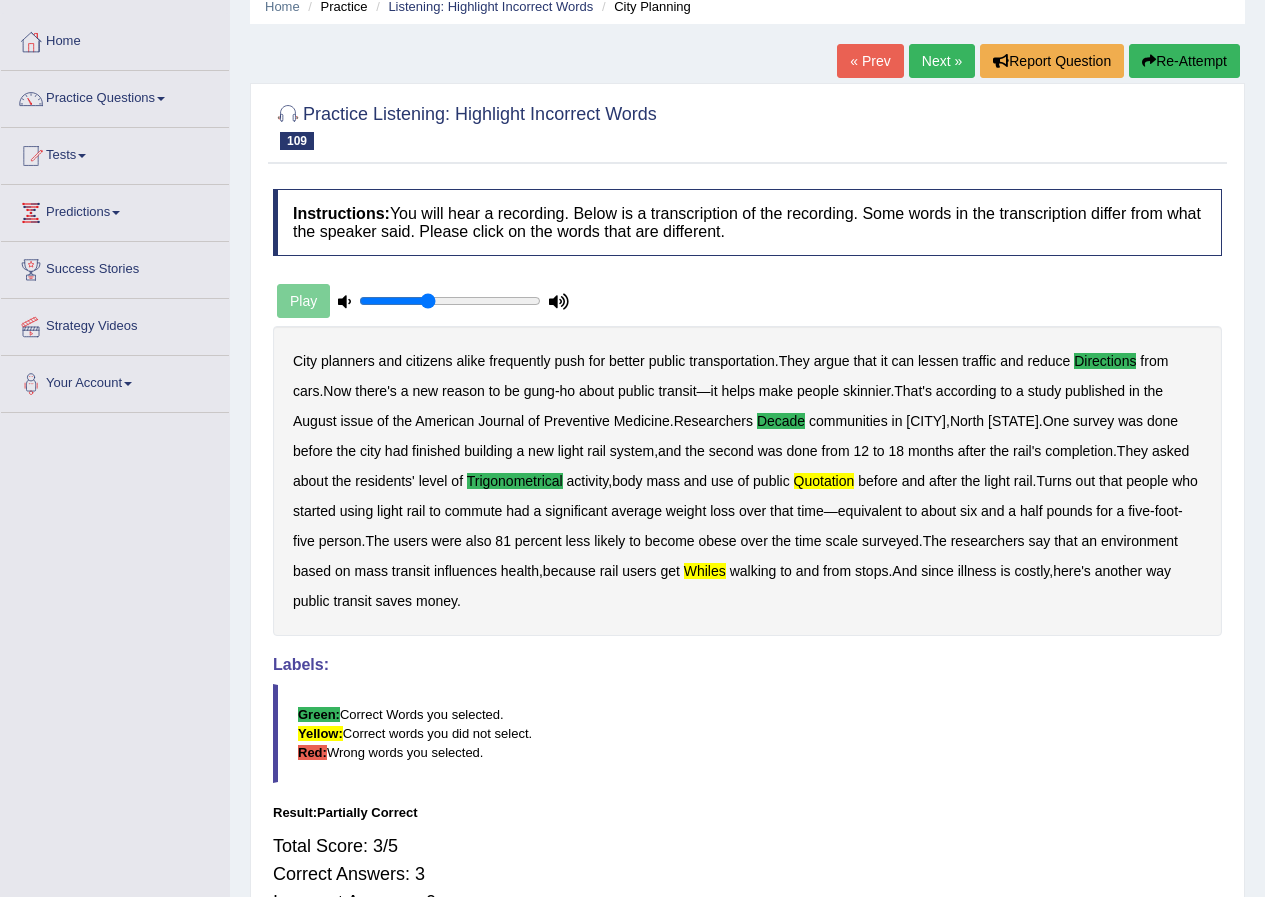 scroll, scrollTop: 6, scrollLeft: 0, axis: vertical 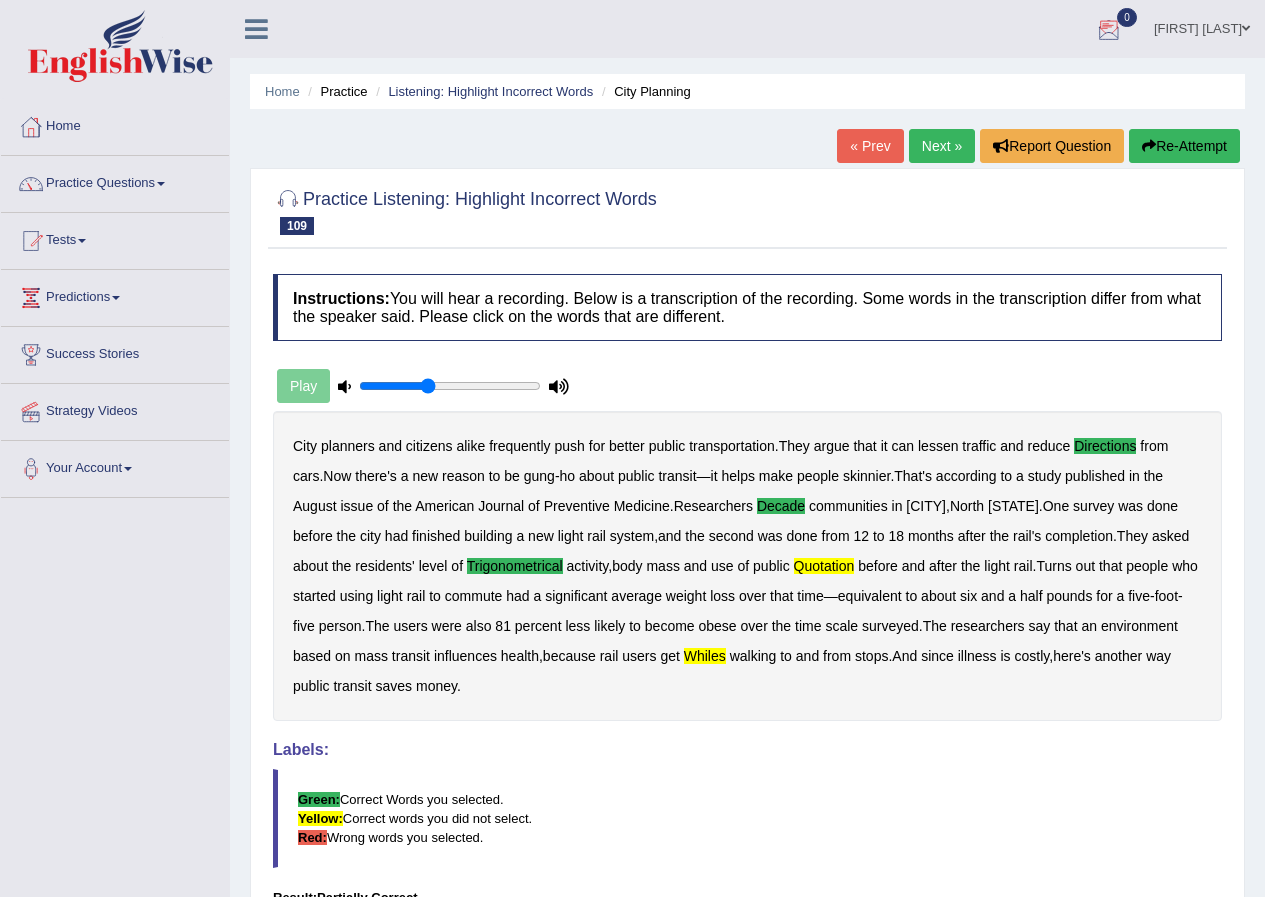 click on "Next »" at bounding box center [942, 146] 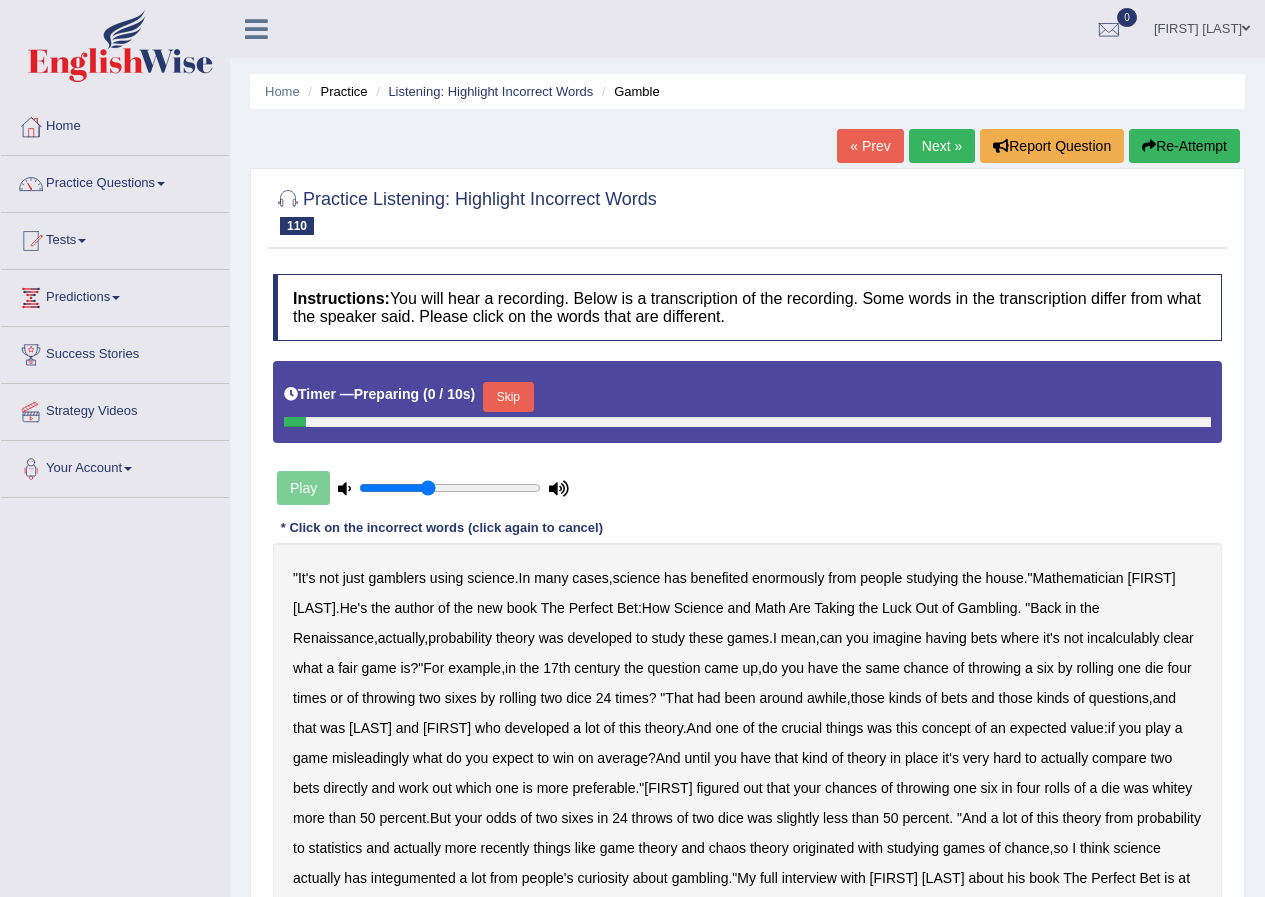 scroll, scrollTop: 0, scrollLeft: 0, axis: both 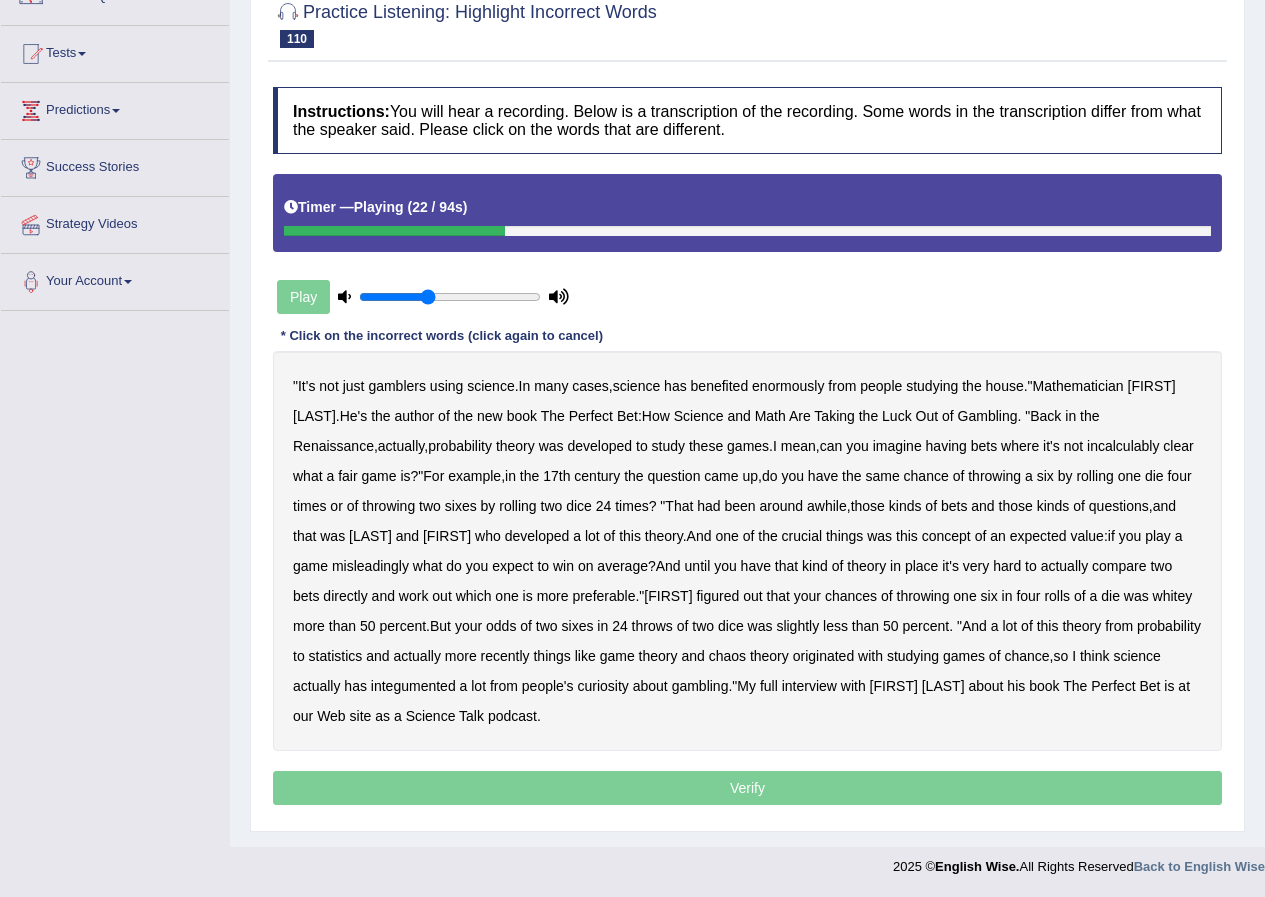 click on "incalculably" at bounding box center [1123, 446] 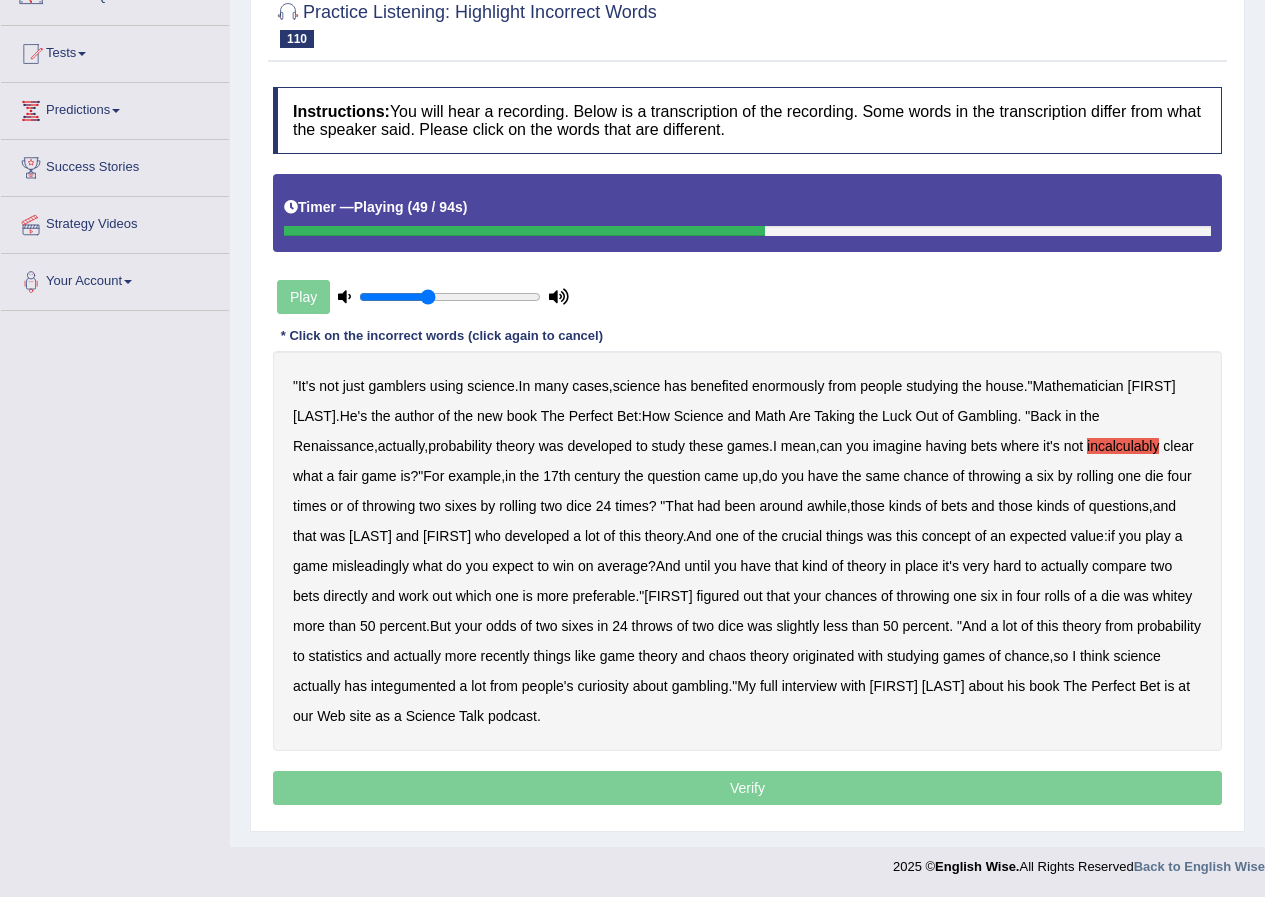 click on "misleadingly" at bounding box center [370, 566] 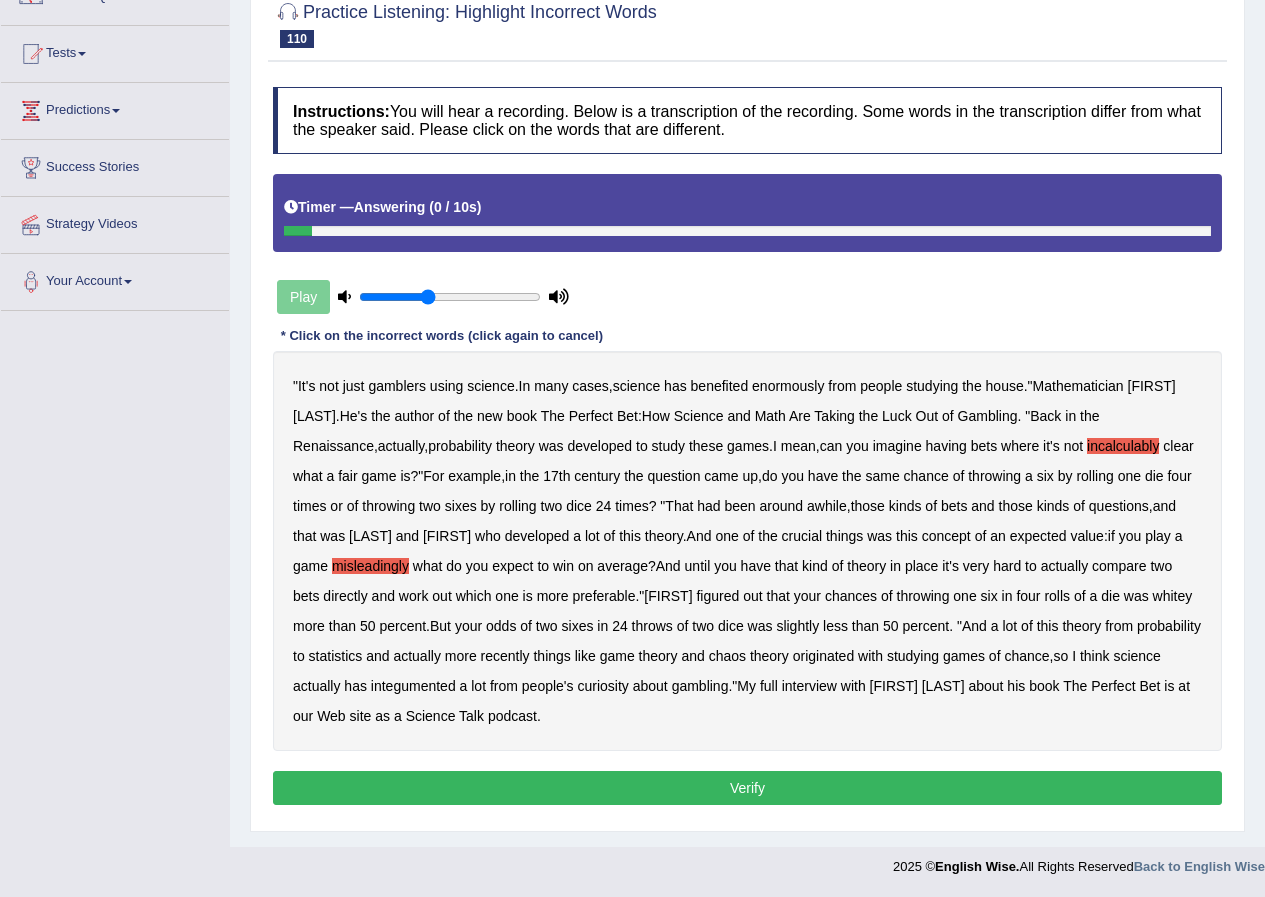 click on "Verify" at bounding box center (747, 788) 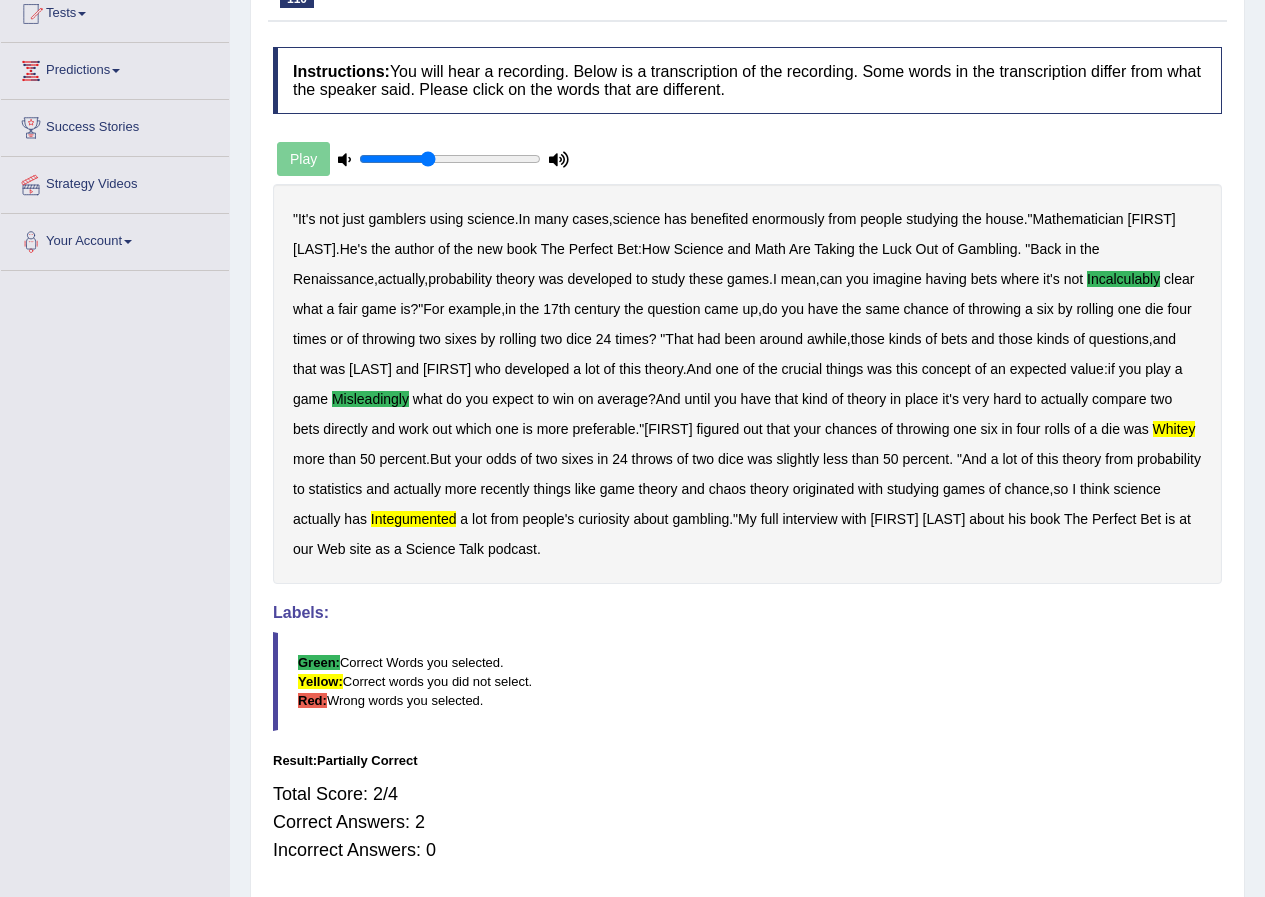 scroll, scrollTop: 0, scrollLeft: 0, axis: both 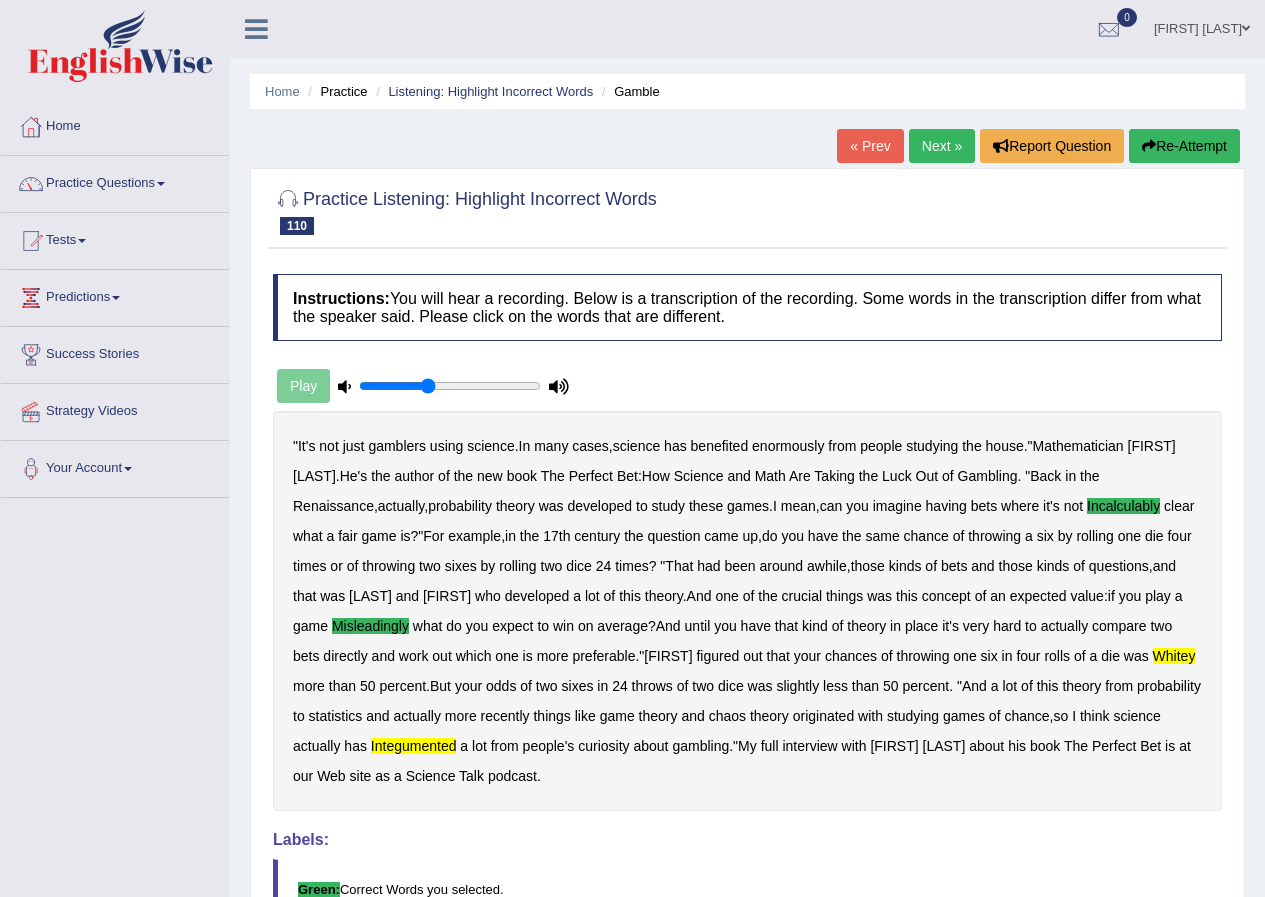 click on "Next »" at bounding box center [942, 146] 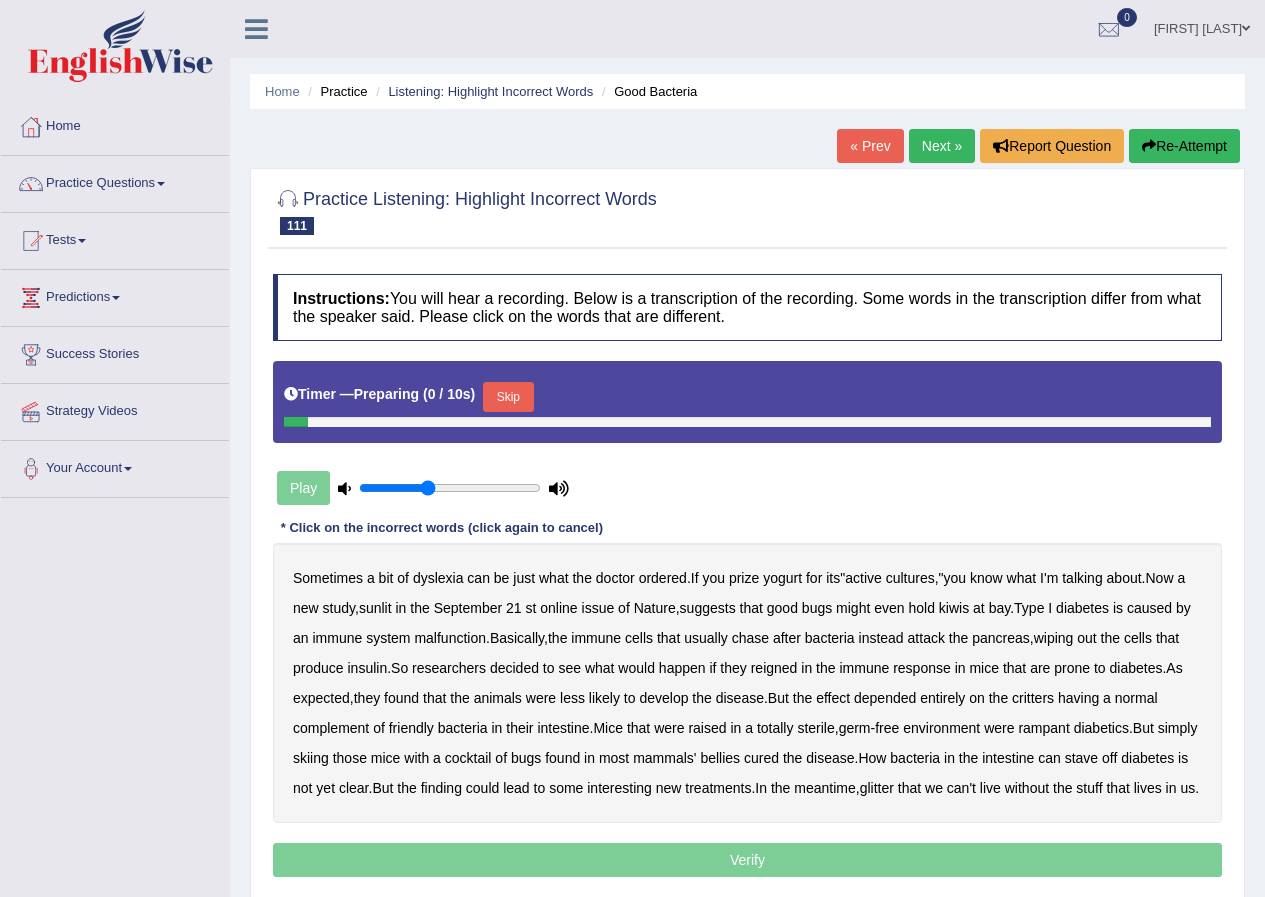 scroll, scrollTop: 0, scrollLeft: 0, axis: both 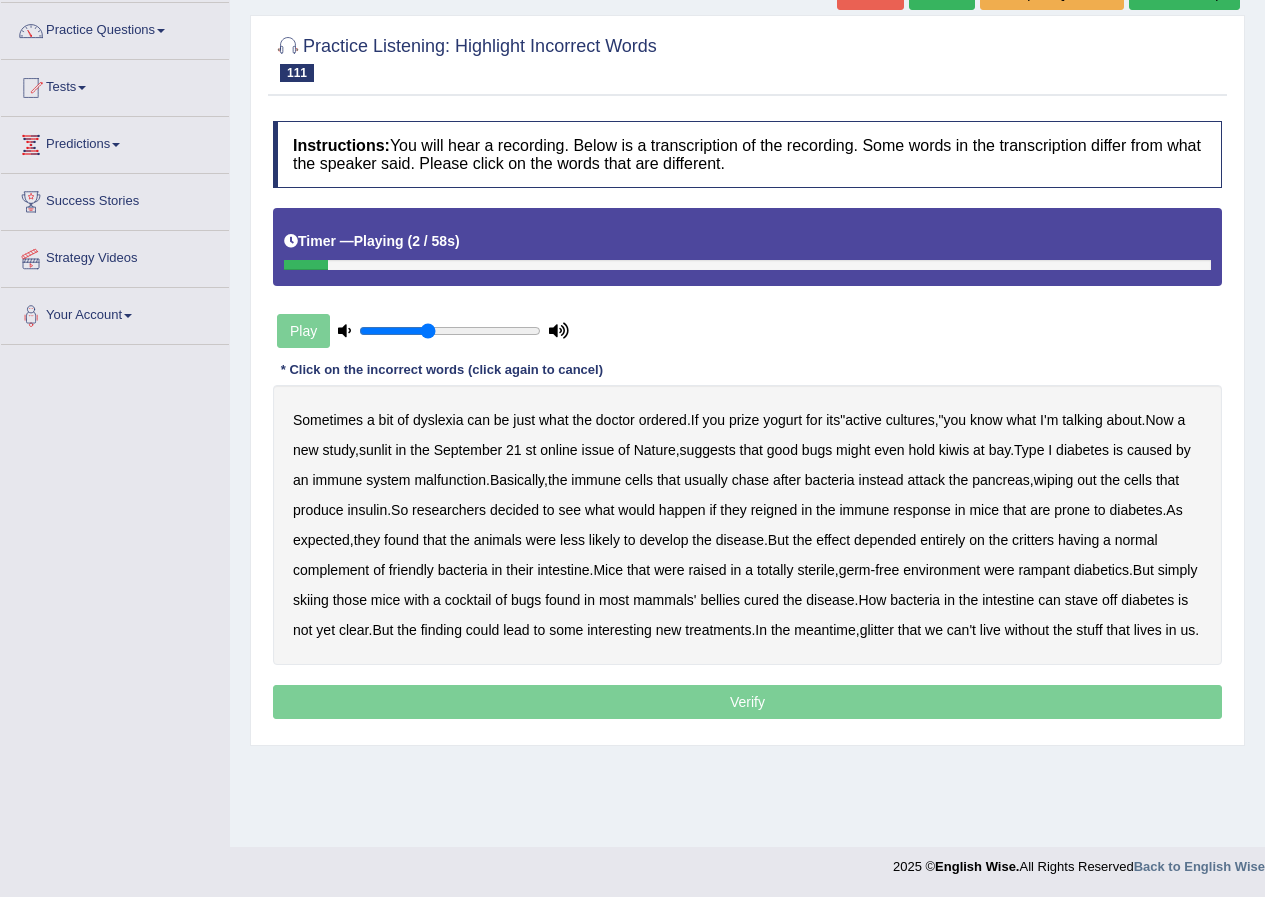 click on "dyslexia" at bounding box center [438, 420] 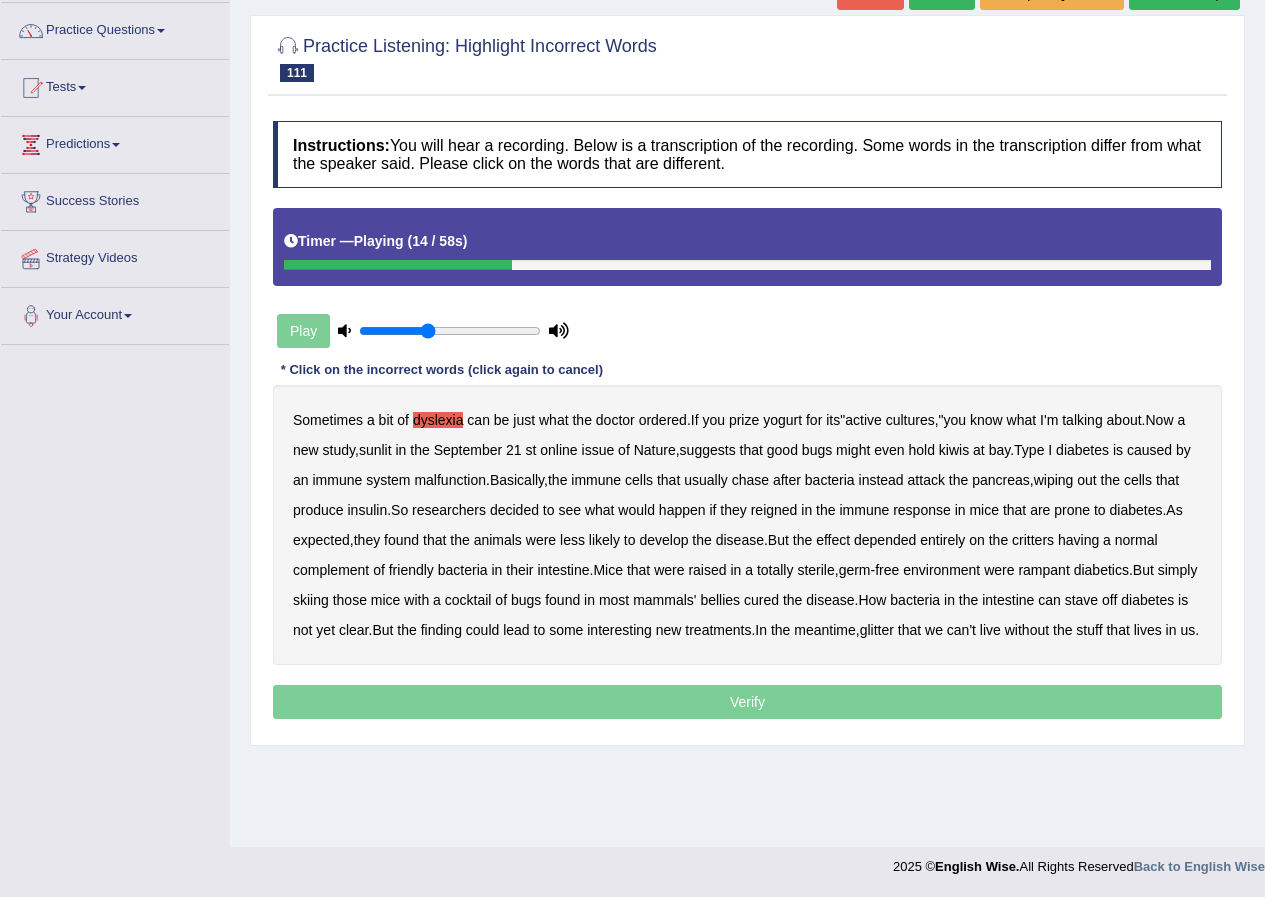 click on "sunlit" at bounding box center [375, 450] 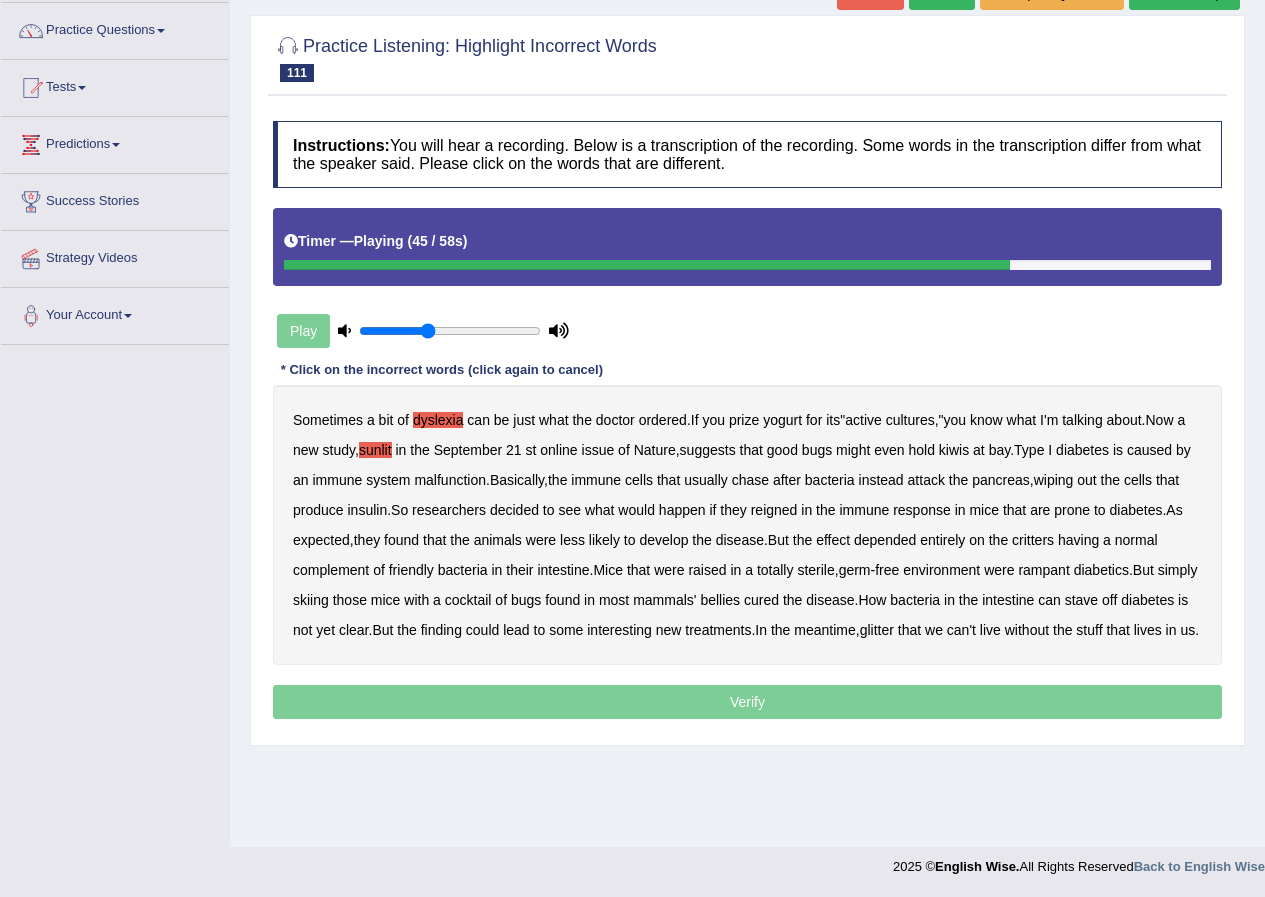 click on "Sometimes   a   bit   of   dyslexia   can   be   just   what   the   doctor   ordered .  If   you   prize   yogurt   for   its  " active   cultures ,"  you   know   what   I'm   talking   about .  Now   a   new   study ,  sunlit   in   the   September   21   st   online   issue   of   Nature ,  suggests   that   good   bugs   might   even   hold   kiwis   at   bay .  Type   I   diabetes   is   caused   by   an   immune   system   malfunction .  Basically ,  the   immune   cells   that   usually   chase   after   bacteria   instead   attack   the   pancreas ,  wiping   out   the   cells   that   produce   insulin .  So   researchers   decided   to   see   what   would   happen   if   they   reigned   in   the   immune   response   in   mice   that   are   prone   to   diabetes .  As   expected ,  they   found   that   the   animals   were   less   likely   to   develop   the   disease .  But   the   effect   depended   entirely   on   the   critters   having   a   normal   complement   of   friendly   bacteria" at bounding box center [747, 525] 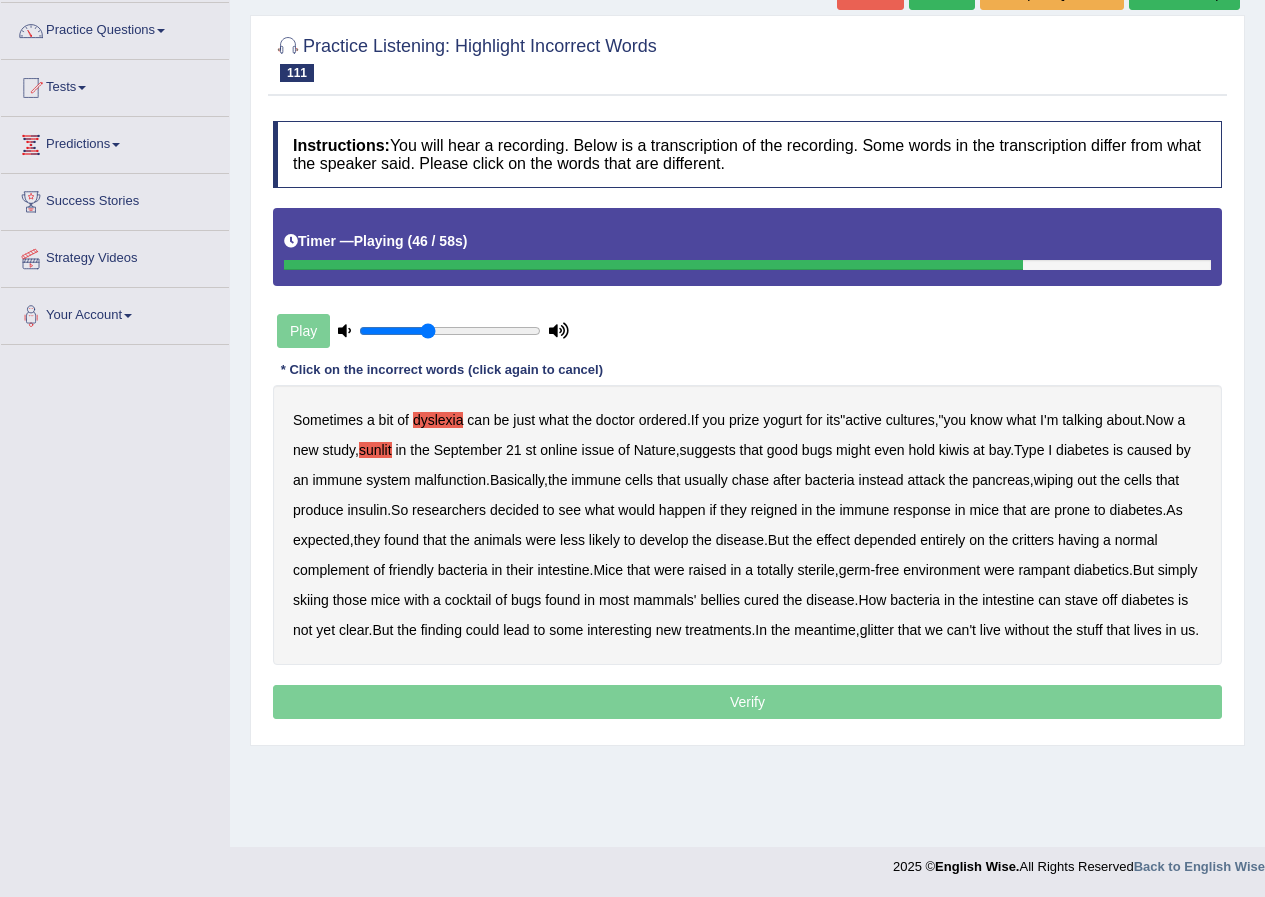 click on "skiing" at bounding box center [311, 600] 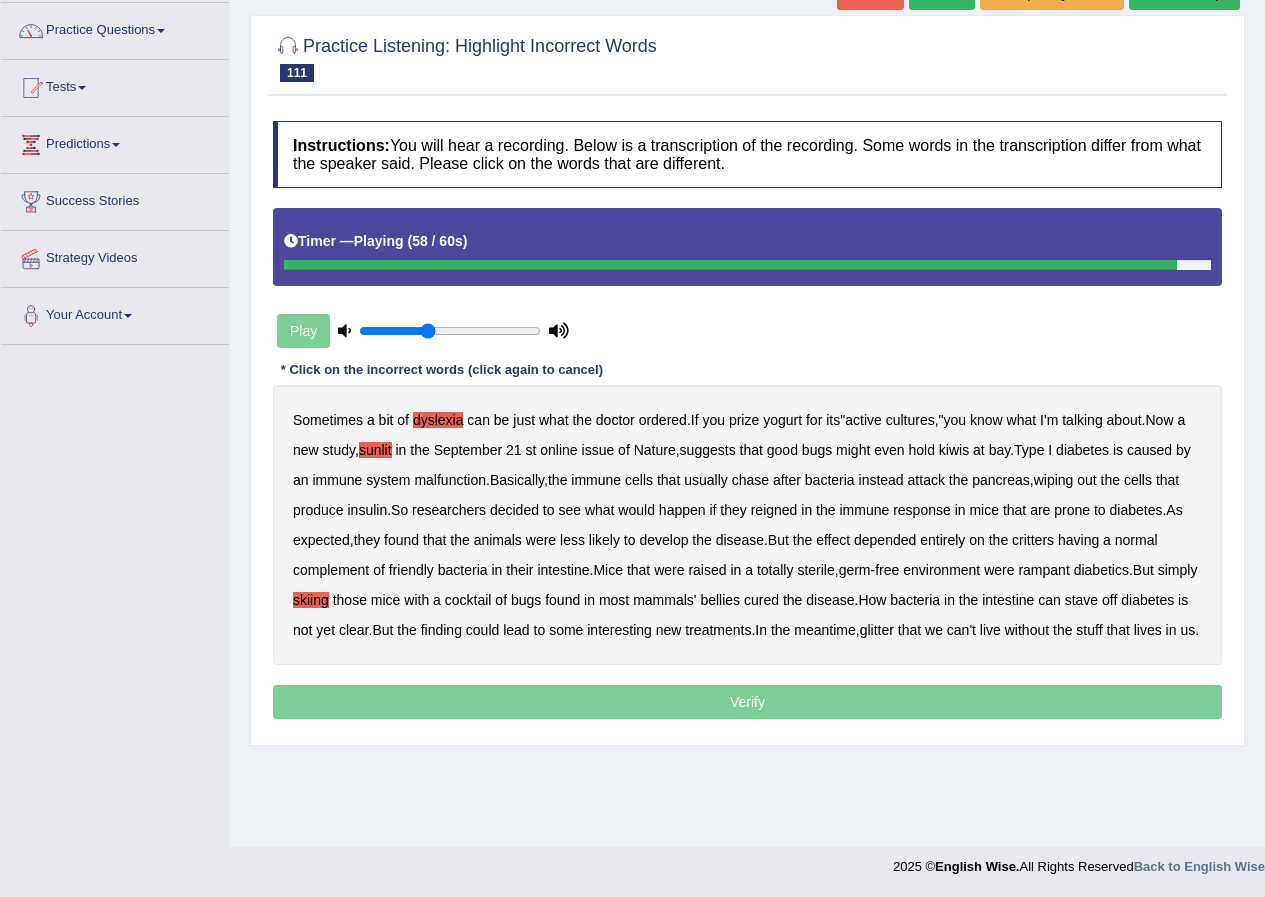 click on "glitter" at bounding box center [877, 630] 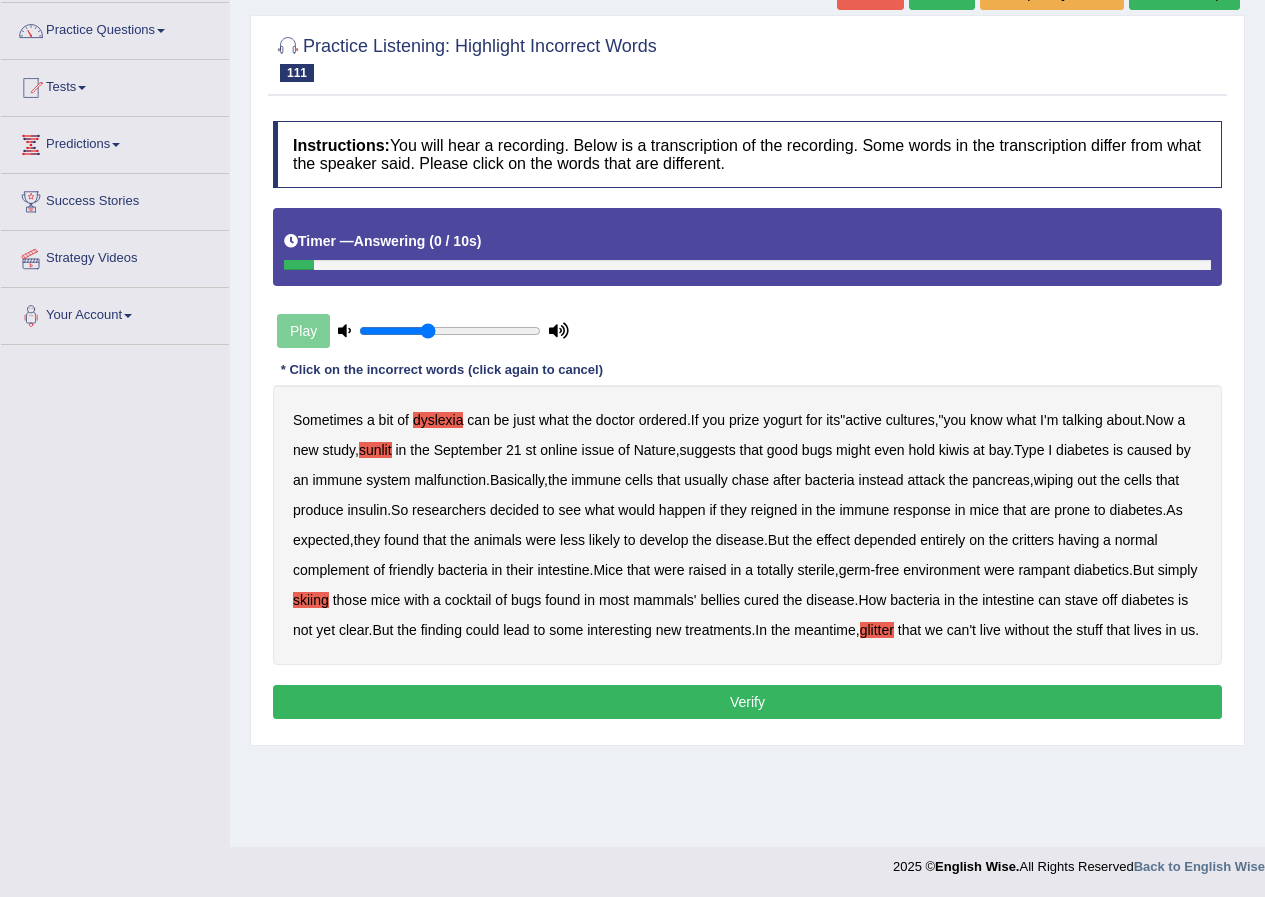 click on "Verify" at bounding box center (747, 702) 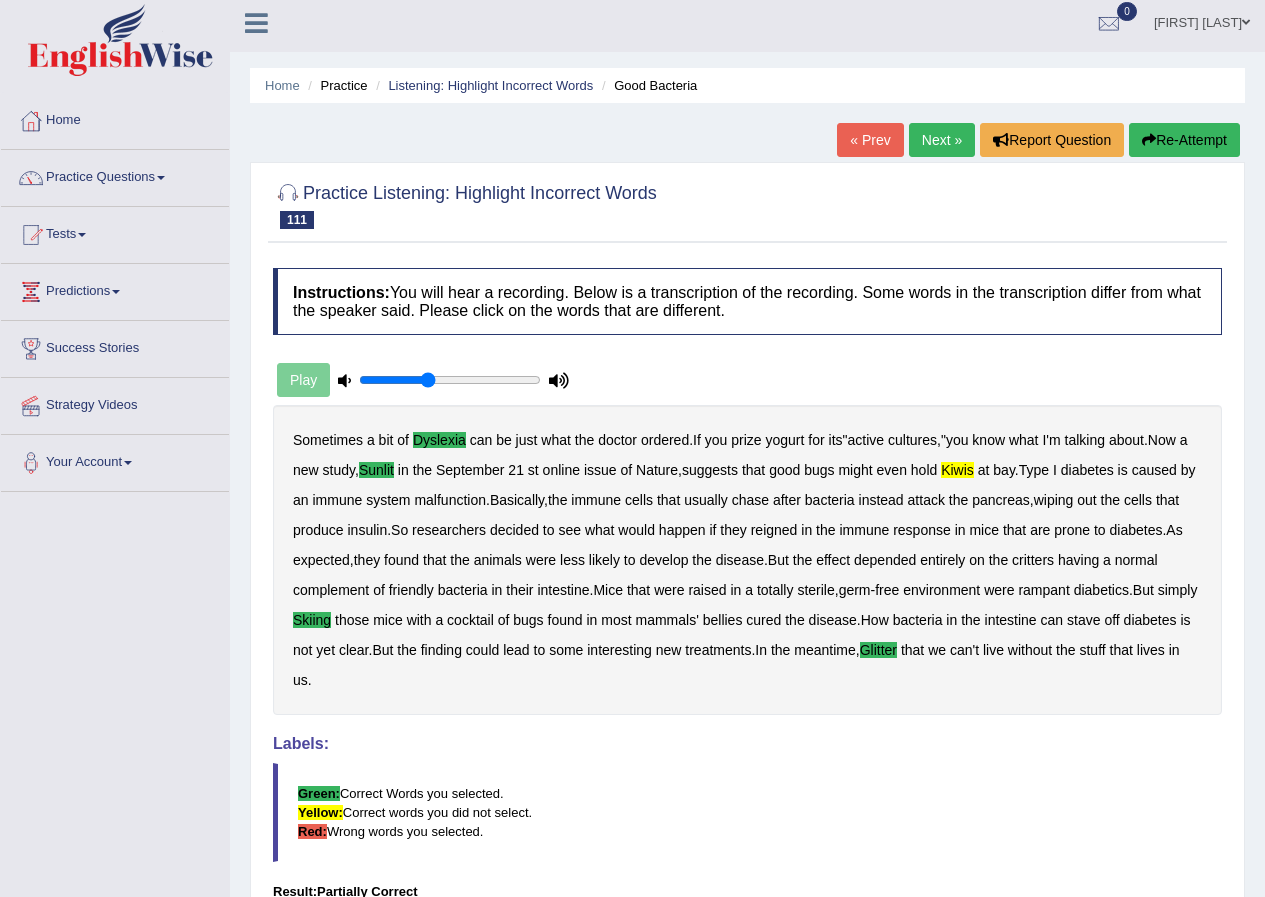 scroll, scrollTop: 0, scrollLeft: 0, axis: both 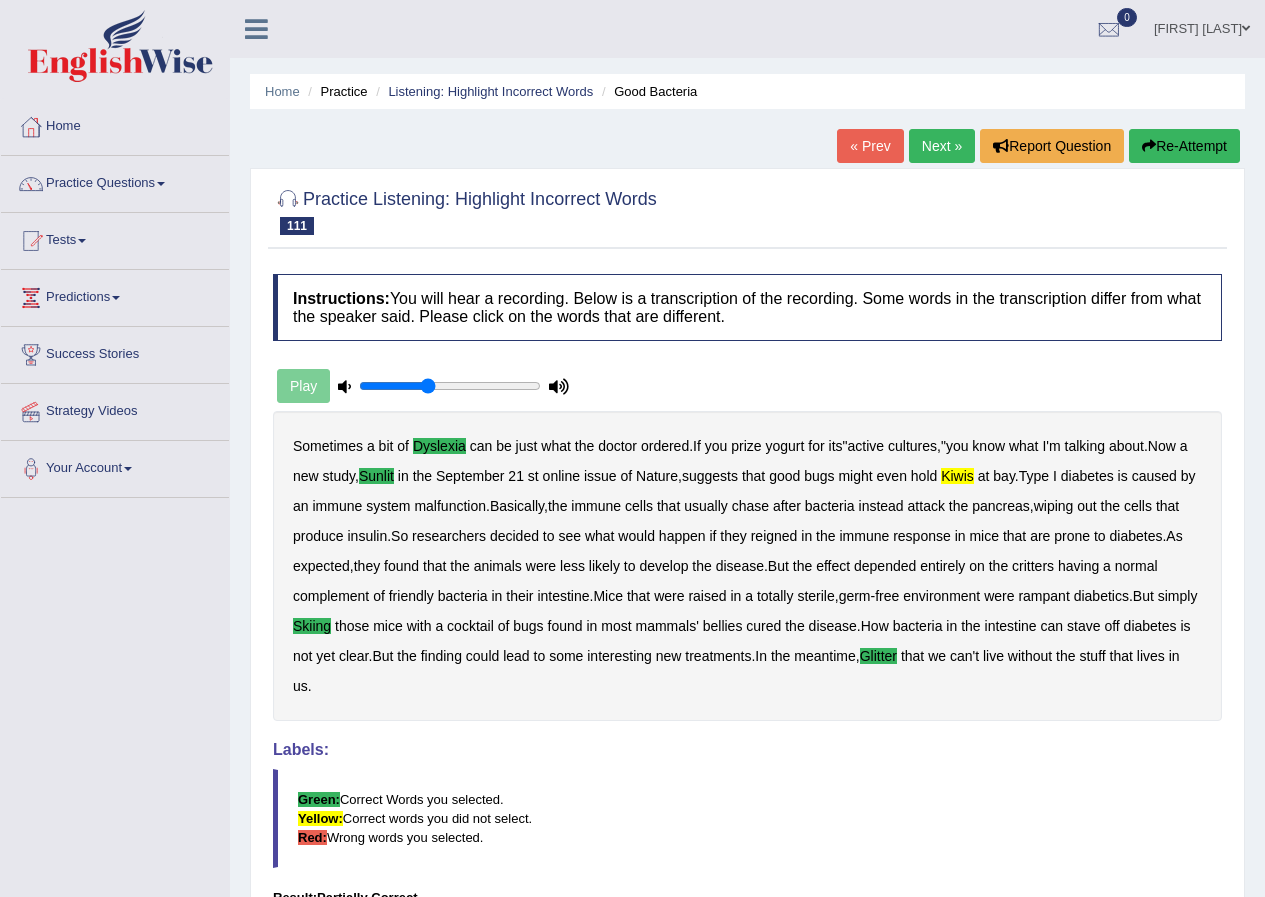 click on "Next »" at bounding box center (942, 146) 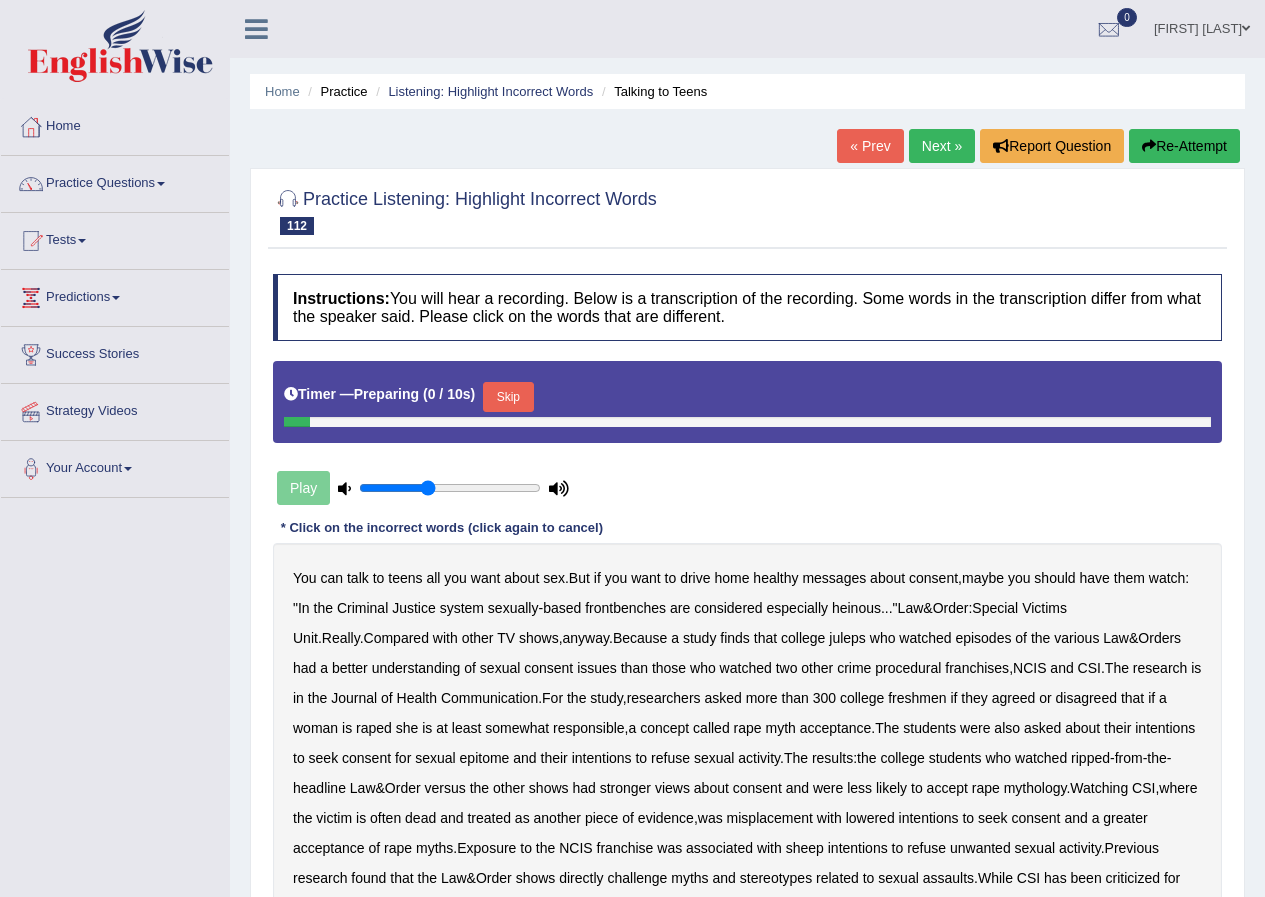 scroll, scrollTop: 0, scrollLeft: 0, axis: both 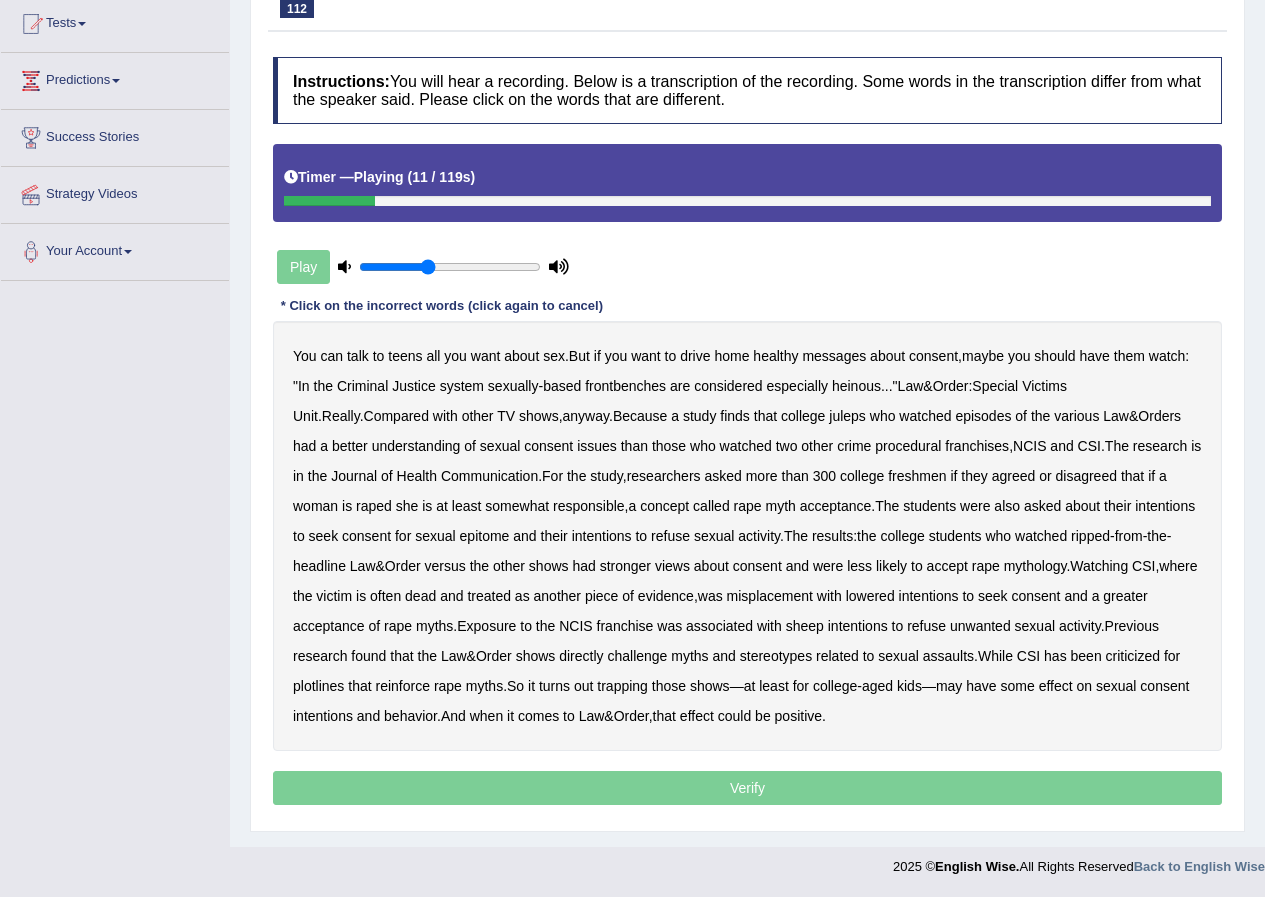 click on "frontbenches" at bounding box center [625, 386] 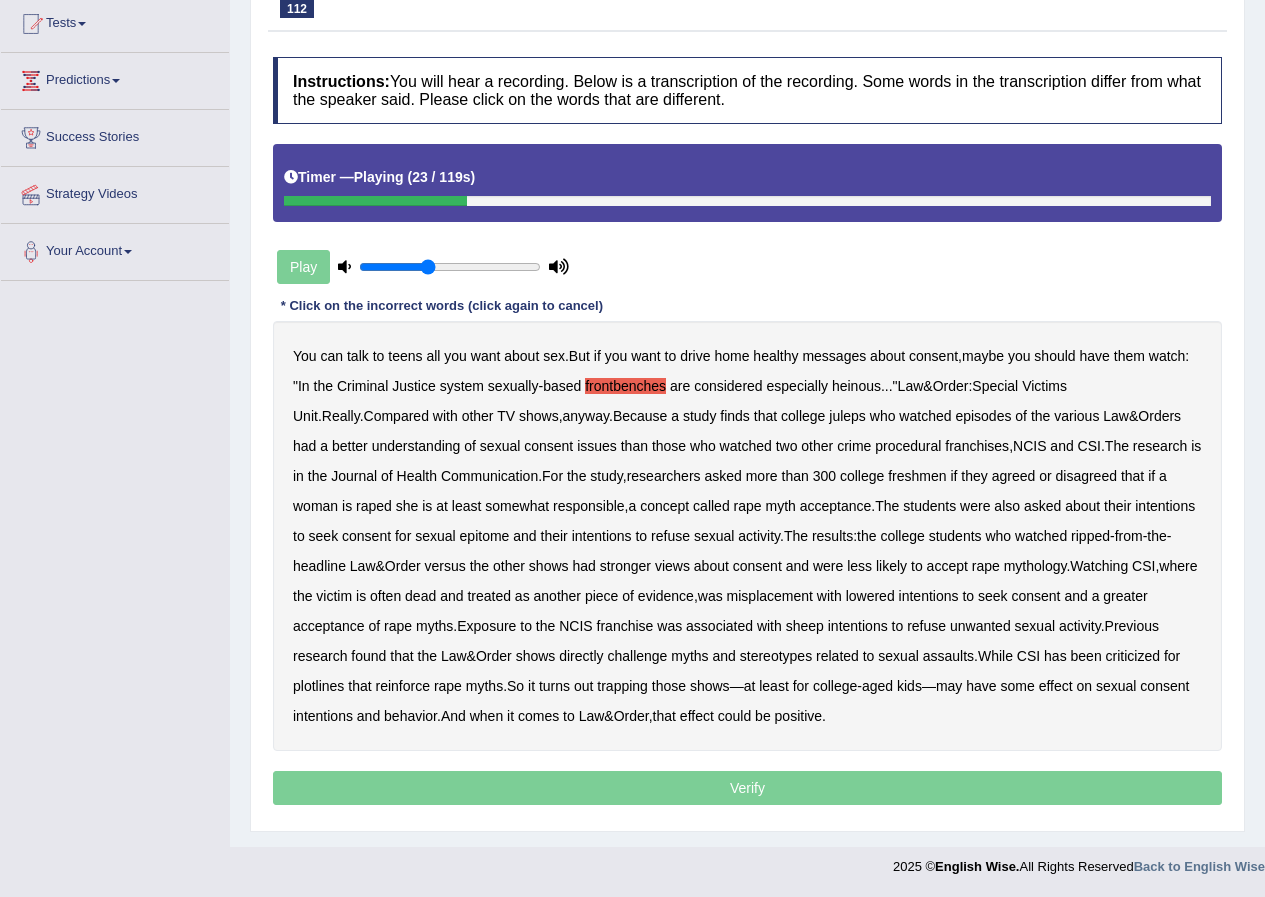 click on "juleps" at bounding box center [847, 416] 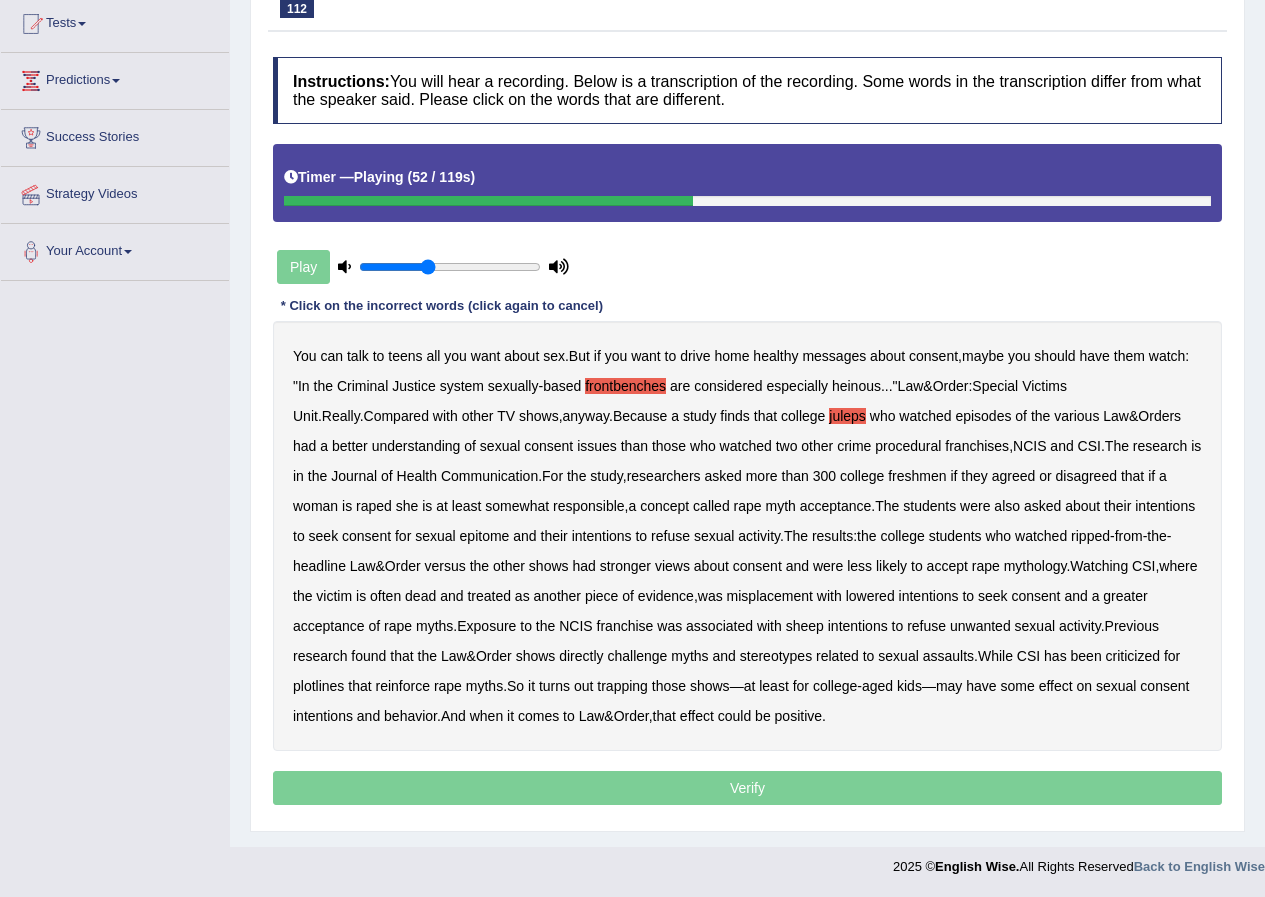 click on "epitome" at bounding box center [485, 536] 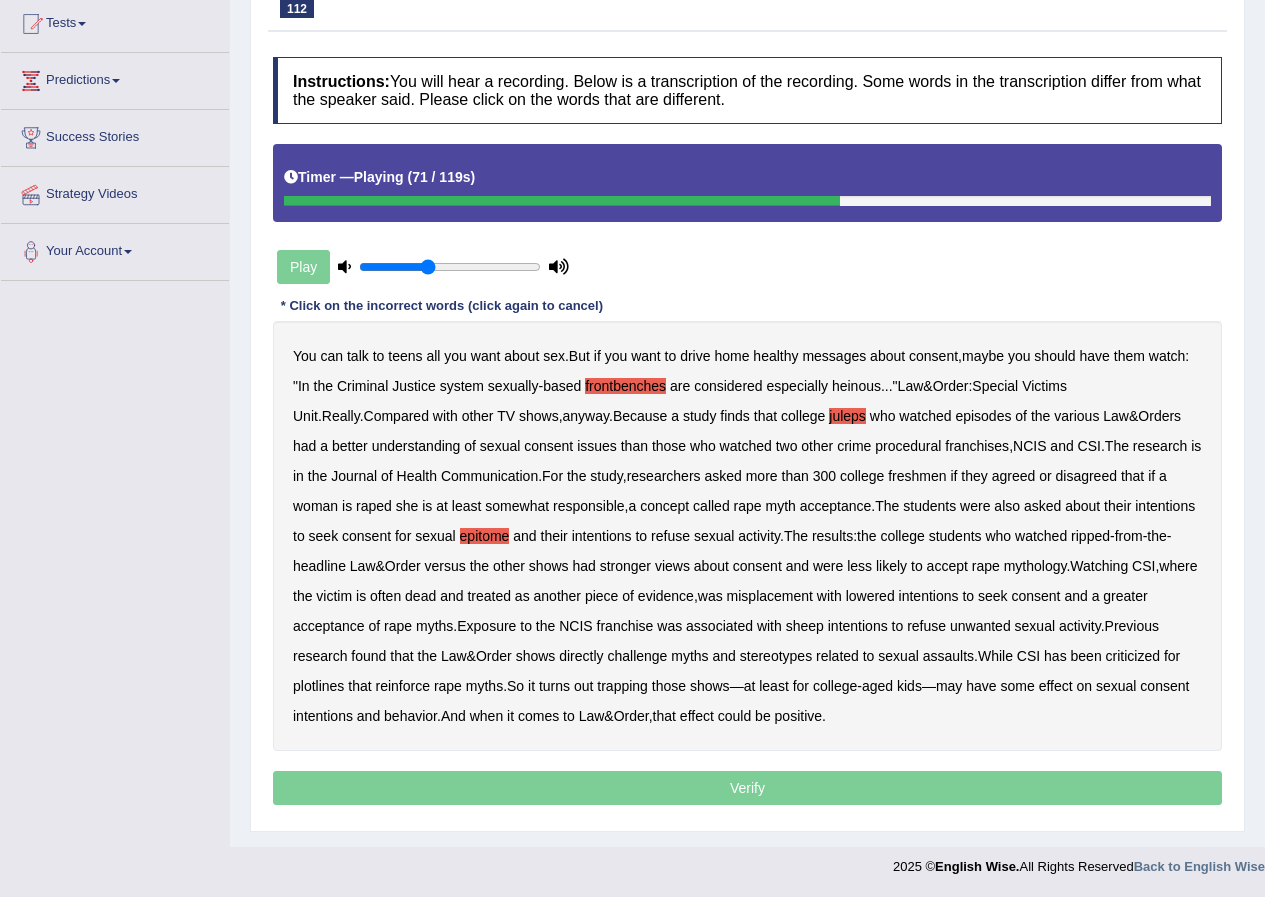 click on "misplacement" at bounding box center (770, 596) 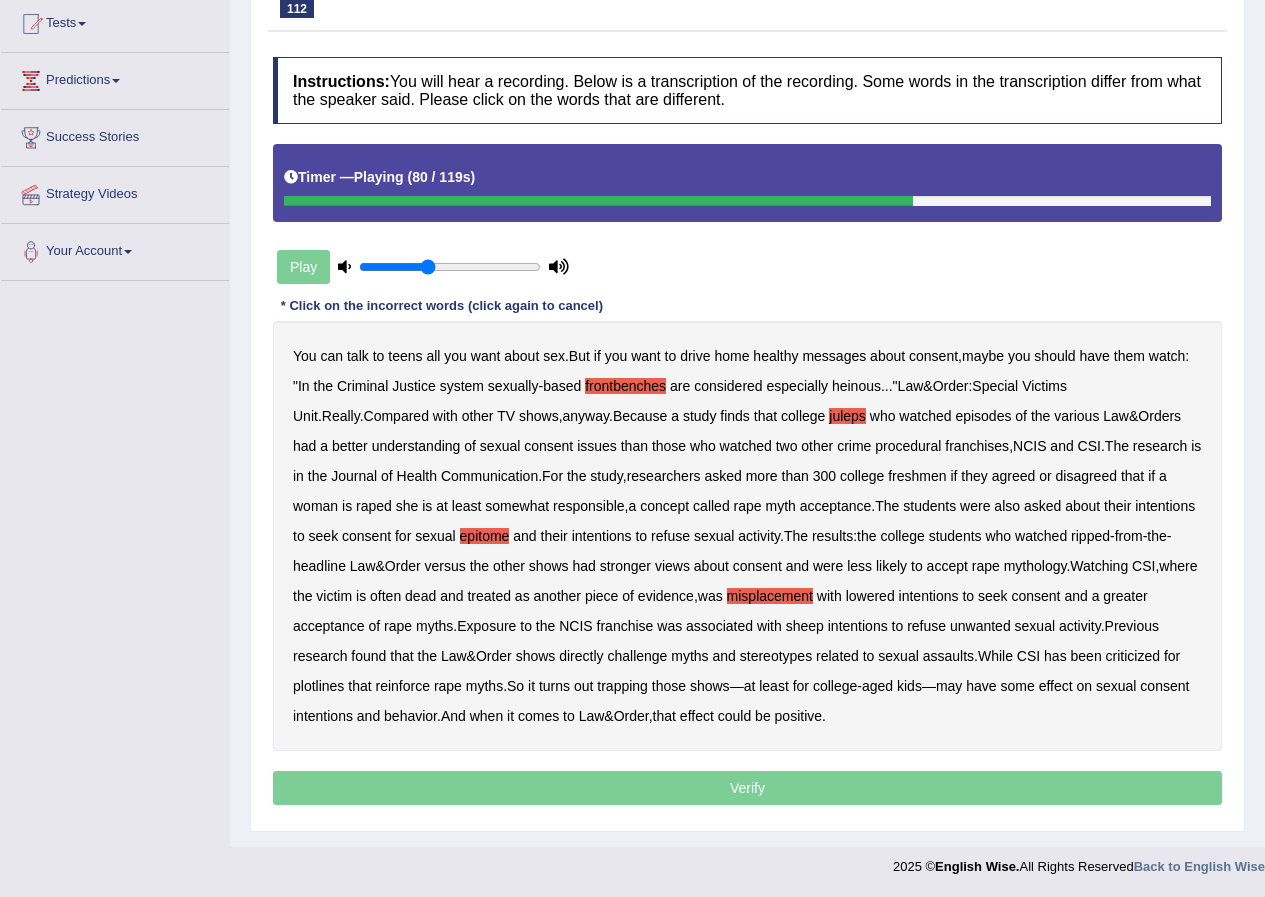 click on "sheep" at bounding box center [805, 626] 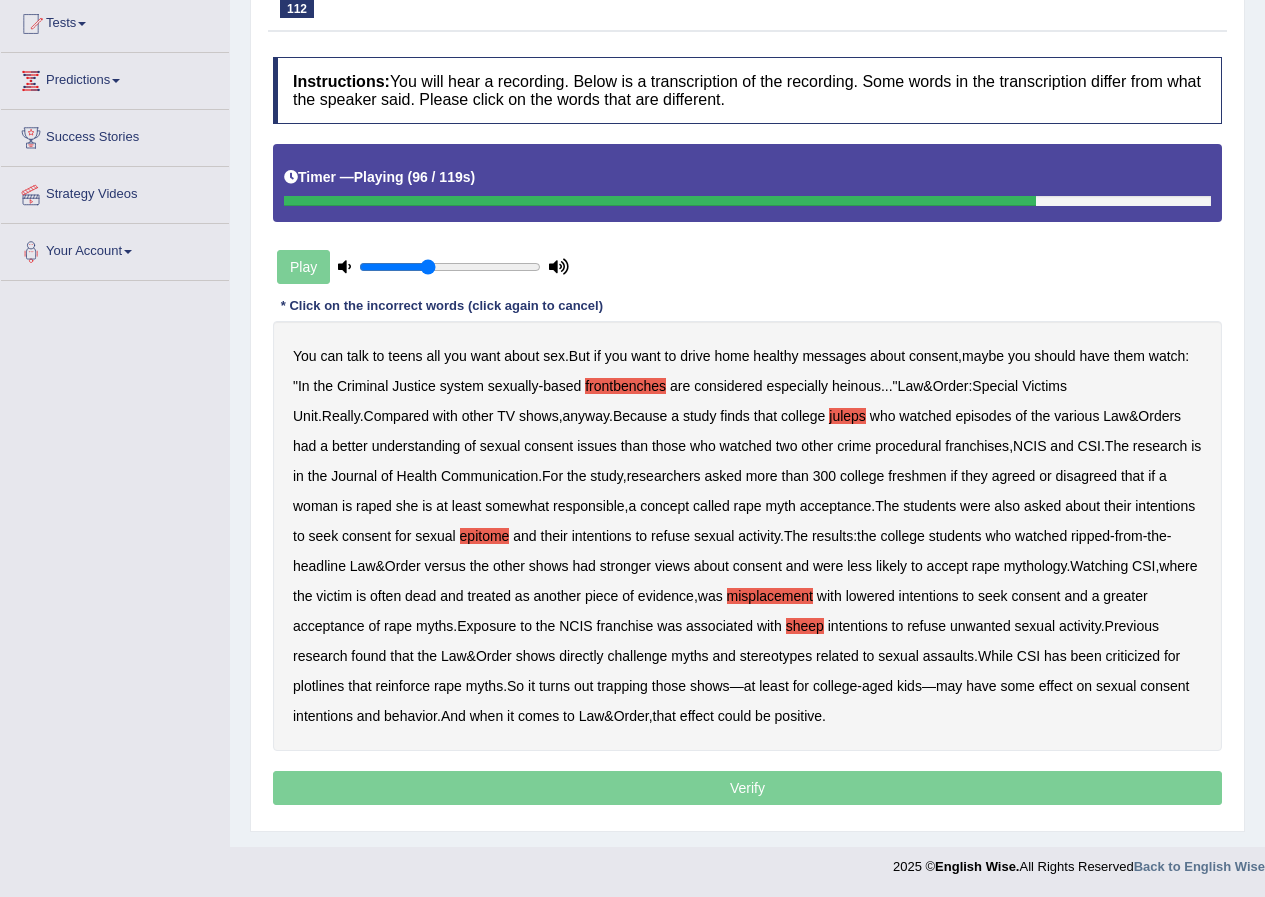 click on "You   can   talk   to   teens   all   you   want   about   sex .  But   if   you   want   to   drive   home   healthy   messages   about   consent ,  maybe   you   should   have   them   watch : " In   the   Criminal   Justice   system   sexually - based   frontbenches   are   considered   especially   heinous ..."  Law  &  Order :  Special   Victims   Unit .  Really .  Compared   with   other   TV   shows ,  anyway .  Because   a   study   finds   that   college   juleps   who   watched   episodes   of   the   various   Law  &  Orders   had   a   better   understanding   of   sexual   consent   issues   than   those   who   watched   two   other   crime   procedural   franchises ,  NCIS   and   CSI .  The   research   is   in   the   Journal   of   Health   Communication .  For   the   study ,  researchers   asked   more   than   300   college   freshmen   if   they   agreed   or   disagreed   that   if   a   woman   is   raped   she   is   at   least   somewhat   responsible ,  a   concept   called   rape" at bounding box center (747, 536) 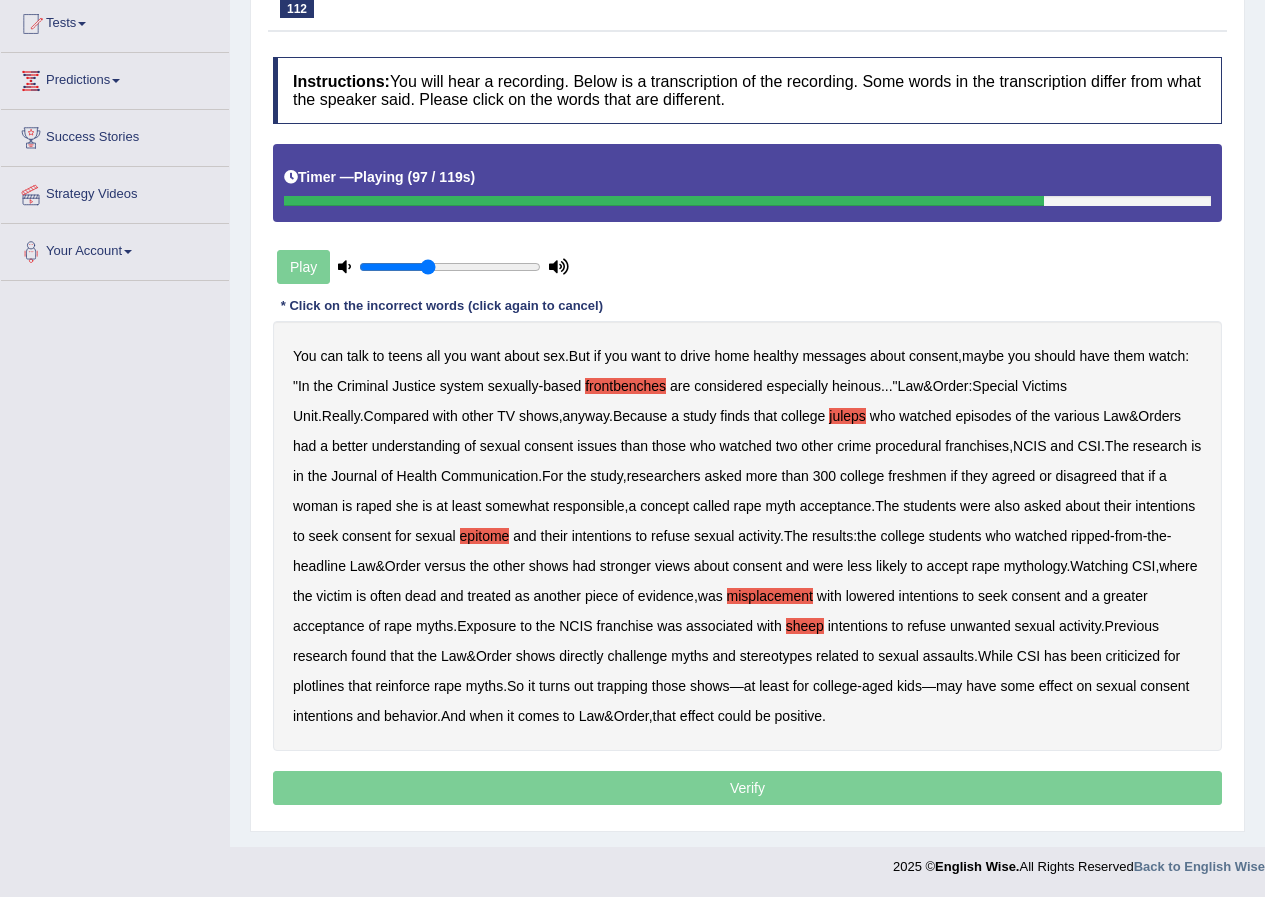 click on "trapping" at bounding box center (622, 686) 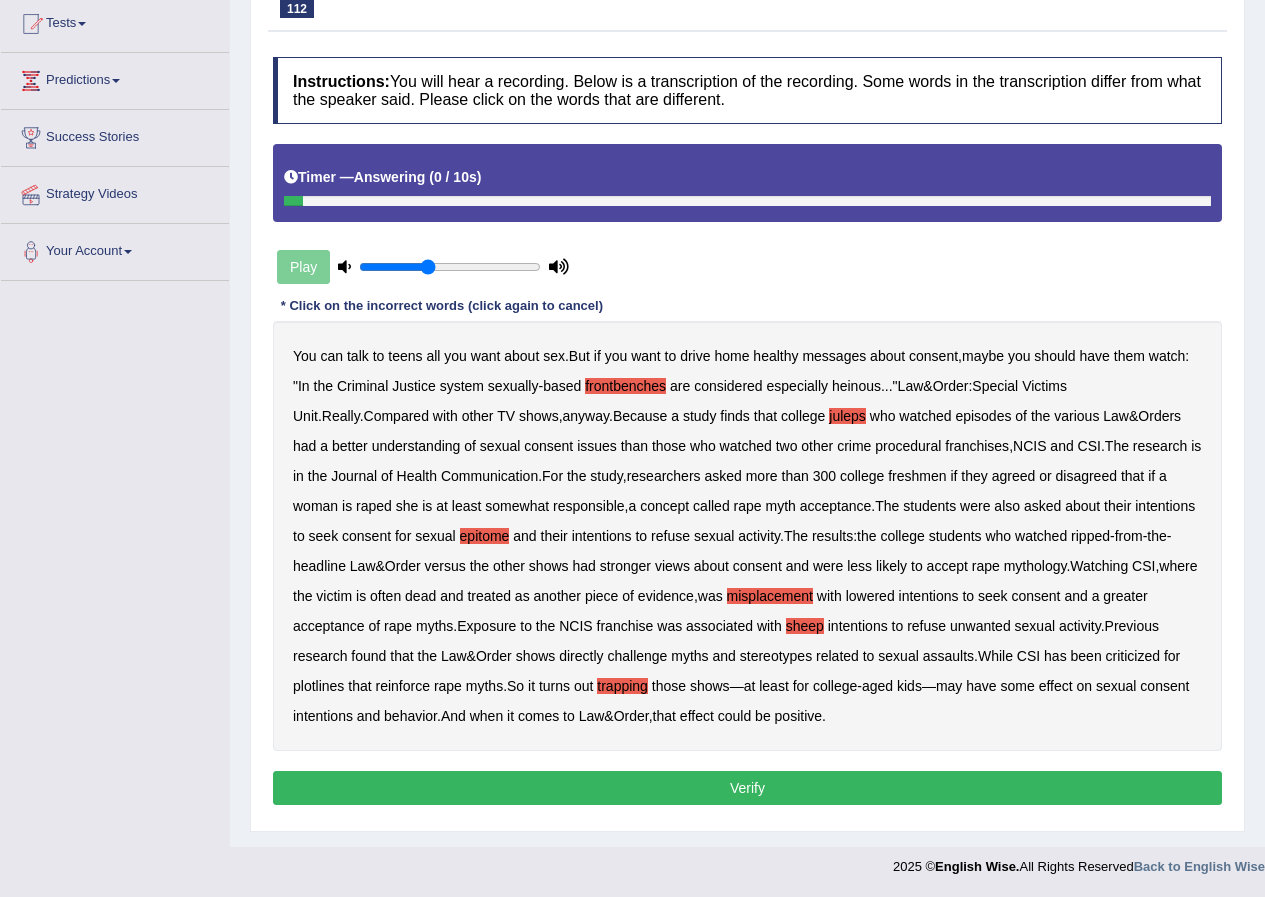 click on "Verify" at bounding box center (747, 788) 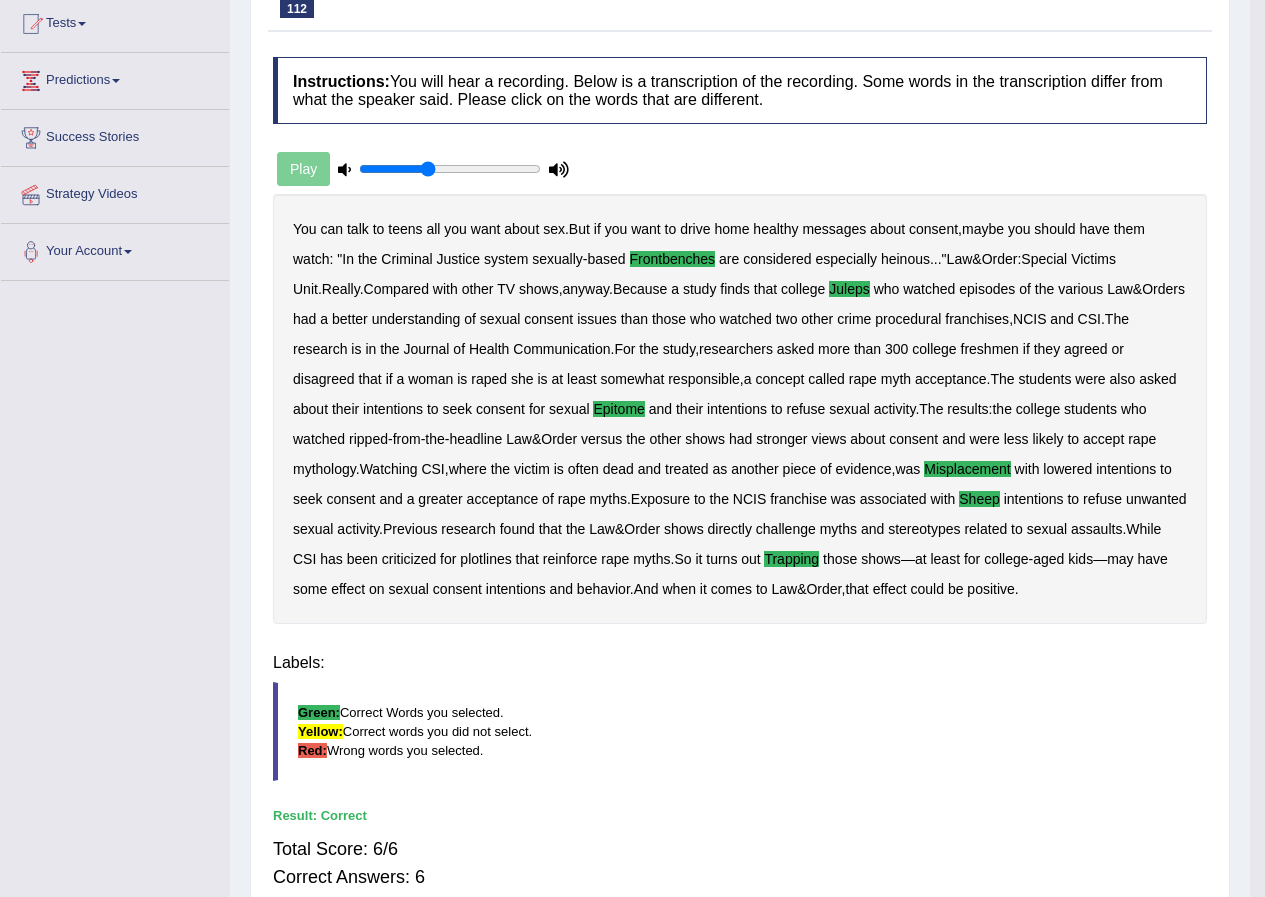 scroll, scrollTop: 153, scrollLeft: 0, axis: vertical 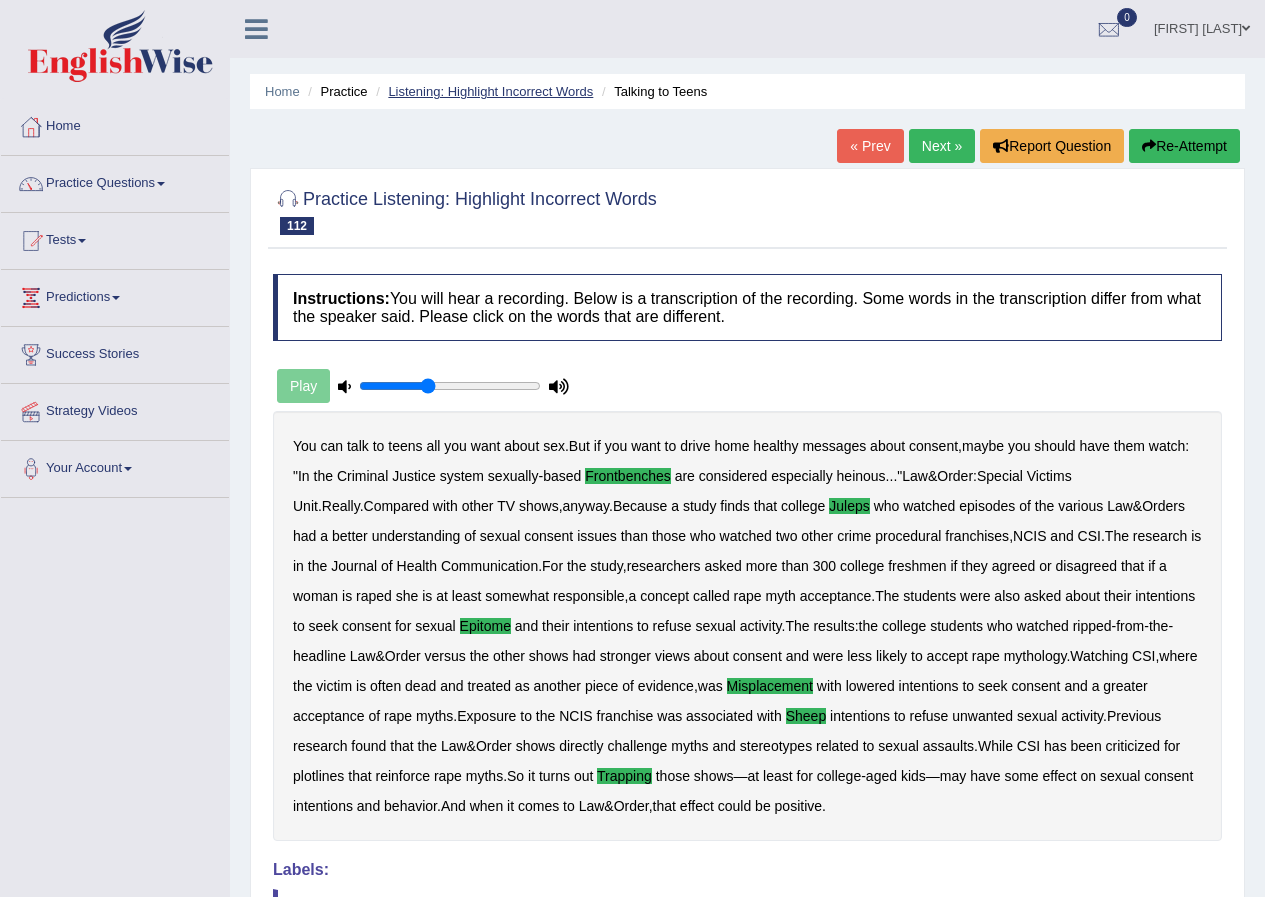 click on "Listening: Highlight Incorrect Words" at bounding box center [490, 91] 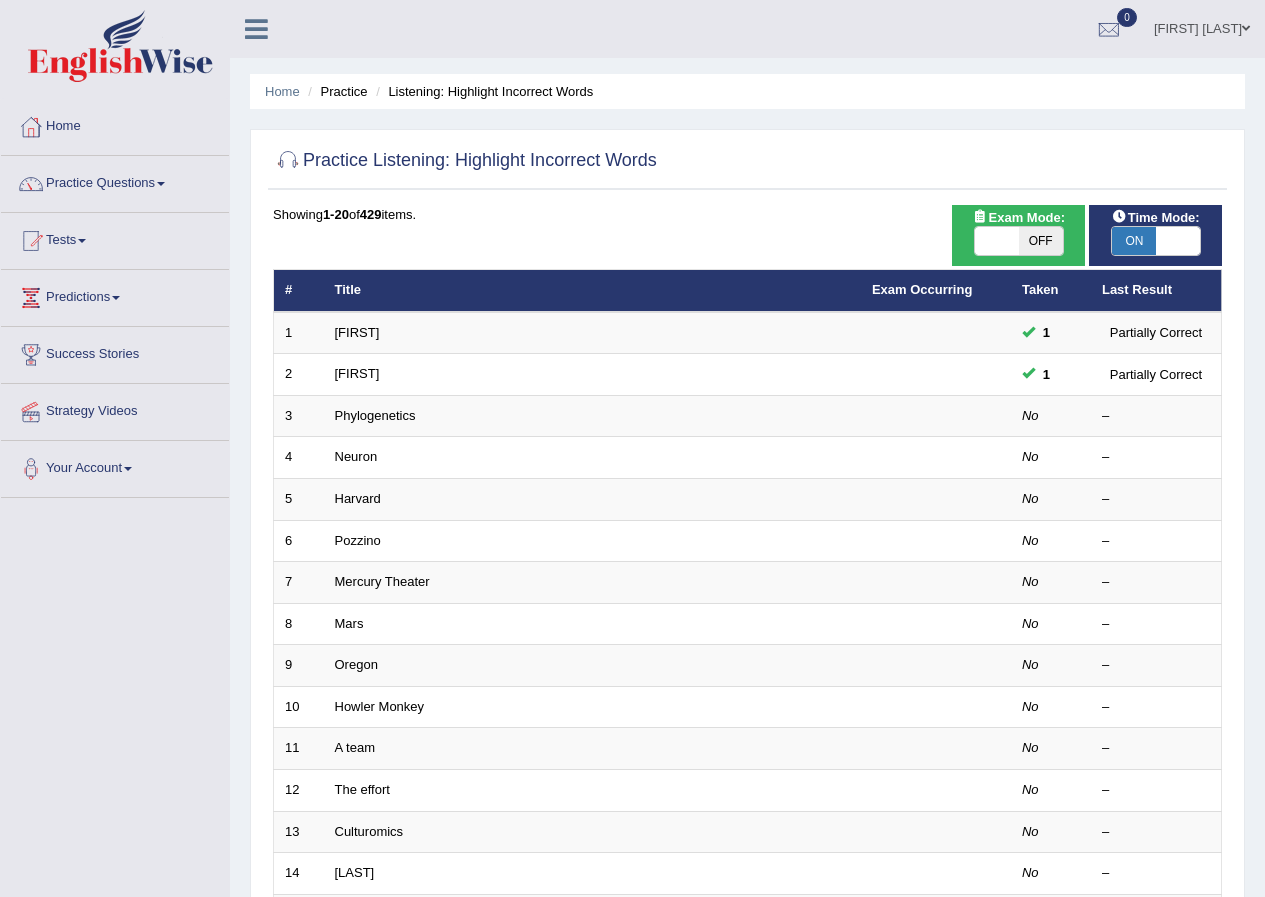 scroll, scrollTop: 427, scrollLeft: 0, axis: vertical 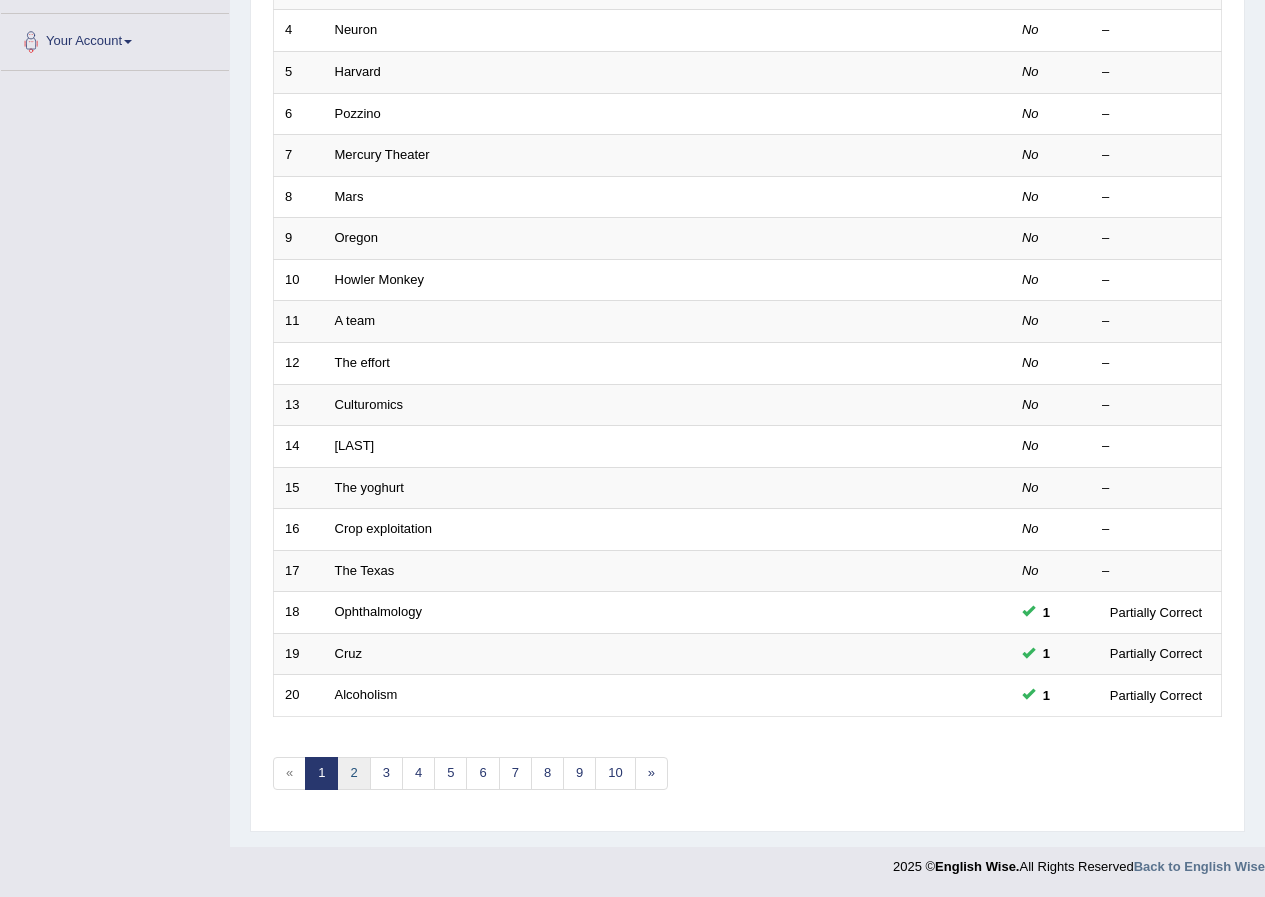 click on "2" at bounding box center [353, 773] 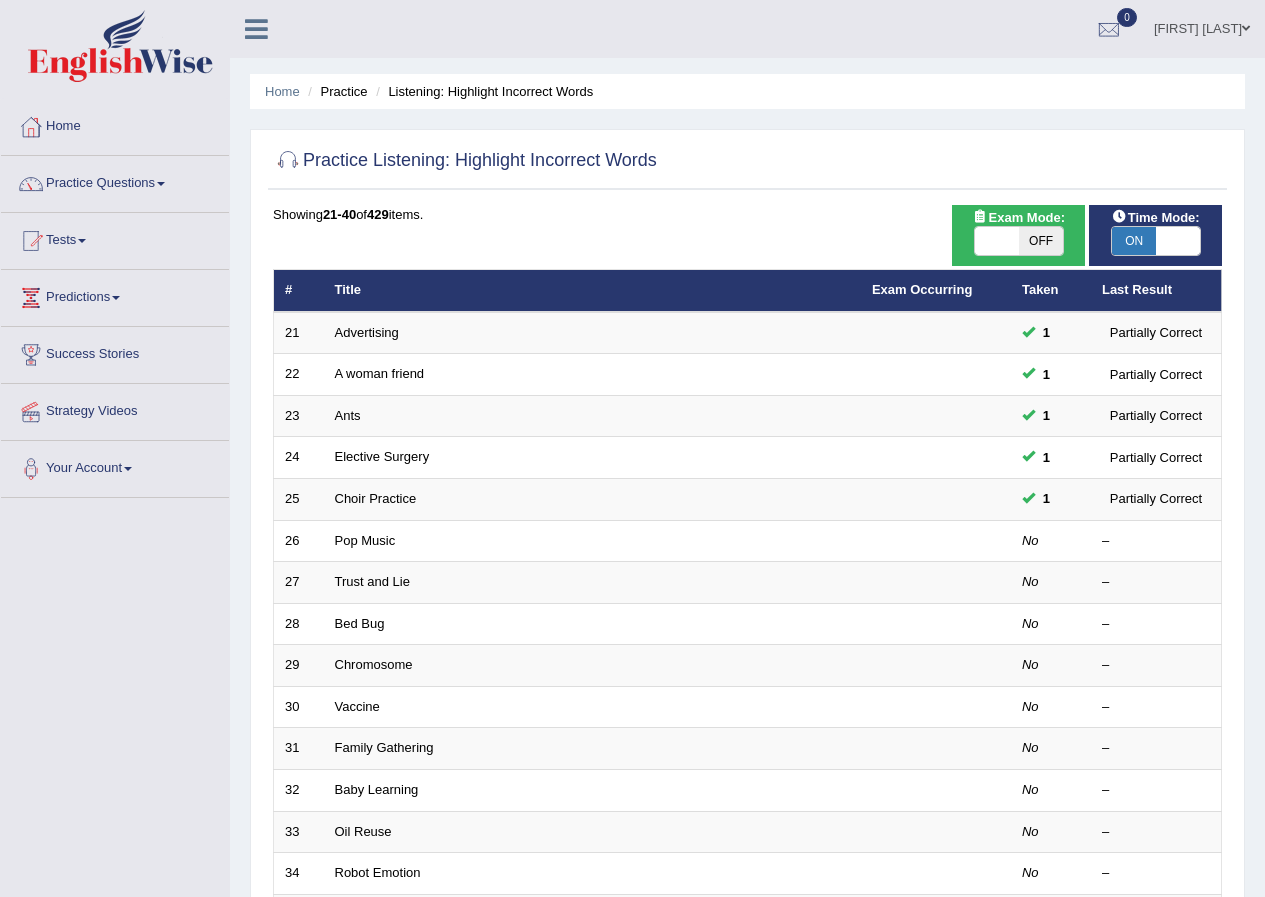 scroll, scrollTop: 300, scrollLeft: 0, axis: vertical 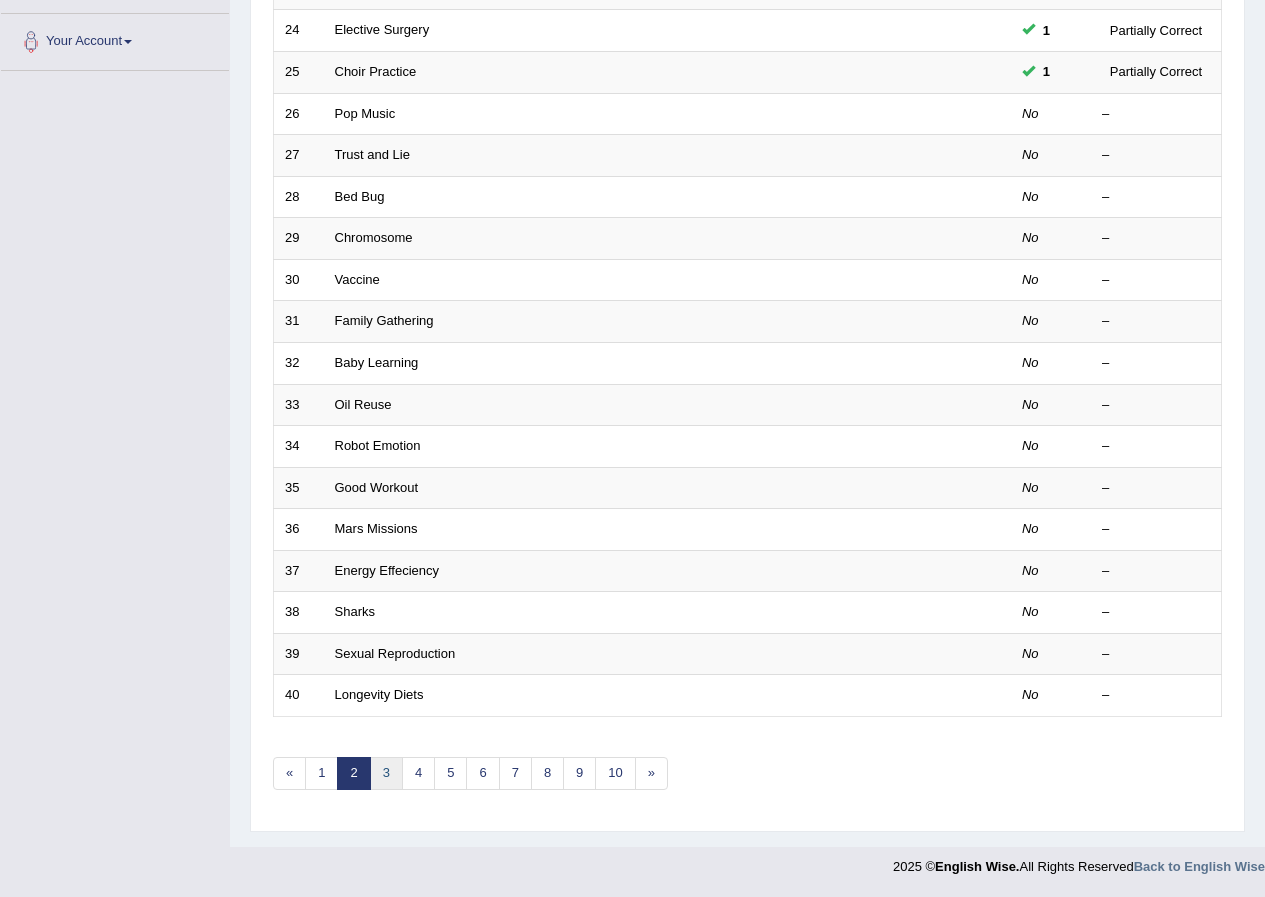 click on "3" at bounding box center [386, 773] 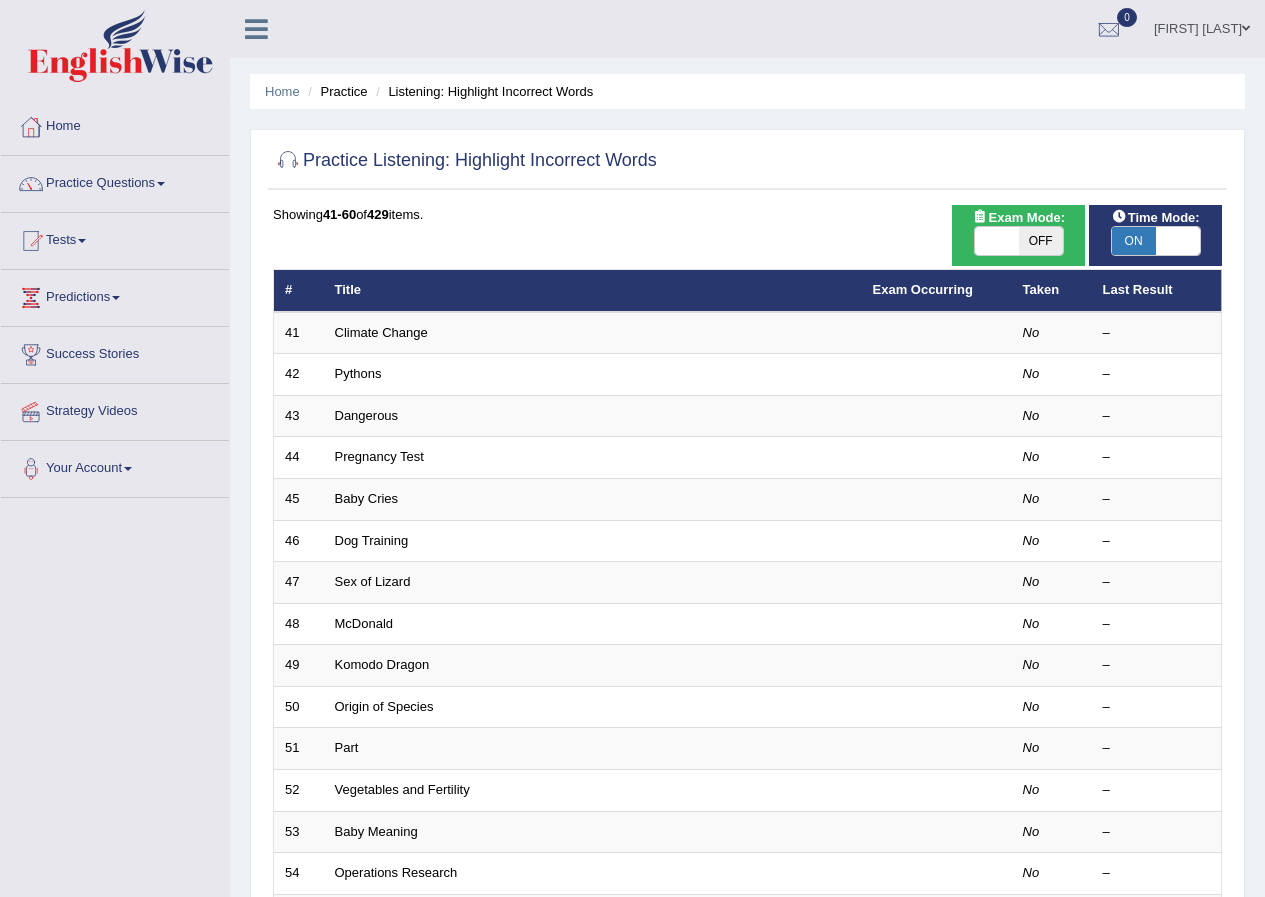 scroll, scrollTop: 427, scrollLeft: 0, axis: vertical 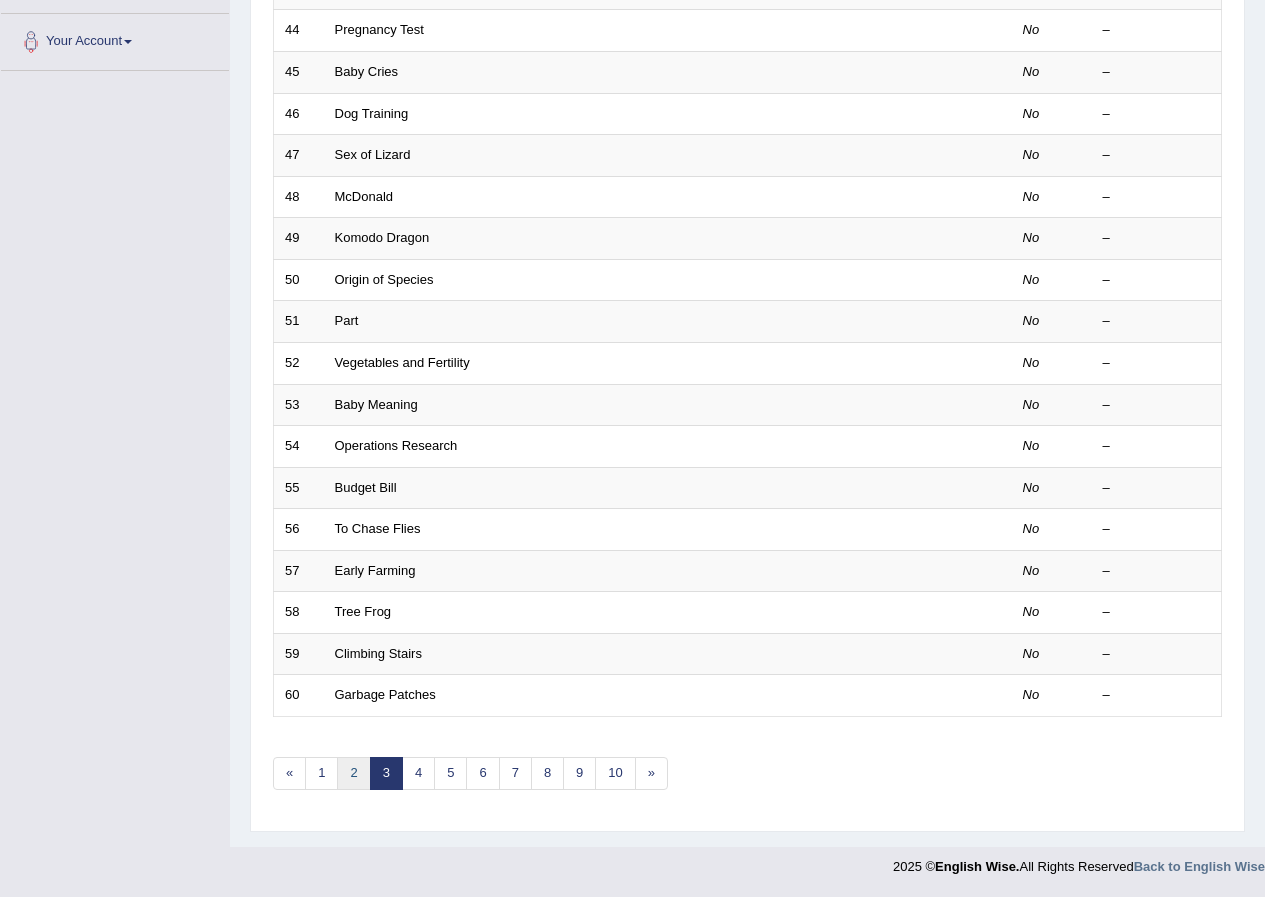 click on "2" at bounding box center (353, 773) 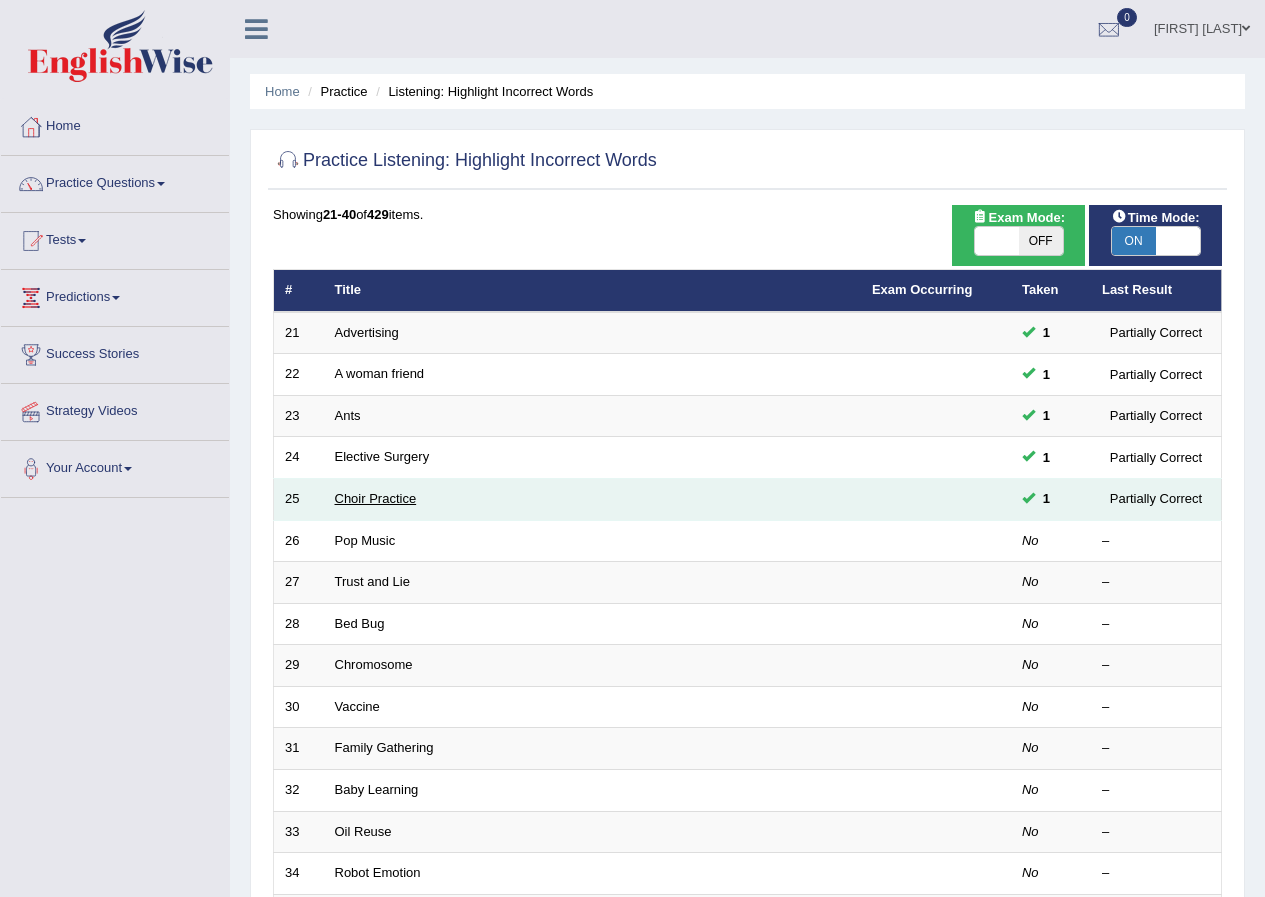 scroll, scrollTop: 0, scrollLeft: 0, axis: both 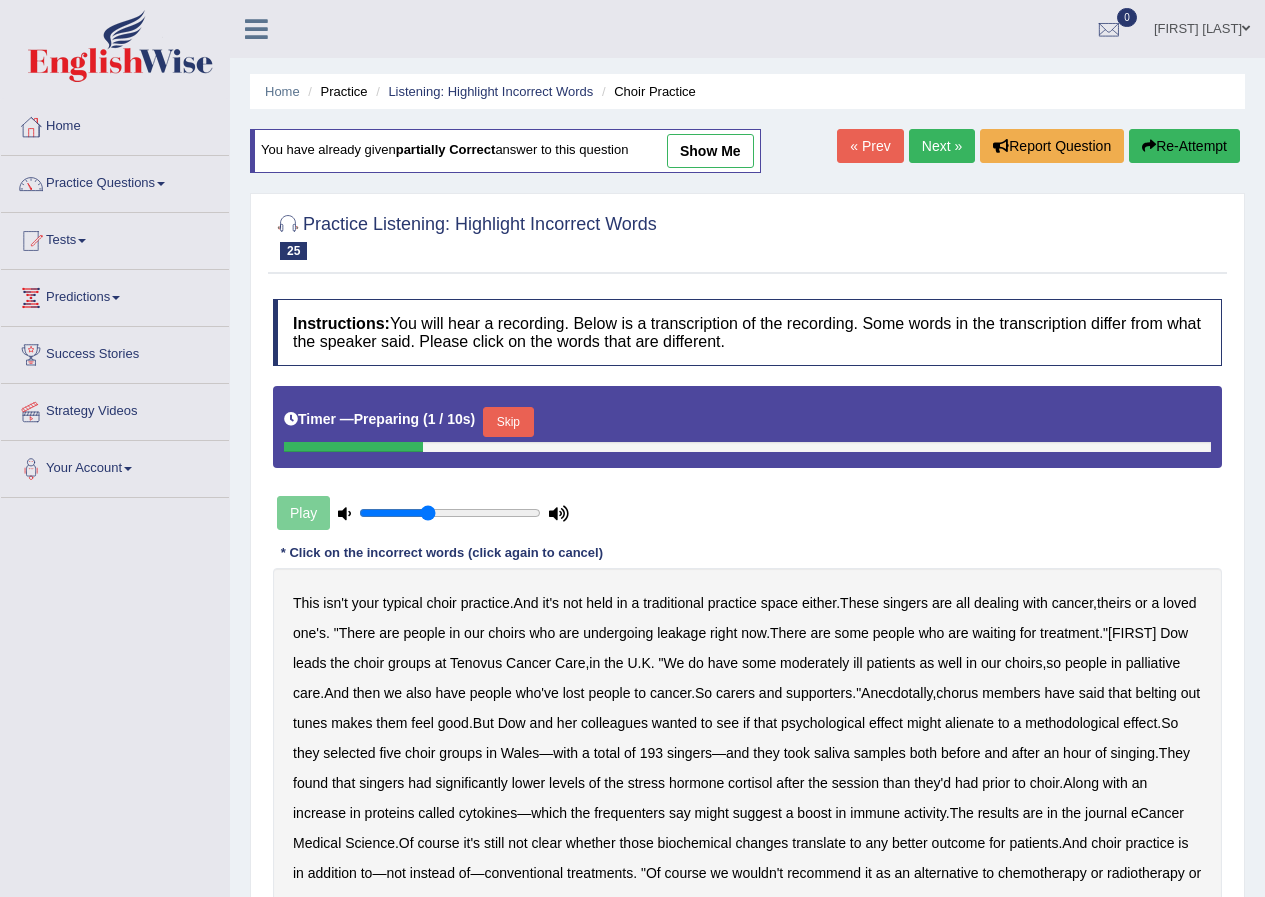 click on "show me" at bounding box center [710, 151] 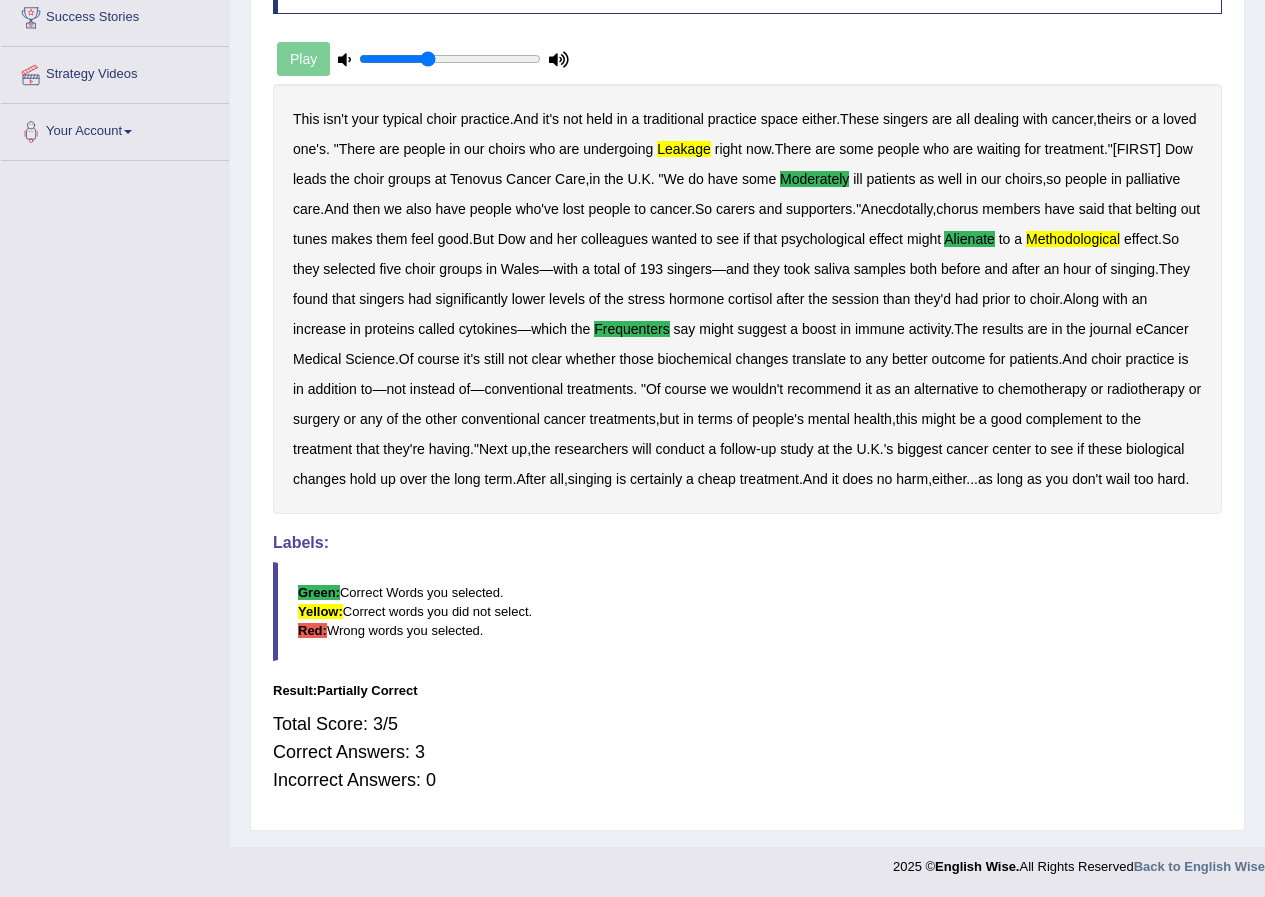 scroll, scrollTop: 0, scrollLeft: 0, axis: both 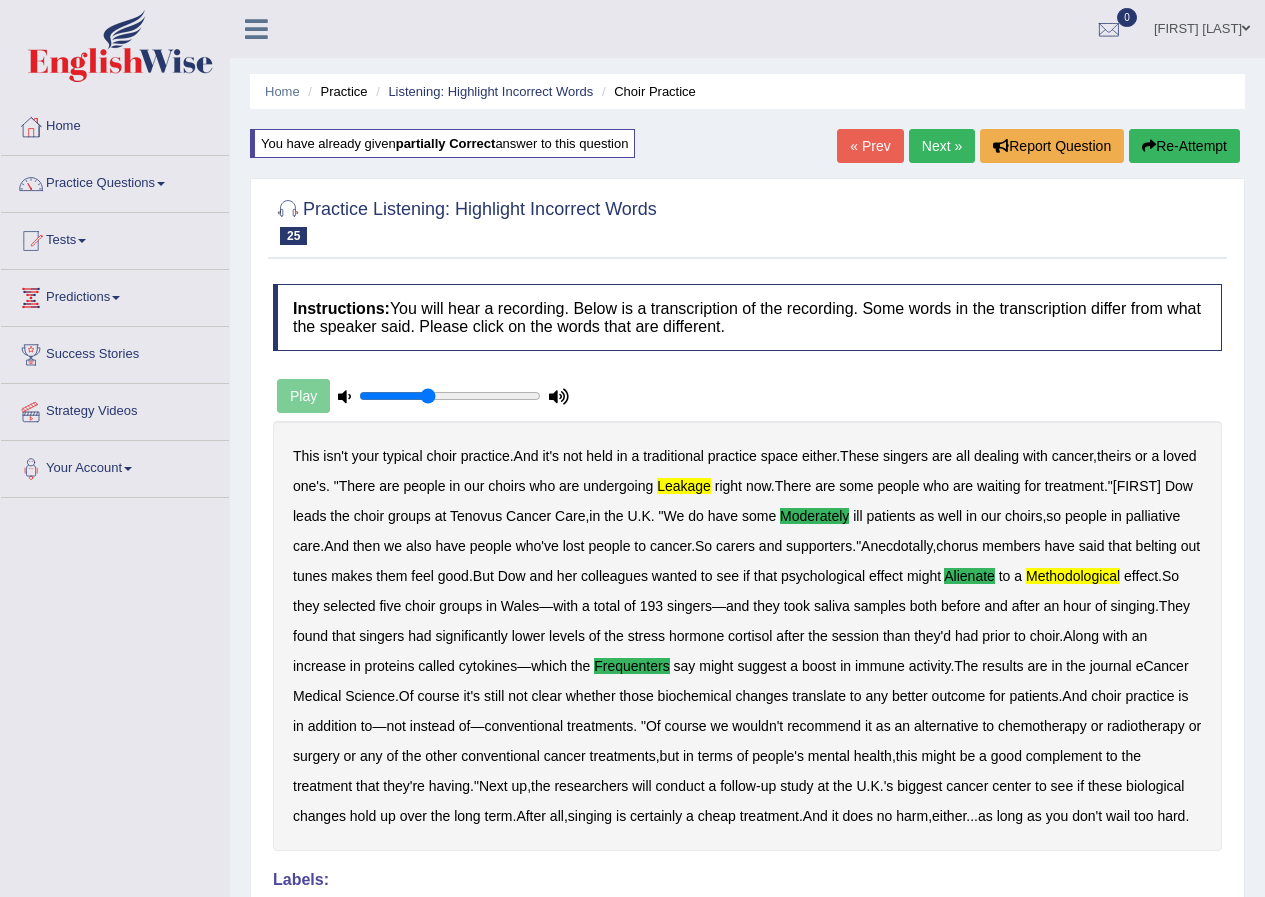click on "« Prev" at bounding box center (870, 146) 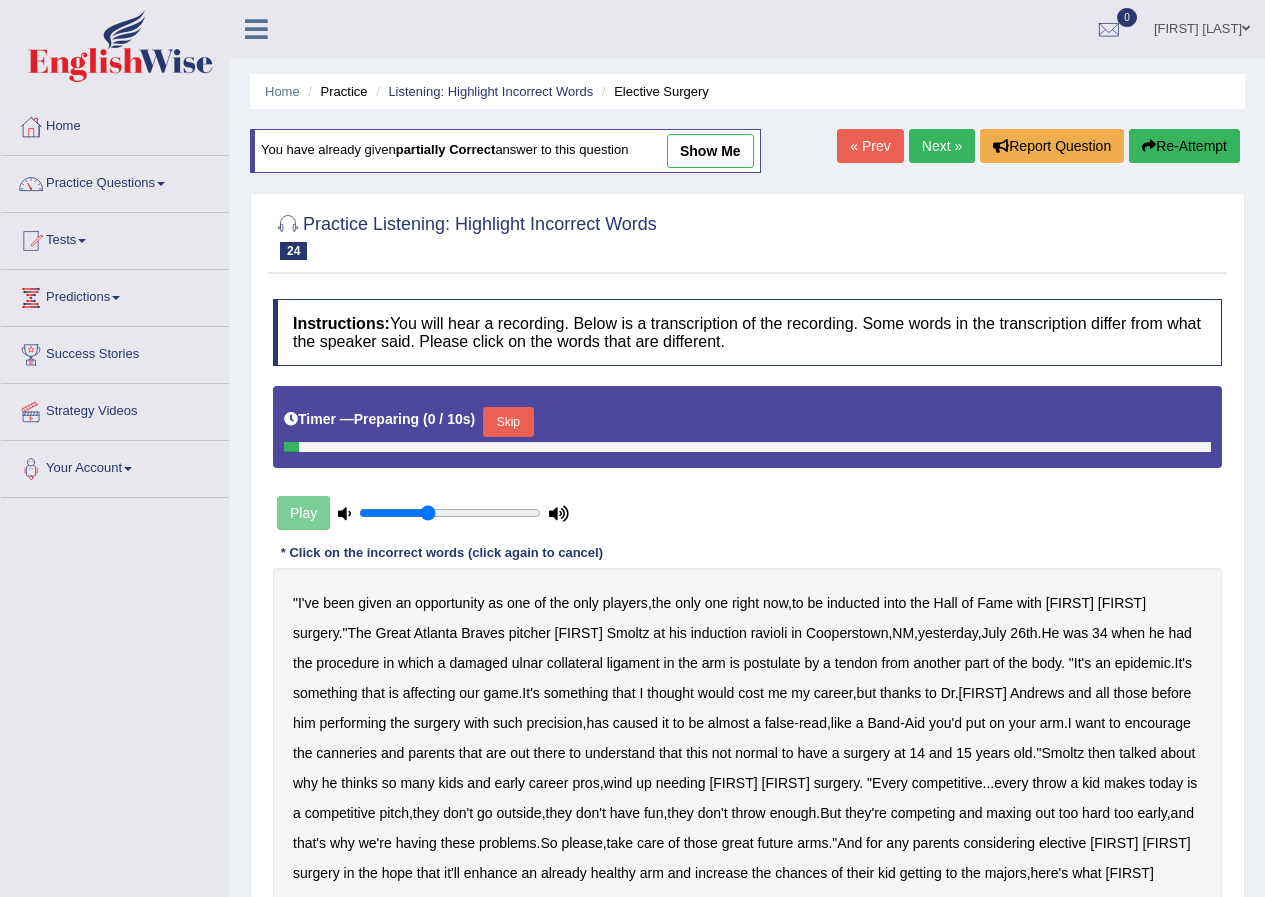 scroll, scrollTop: 0, scrollLeft: 0, axis: both 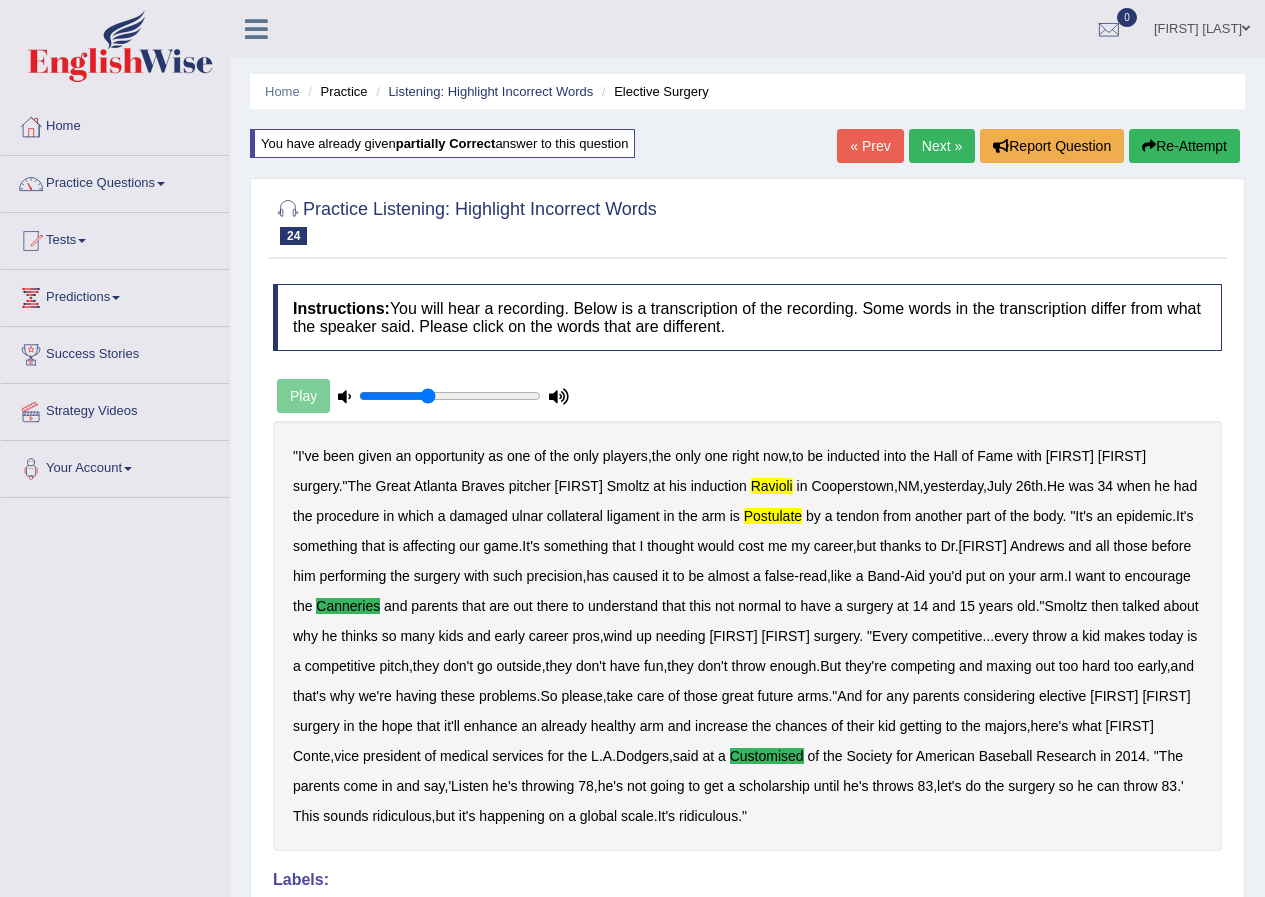 click on "« Prev" at bounding box center (870, 146) 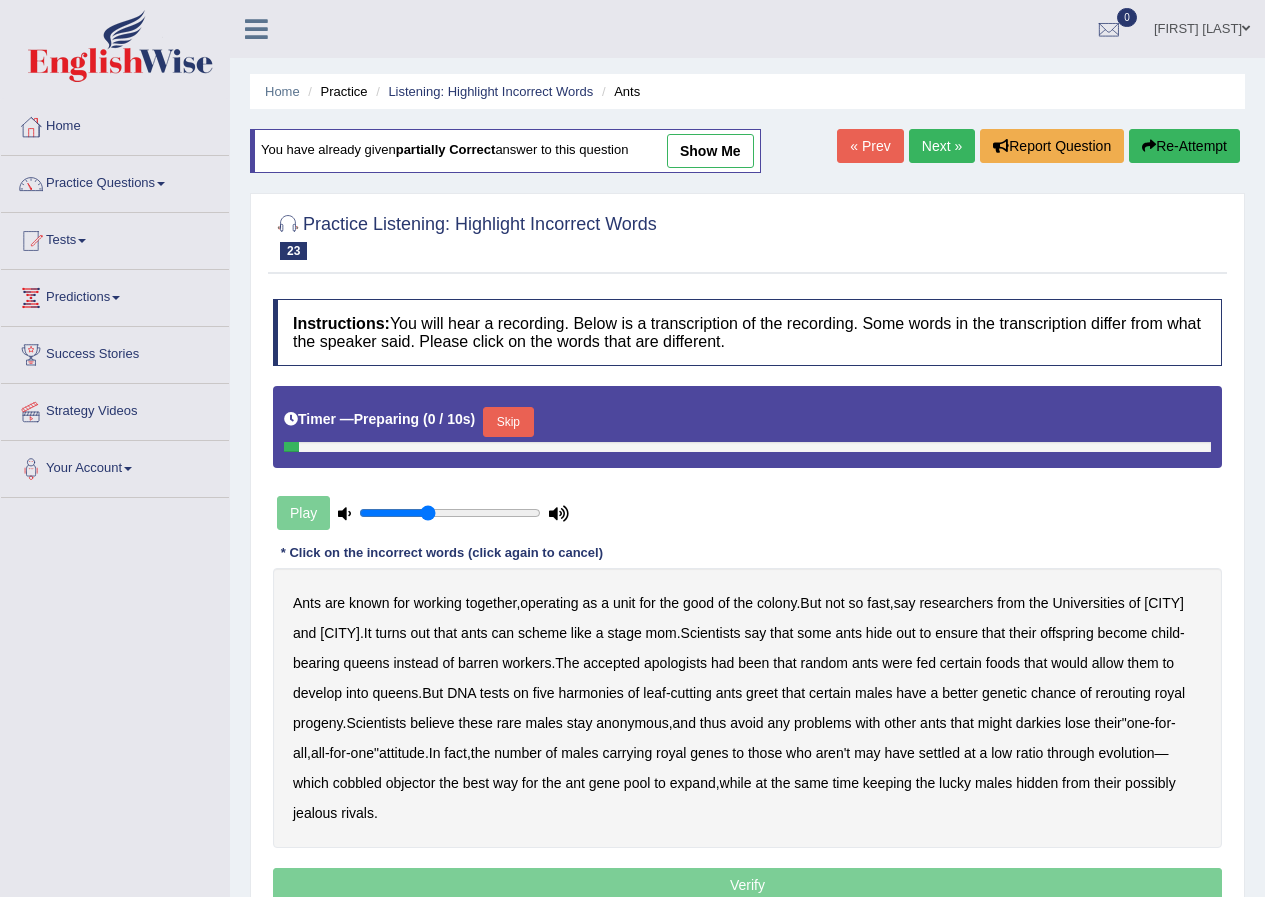 scroll, scrollTop: 0, scrollLeft: 0, axis: both 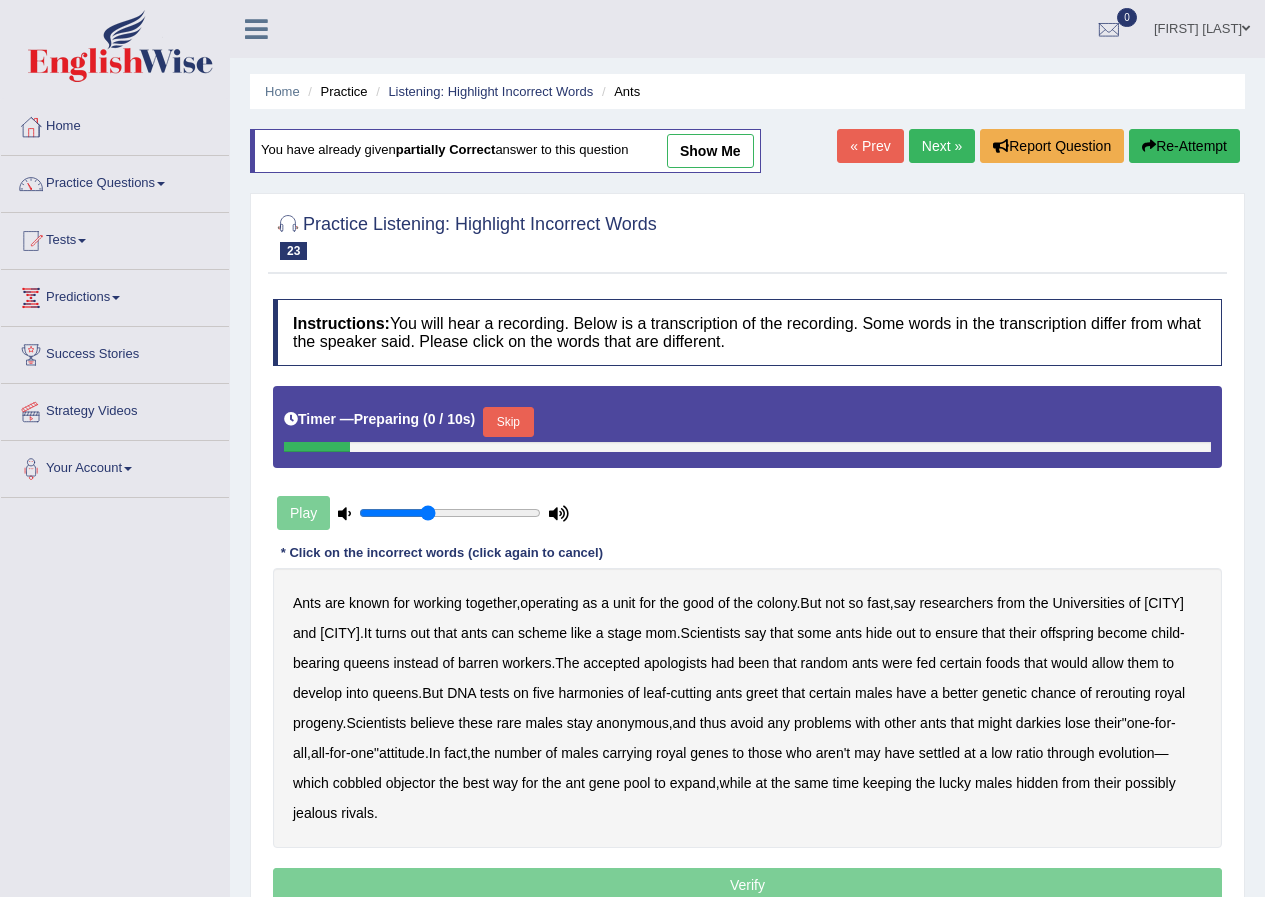 click on "show me" at bounding box center (710, 151) 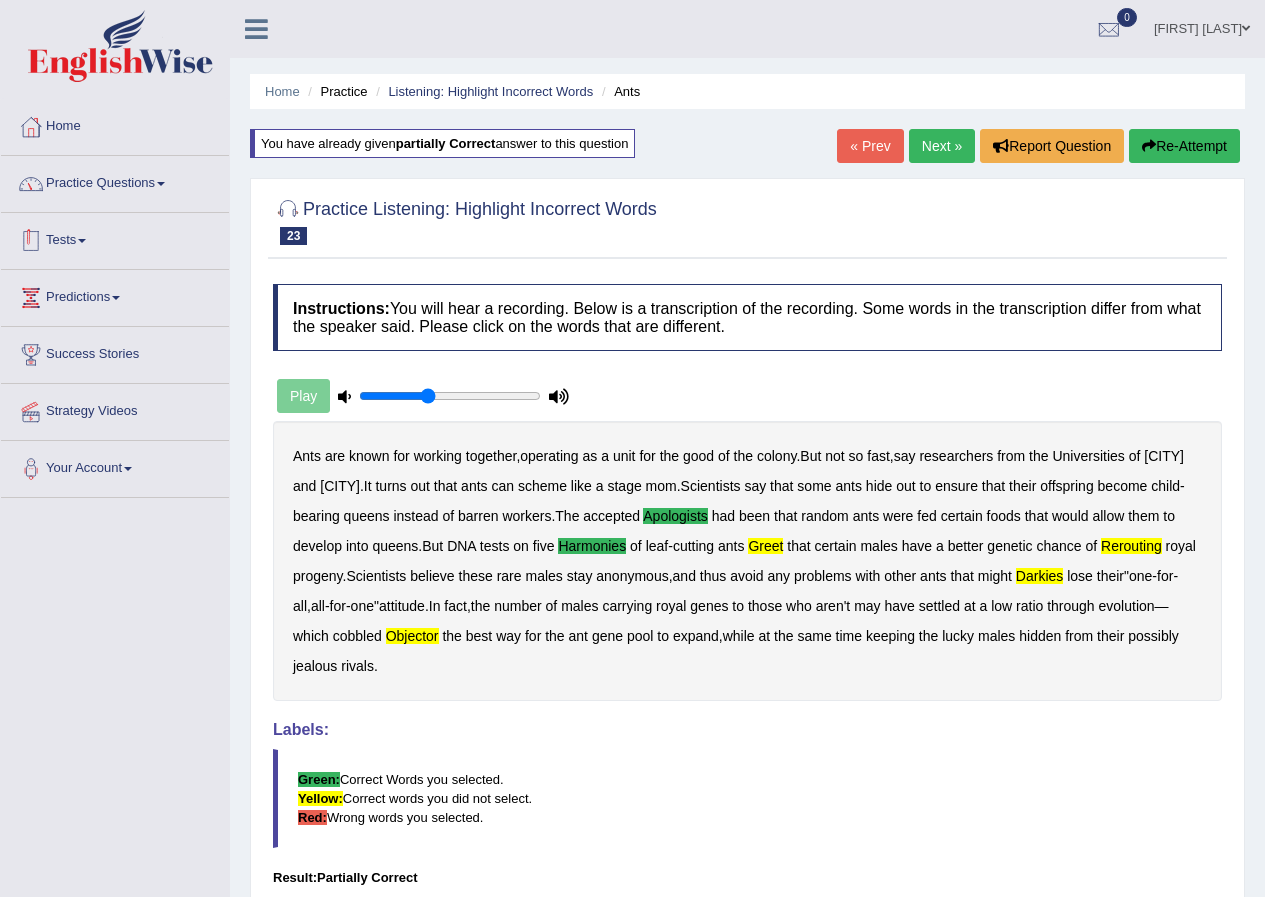 click on "Practice Questions" at bounding box center [115, 181] 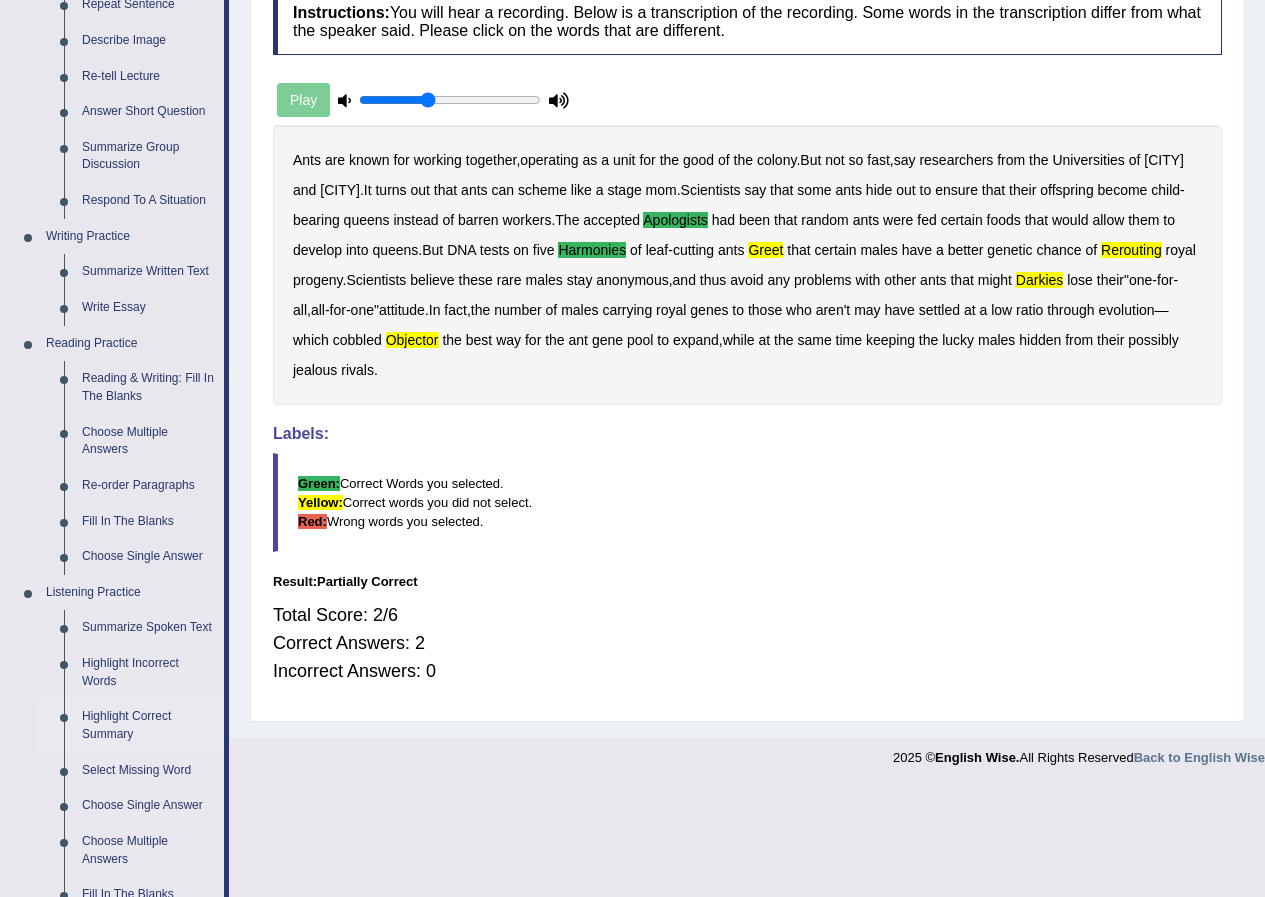scroll, scrollTop: 670, scrollLeft: 0, axis: vertical 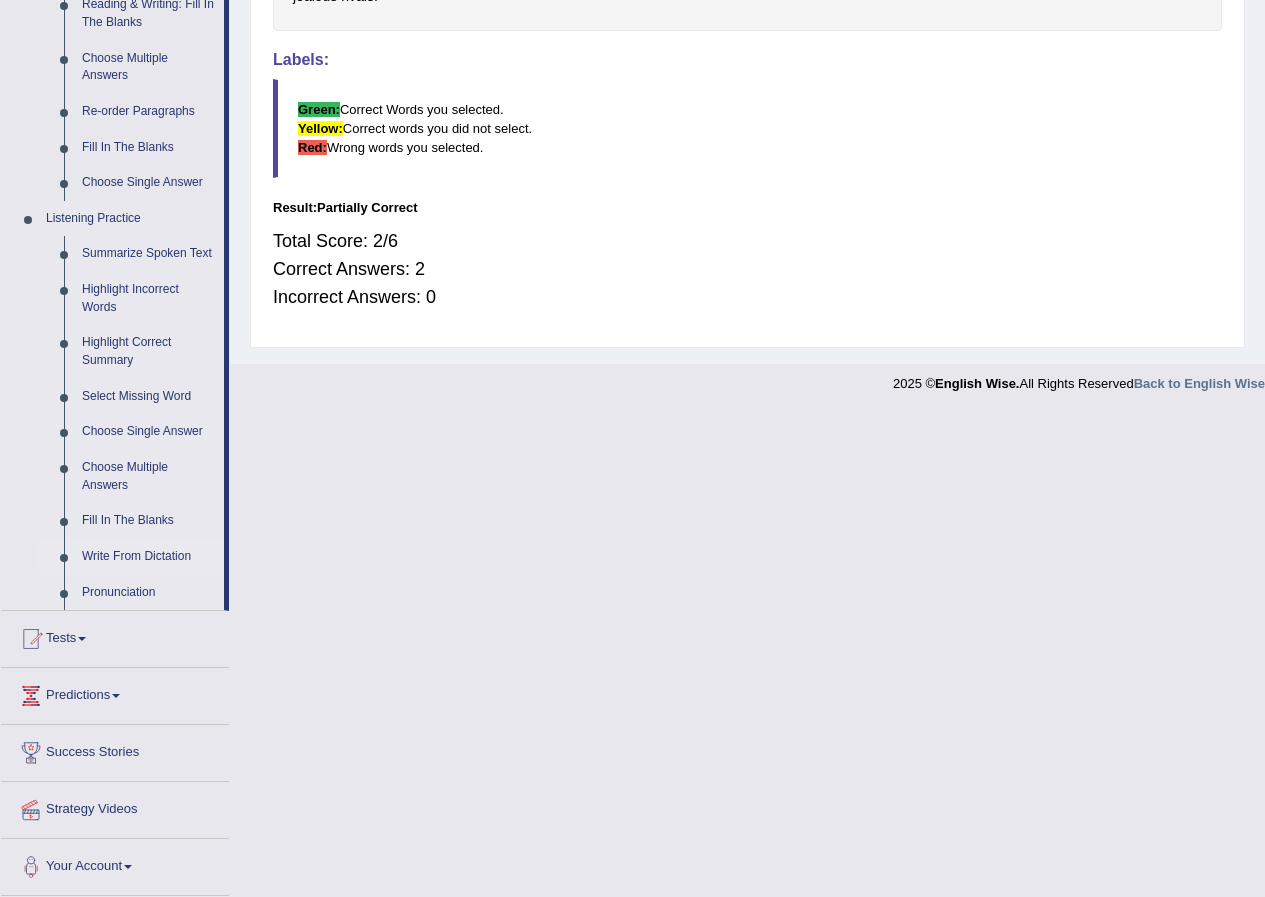 click on "Write From Dictation" at bounding box center [148, 557] 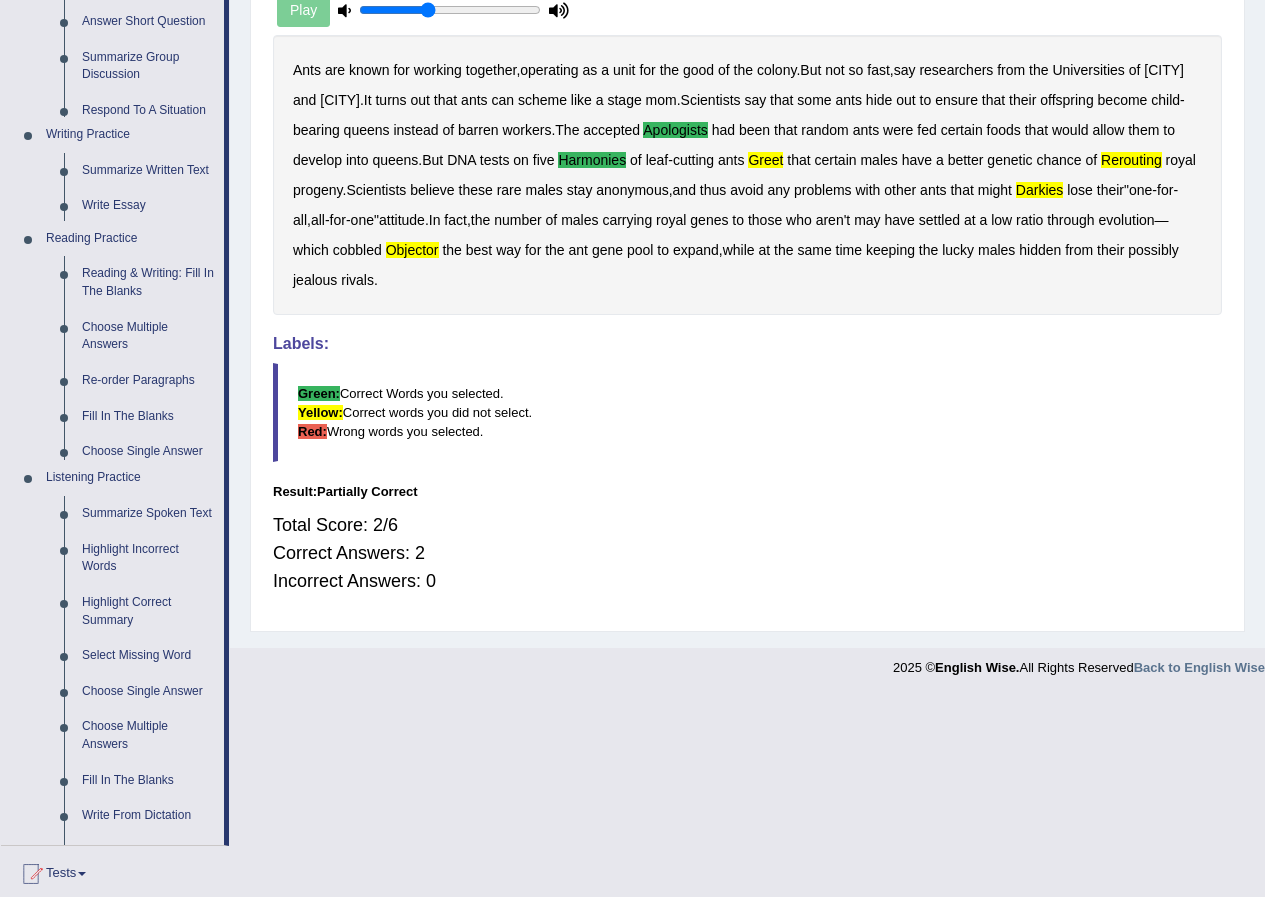 scroll, scrollTop: 187, scrollLeft: 0, axis: vertical 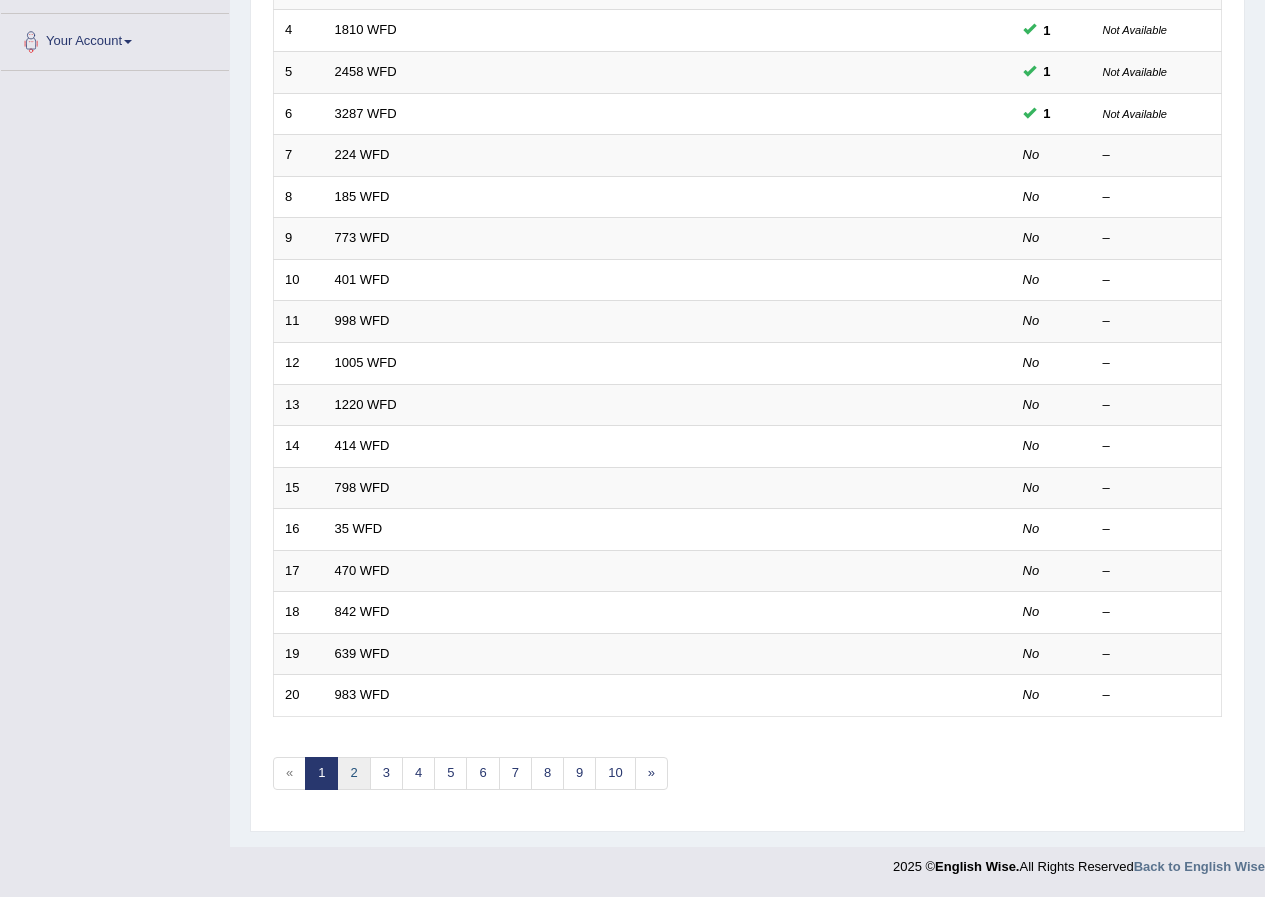click on "2" at bounding box center (353, 773) 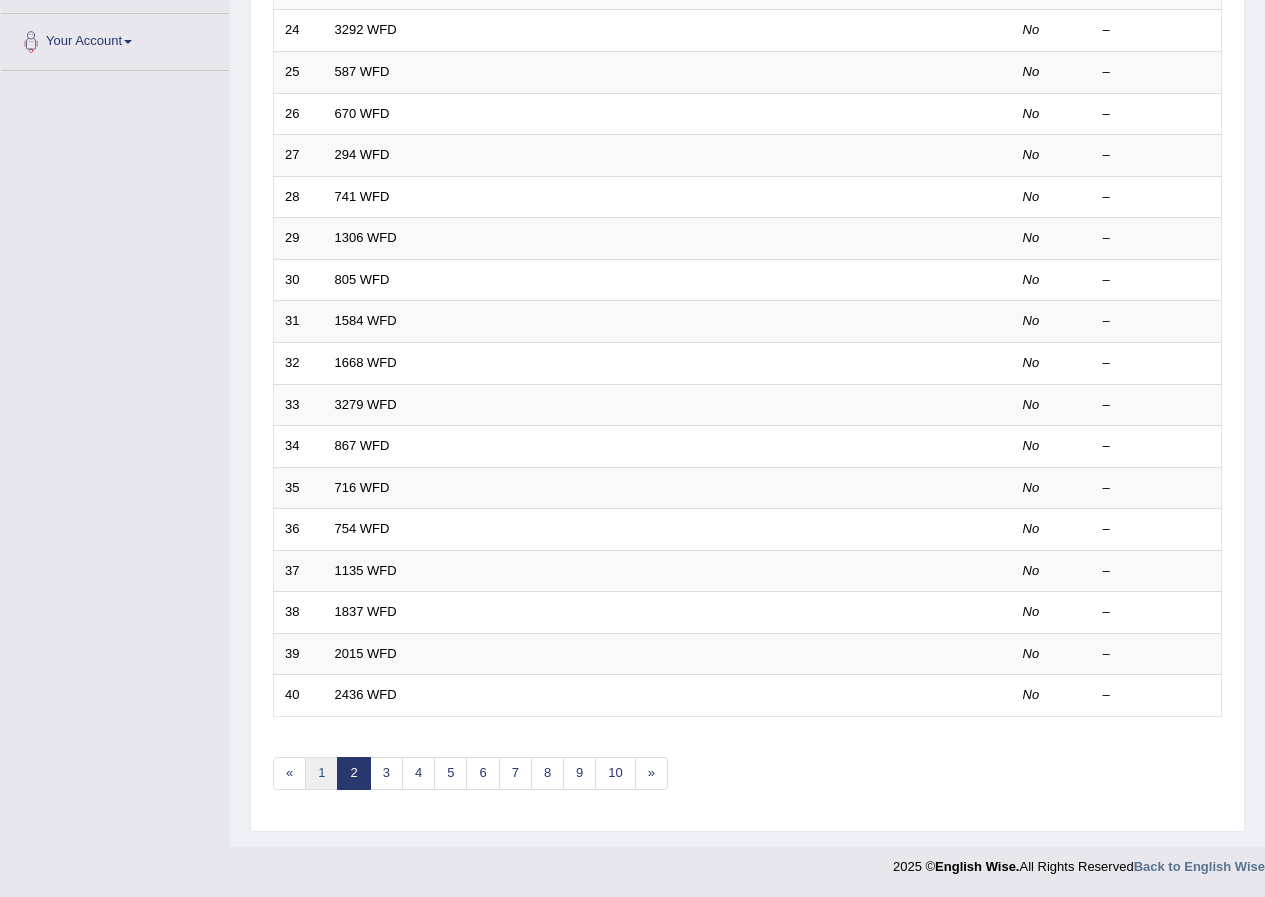 scroll, scrollTop: 427, scrollLeft: 0, axis: vertical 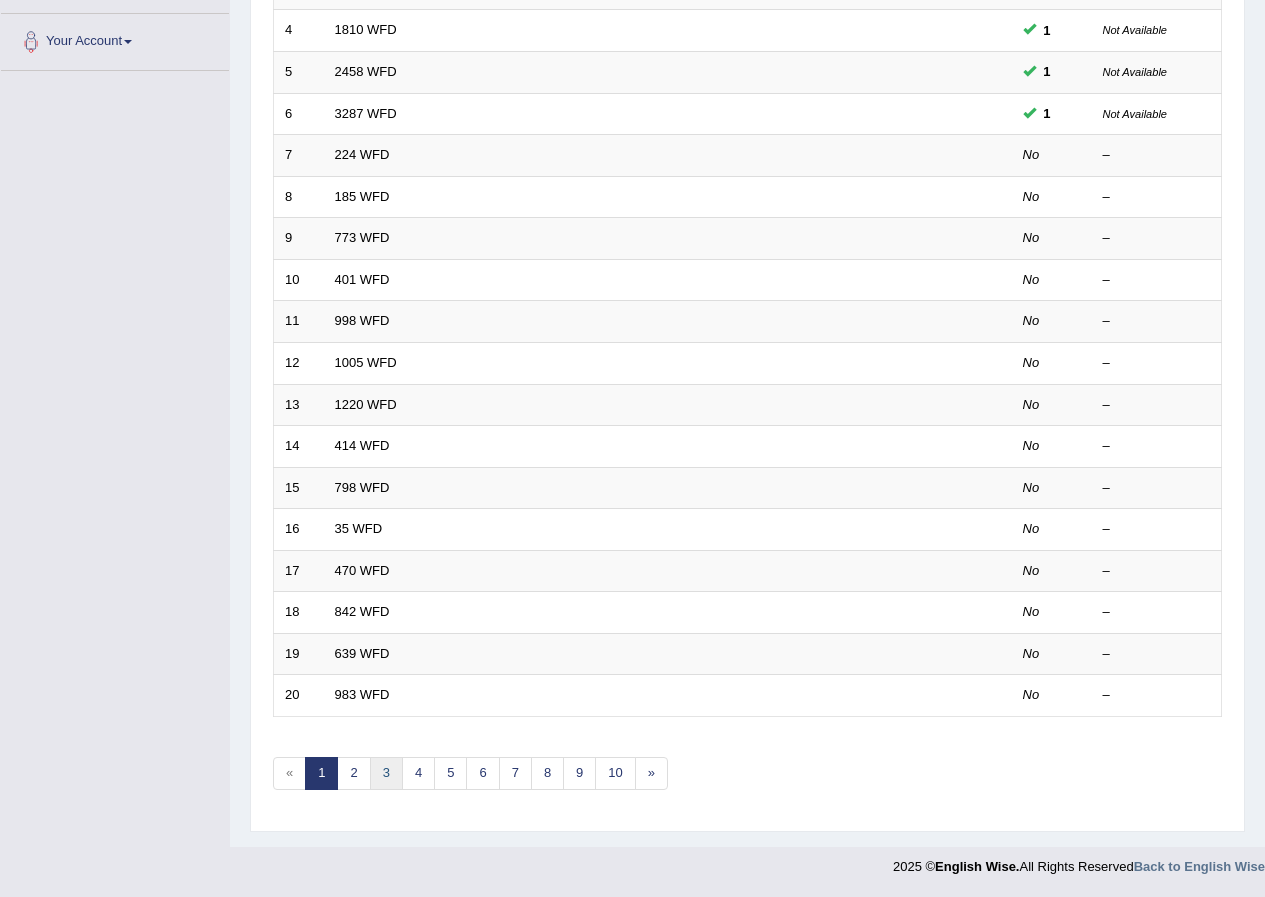 click on "3" at bounding box center (386, 773) 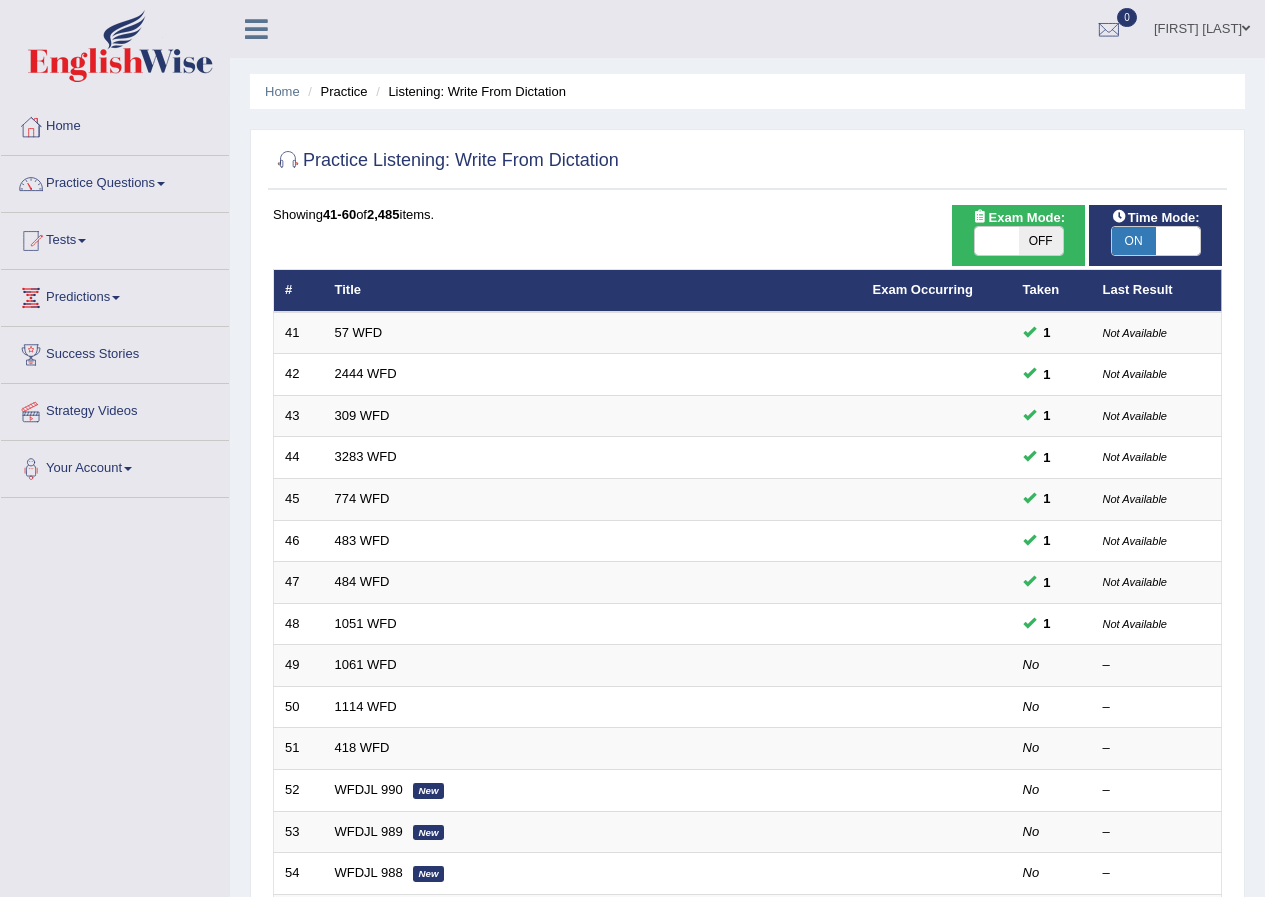 scroll, scrollTop: 0, scrollLeft: 0, axis: both 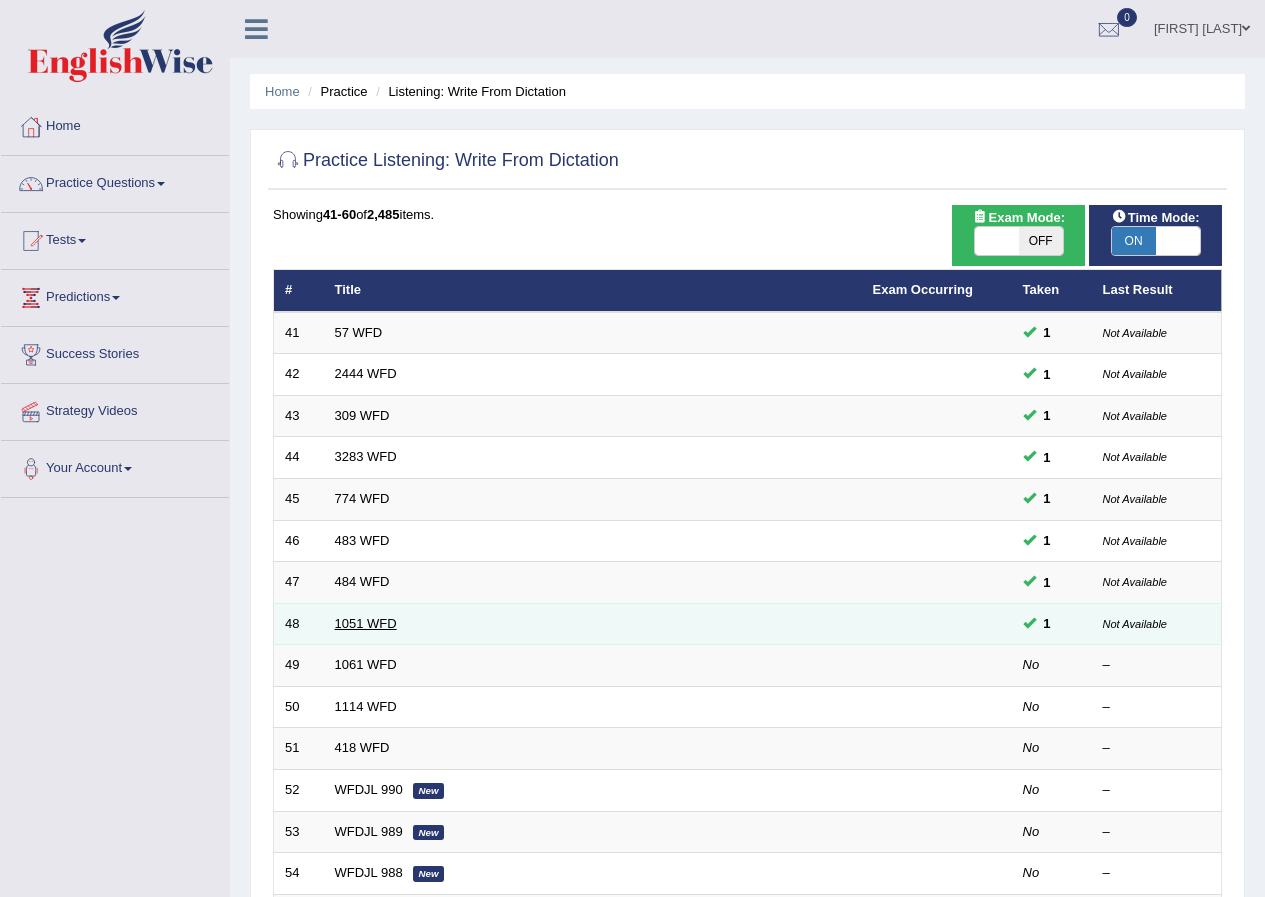 click on "1051 WFD" at bounding box center [366, 623] 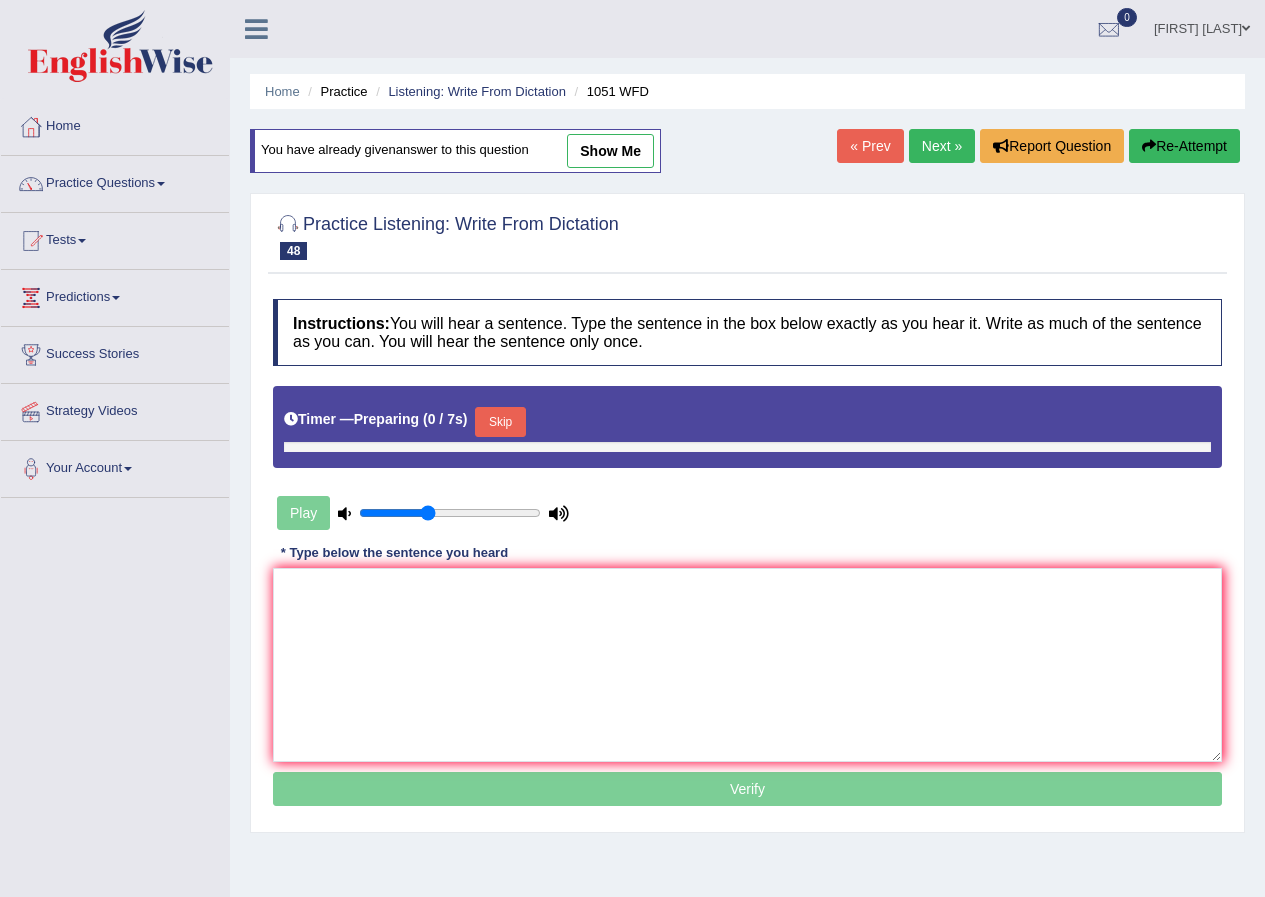 scroll, scrollTop: 0, scrollLeft: 0, axis: both 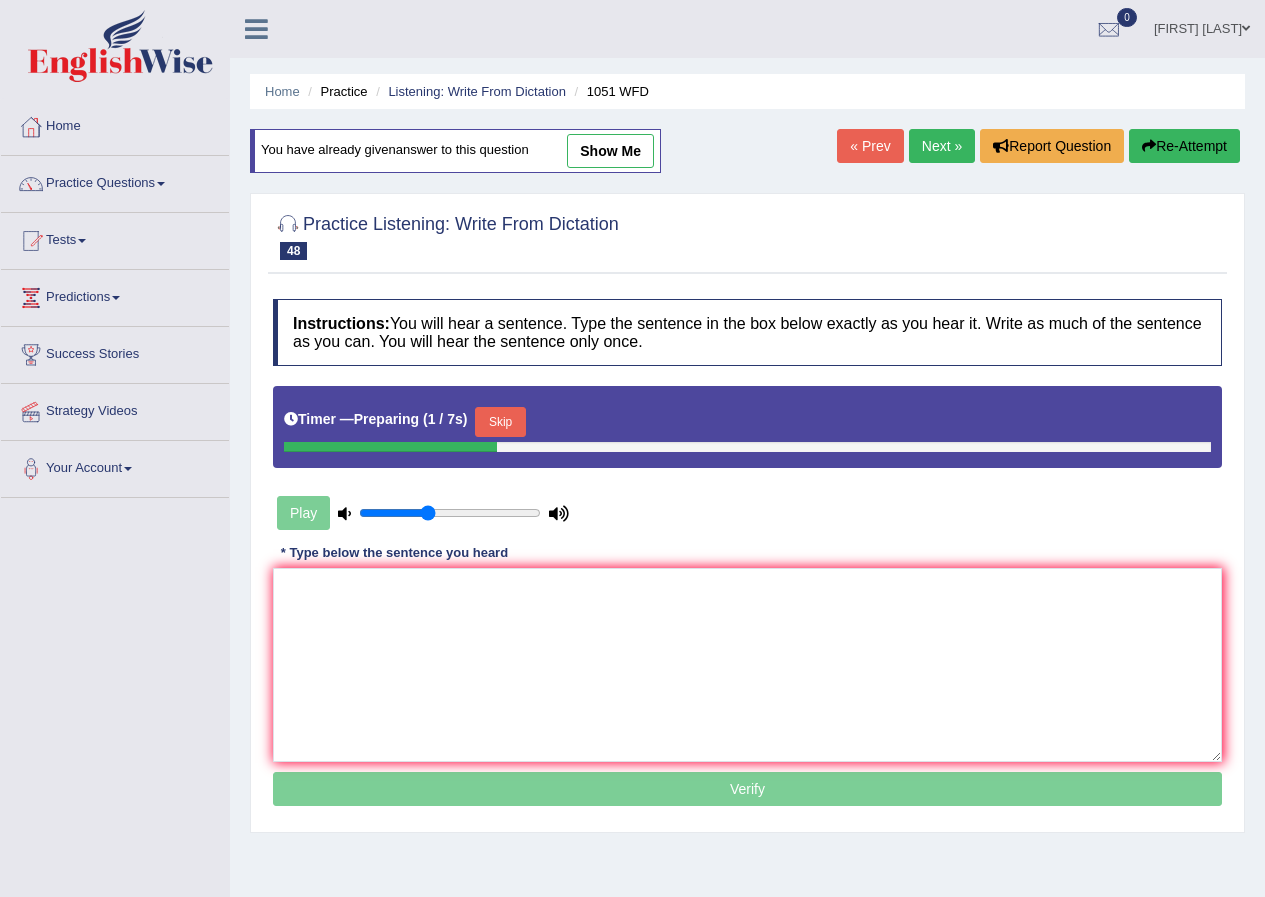 click on "show me" at bounding box center [610, 151] 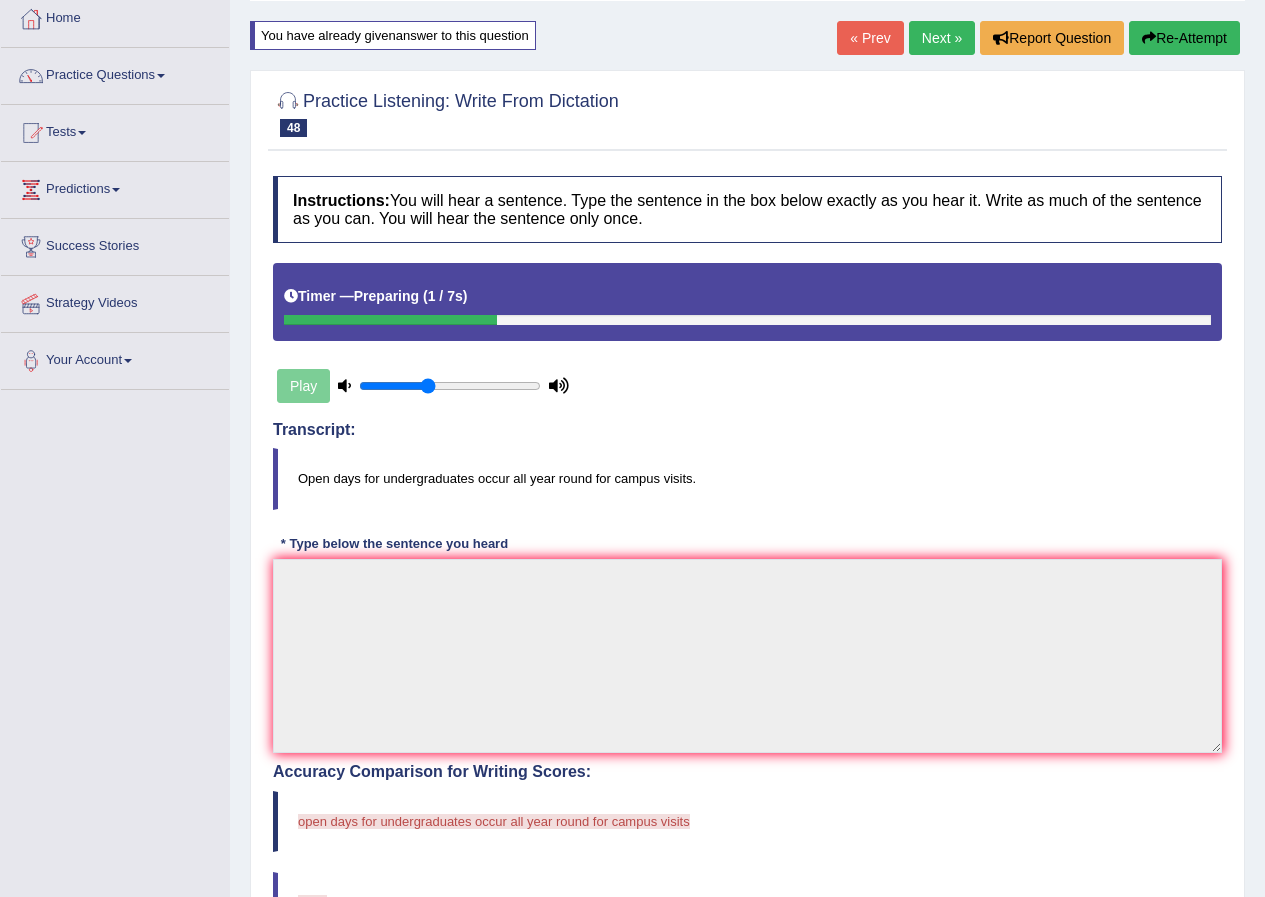 scroll, scrollTop: 95, scrollLeft: 0, axis: vertical 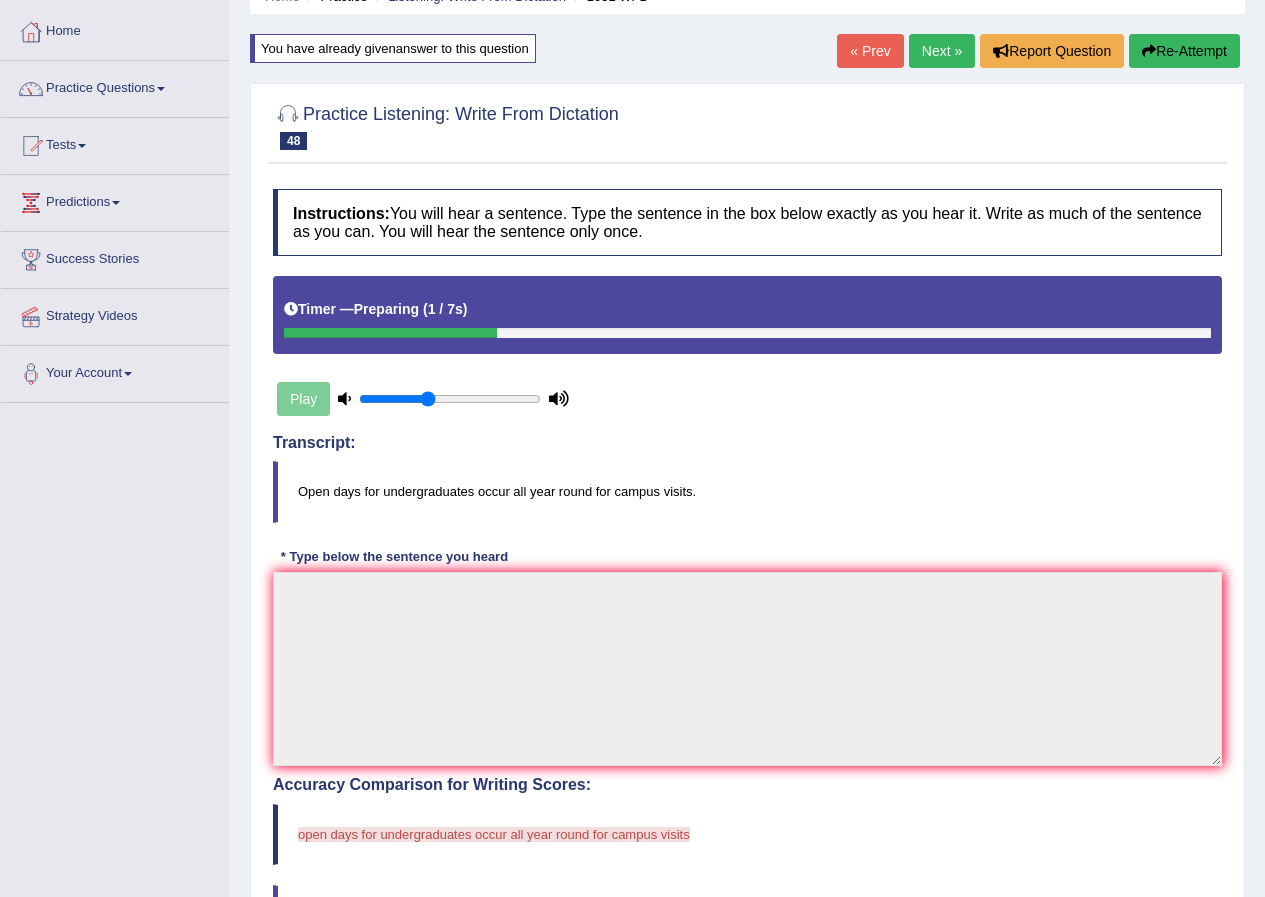 click on "« Prev" at bounding box center [870, 51] 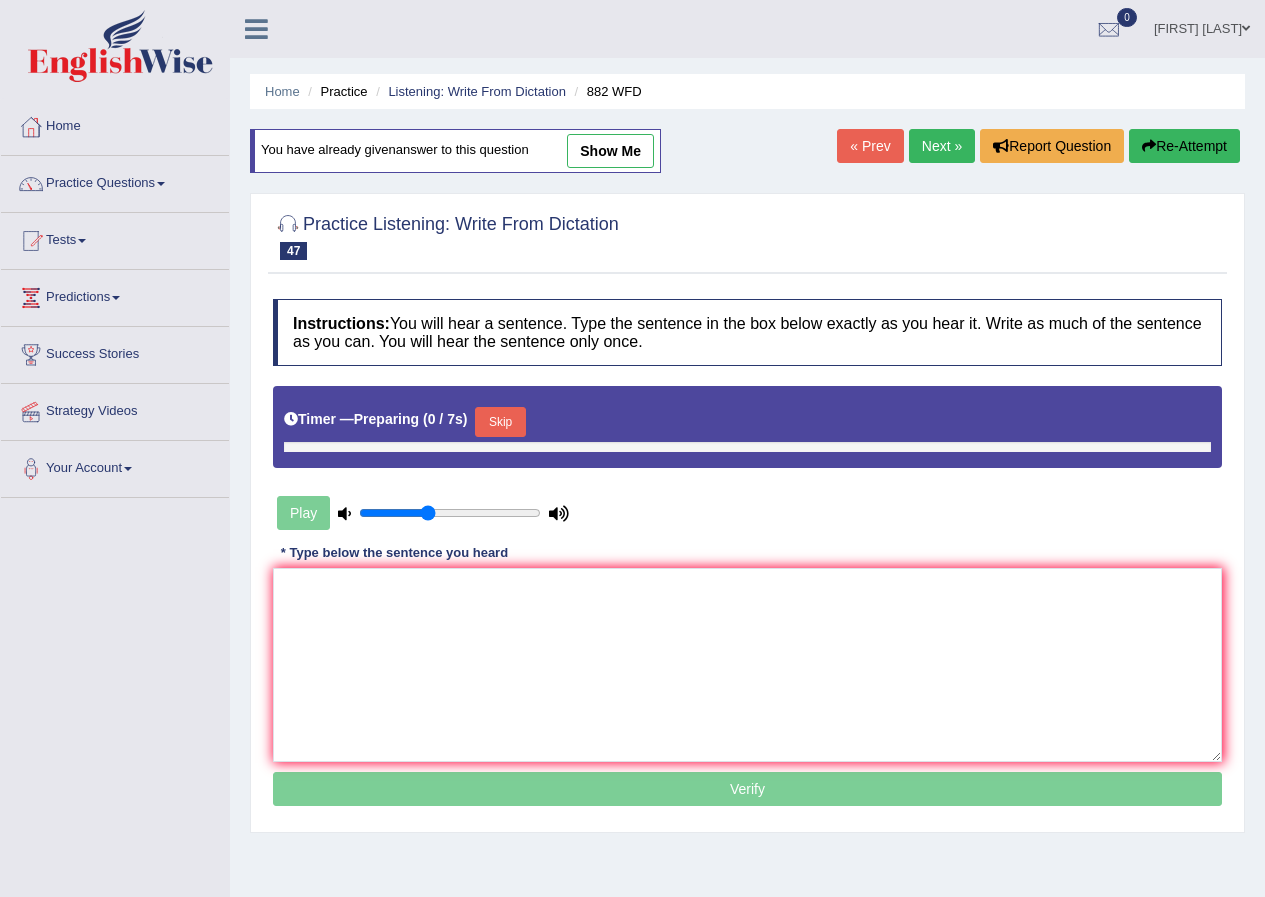 scroll, scrollTop: 0, scrollLeft: 0, axis: both 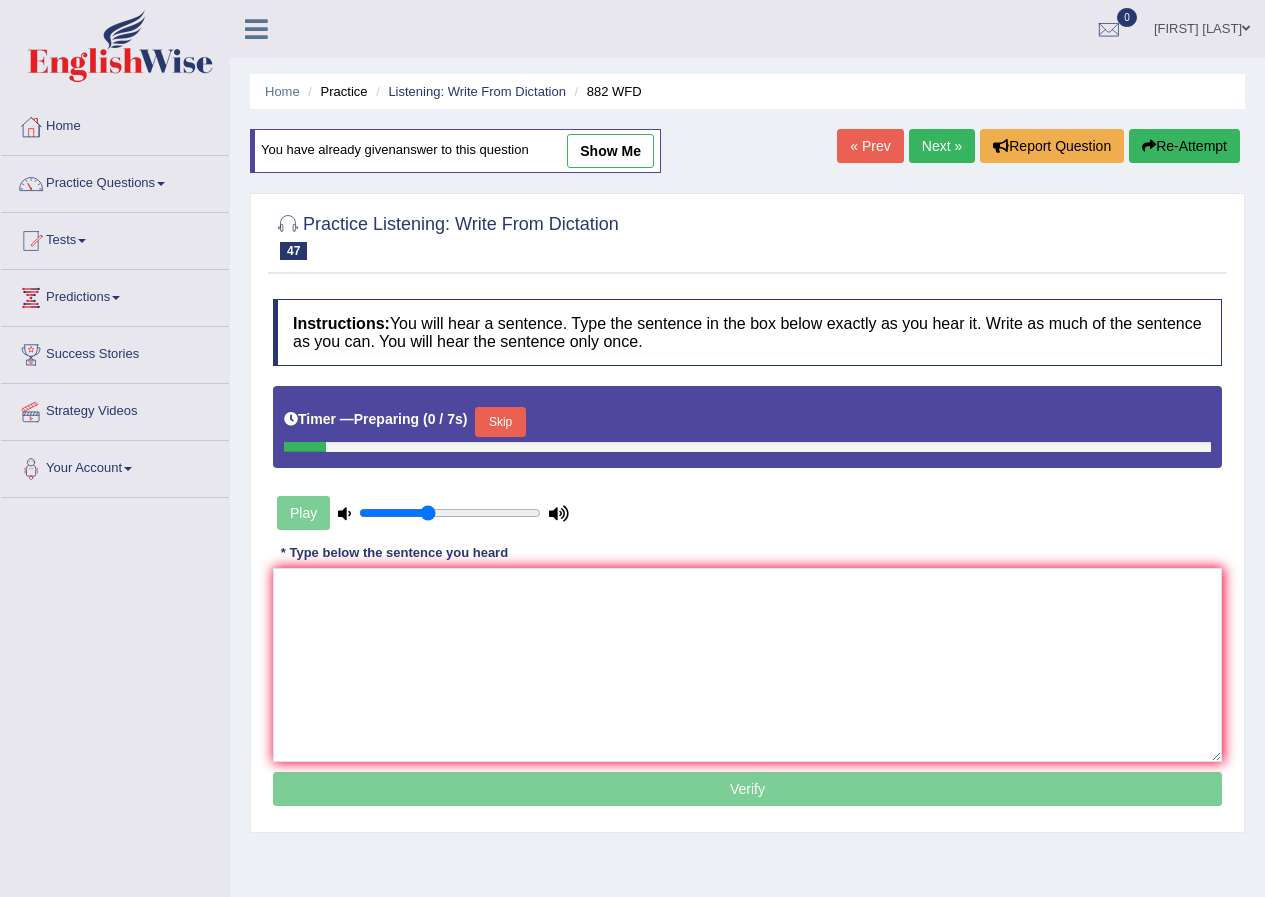 click on "show me" at bounding box center (610, 151) 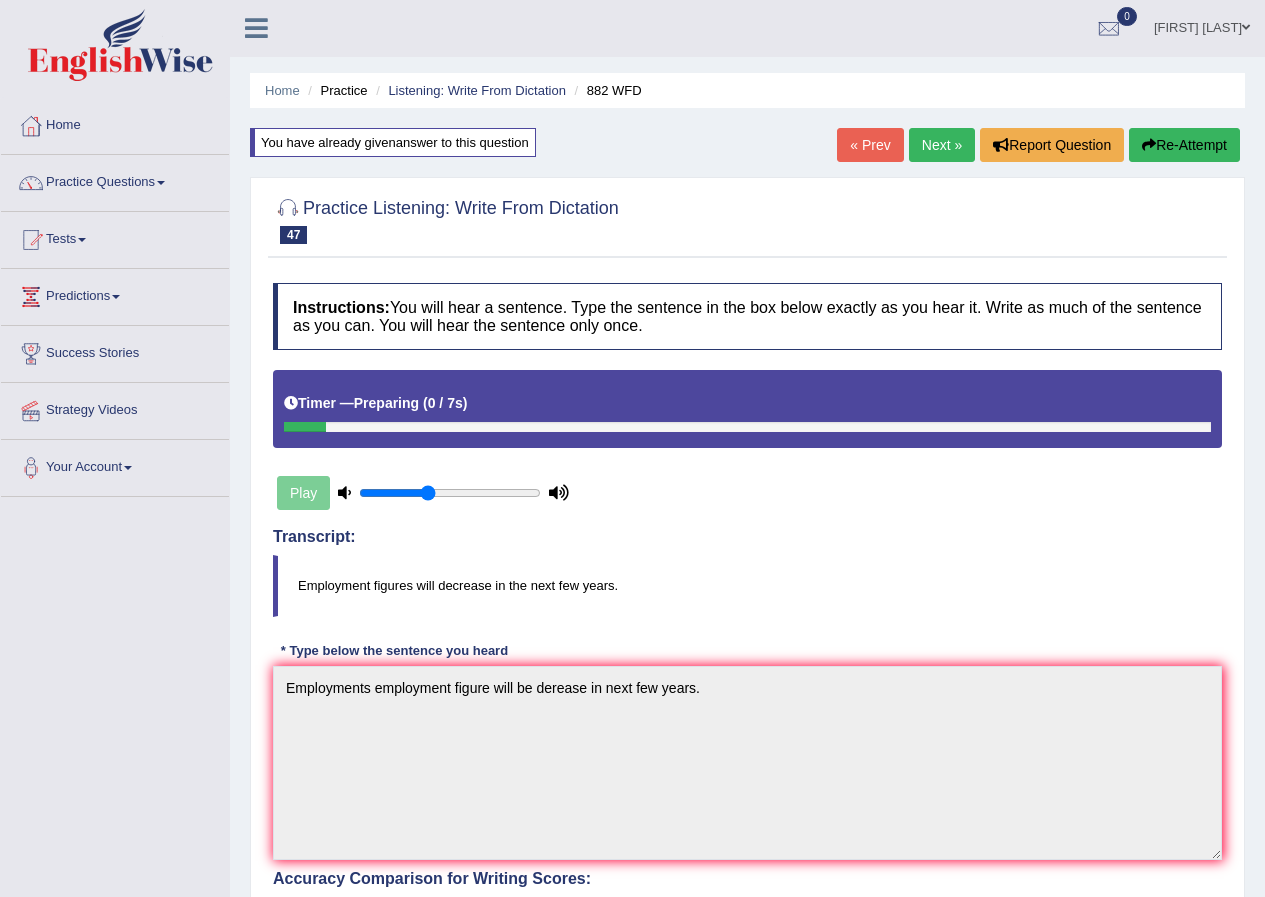 scroll, scrollTop: 0, scrollLeft: 0, axis: both 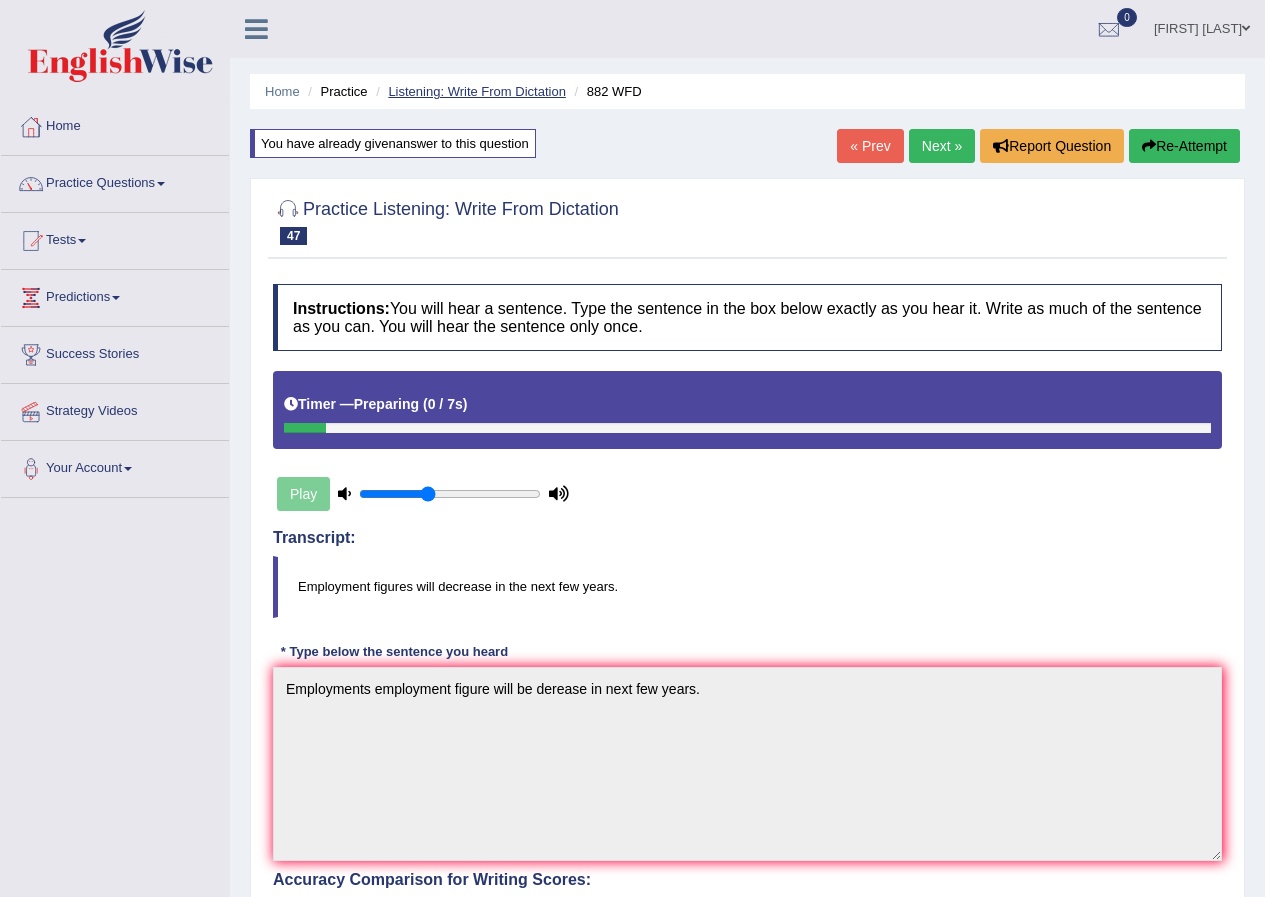 click on "Listening: Write From Dictation" at bounding box center (477, 91) 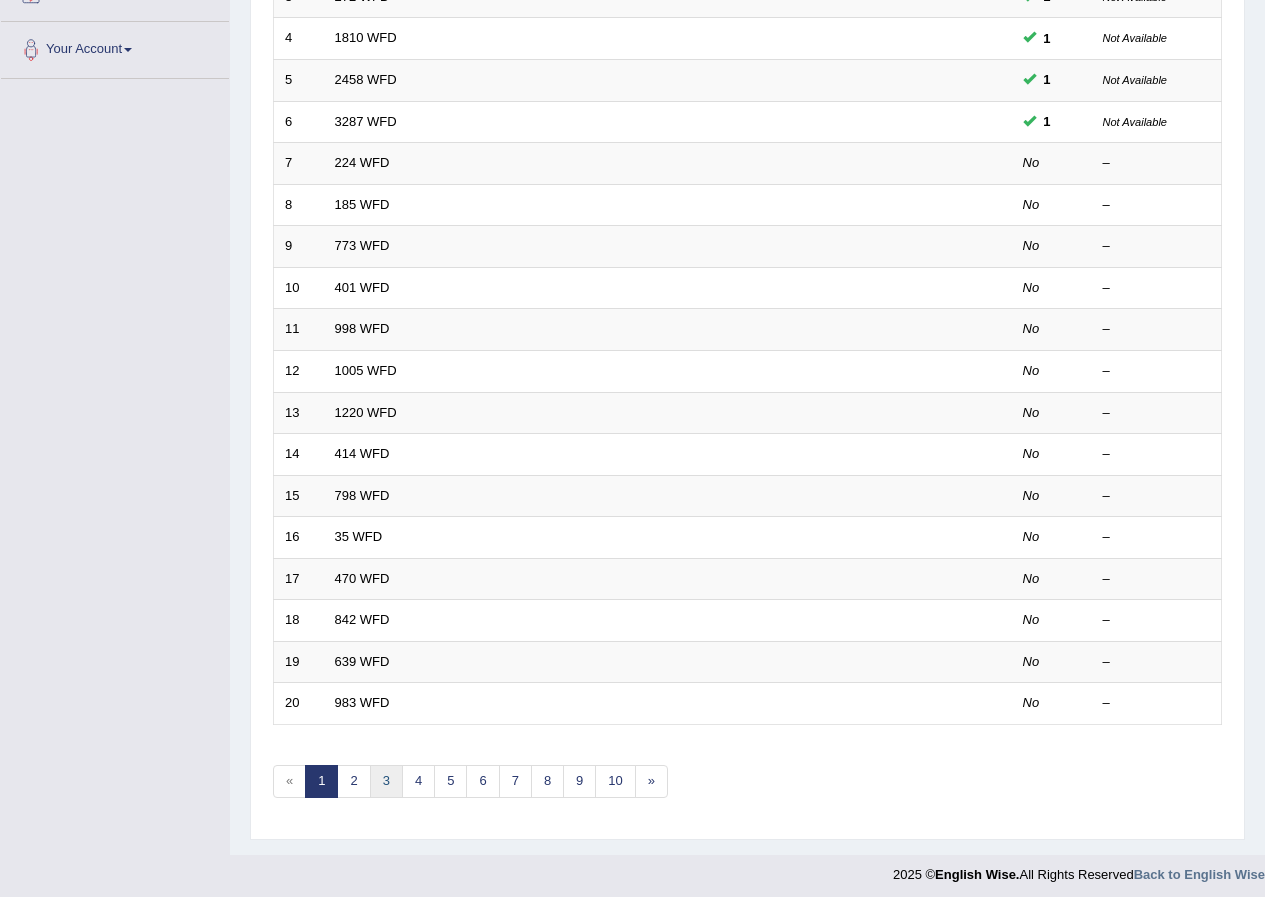 scroll, scrollTop: 419, scrollLeft: 0, axis: vertical 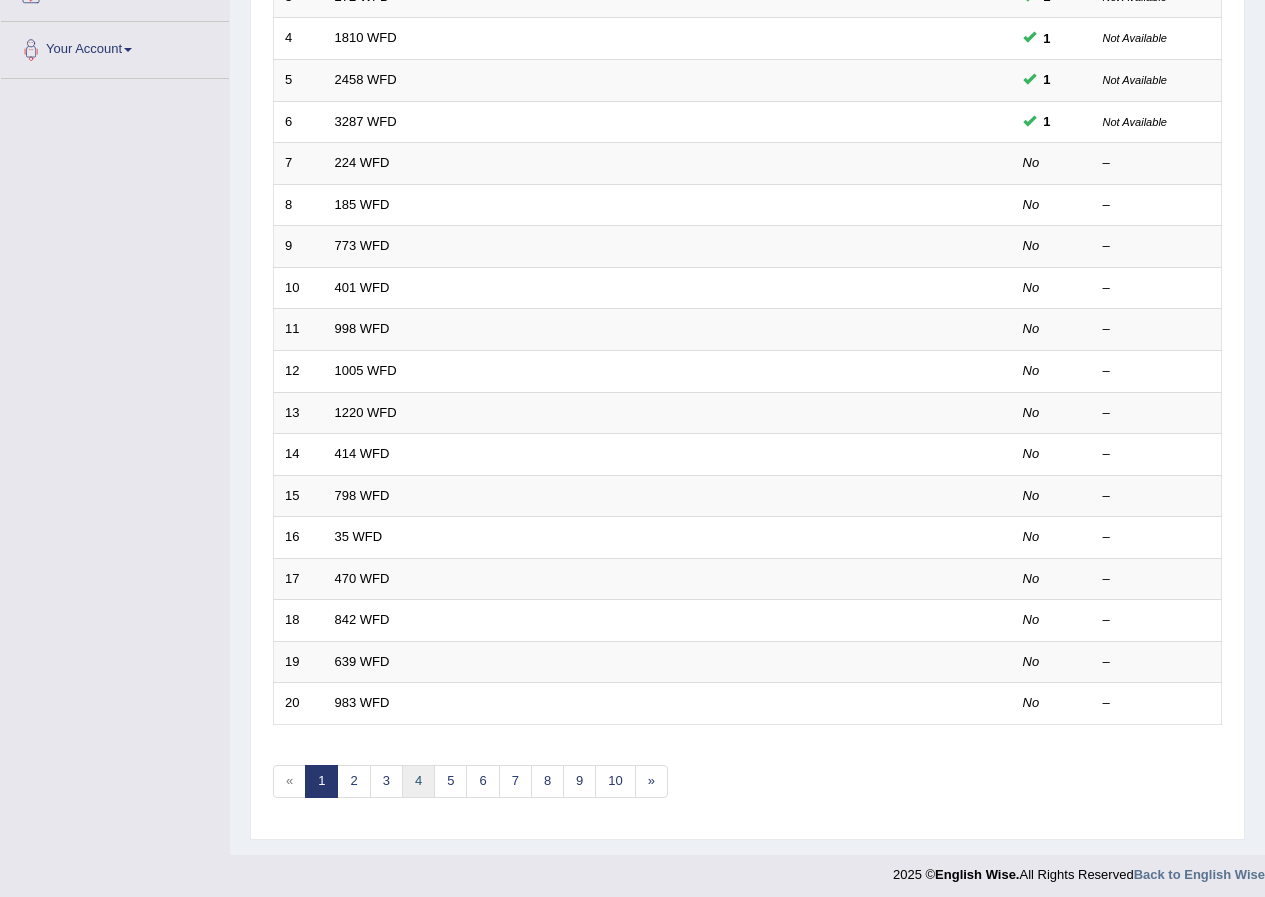 click on "4" at bounding box center (418, 781) 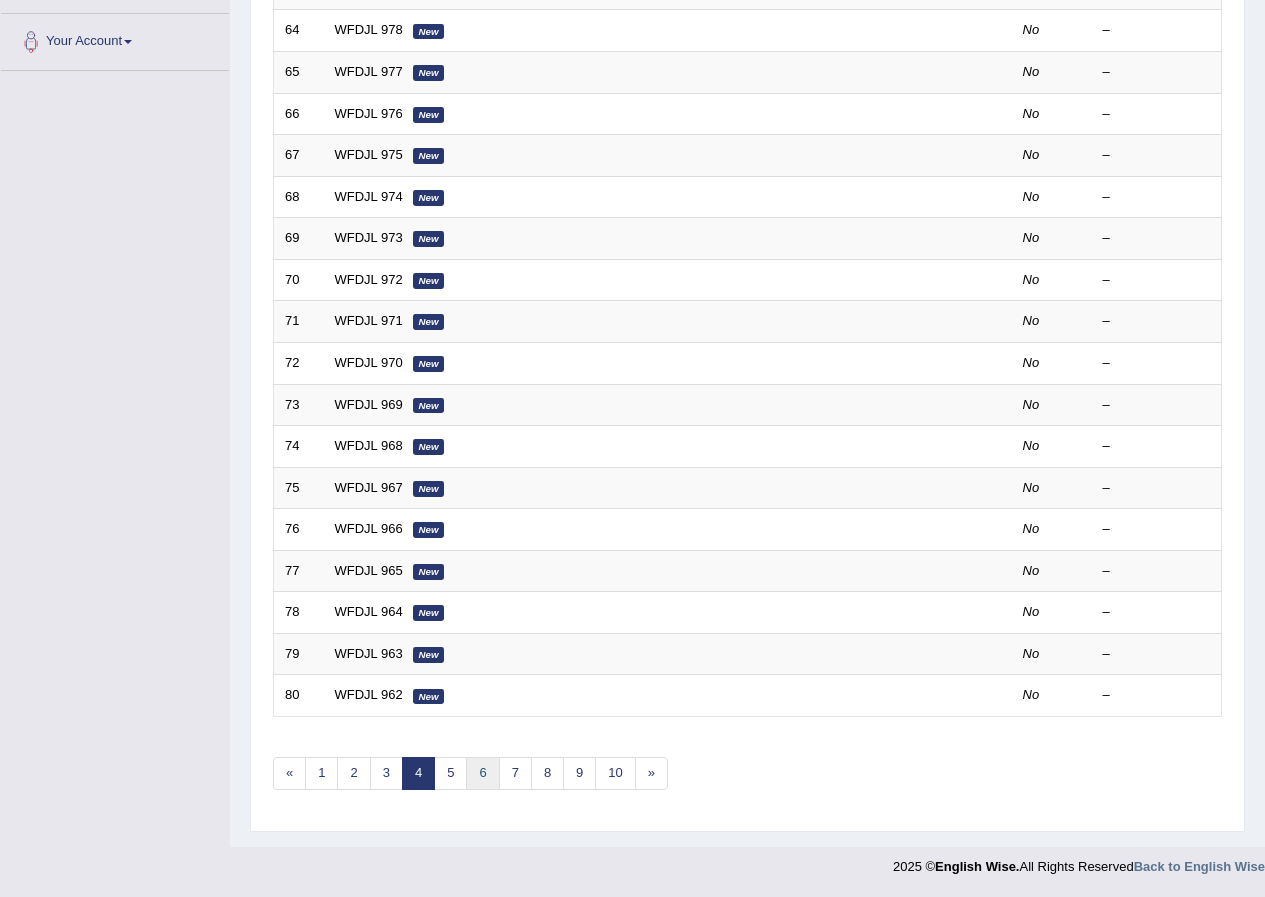 scroll, scrollTop: 427, scrollLeft: 0, axis: vertical 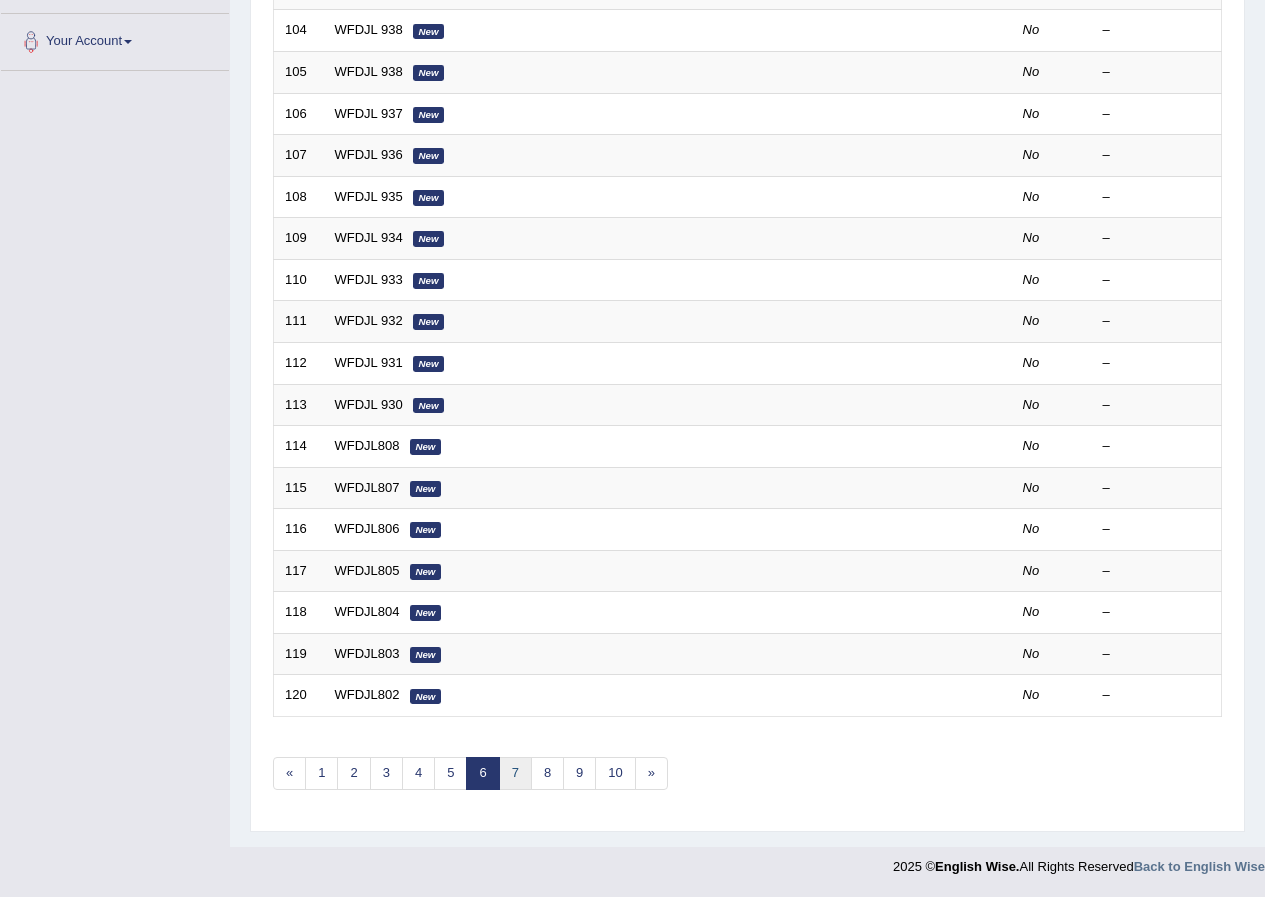 click on "7" at bounding box center [515, 773] 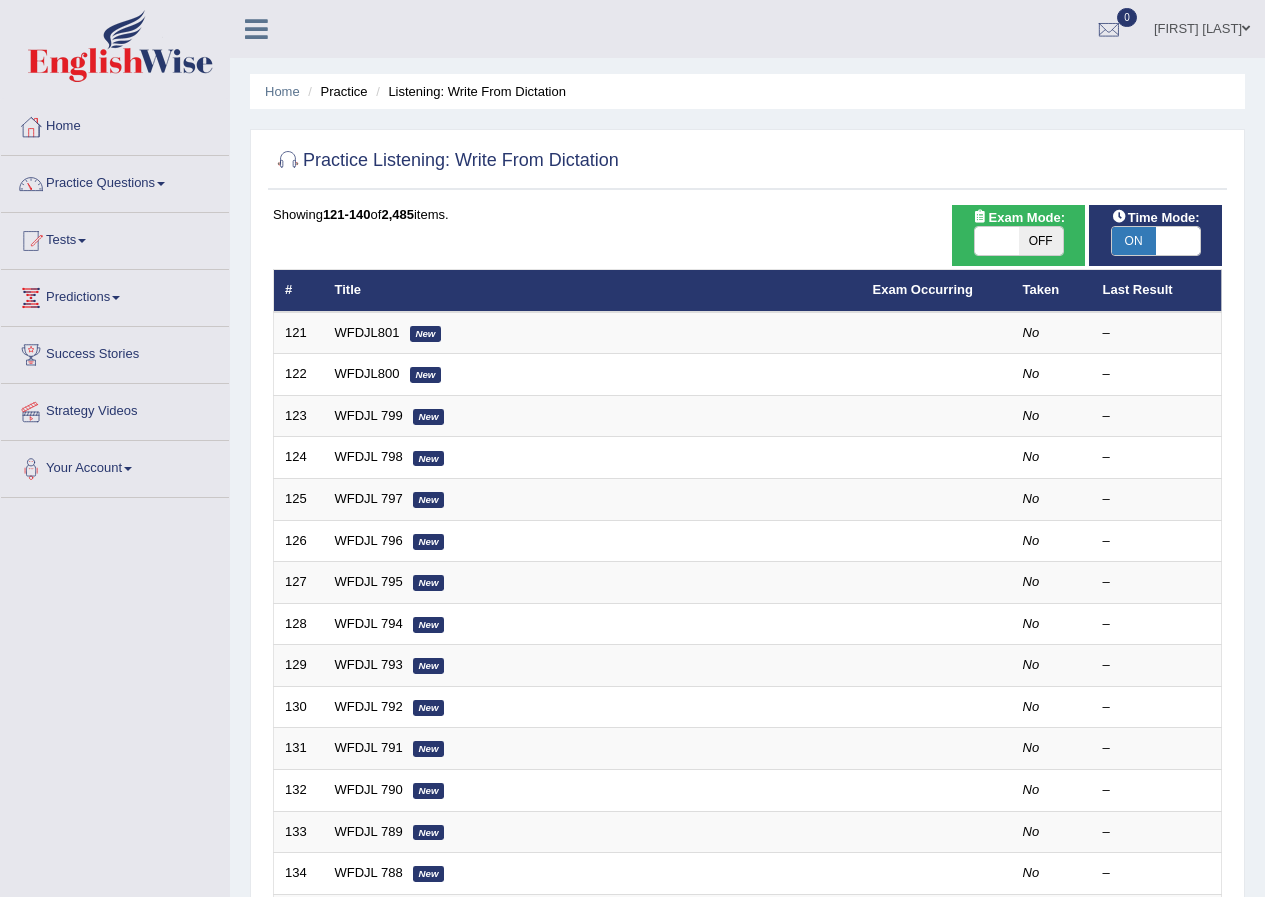 scroll, scrollTop: 427, scrollLeft: 0, axis: vertical 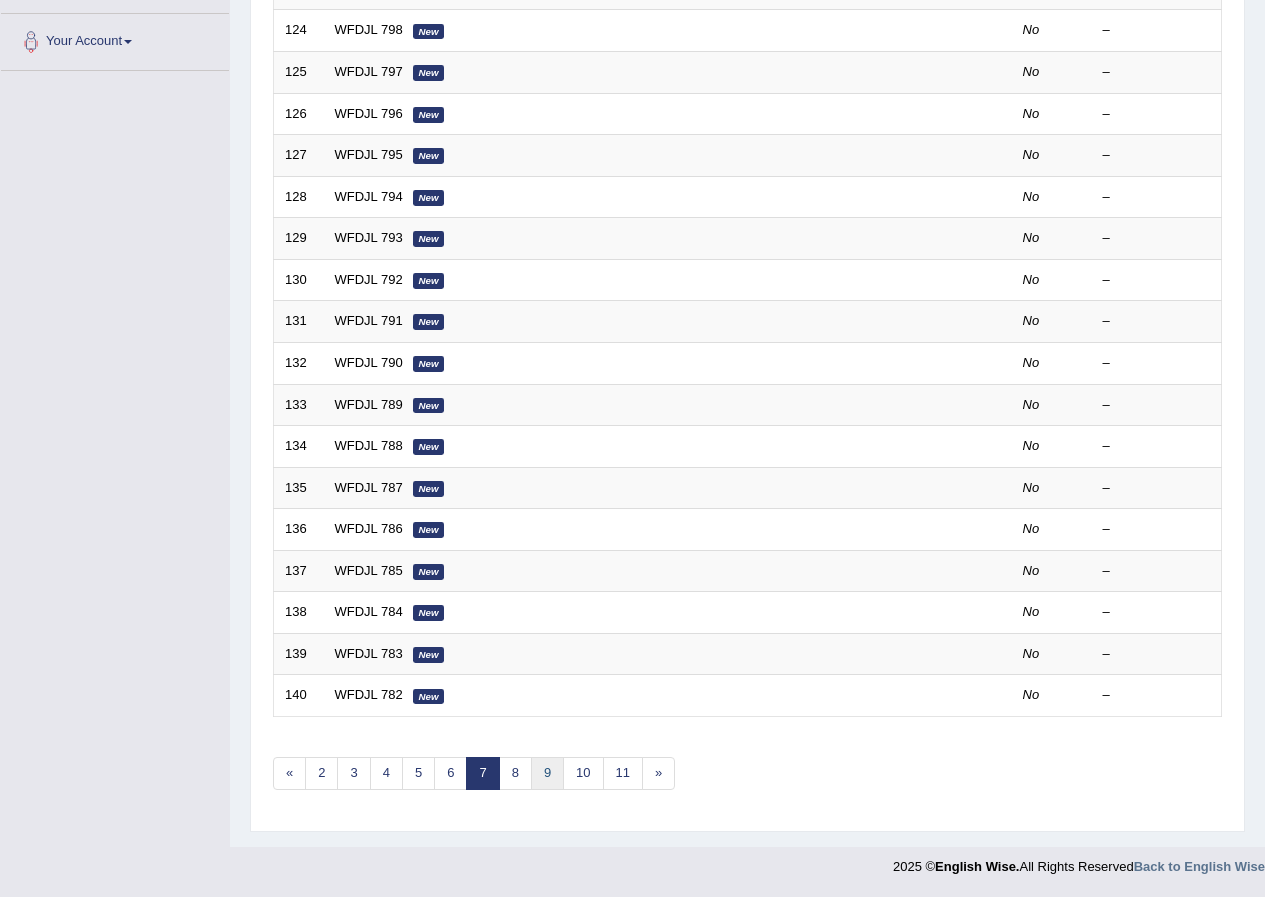 click on "9" at bounding box center (547, 773) 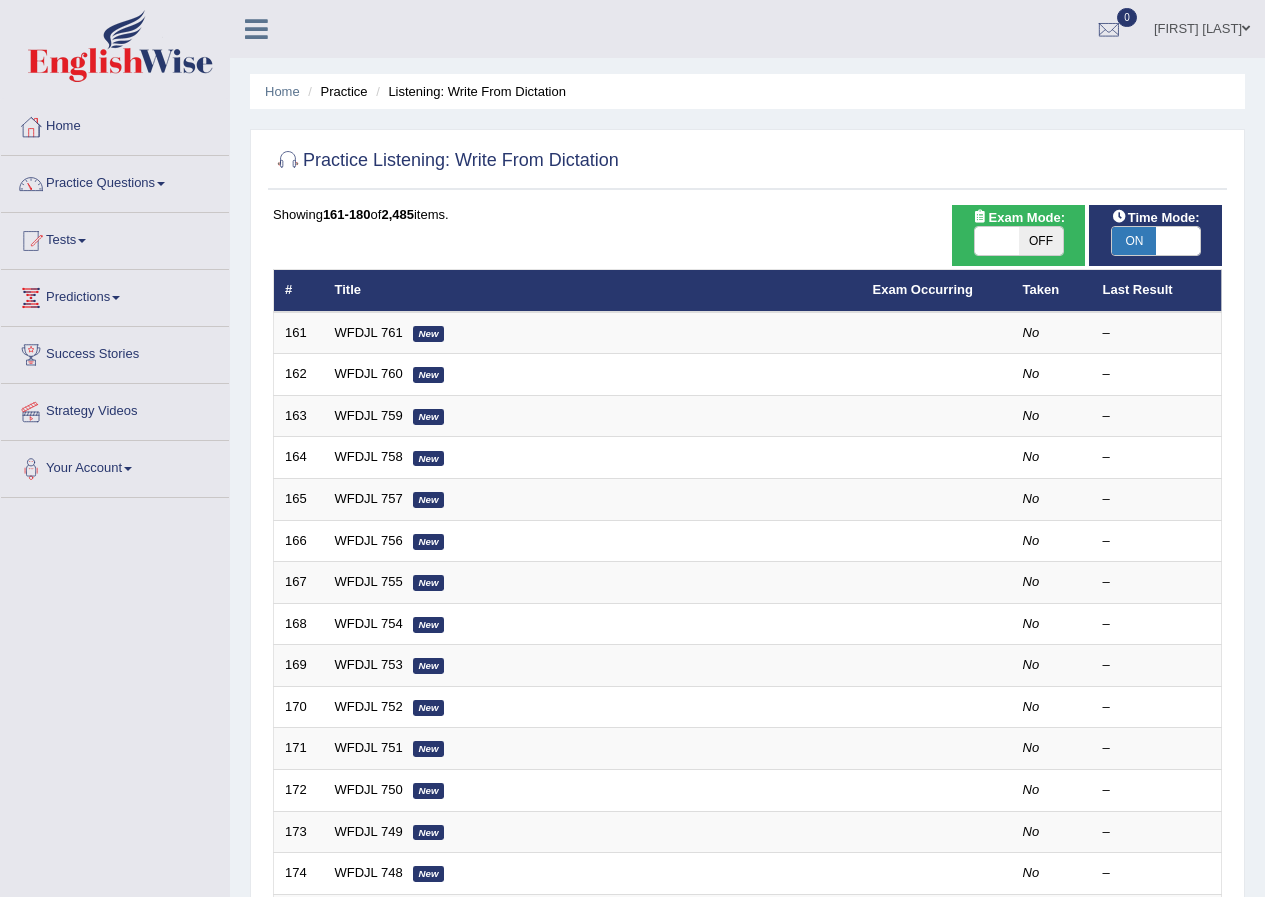 scroll, scrollTop: 427, scrollLeft: 0, axis: vertical 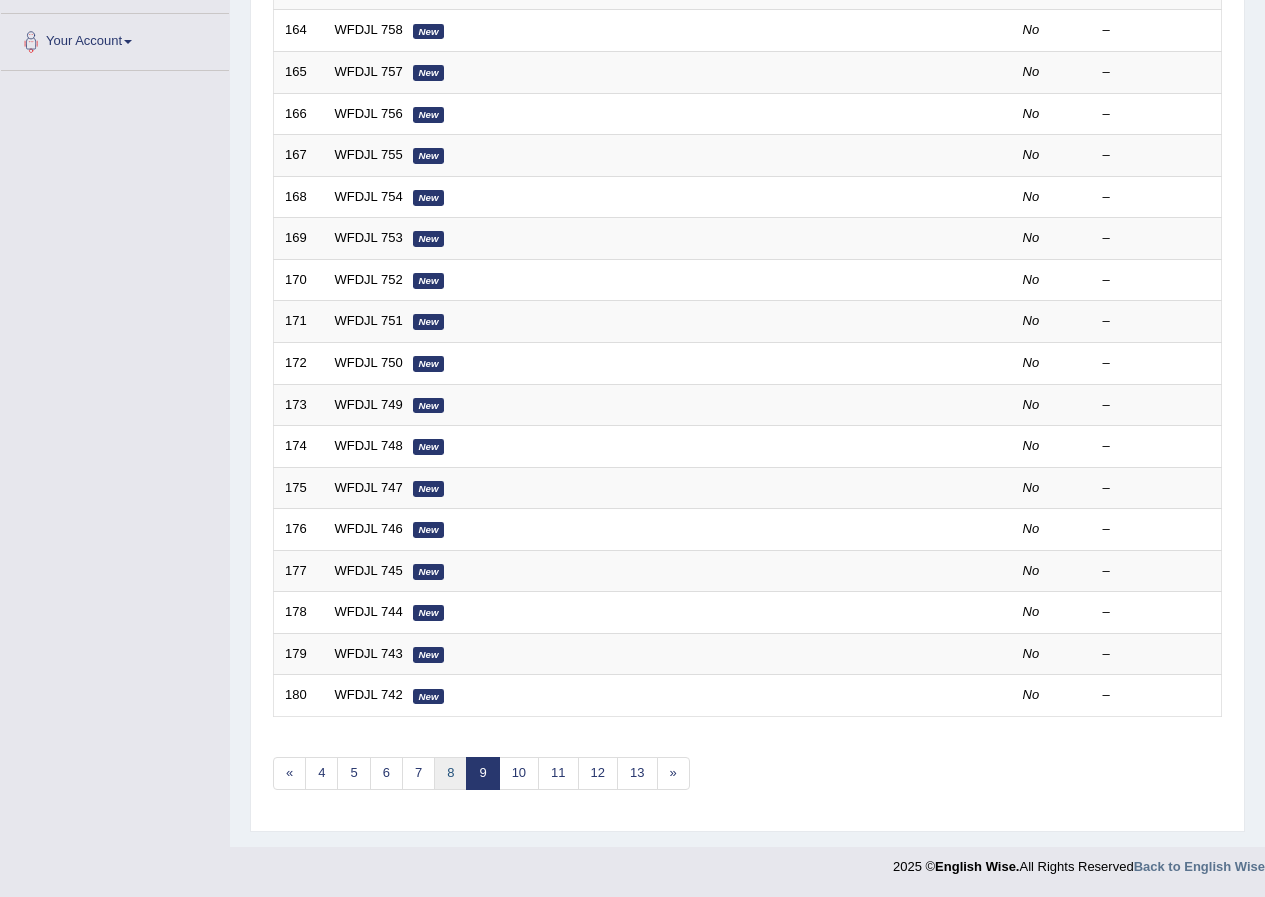 click on "8" at bounding box center (450, 773) 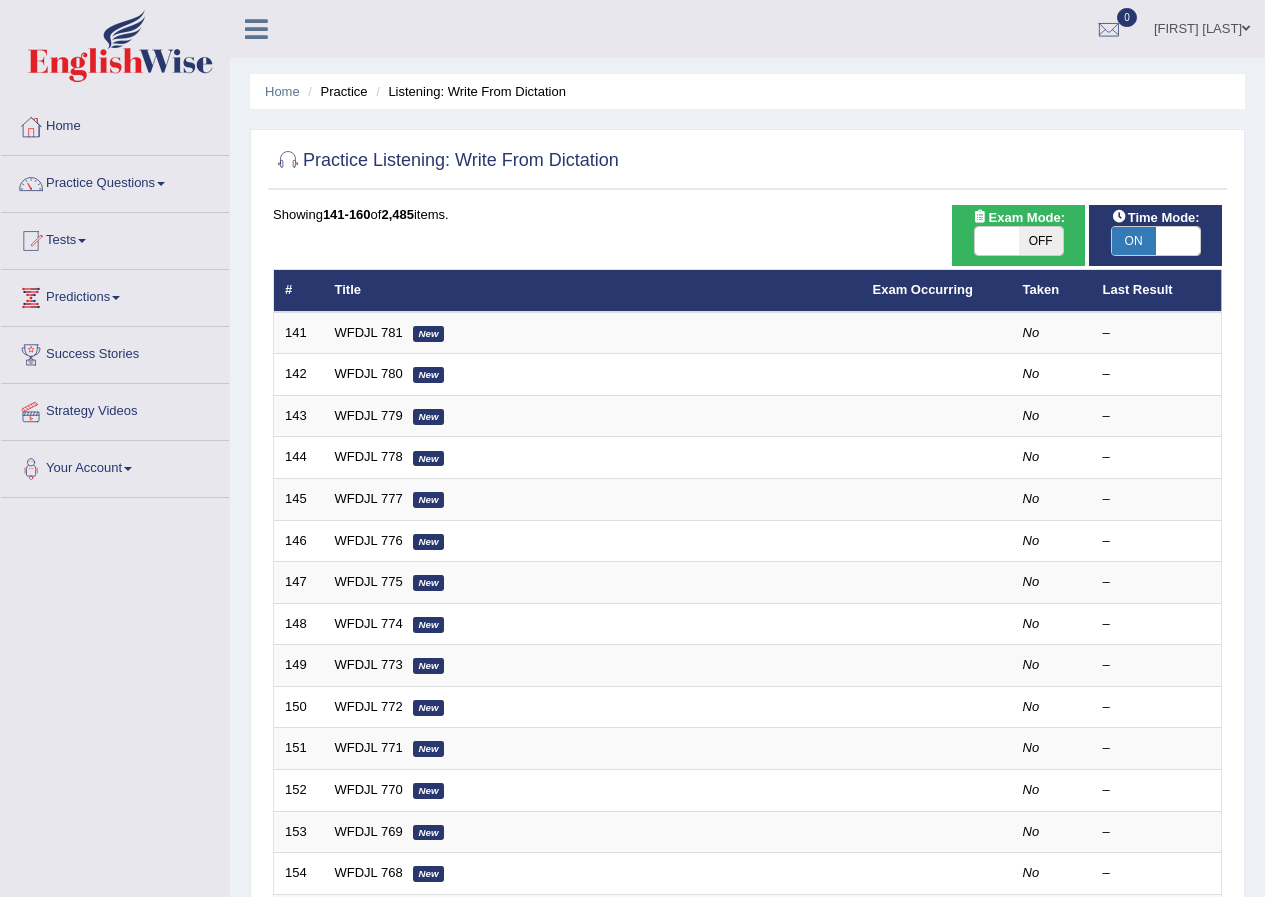 scroll, scrollTop: 427, scrollLeft: 0, axis: vertical 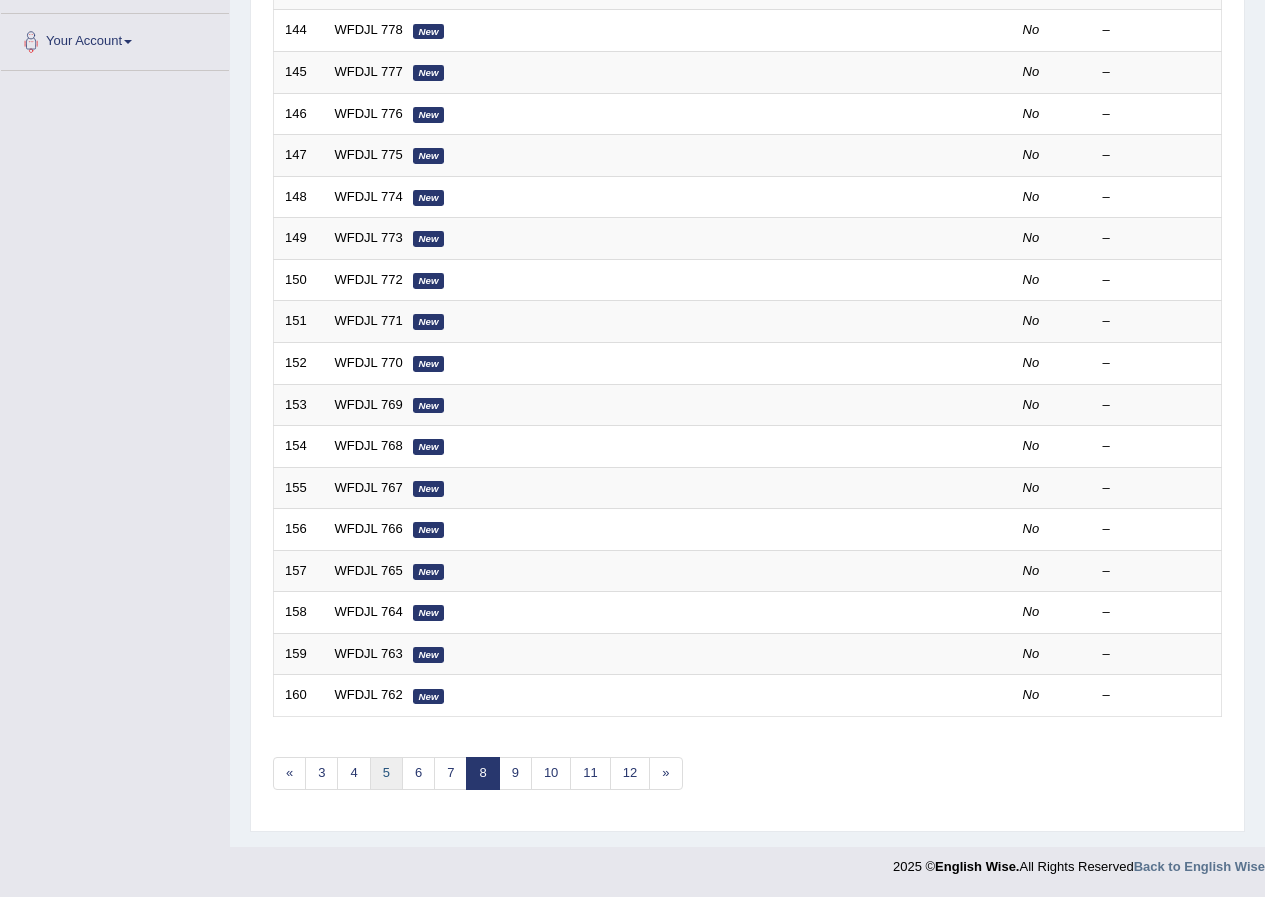 click on "5" at bounding box center (386, 773) 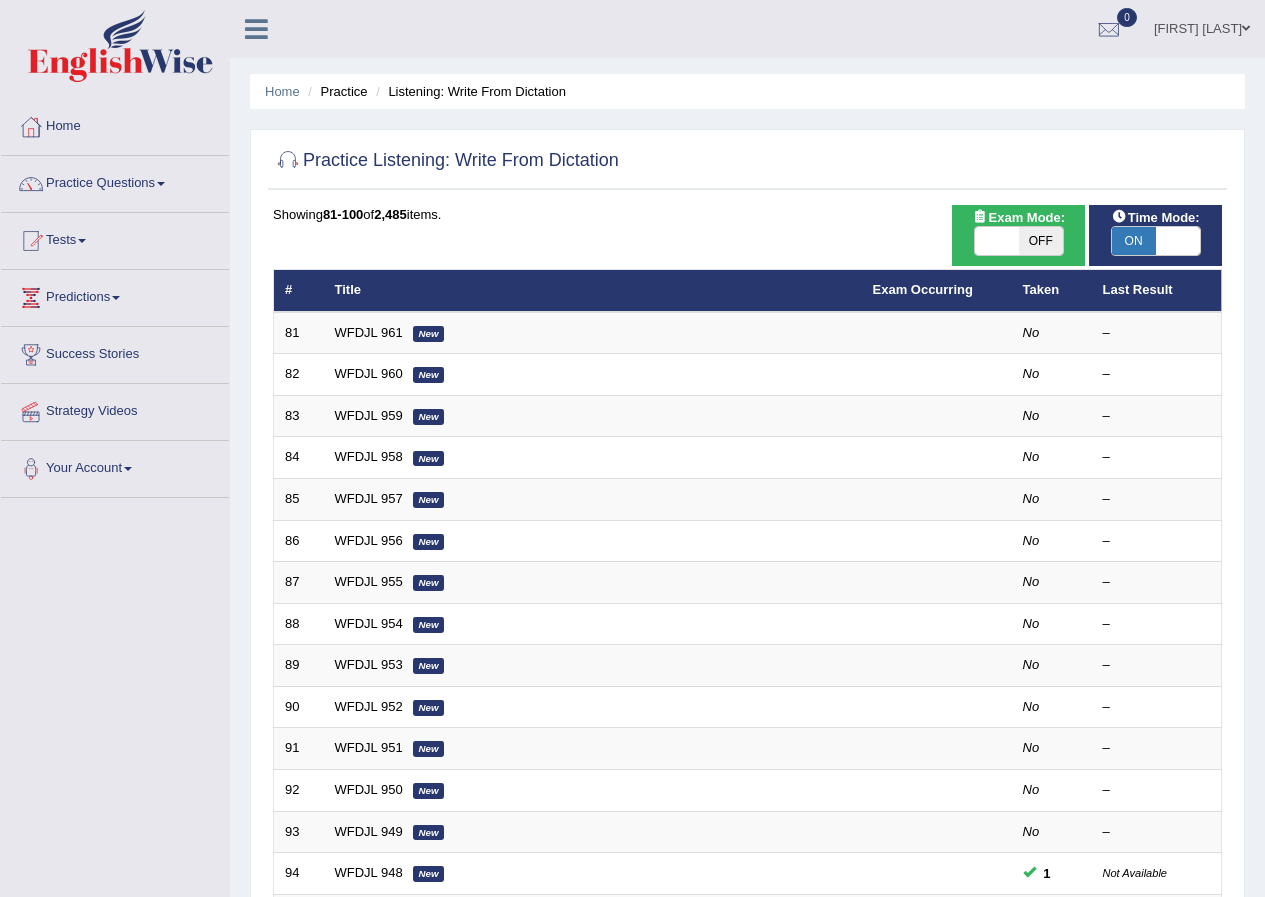 scroll, scrollTop: 427, scrollLeft: 0, axis: vertical 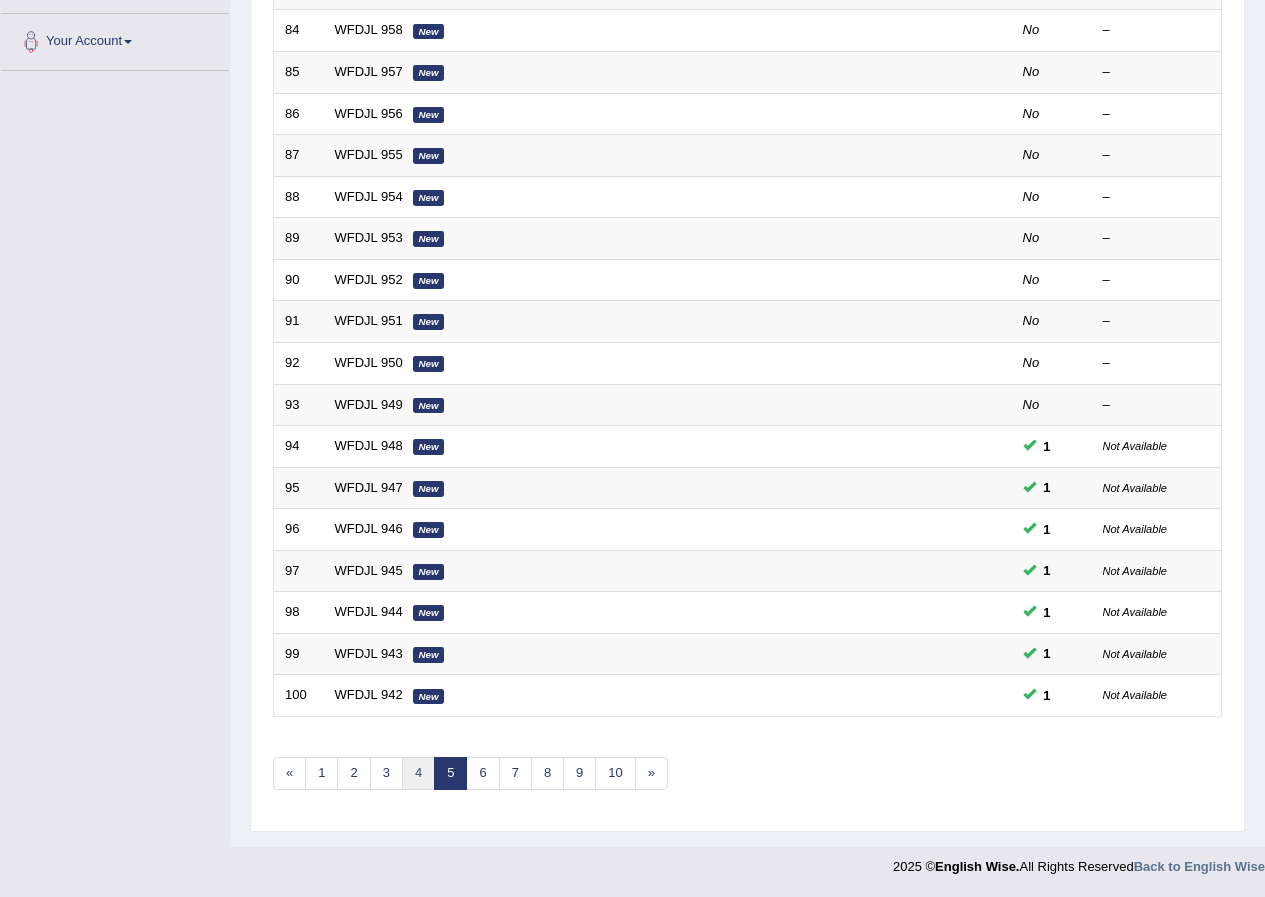 click on "4" at bounding box center [418, 773] 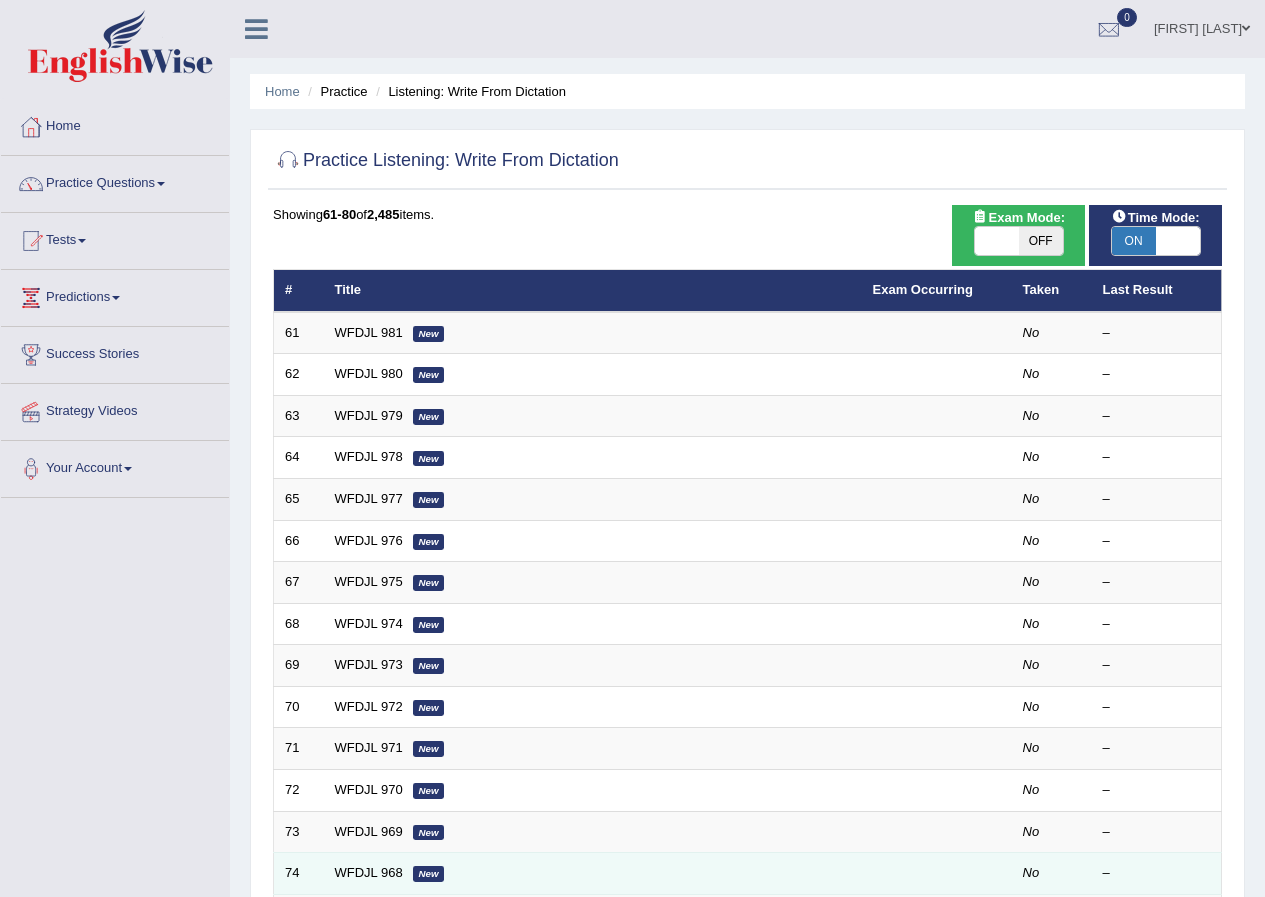 scroll, scrollTop: 427, scrollLeft: 0, axis: vertical 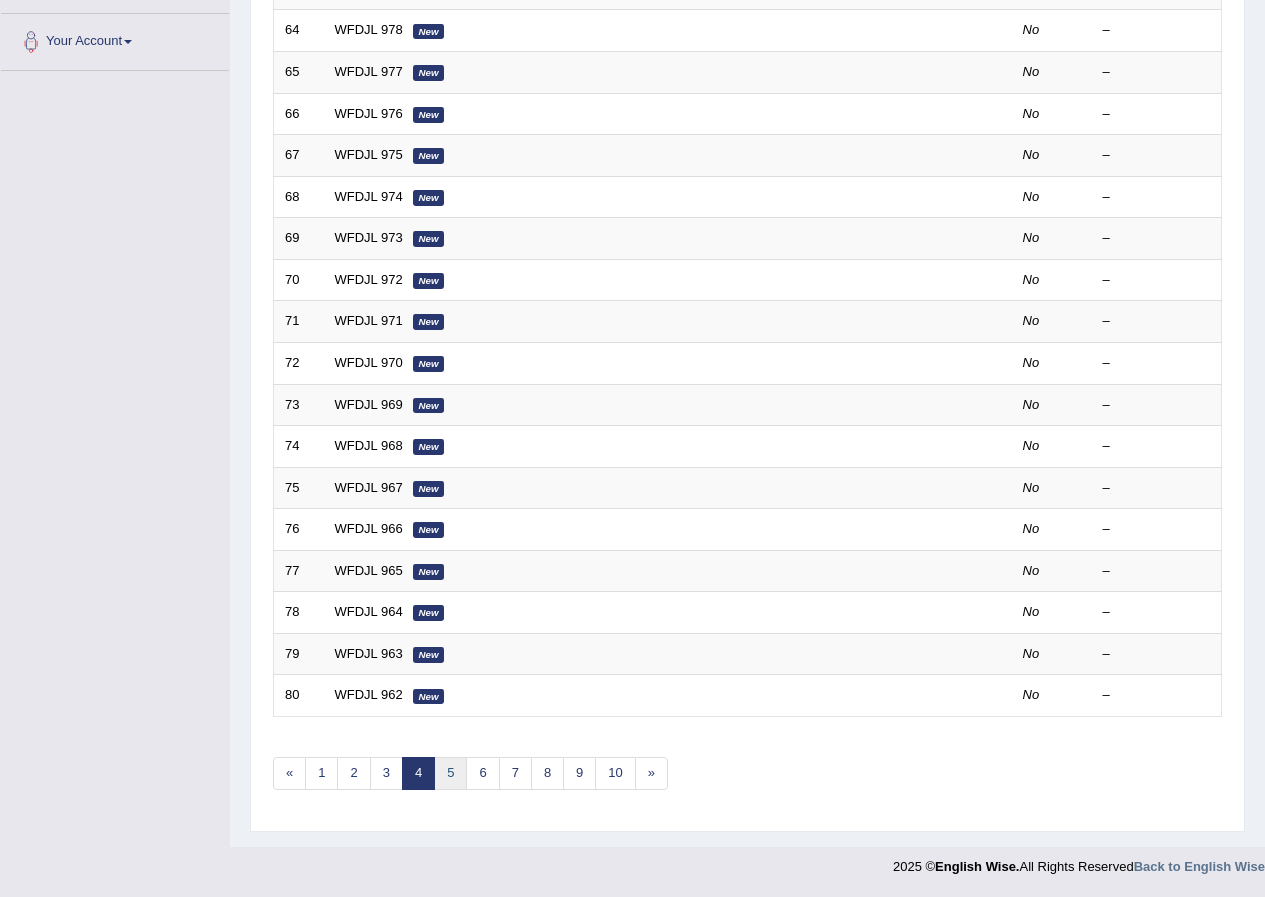click on "5" at bounding box center [450, 773] 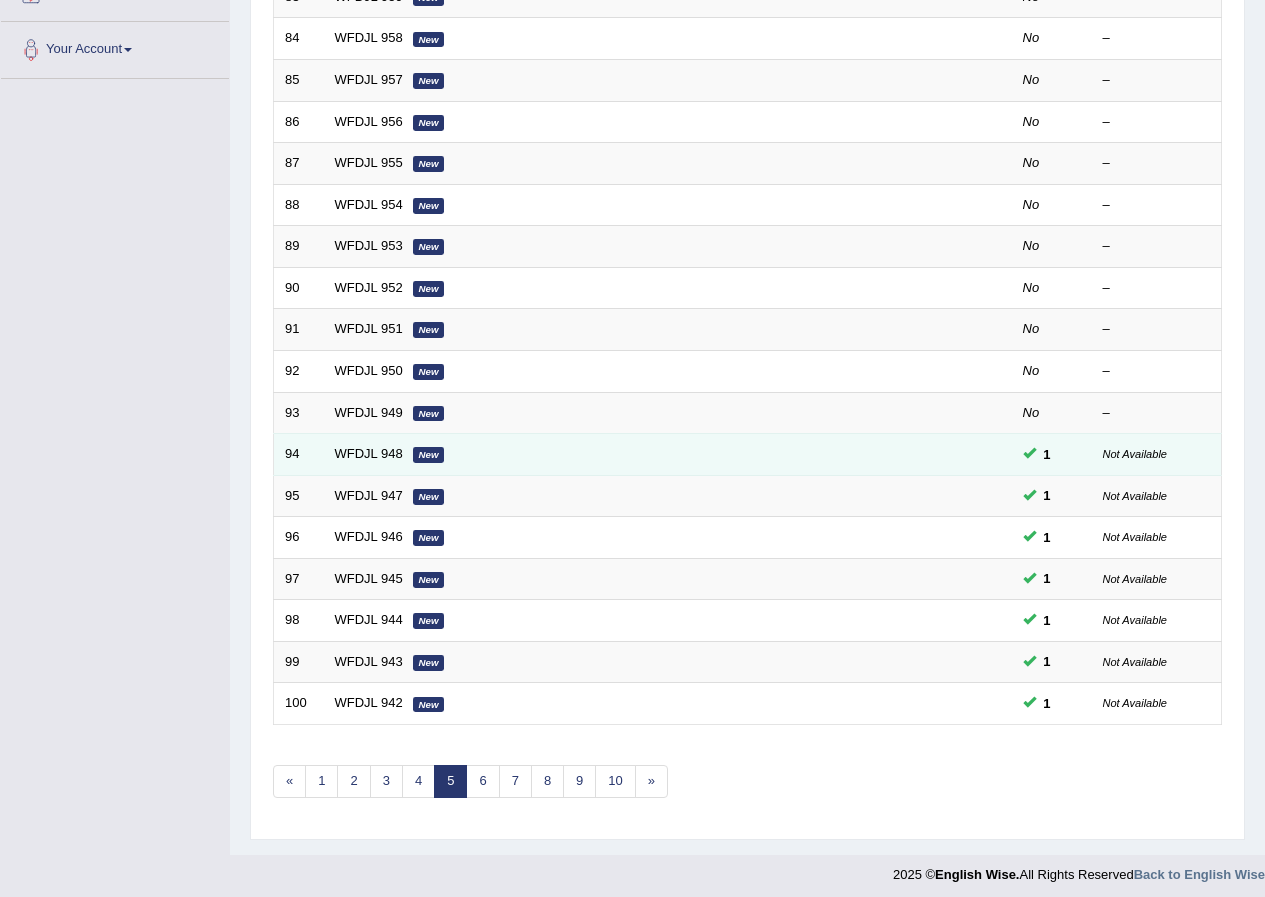 scroll, scrollTop: 419, scrollLeft: 0, axis: vertical 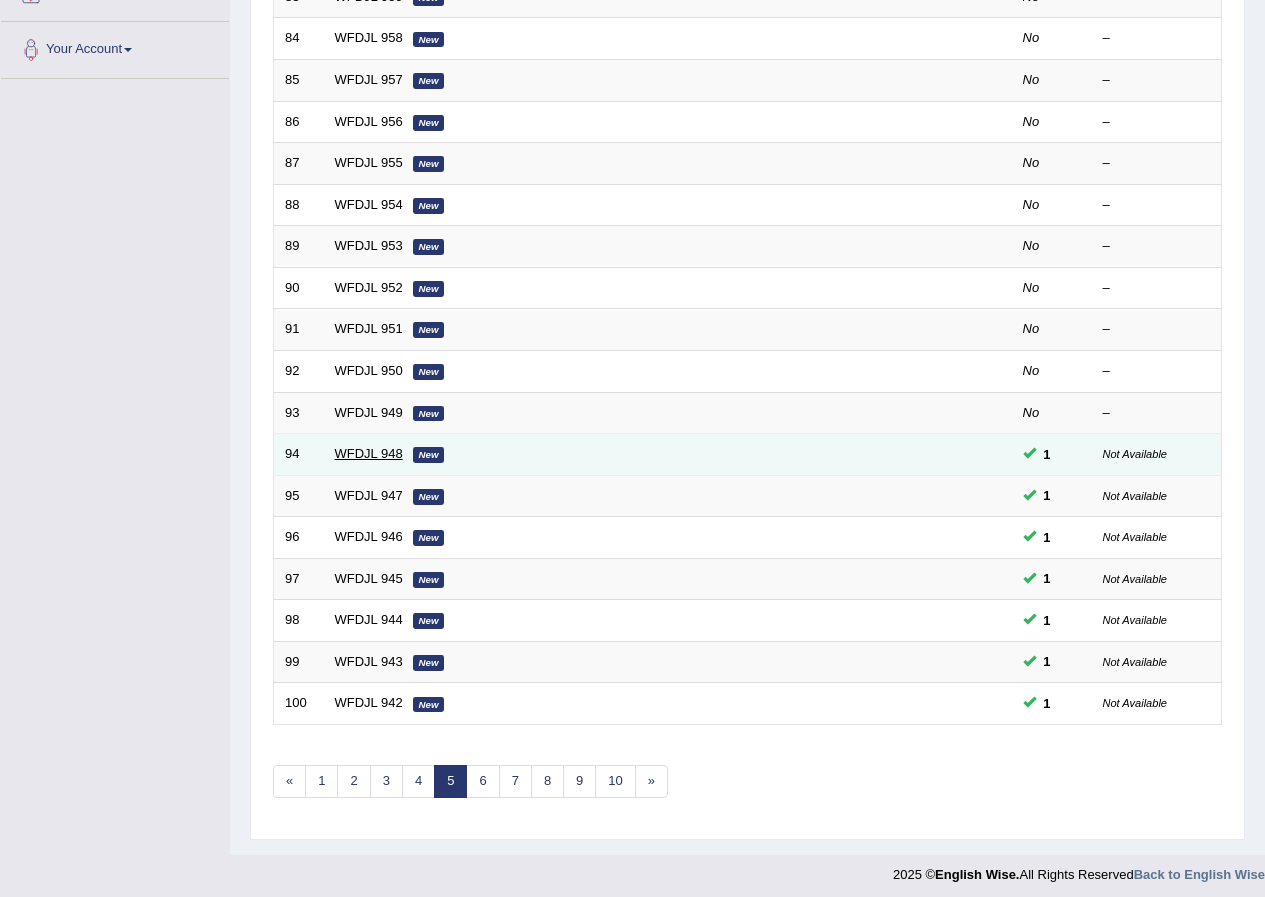 click on "WFDJL 948" at bounding box center [369, 453] 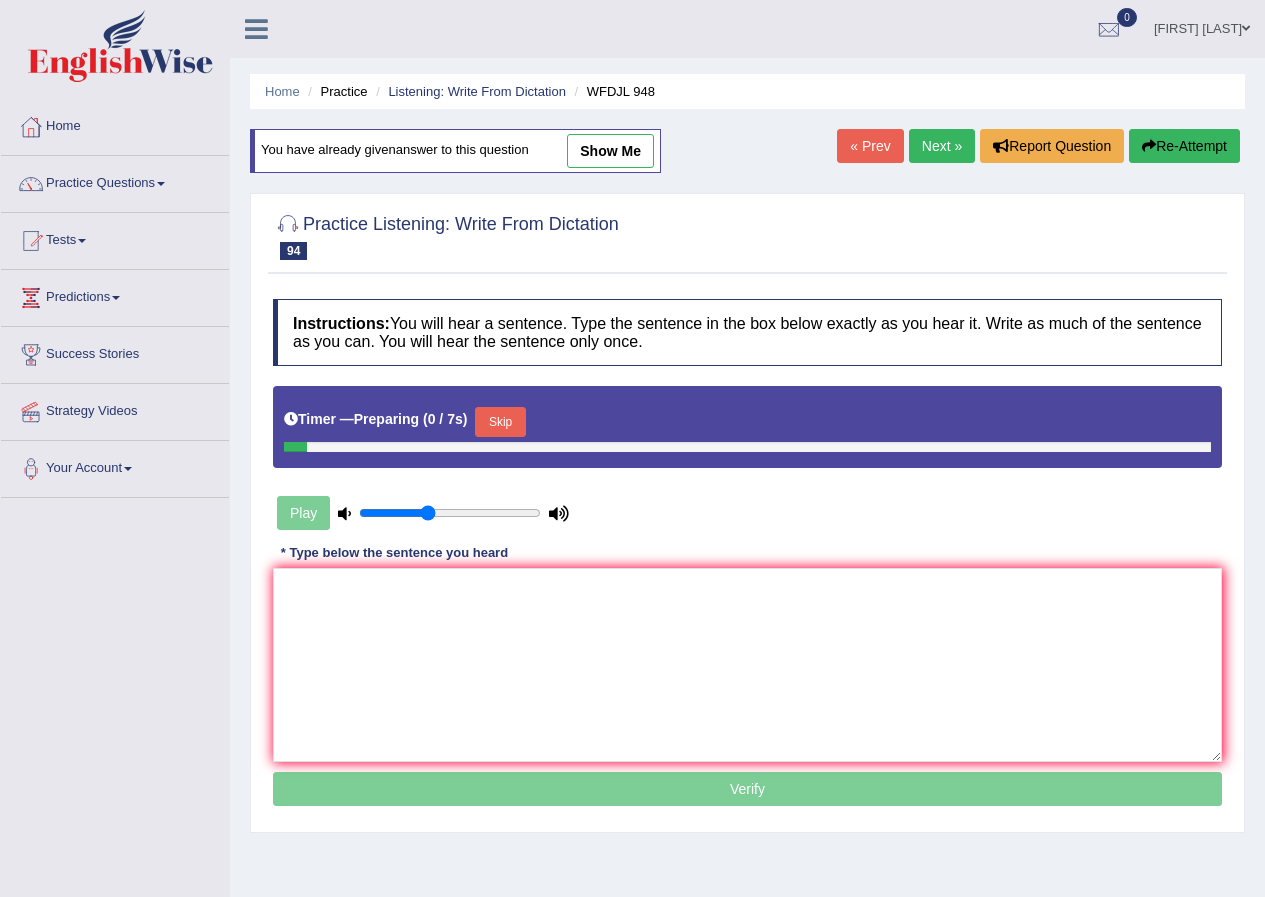 scroll, scrollTop: 0, scrollLeft: 0, axis: both 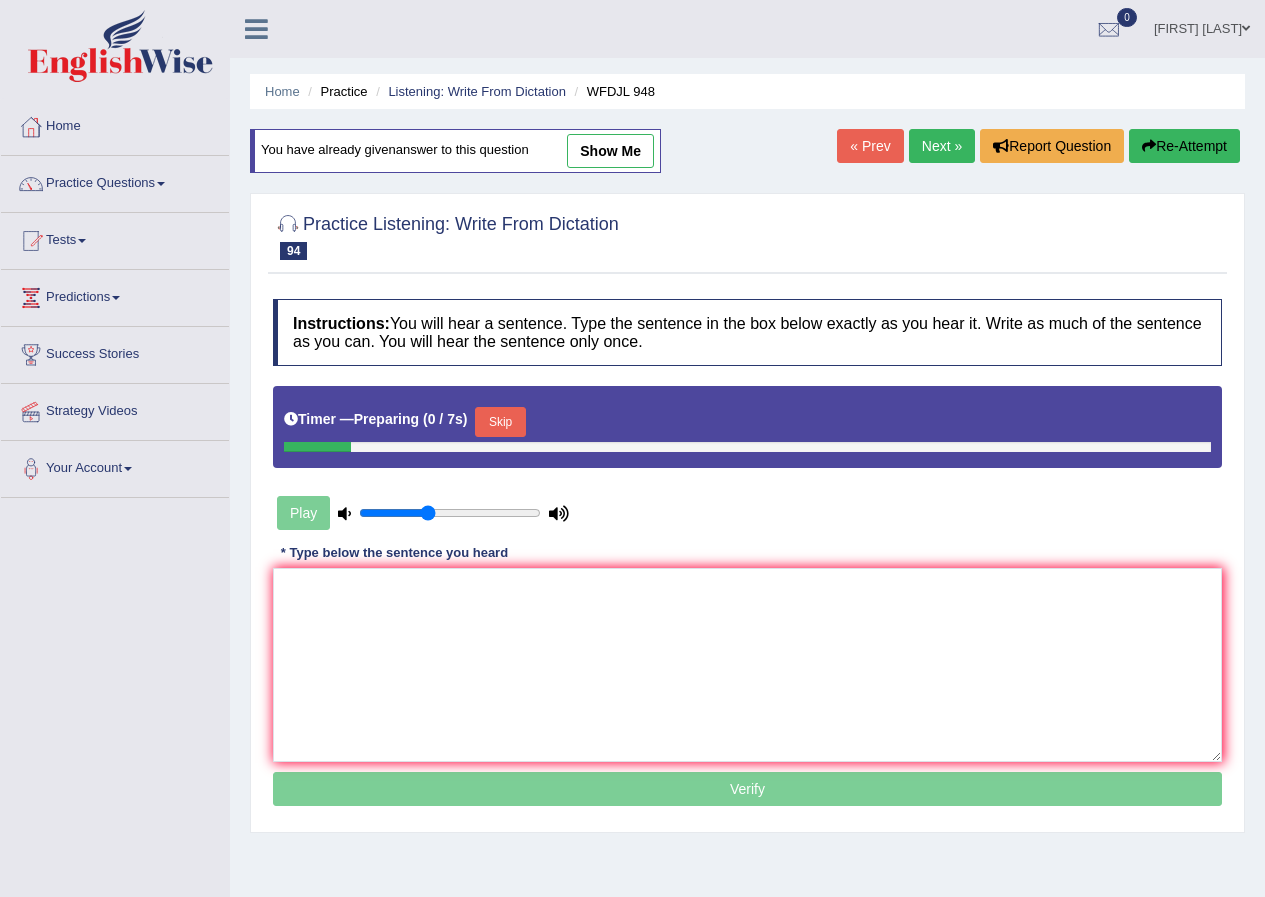click on "show me" at bounding box center [610, 151] 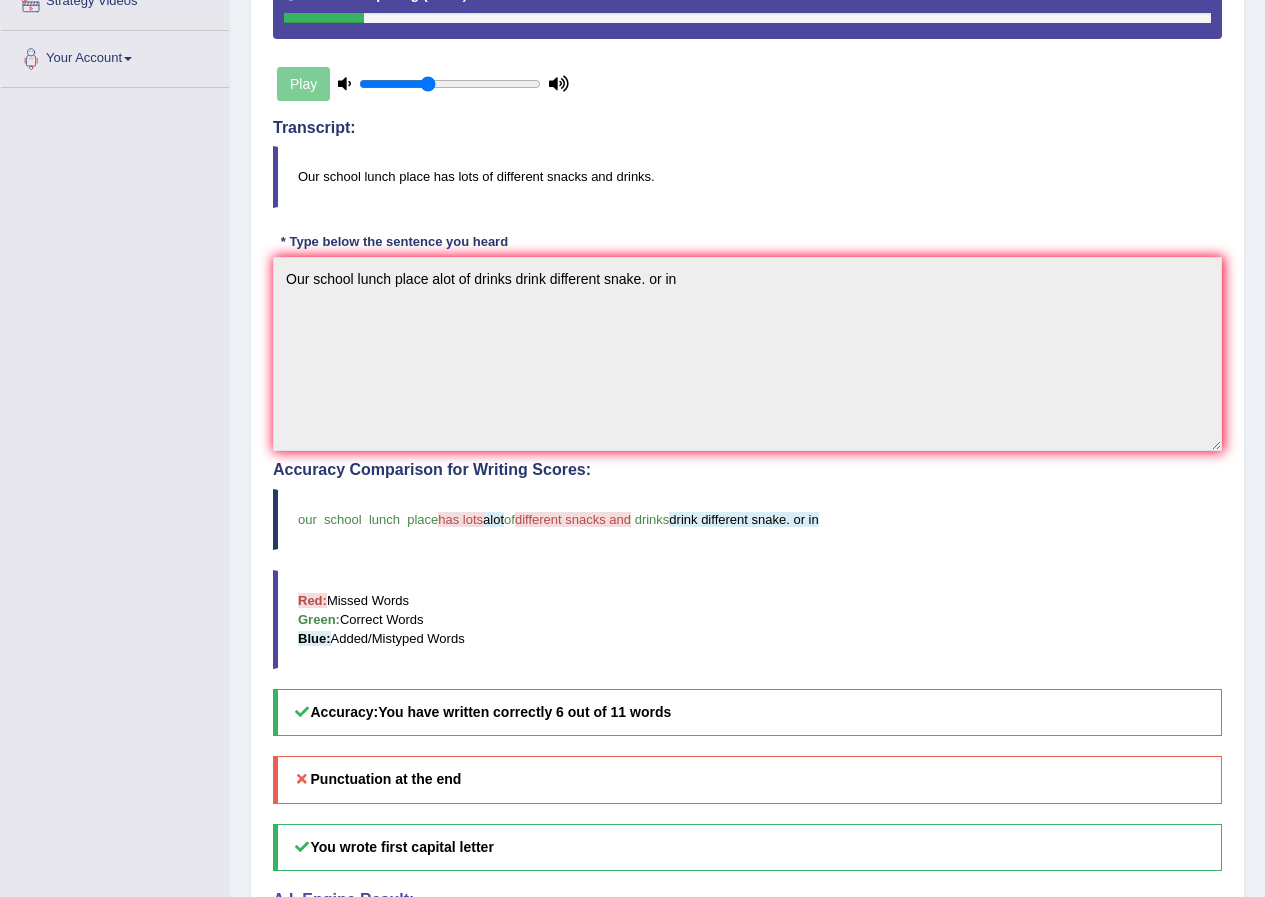 scroll, scrollTop: 100, scrollLeft: 0, axis: vertical 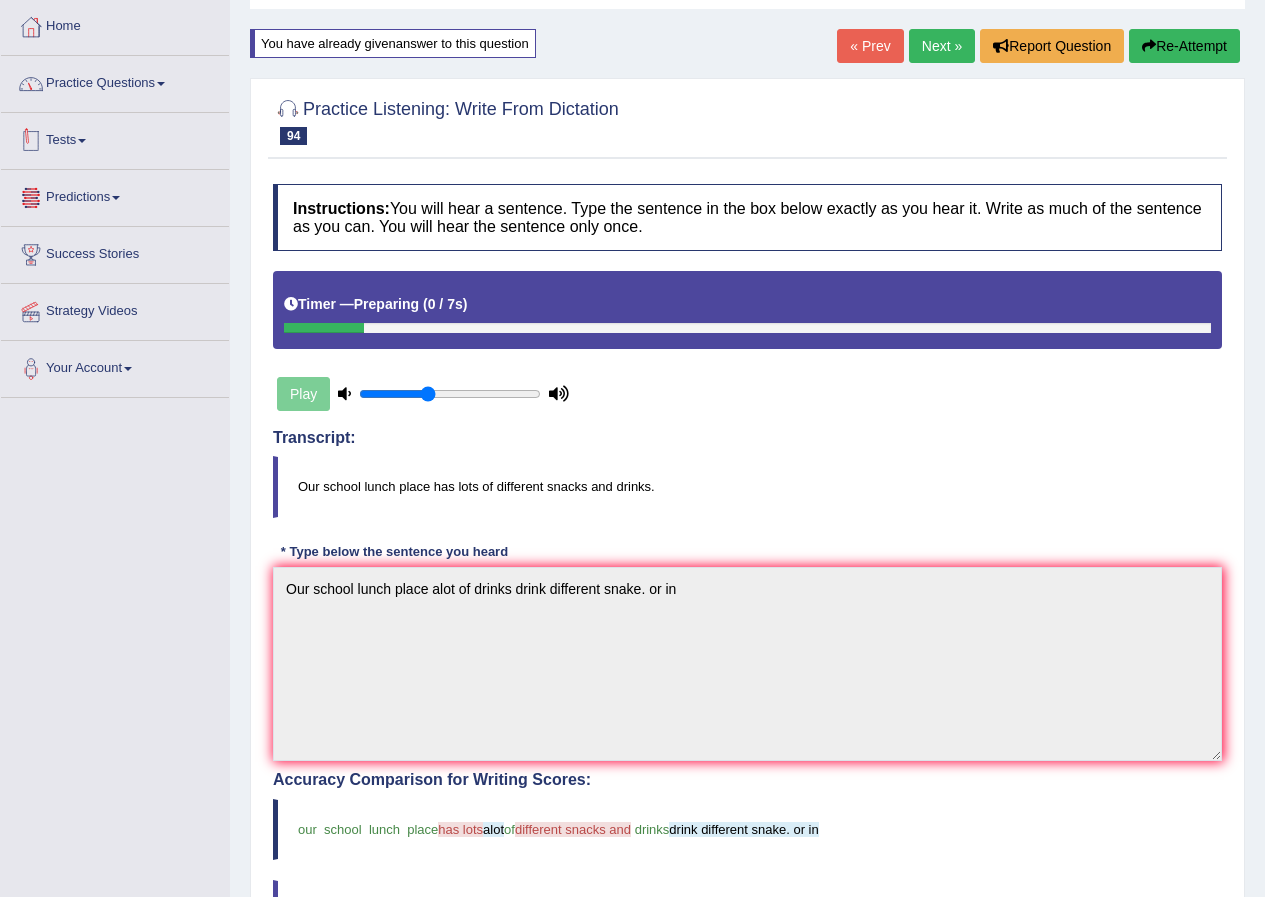 click on "Practice Questions" at bounding box center (115, 81) 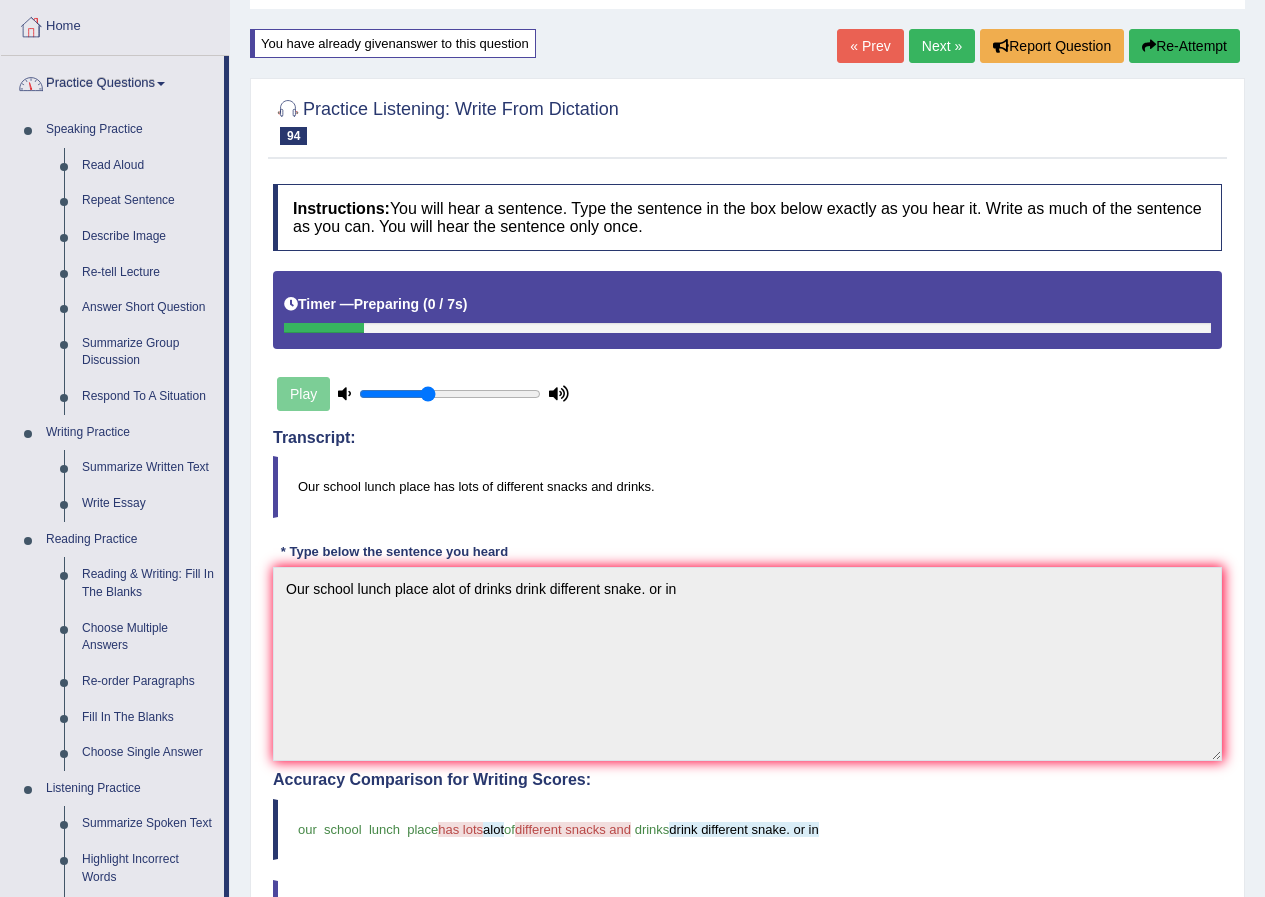 click on "Next »" at bounding box center (942, 46) 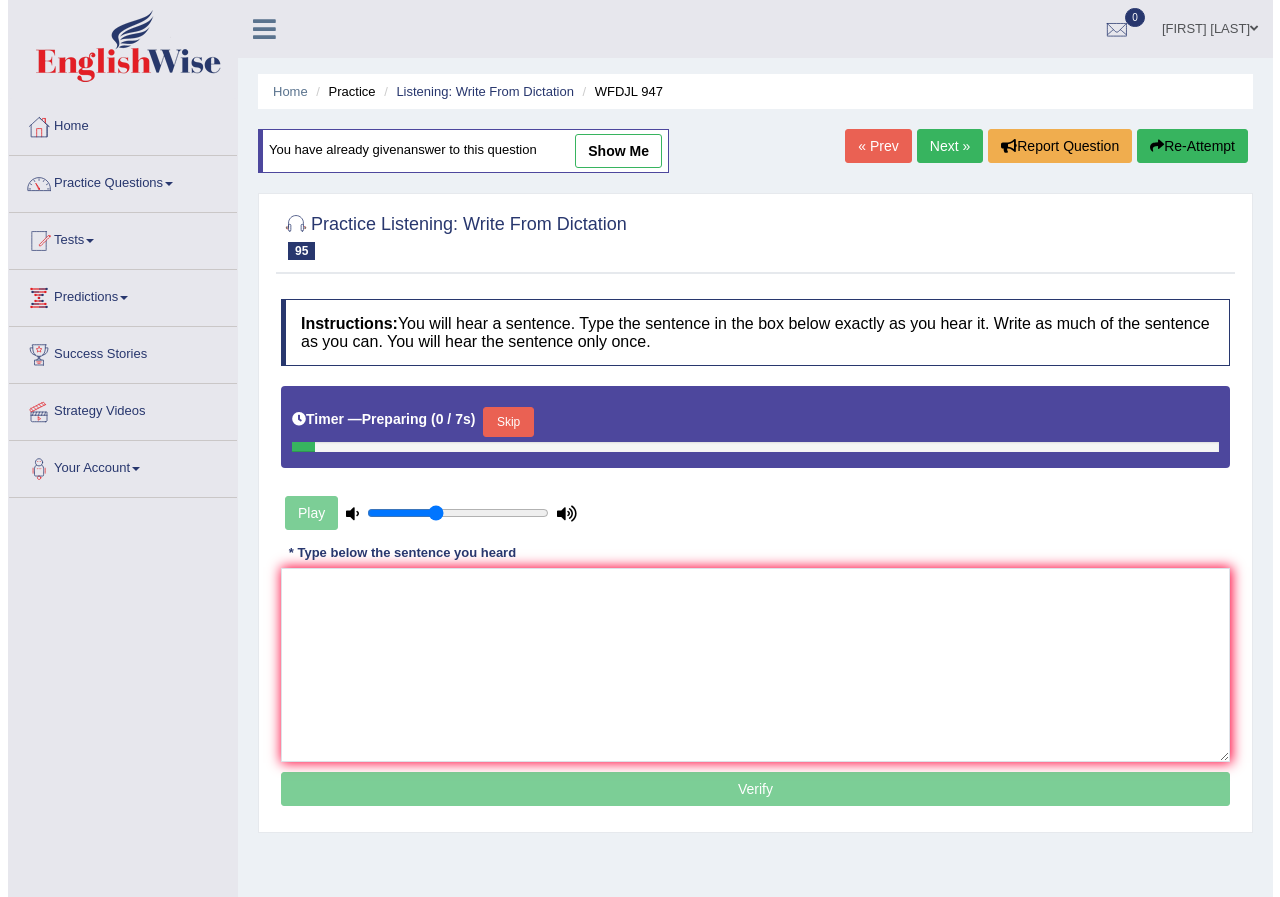 scroll, scrollTop: 0, scrollLeft: 0, axis: both 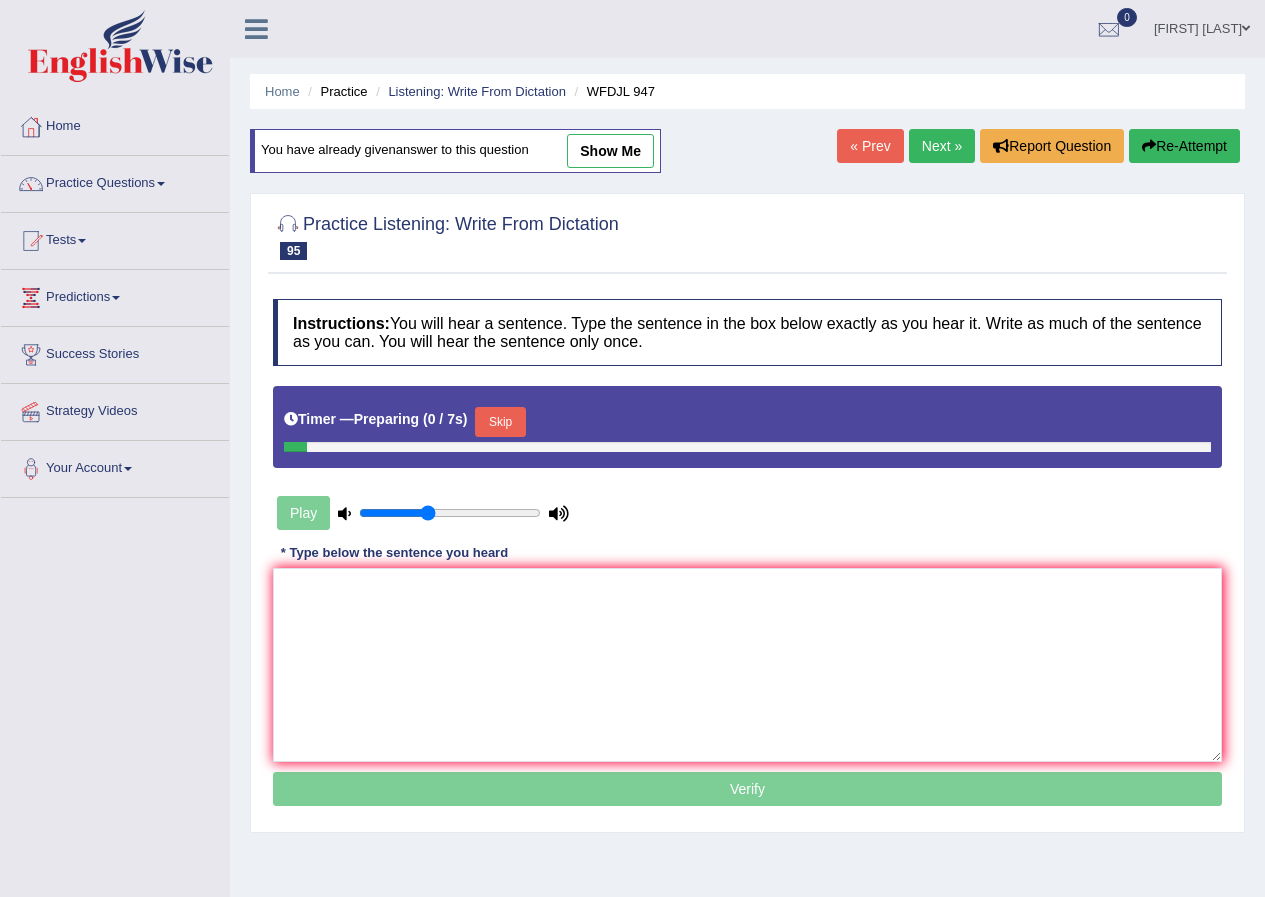 click on "show me" at bounding box center [610, 151] 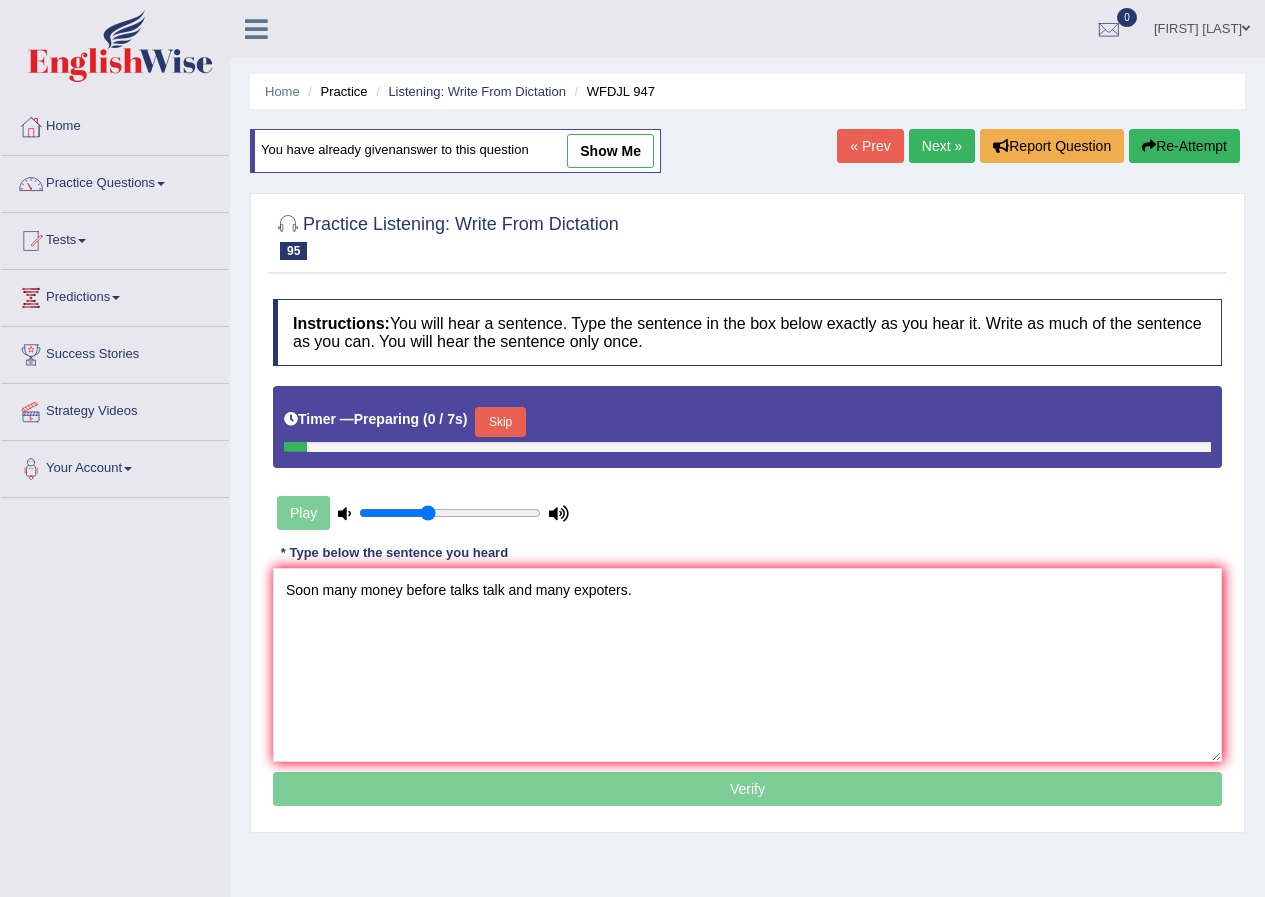 scroll, scrollTop: 0, scrollLeft: 0, axis: both 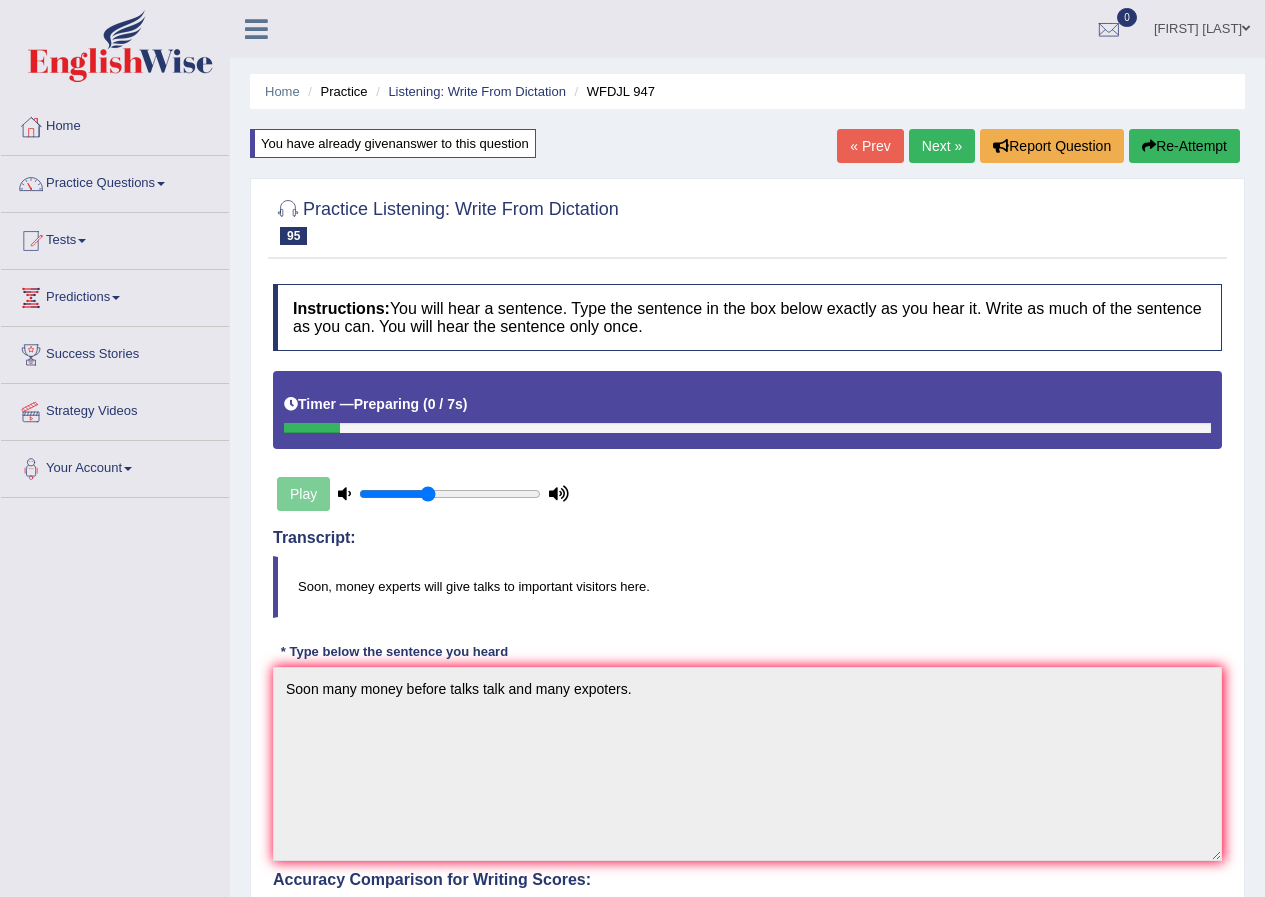 click on "Next »" at bounding box center [942, 146] 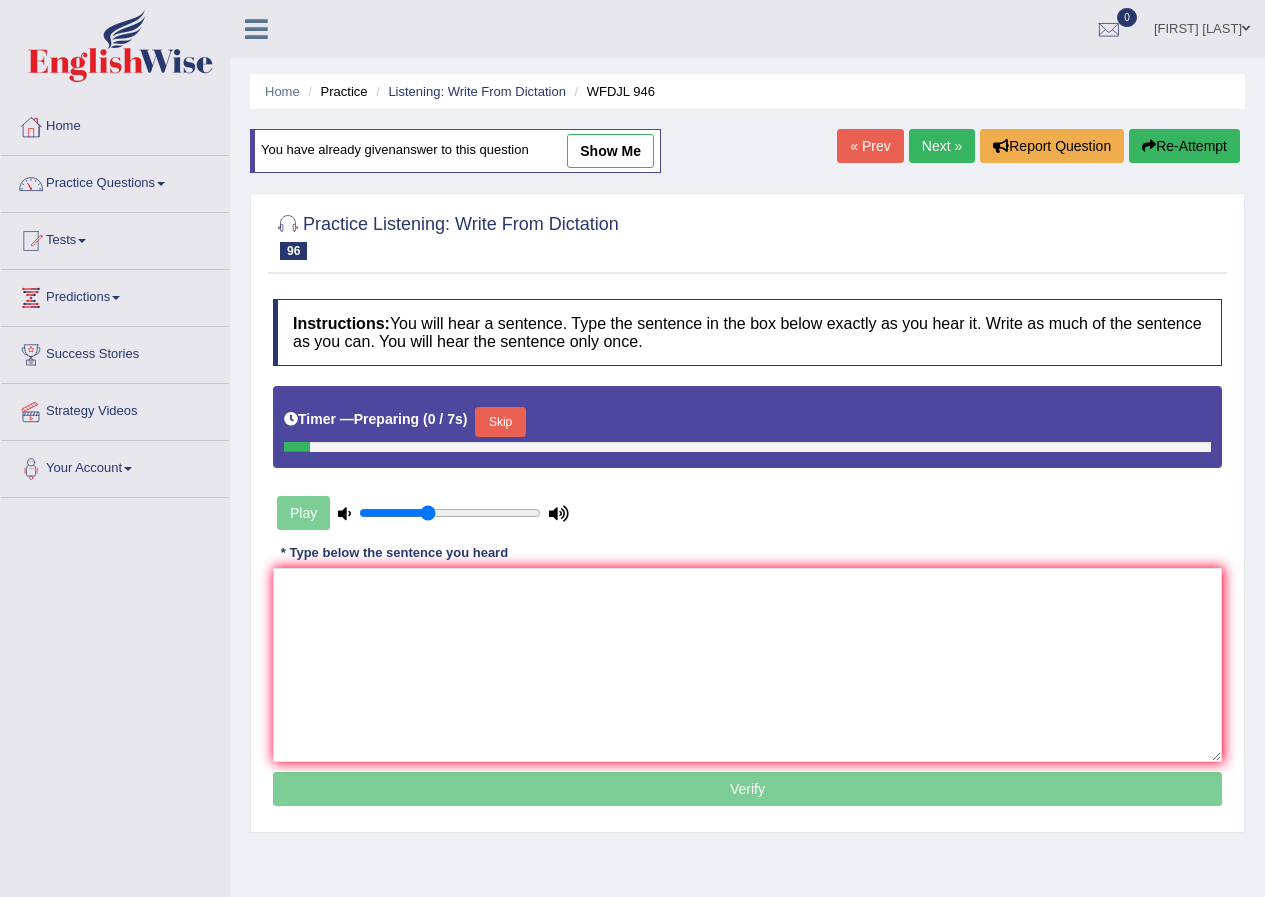 click on "show me" at bounding box center [610, 151] 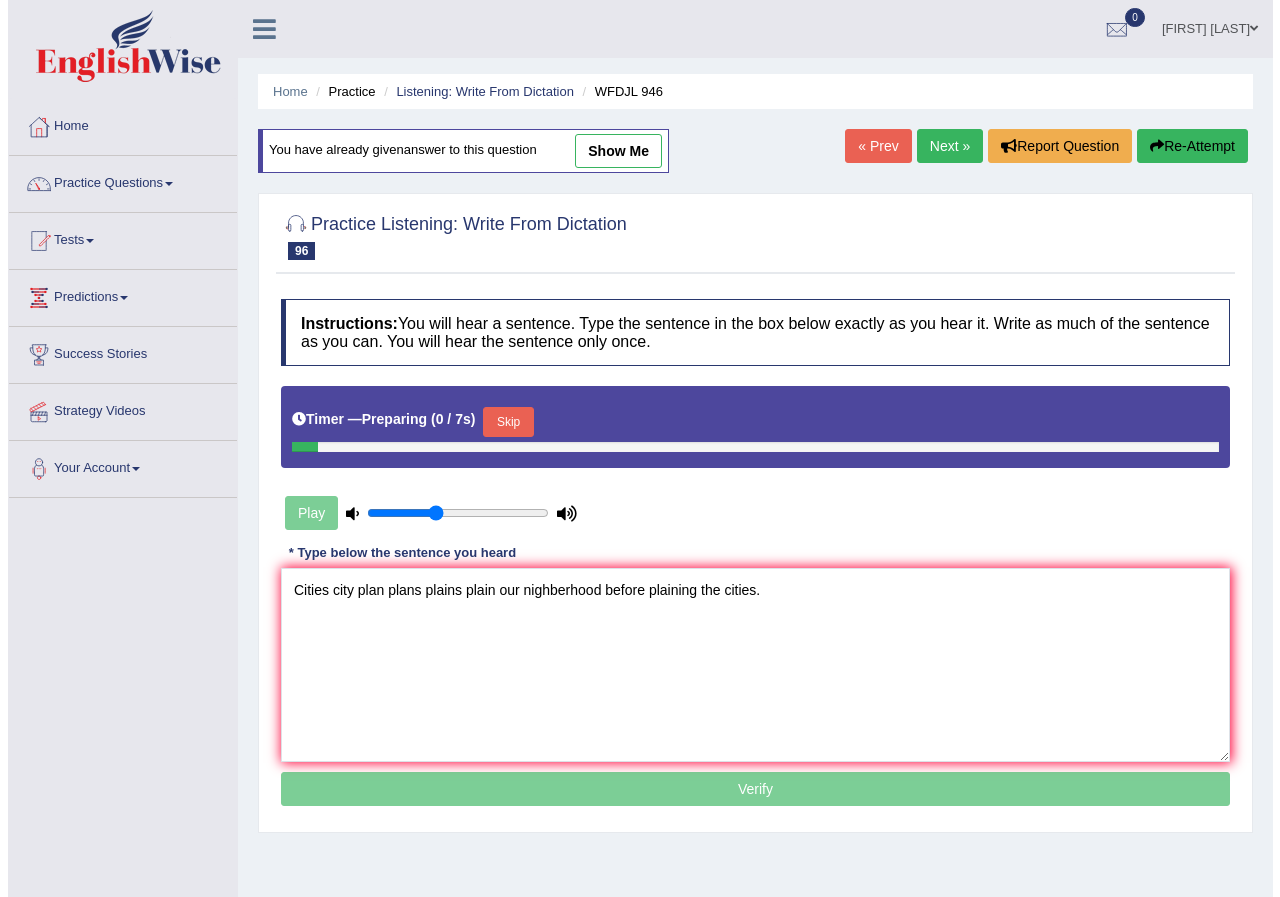 scroll, scrollTop: 0, scrollLeft: 0, axis: both 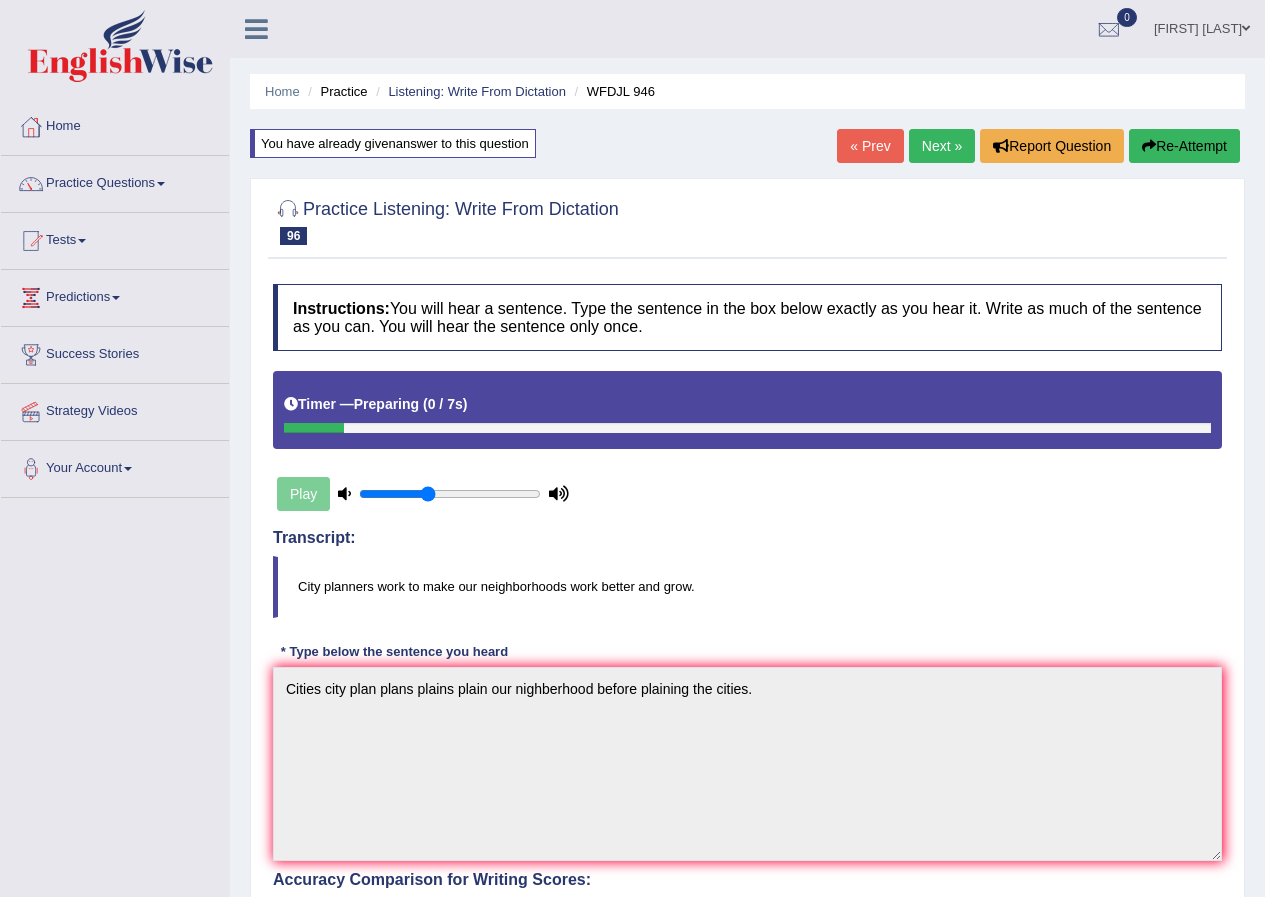 click on "Next »" at bounding box center (942, 146) 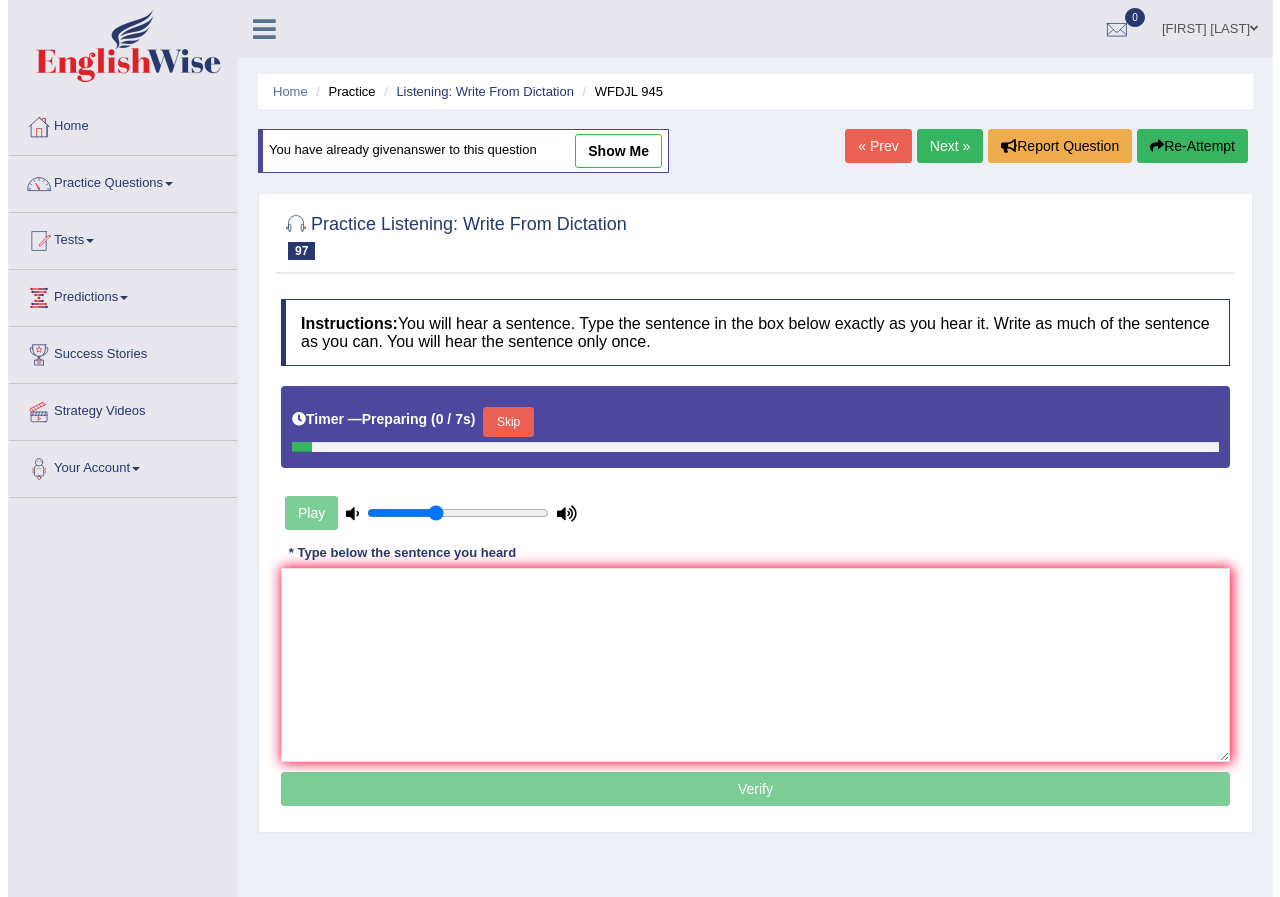 scroll, scrollTop: 0, scrollLeft: 0, axis: both 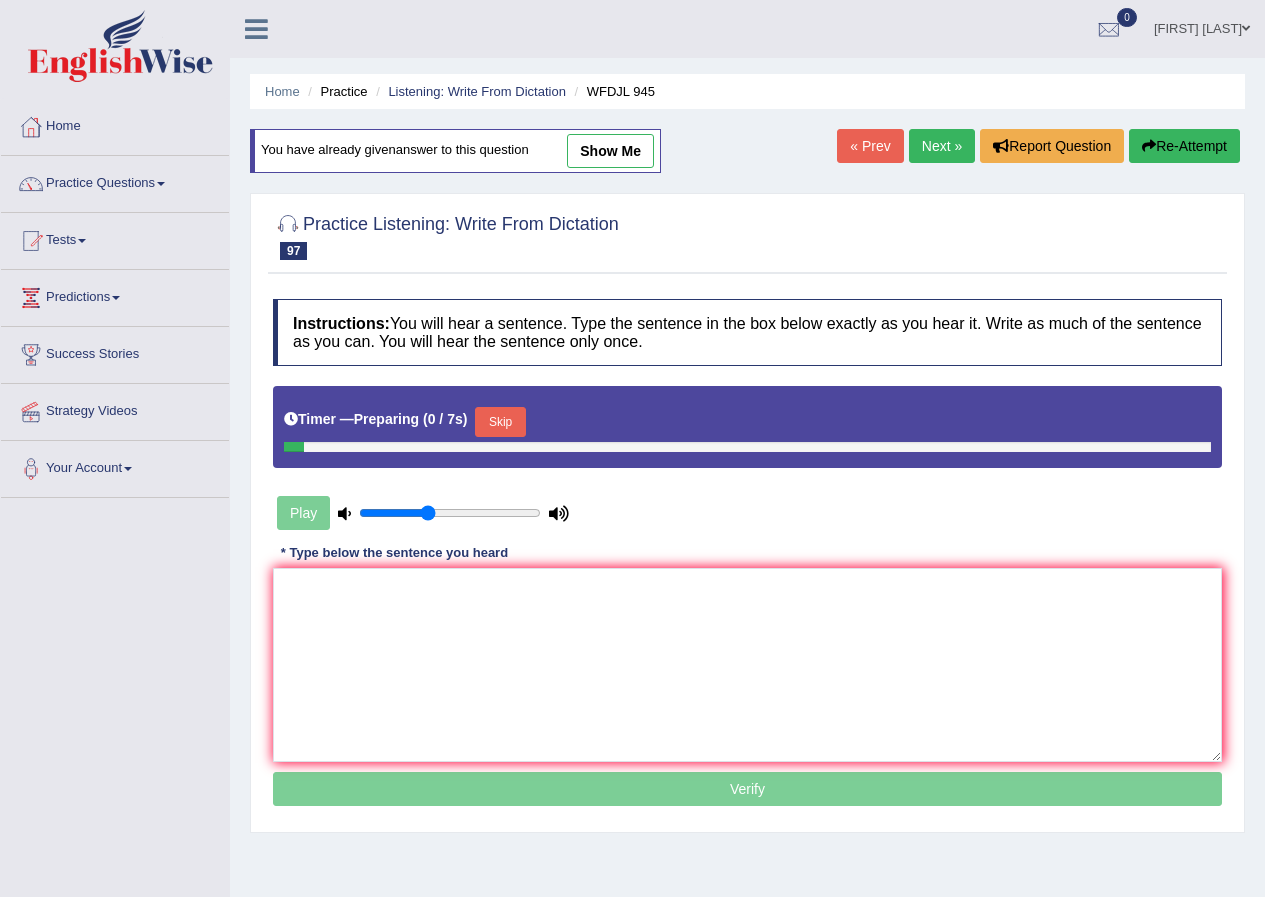 click on "show me" at bounding box center (610, 151) 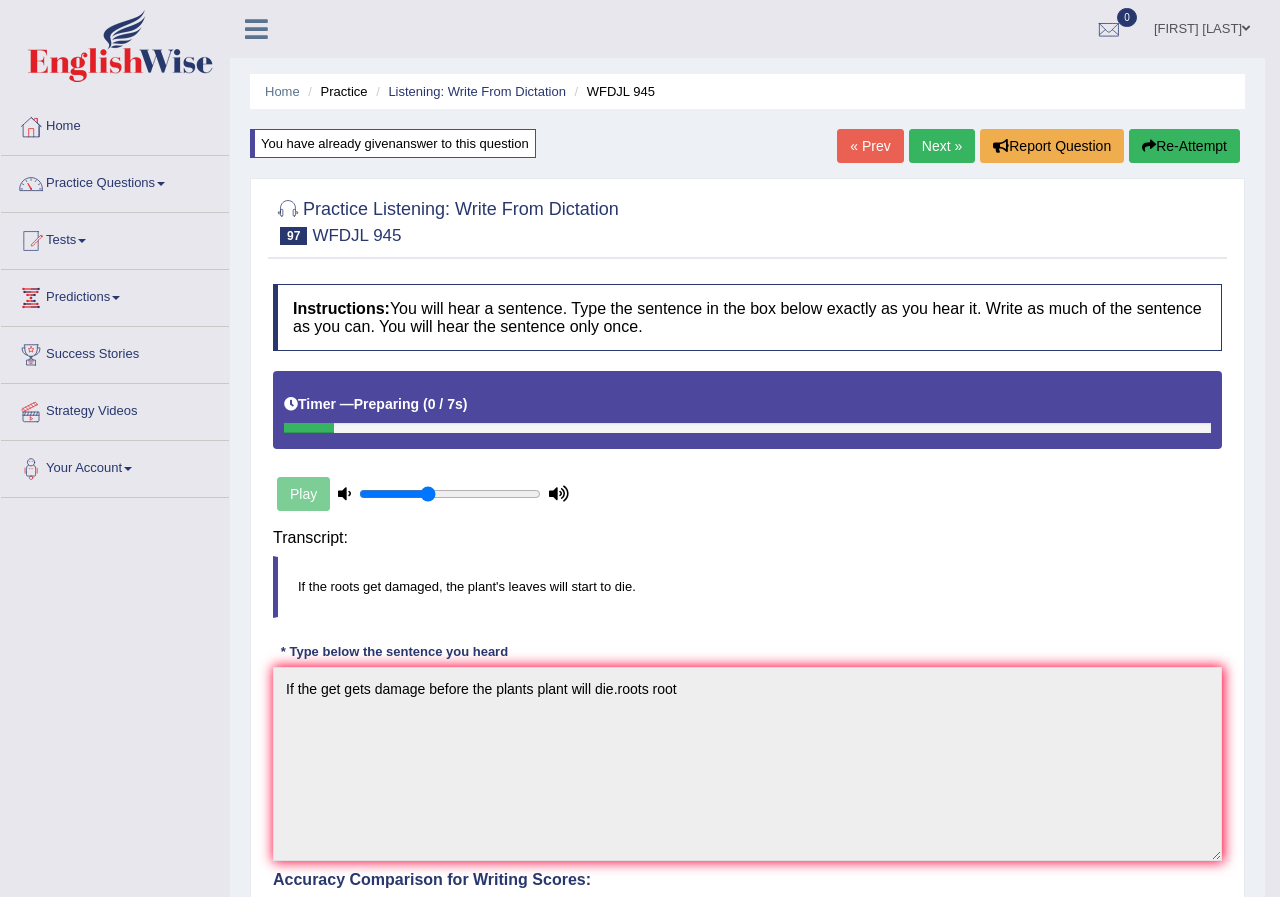 scroll, scrollTop: 0, scrollLeft: 0, axis: both 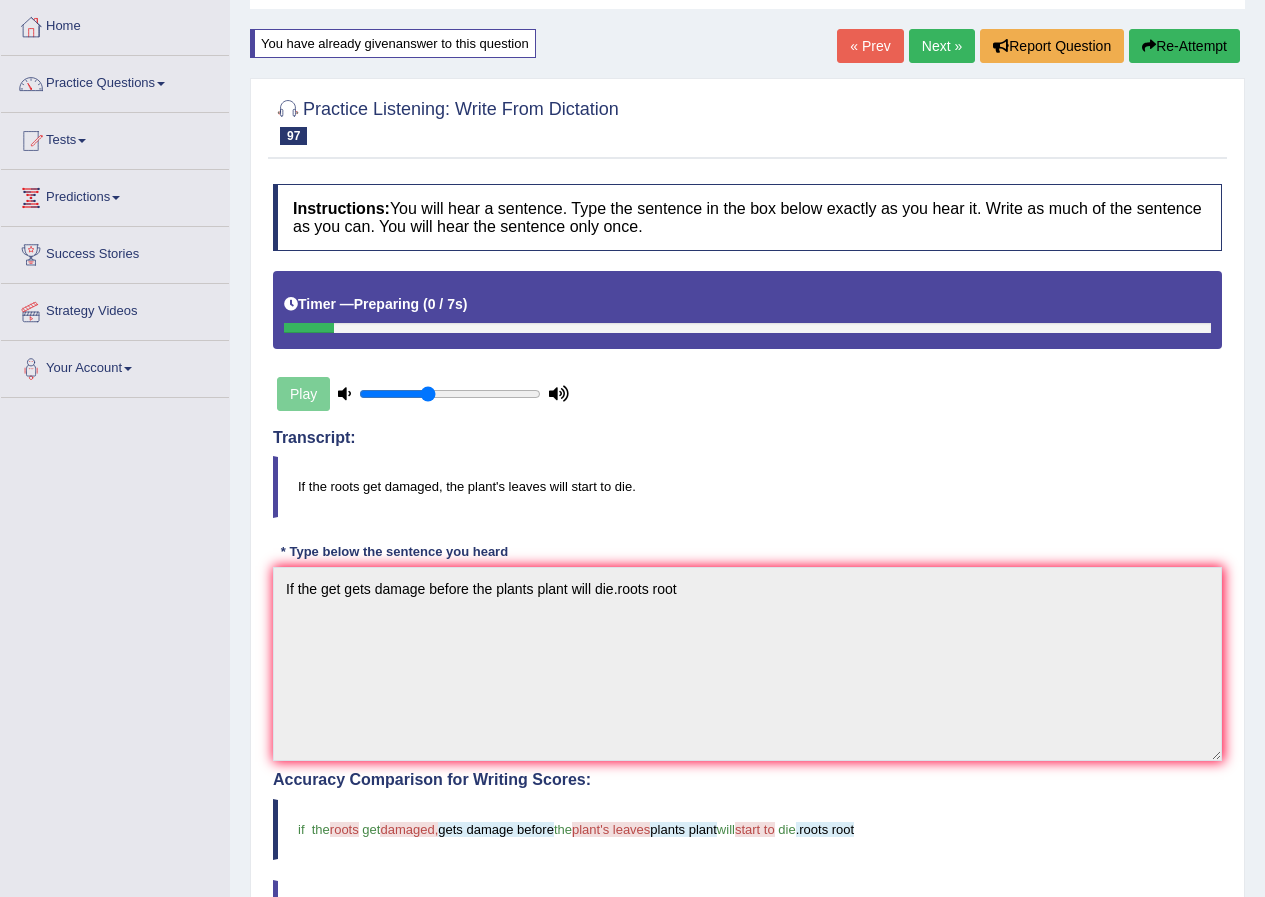 click on "Next »" at bounding box center [942, 46] 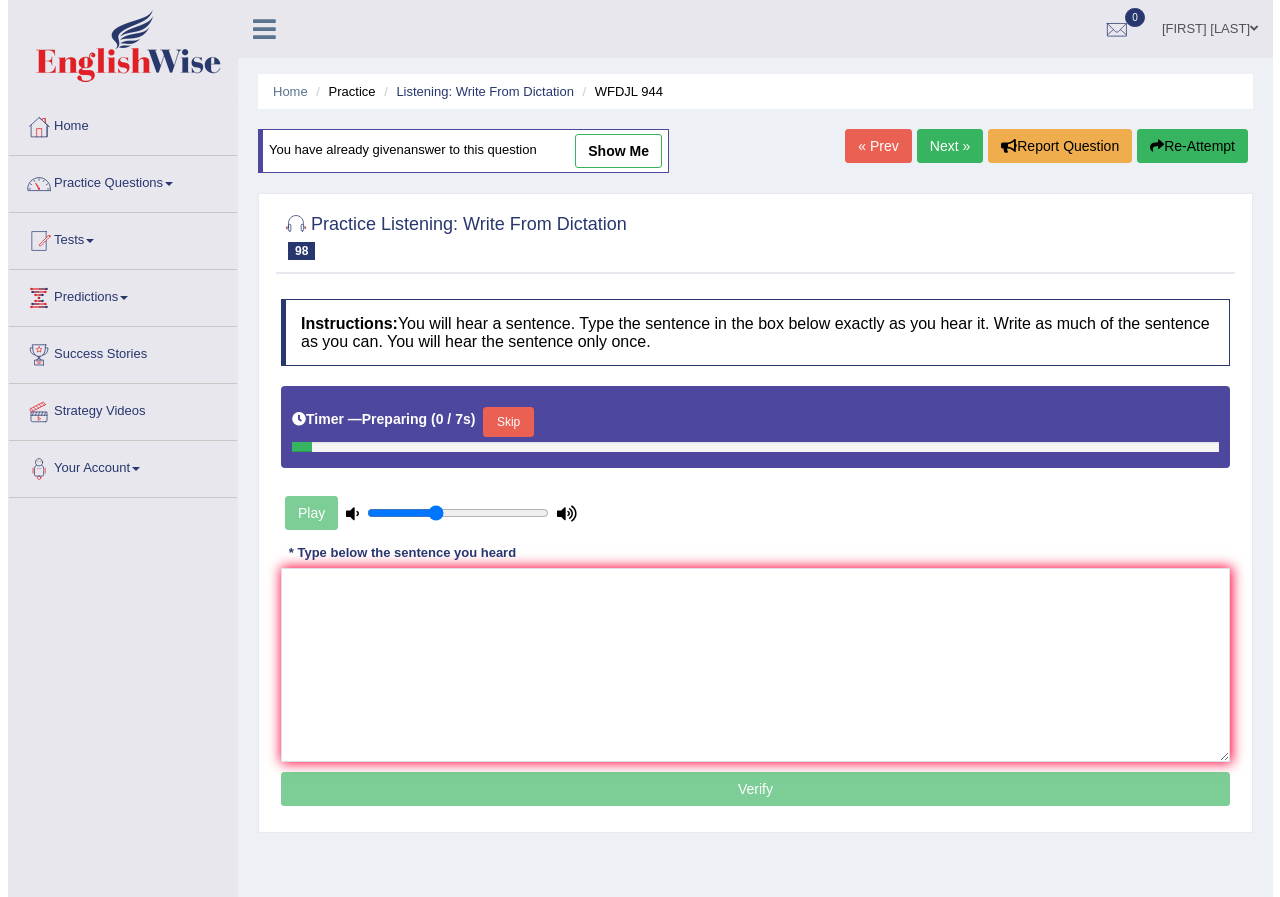 scroll, scrollTop: 0, scrollLeft: 0, axis: both 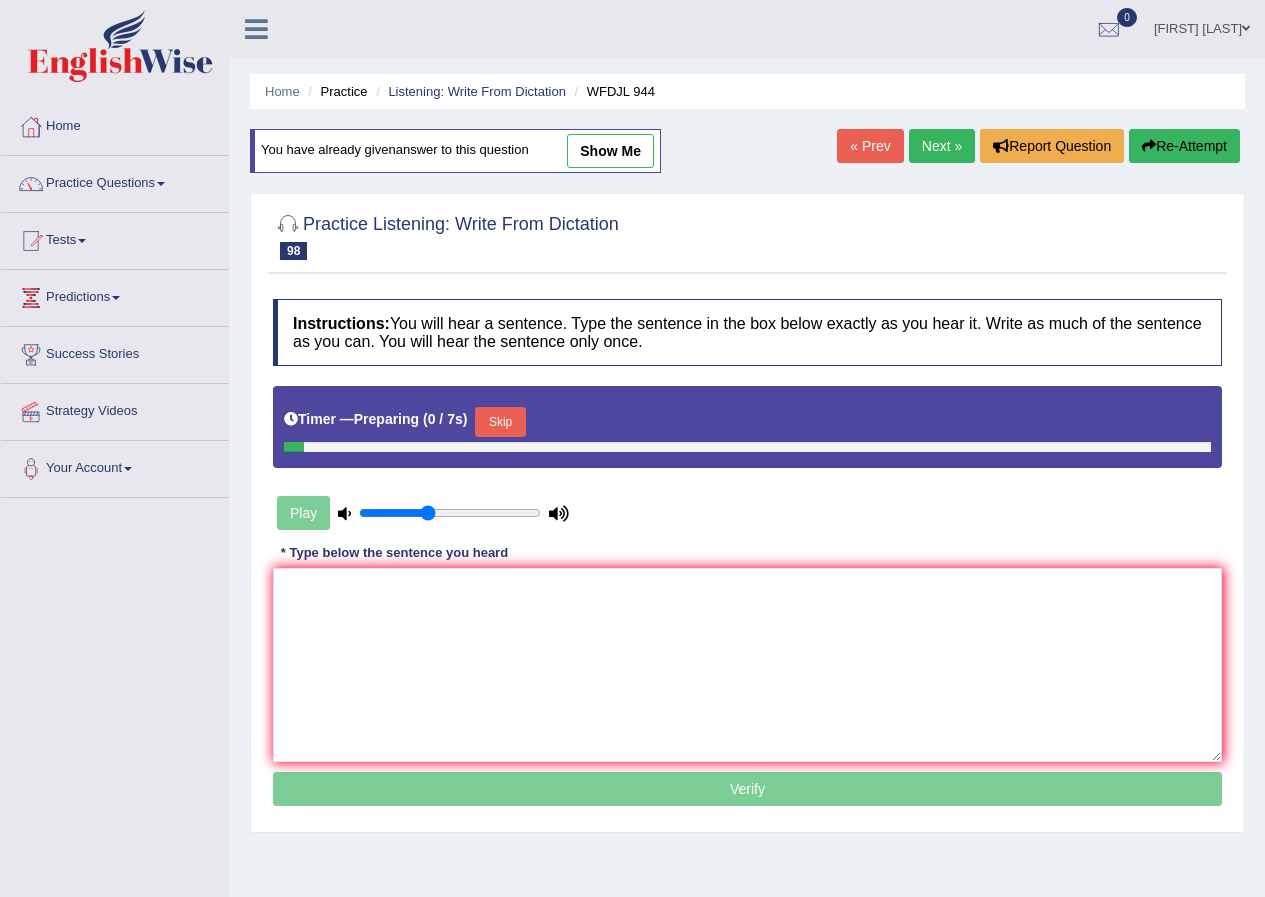 click on "show me" at bounding box center [610, 151] 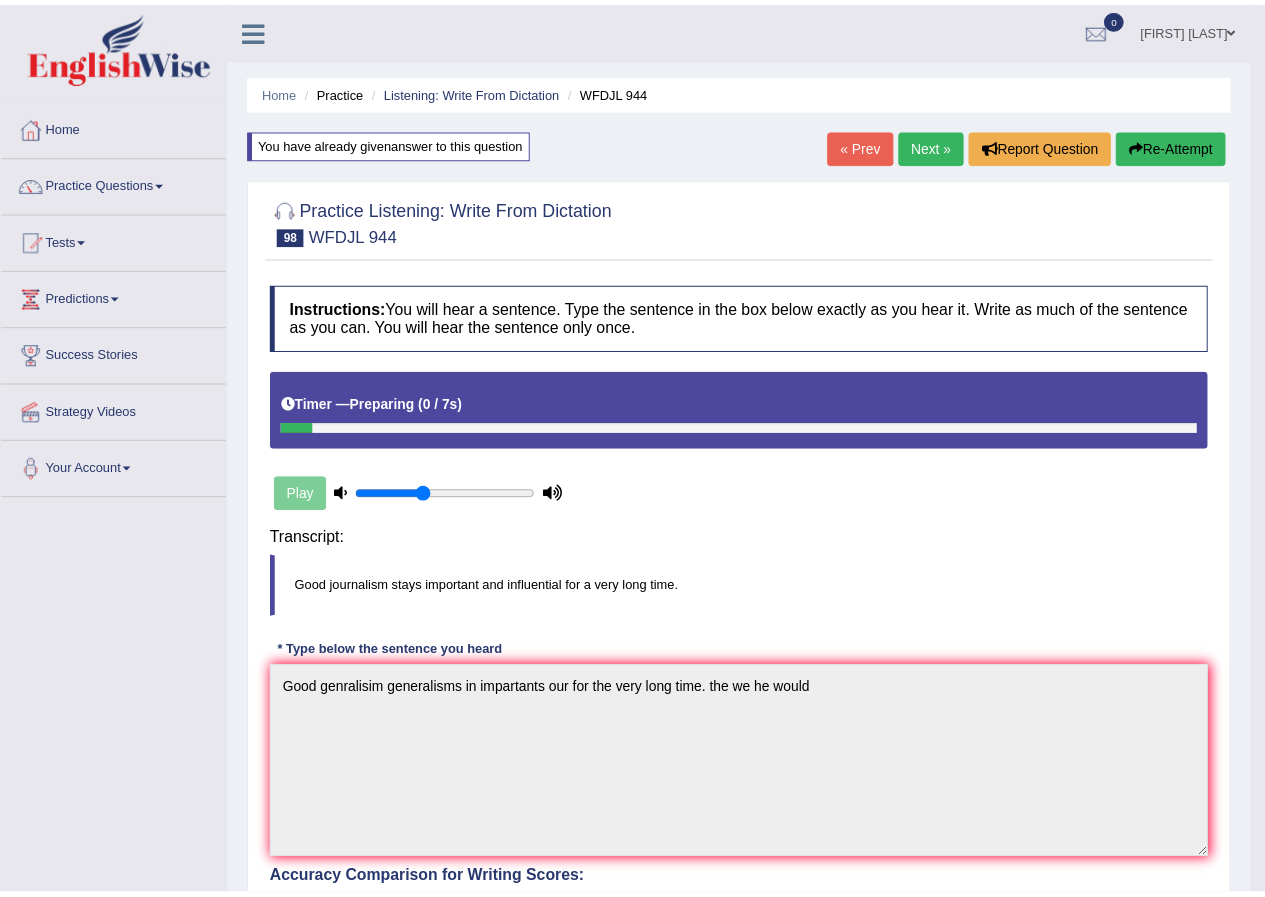 scroll, scrollTop: 0, scrollLeft: 0, axis: both 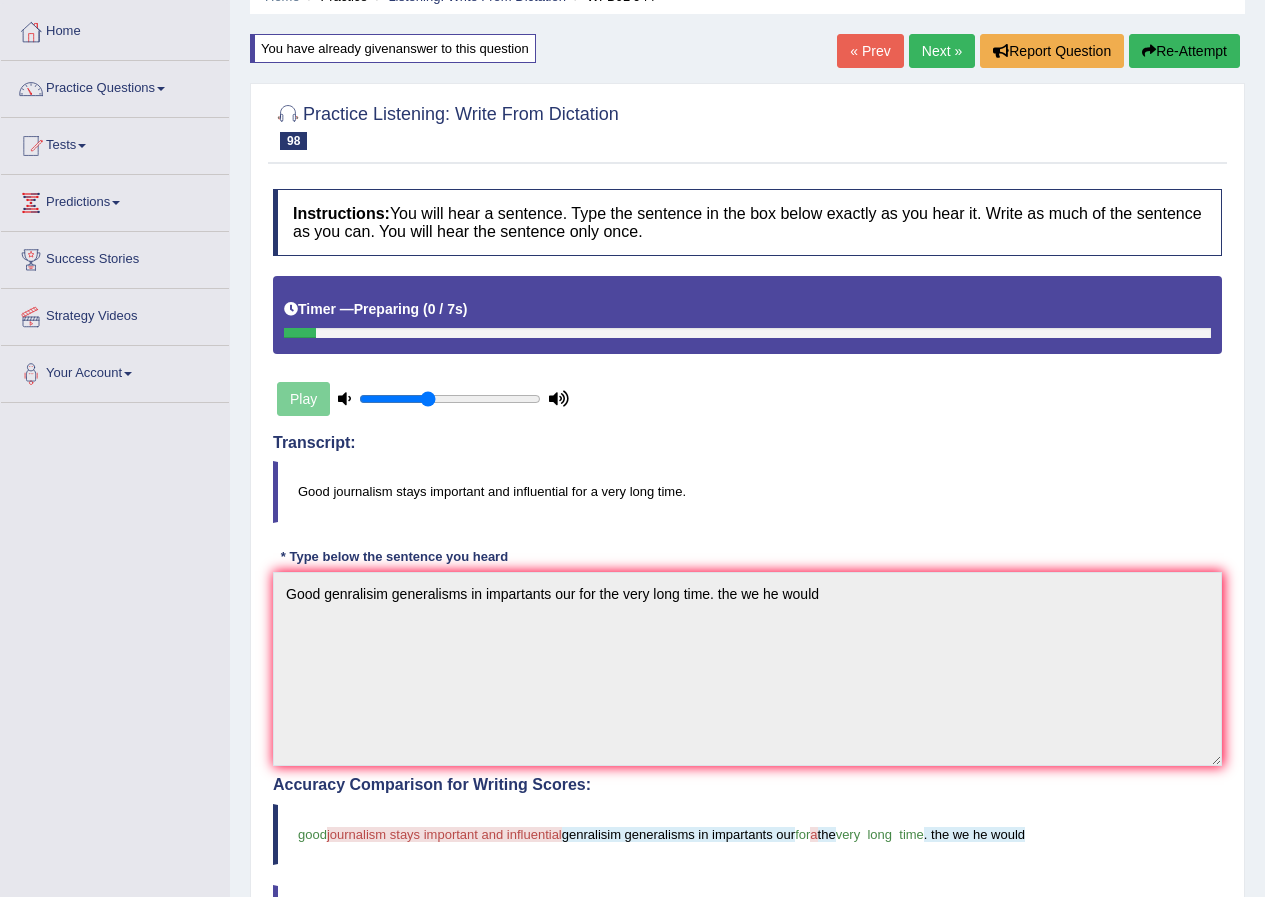 click on "Next »" at bounding box center [942, 51] 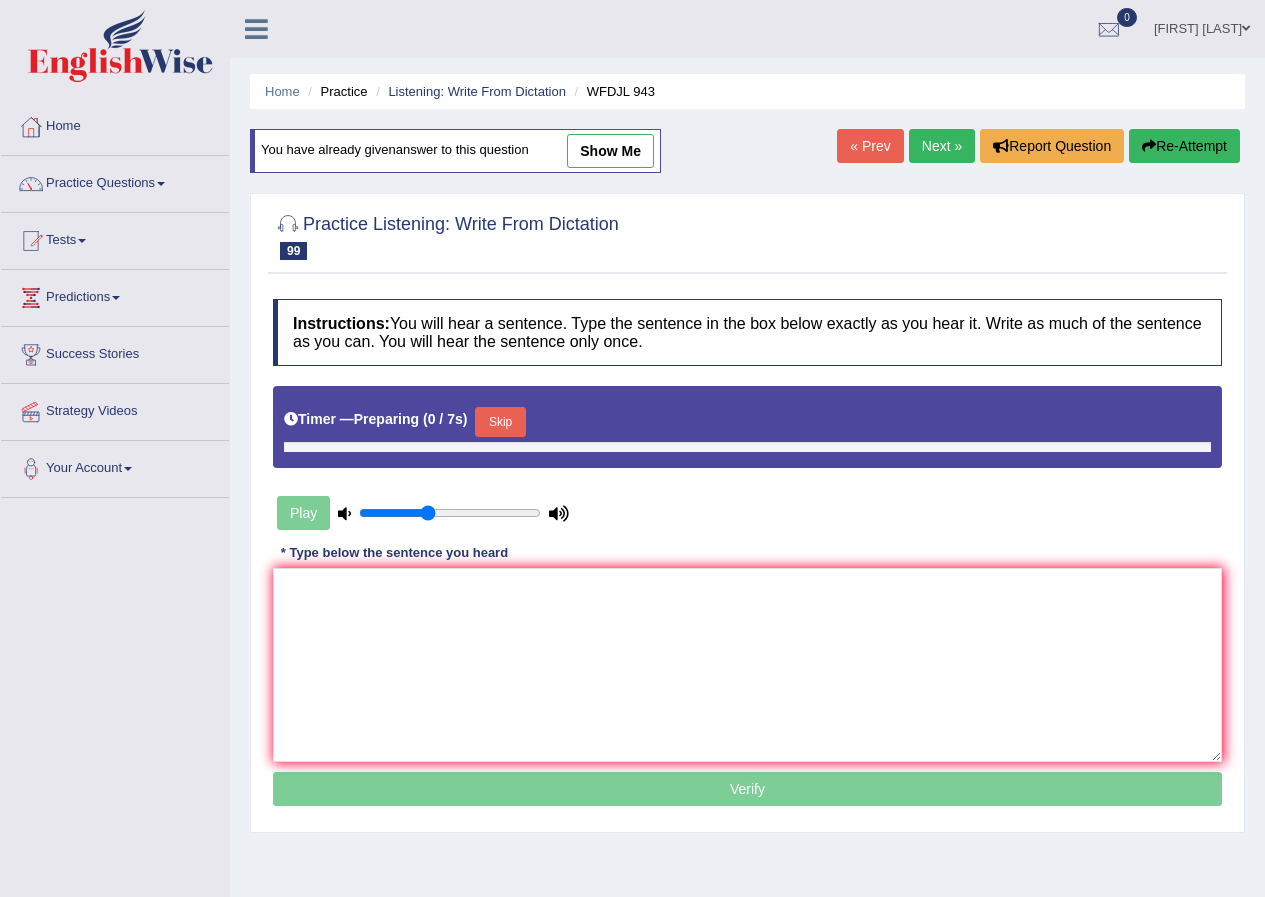 scroll, scrollTop: 0, scrollLeft: 0, axis: both 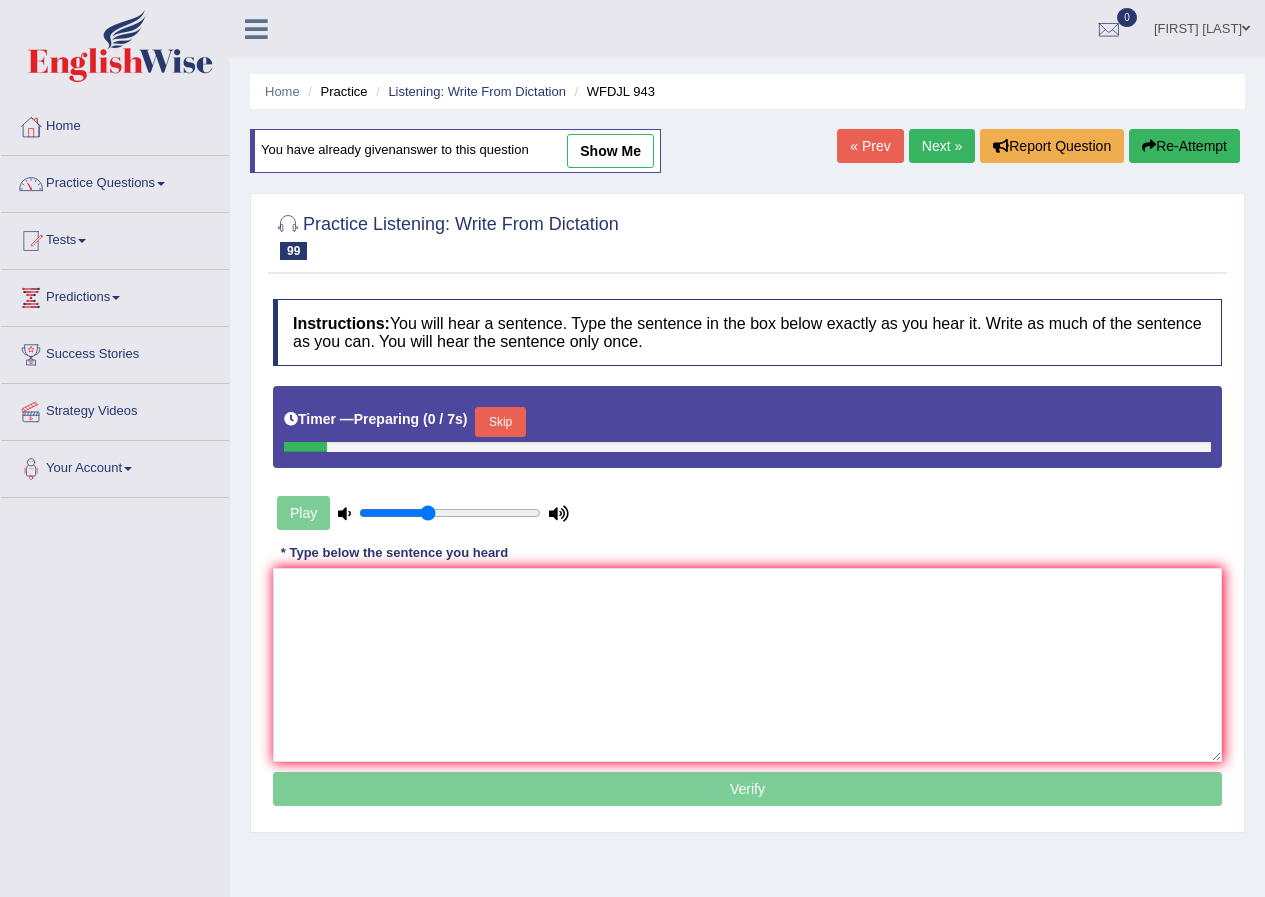click on "show me" at bounding box center (610, 151) 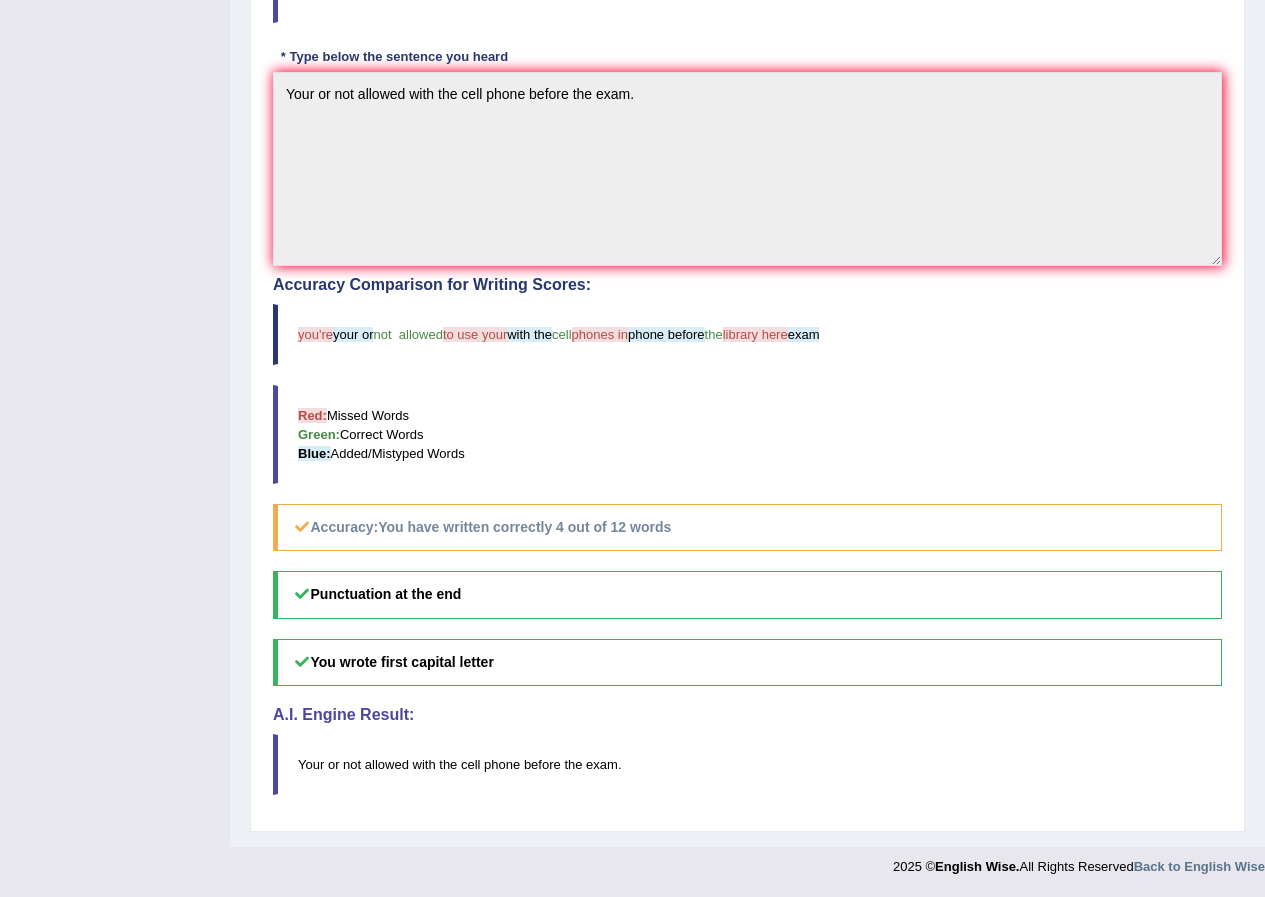 scroll, scrollTop: 95, scrollLeft: 0, axis: vertical 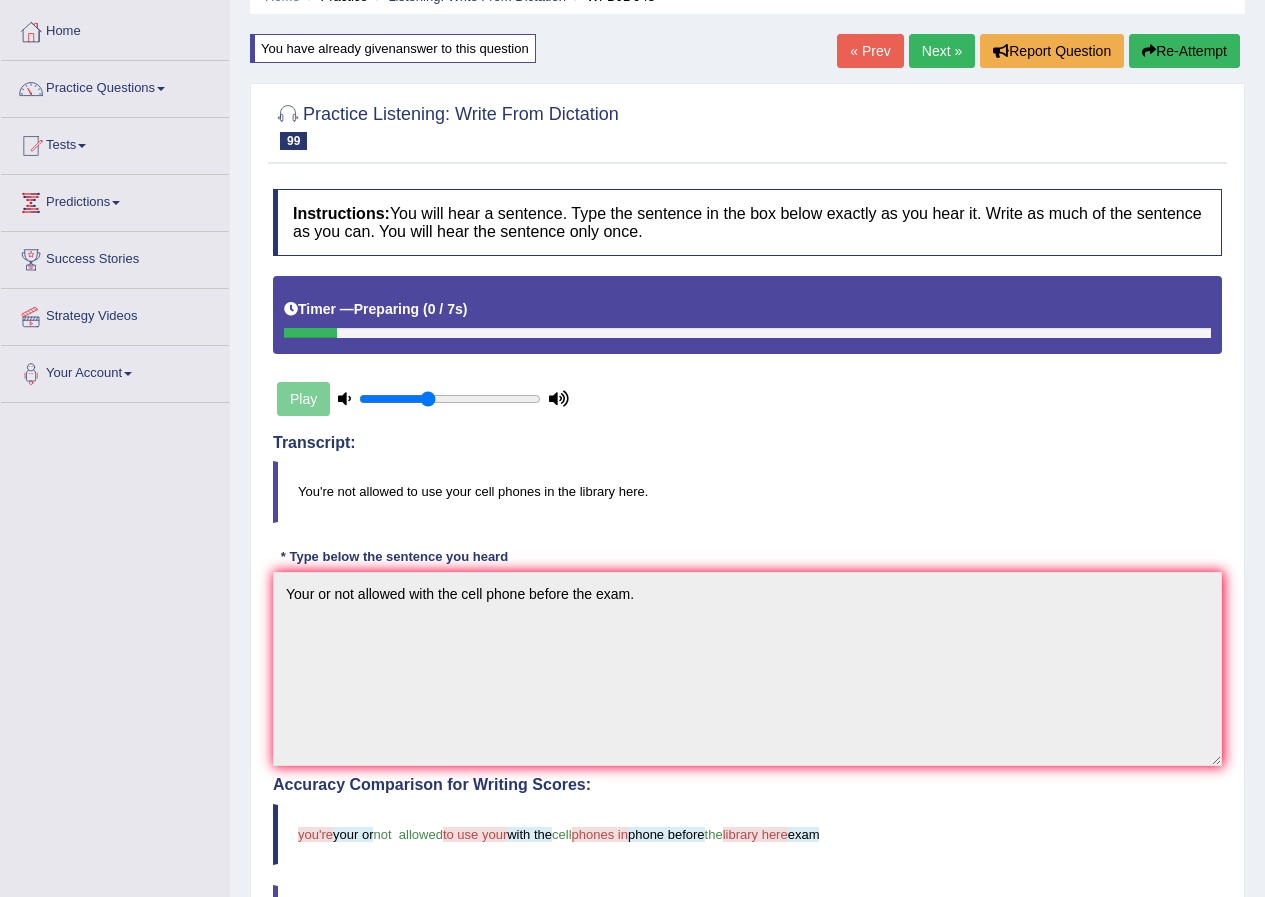 click on "Next »" at bounding box center [942, 51] 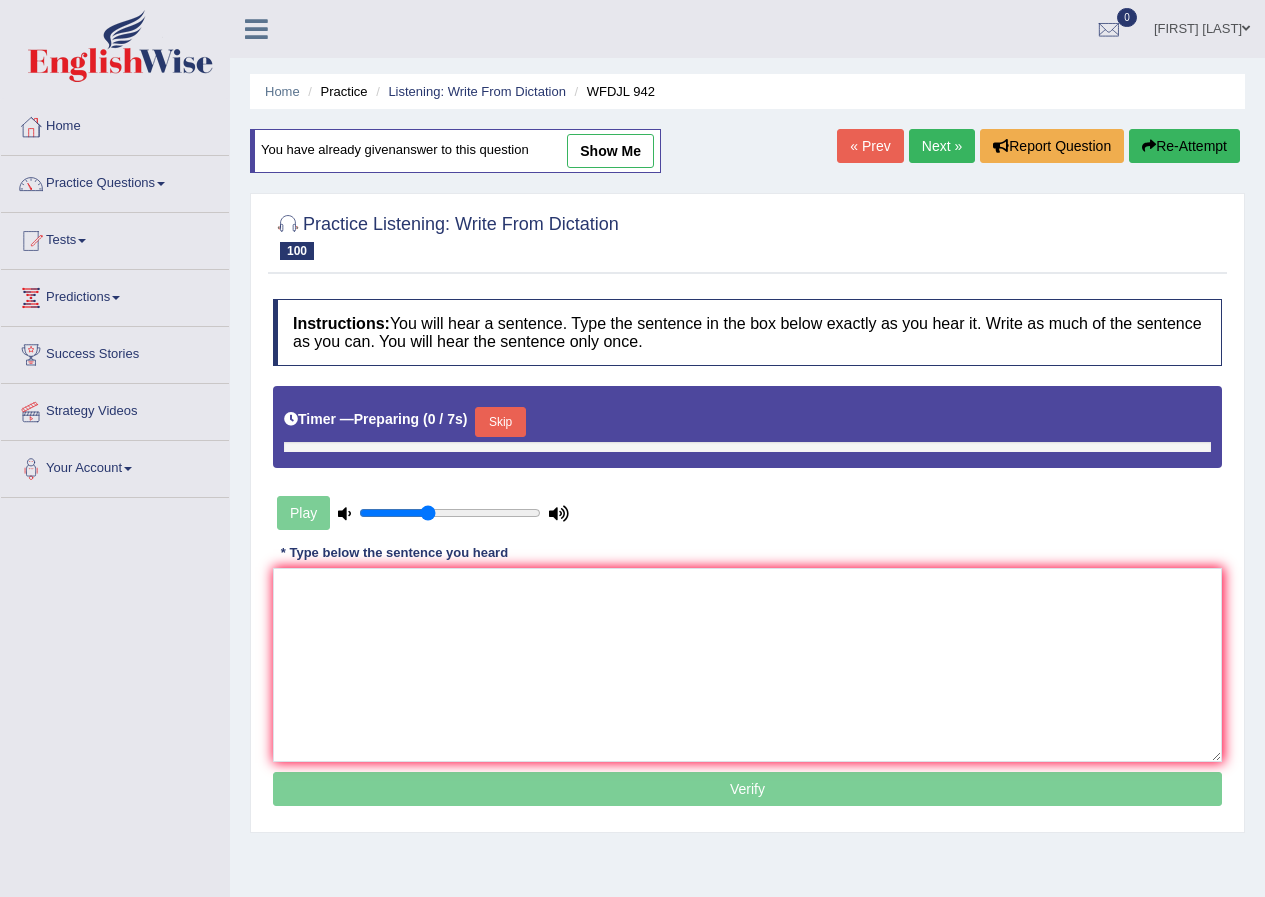 scroll, scrollTop: 0, scrollLeft: 0, axis: both 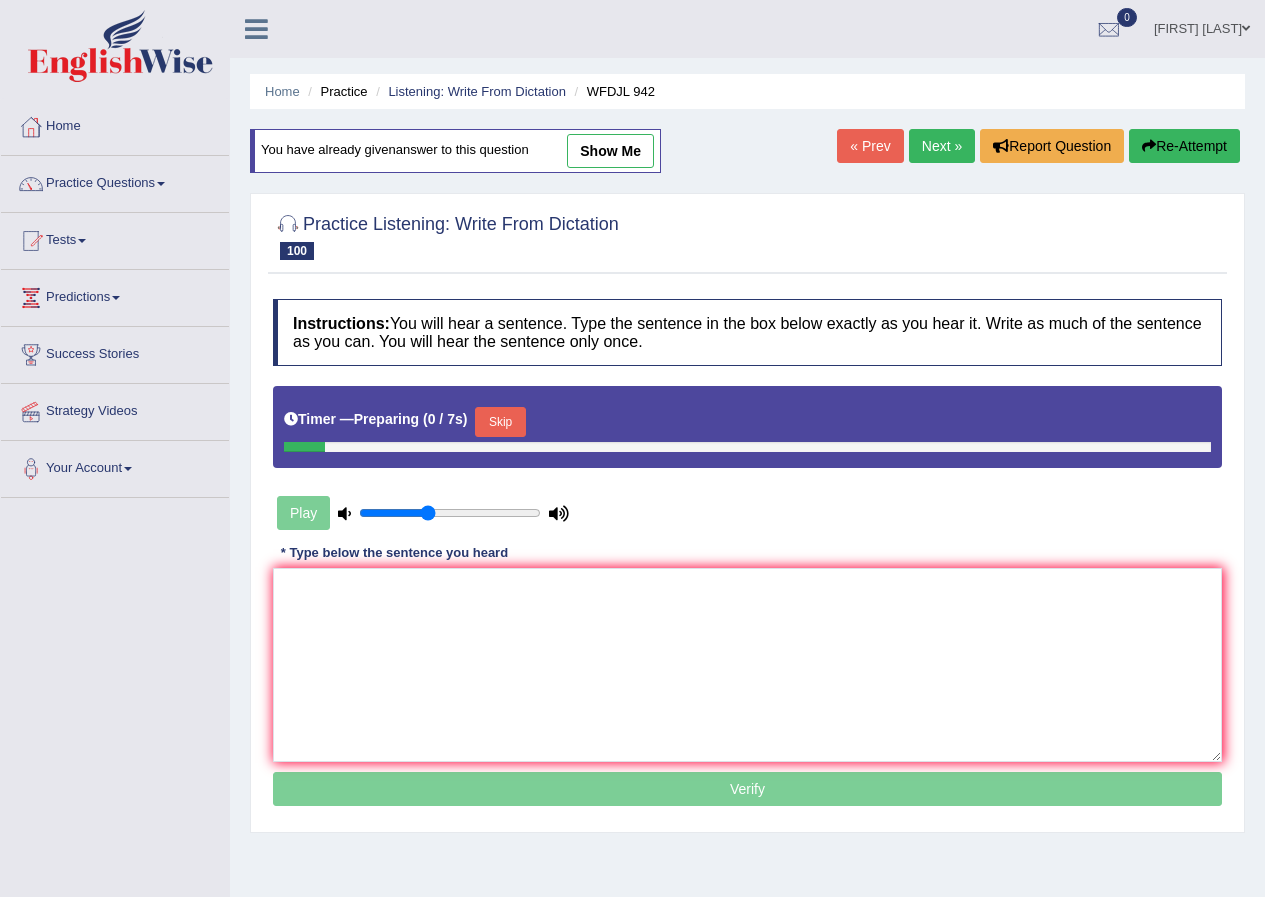 click on "show me" at bounding box center (610, 151) 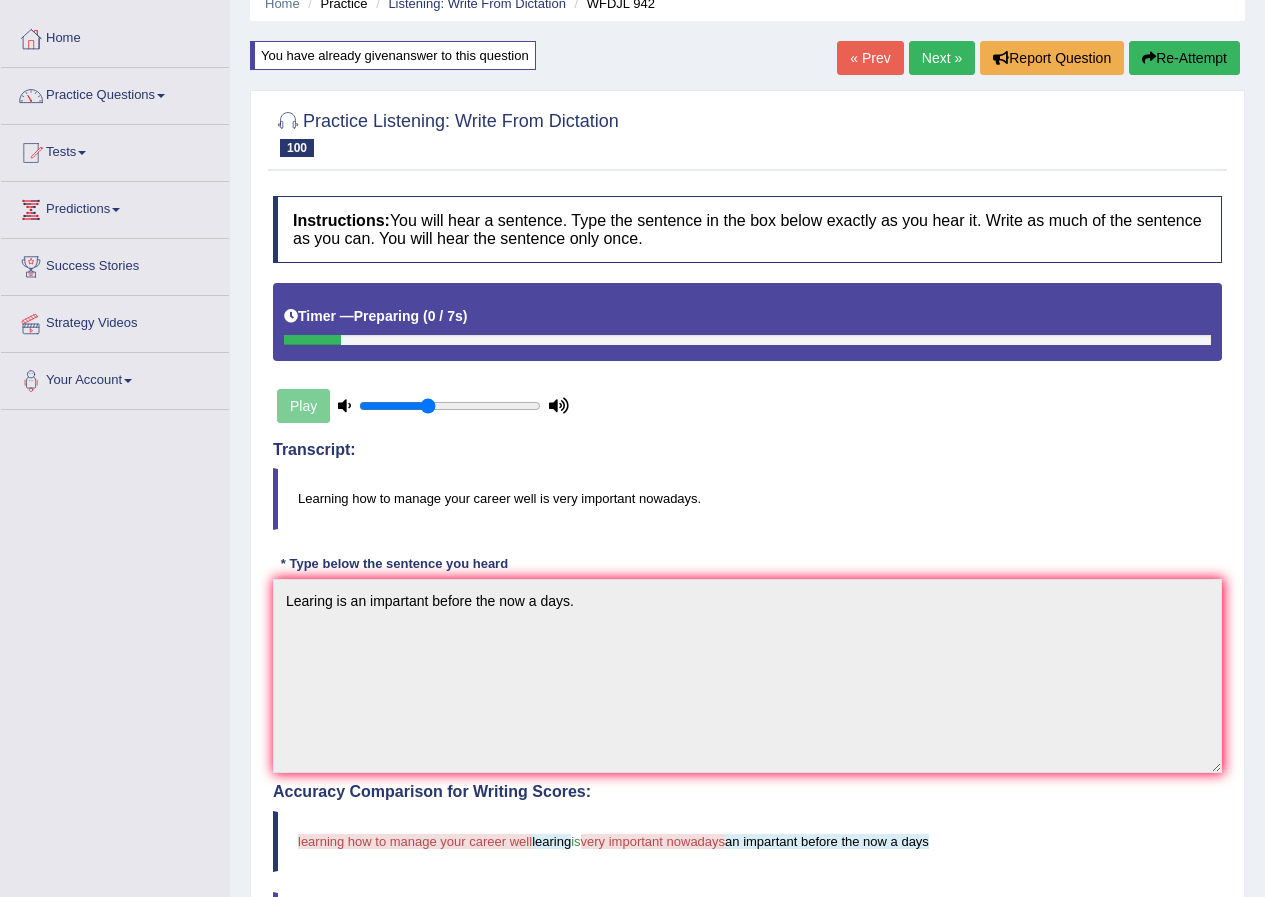 scroll, scrollTop: 0, scrollLeft: 0, axis: both 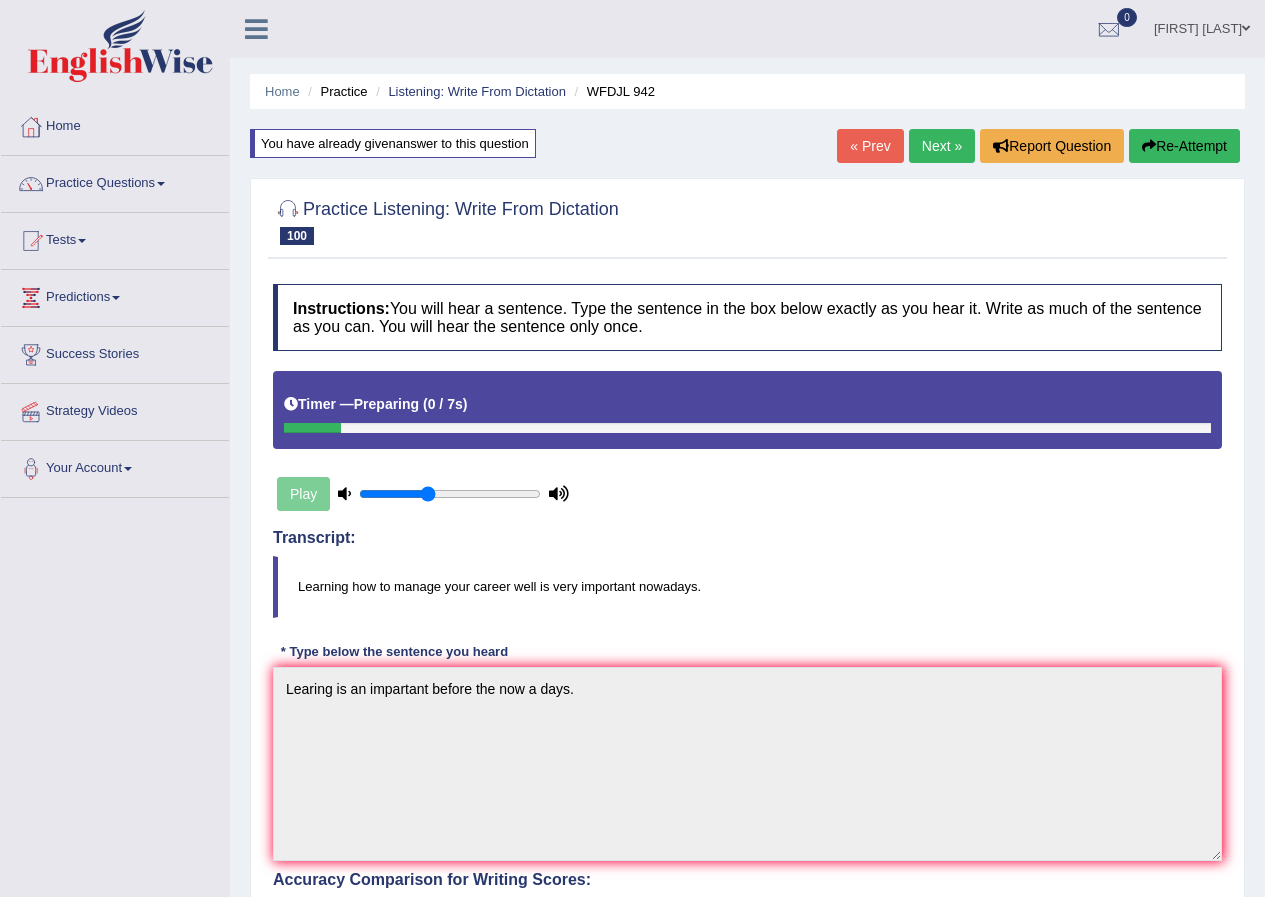 click on "Next »" 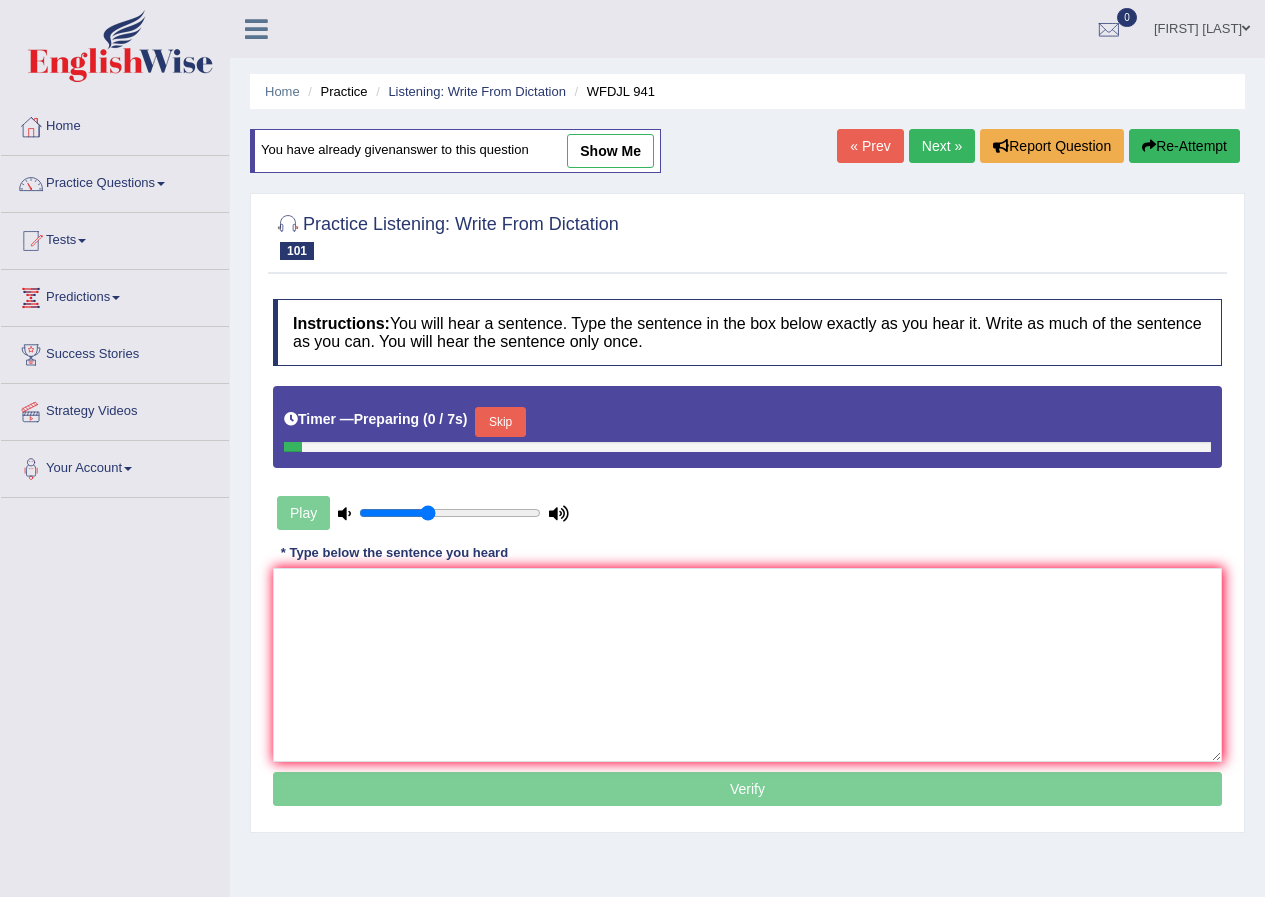scroll, scrollTop: 0, scrollLeft: 0, axis: both 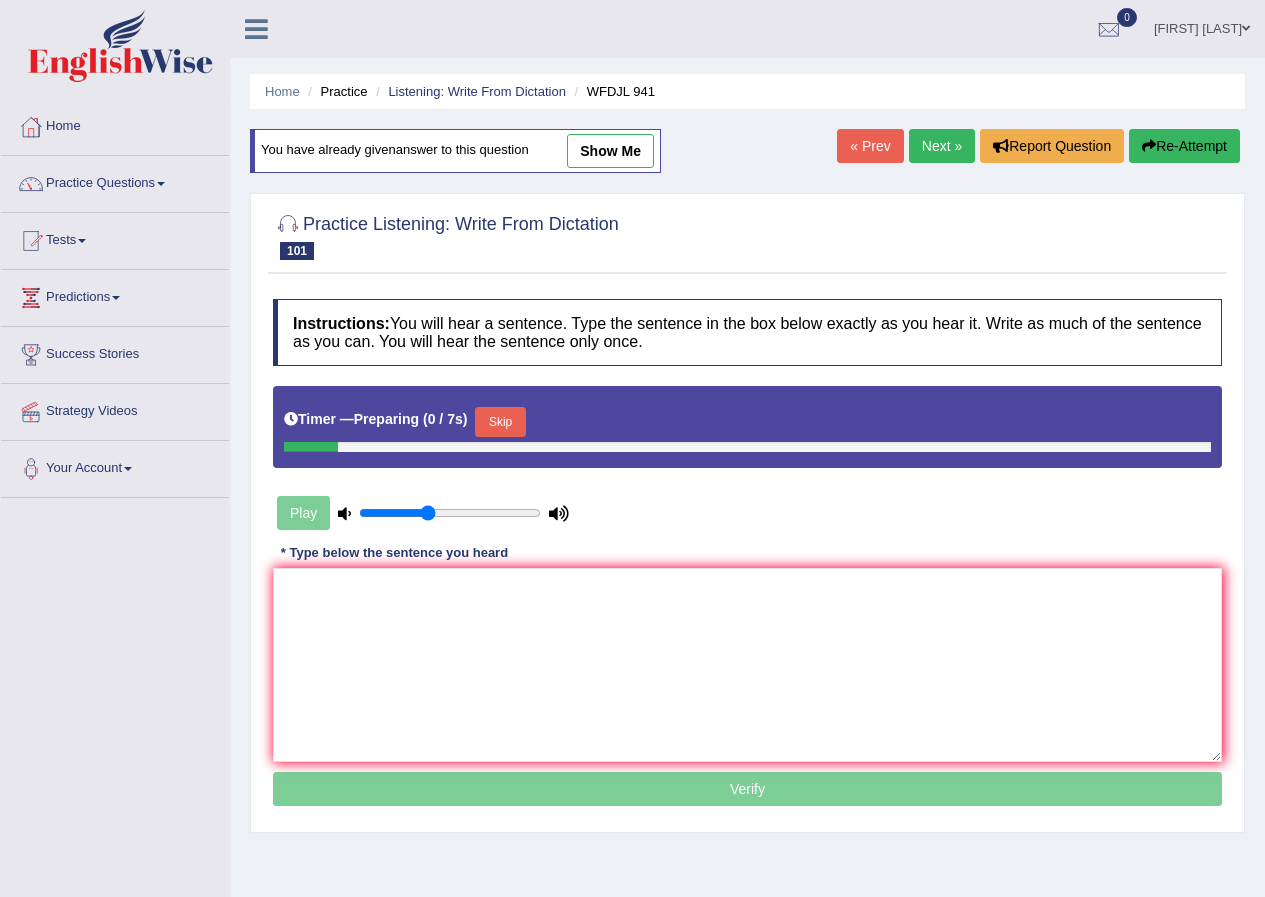 click on "show me" at bounding box center [610, 151] 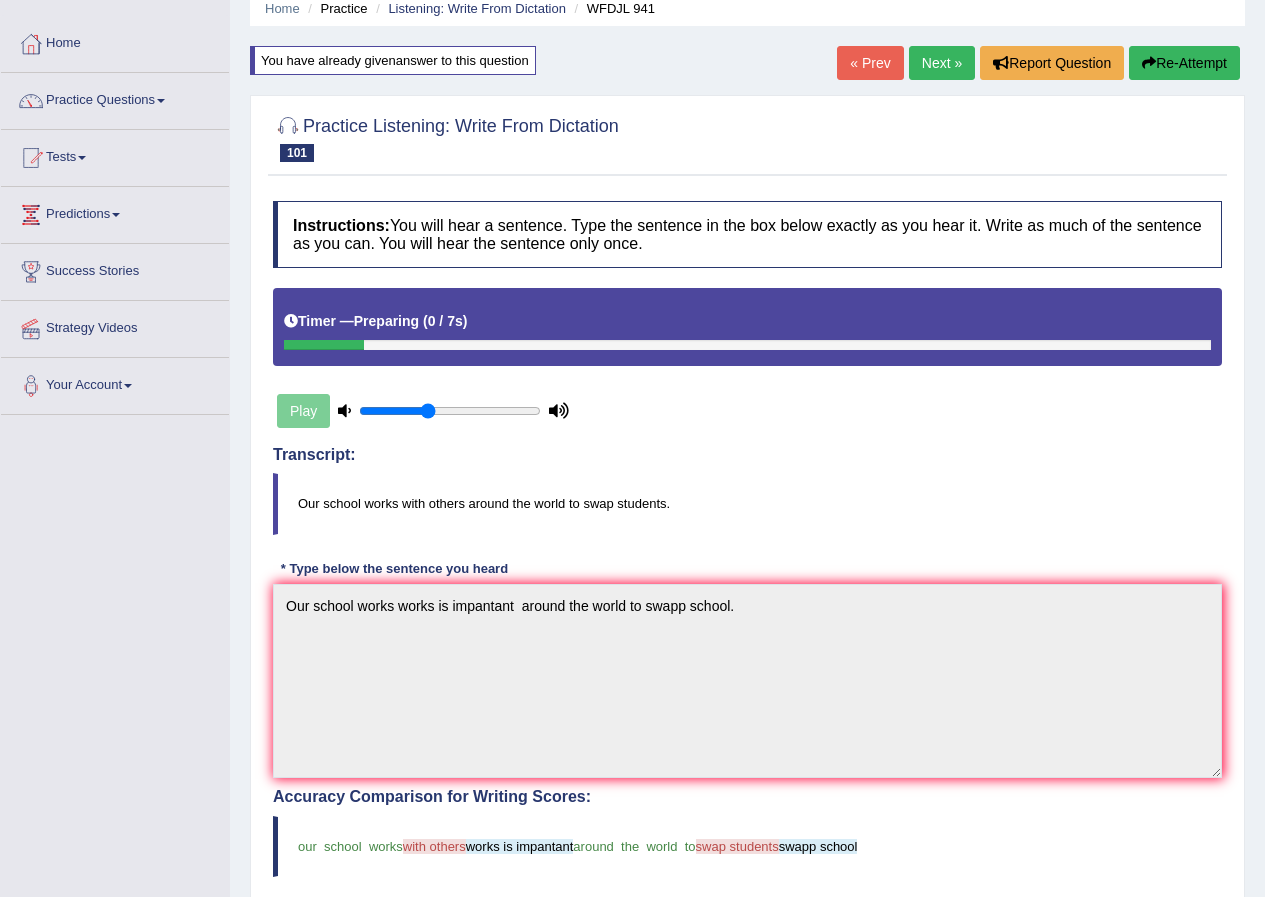 scroll, scrollTop: 0, scrollLeft: 0, axis: both 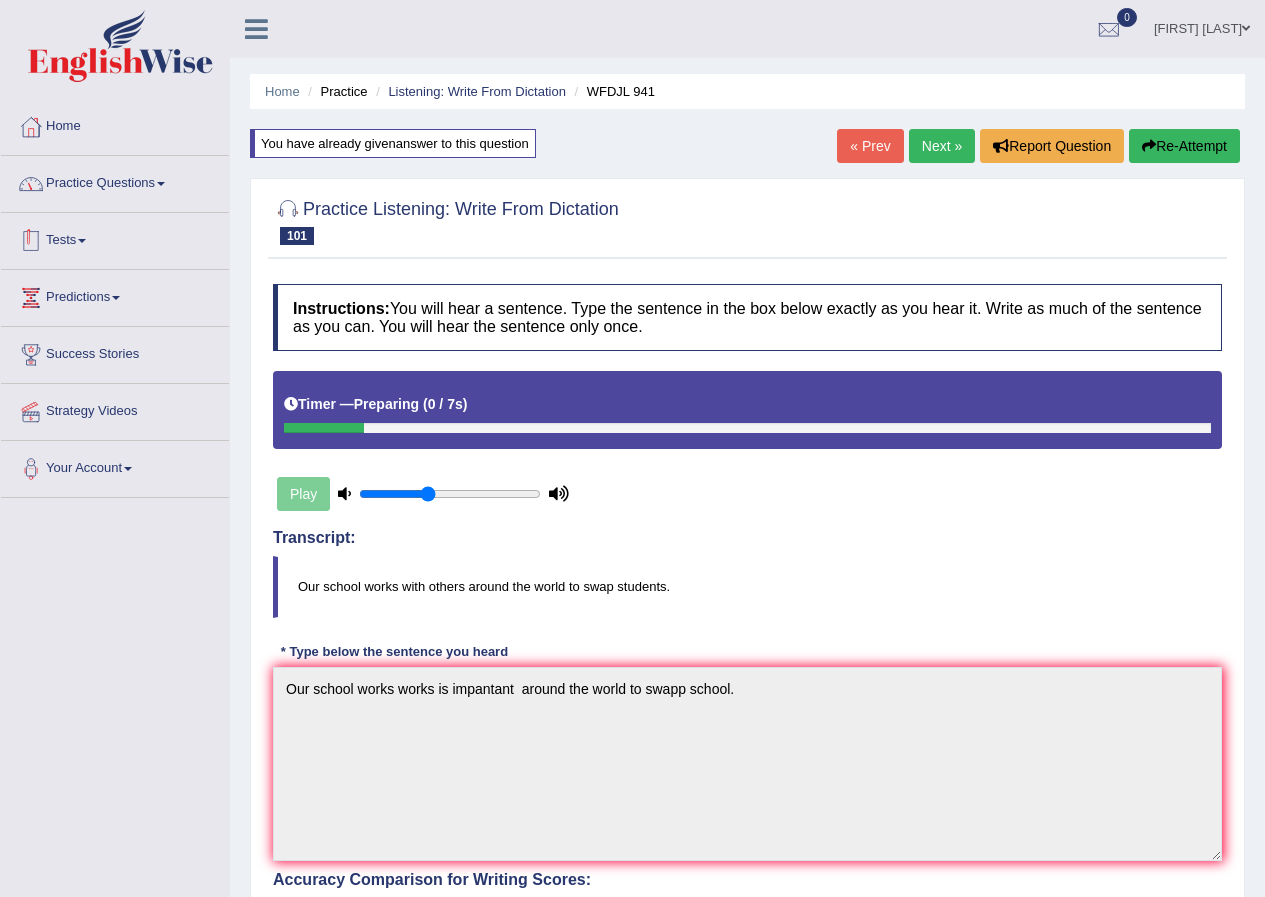 click on "Practice Questions" at bounding box center (115, 181) 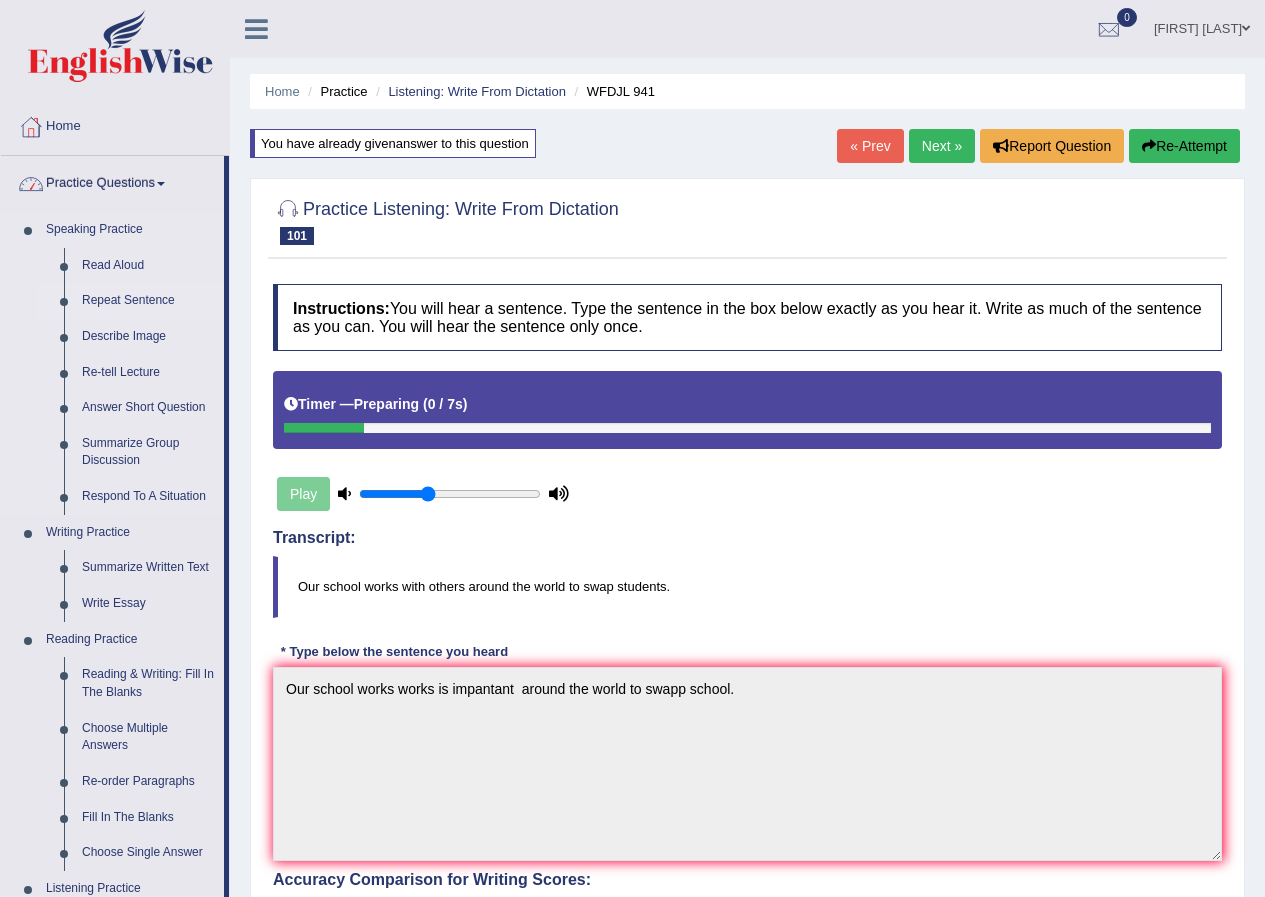 click on "Repeat Sentence" 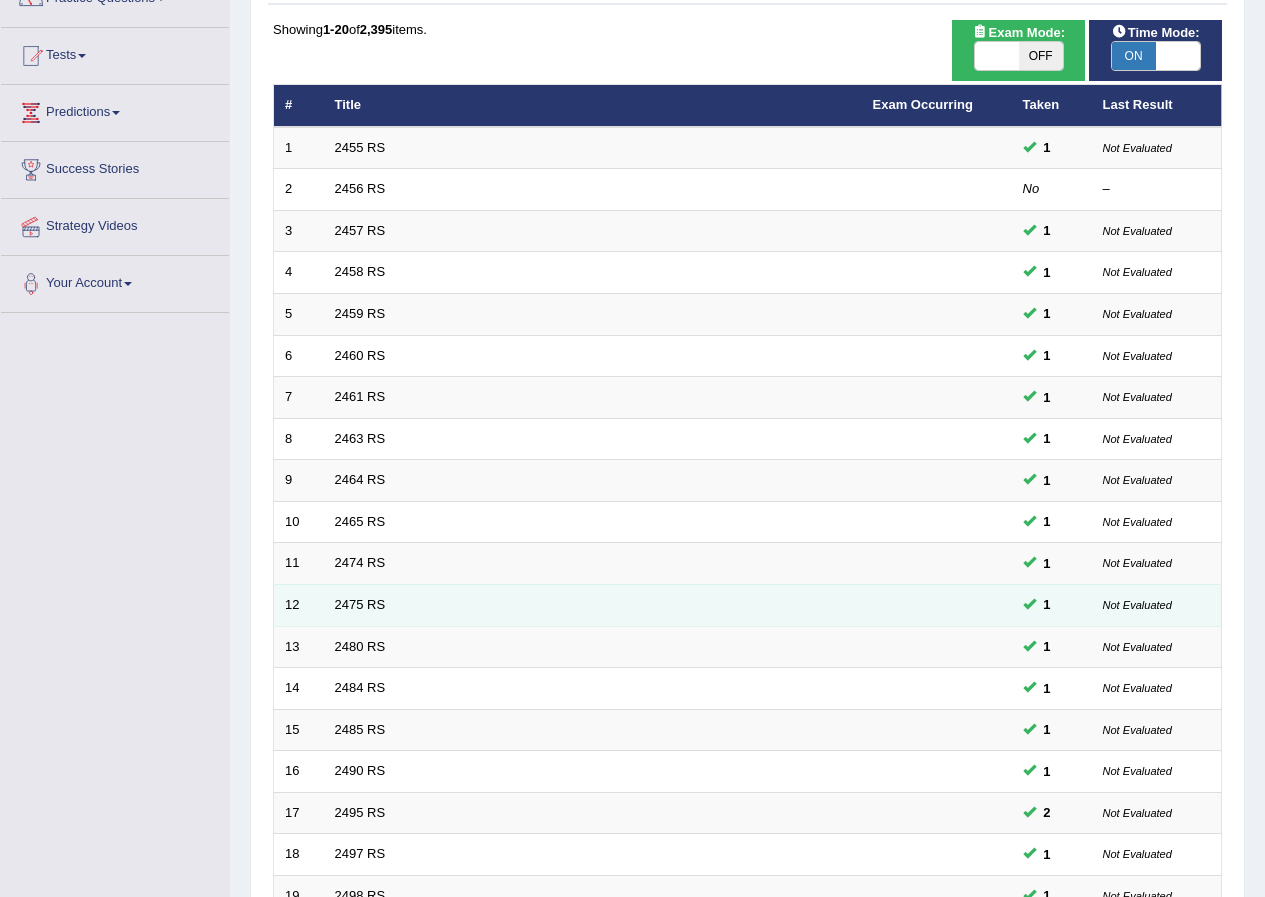 scroll, scrollTop: 427, scrollLeft: 0, axis: vertical 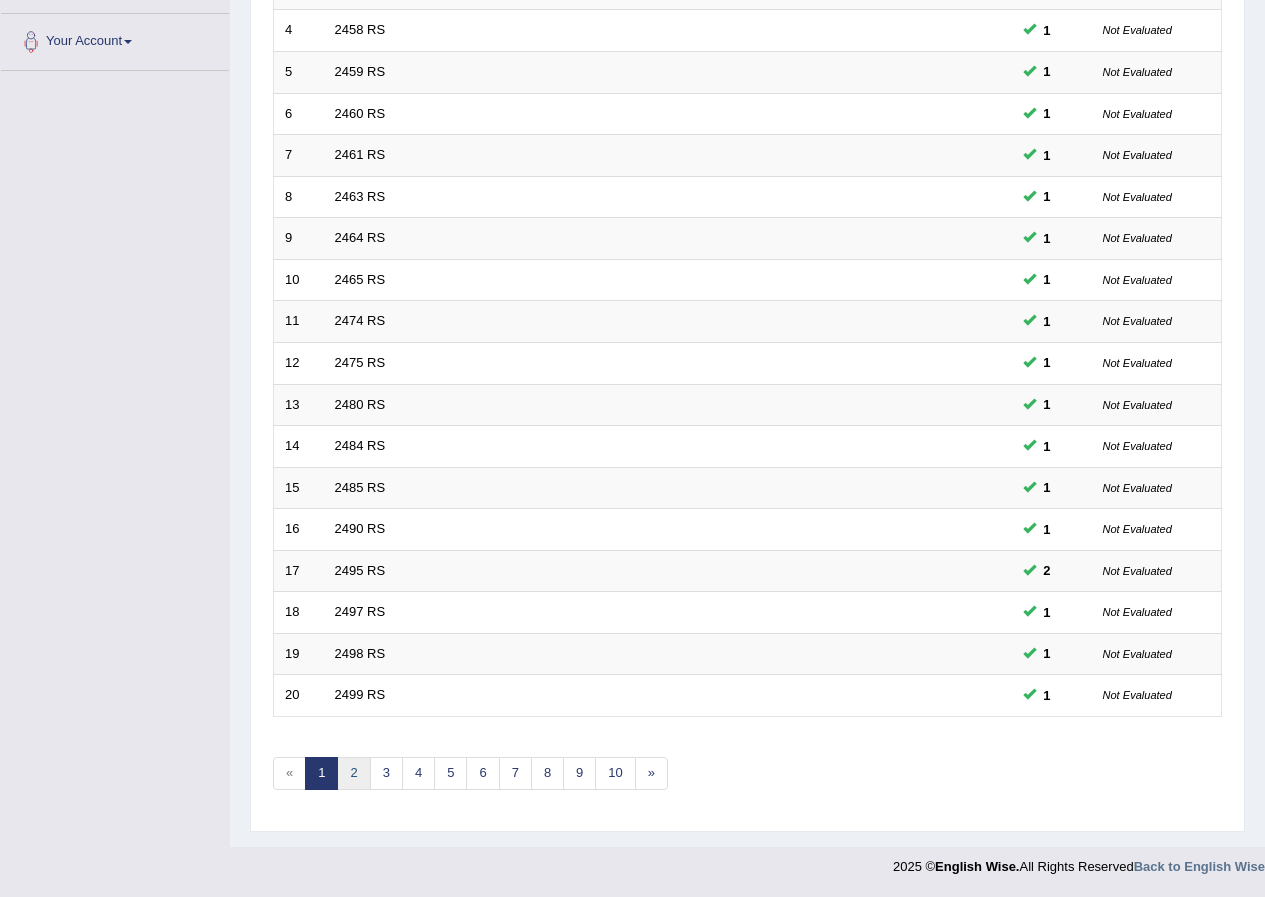 click on "2" at bounding box center [353, 773] 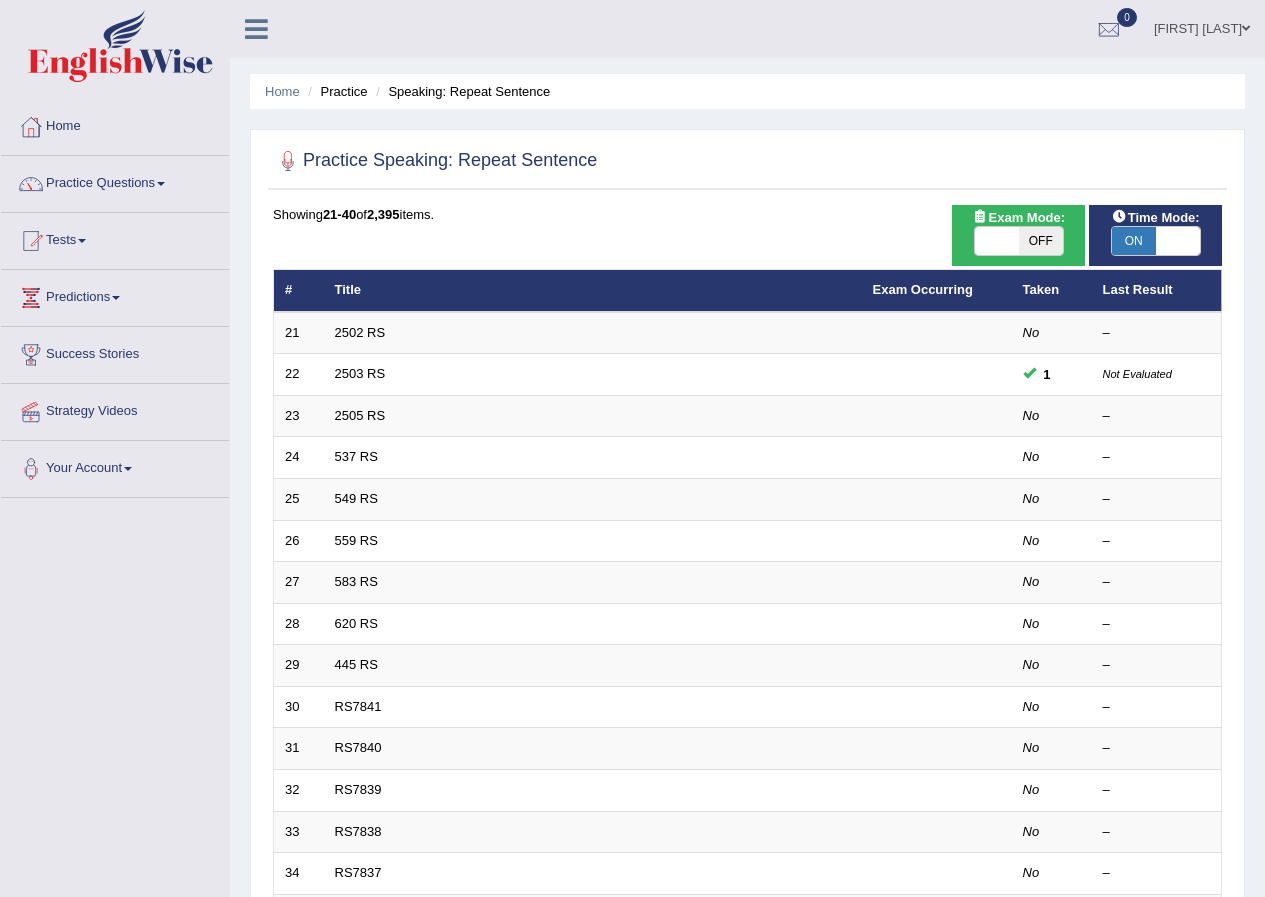 scroll, scrollTop: 427, scrollLeft: 0, axis: vertical 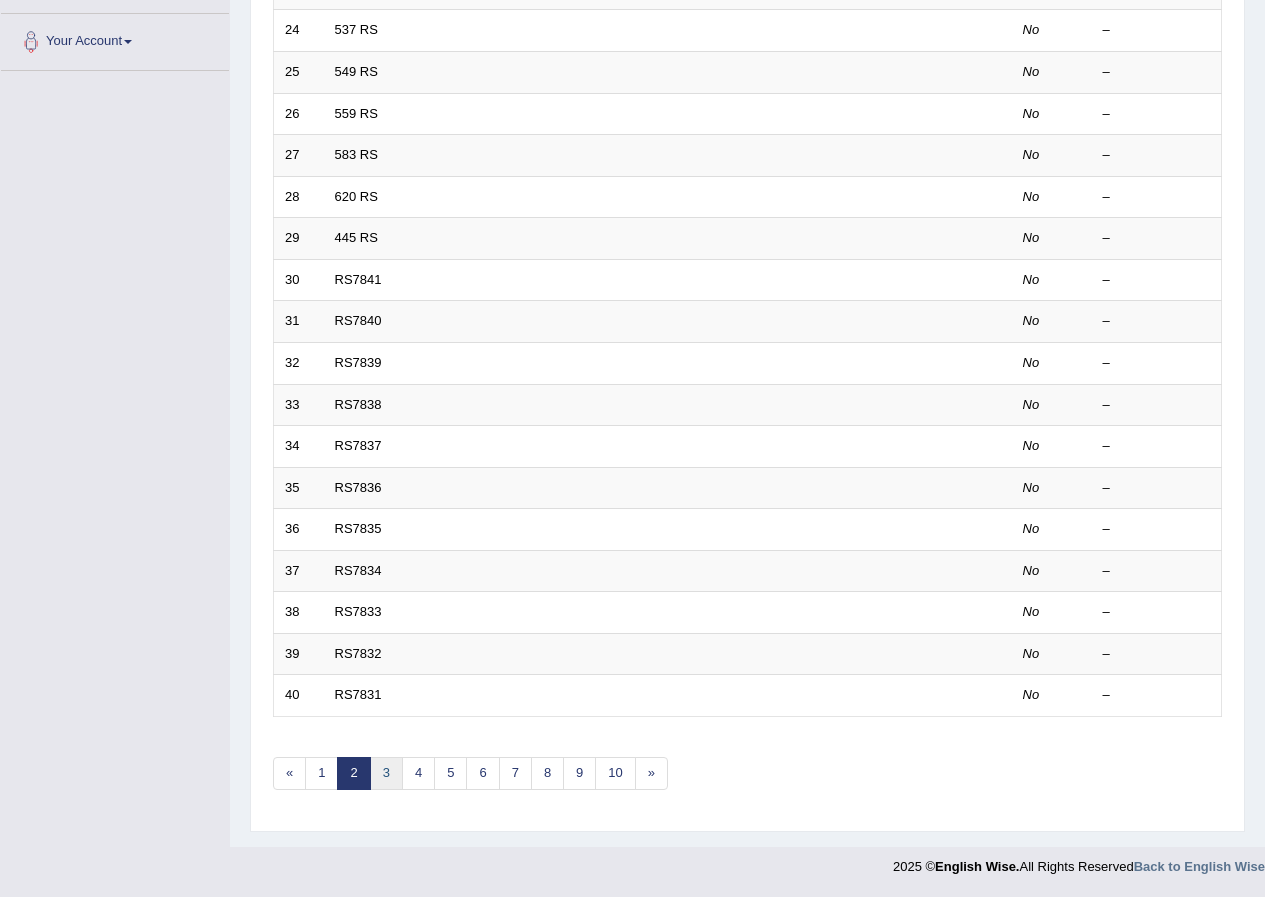 click on "3" at bounding box center [386, 773] 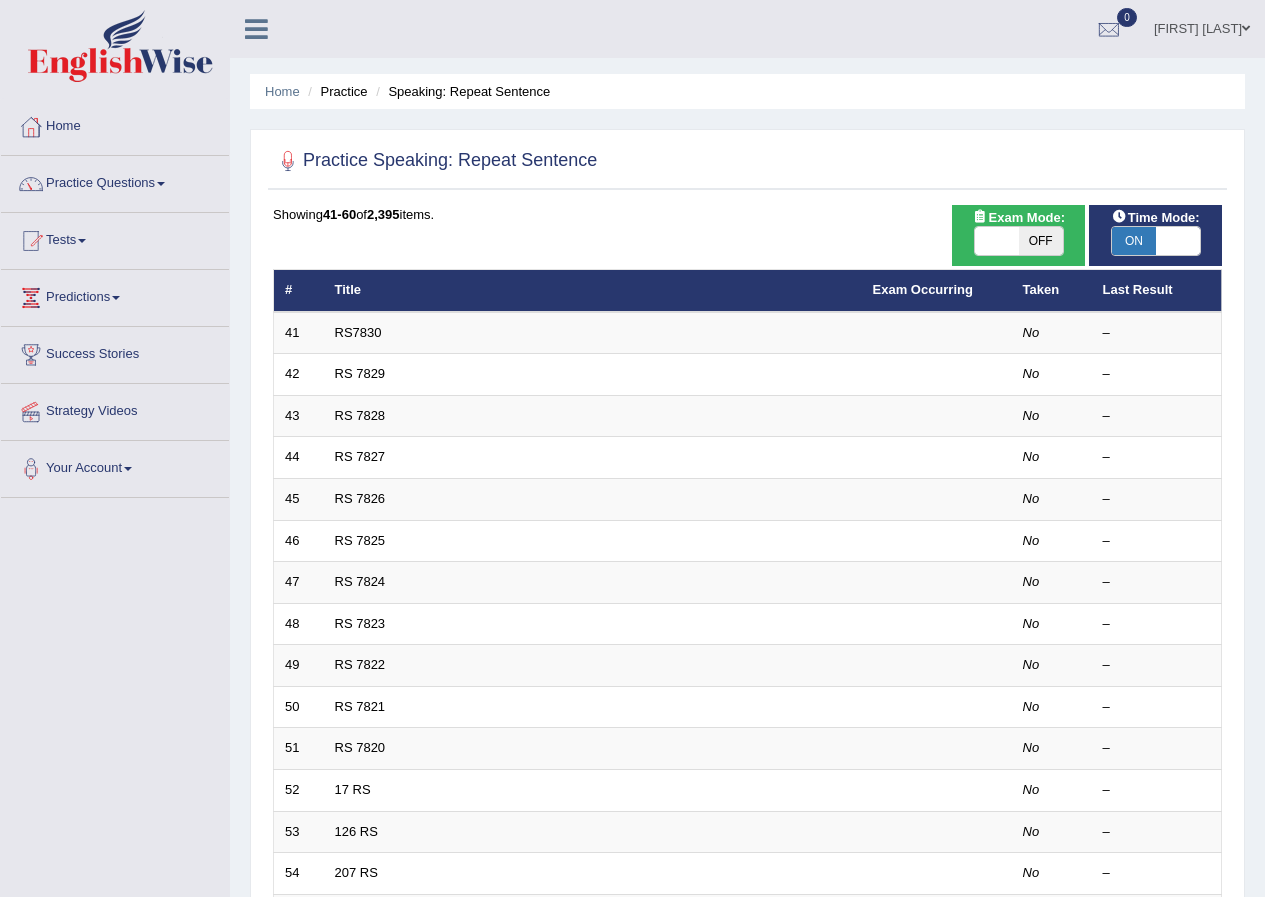 scroll, scrollTop: 427, scrollLeft: 0, axis: vertical 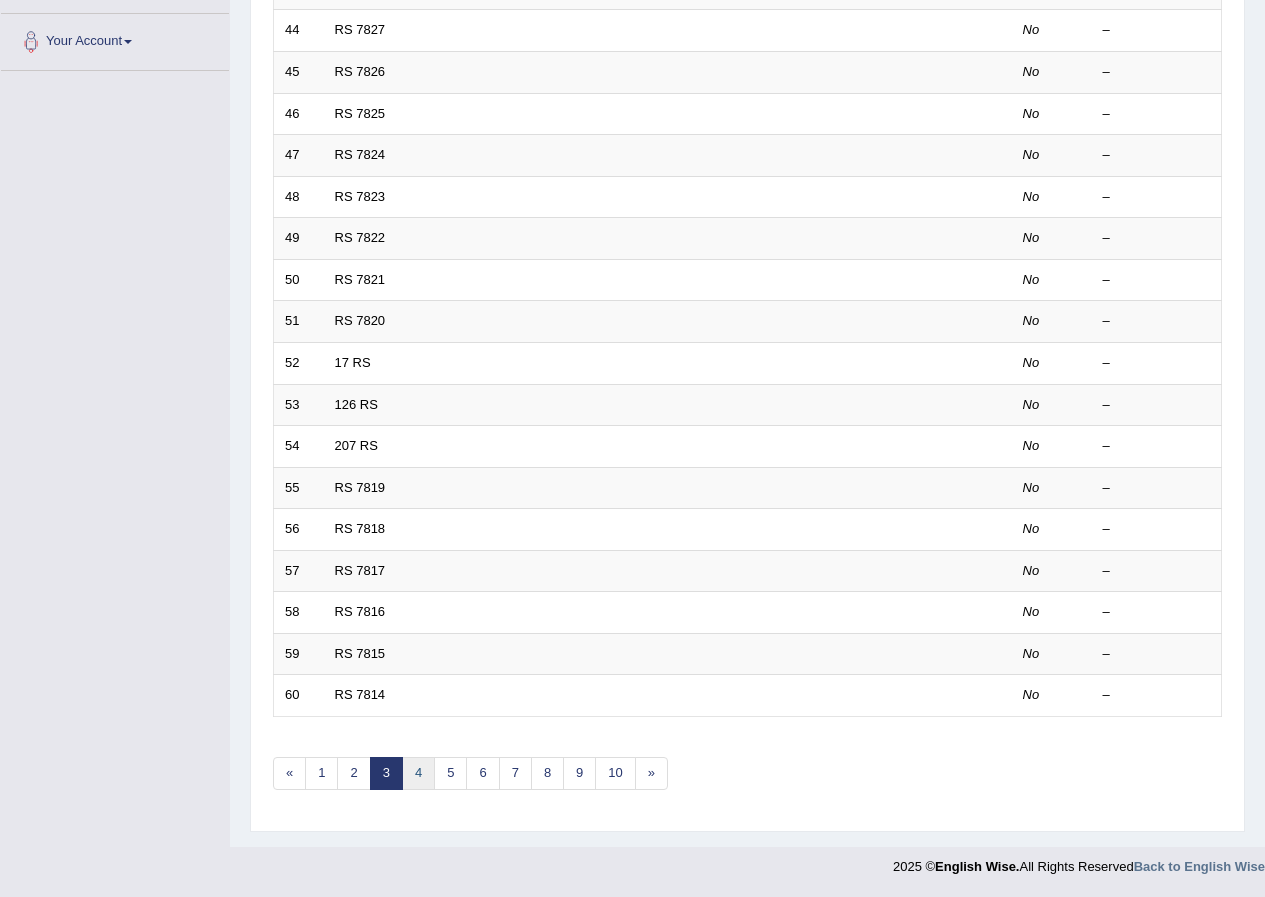 click on "4" at bounding box center (418, 773) 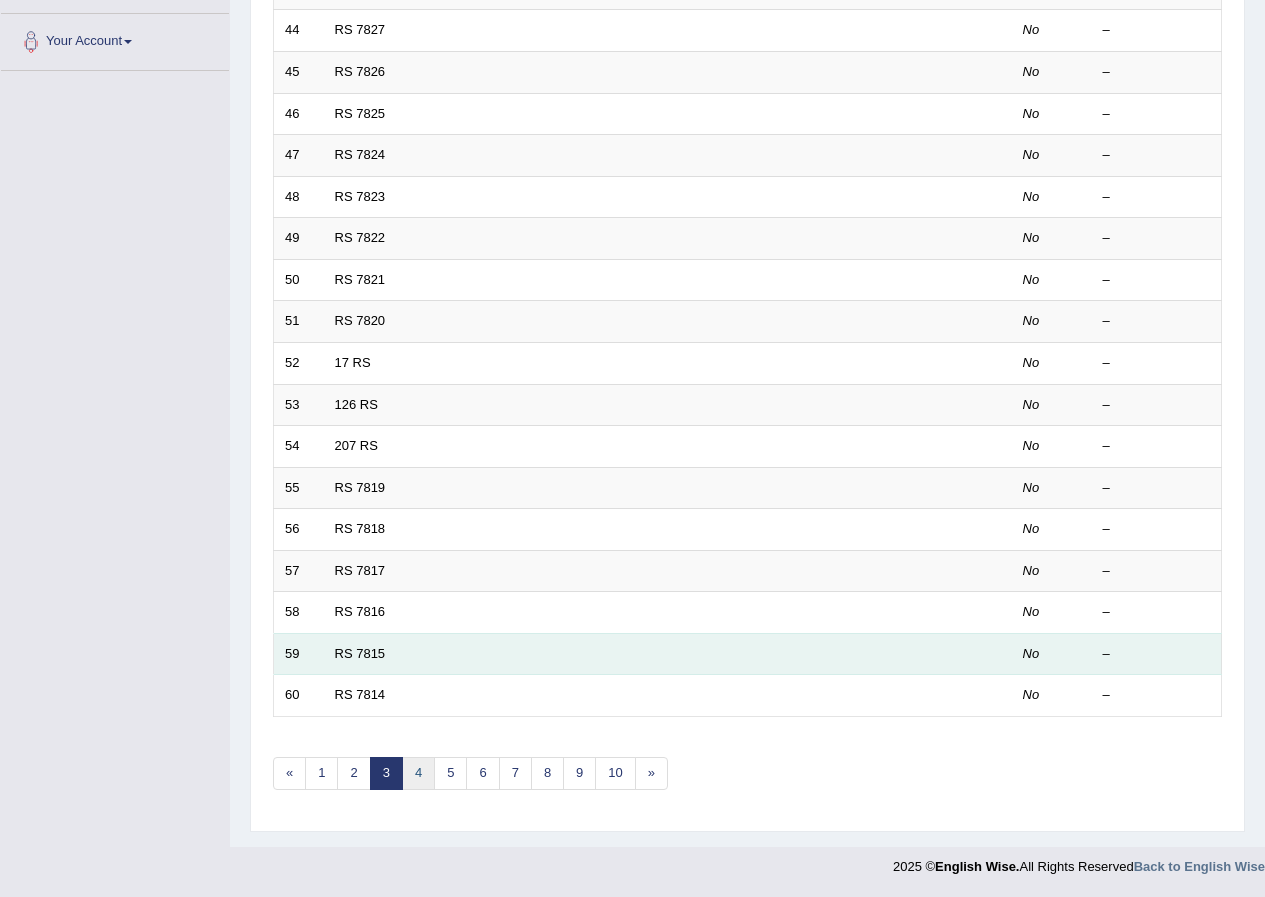 scroll, scrollTop: 0, scrollLeft: 0, axis: both 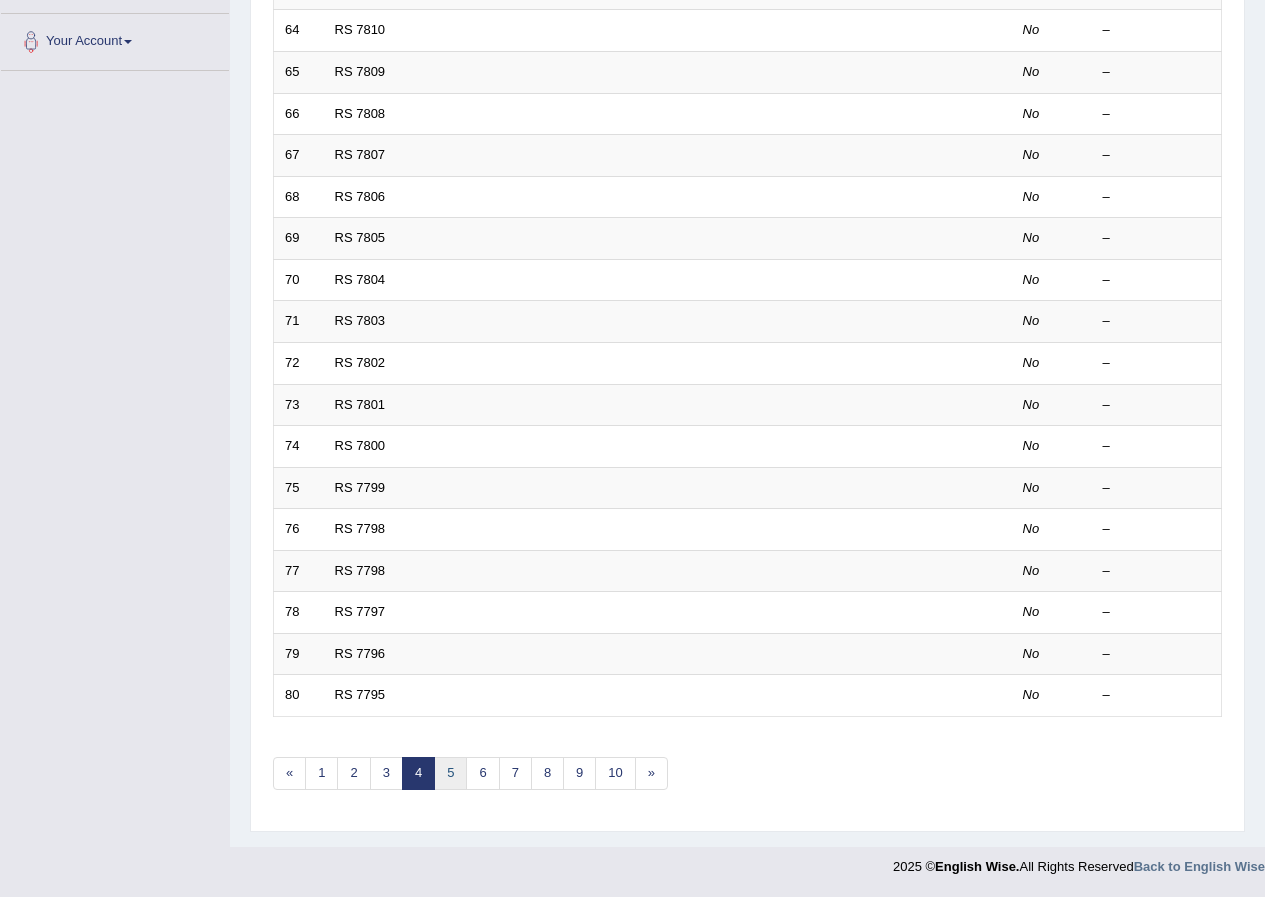 click on "5" at bounding box center [450, 773] 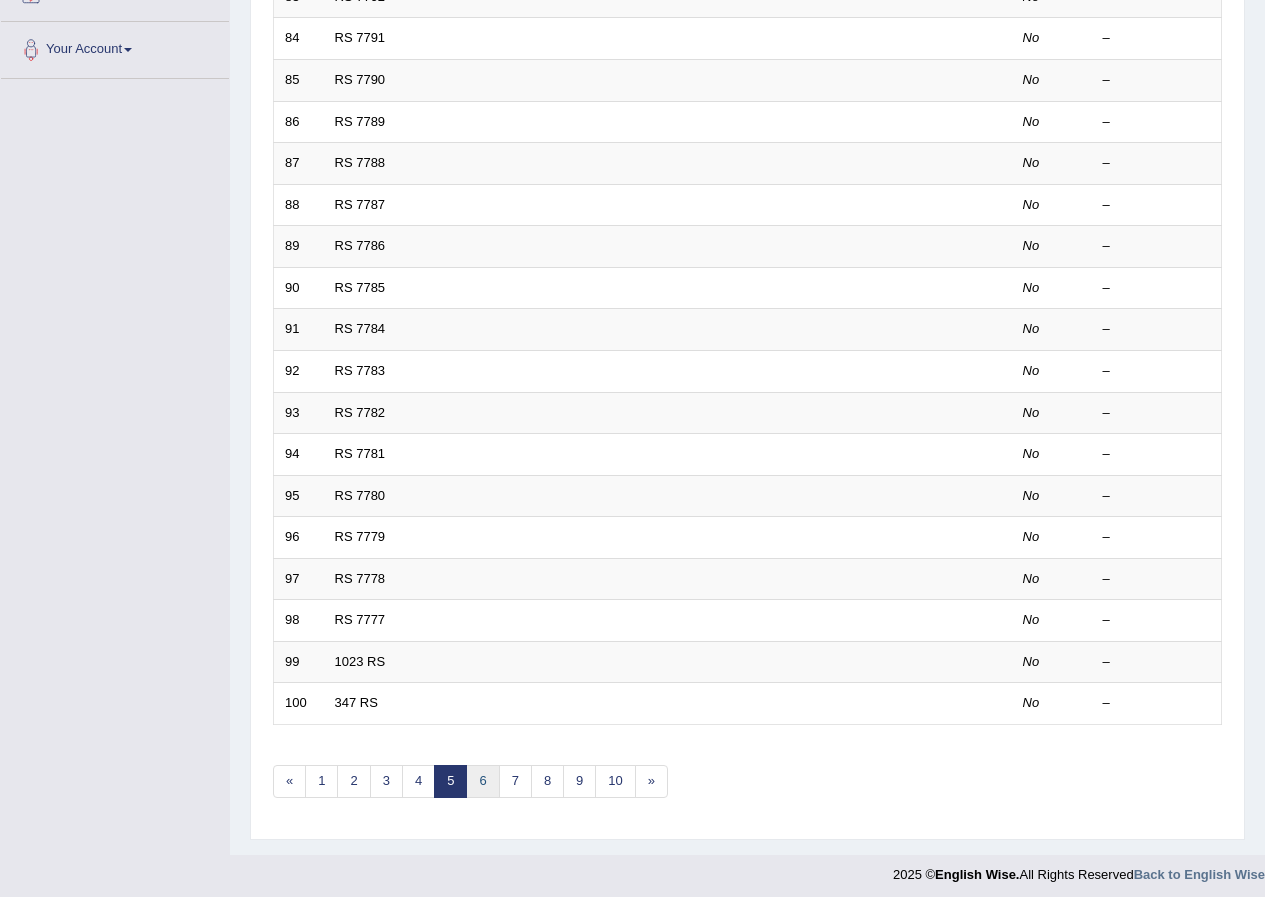 scroll, scrollTop: 419, scrollLeft: 0, axis: vertical 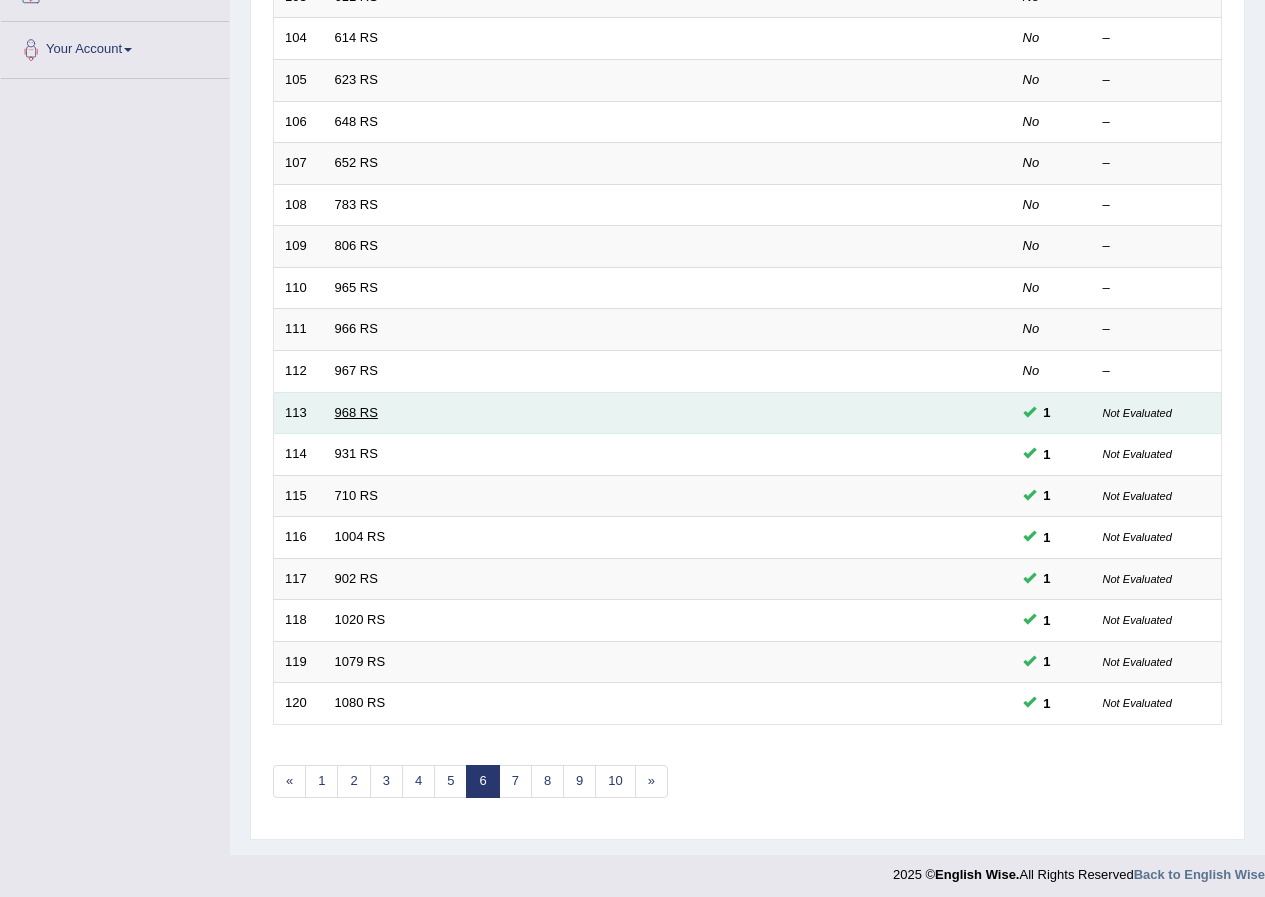 click on "968 RS" at bounding box center (356, 412) 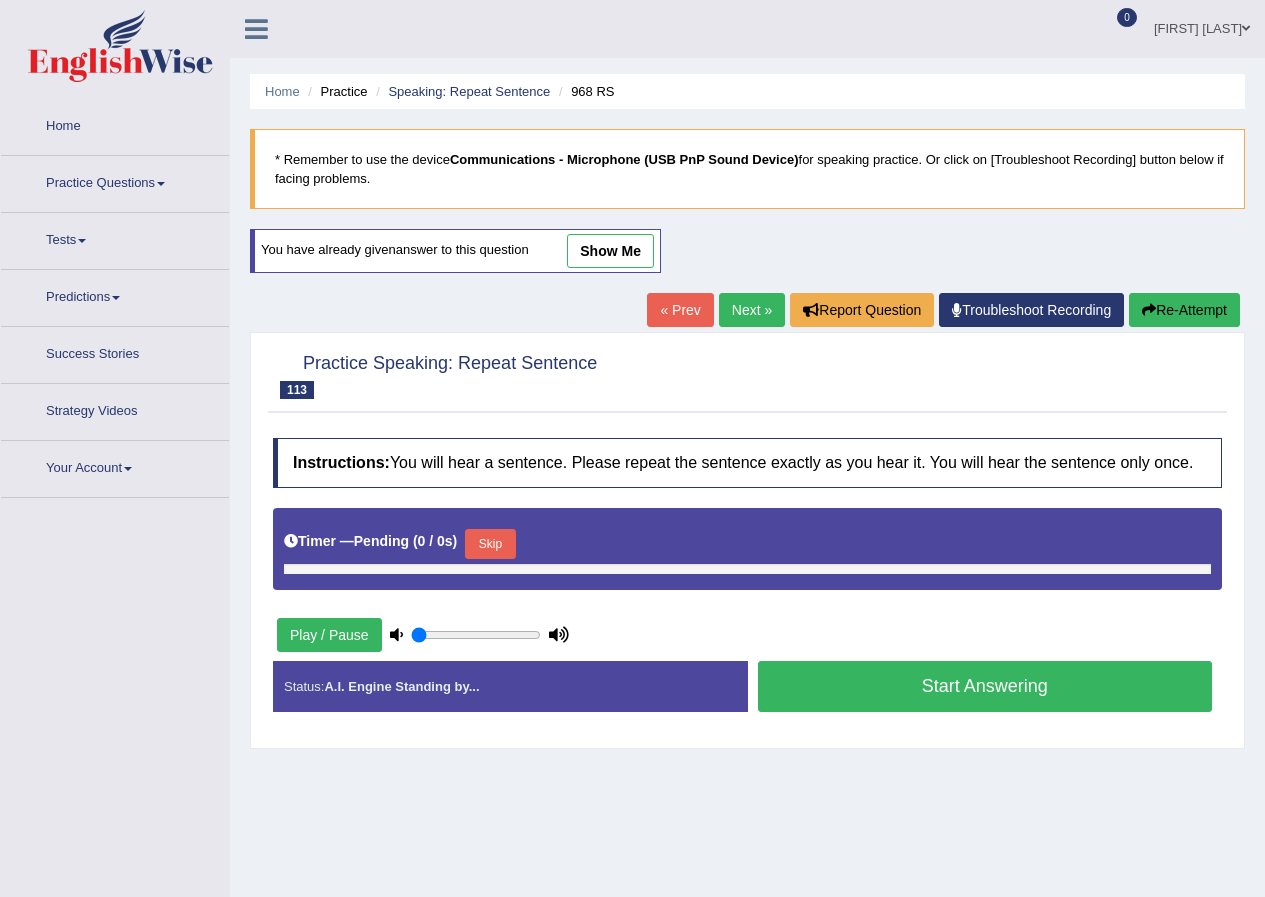 scroll, scrollTop: 0, scrollLeft: 0, axis: both 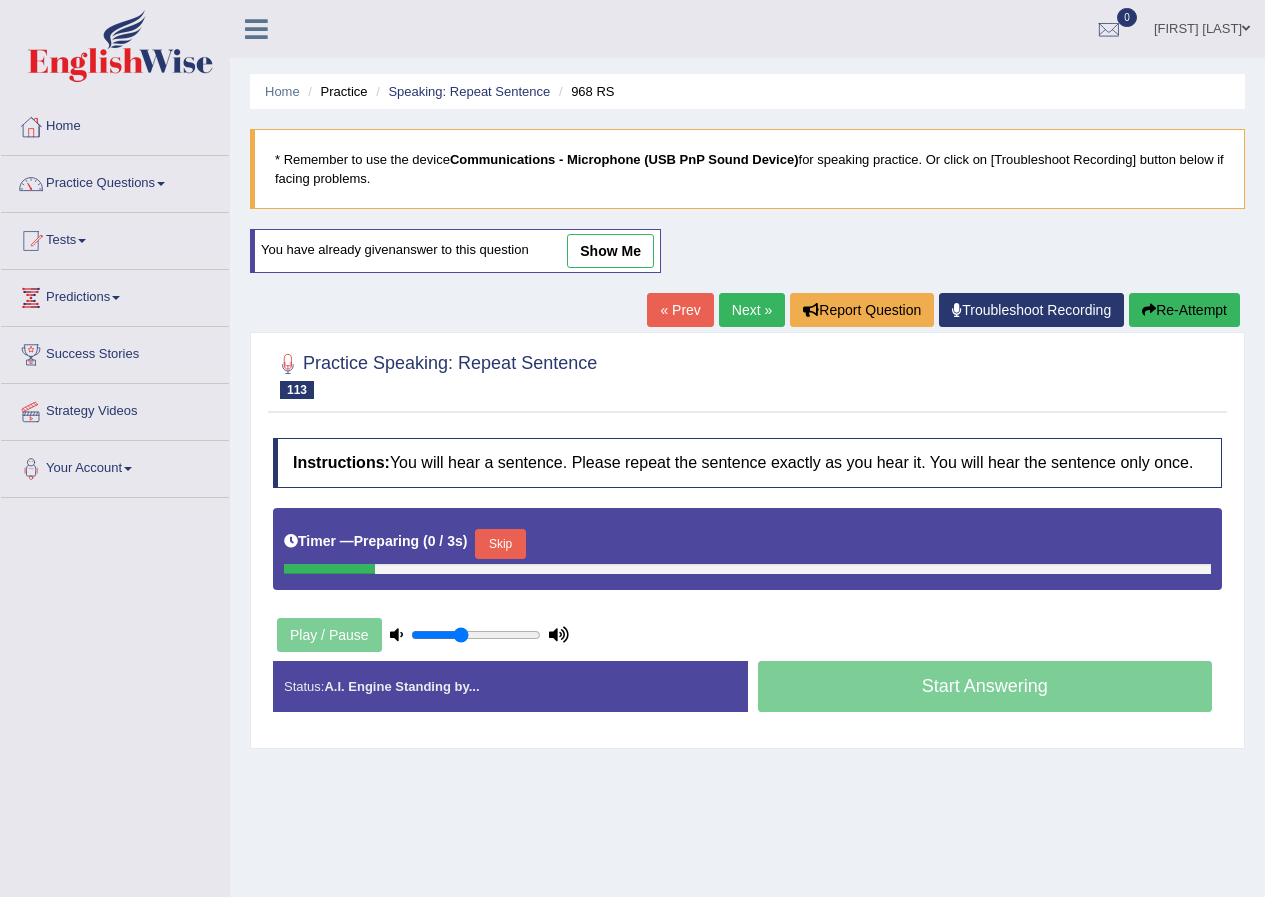 click on "show me" at bounding box center (610, 251) 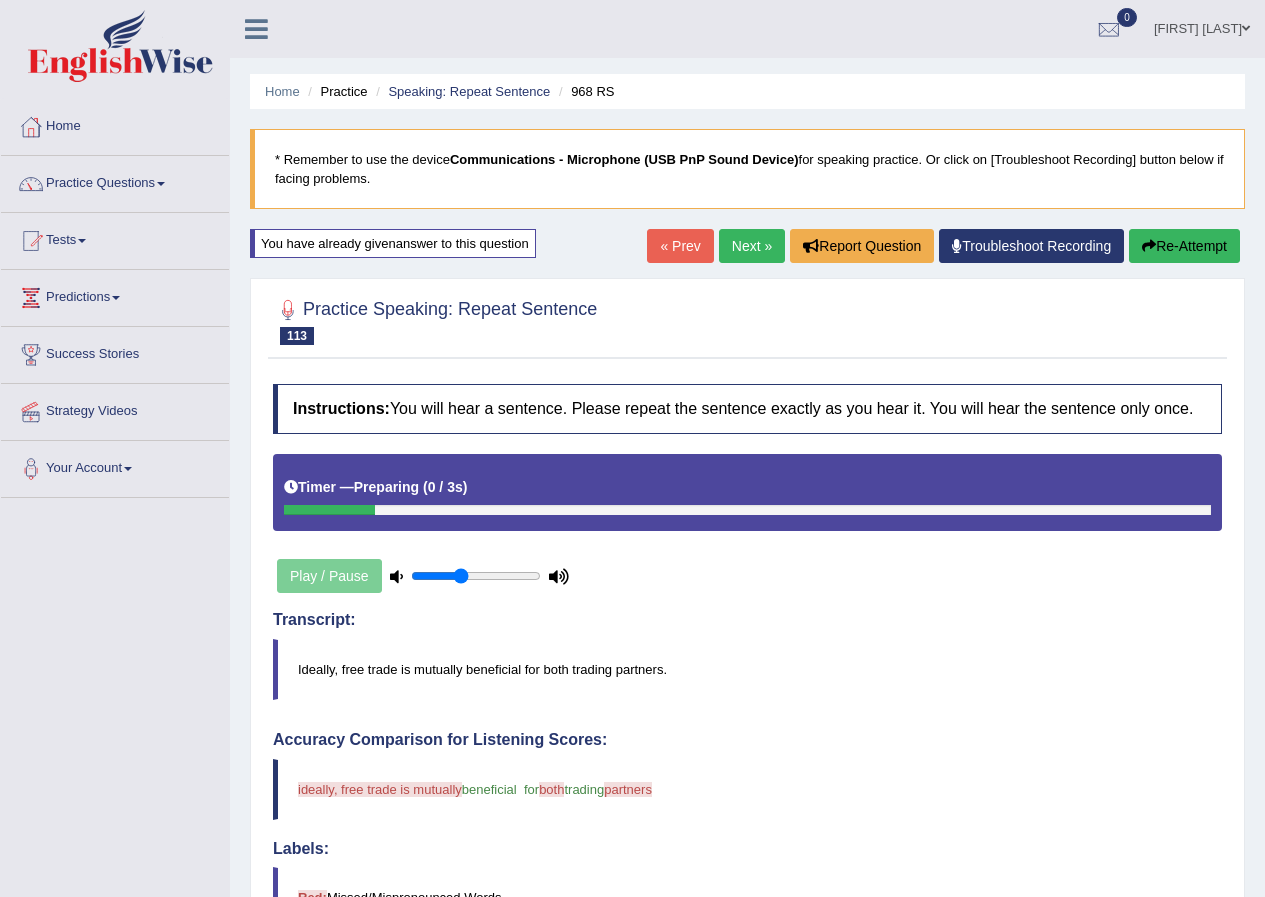 scroll, scrollTop: 0, scrollLeft: 0, axis: both 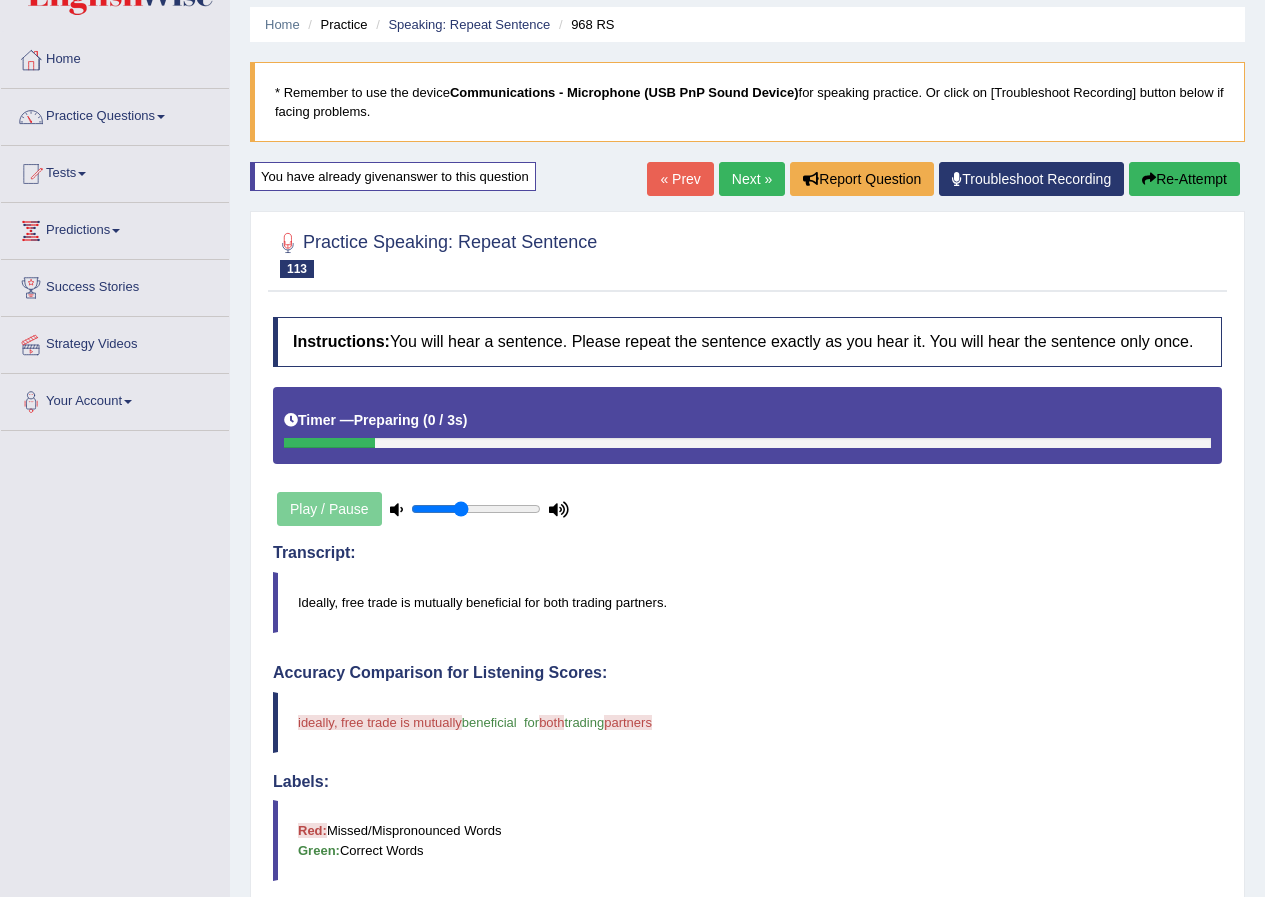 click on "Next »" at bounding box center [752, 179] 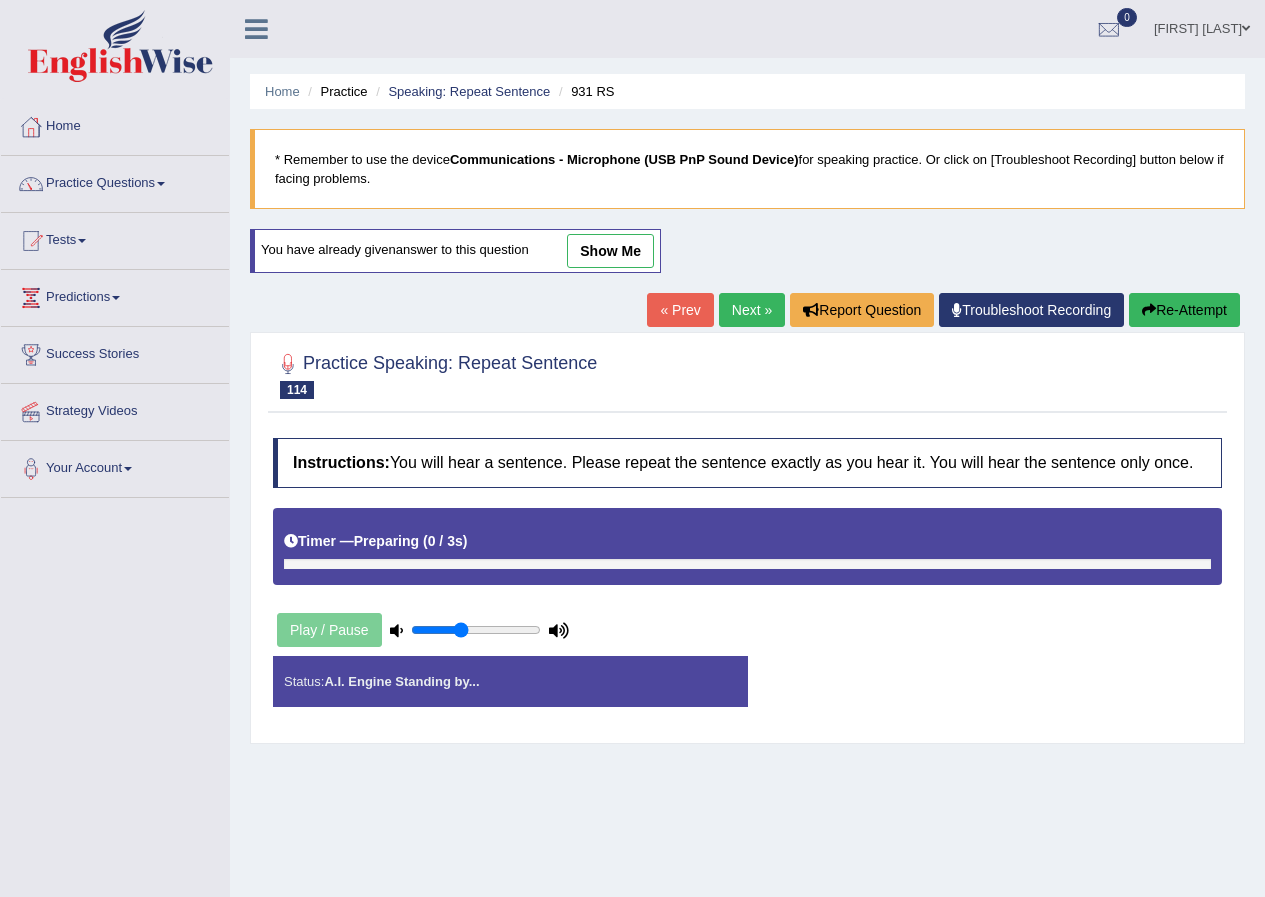 scroll, scrollTop: 0, scrollLeft: 0, axis: both 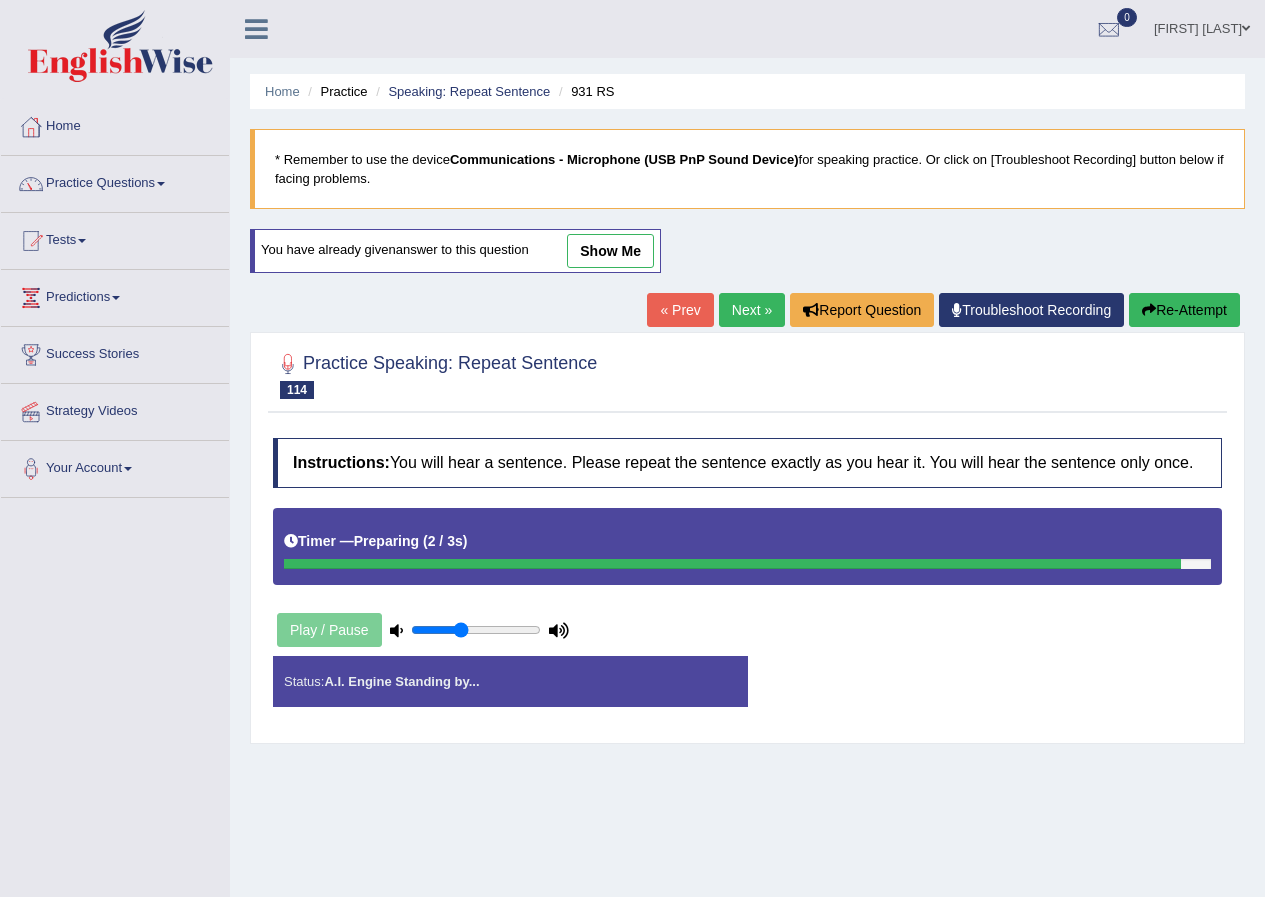 click on "show me" at bounding box center [610, 251] 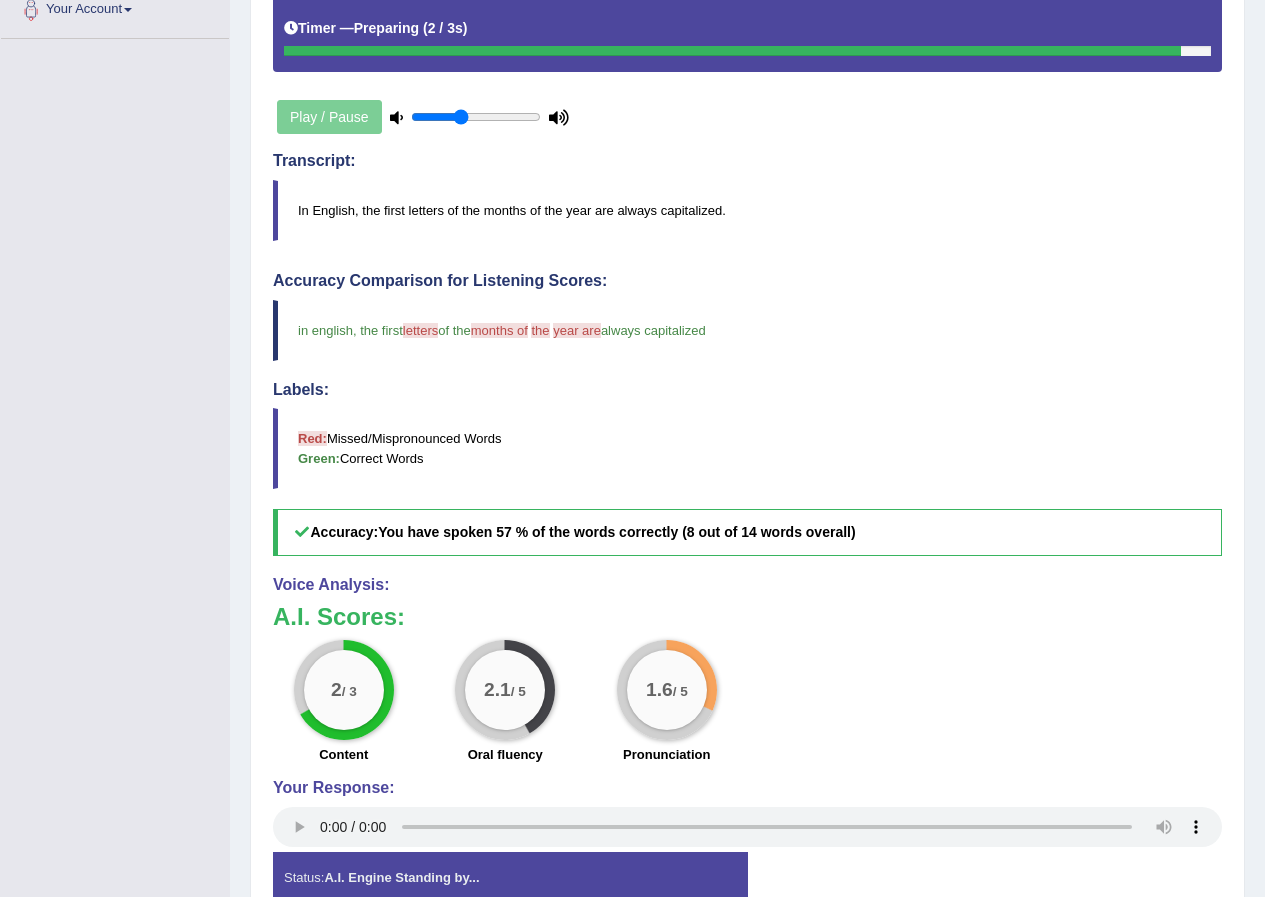 scroll, scrollTop: 500, scrollLeft: 0, axis: vertical 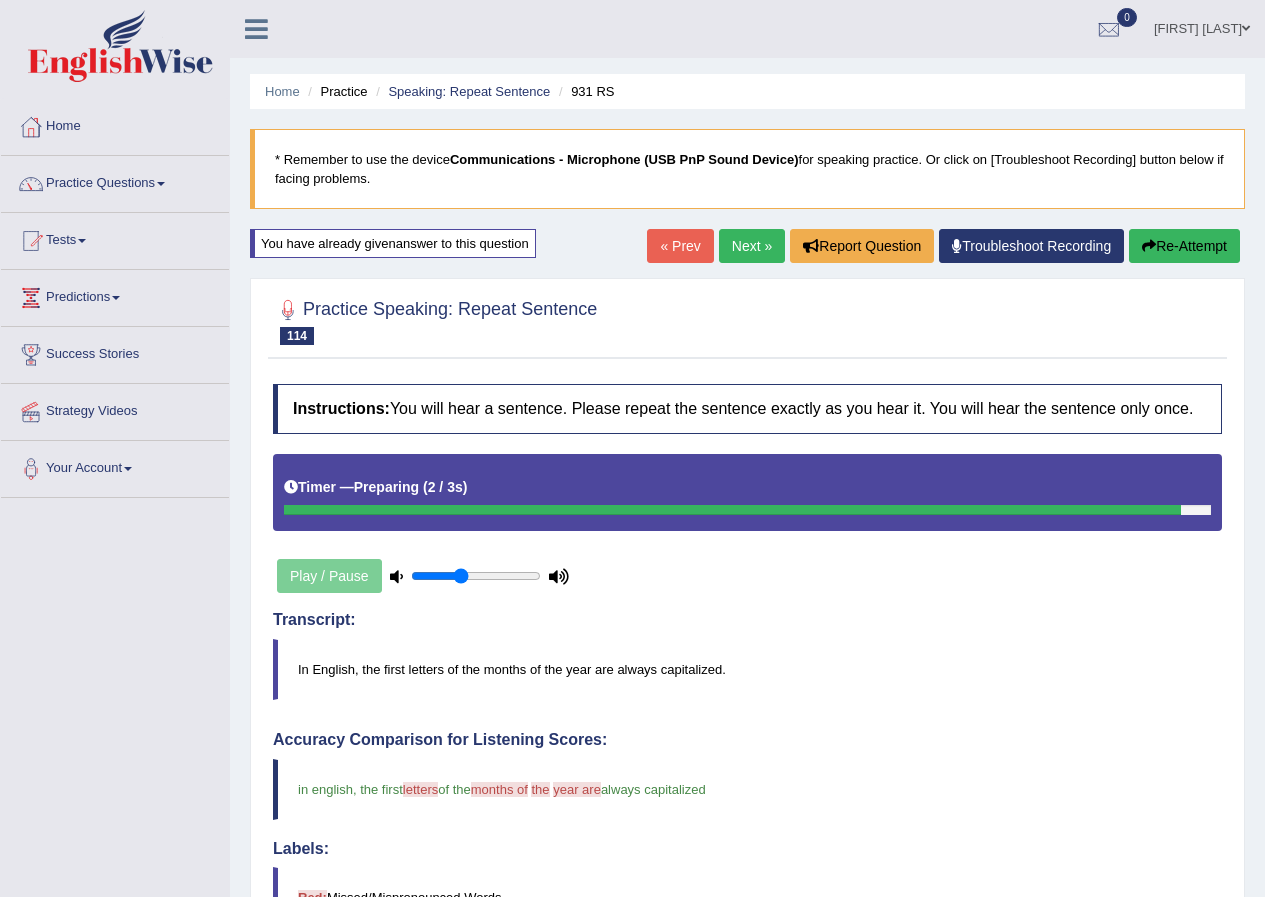 click on "Next »" at bounding box center (752, 246) 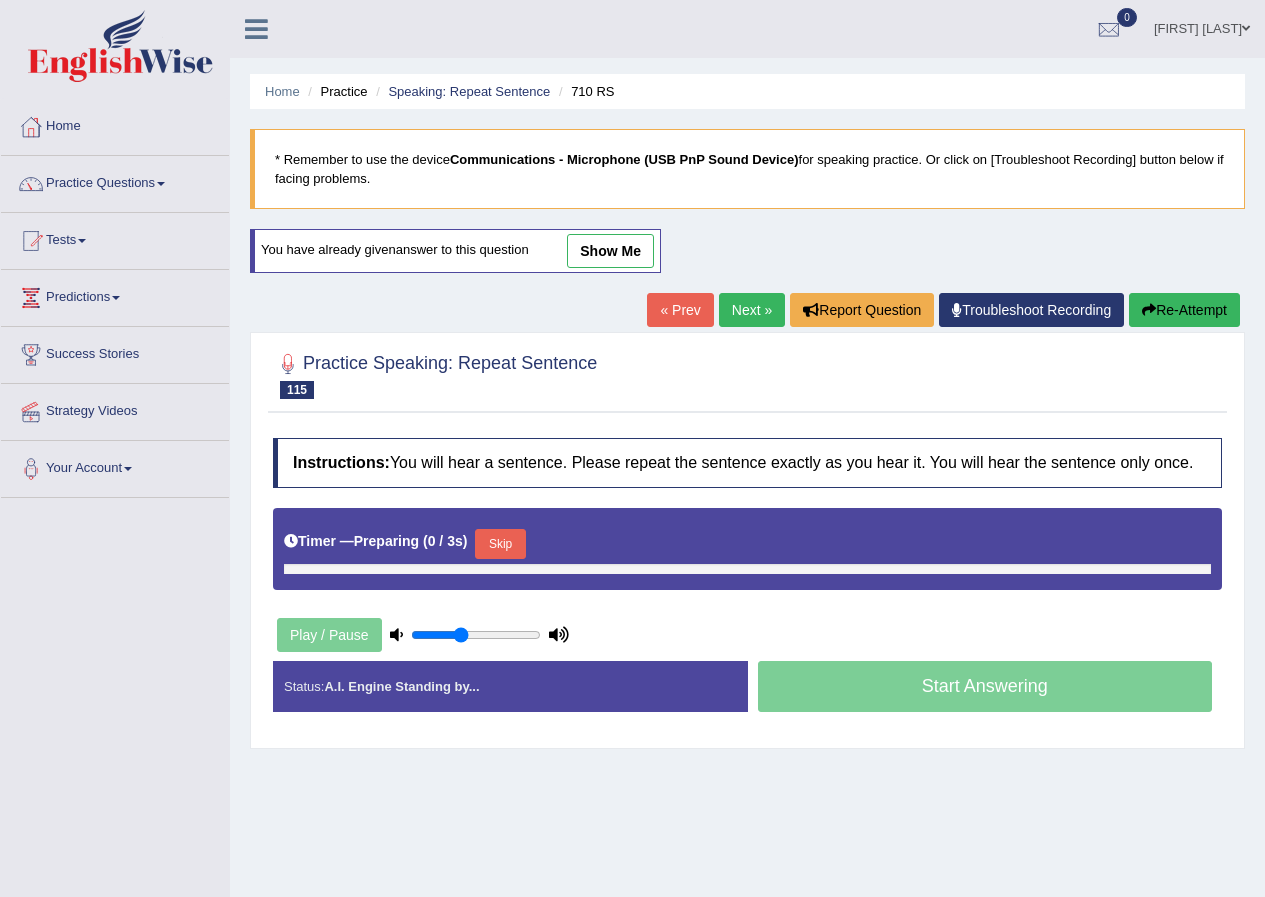 click on "show me" at bounding box center (610, 251) 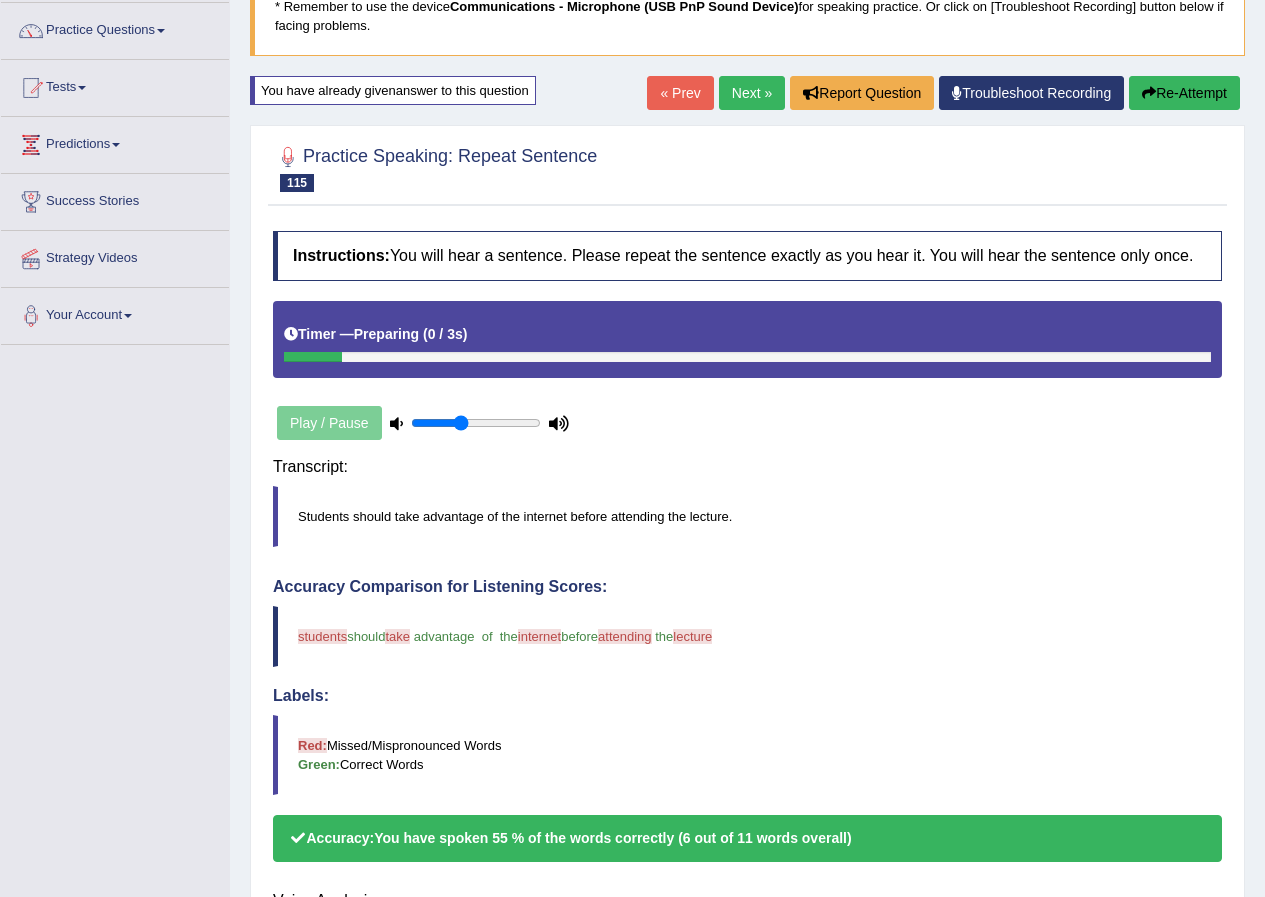 scroll, scrollTop: 153, scrollLeft: 0, axis: vertical 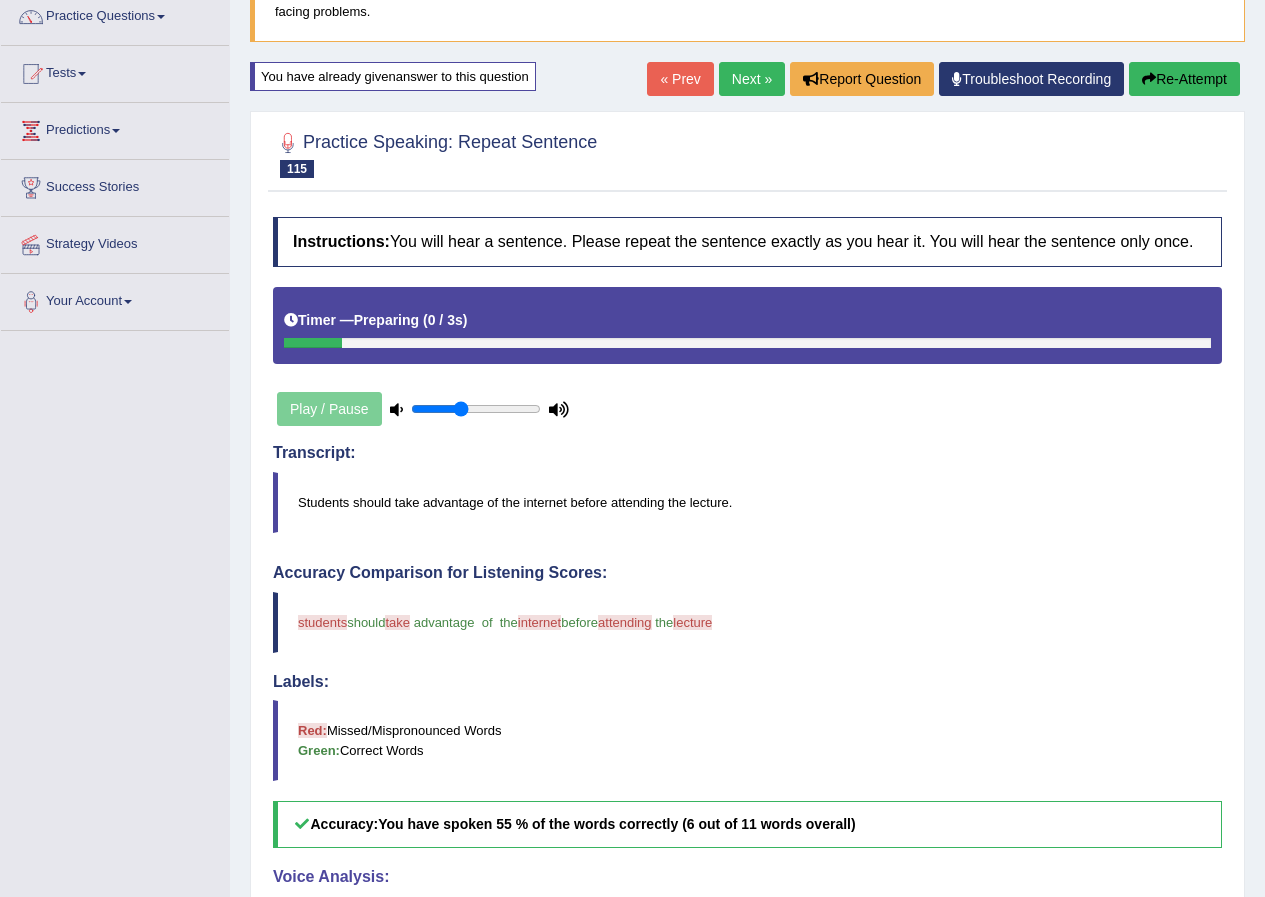 click on "Re-Attempt" at bounding box center (1184, 79) 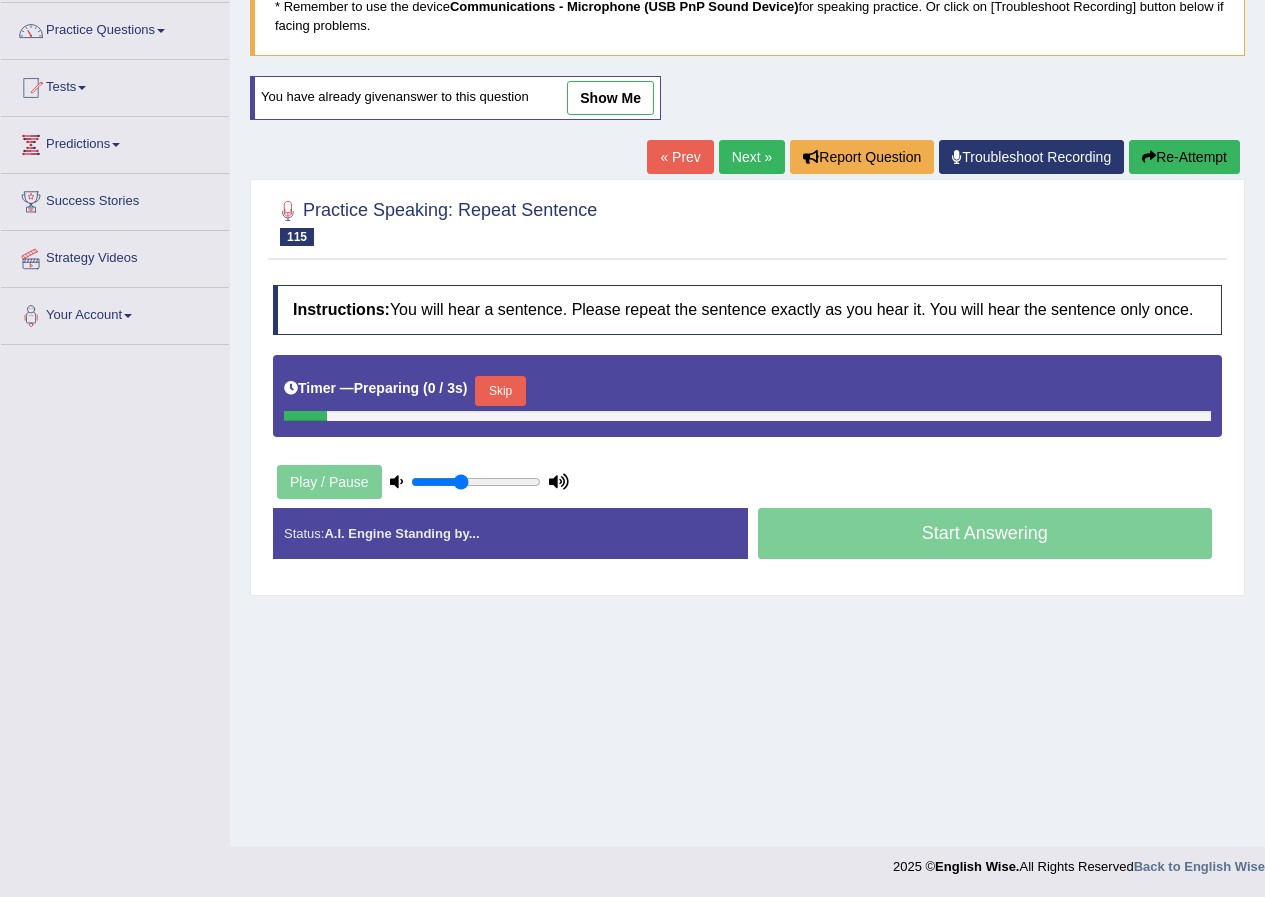 scroll, scrollTop: 153, scrollLeft: 0, axis: vertical 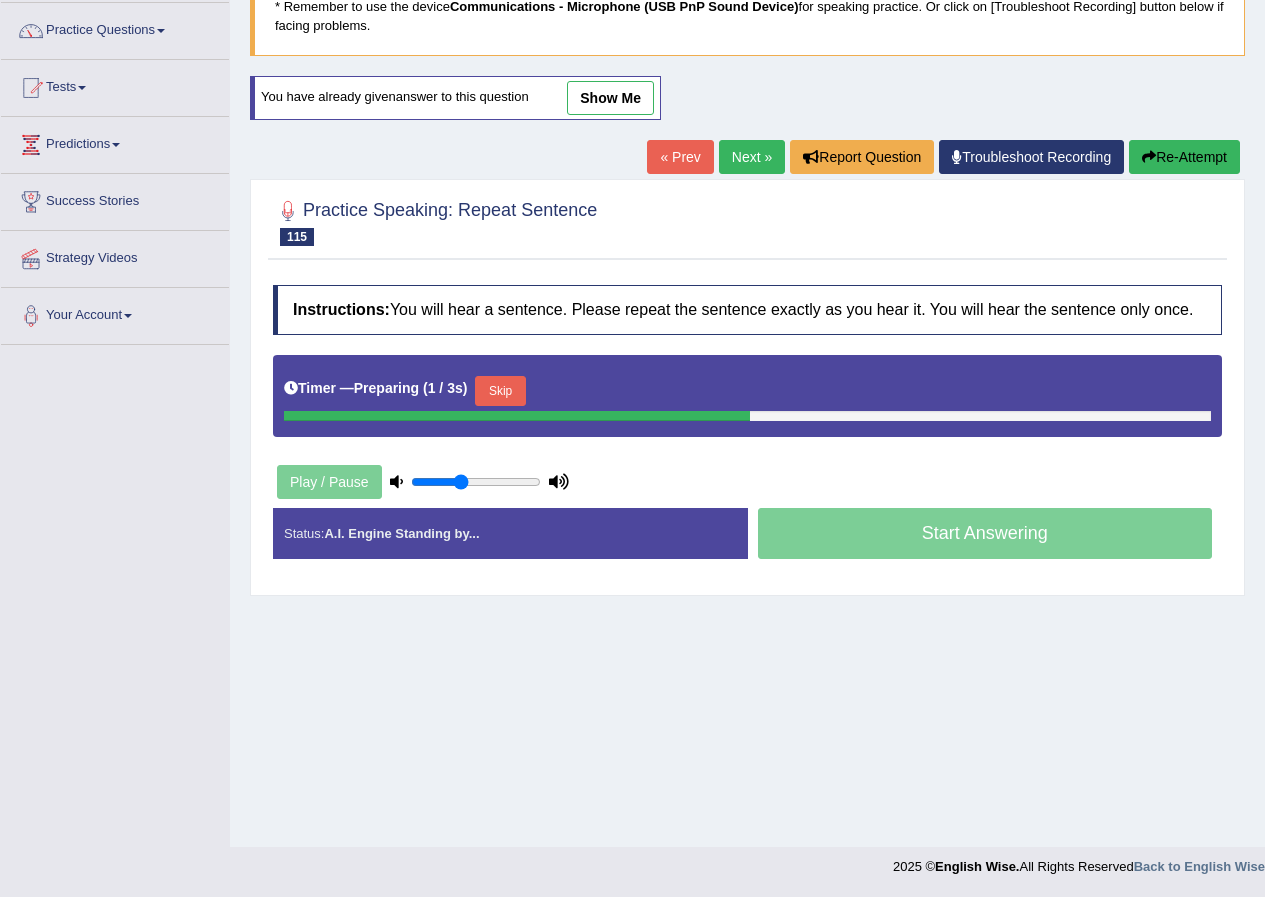click on "Start Answering" at bounding box center [985, 536] 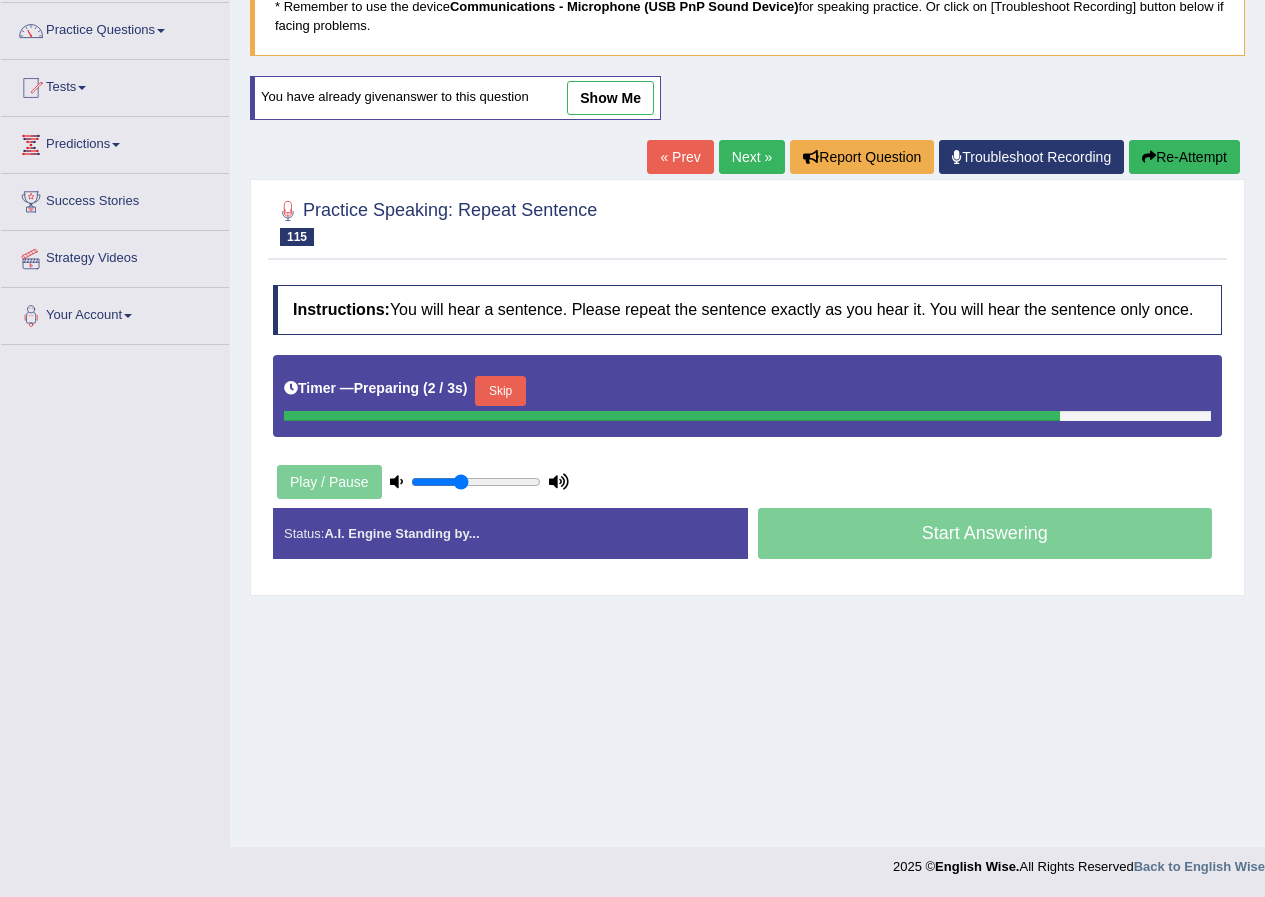 click on "Skip" at bounding box center [500, 391] 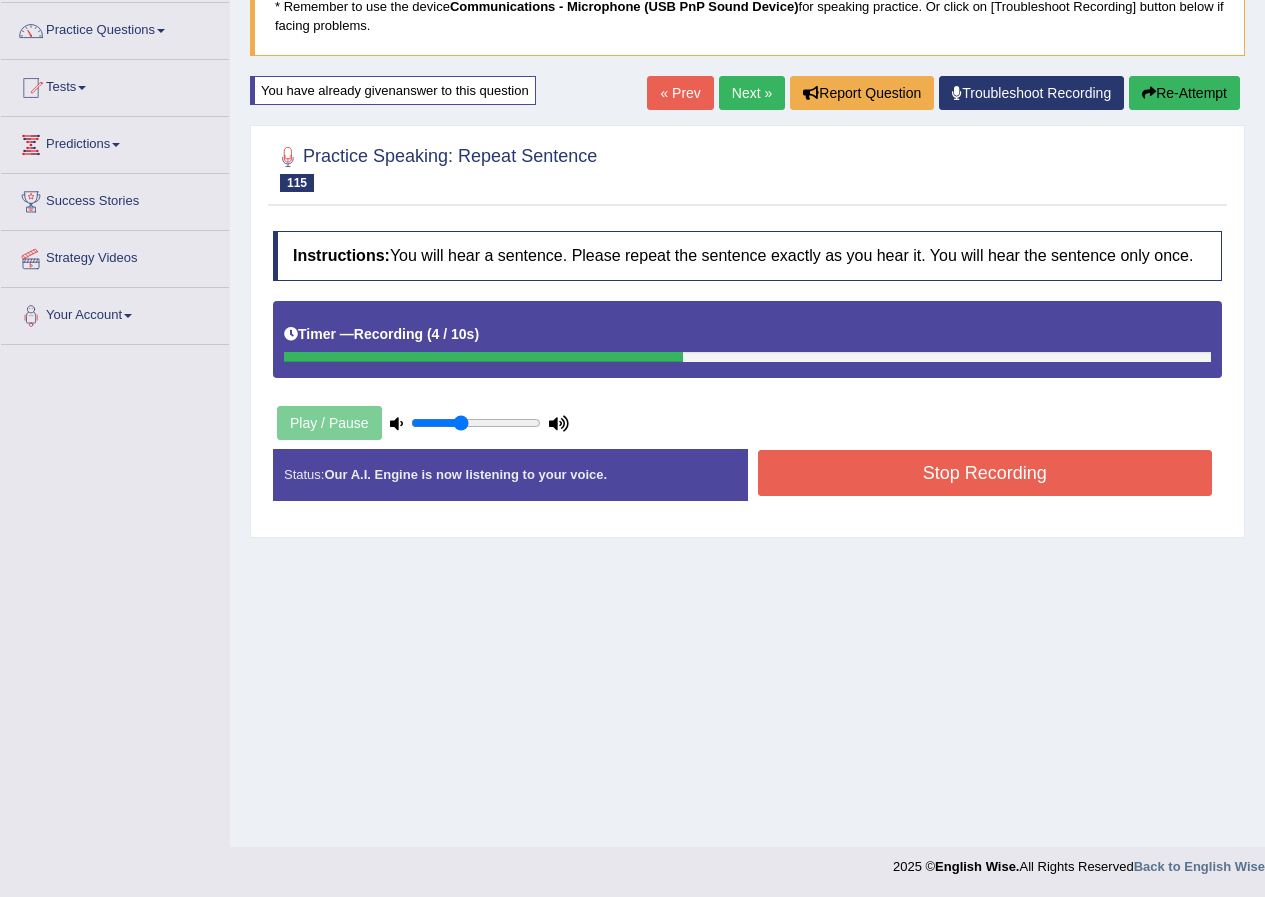 click on "Stop Recording" at bounding box center (985, 473) 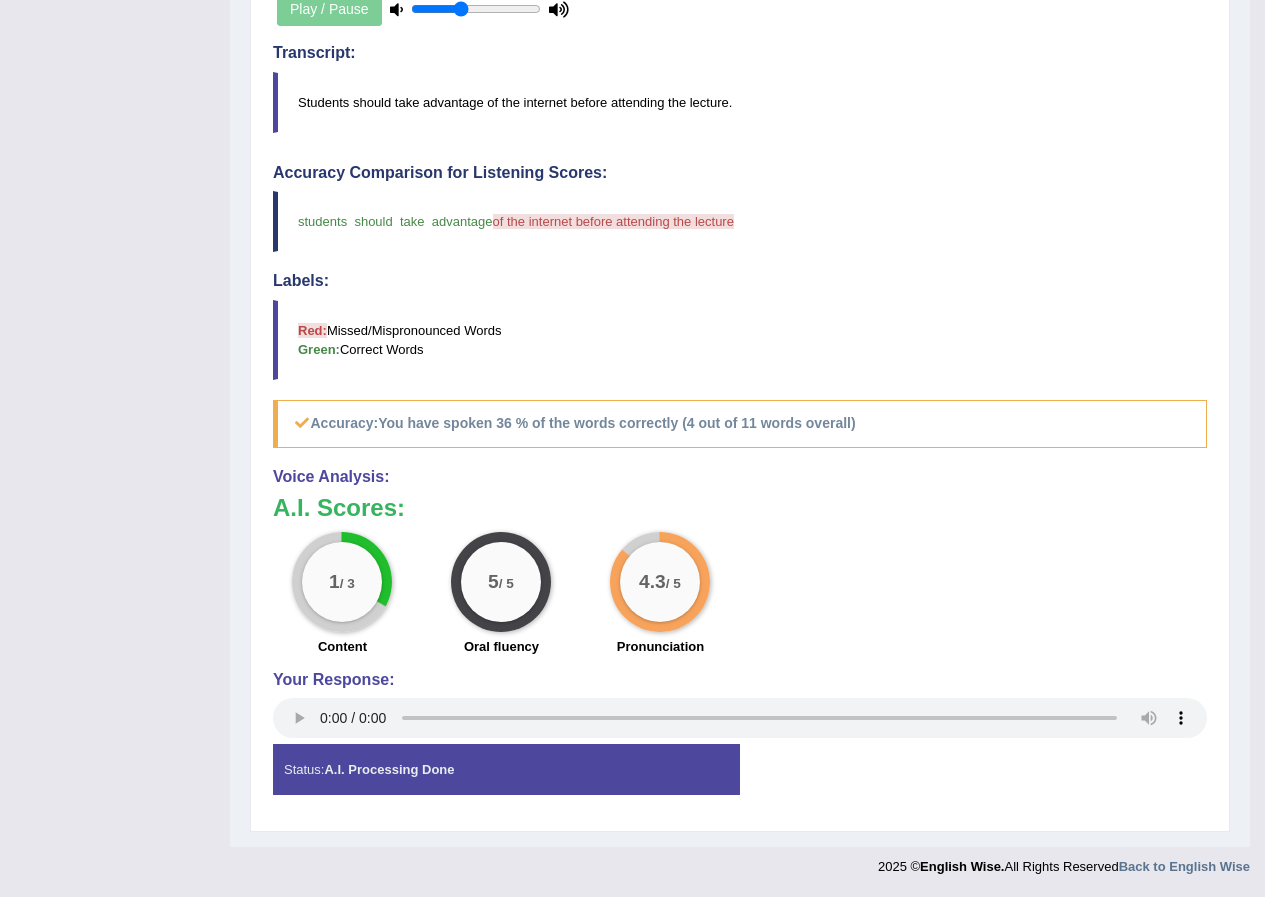 scroll, scrollTop: 185, scrollLeft: 0, axis: vertical 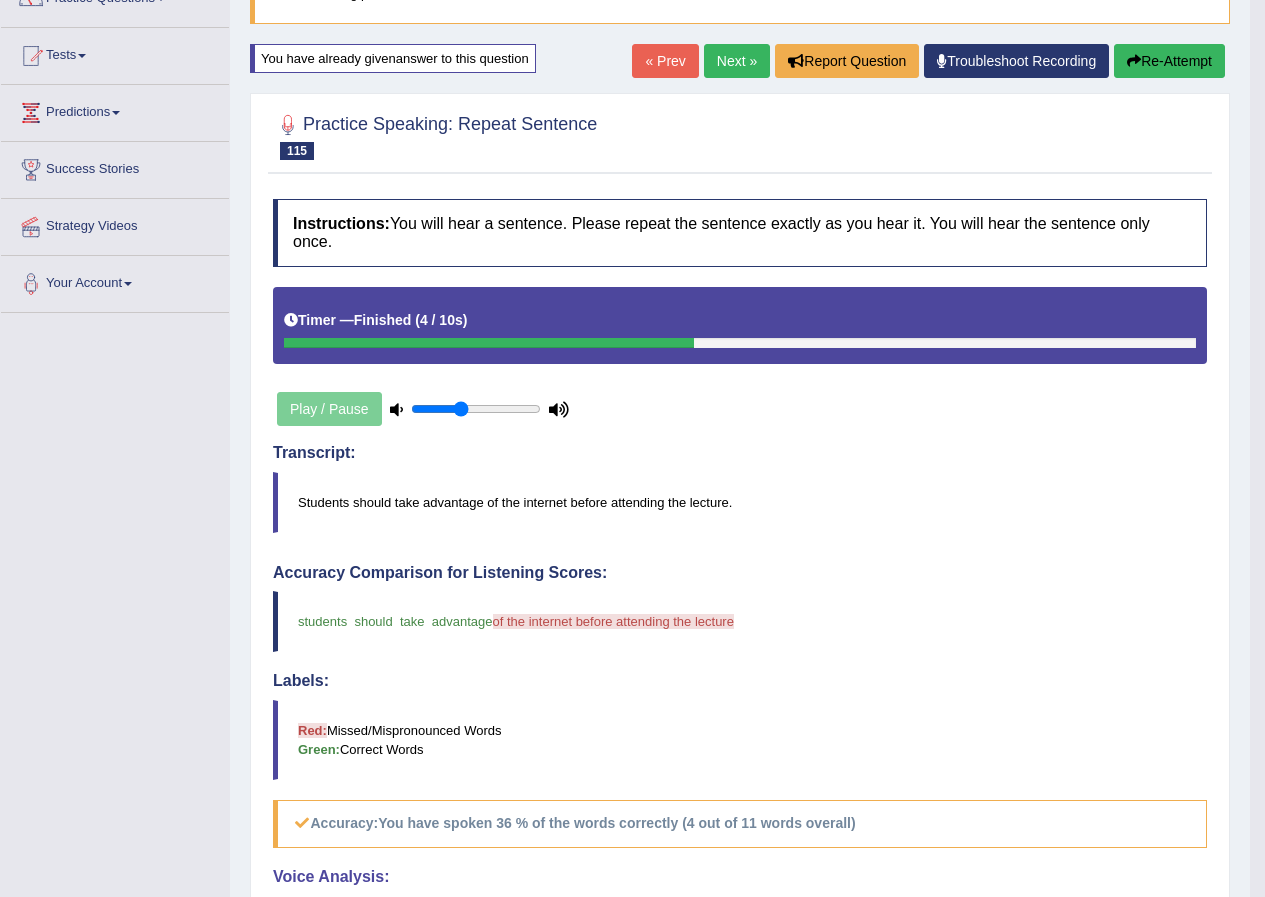 click on "Re-Attempt" at bounding box center (1169, 61) 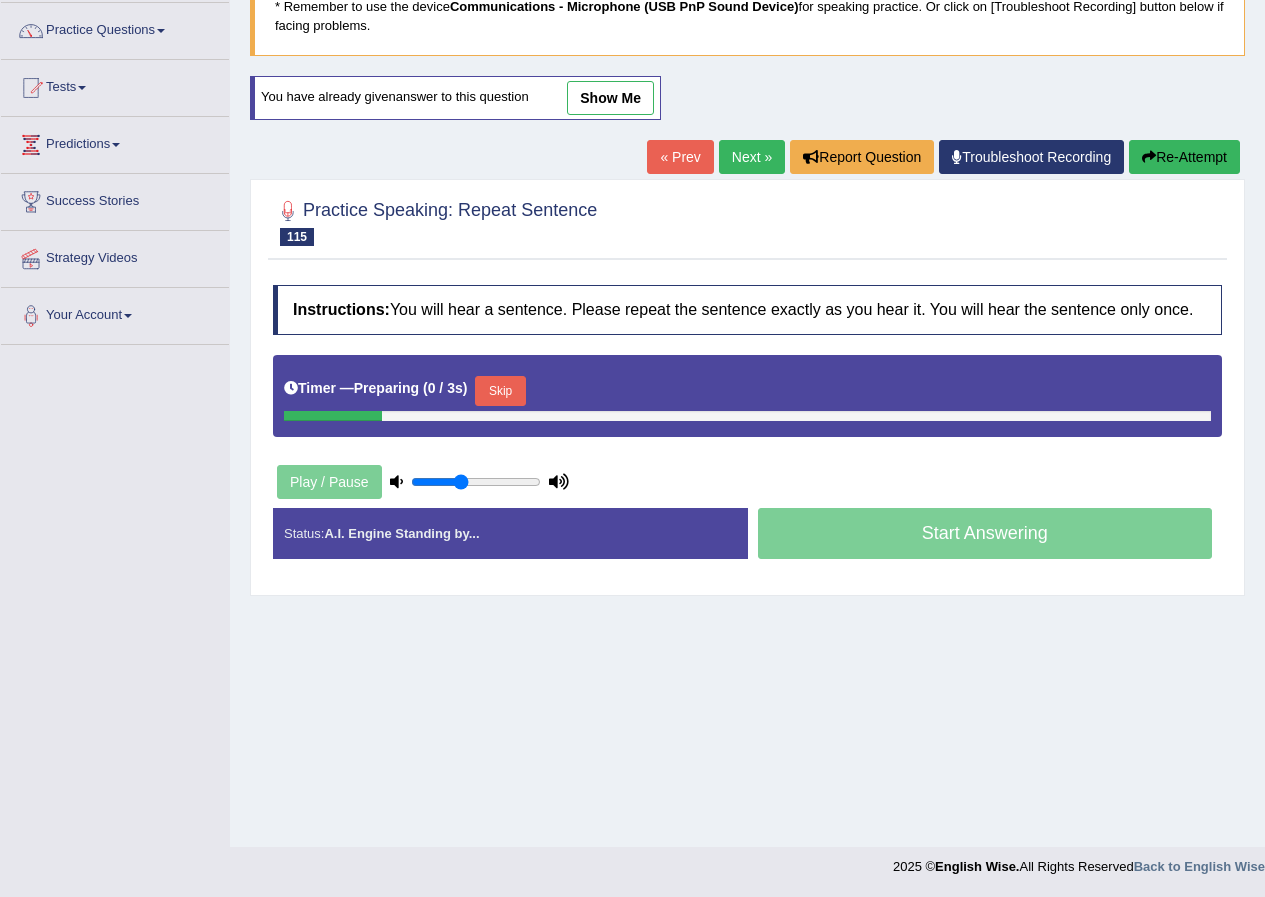 scroll, scrollTop: 153, scrollLeft: 0, axis: vertical 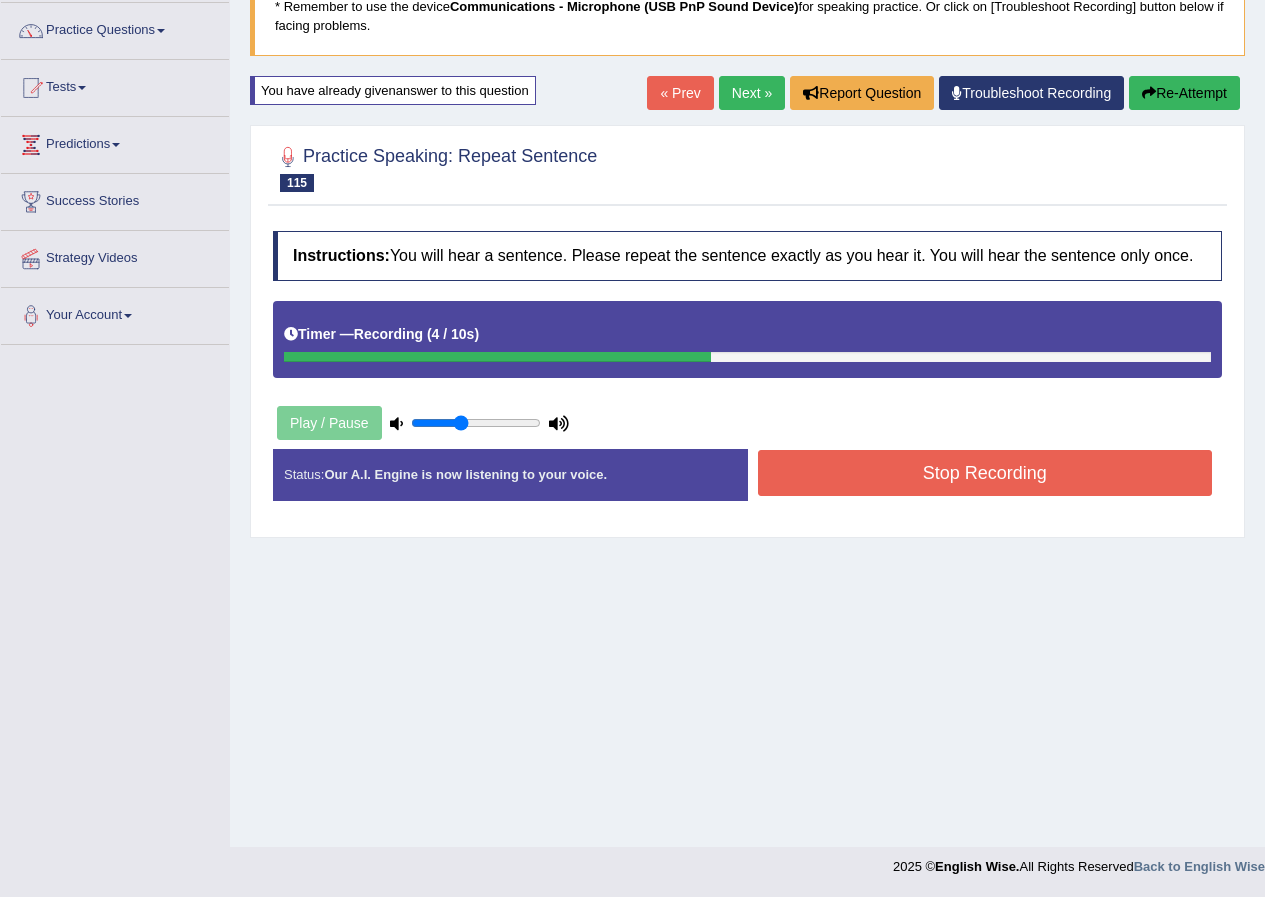 click on "Stop Recording" at bounding box center [985, 473] 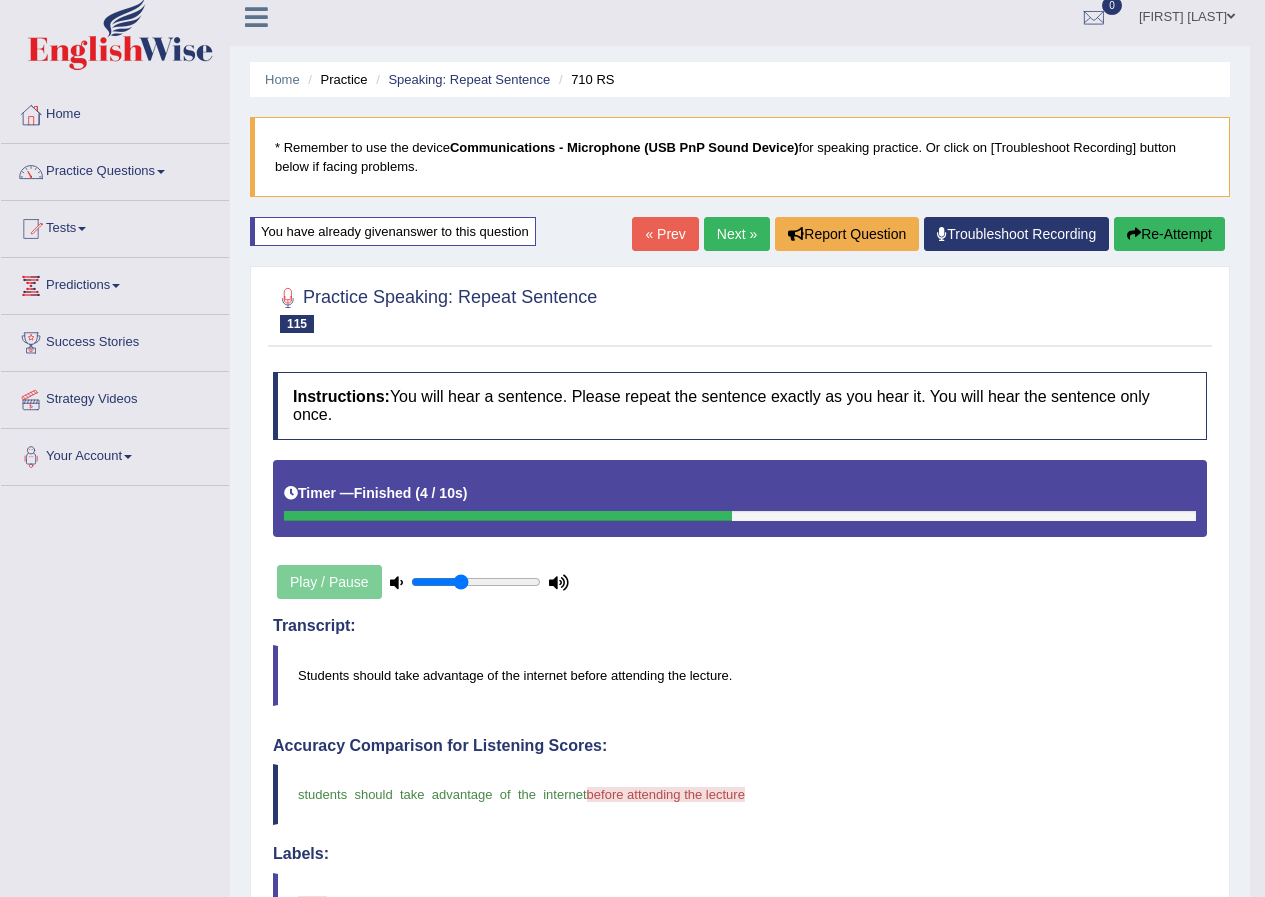 scroll, scrollTop: 0, scrollLeft: 0, axis: both 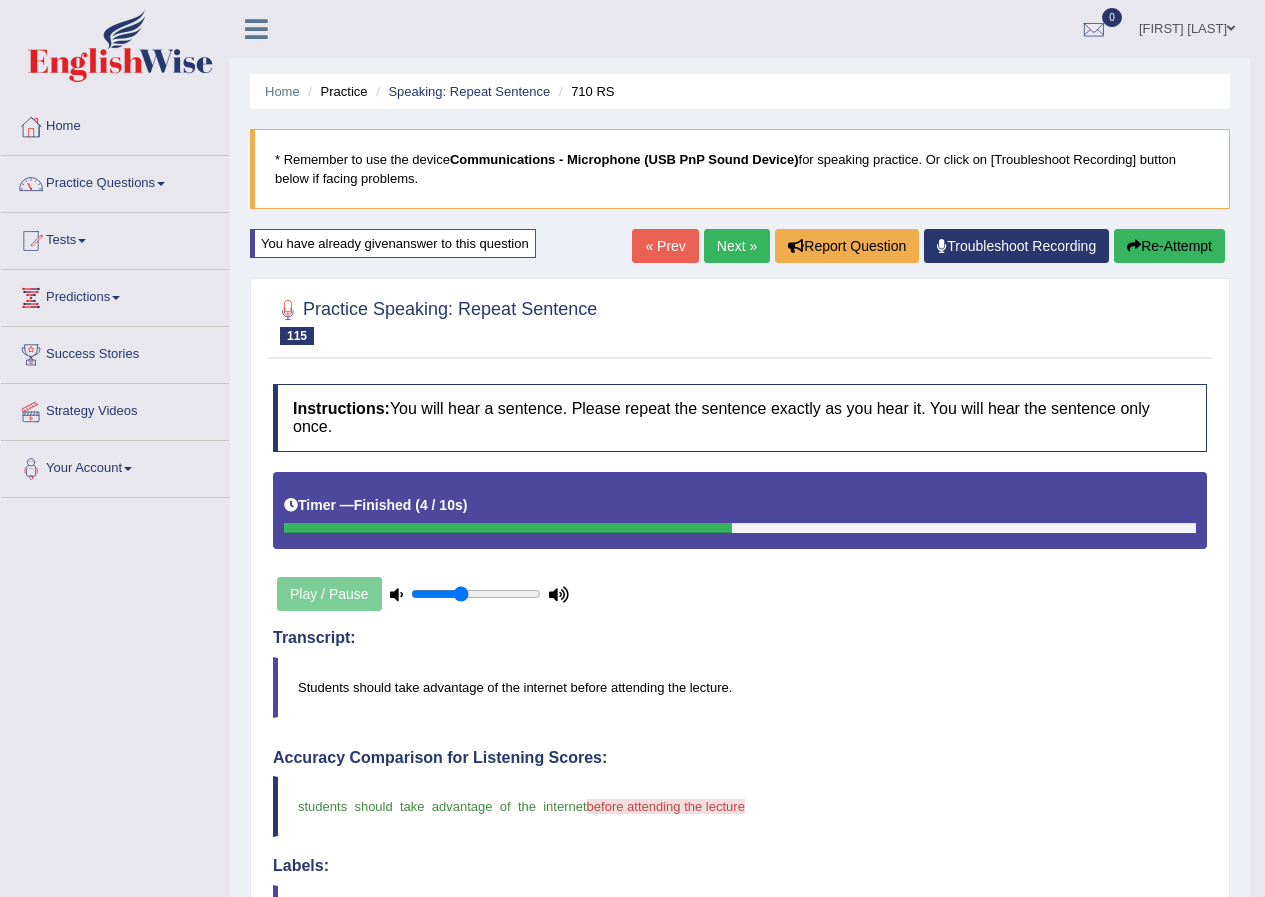 click on "Next »" at bounding box center (737, 246) 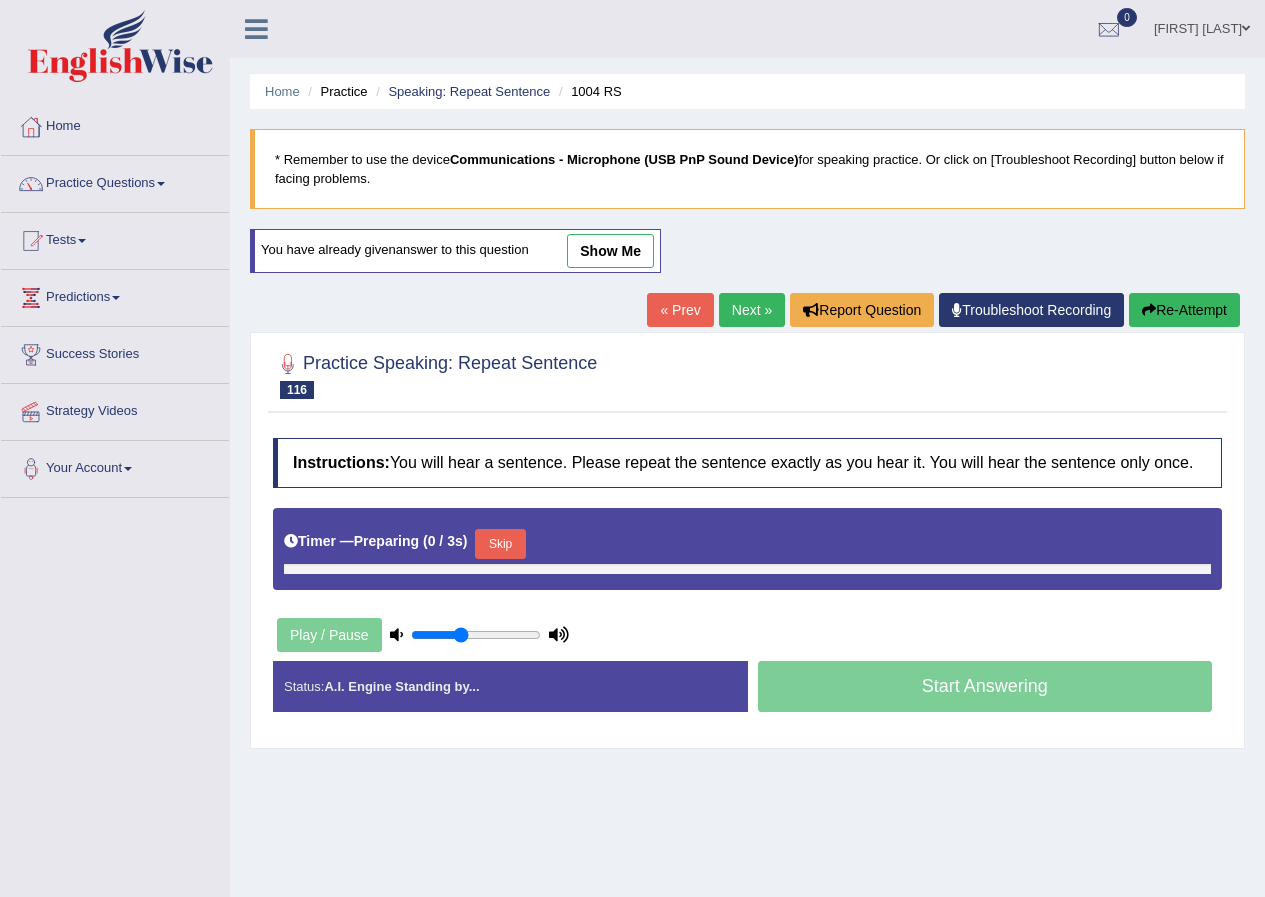 scroll, scrollTop: 0, scrollLeft: 0, axis: both 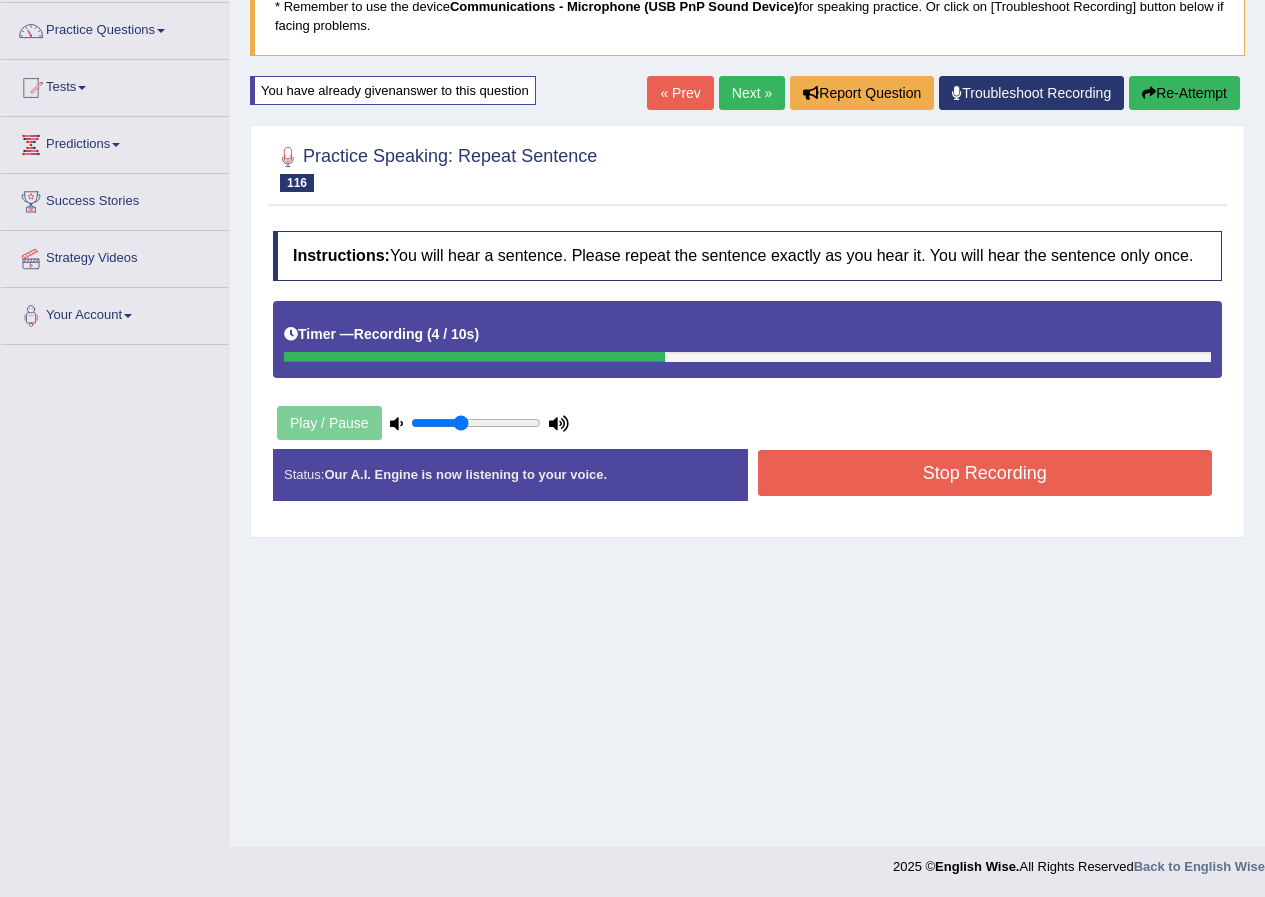 click on "Stop Recording" at bounding box center (985, 473) 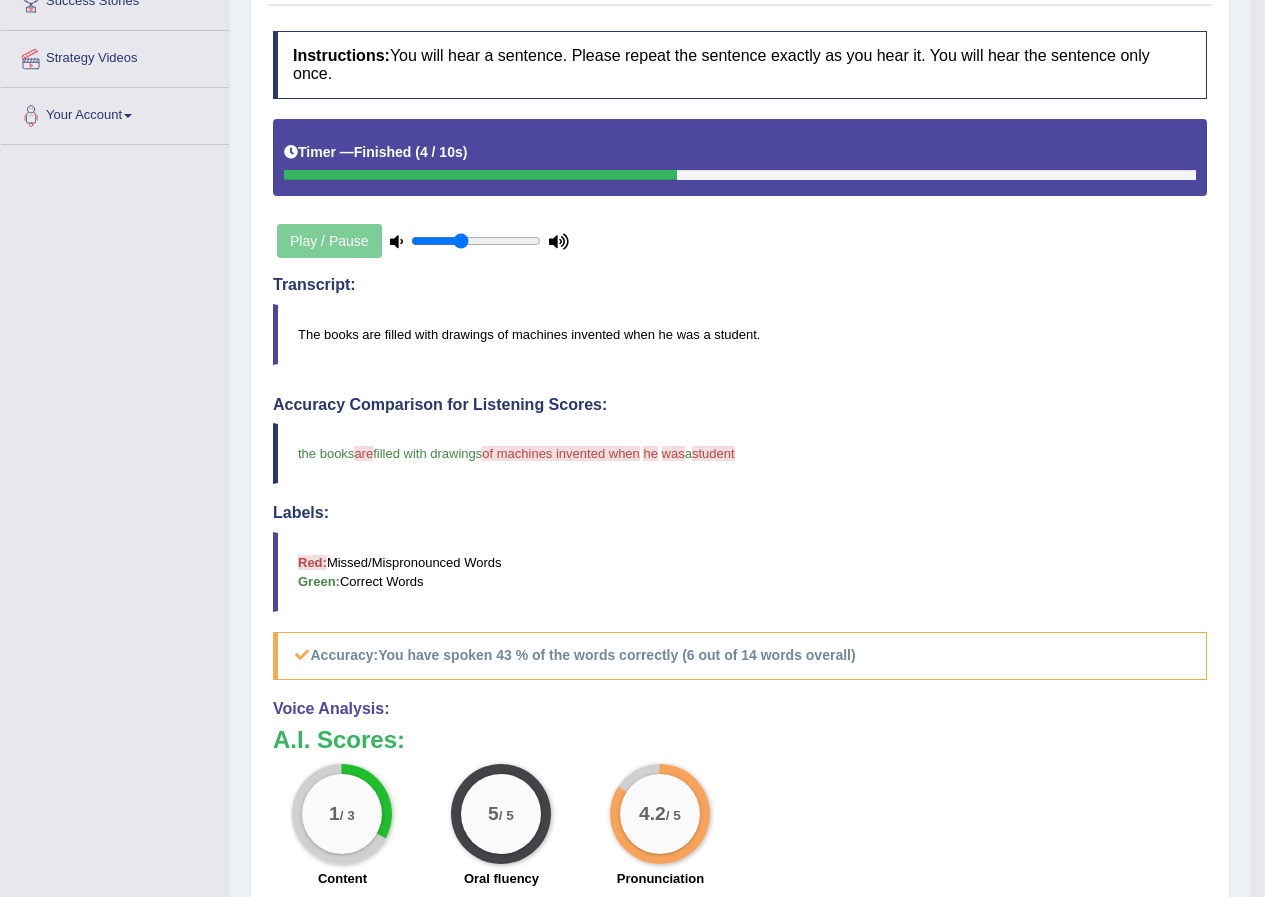 scroll, scrollTop: 100, scrollLeft: 0, axis: vertical 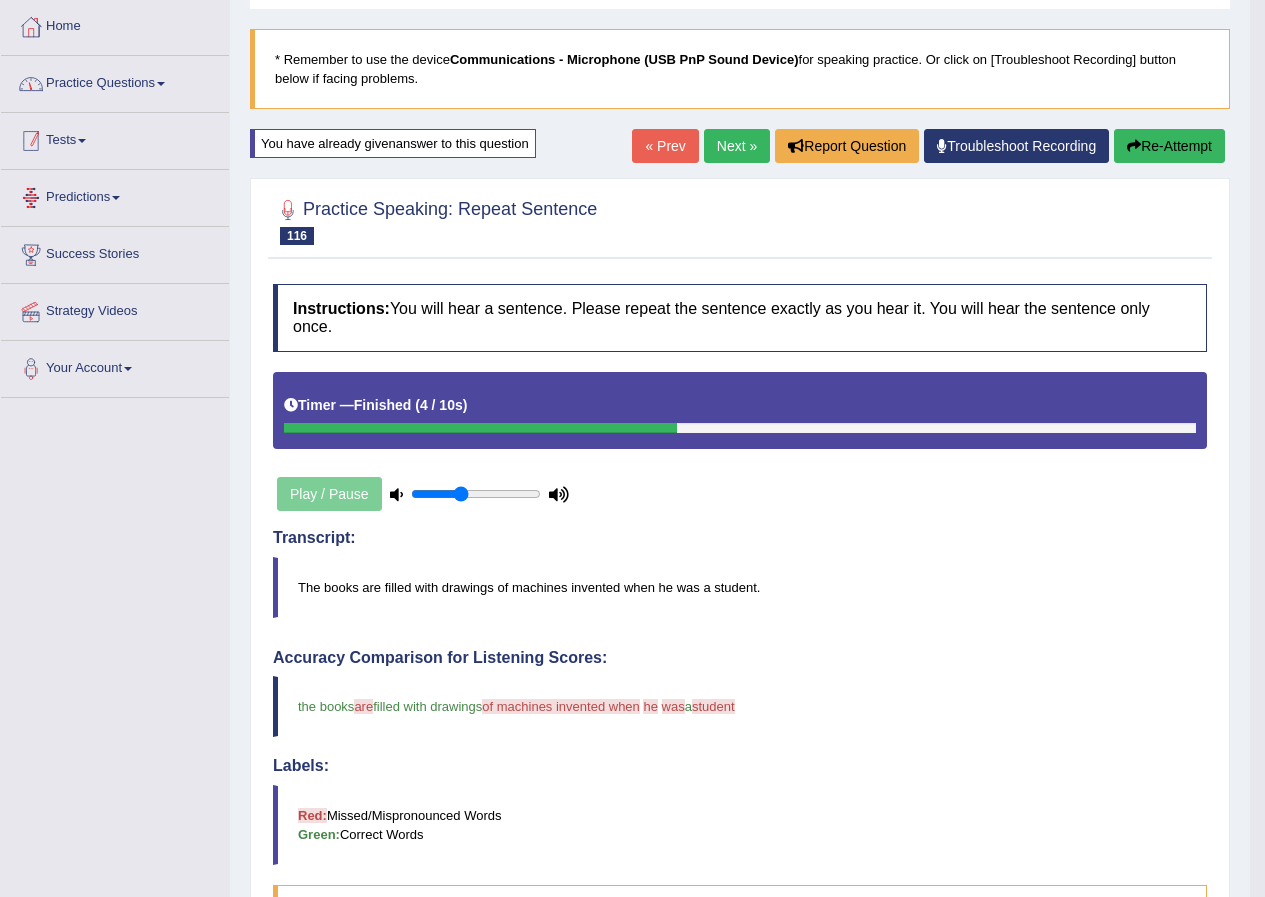 click on "Practice Questions" at bounding box center [115, 81] 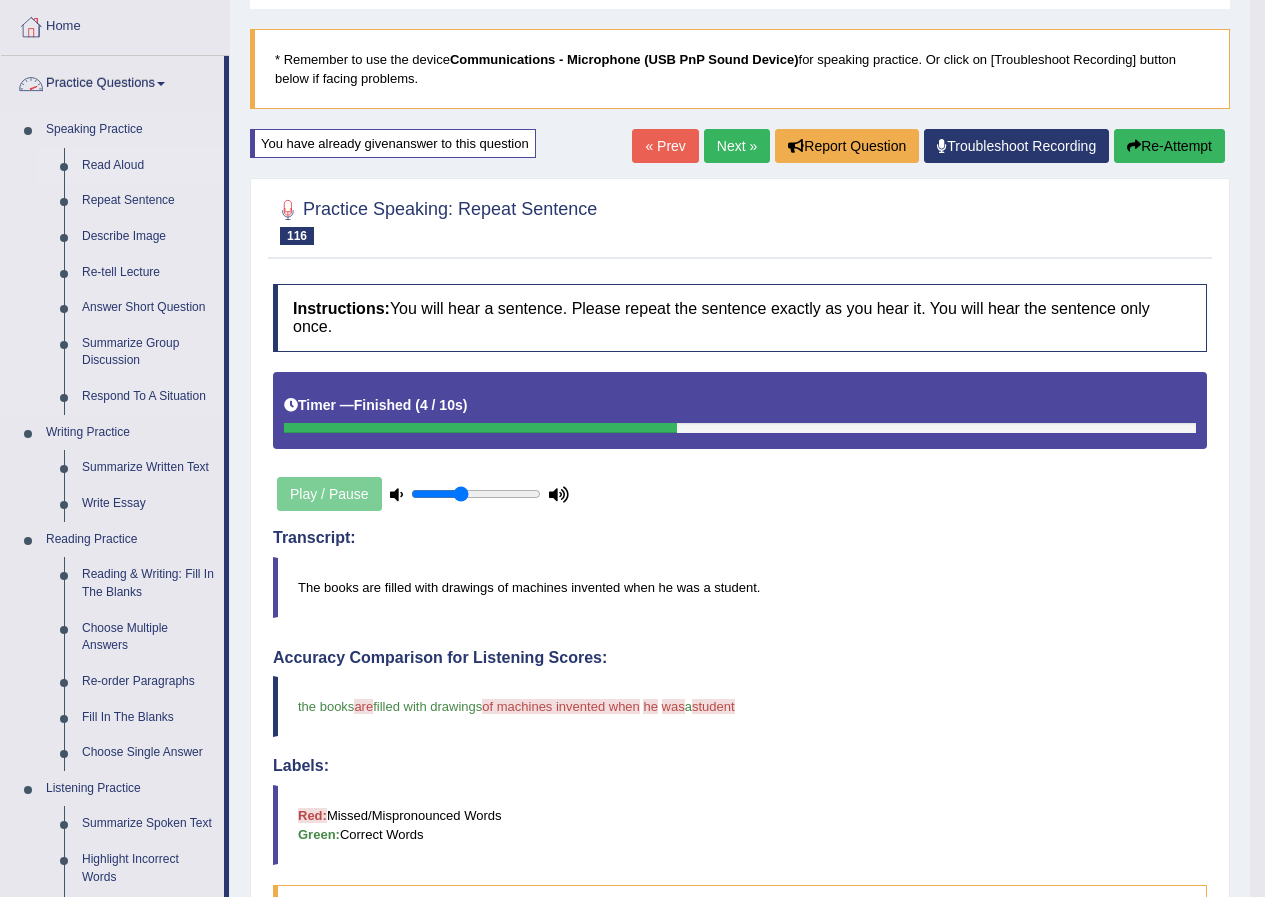 click on "Read Aloud" at bounding box center [148, 166] 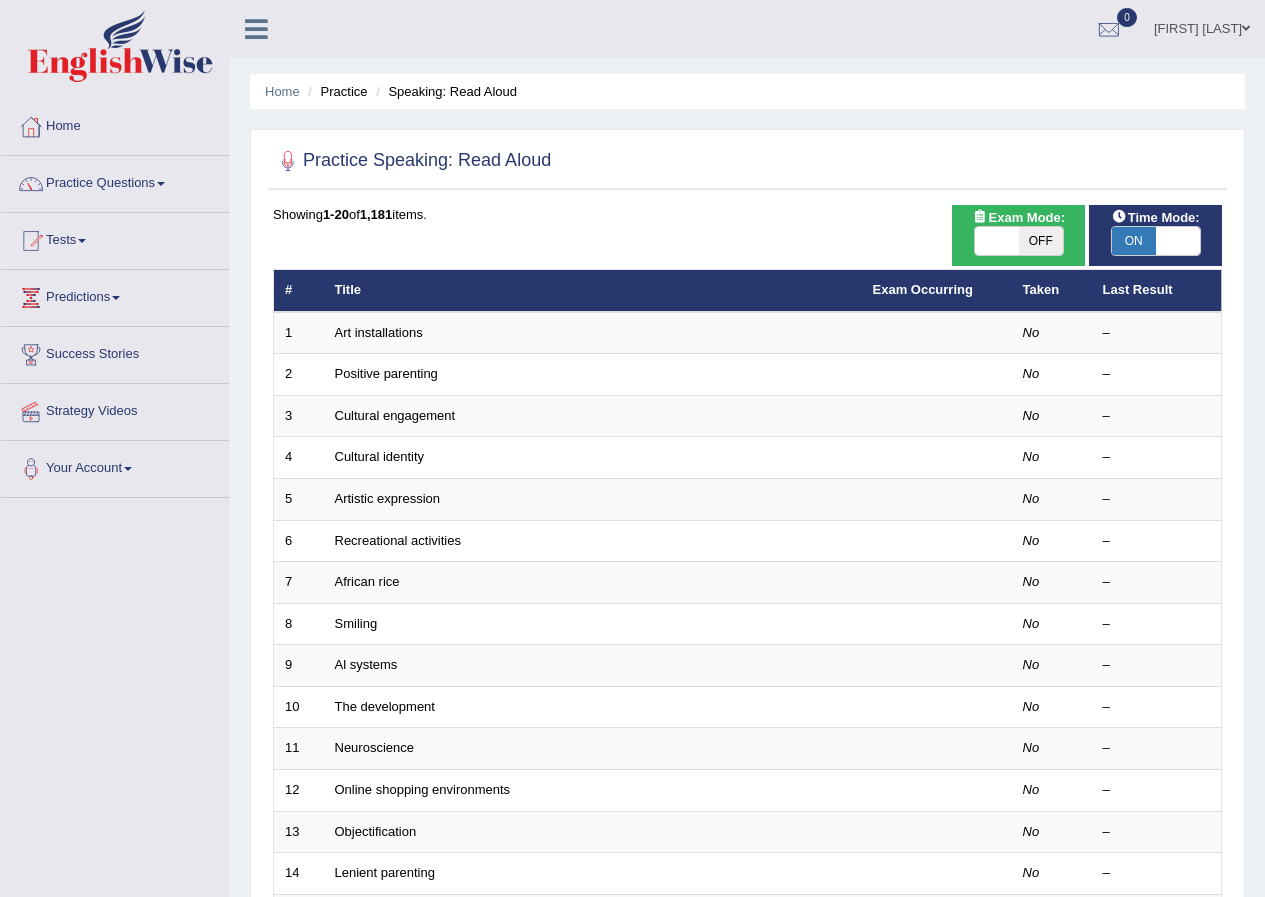 scroll, scrollTop: 0, scrollLeft: 0, axis: both 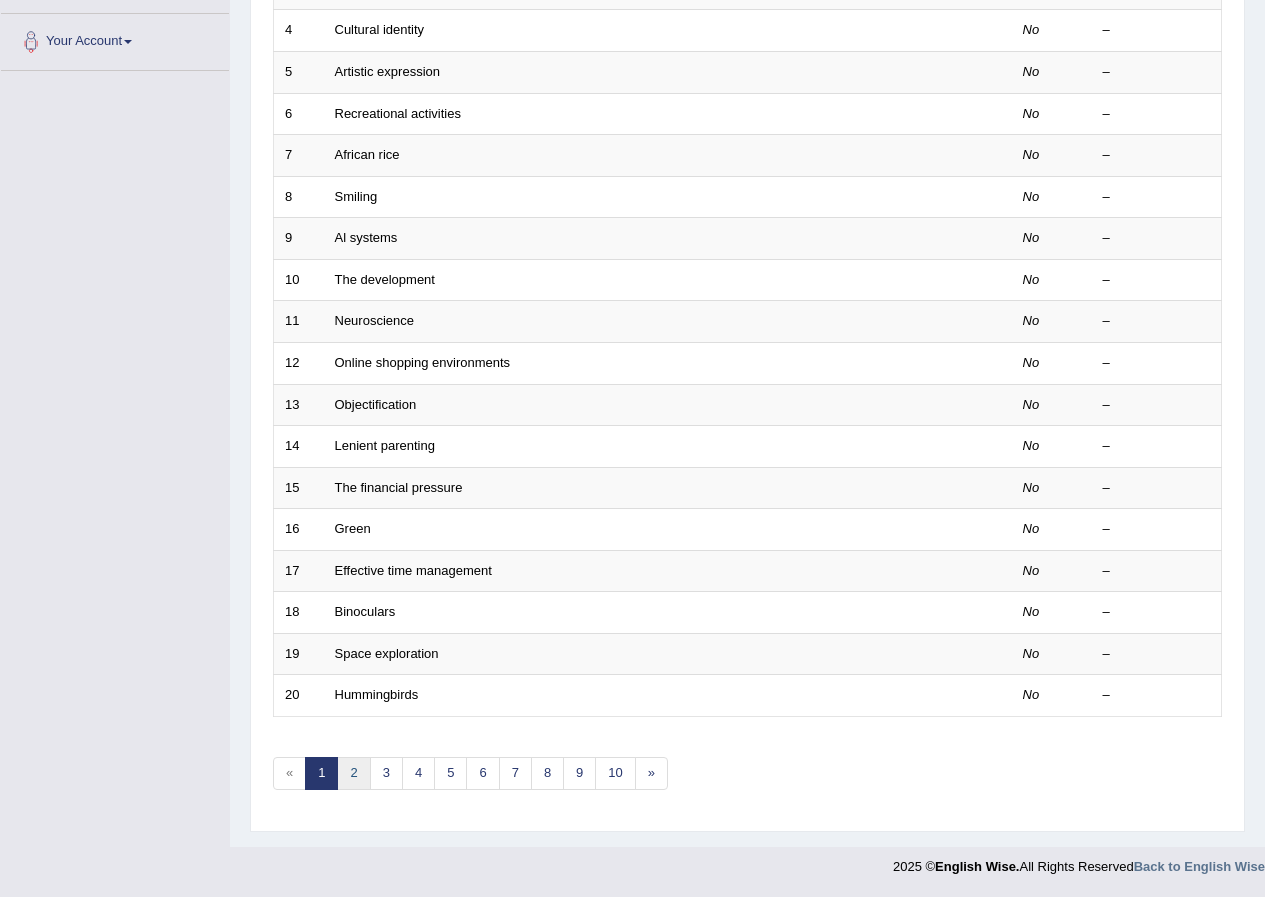 click on "2" at bounding box center [353, 773] 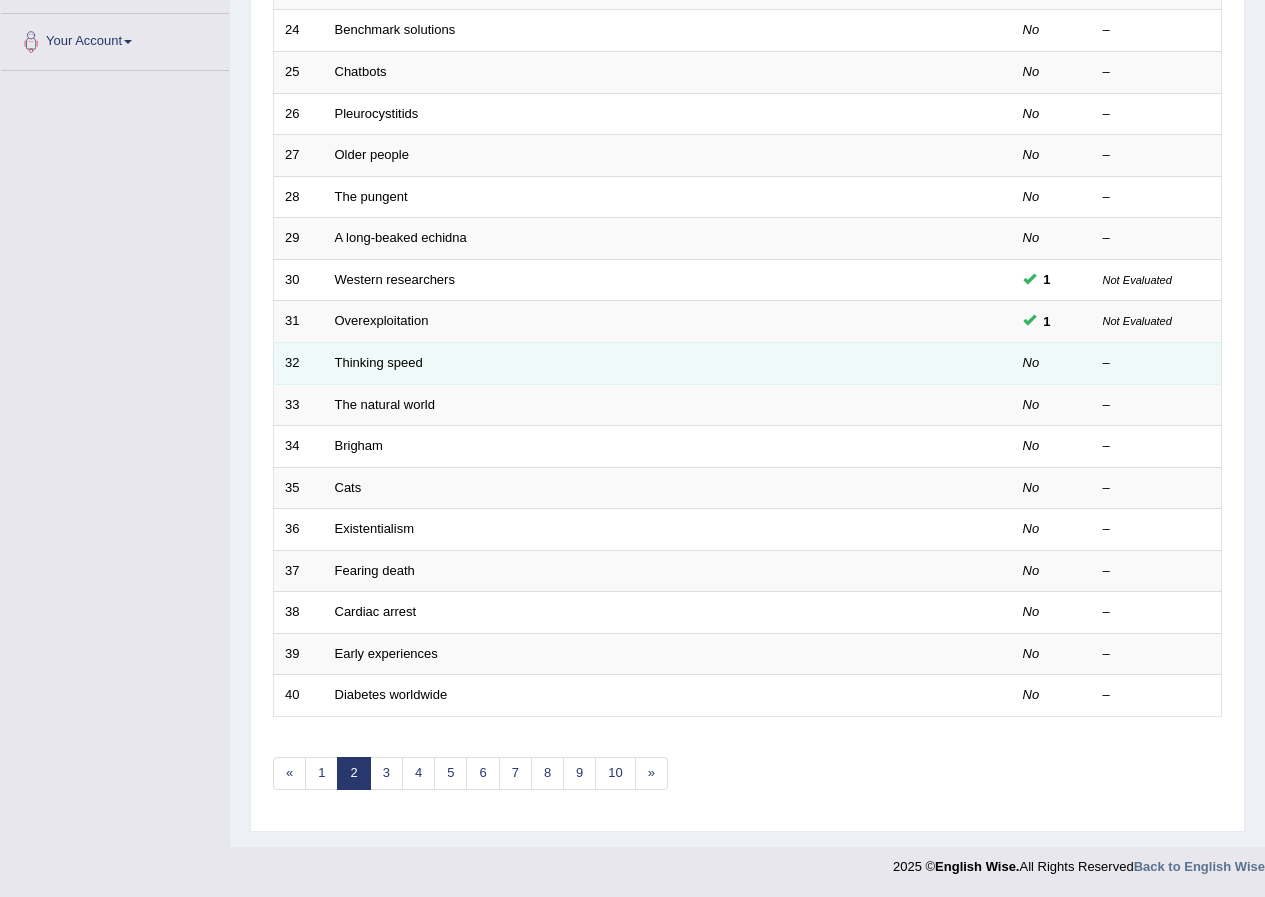scroll, scrollTop: 427, scrollLeft: 0, axis: vertical 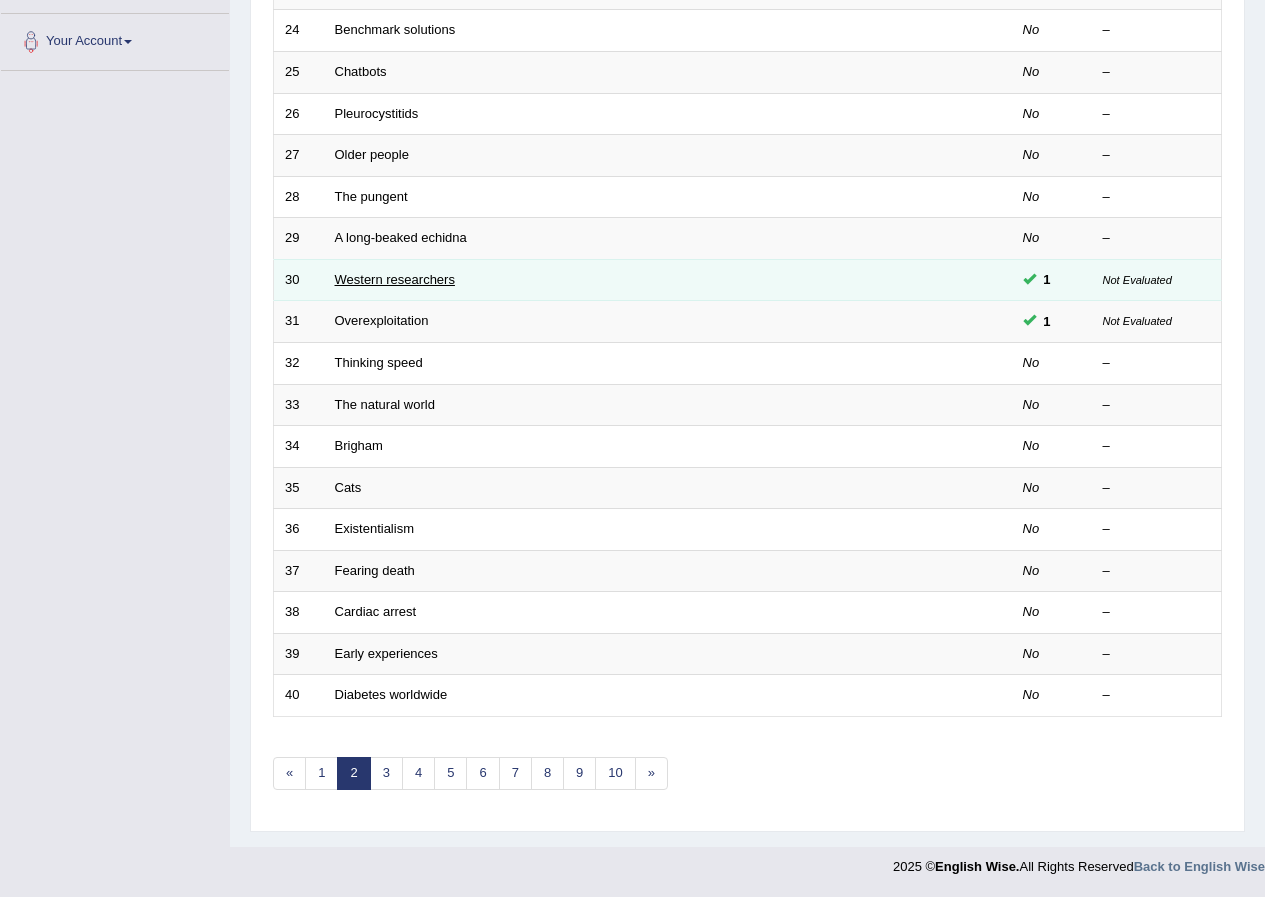 click on "Western researchers" at bounding box center (395, 279) 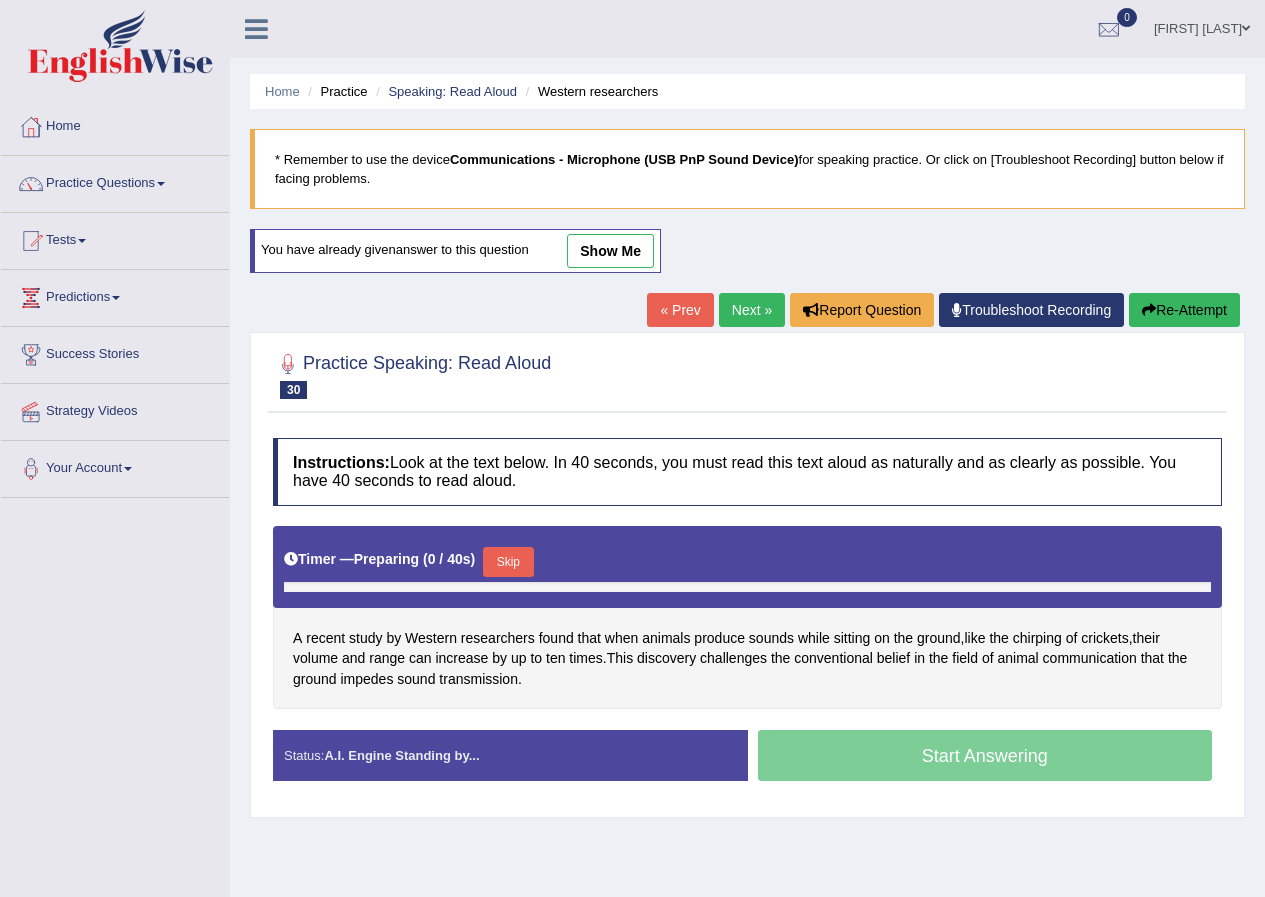 scroll, scrollTop: 0, scrollLeft: 0, axis: both 